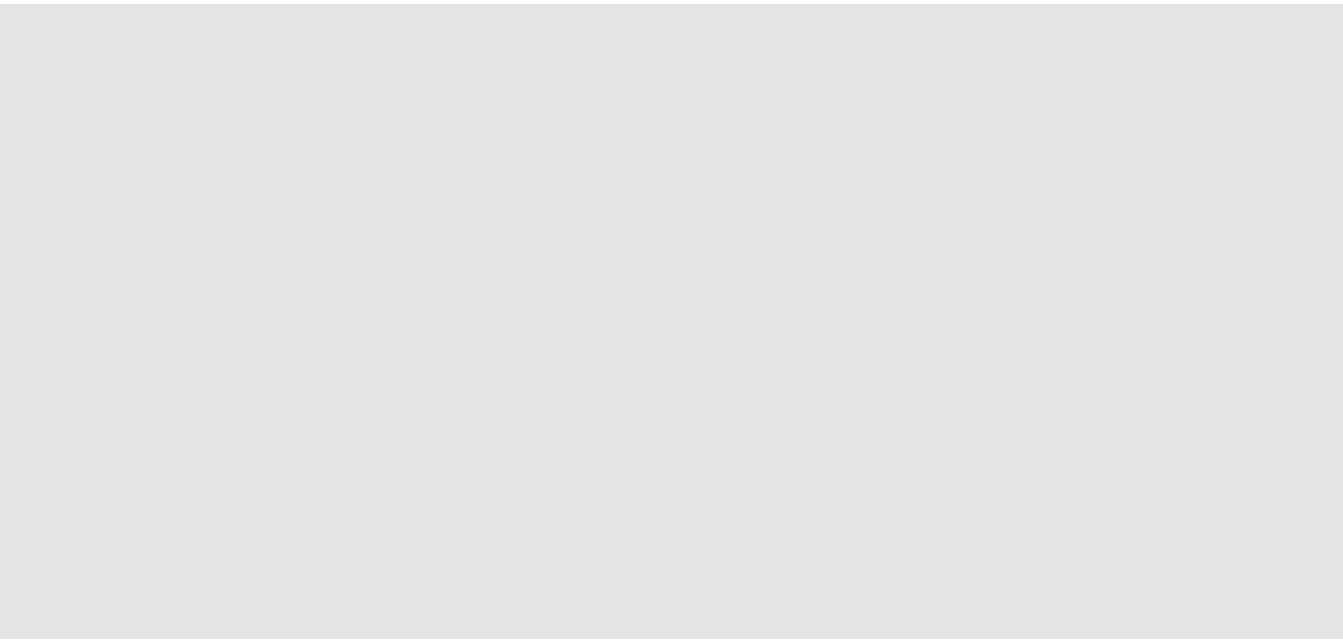 scroll, scrollTop: 0, scrollLeft: 0, axis: both 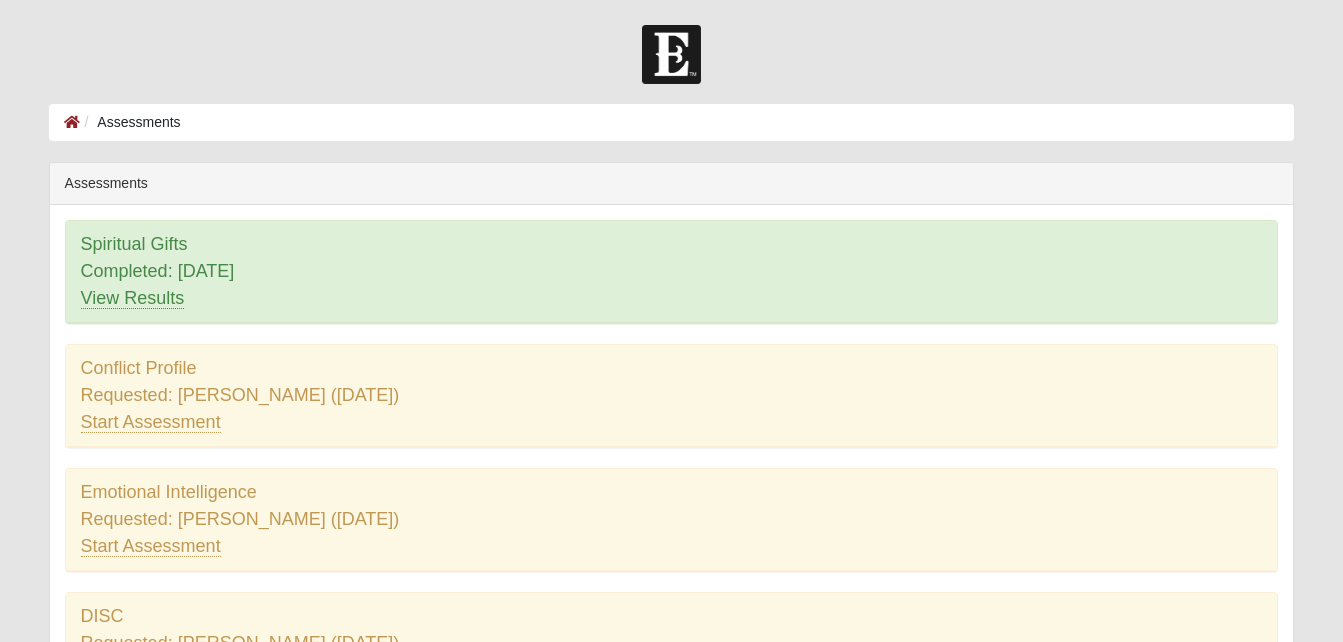 click on "Assessments
Assessments
Error
Assessments
Spiritual Gifts
Completed: [DATE]
View Results
Conflict Profile
Requested: [PERSON_NAME] ([DATE])
Start Assessment
Start Assessment  DISC" at bounding box center (672, 553) 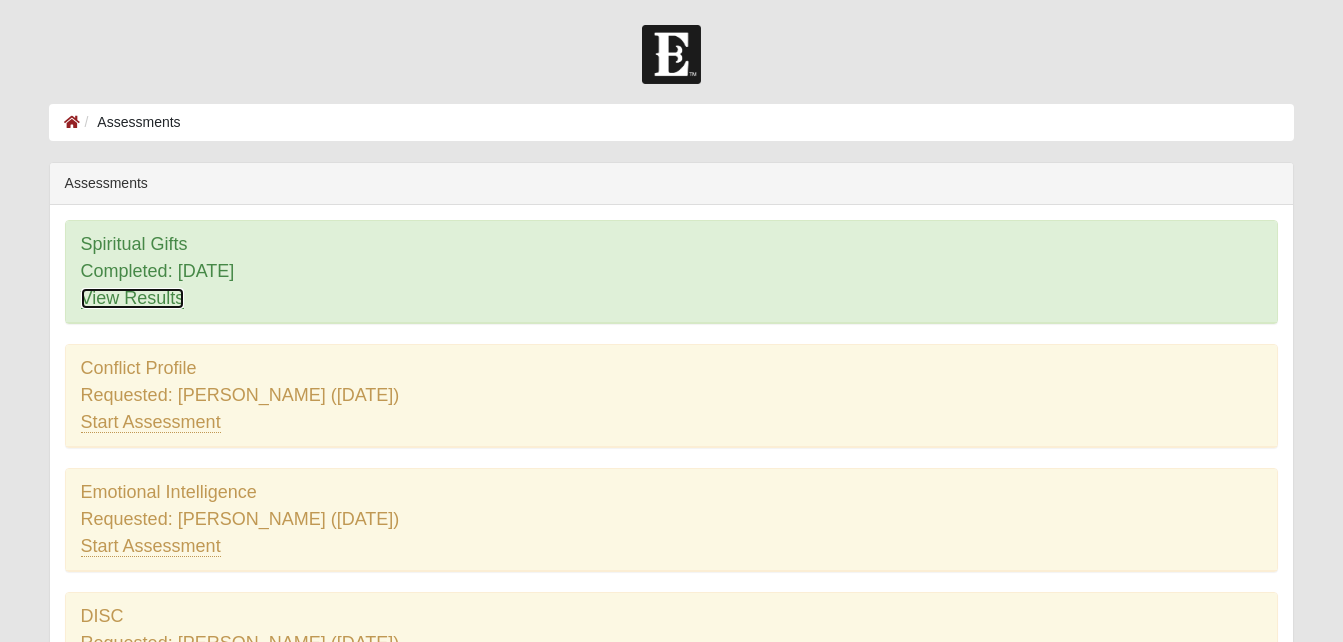 click on "View Results" at bounding box center (133, 298) 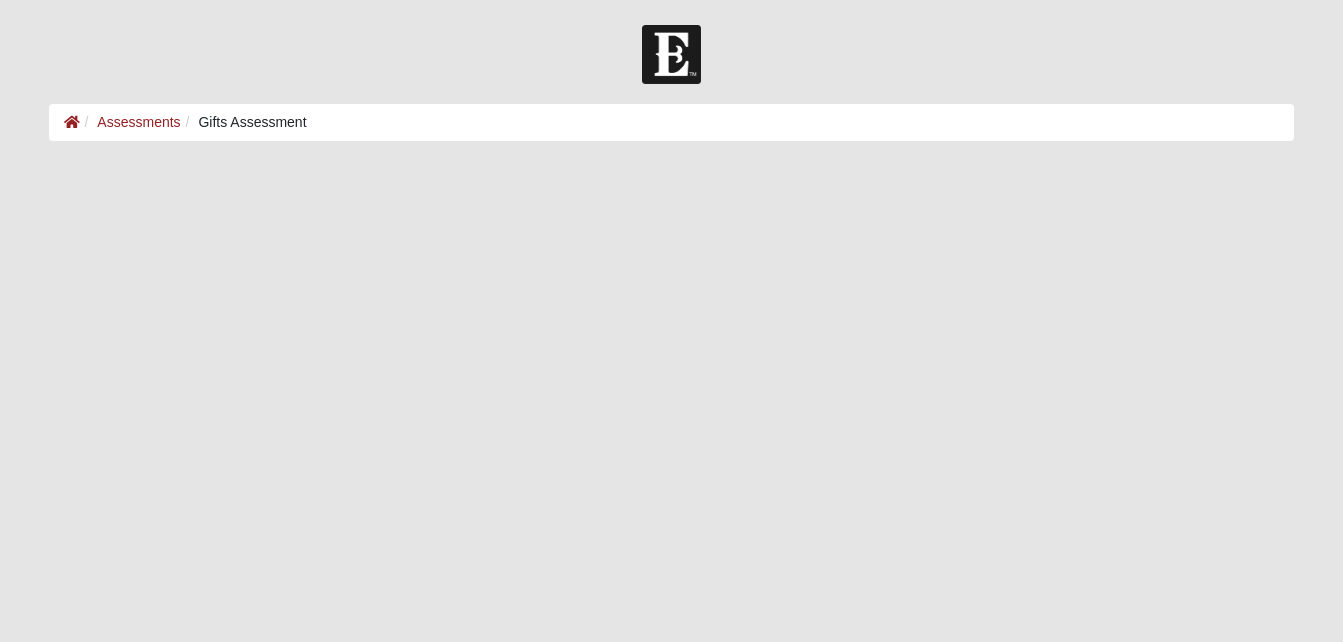 scroll, scrollTop: 0, scrollLeft: 0, axis: both 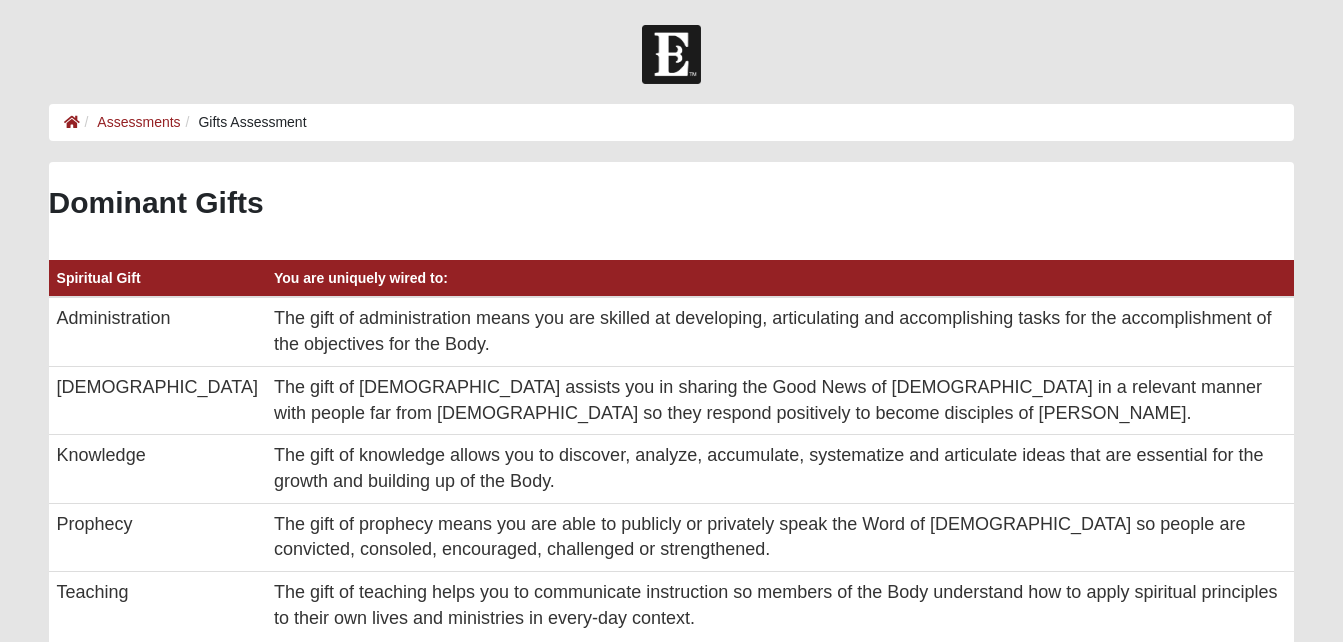 click on "Dominant Gifts" at bounding box center [672, 203] 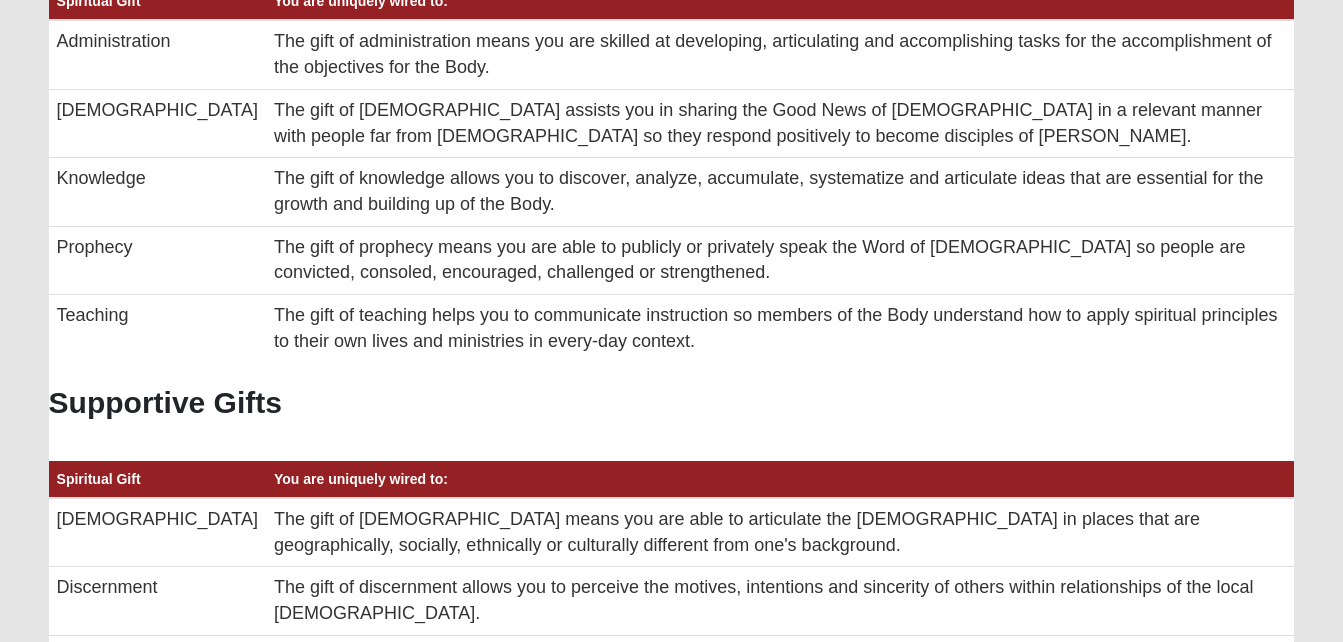 scroll, scrollTop: 240, scrollLeft: 0, axis: vertical 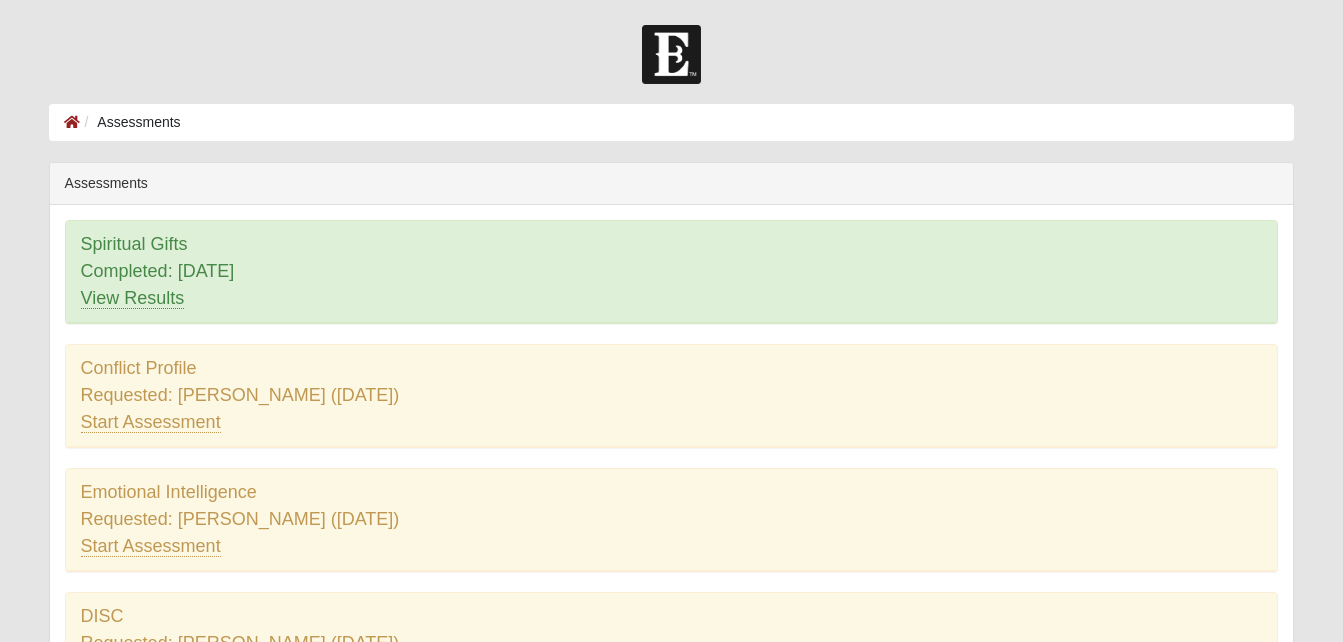 click on "Hello Rodriguez
My Account
Log Out
Assessments
Assessments
Error" at bounding box center (671, 526) 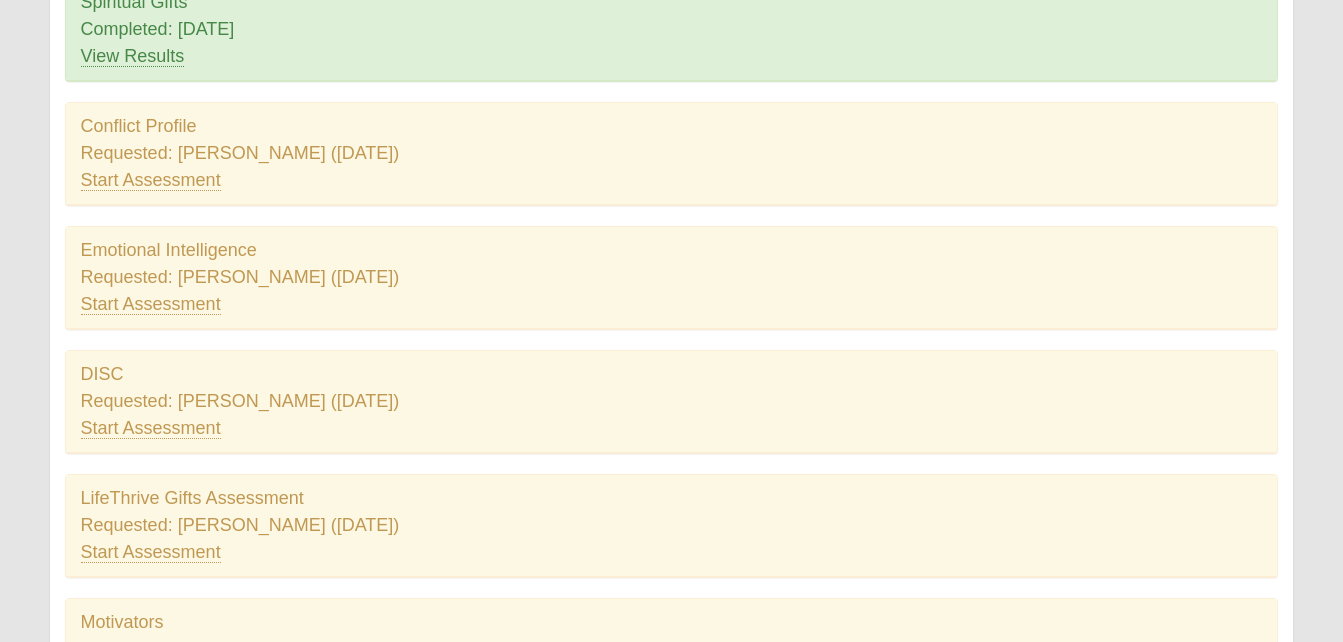 scroll, scrollTop: 251, scrollLeft: 0, axis: vertical 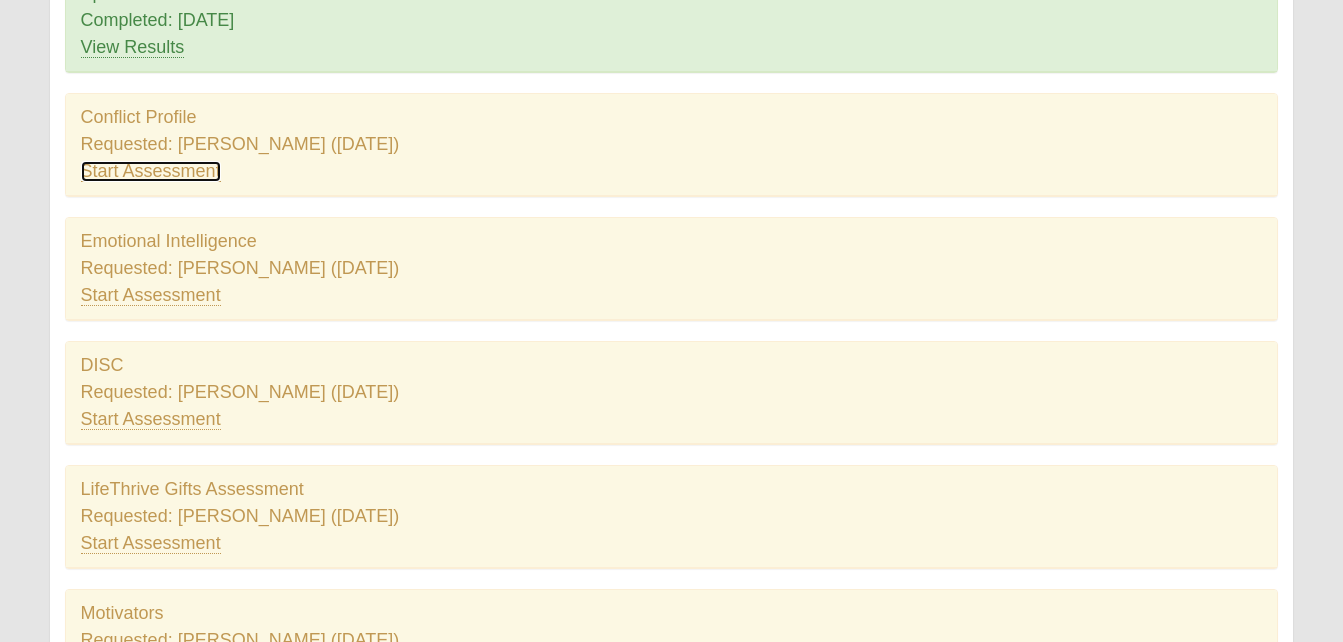 click on "Start Assessment" at bounding box center (151, 171) 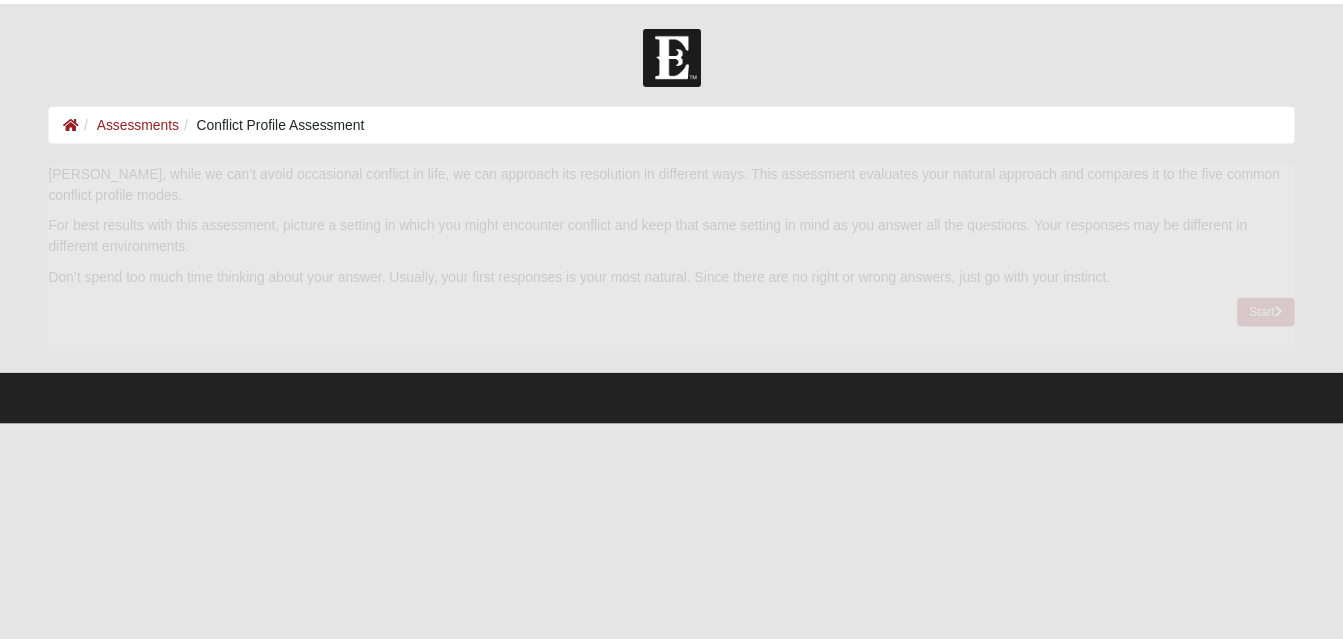 scroll, scrollTop: 0, scrollLeft: 0, axis: both 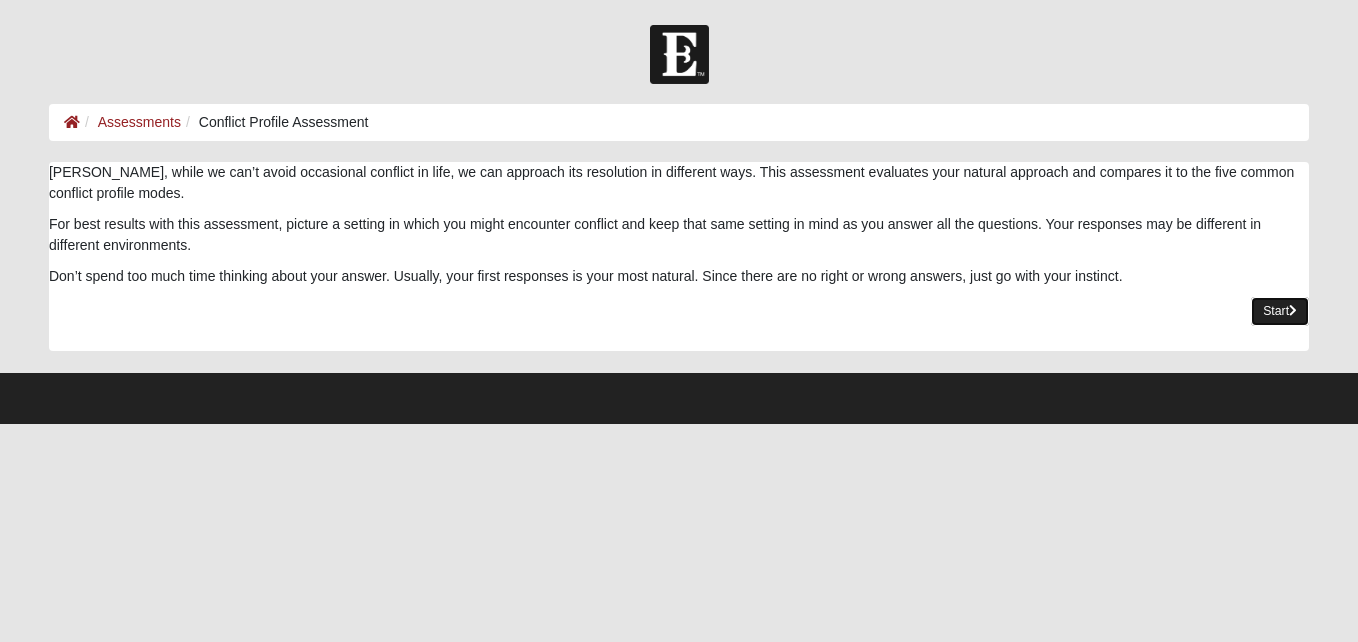 click at bounding box center (1293, 311) 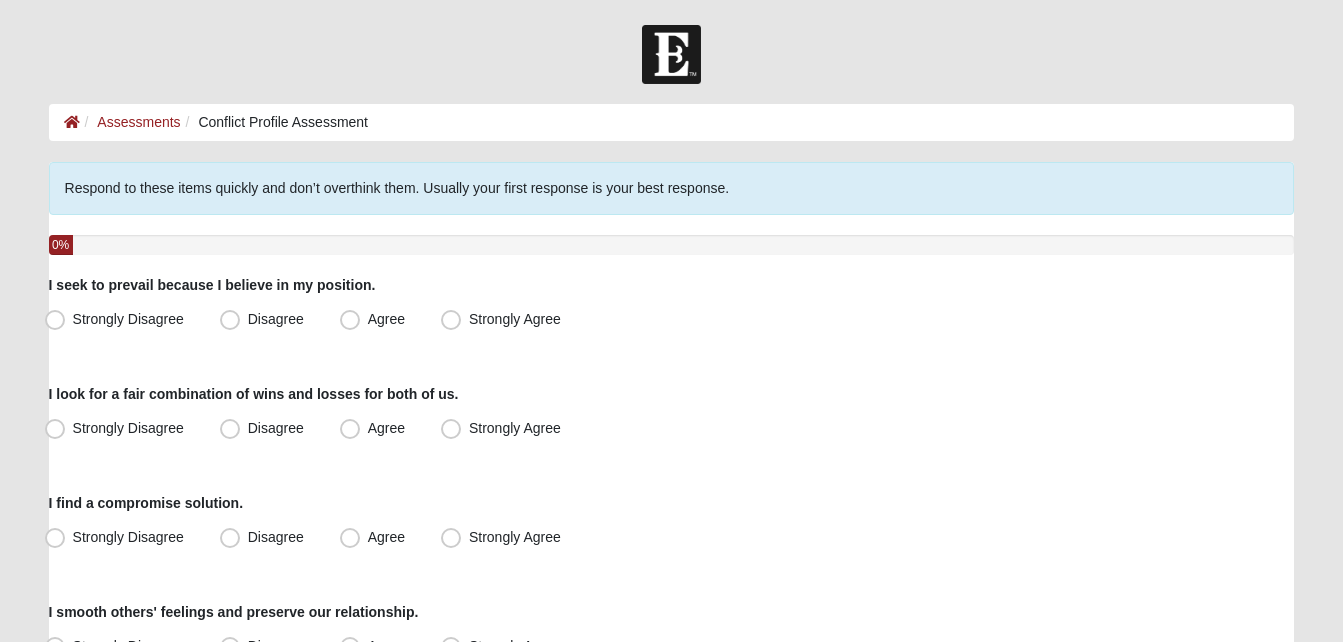 click on "0%" at bounding box center (672, 245) 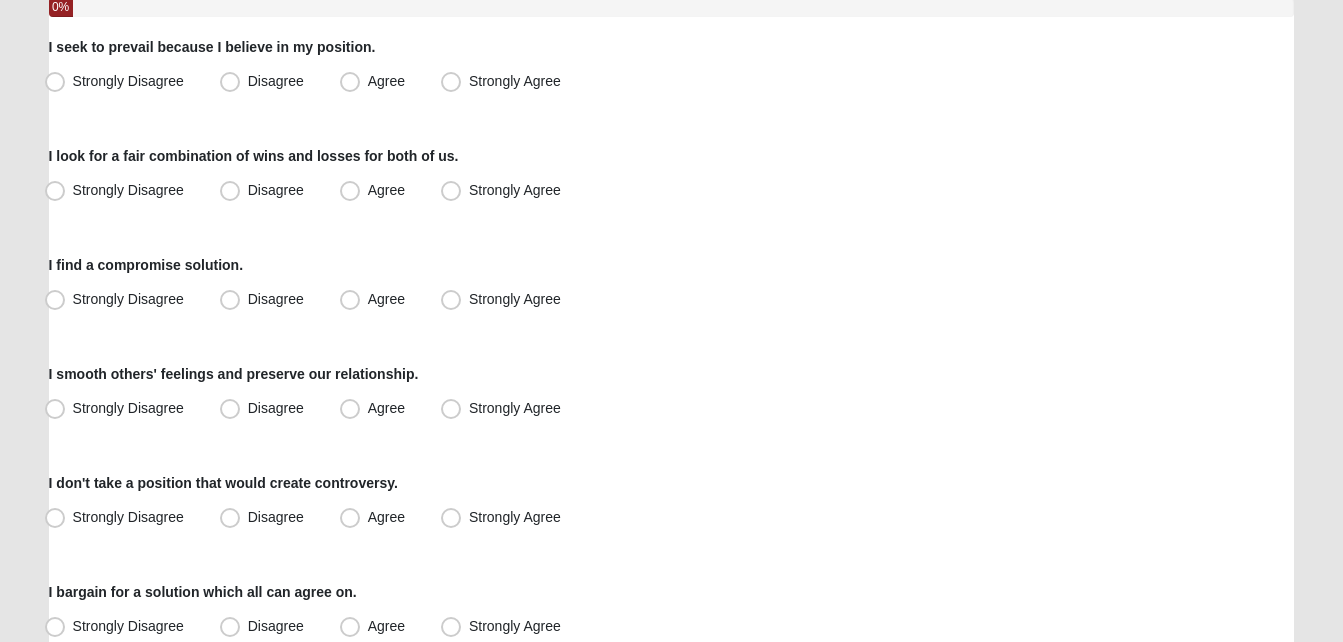 scroll, scrollTop: 240, scrollLeft: 0, axis: vertical 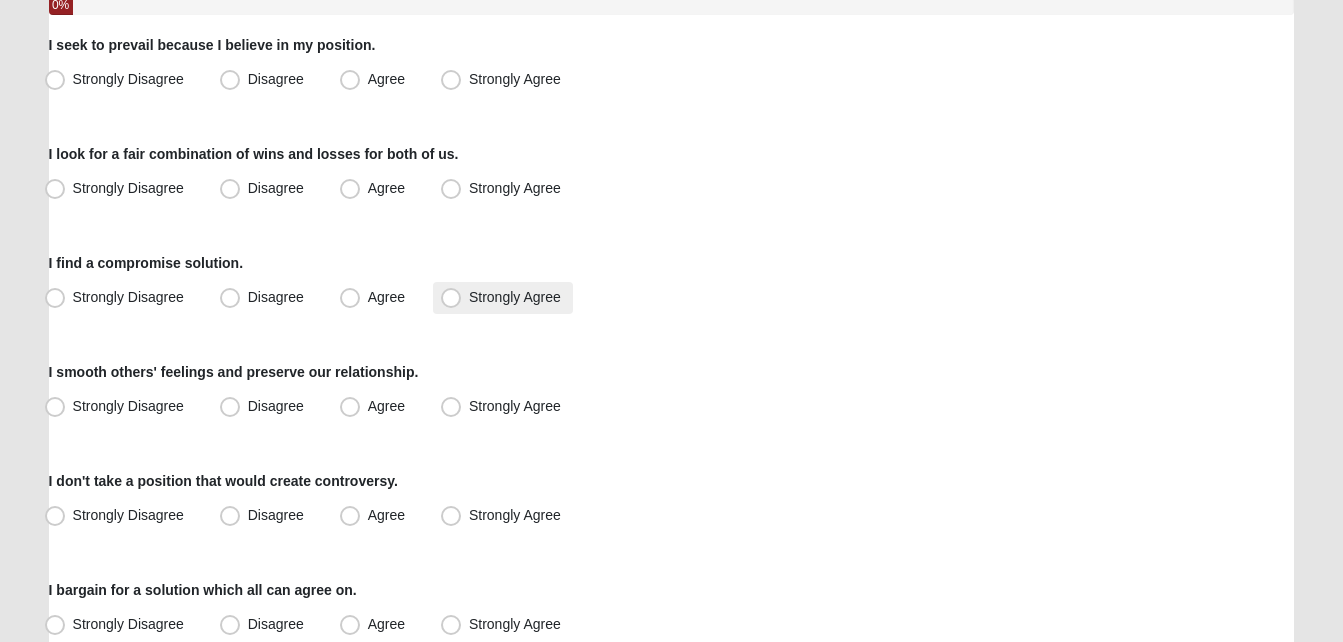 click on "Strongly Agree" at bounding box center (515, 297) 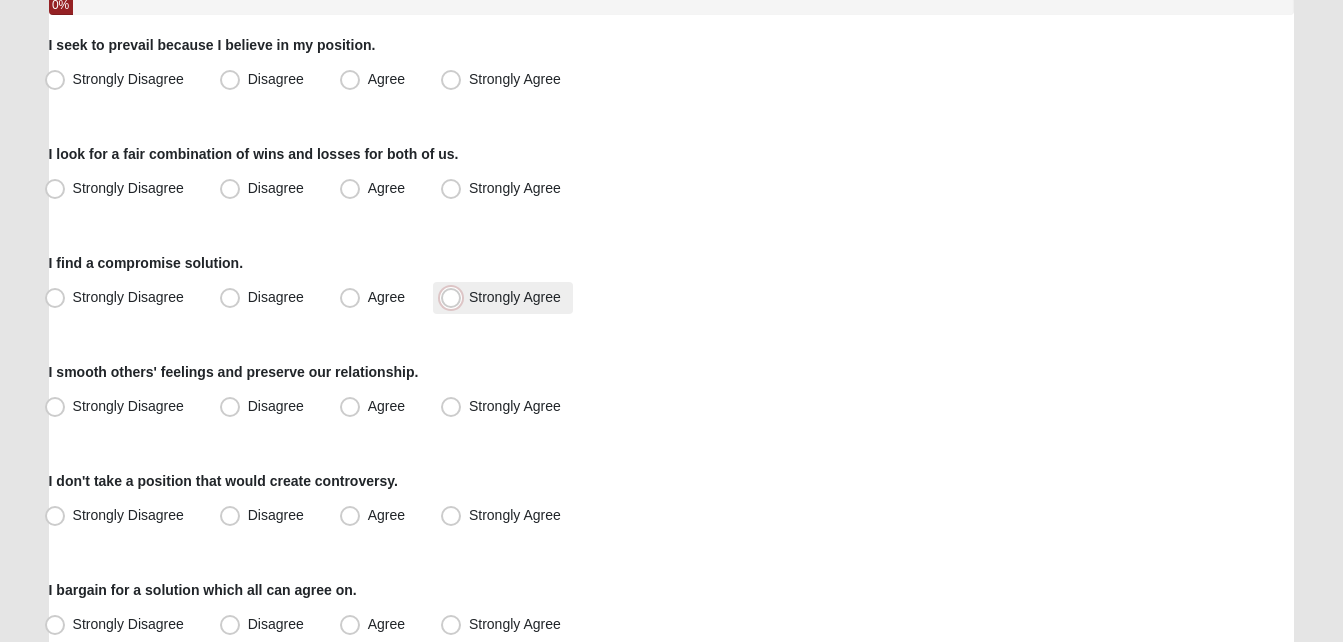 click on "Strongly Agree" at bounding box center (455, 297) 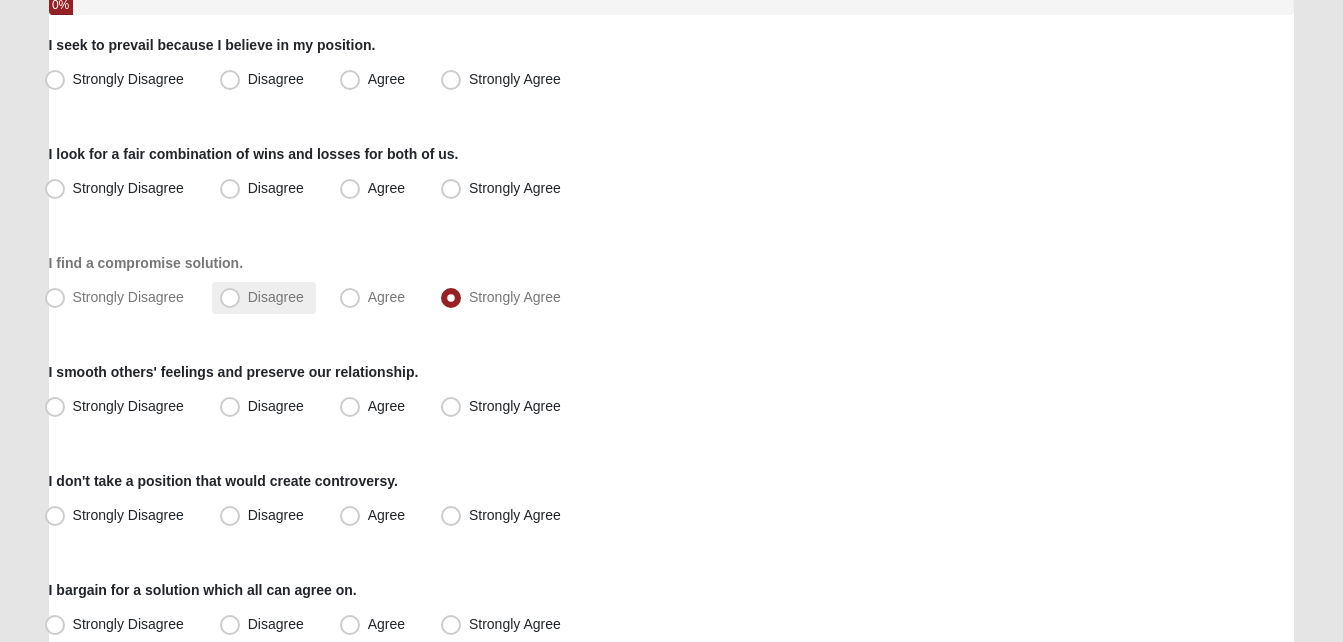 click on "Disagree" at bounding box center (264, 298) 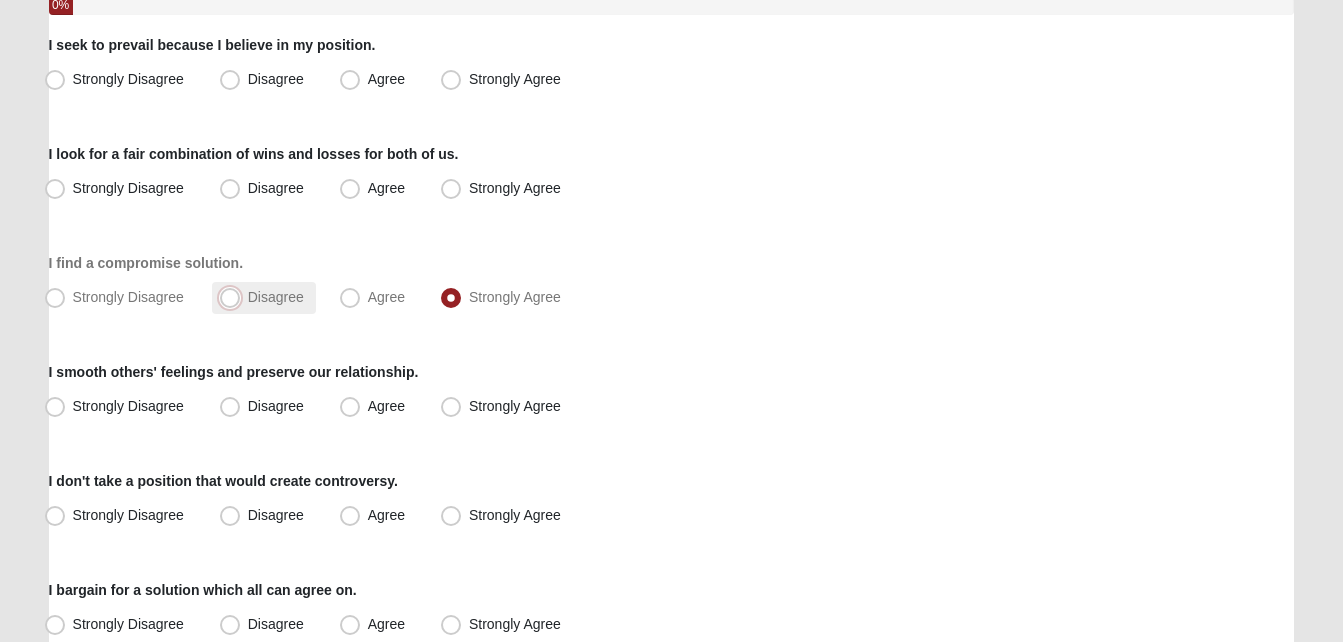 click on "Disagree" at bounding box center (234, 297) 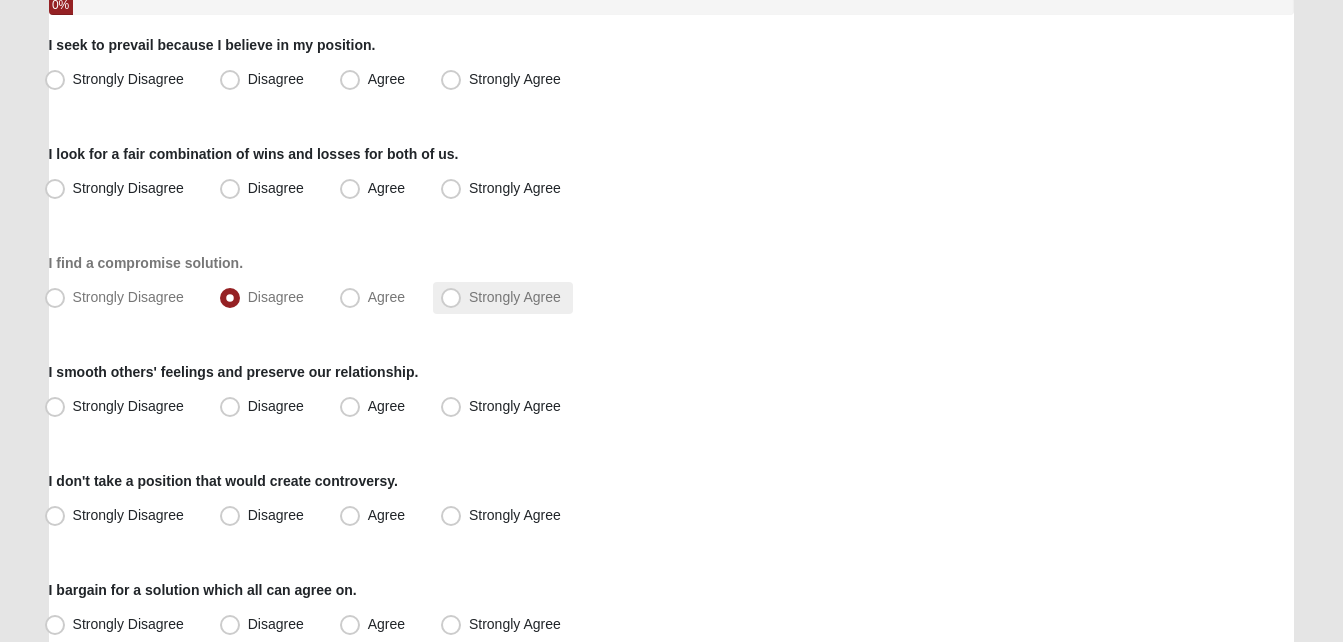 click on "Strongly Agree" at bounding box center [515, 297] 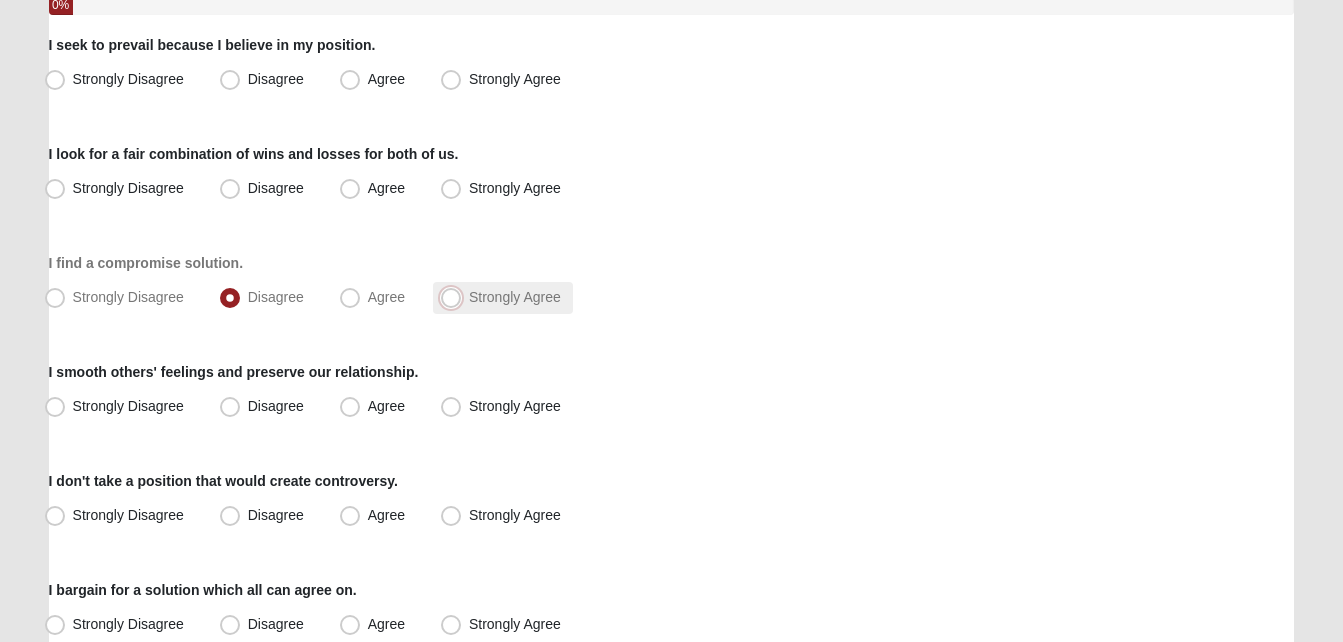 click on "Strongly Agree" at bounding box center [455, 297] 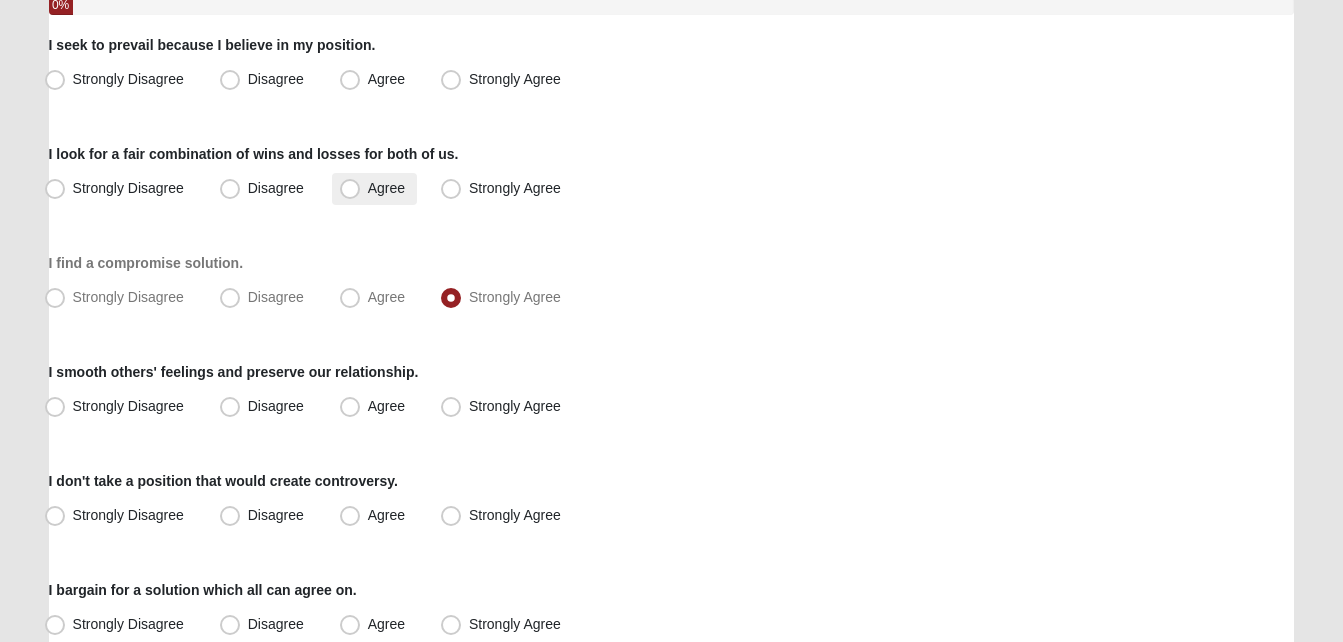 click on "Agree" at bounding box center (386, 188) 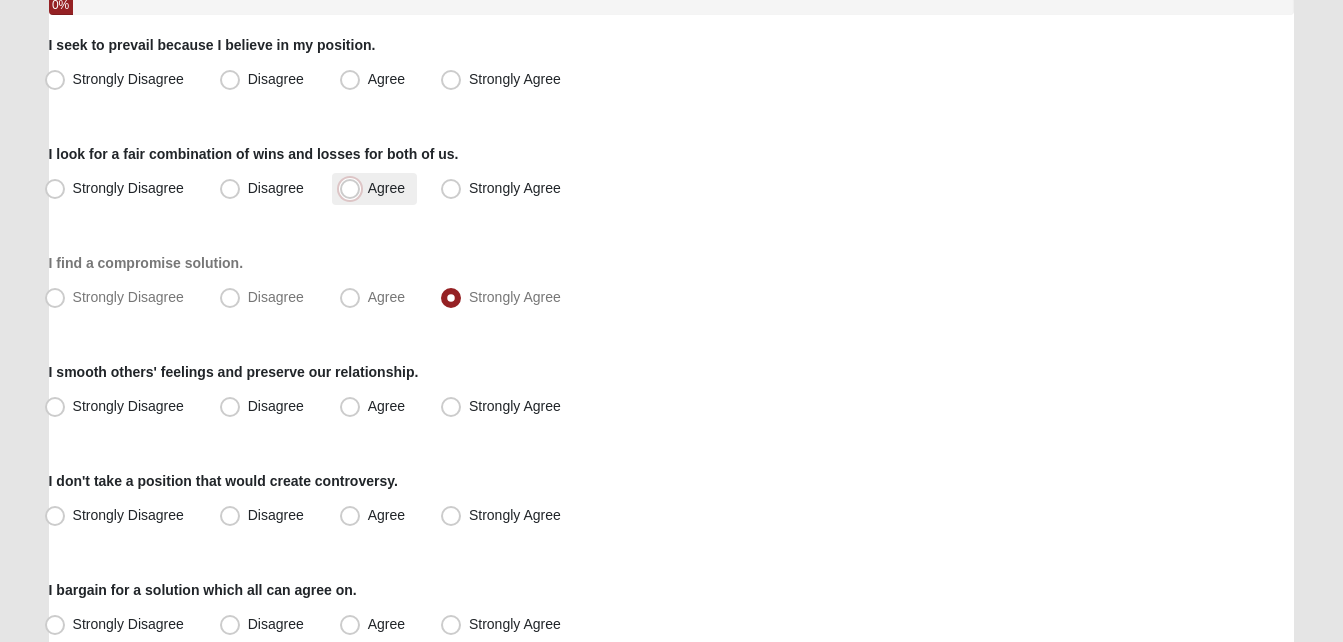 click on "Agree" at bounding box center (354, 188) 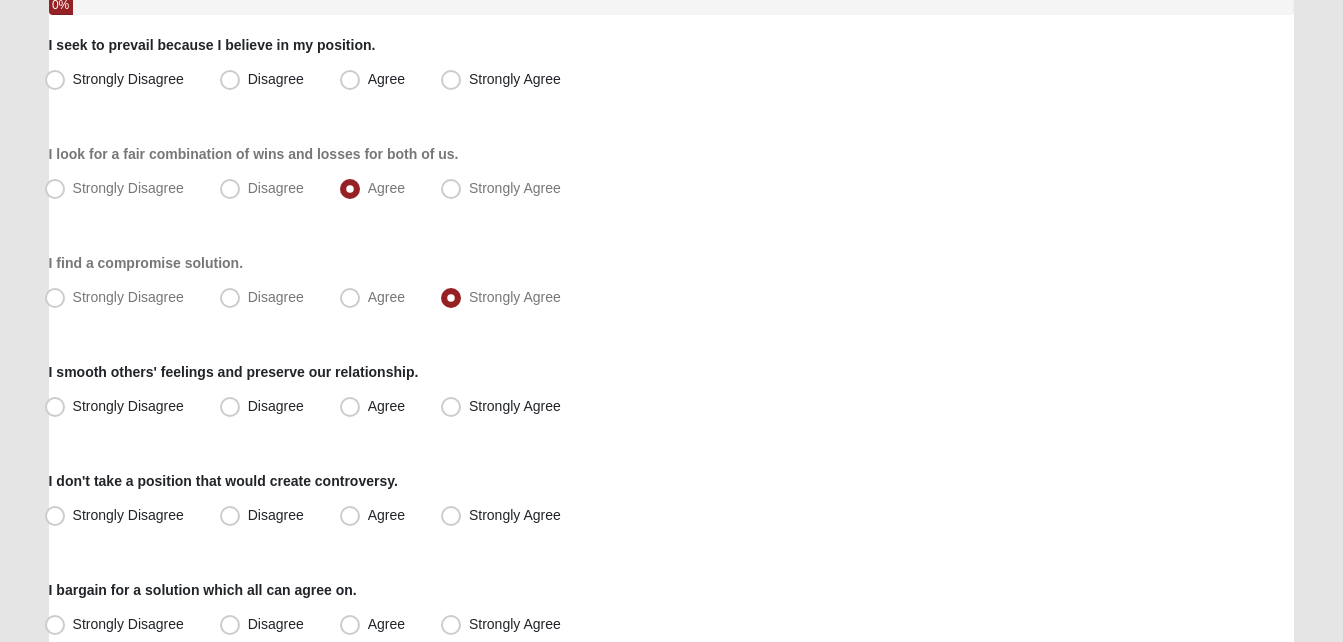 click on "Hello Rodriguez
My Account
Log Out
Conflict Profile Assessment
Assessments Conflict Profile Assessment
Error" at bounding box center (671, 355) 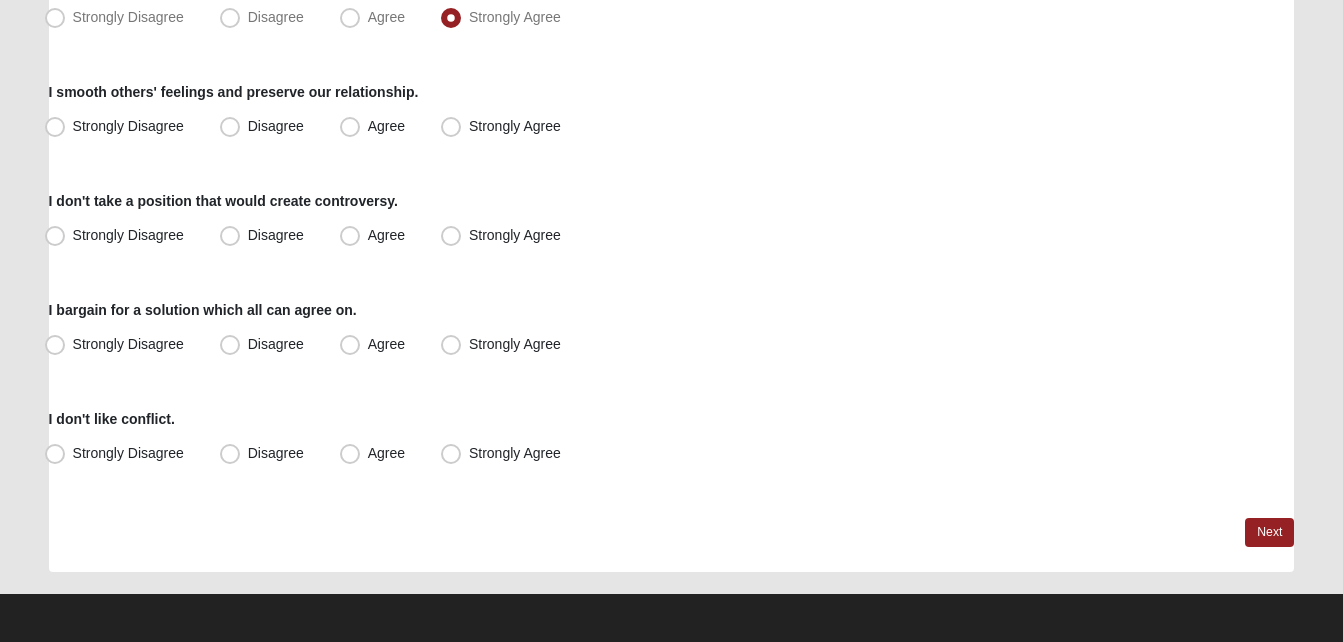 scroll, scrollTop: 523, scrollLeft: 0, axis: vertical 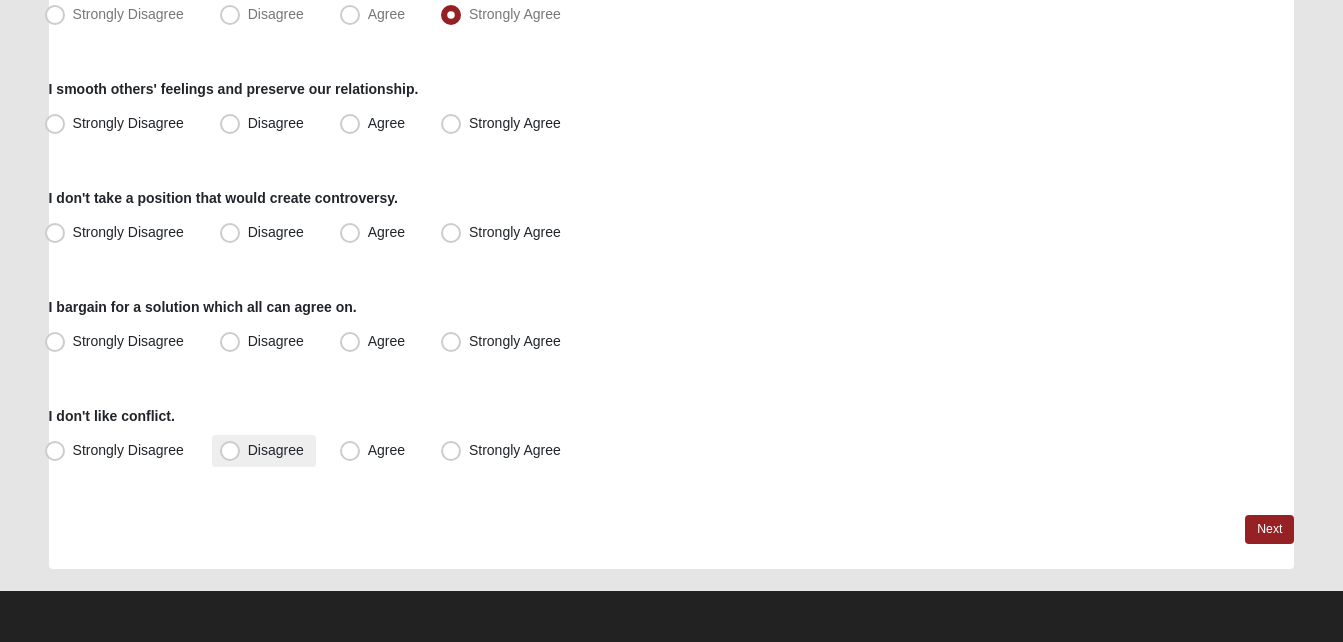click on "Disagree" at bounding box center (276, 450) 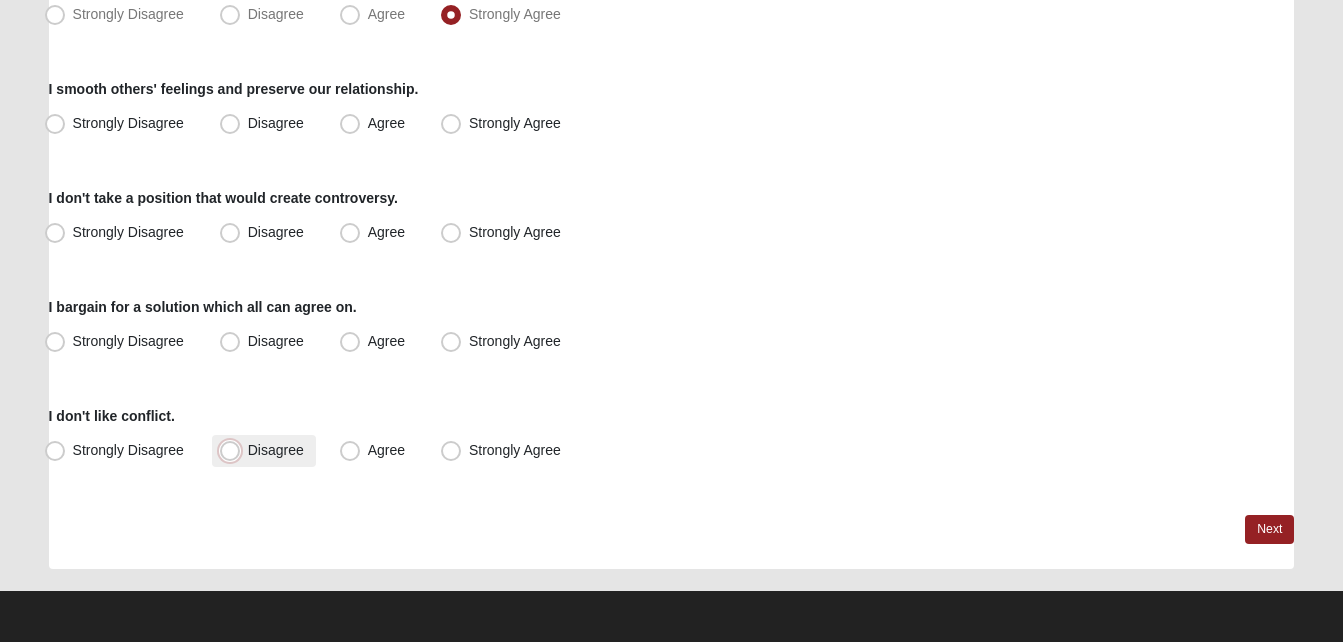click on "Disagree" at bounding box center [234, 450] 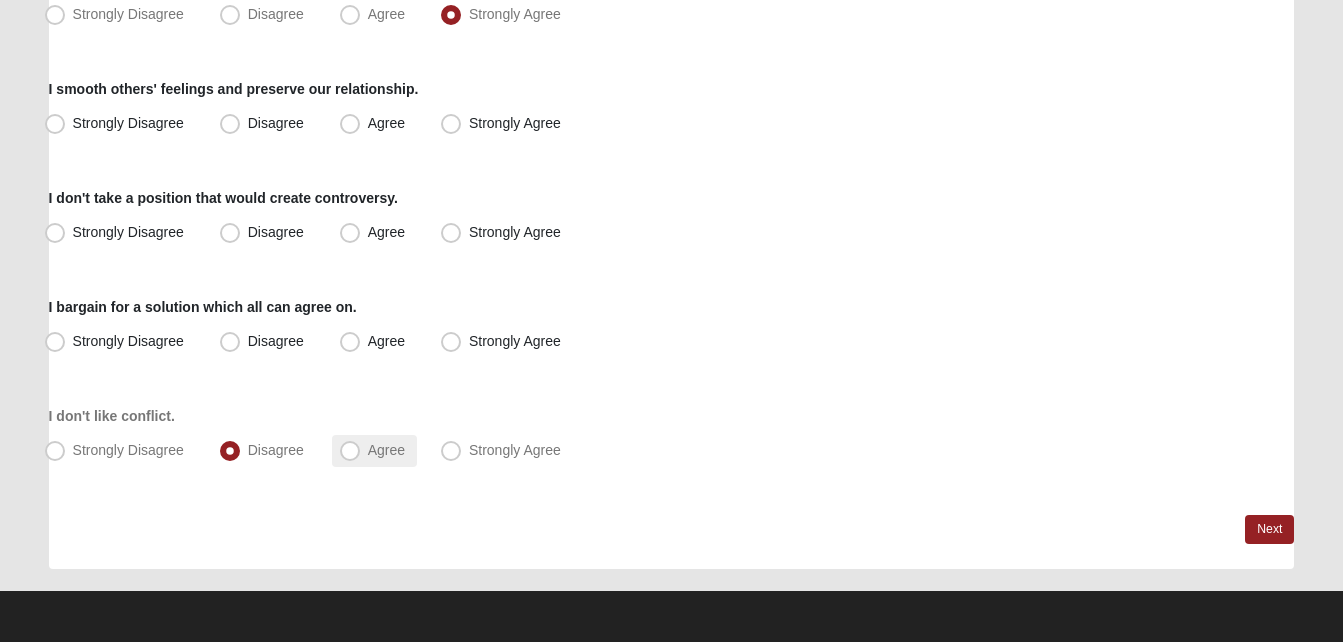 click on "Agree" at bounding box center [386, 450] 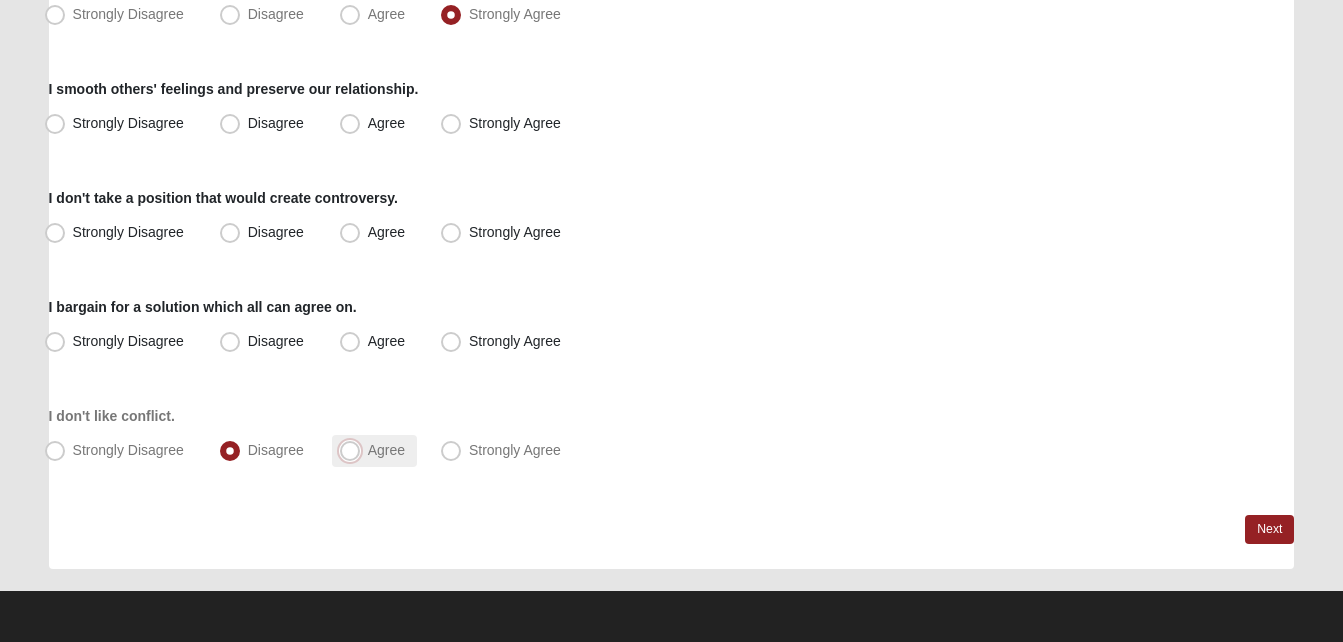 click on "Agree" at bounding box center [354, 450] 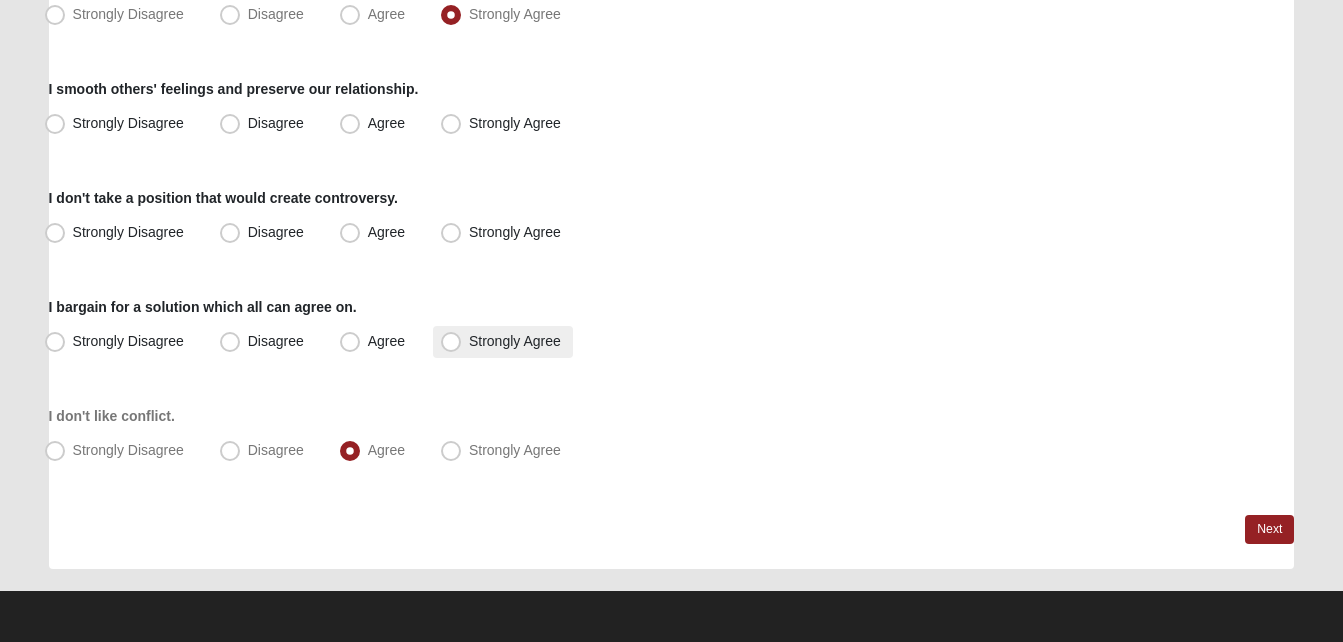 click on "Strongly Agree" at bounding box center [515, 341] 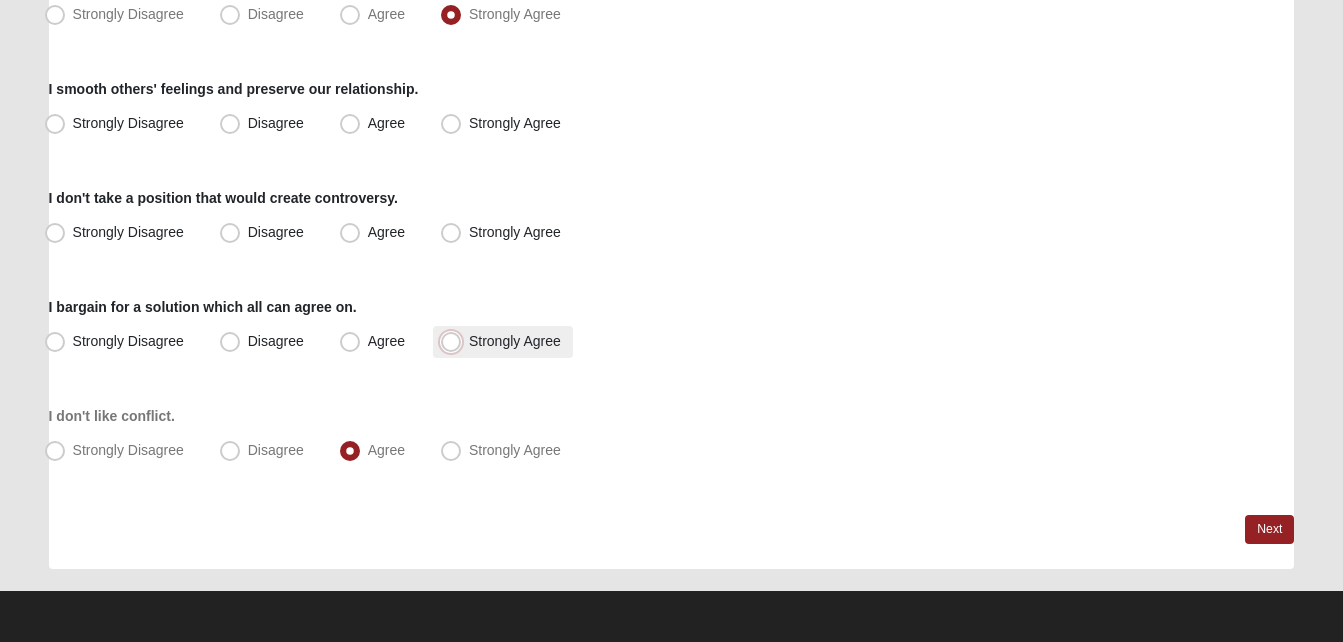 click on "Strongly Agree" at bounding box center (455, 341) 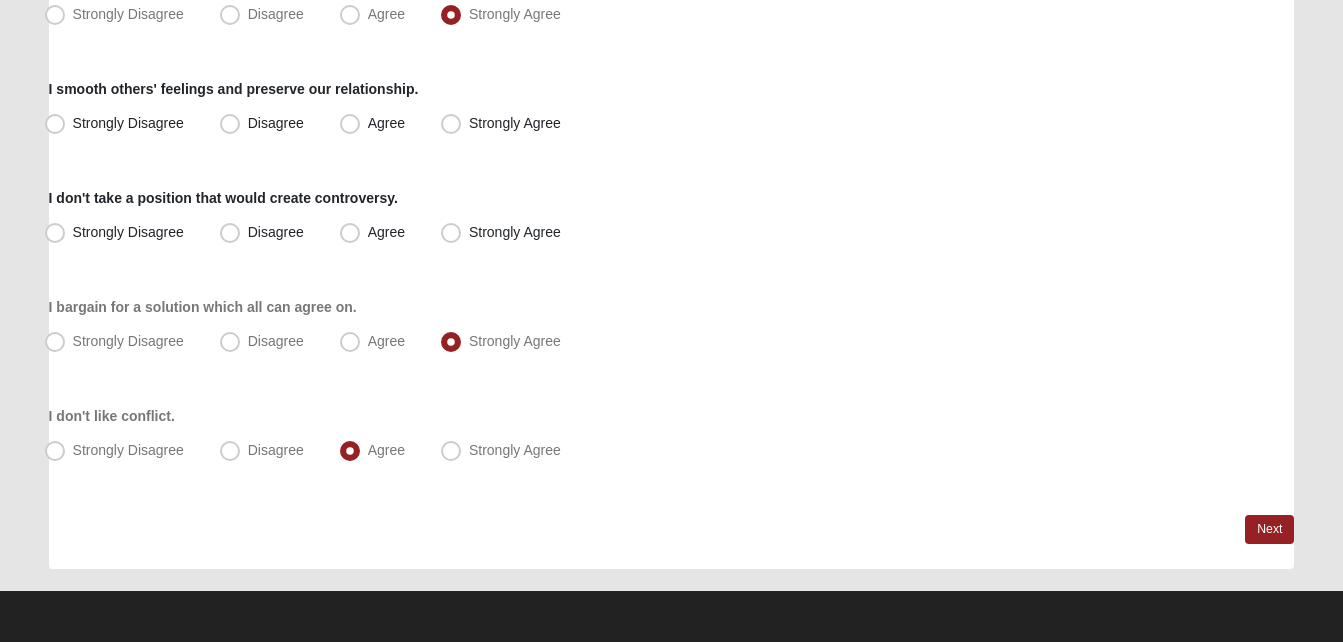 click on "Hello Rodriguez
My Account
Log Out
Conflict Profile Assessment
Assessments Conflict Profile Assessment
Error" at bounding box center (671, 72) 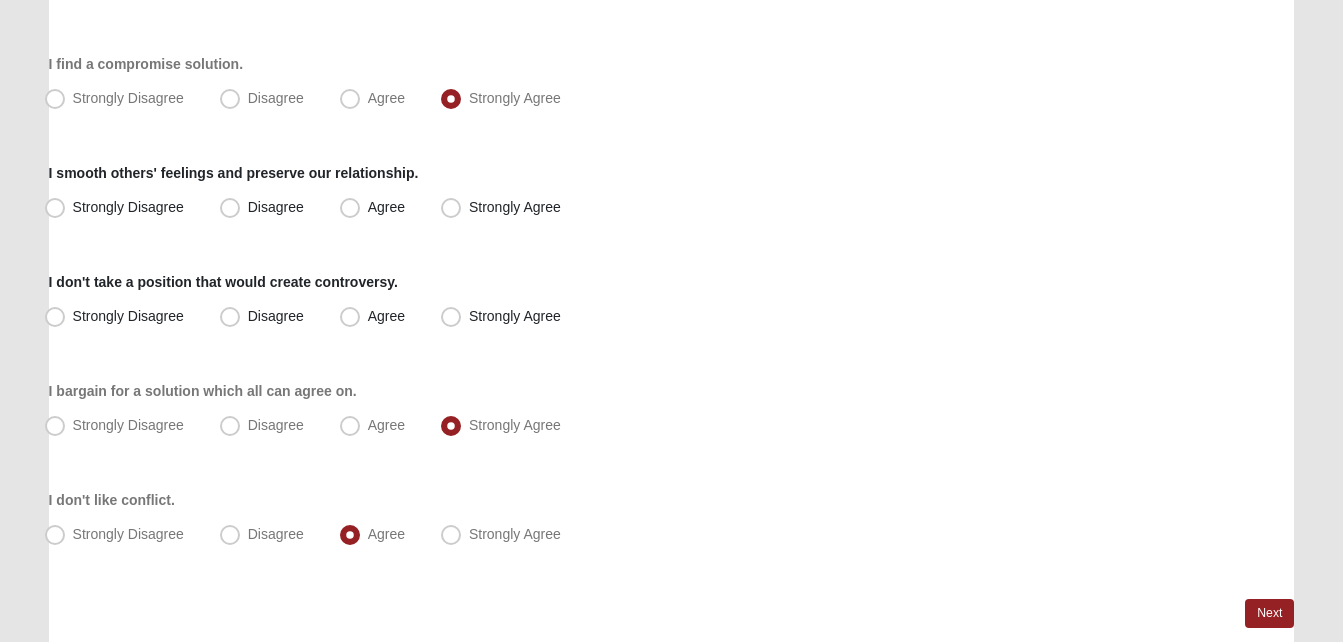 scroll, scrollTop: 403, scrollLeft: 0, axis: vertical 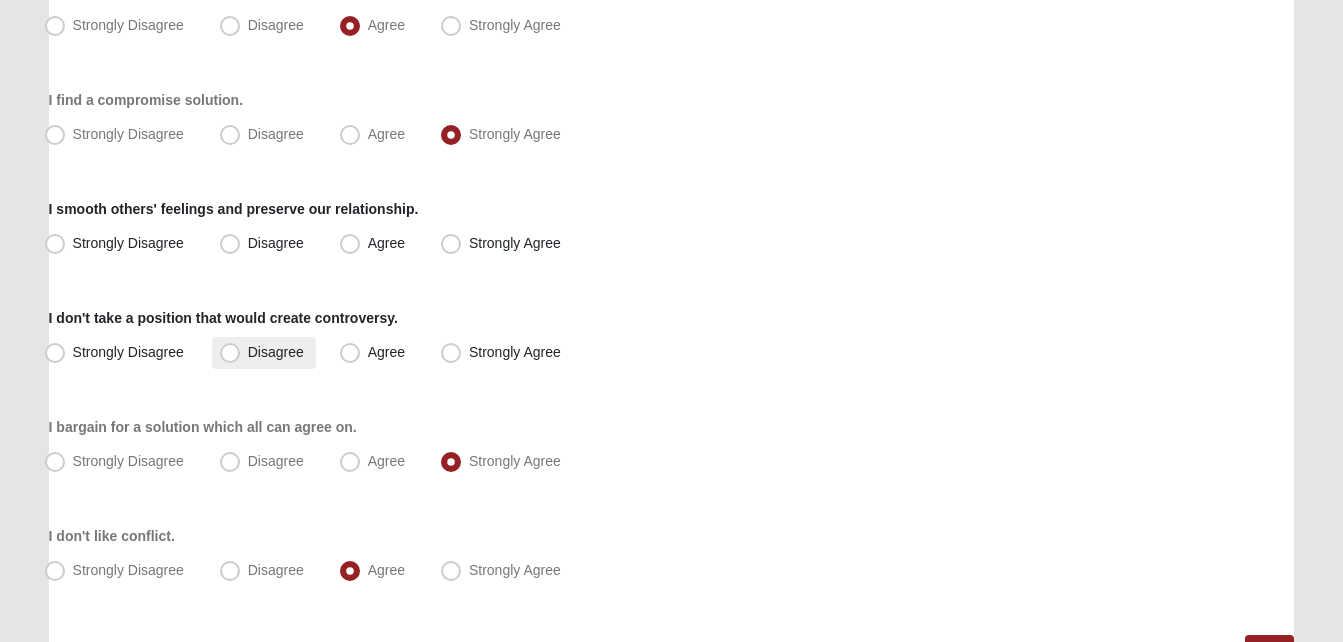 click on "Disagree" at bounding box center [276, 352] 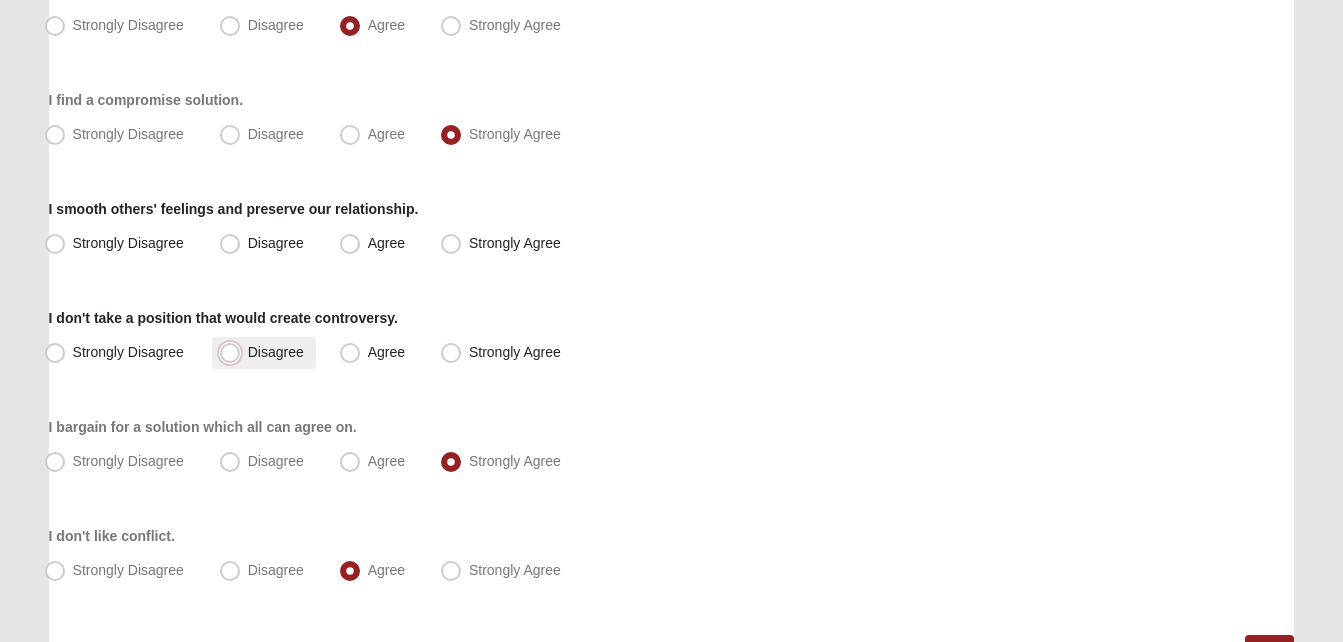 click on "Disagree" at bounding box center (234, 352) 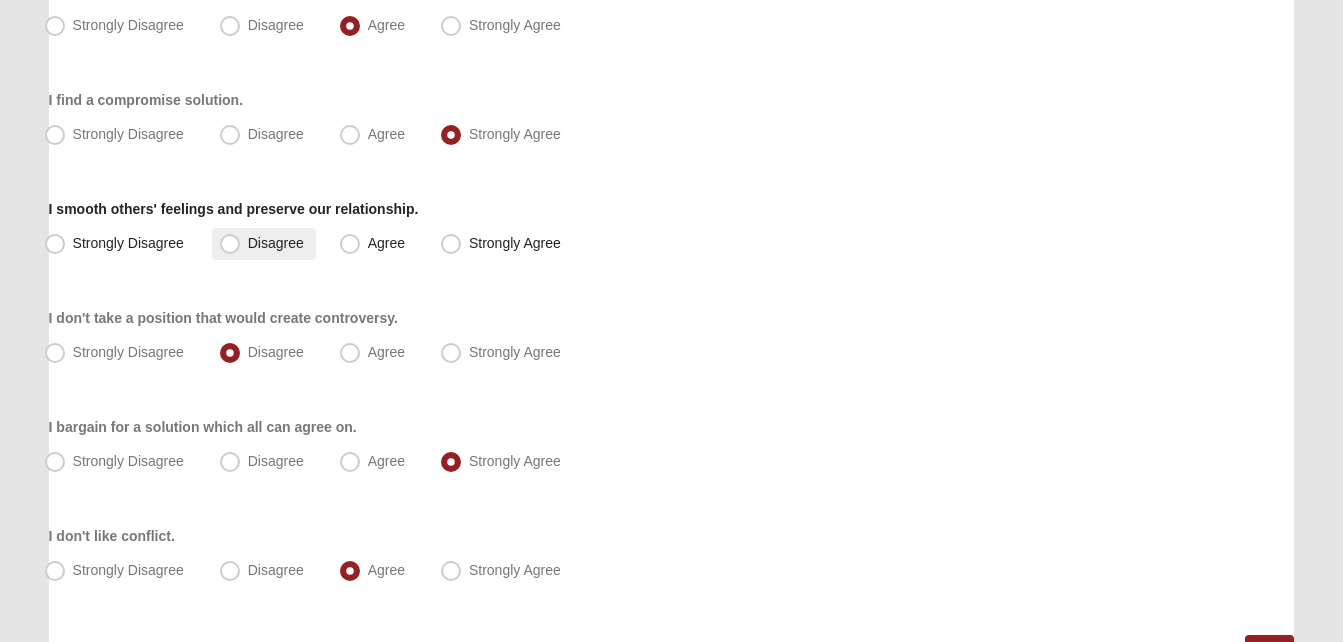 click on "Disagree" at bounding box center (264, 244) 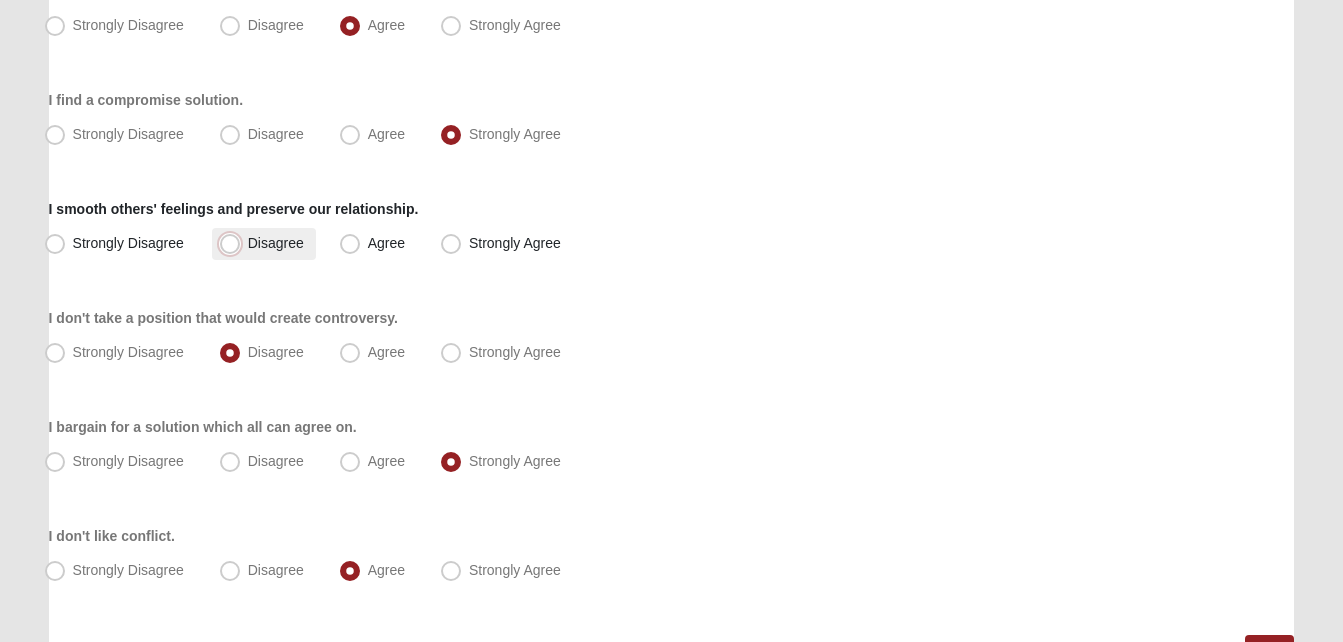 click on "Disagree" at bounding box center (234, 243) 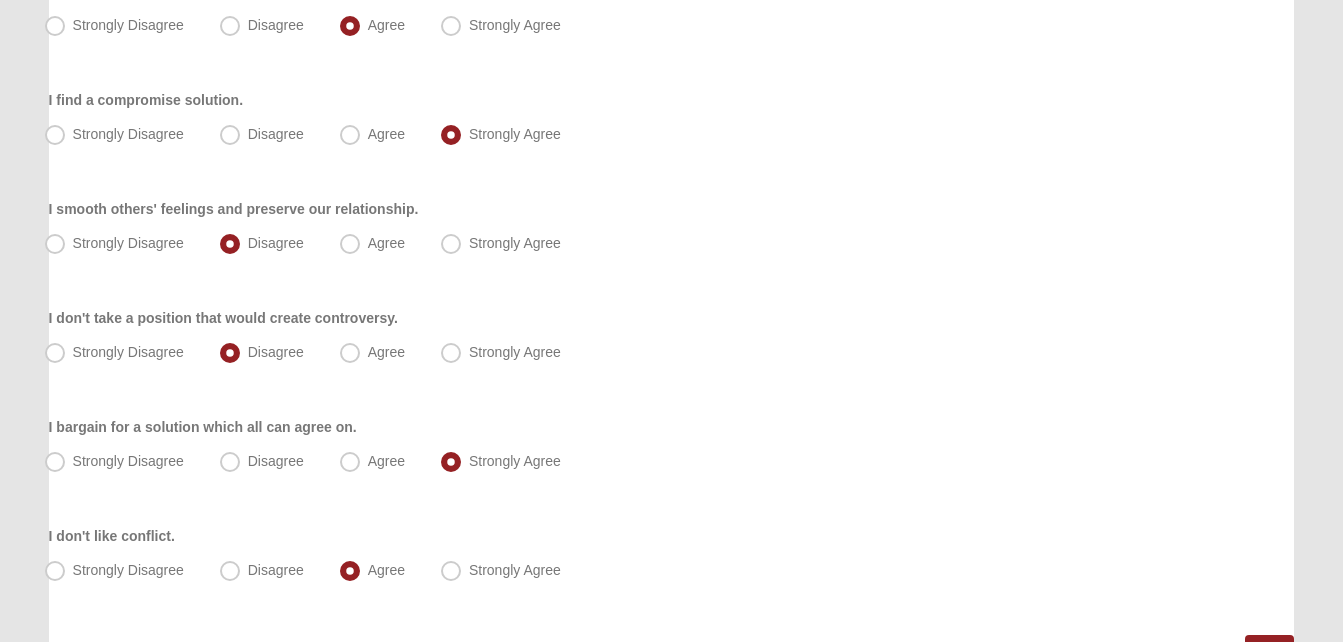 click on "Conflict Profile
Respond to these items quickly and don’t overthink them. Usually your first response is your best response.
0%
I seek to prevail because I believe in my position.
Strongly Disagree
Disagree
Agree
Strongly Agree" at bounding box center [672, 234] 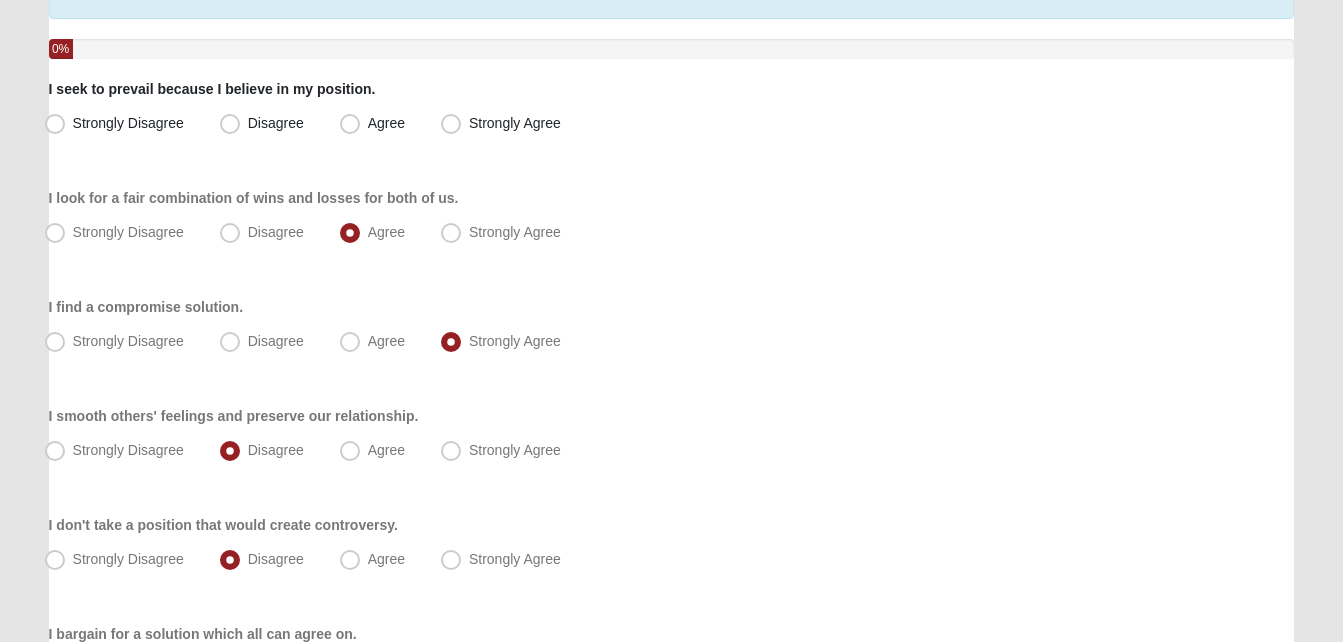 scroll, scrollTop: 200, scrollLeft: 0, axis: vertical 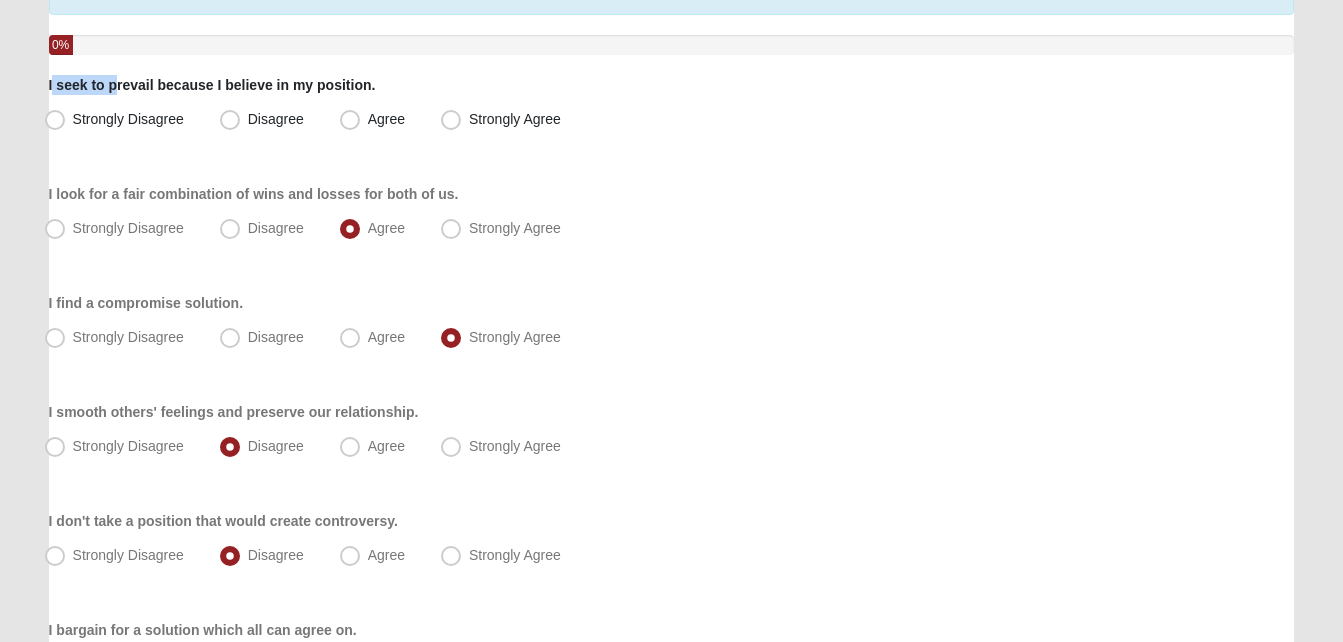 drag, startPoint x: 53, startPoint y: 84, endPoint x: 114, endPoint y: 80, distance: 61.13101 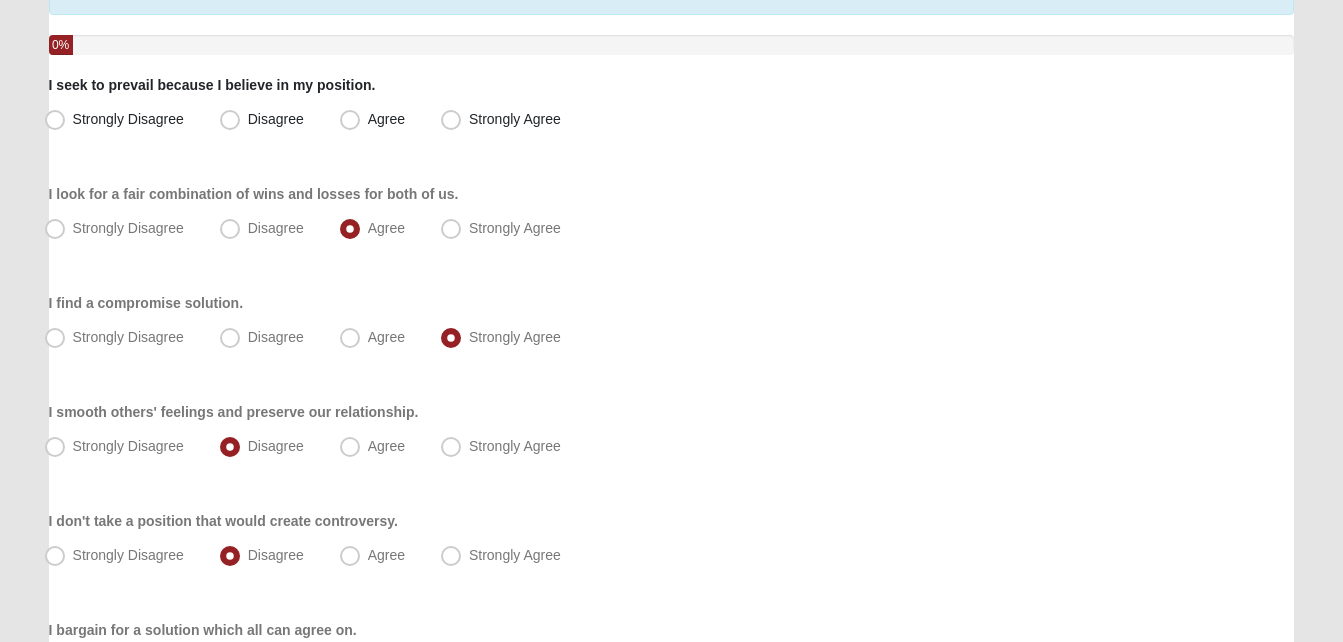 drag, startPoint x: 114, startPoint y: 80, endPoint x: 22, endPoint y: 92, distance: 92.779305 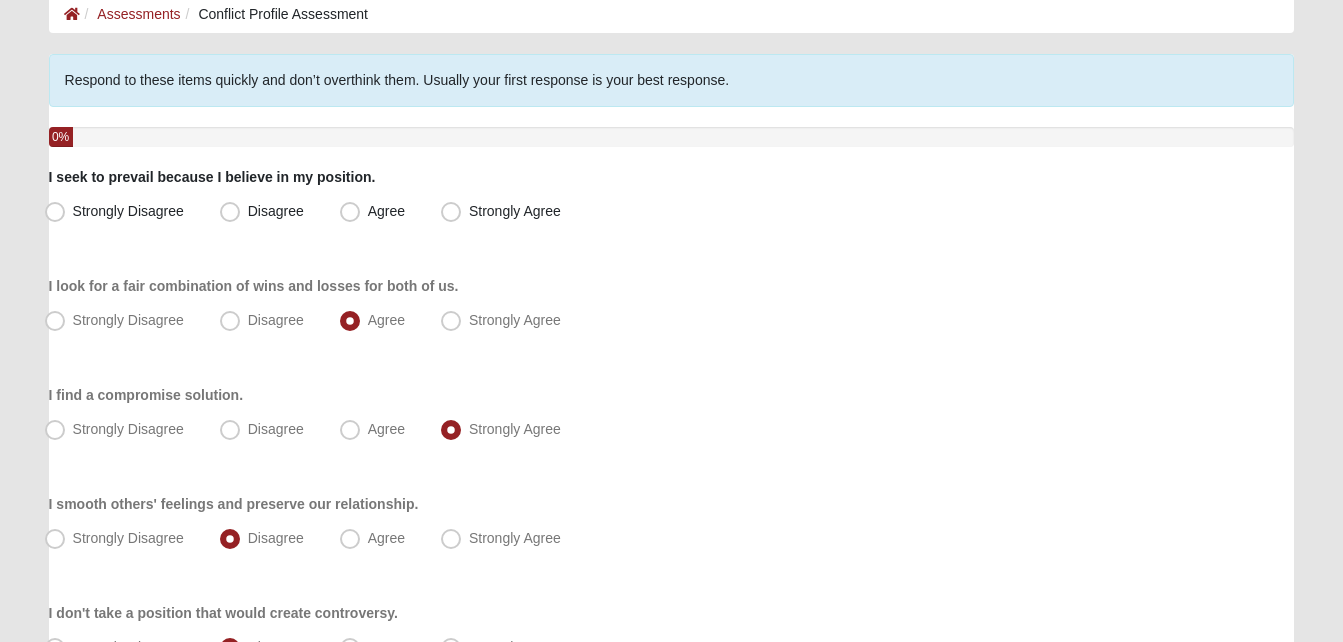 scroll, scrollTop: 160, scrollLeft: 0, axis: vertical 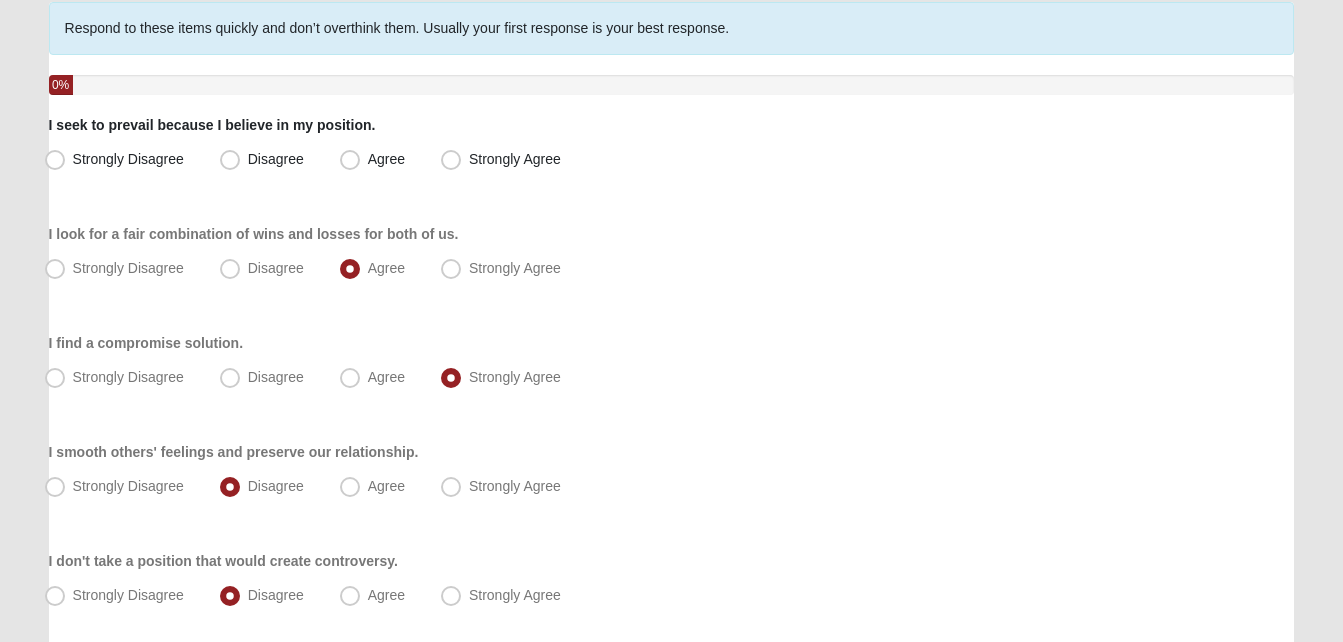 click on "Hello Rodriguez
My Account
Log Out
Conflict Profile Assessment
Assessments Conflict Profile Assessment
Error" at bounding box center (671, 422) 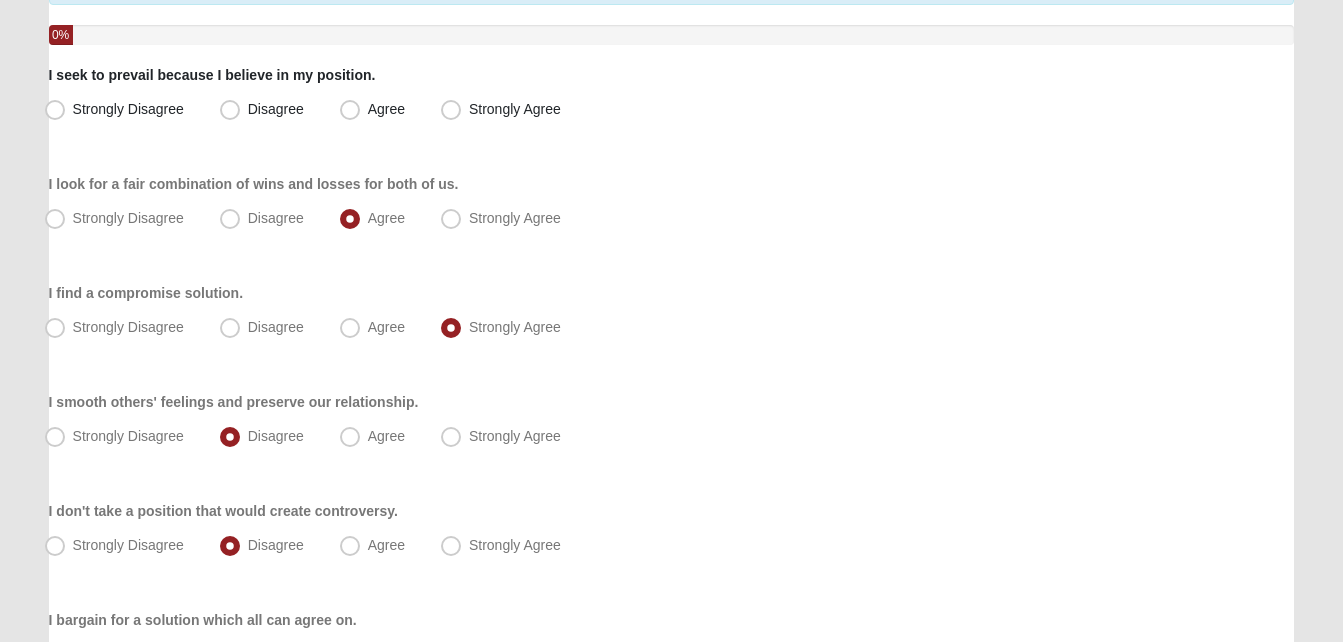 scroll, scrollTop: 240, scrollLeft: 0, axis: vertical 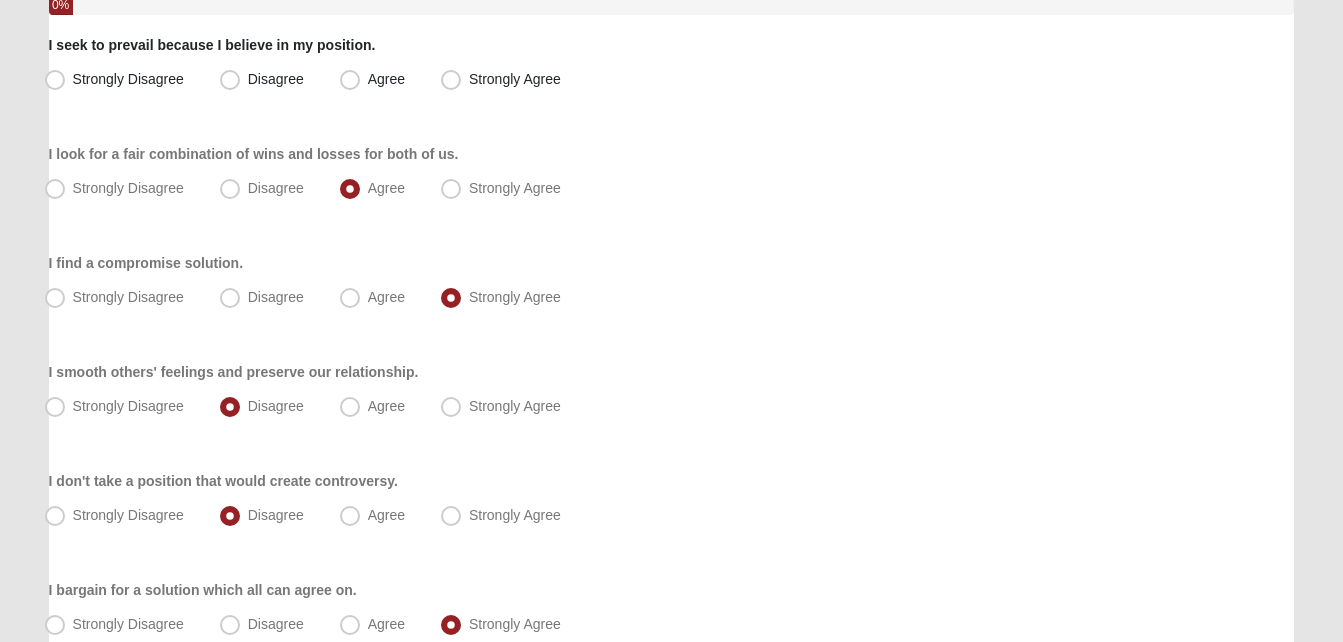 click on "I seek to prevail because I believe in my position." at bounding box center (212, 45) 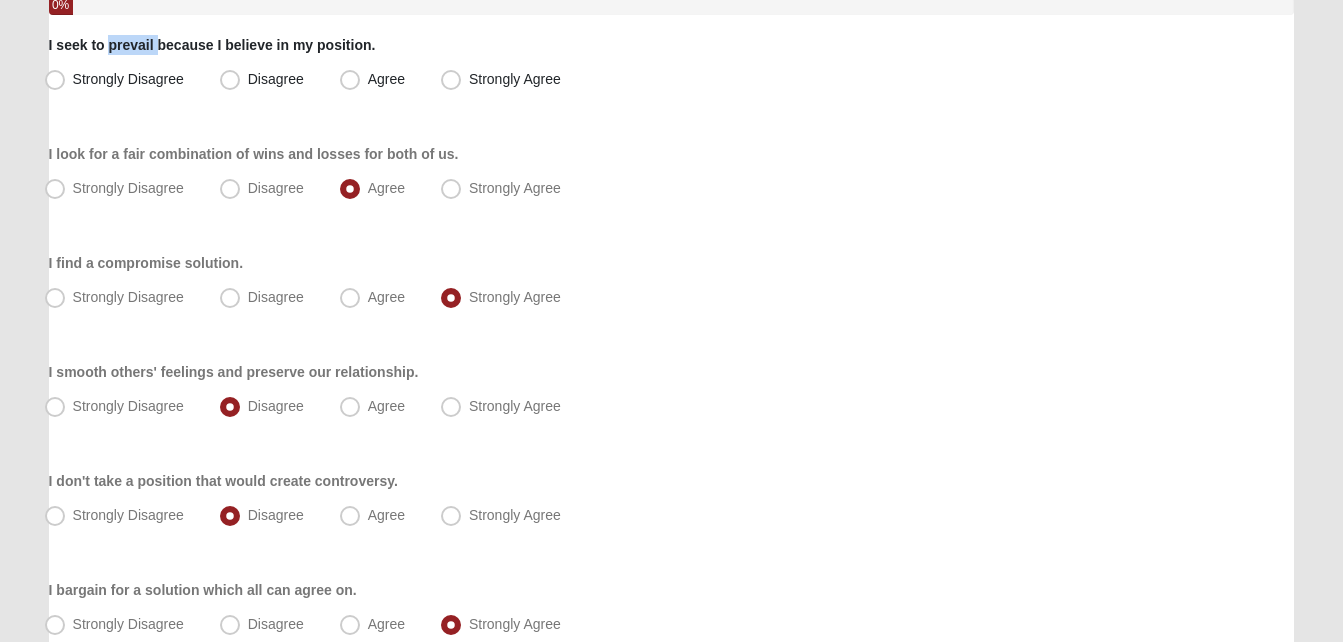 click on "I seek to prevail because I believe in my position." at bounding box center (212, 45) 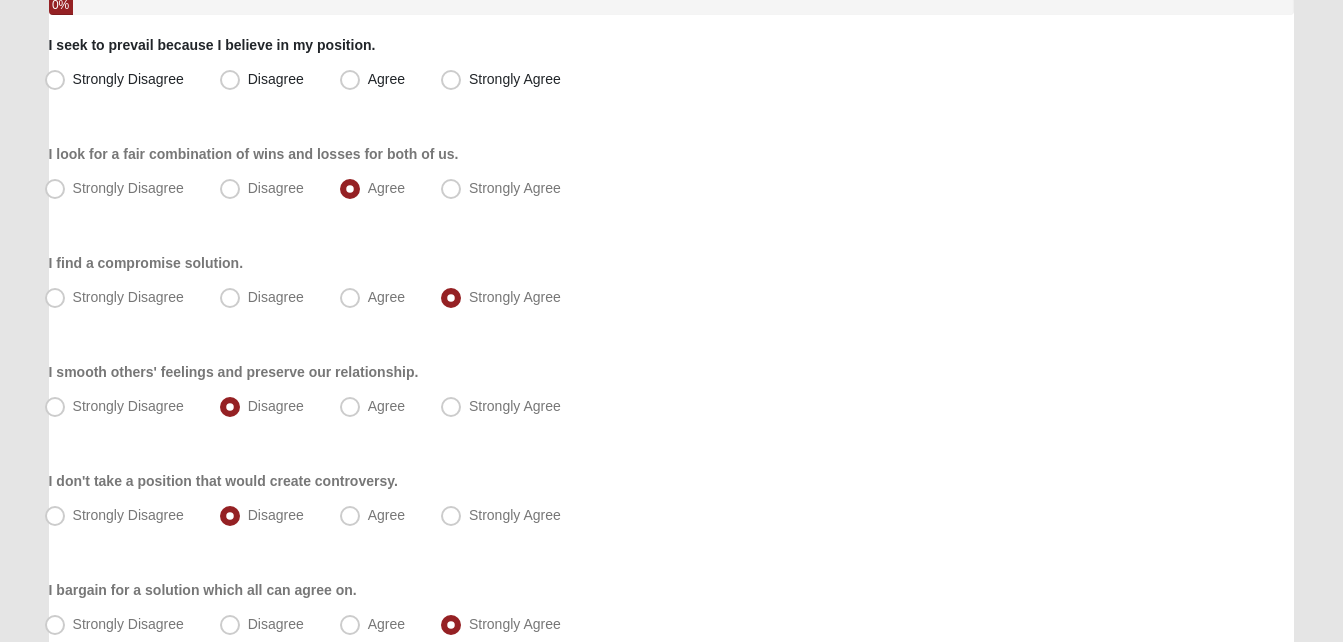 click on "Respond to these items quickly and don’t overthink them. Usually your first response is your best response.
0%
I seek to prevail because I believe in my position.
Strongly Disagree
Disagree
Agree
Strongly Agree
I look for a fair combination of wins and losses for both of us.
Strongly Disagree
Disagree" at bounding box center [672, 336] 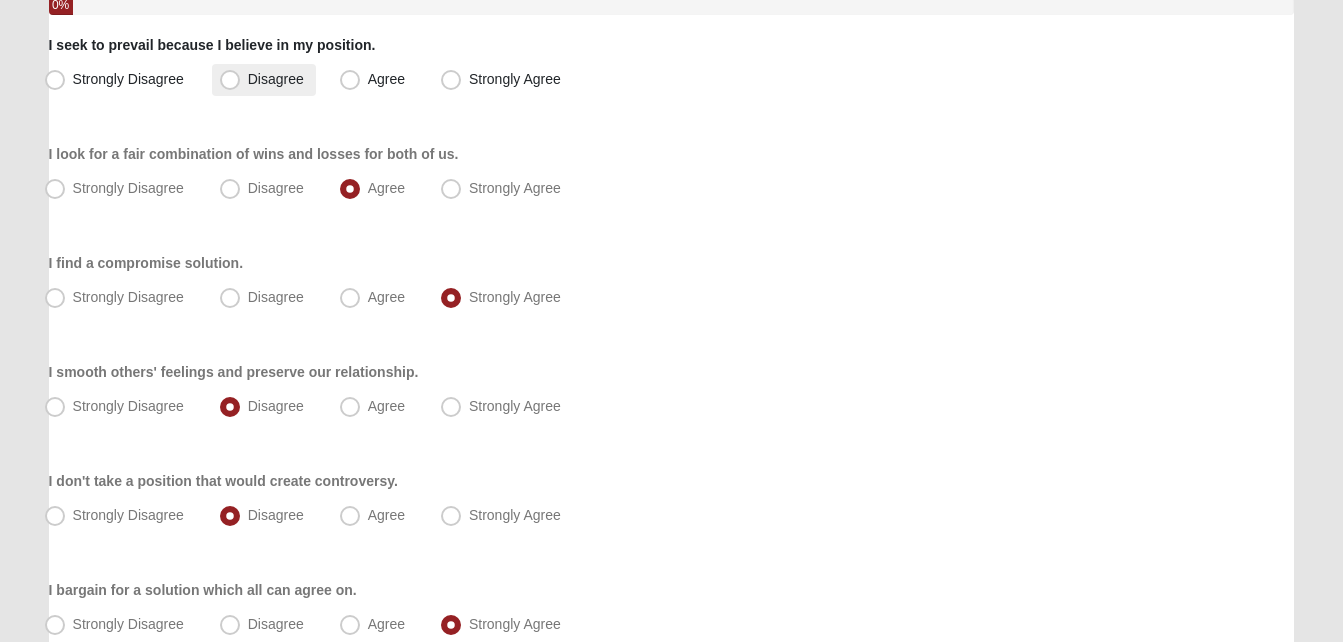 click on "Disagree" at bounding box center (276, 79) 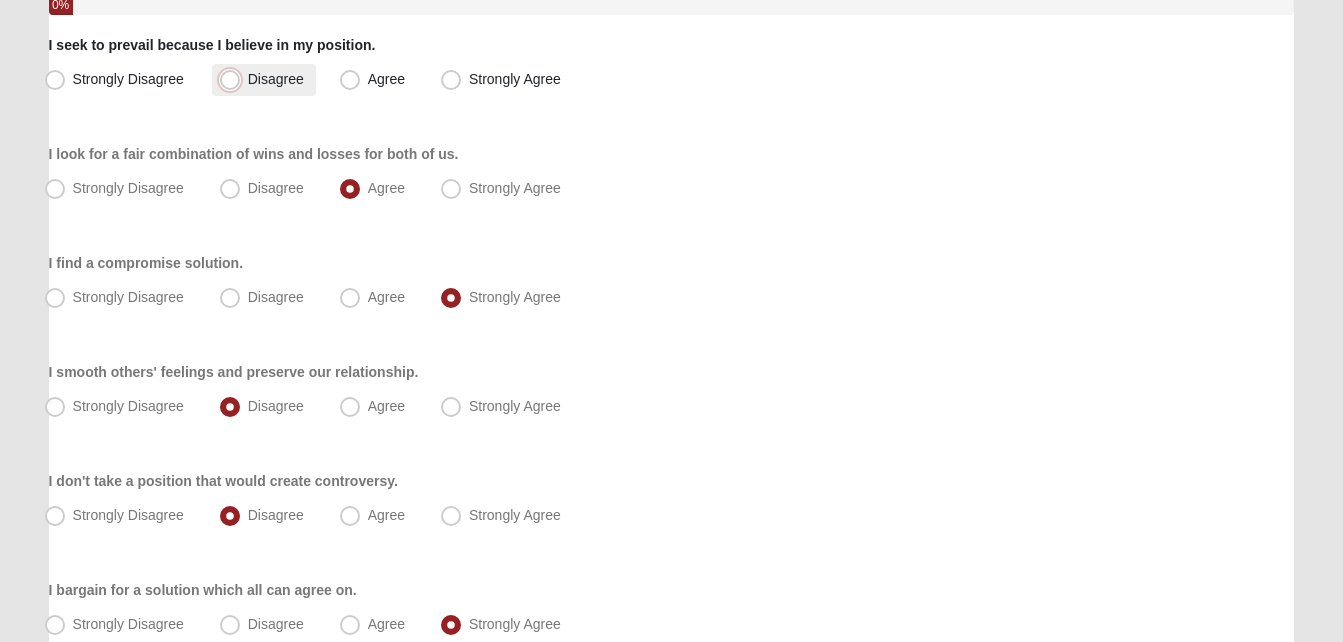 click on "Disagree" at bounding box center (234, 79) 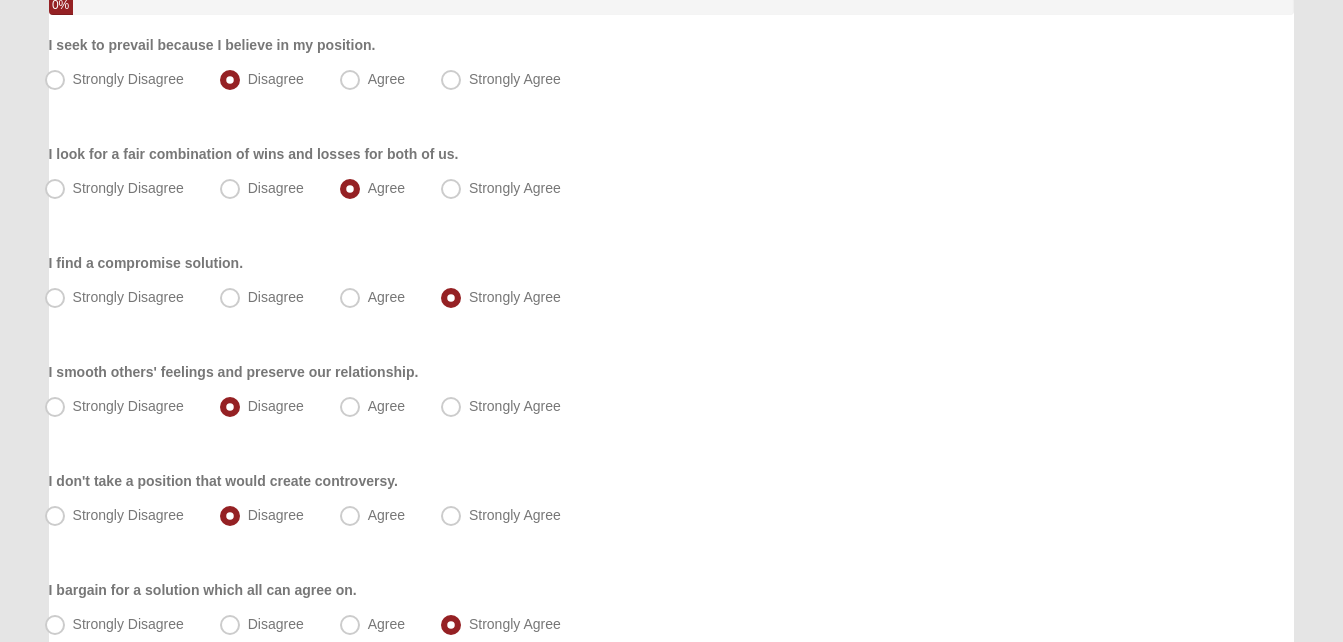 click on "Strongly Disagree
Disagree
Agree
Strongly Agree" at bounding box center [672, 80] 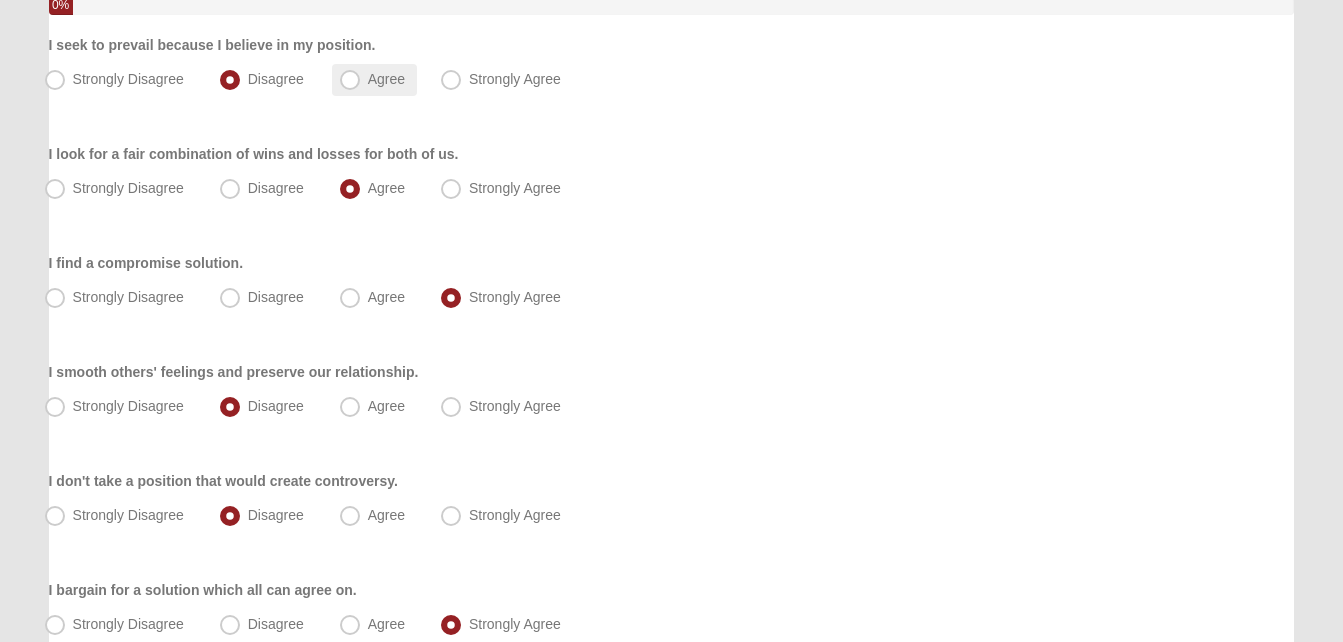 click on "Agree" at bounding box center [374, 80] 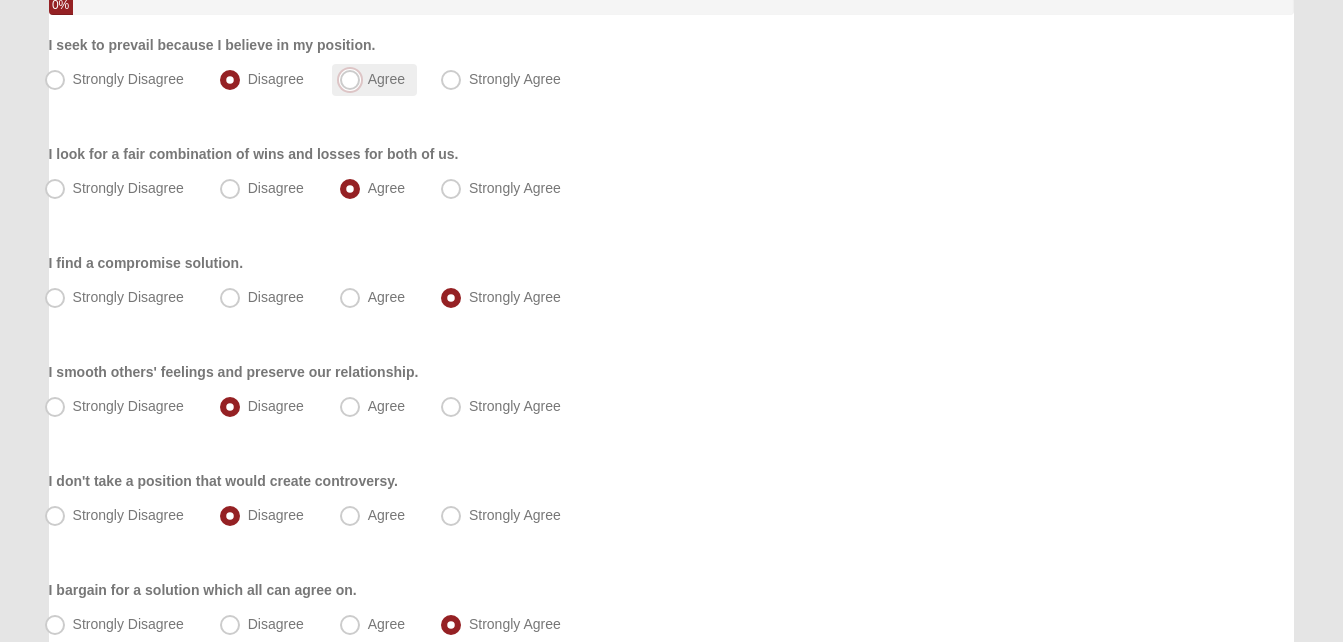 click on "Agree" at bounding box center (354, 79) 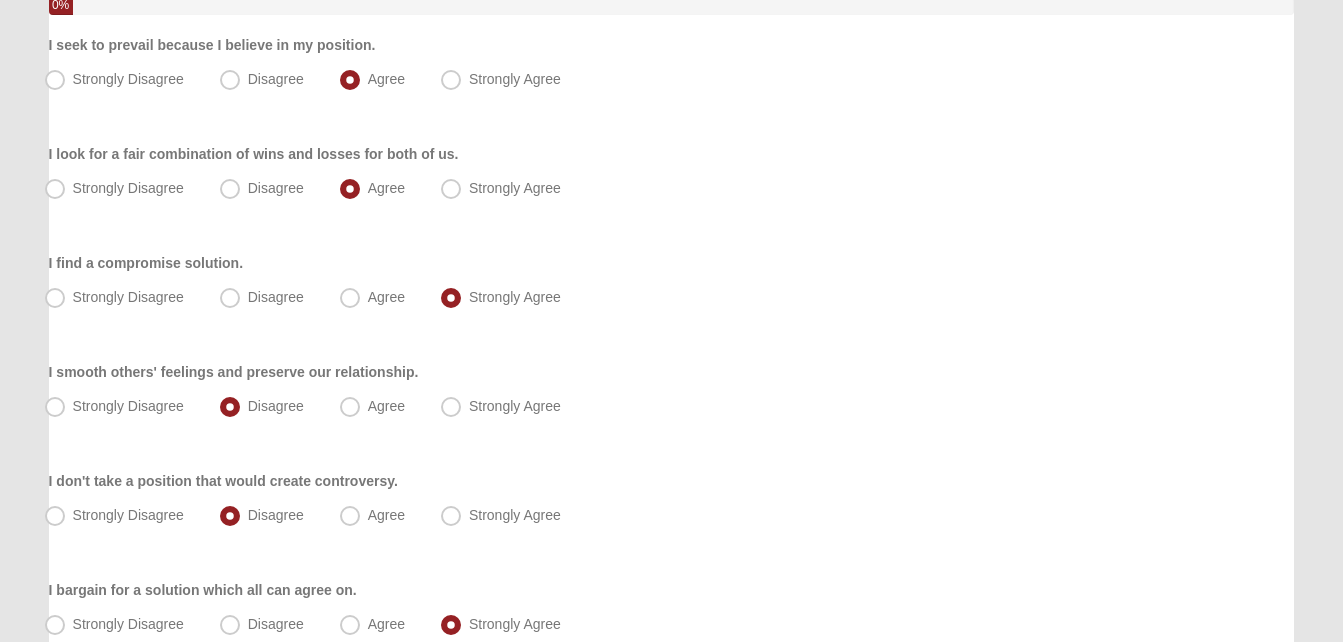 click on "Respond to these items quickly and don’t overthink them. Usually your first response is your best response.
0%
I seek to prevail because I believe in my position.
Strongly Disagree
Disagree
Agree
Strongly Agree
I look for a fair combination of wins and losses for both of us.
Strongly Disagree
Disagree" at bounding box center (672, 336) 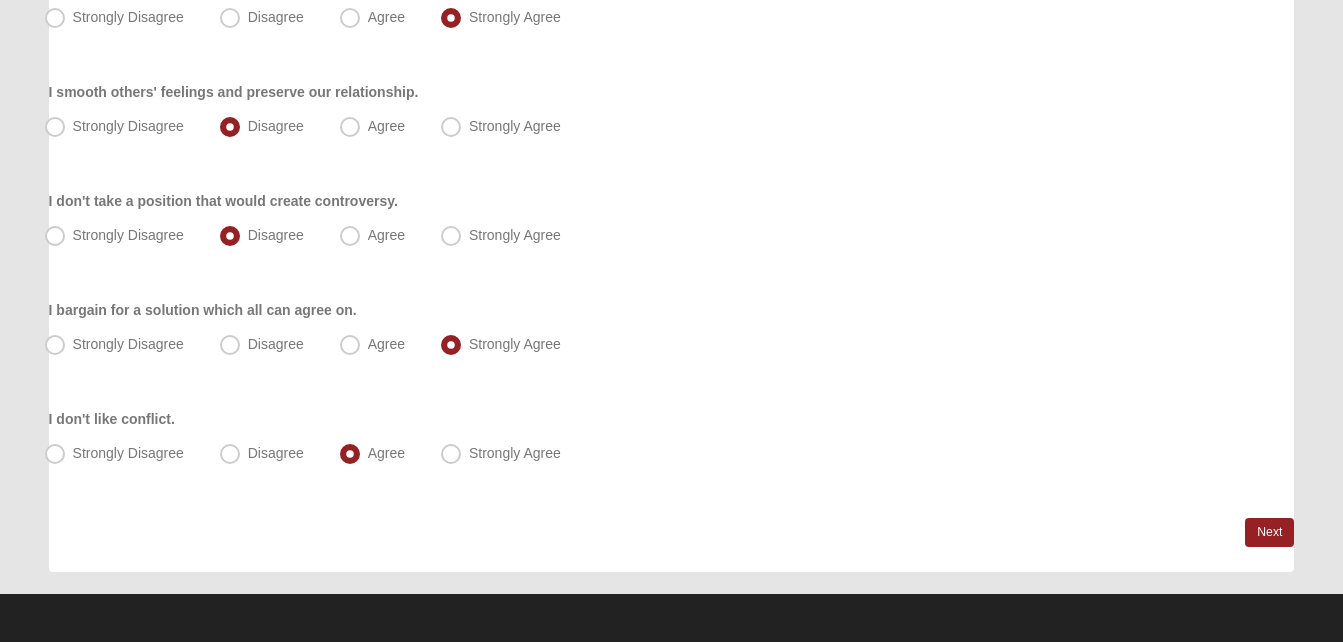 scroll, scrollTop: 523, scrollLeft: 0, axis: vertical 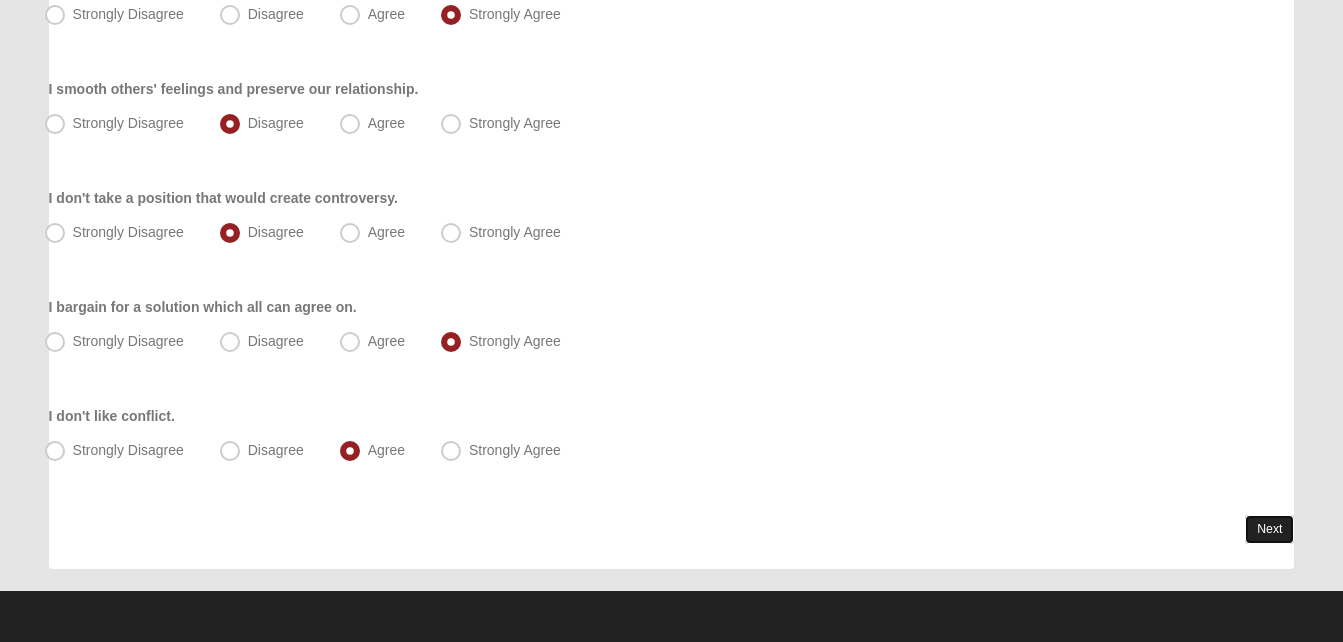 click on "Next" at bounding box center [1269, 529] 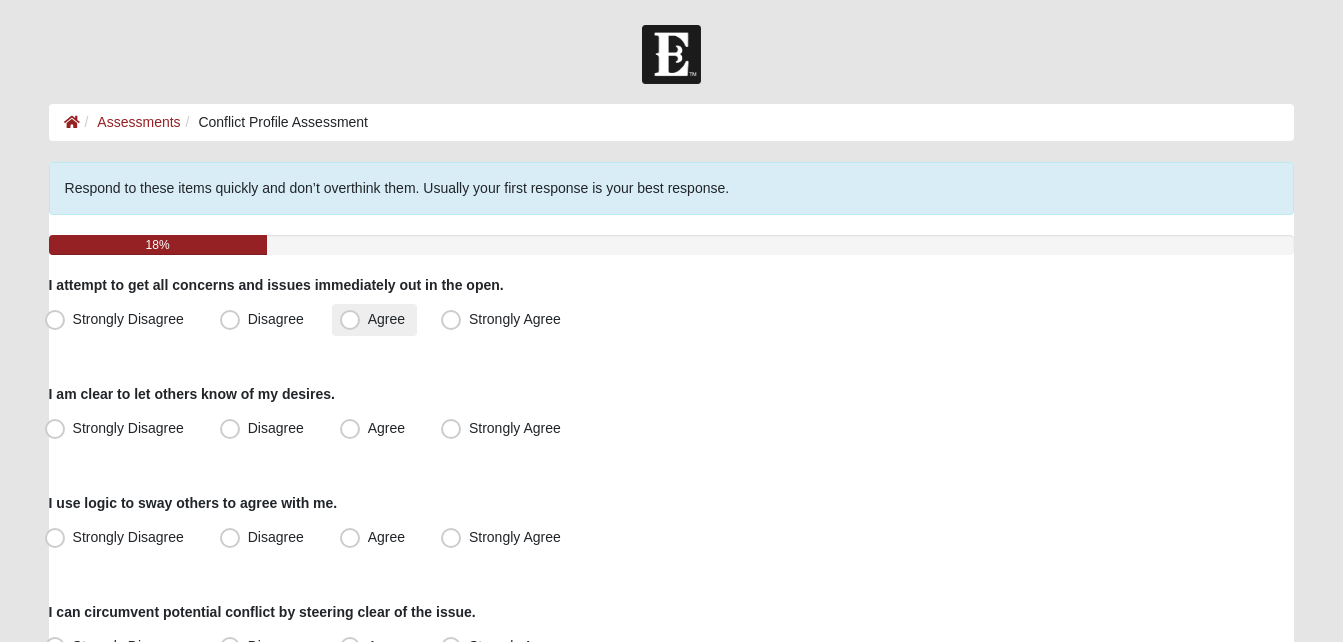 click on "Agree" at bounding box center [374, 320] 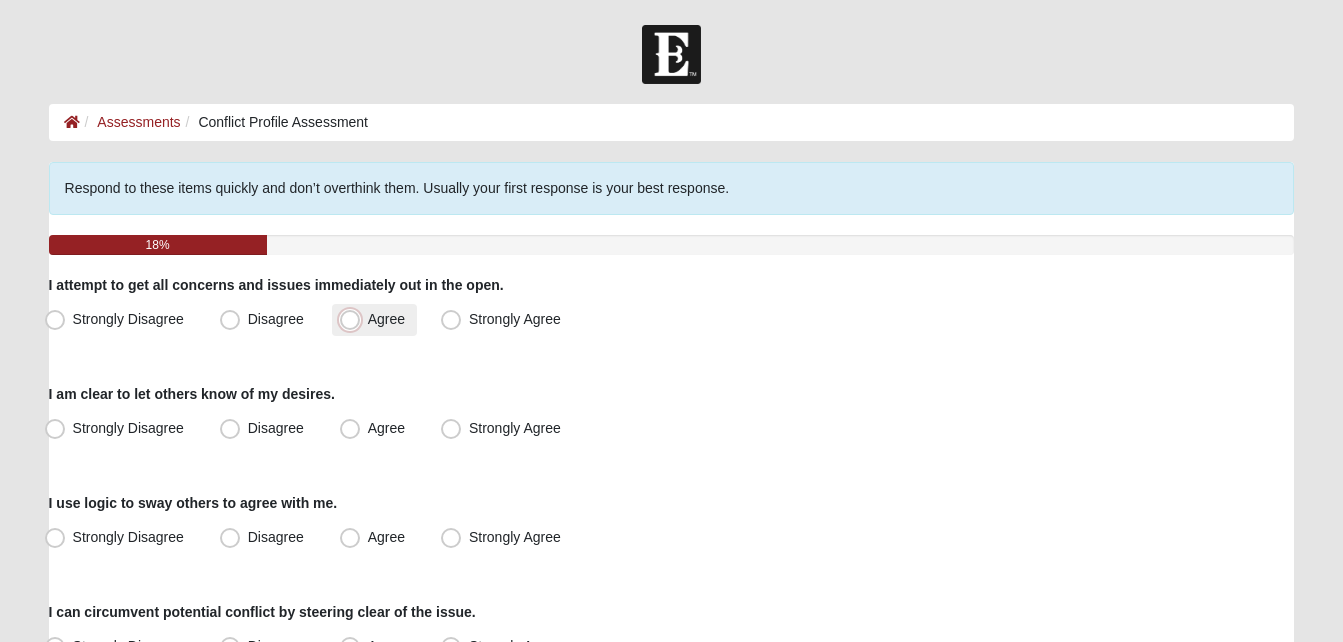 click on "Agree" at bounding box center (354, 319) 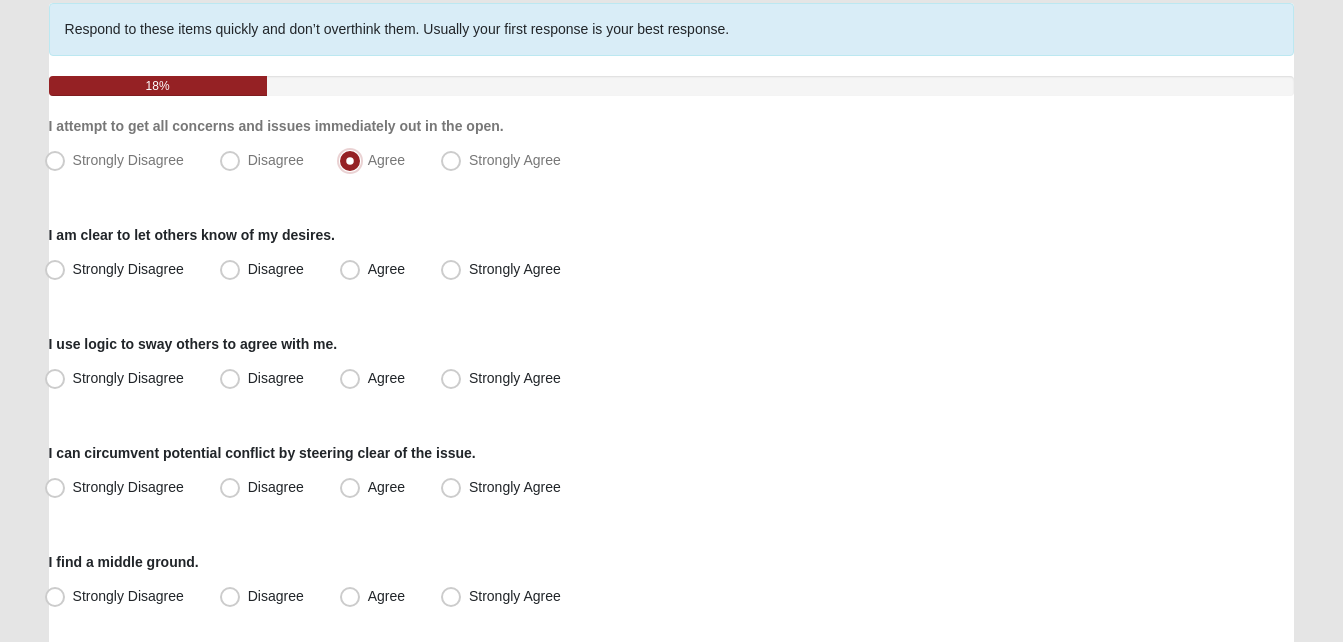 scroll, scrollTop: 163, scrollLeft: 0, axis: vertical 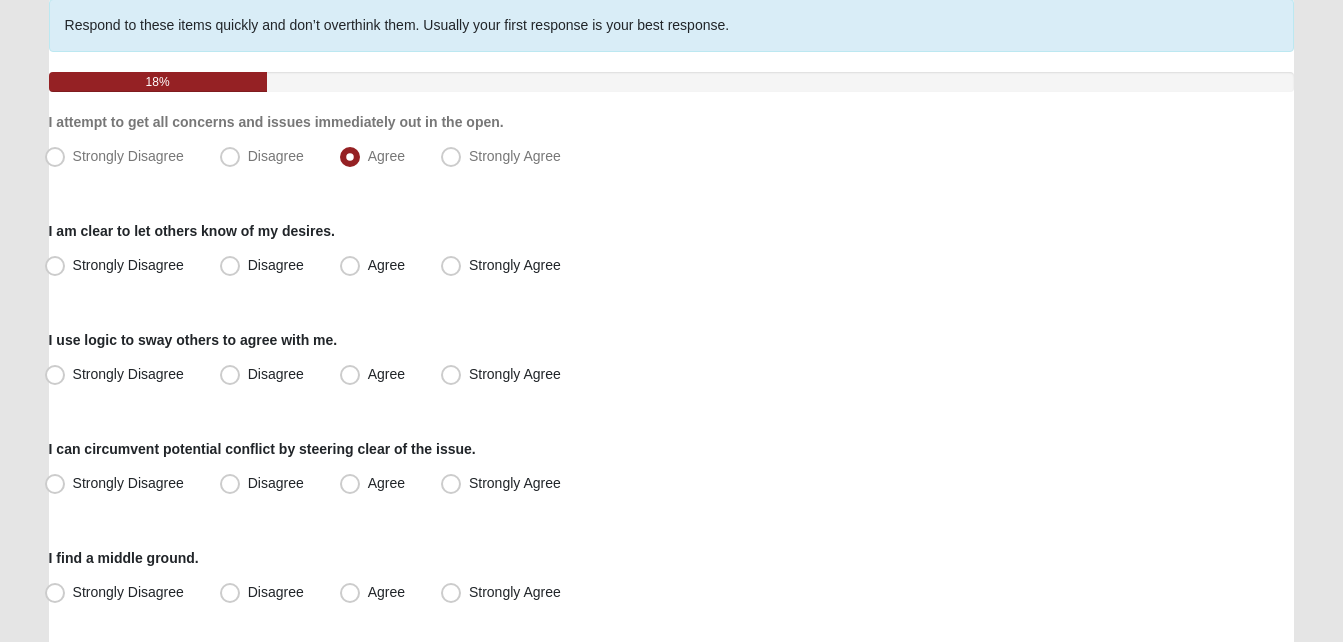 click on "Hello Rodriguez
My Account
Log Out
Conflict Profile Assessment
Assessments Conflict Profile Assessment
Error" at bounding box center (671, 420) 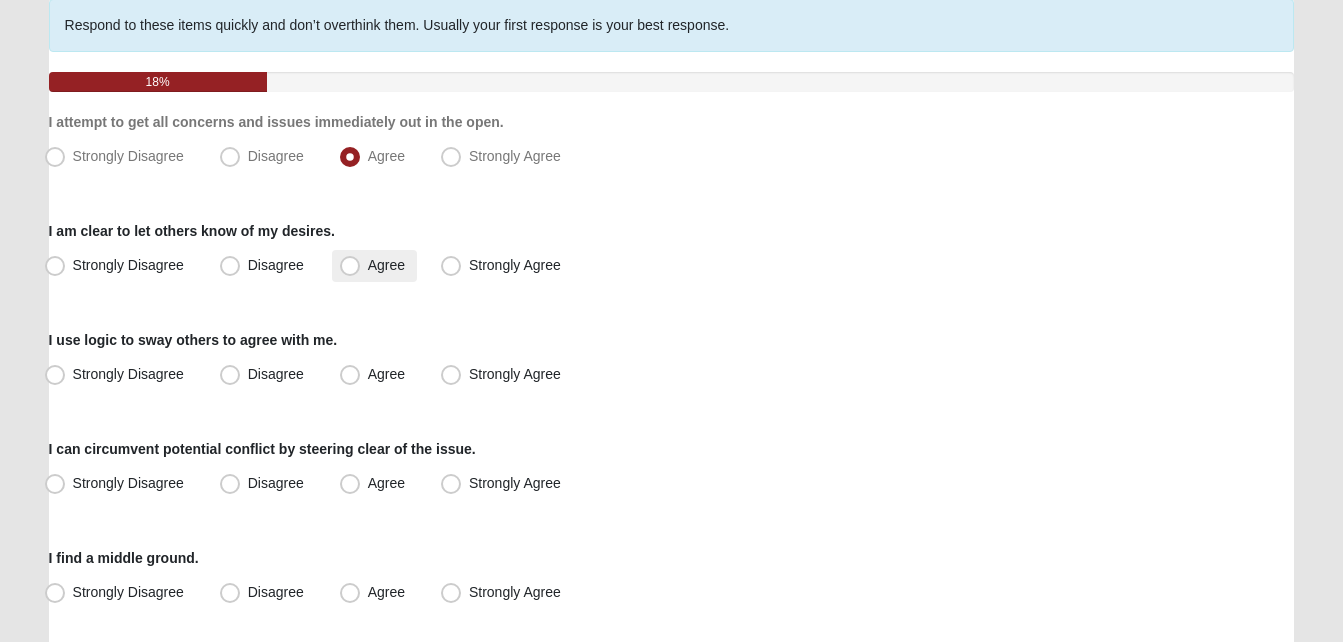 click on "Agree" at bounding box center (374, 266) 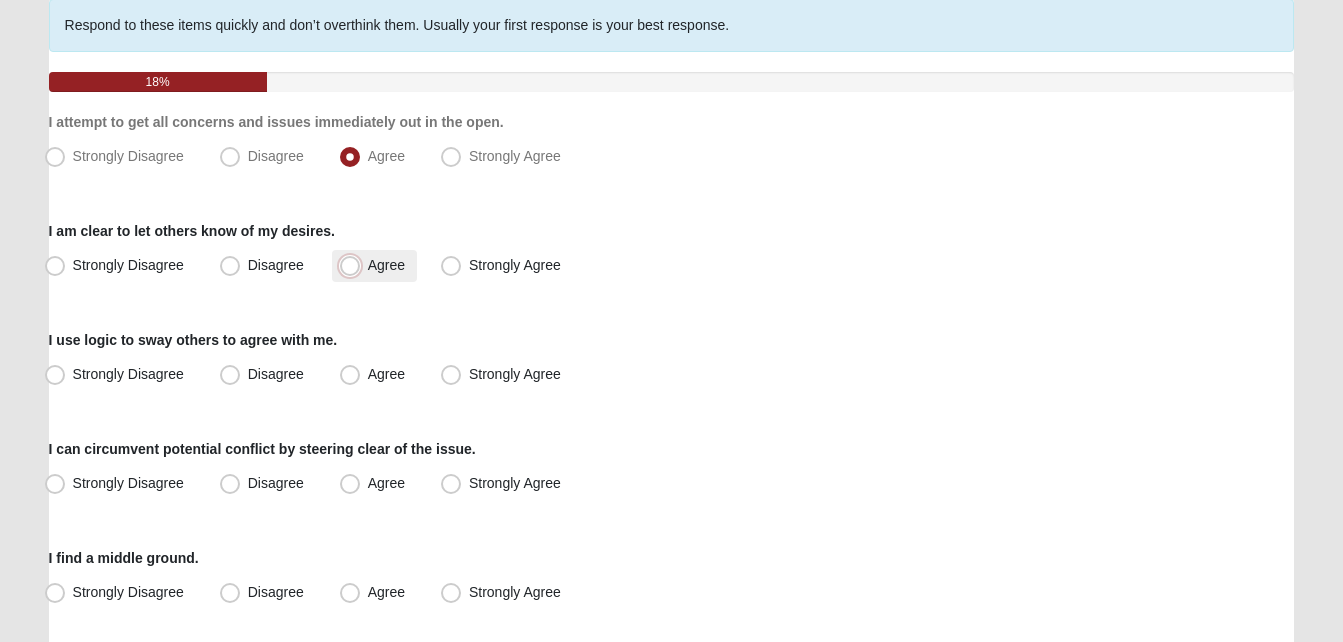 click on "Agree" at bounding box center (354, 265) 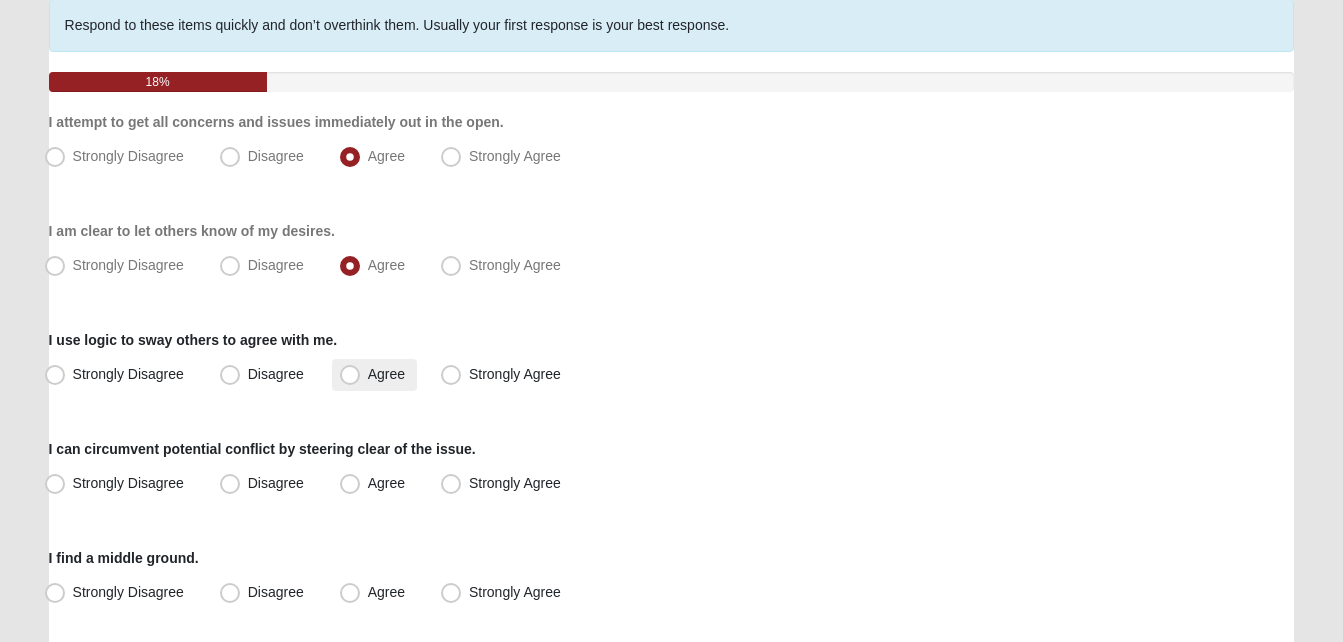 click on "Agree" at bounding box center [386, 374] 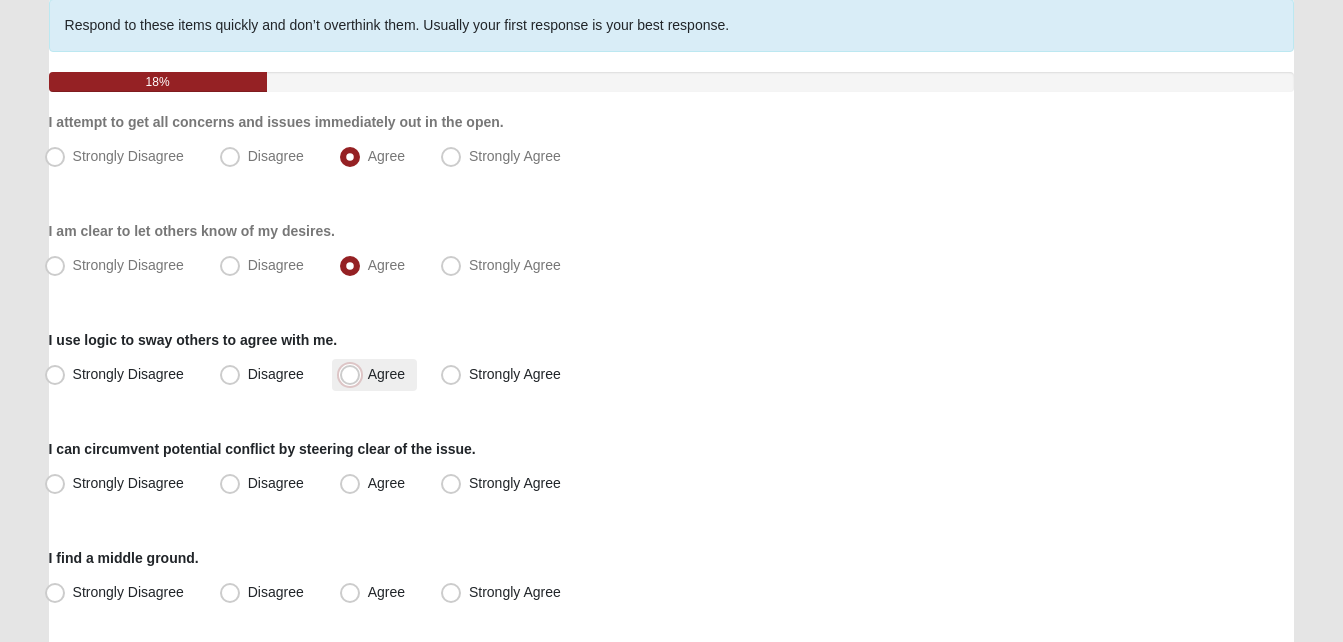click on "Agree" at bounding box center (354, 374) 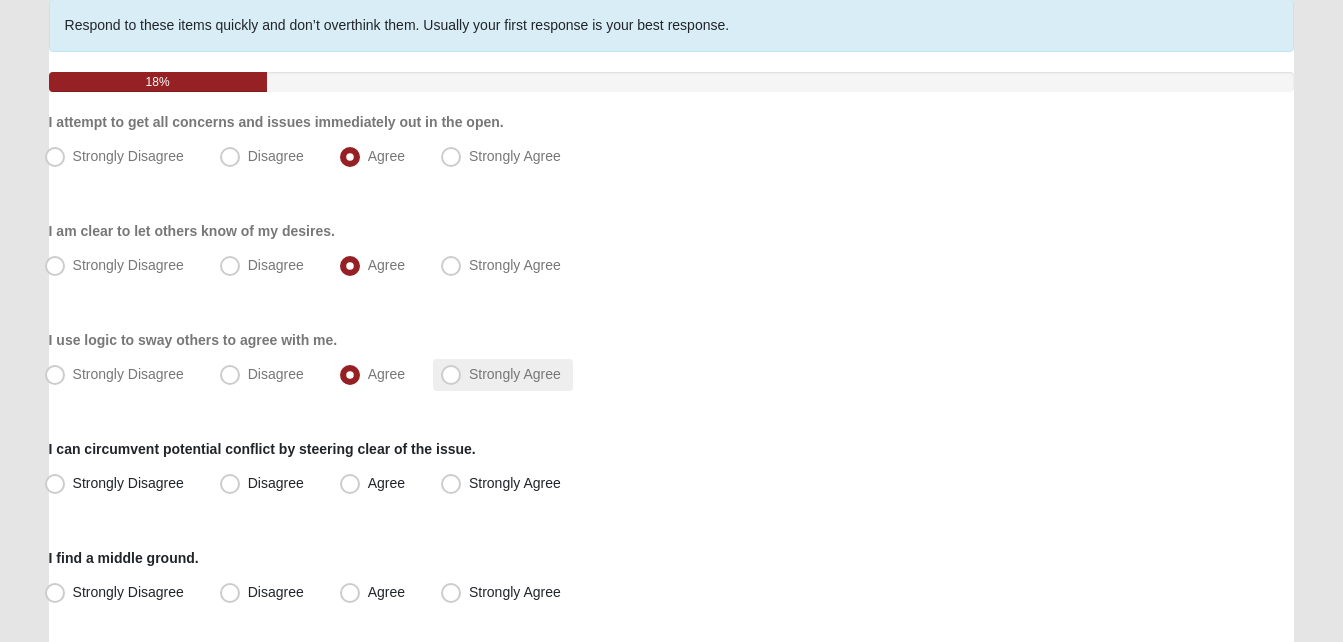 click on "Strongly Agree" at bounding box center [503, 375] 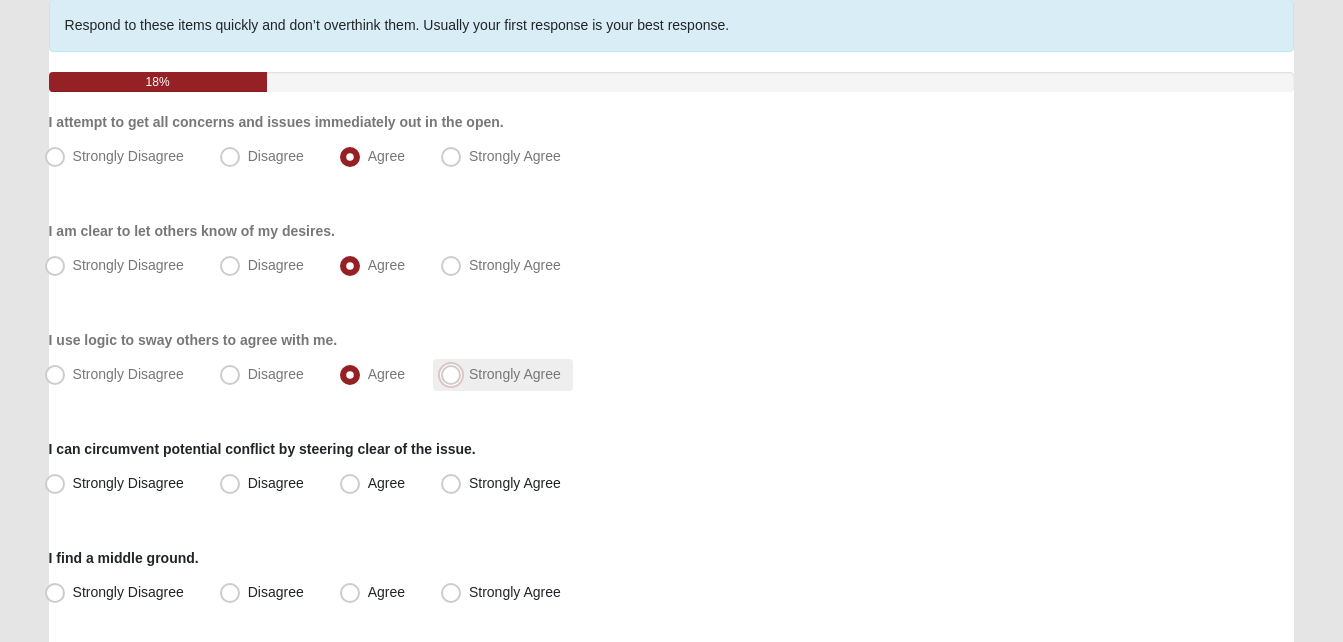 click on "Strongly Agree" at bounding box center (455, 374) 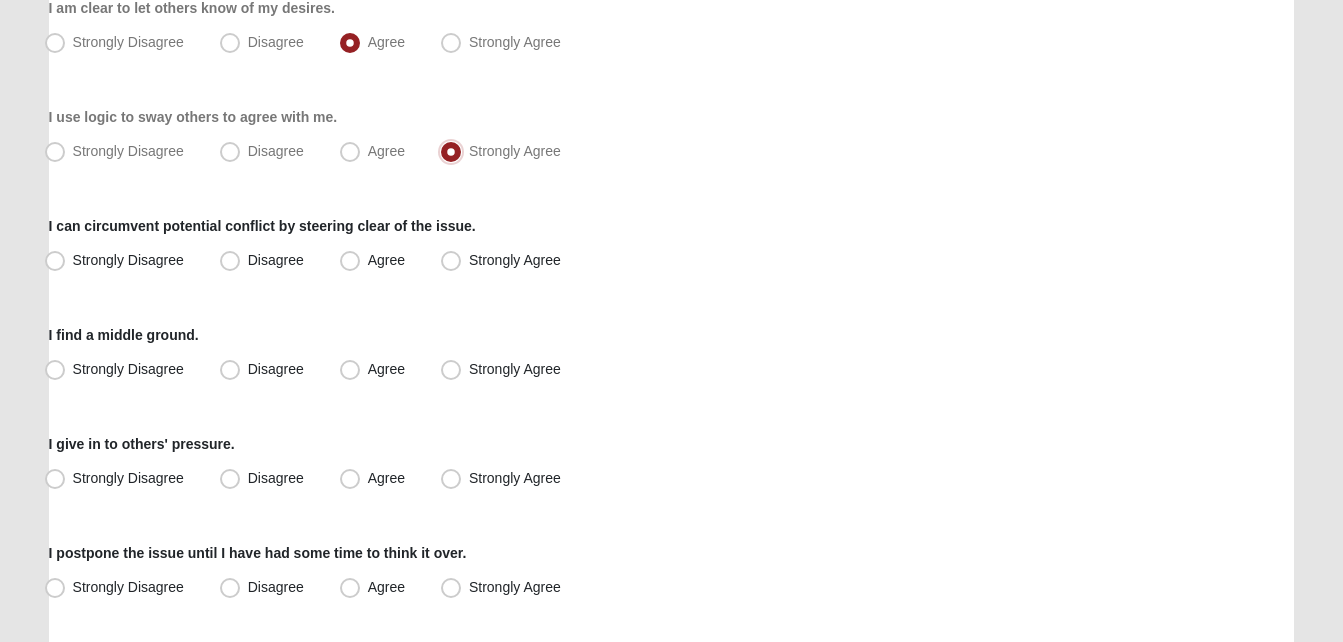 scroll, scrollTop: 388, scrollLeft: 0, axis: vertical 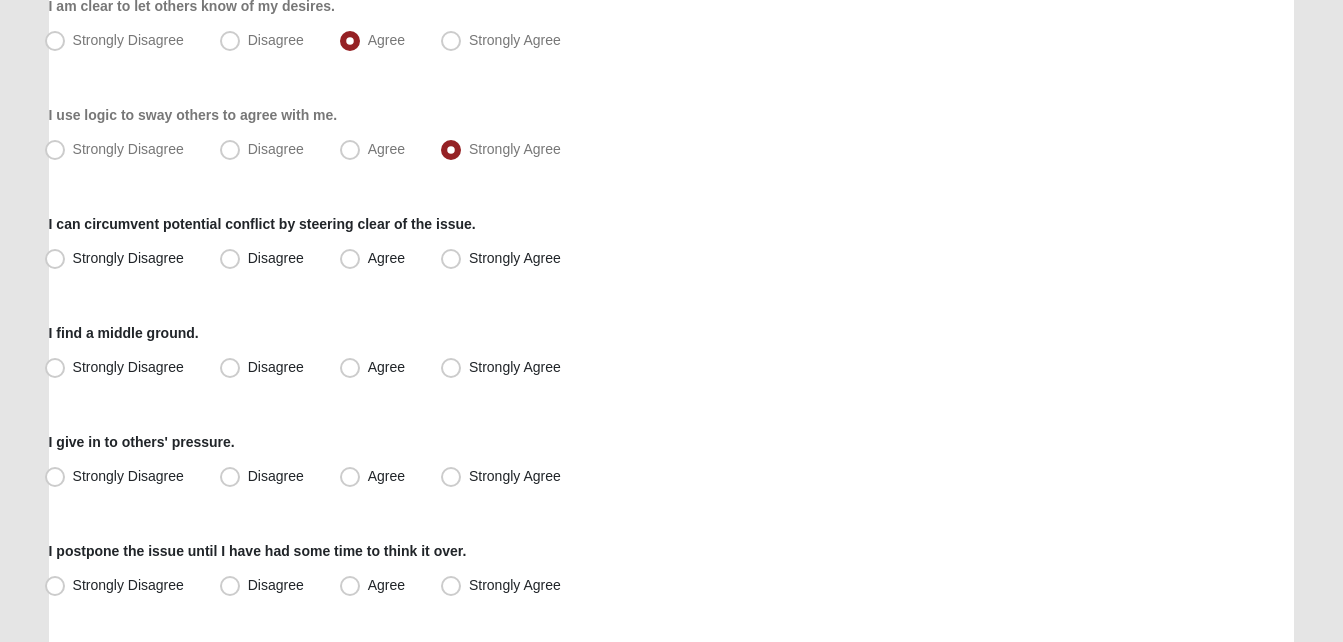 click on "I can circumvent potential conflict by steering clear of the issue." at bounding box center (262, 224) 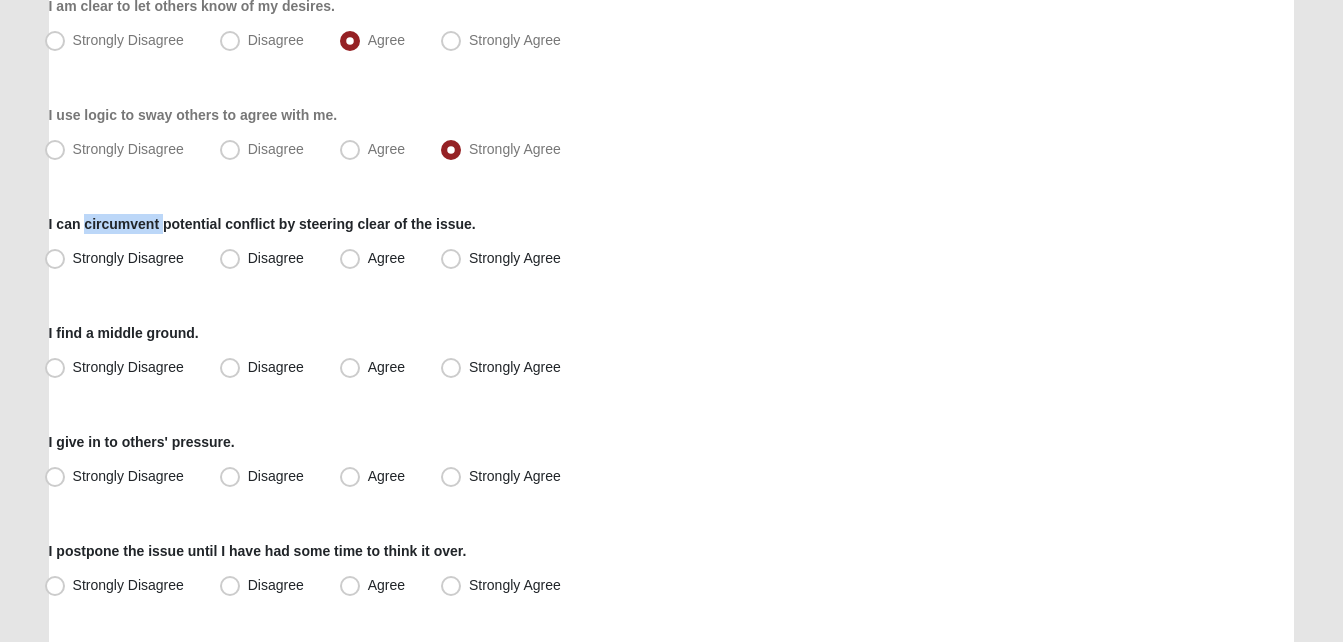 copy on "circumvent" 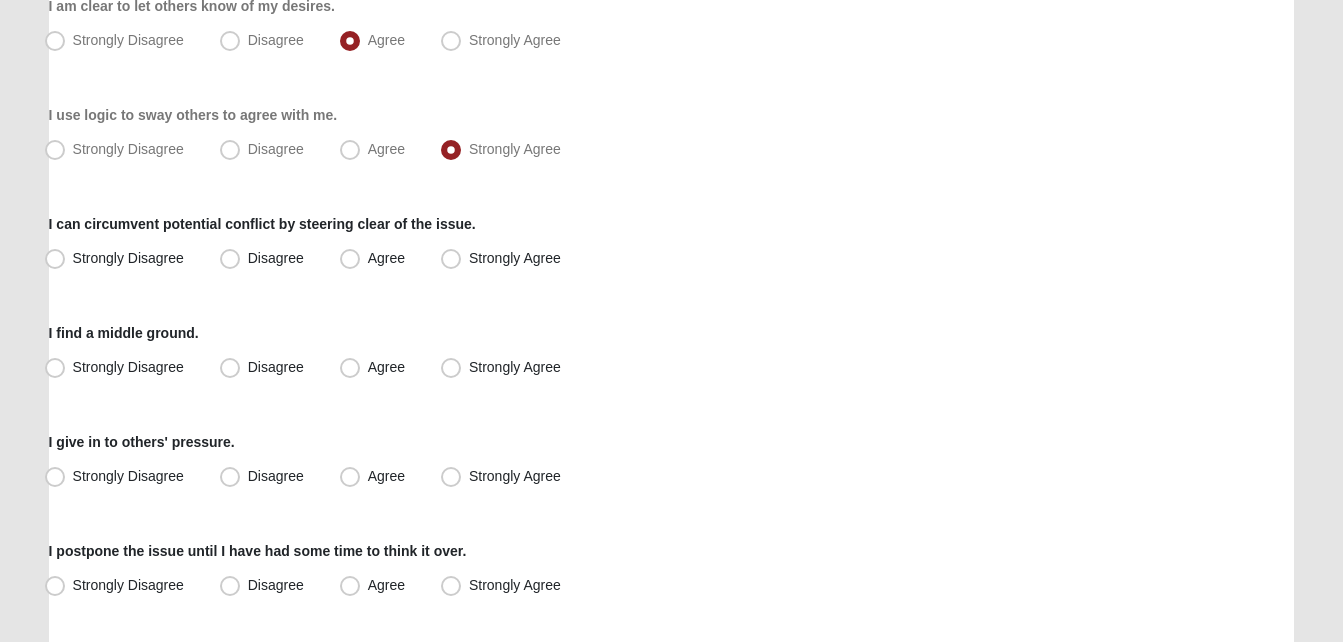 click on "Respond to these items quickly and don’t overthink them. Usually your first response is your best response.
18%
I attempt to get all concerns and issues immediately out in the open.
Strongly Disagree
Disagree
Agree
Strongly Agree
I am clear to let others know of my desires.
Strongly Disagree
Disagree" at bounding box center (672, 240) 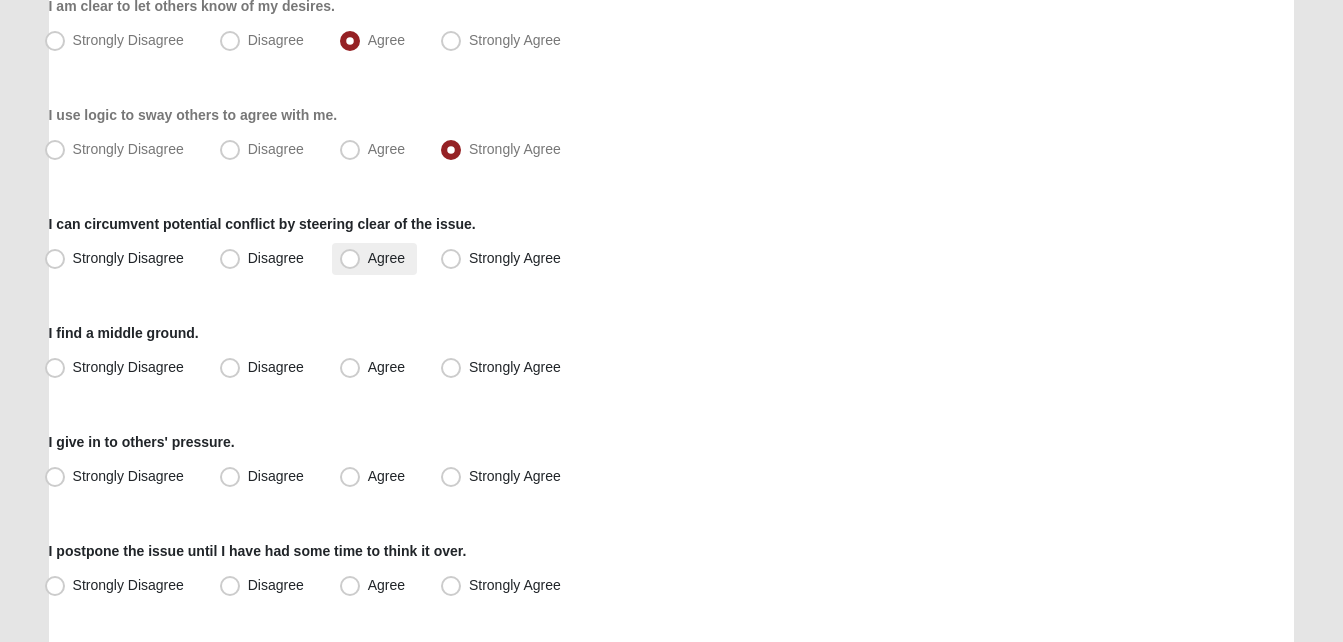 click on "Agree" at bounding box center (374, 259) 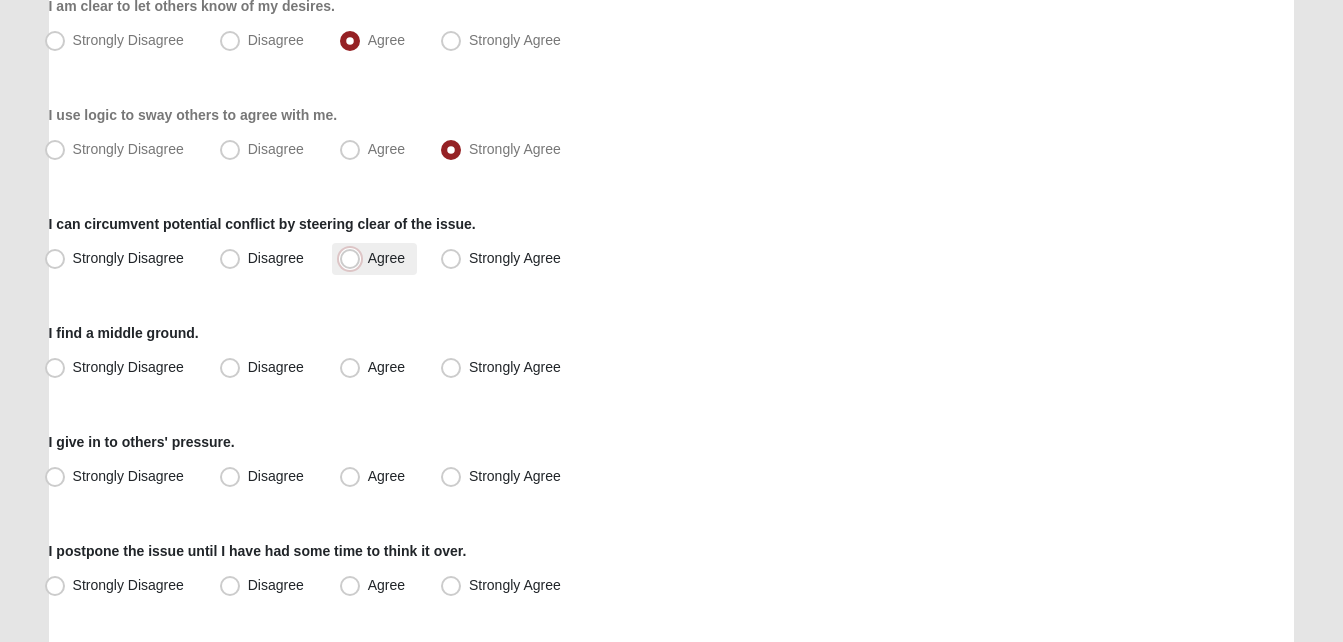 click on "Agree" at bounding box center [354, 258] 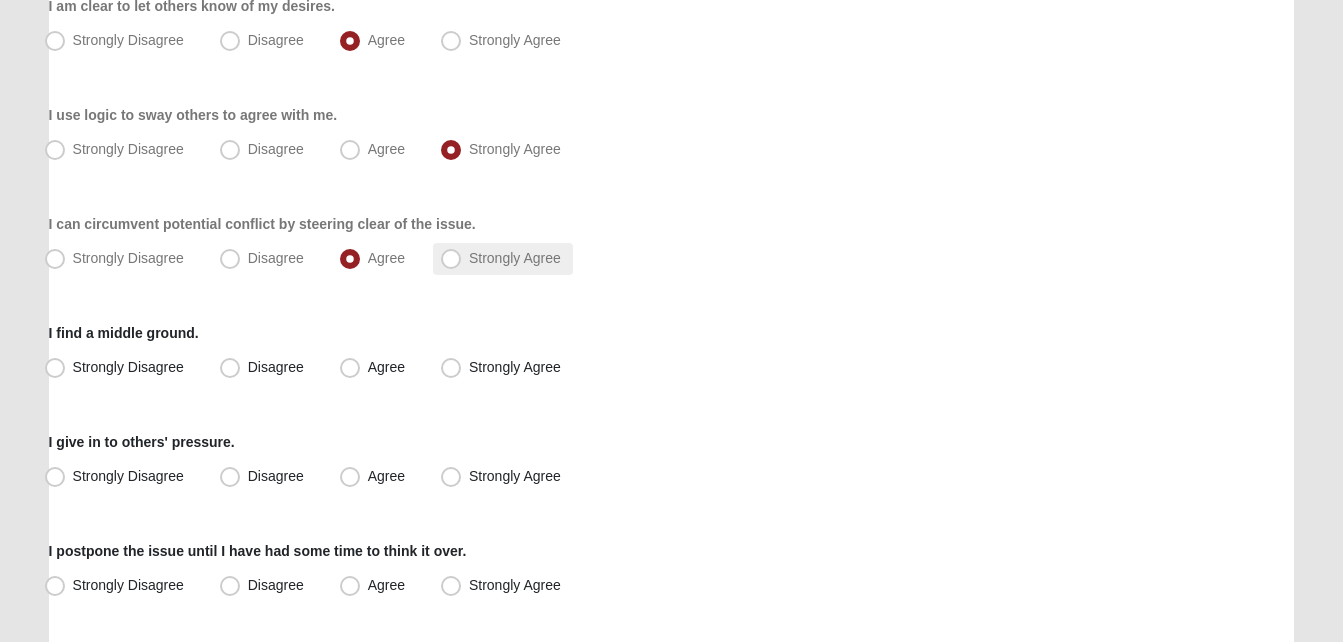 click on "Strongly Agree" at bounding box center (515, 258) 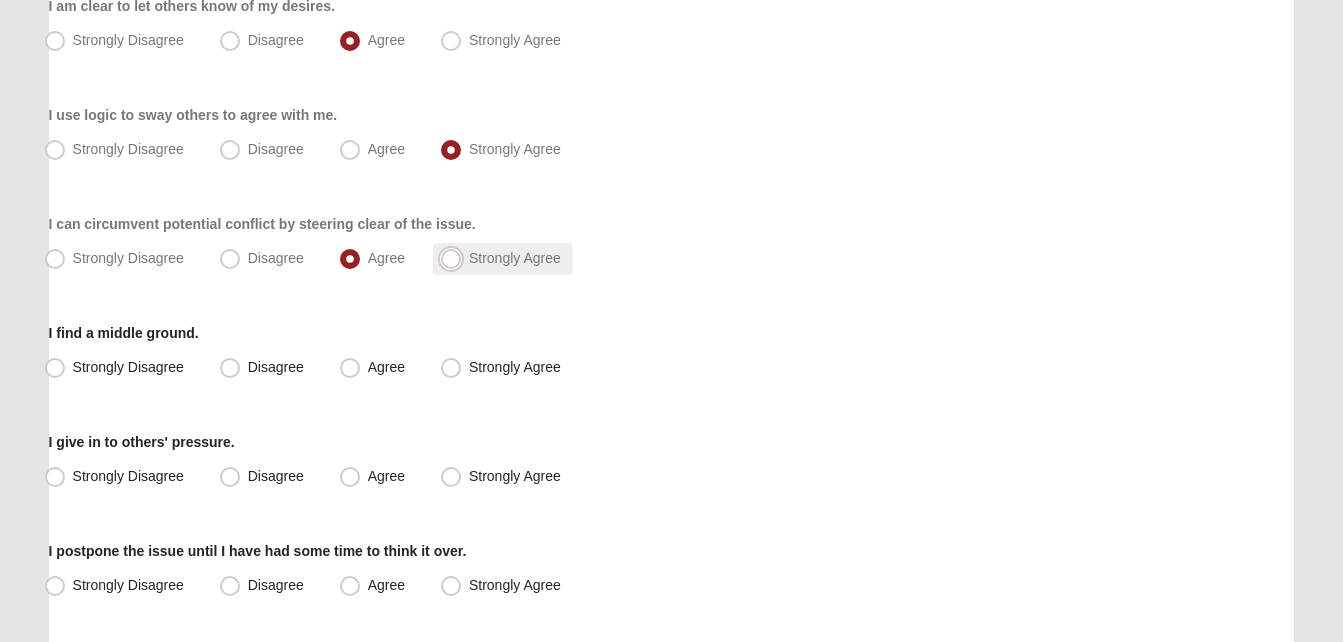 click on "Strongly Agree" at bounding box center (455, 258) 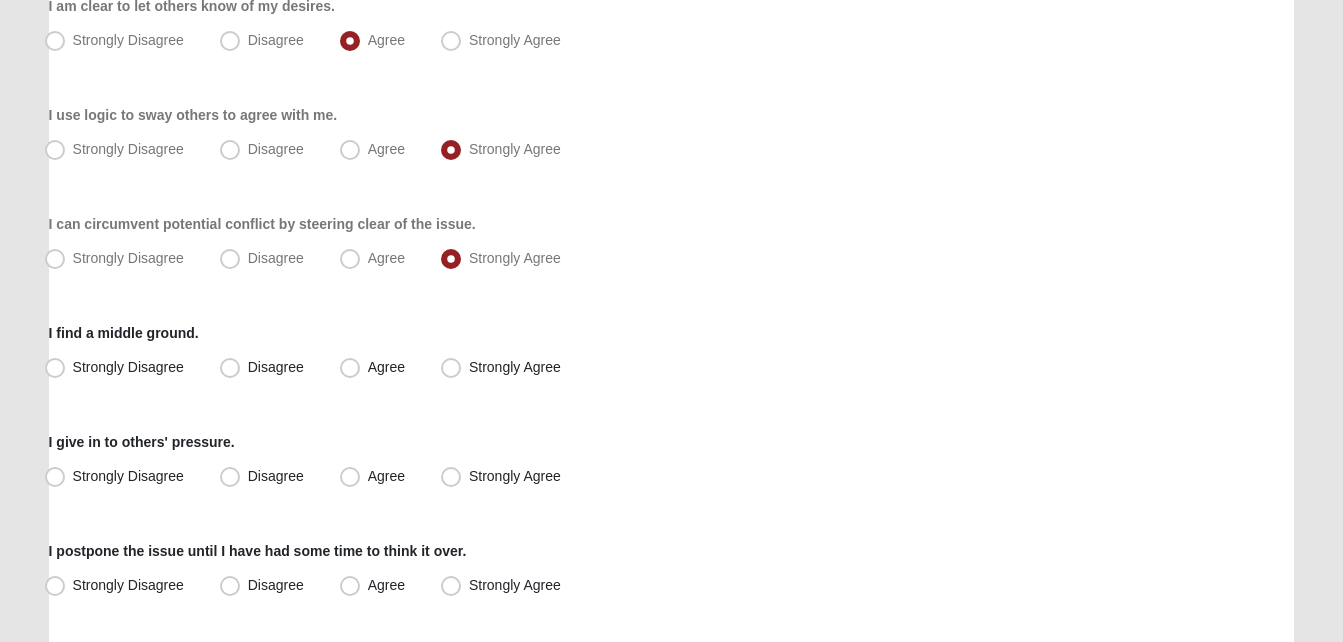 click on "Hello Rodriguez
My Account
Log Out
Conflict Profile Assessment
Assessments Conflict Profile Assessment
Error" at bounding box center [671, 208] 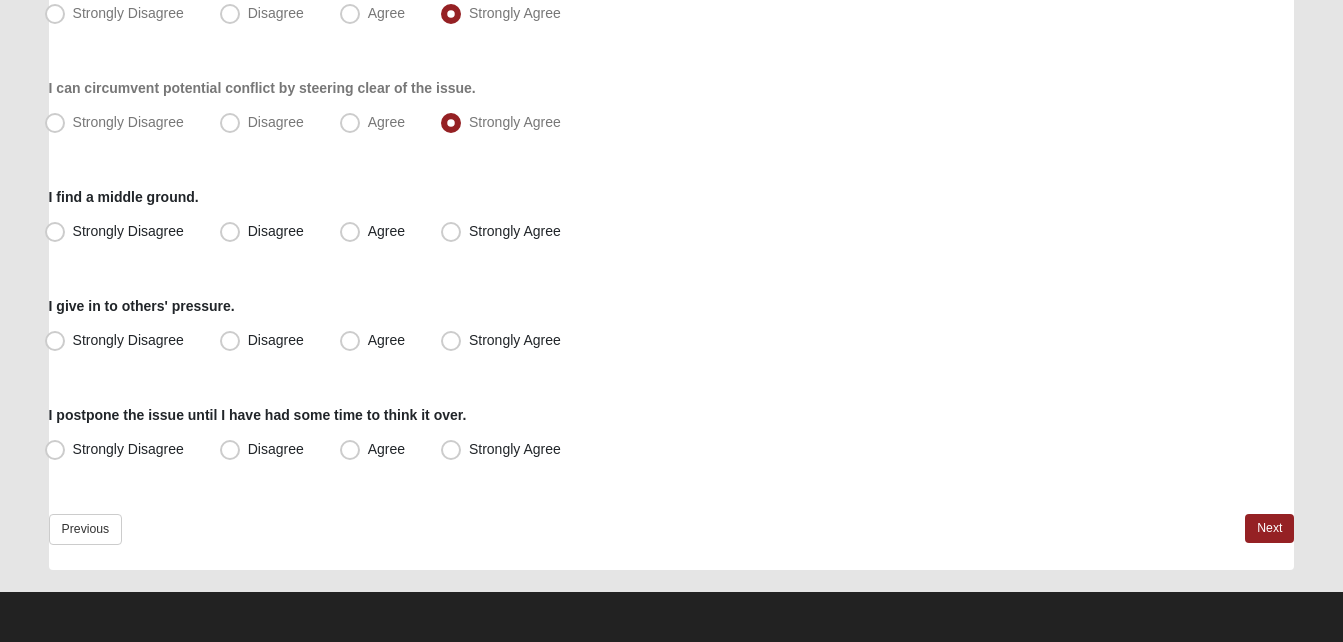 scroll, scrollTop: 525, scrollLeft: 0, axis: vertical 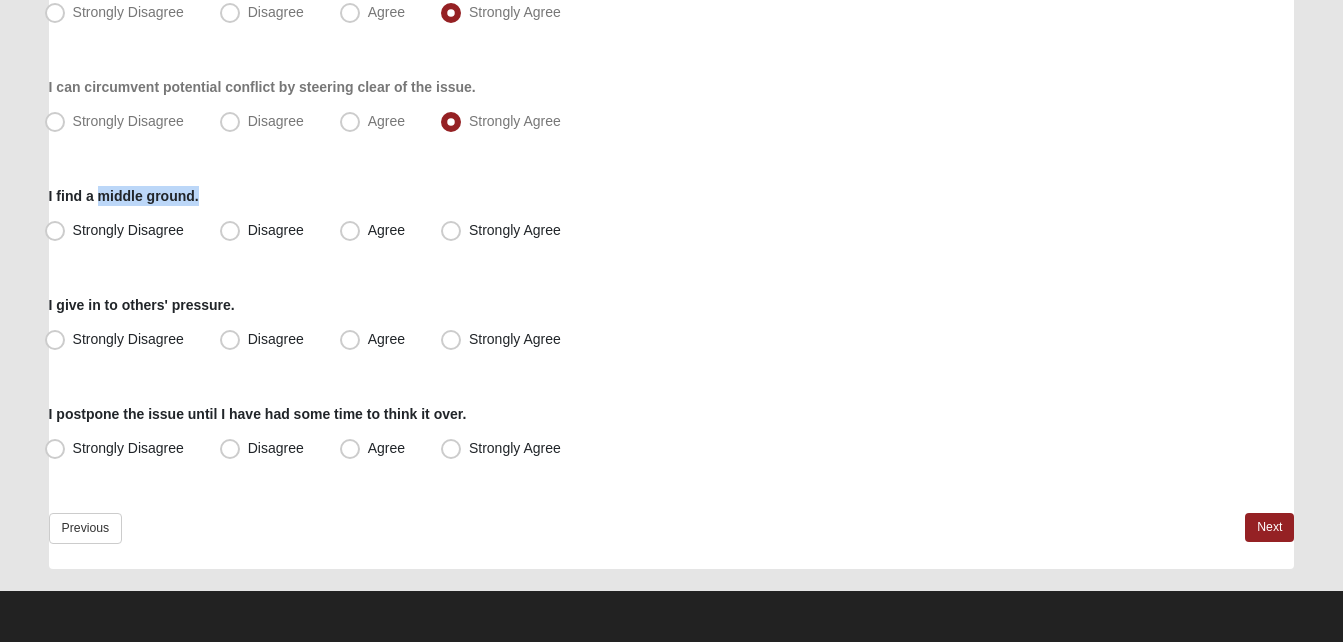 drag, startPoint x: 100, startPoint y: 196, endPoint x: 217, endPoint y: 195, distance: 117.00427 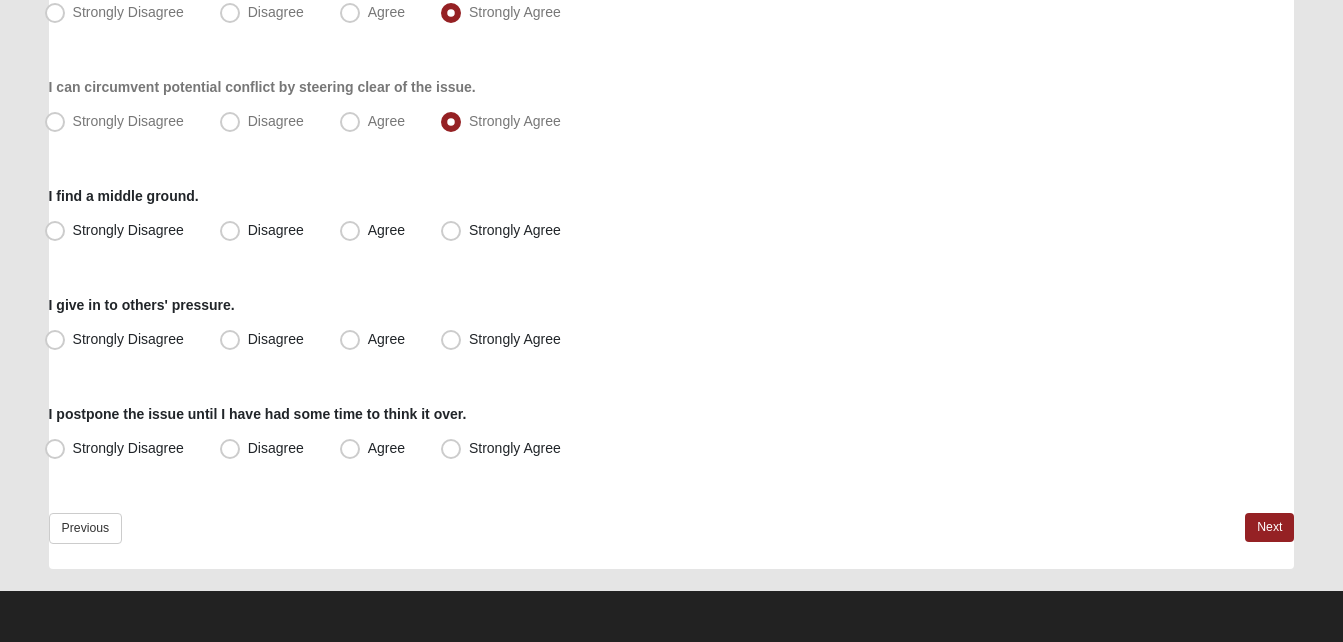 click on "Respond to these items quickly and don’t overthink them. Usually your first response is your best response.
18%
I attempt to get all concerns and issues immediately out in the open.
Strongly Disagree
Disagree
Agree
Strongly Agree
I am clear to let others know of my desires.
Strongly Disagree
Disagree" at bounding box center (672, 103) 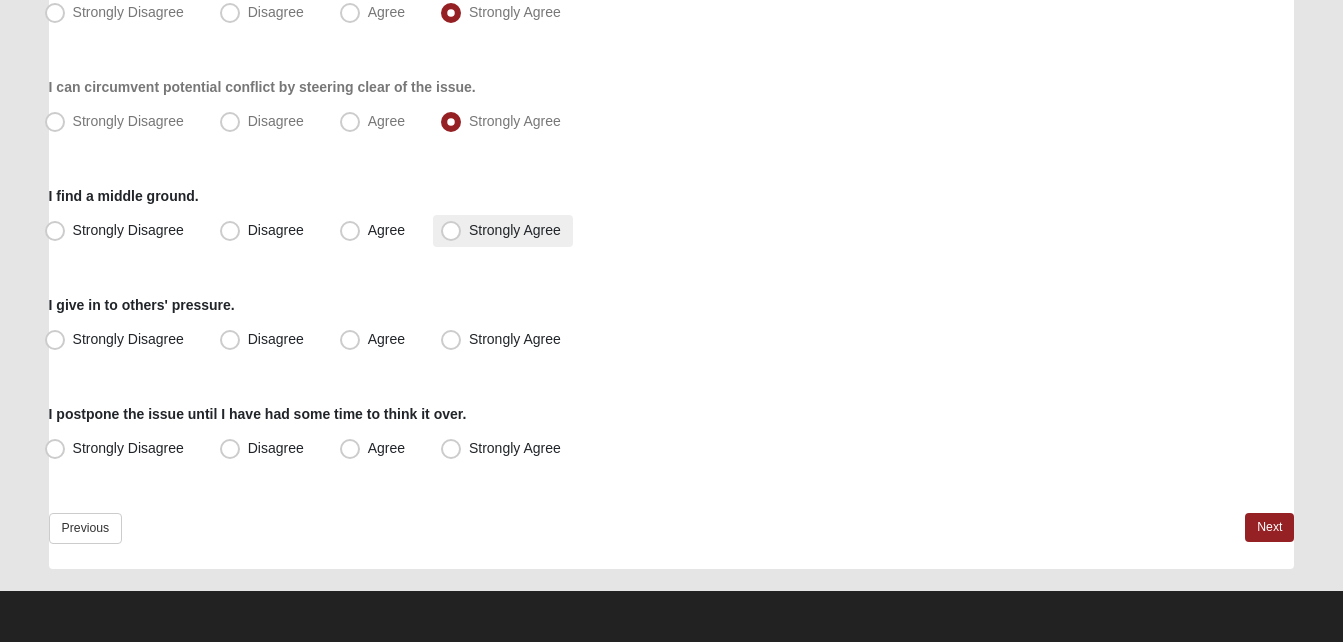 click on "Strongly Agree" at bounding box center (515, 230) 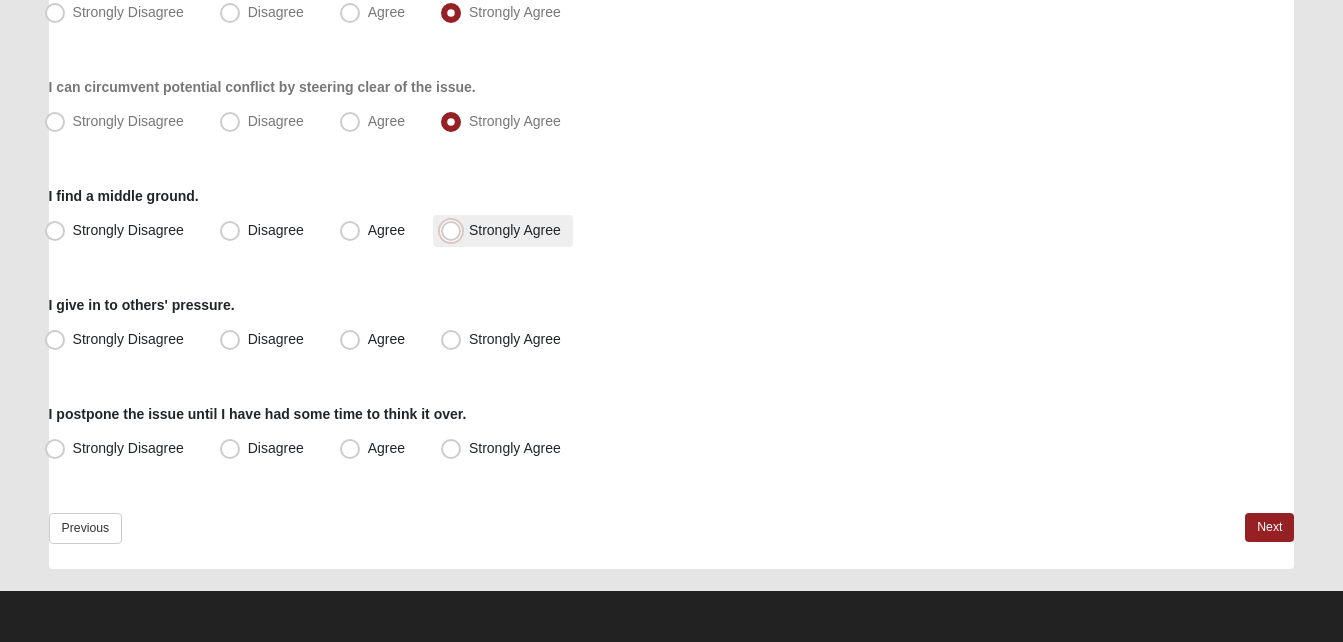 click on "Strongly Agree" at bounding box center [455, 230] 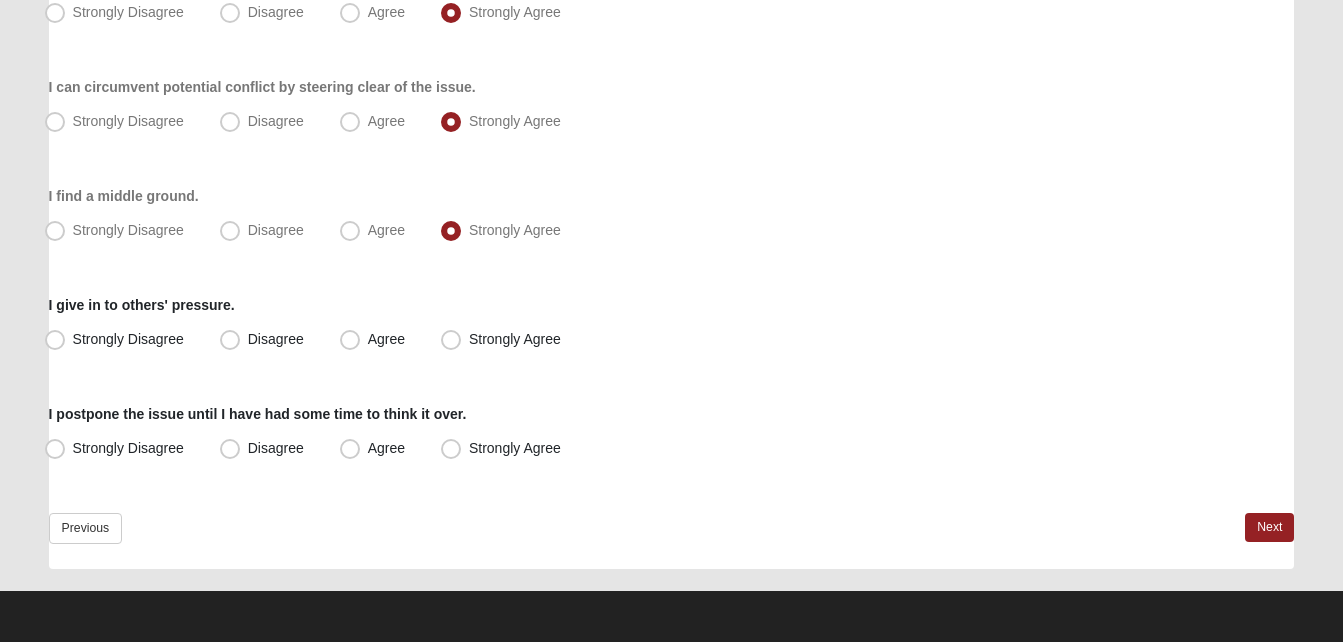click on "Respond to these items quickly and don’t overthink them. Usually your first response is your best response.
18%
I attempt to get all concerns and issues immediately out in the open.
Strongly Disagree
Disagree
Agree
Strongly Agree
I am clear to let others know of my desires.
Strongly Disagree
Disagree" at bounding box center [672, 103] 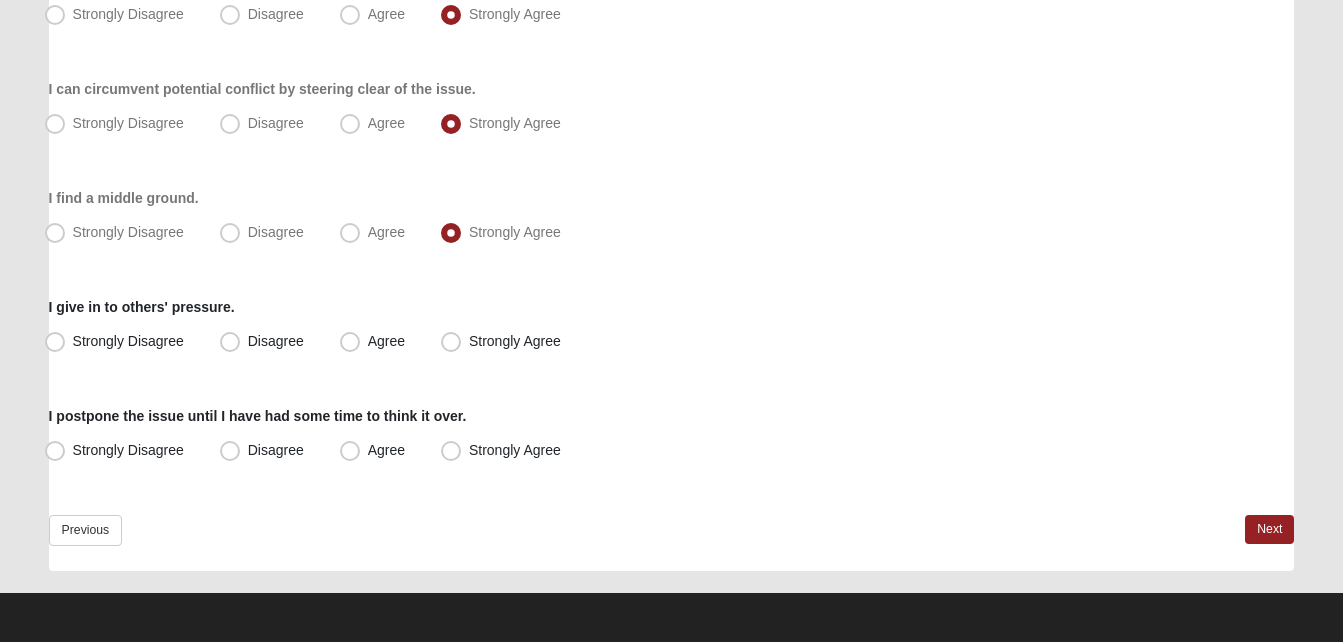 scroll, scrollTop: 525, scrollLeft: 0, axis: vertical 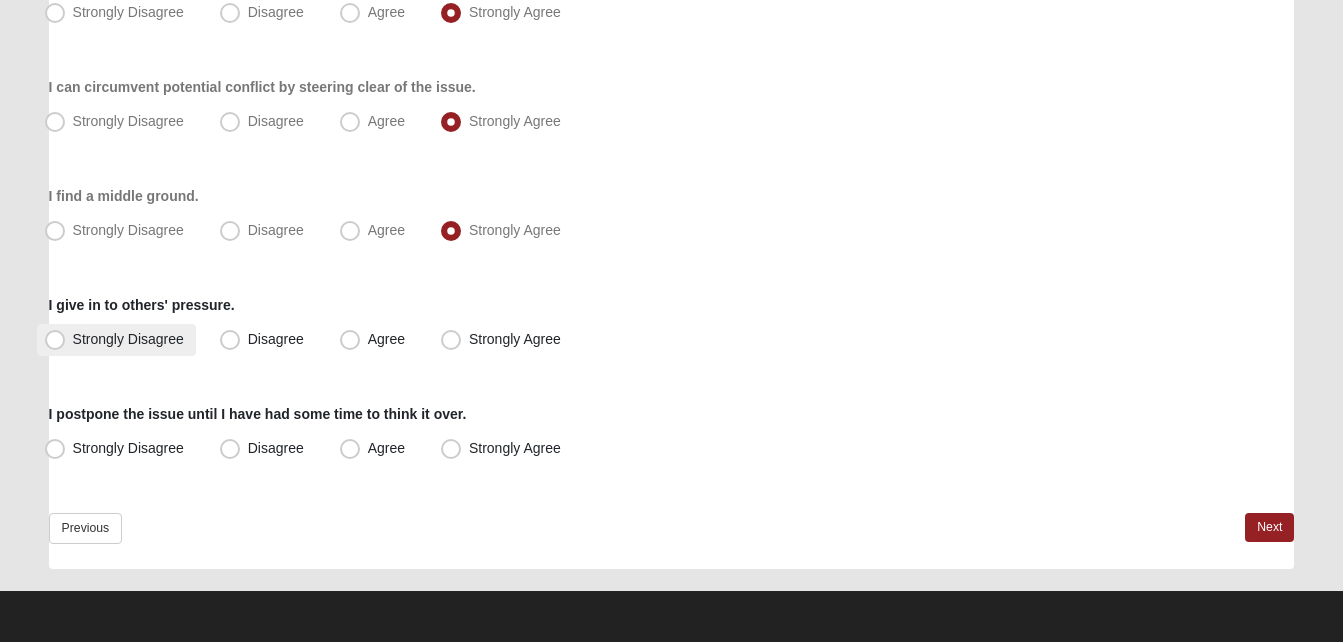 click on "Strongly Disagree" at bounding box center (116, 340) 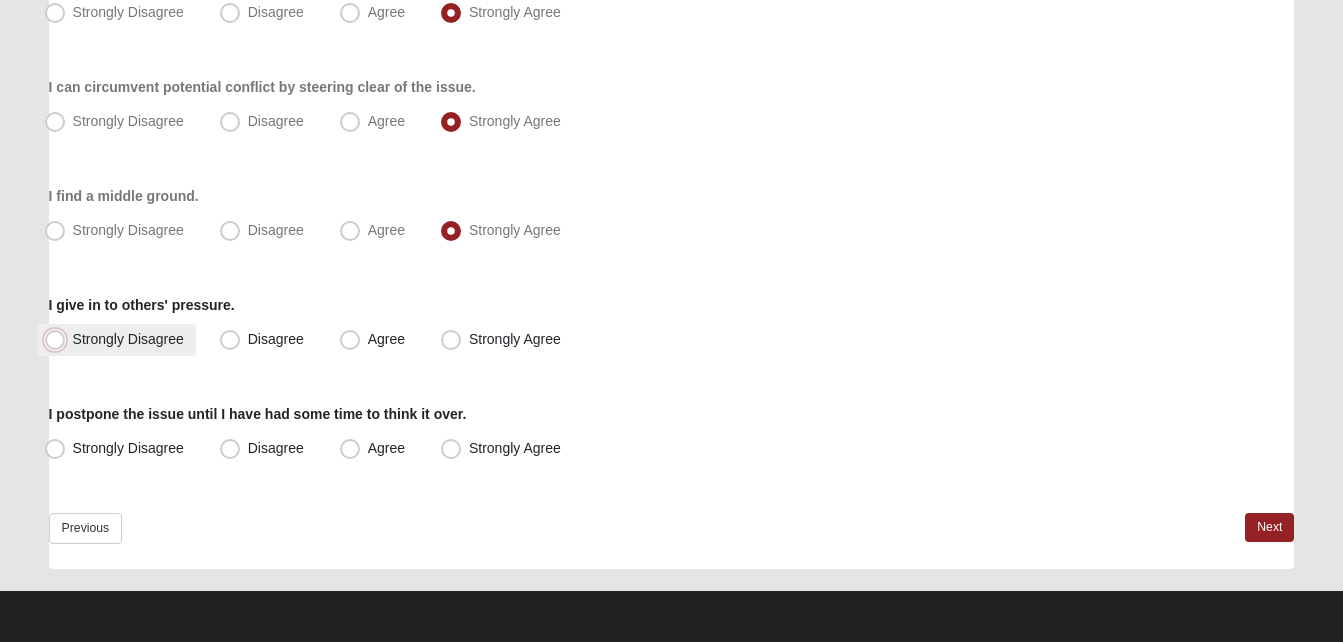 click on "Strongly Disagree" at bounding box center (59, 339) 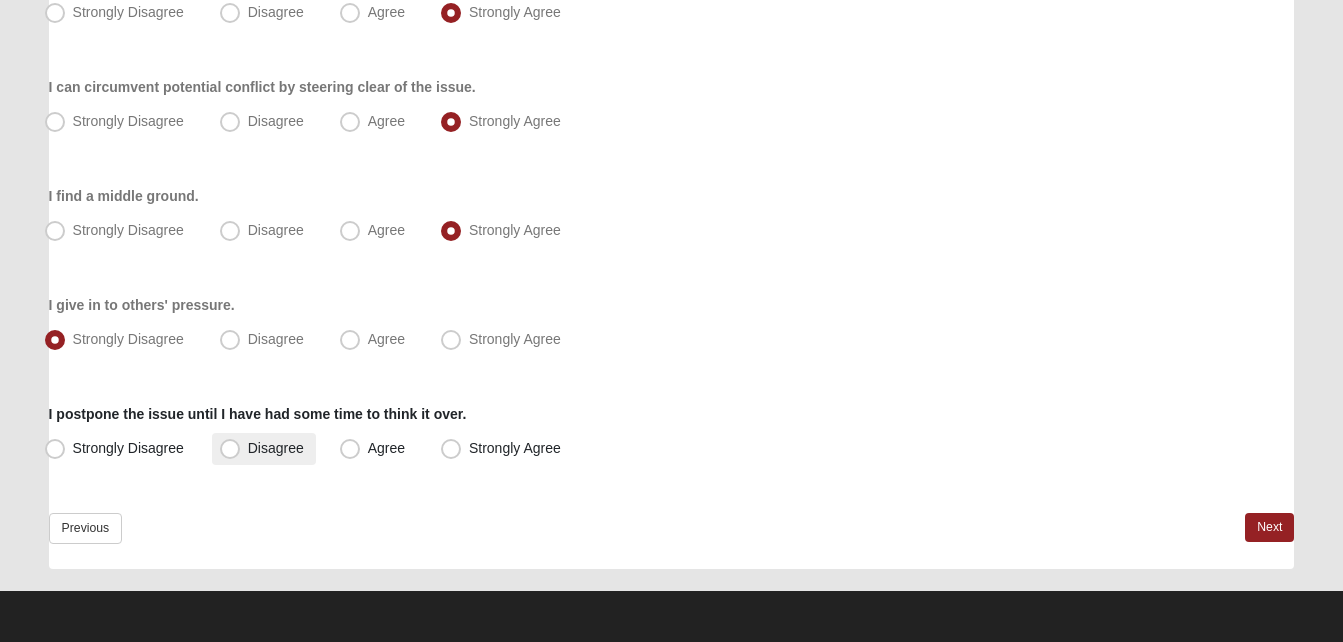 click on "Disagree" at bounding box center [276, 448] 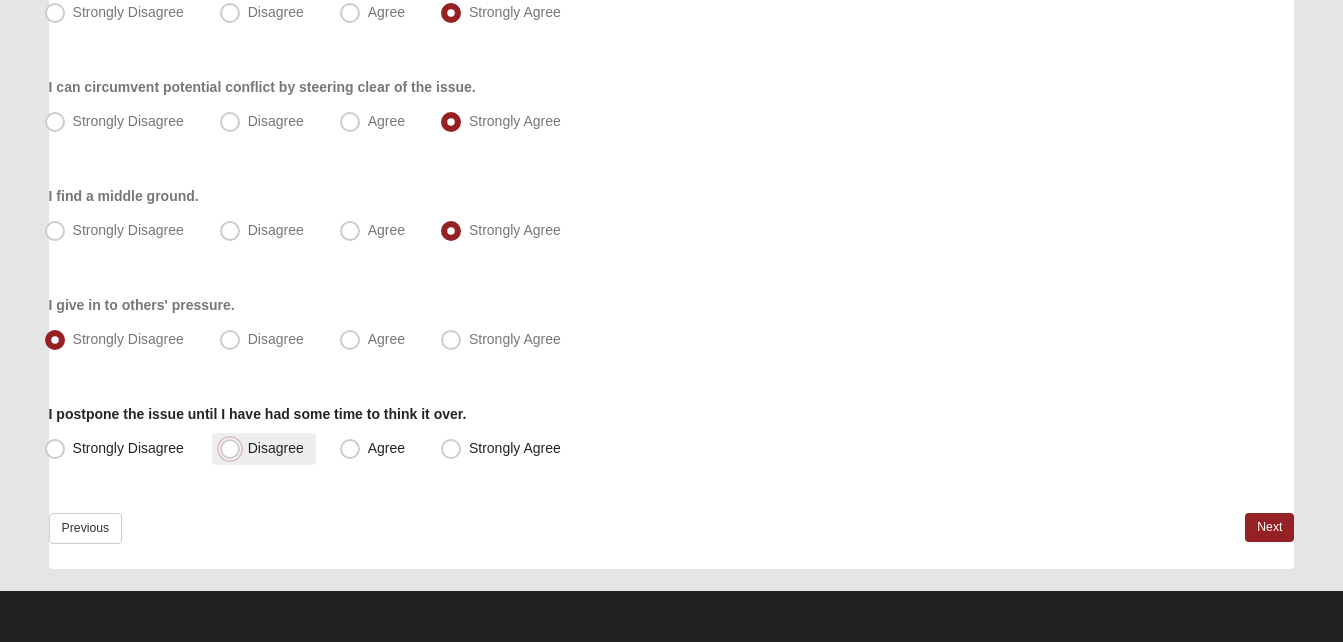 radio on "true" 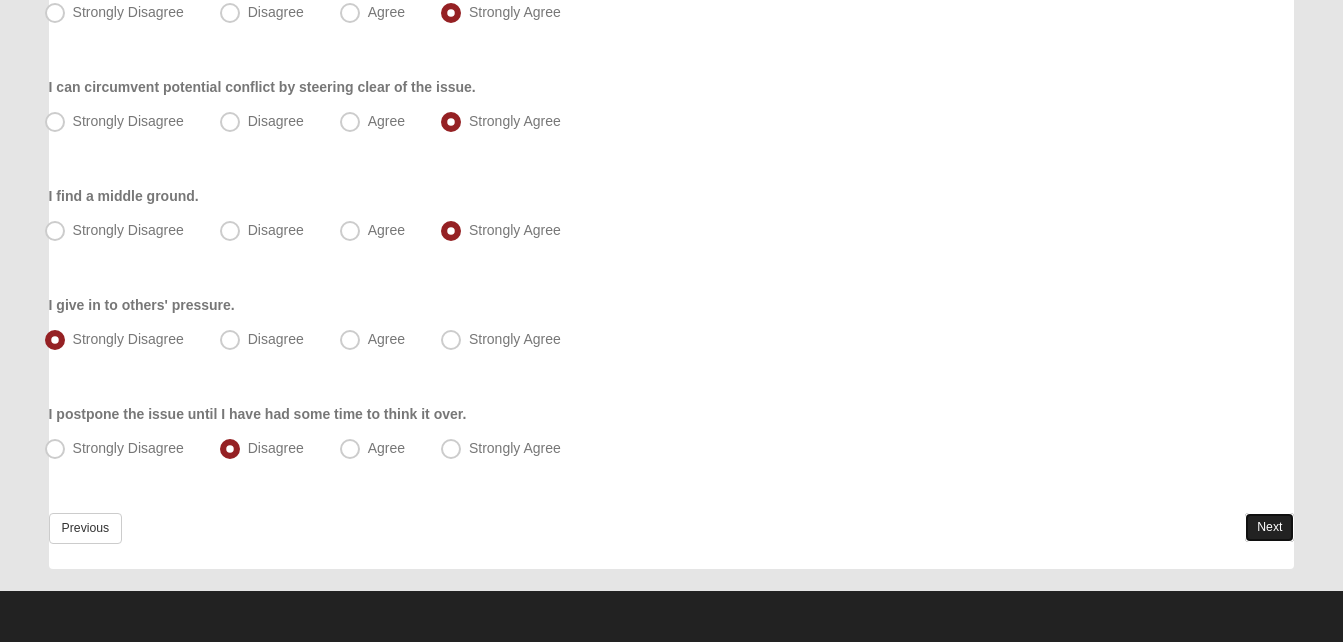 click on "Next" at bounding box center [1269, 527] 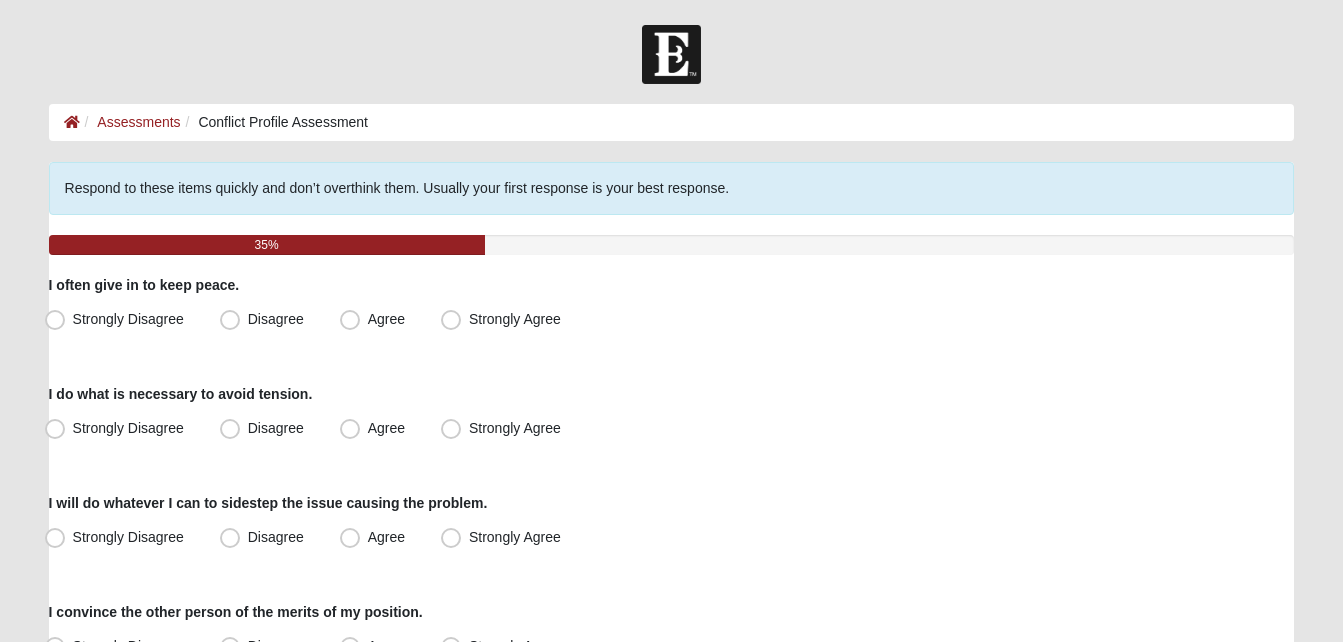 click on "Respond to these items quickly and don’t overthink them. Usually your first response is your best response." at bounding box center [672, 188] 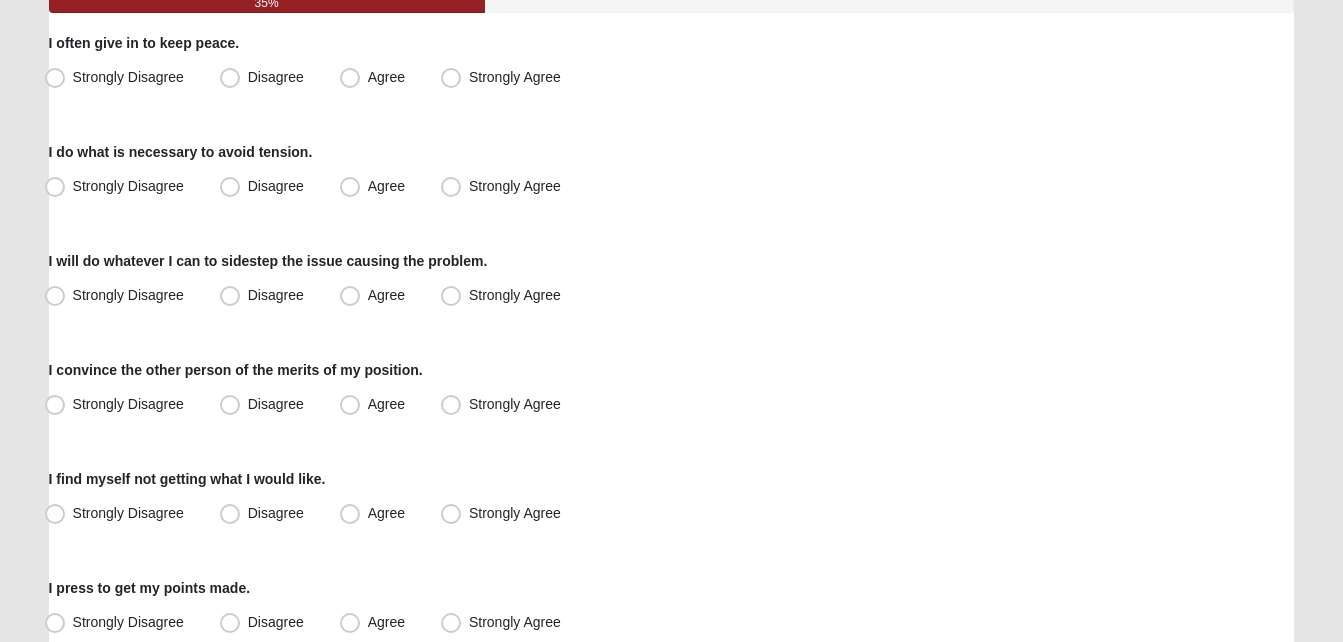 scroll, scrollTop: 240, scrollLeft: 0, axis: vertical 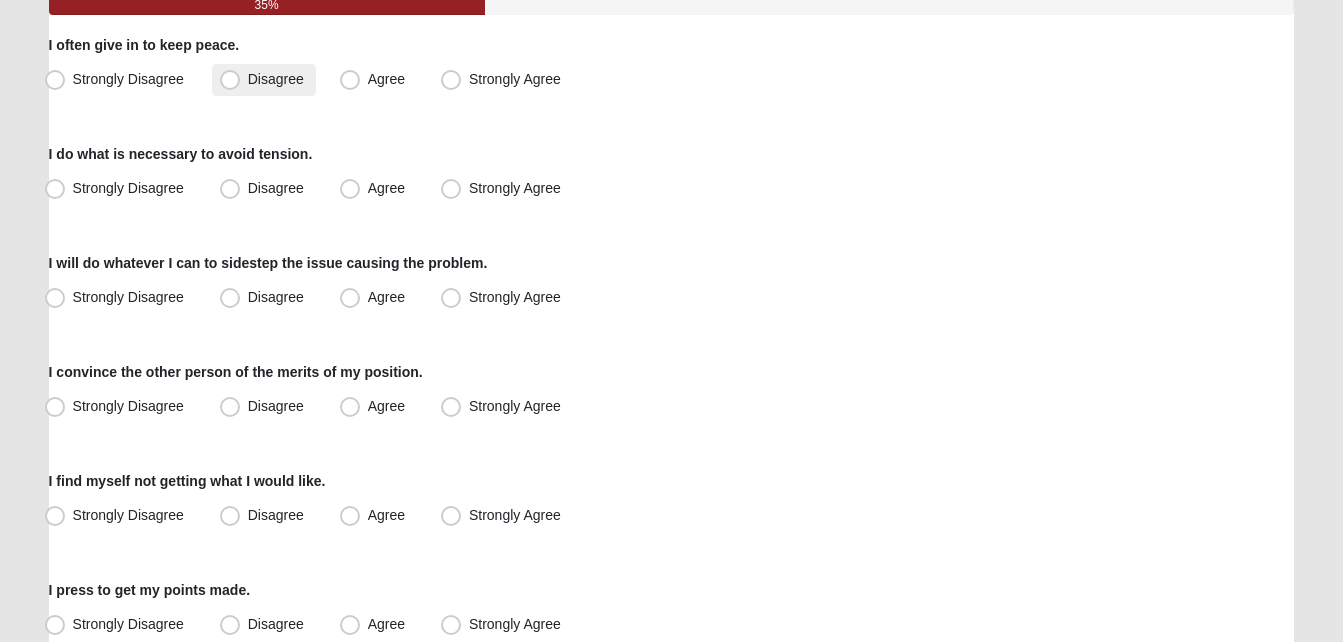 click on "Disagree" at bounding box center (276, 79) 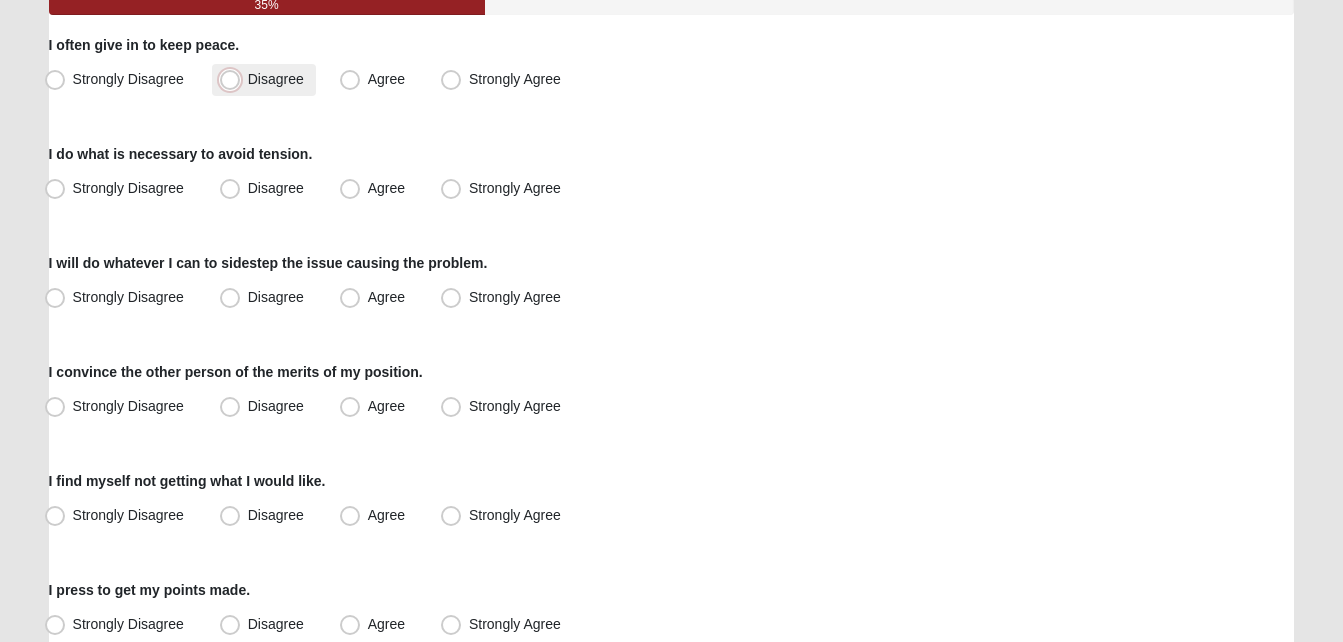 click on "Disagree" at bounding box center (234, 79) 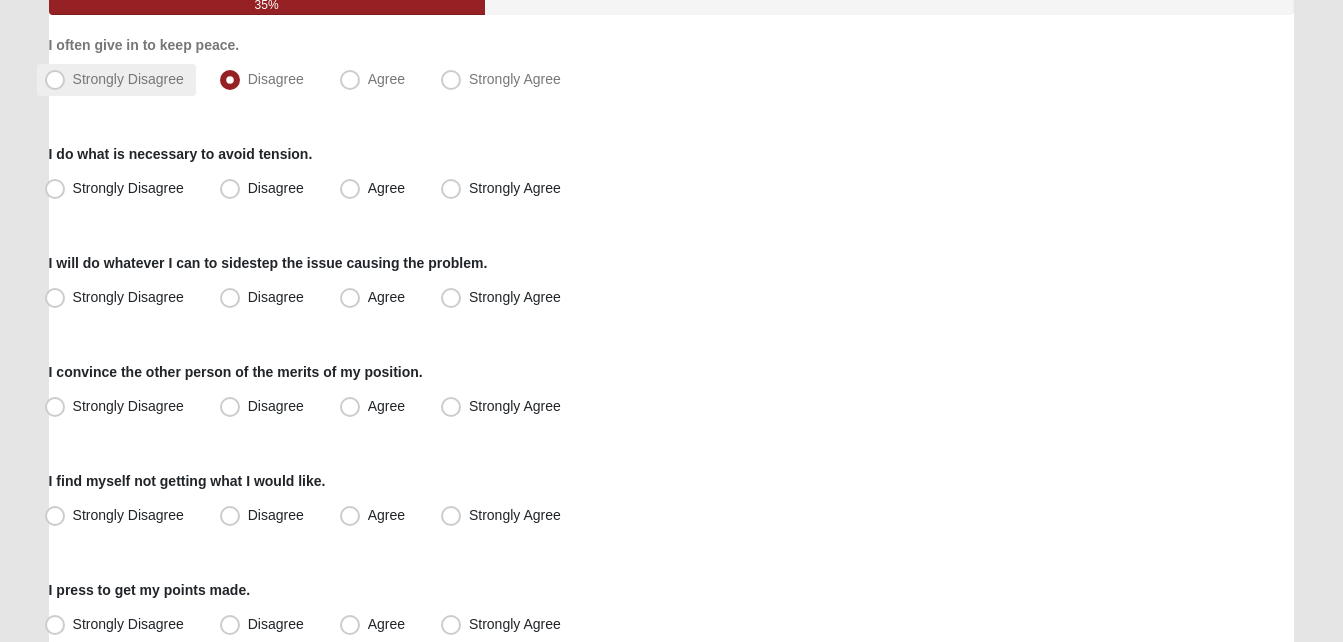 click on "Strongly Disagree" at bounding box center [116, 80] 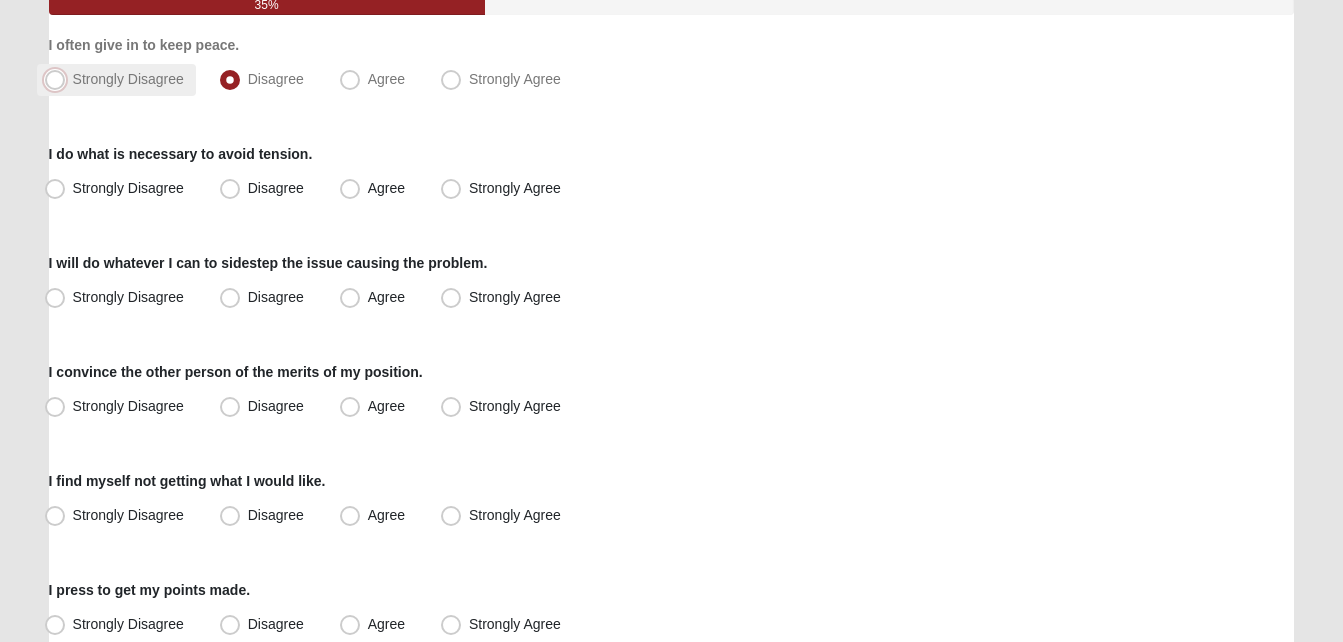 click on "Strongly Disagree" at bounding box center [59, 79] 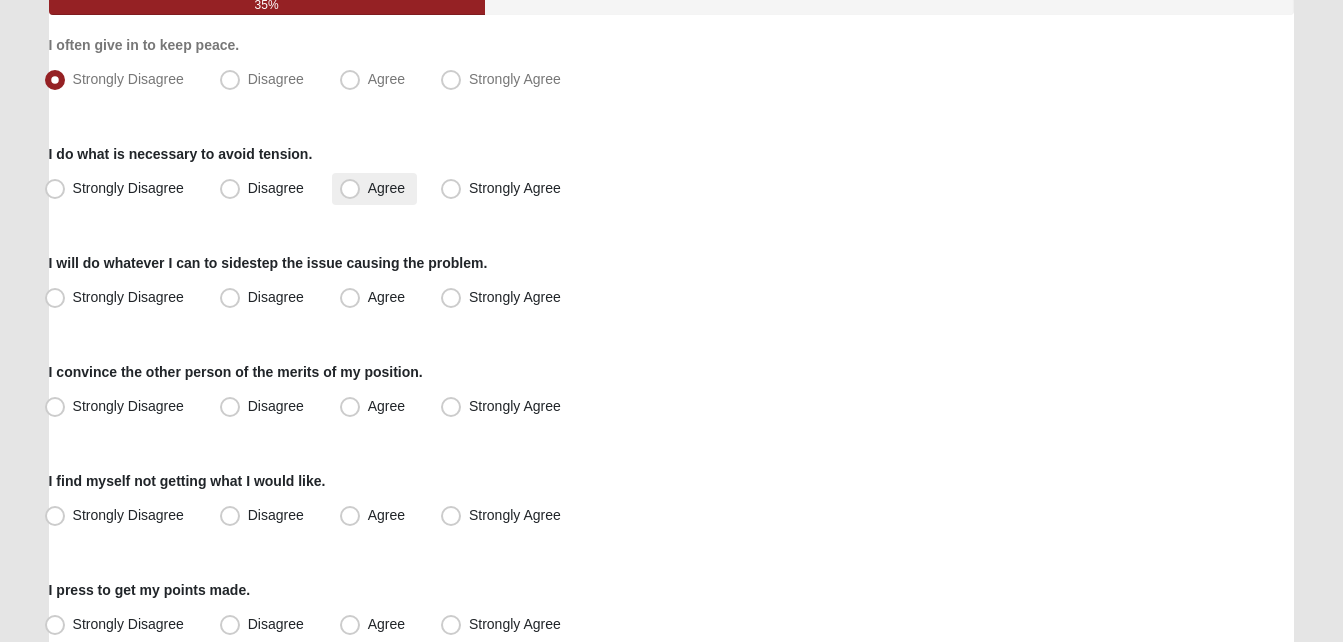 click on "Agree" at bounding box center [374, 189] 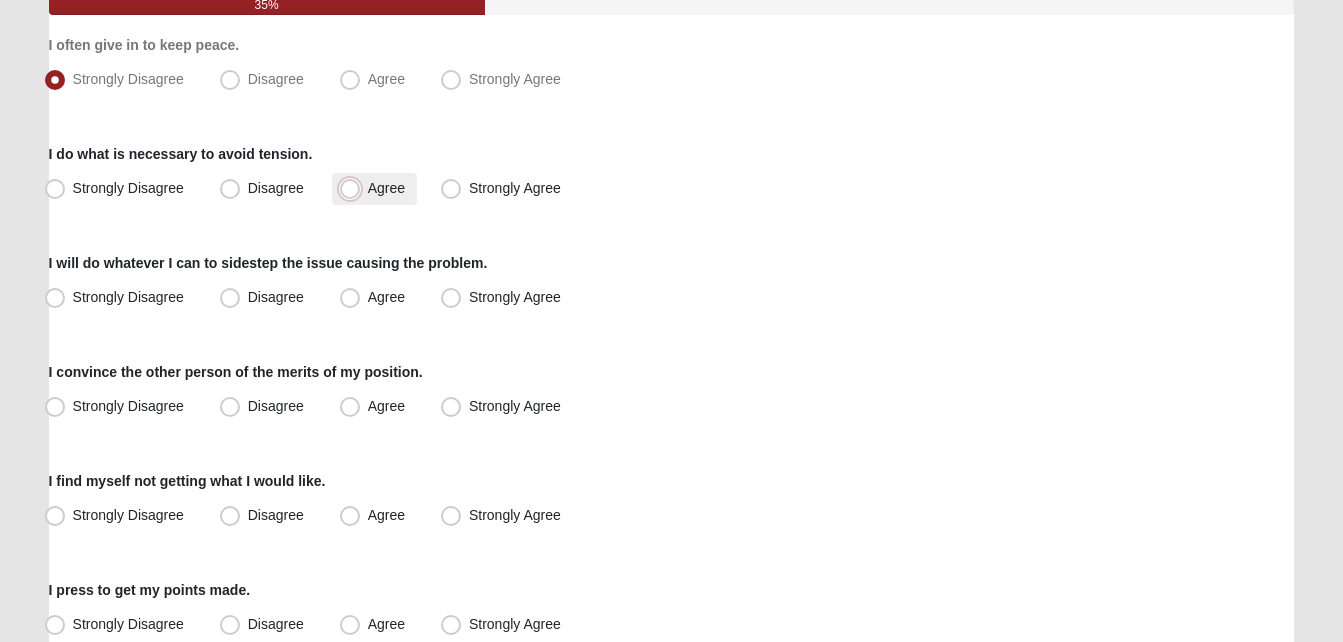 click on "Agree" at bounding box center (354, 188) 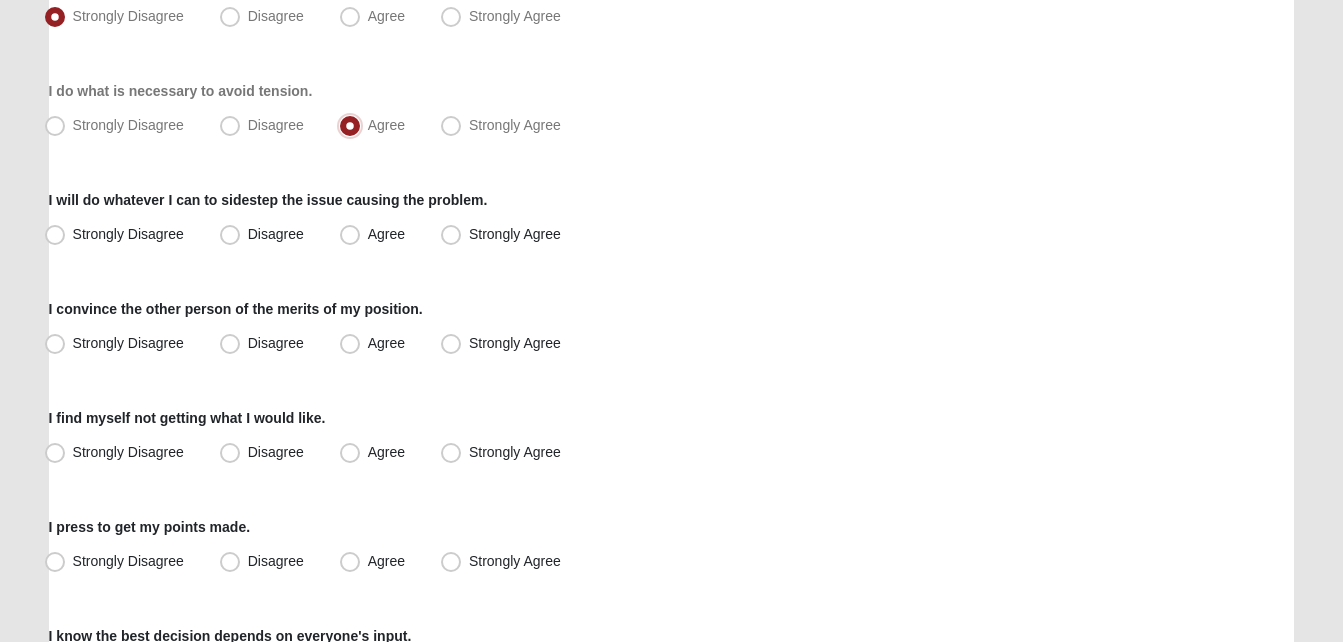 scroll, scrollTop: 311, scrollLeft: 0, axis: vertical 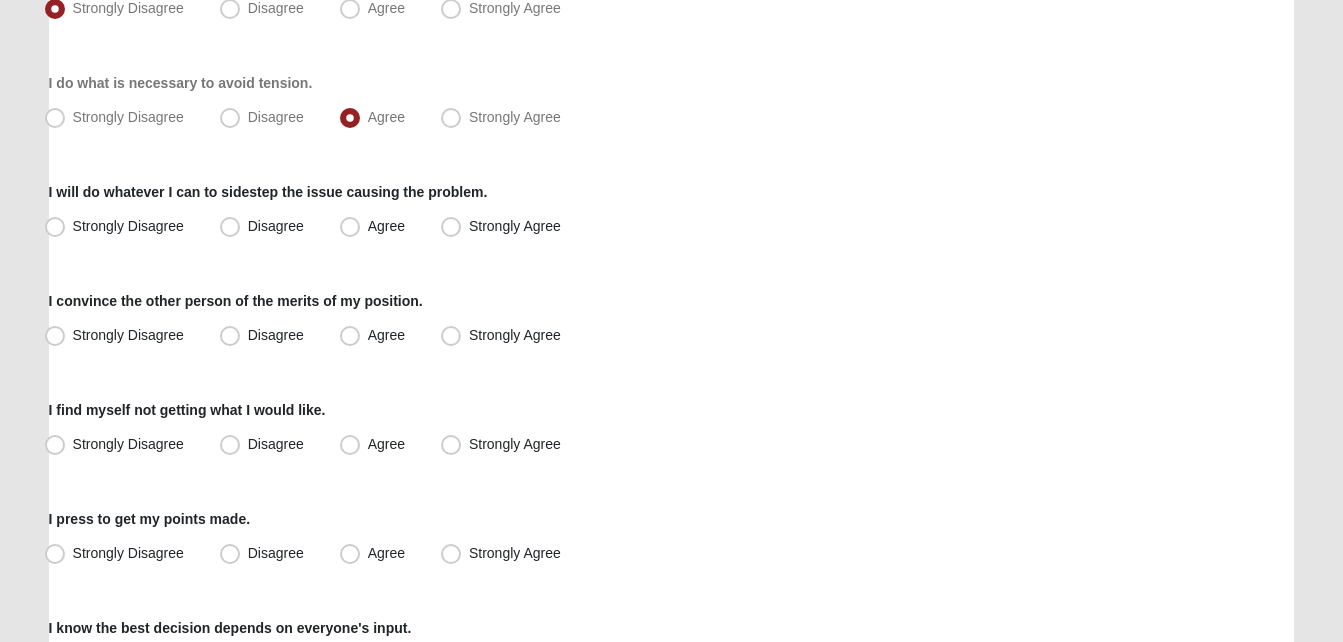 click on "I will do whatever I can to sidestep the issue causing the problem." at bounding box center [268, 192] 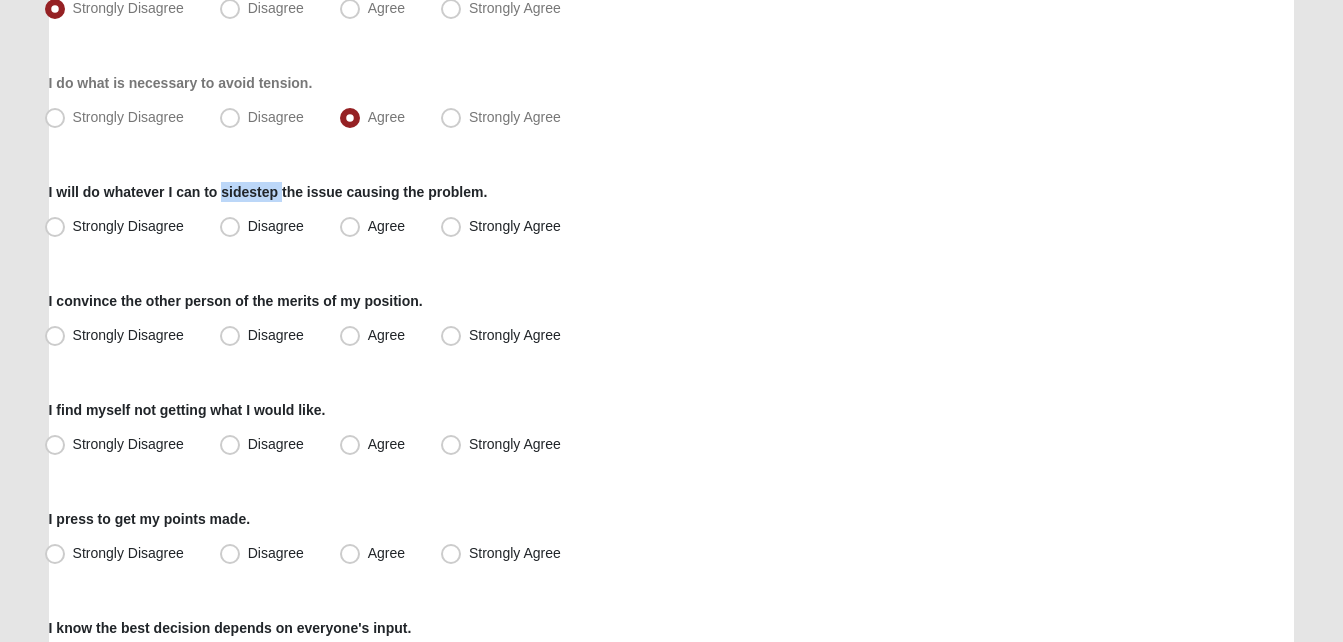 click on "I will do whatever I can to sidestep the issue causing the problem." at bounding box center (268, 192) 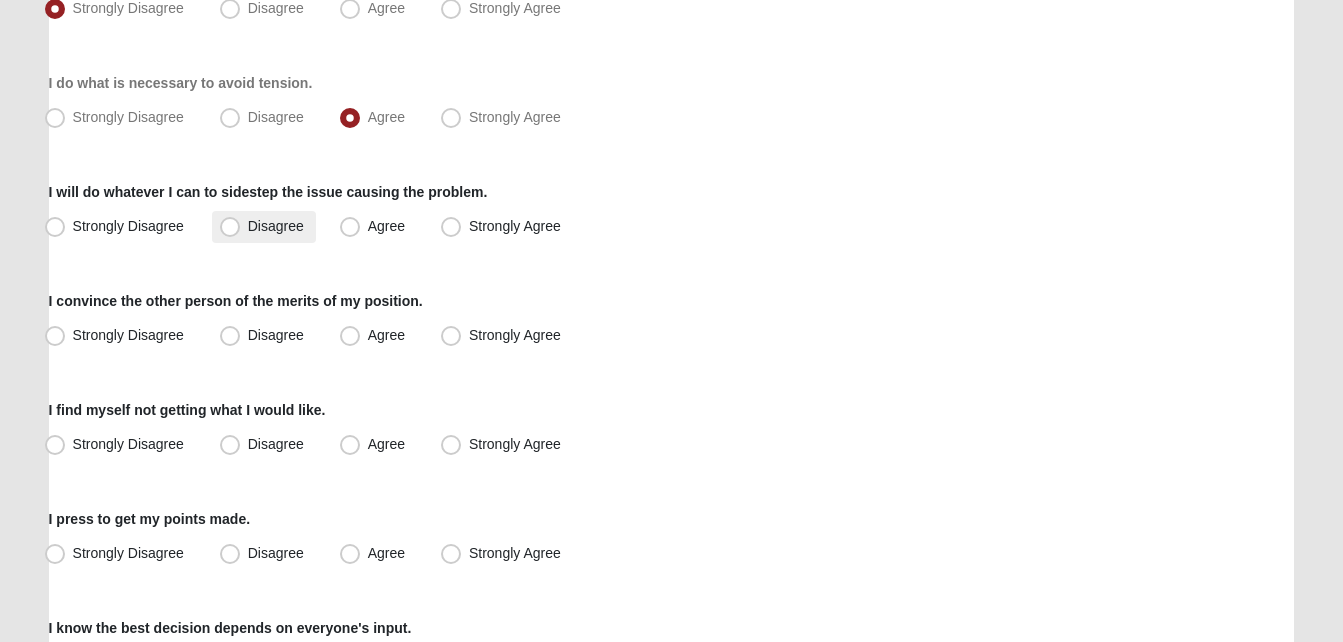 click on "Disagree" at bounding box center [264, 227] 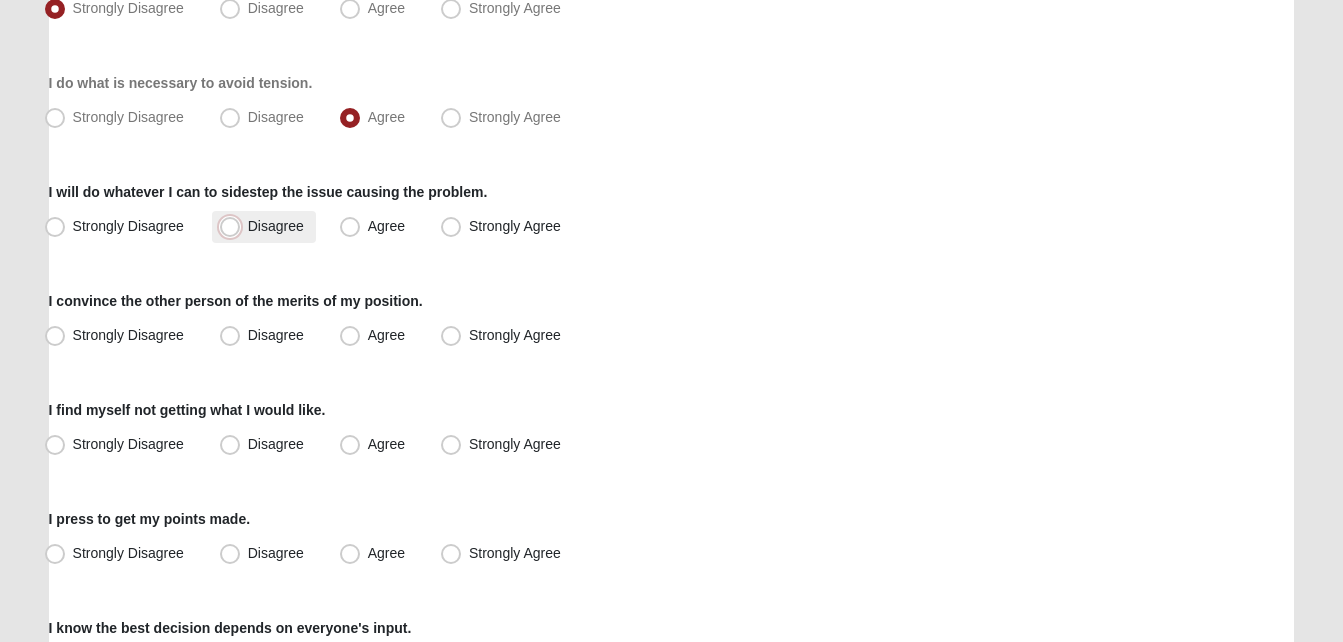 click on "Disagree" at bounding box center (234, 226) 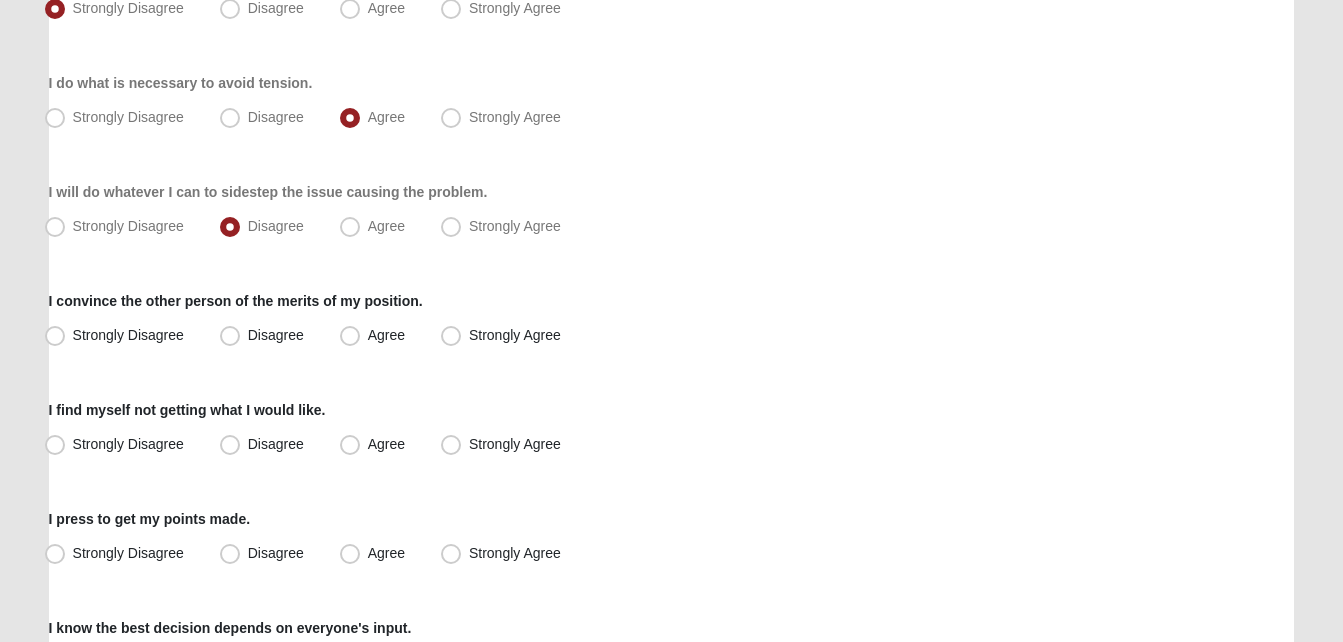 click on "I will do whatever I can to sidestep the issue causing the problem." at bounding box center [268, 192] 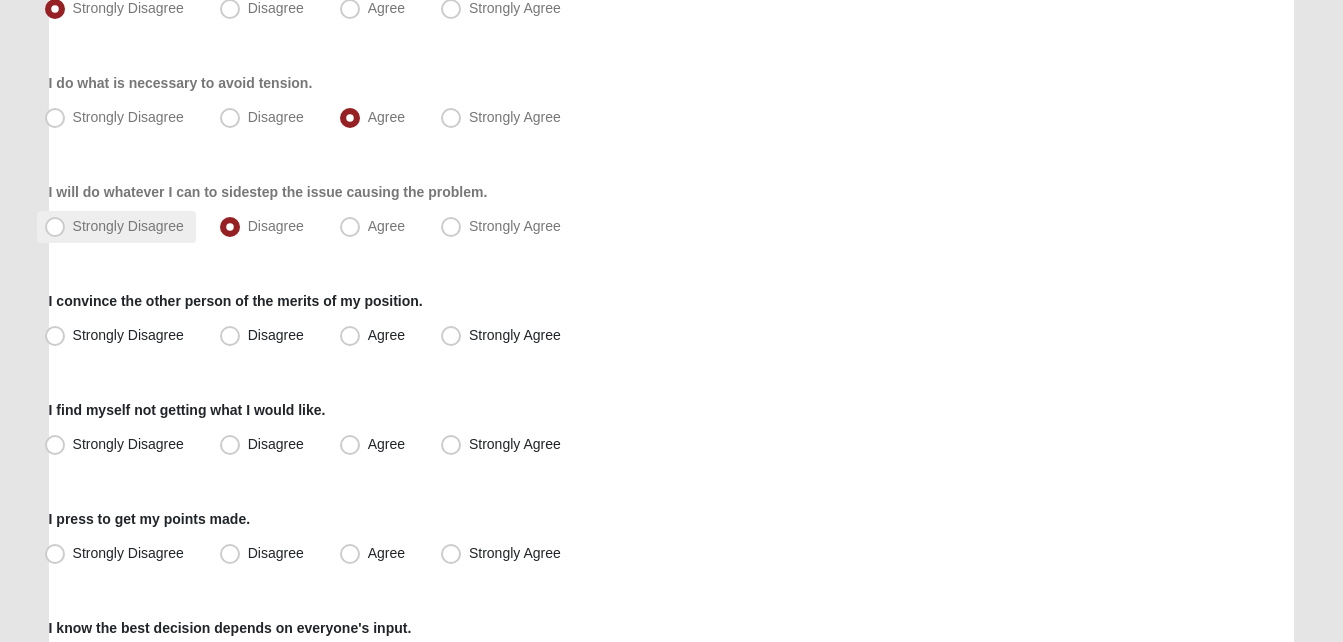 click on "Strongly Disagree" at bounding box center (128, 226) 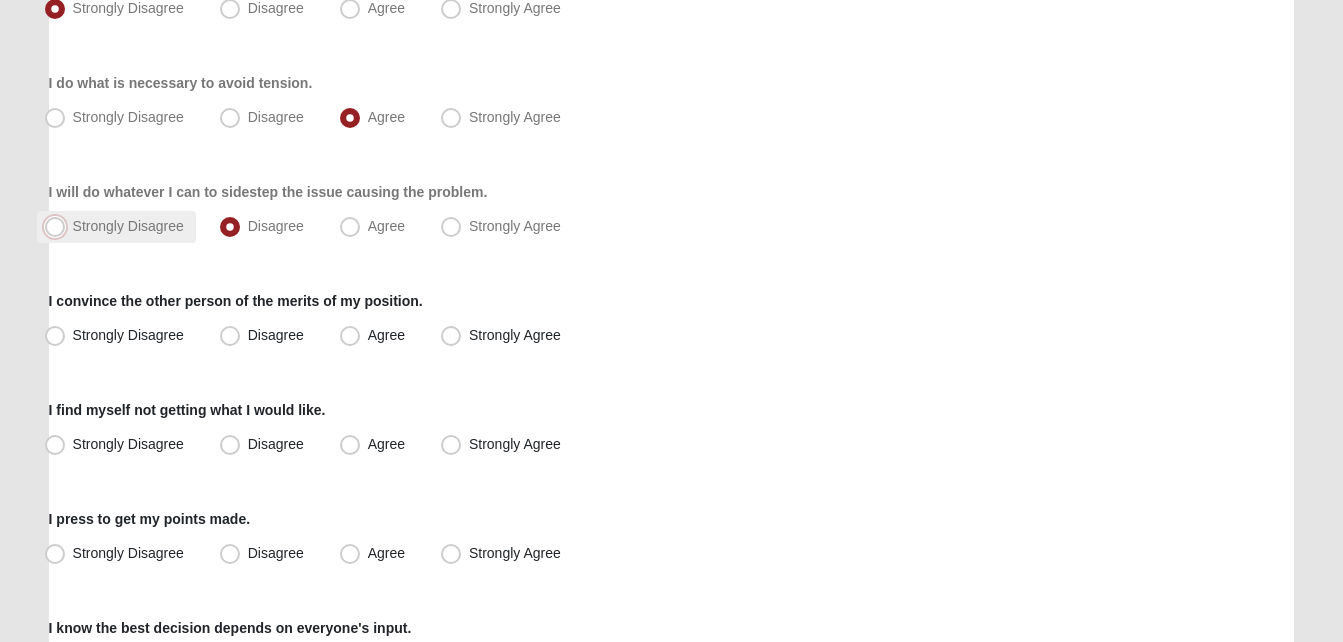 click on "Strongly Disagree" at bounding box center [59, 226] 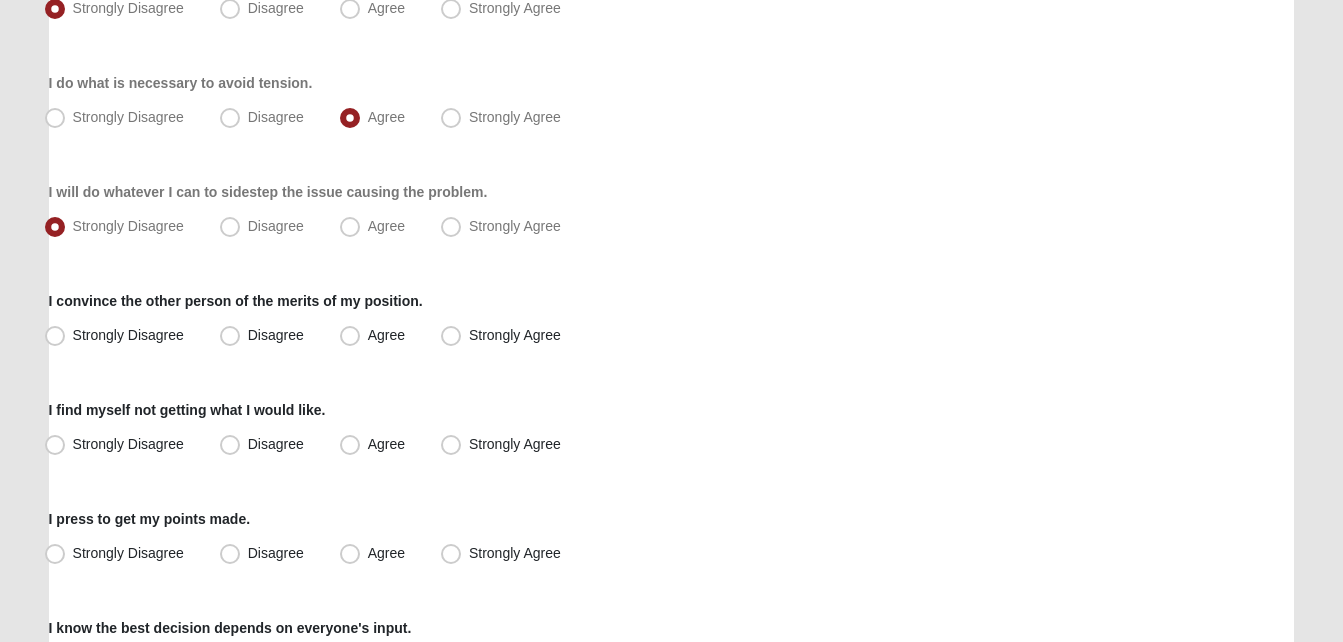 click on "Hello Rodriguez
My Account
Log Out
Conflict Profile Assessment
Assessments Conflict Profile Assessment
Error" at bounding box center (671, 285) 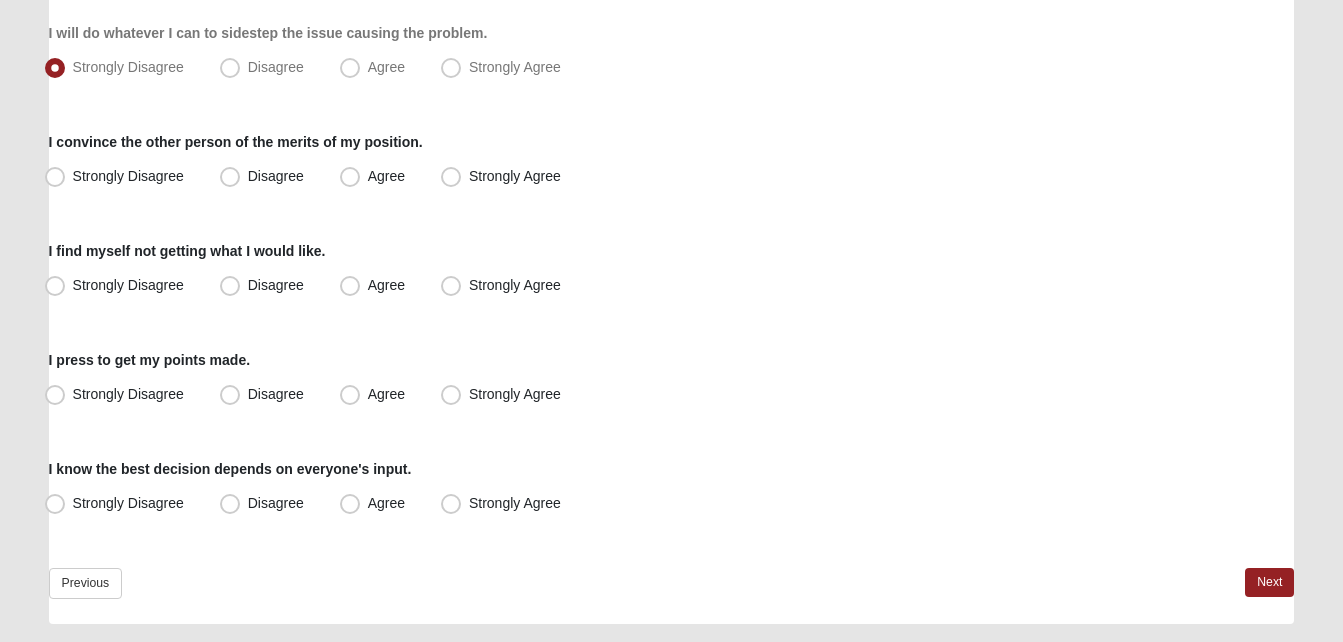 scroll, scrollTop: 471, scrollLeft: 0, axis: vertical 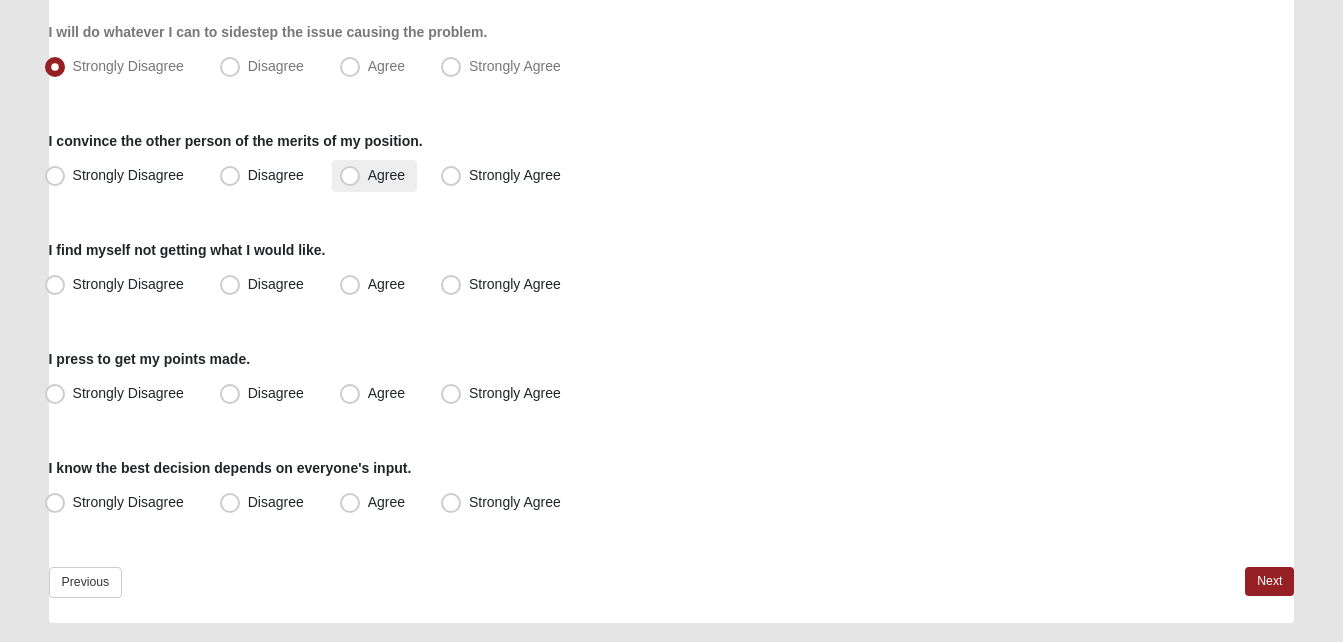 click on "Agree" at bounding box center (386, 175) 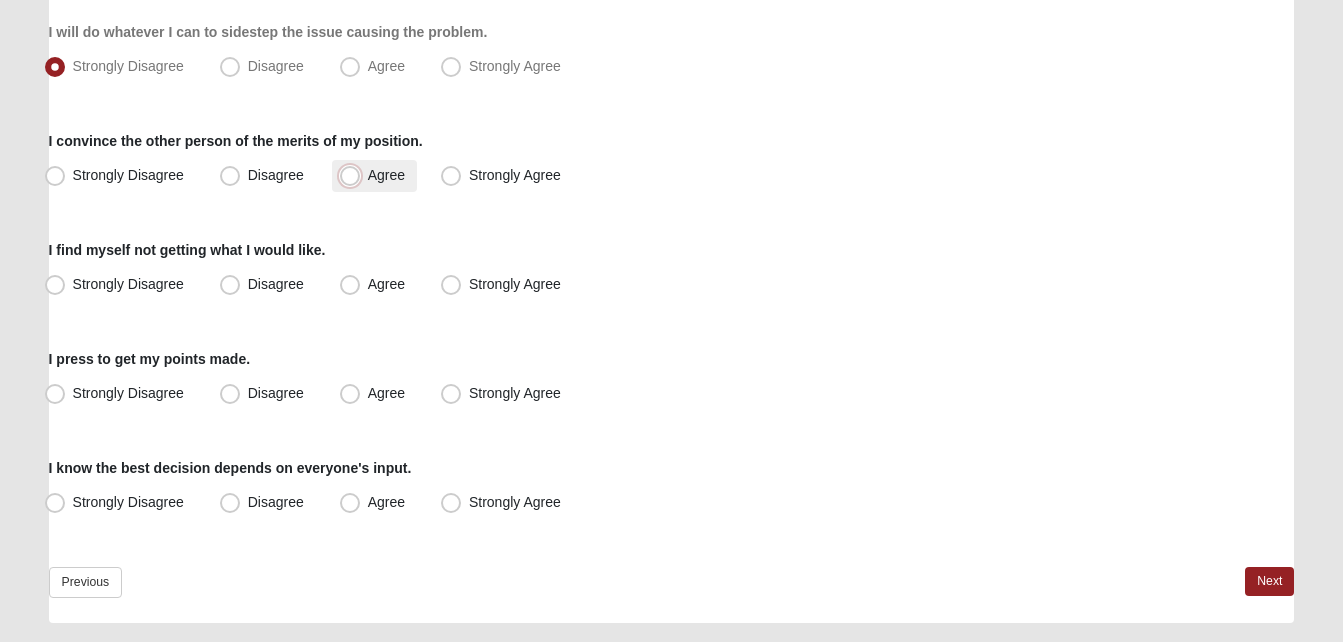 click on "Agree" at bounding box center (354, 175) 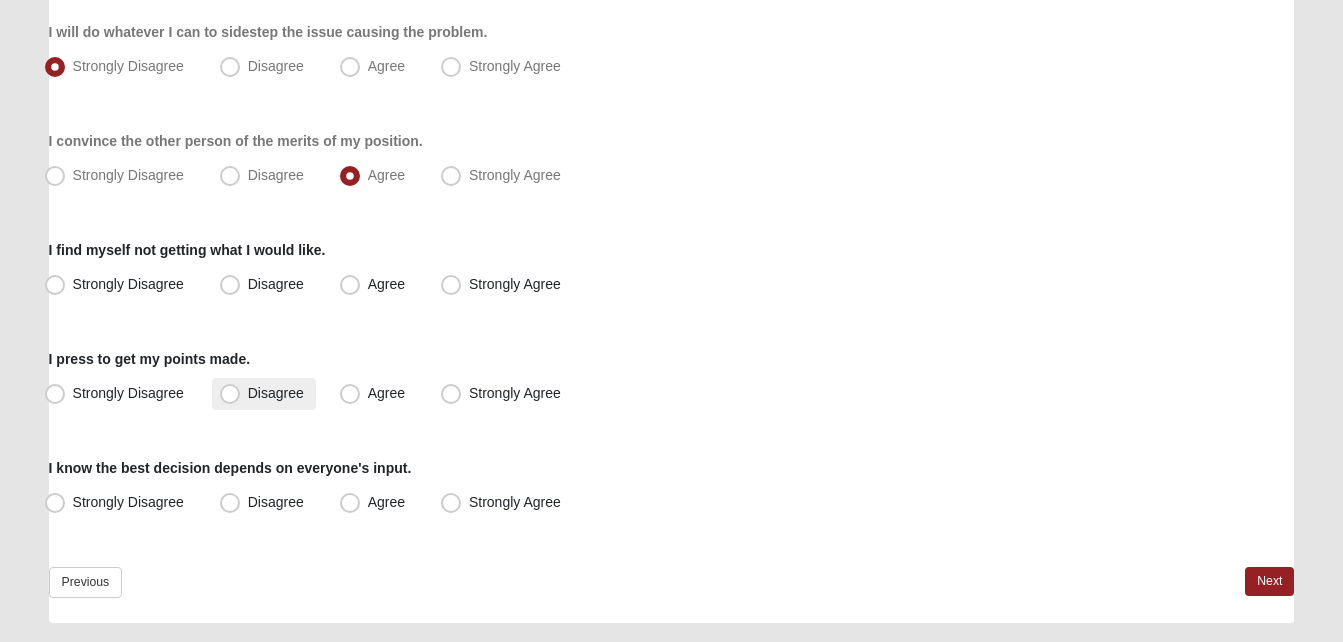 click on "Disagree" at bounding box center [276, 393] 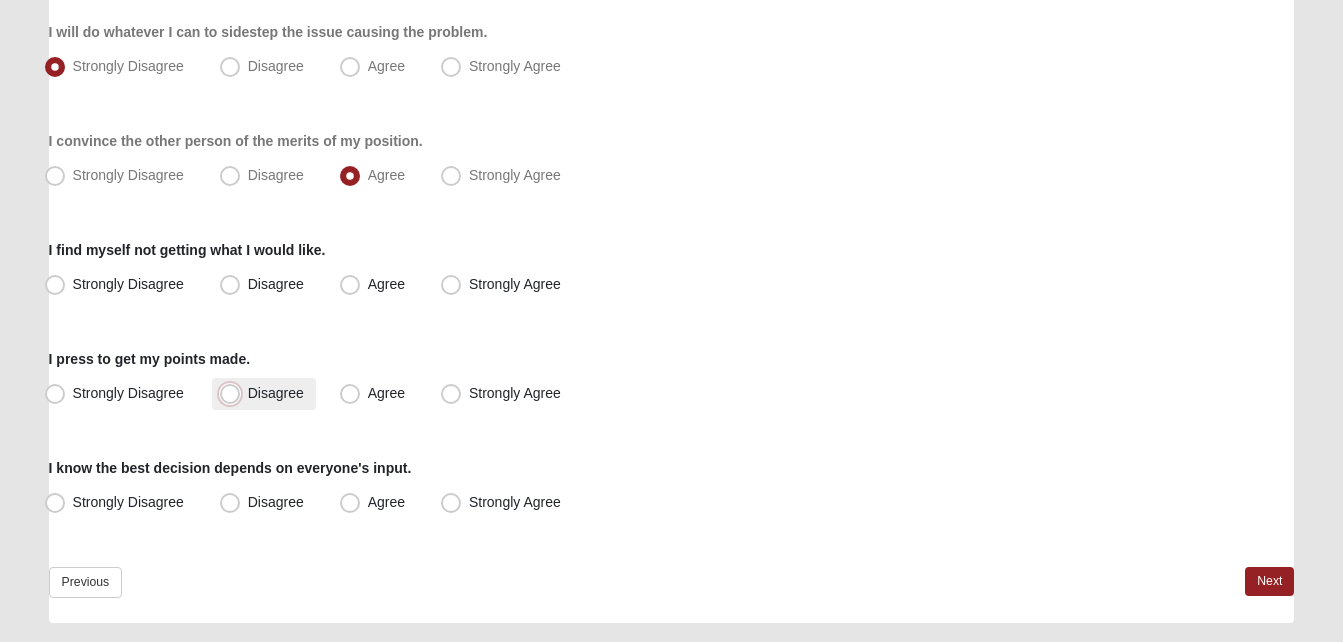 click on "Disagree" at bounding box center (234, 393) 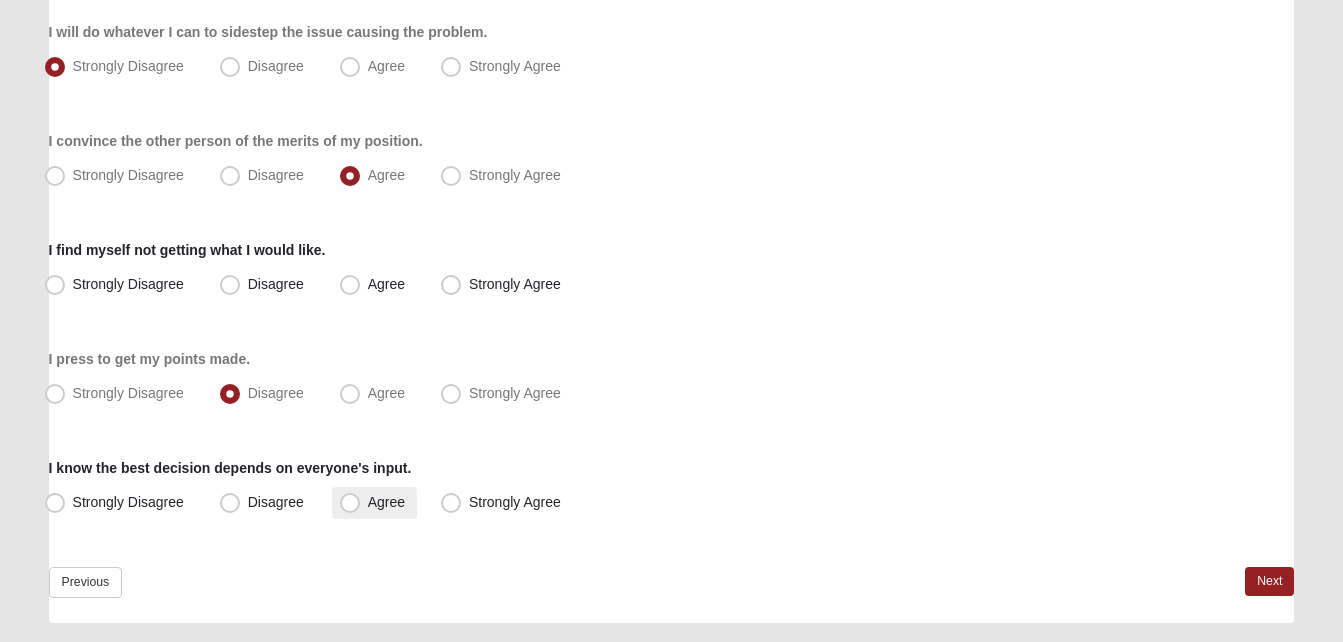 click on "Agree" at bounding box center (374, 503) 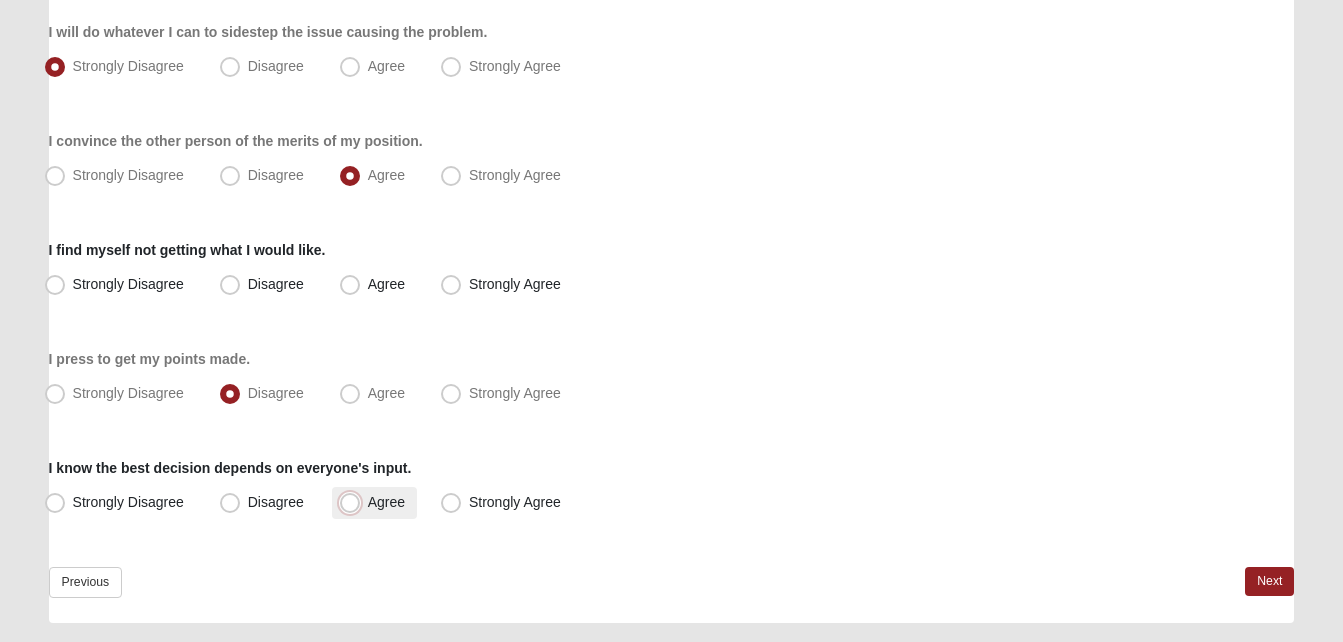 click on "Agree" at bounding box center [354, 502] 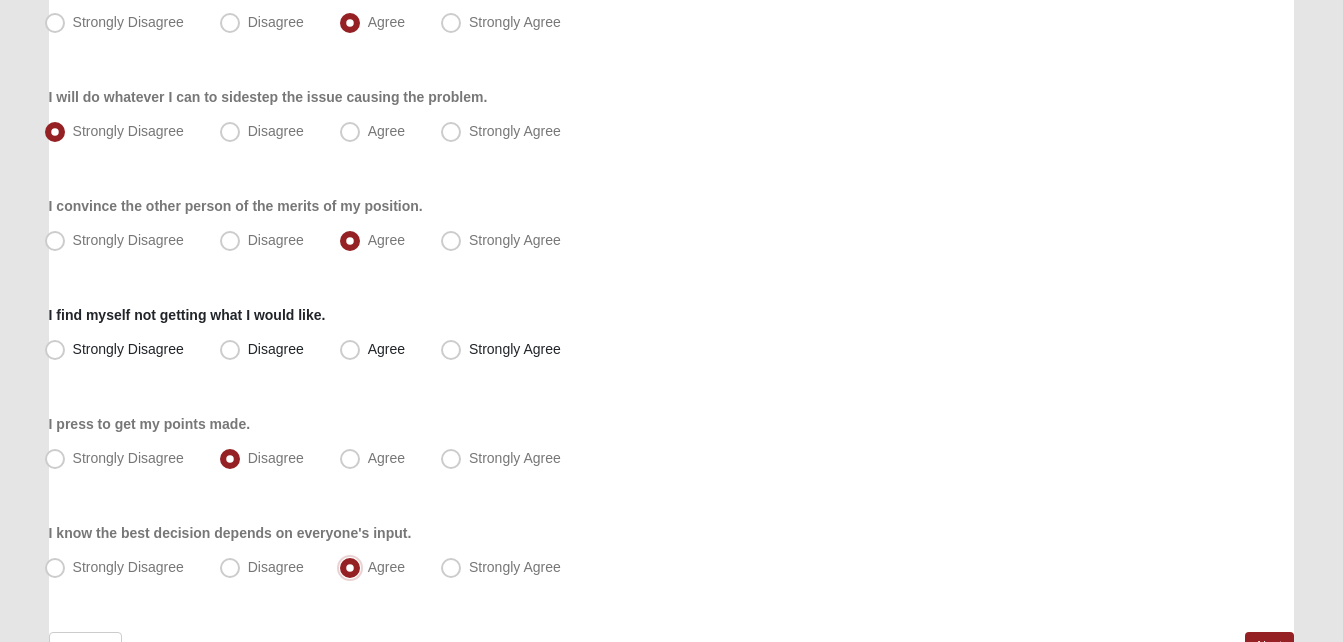 scroll, scrollTop: 491, scrollLeft: 0, axis: vertical 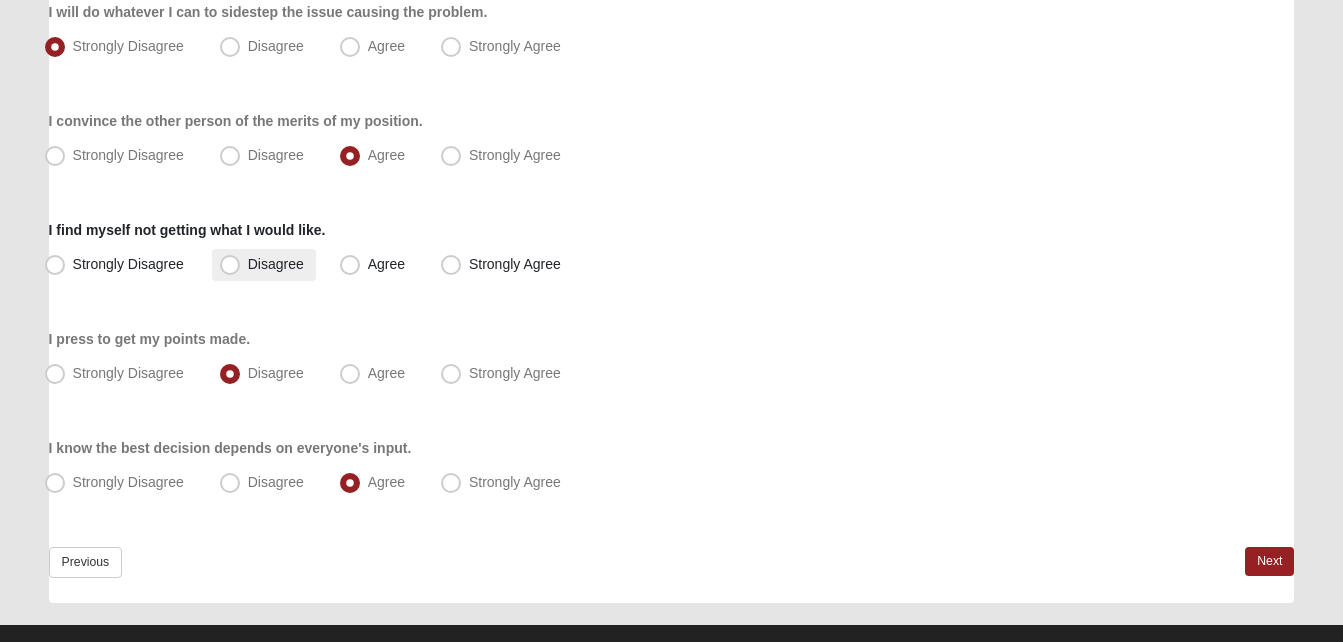 click on "Disagree" at bounding box center (264, 265) 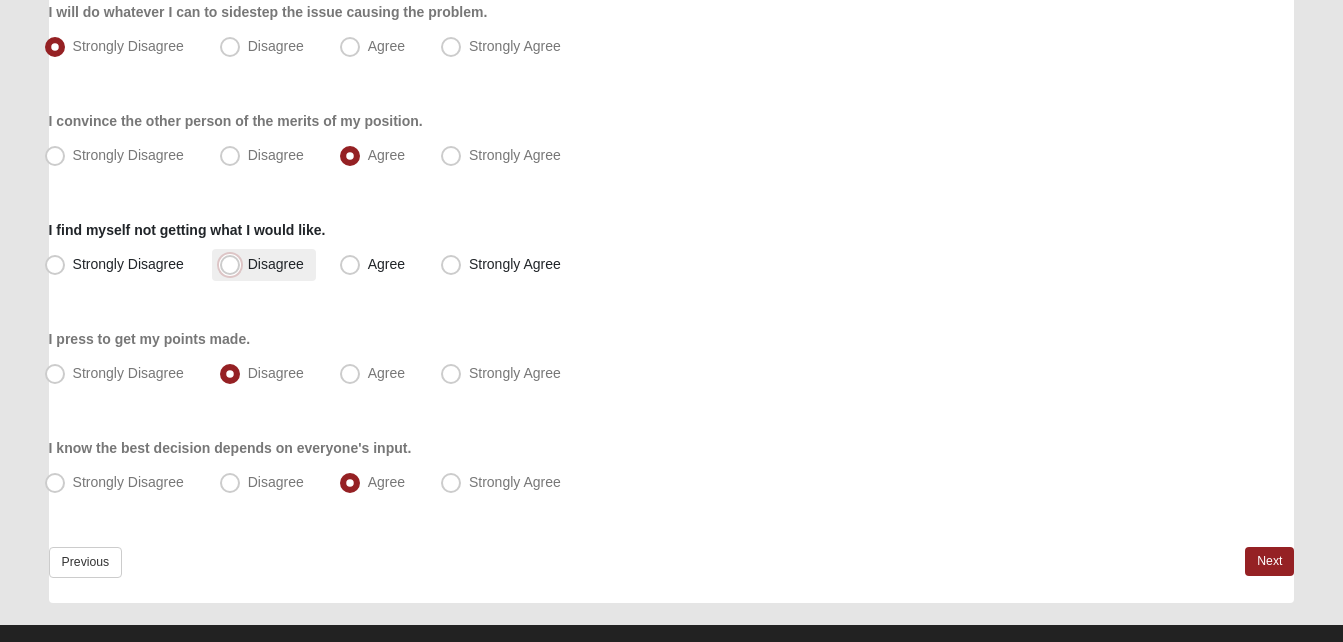 click on "Disagree" at bounding box center [234, 264] 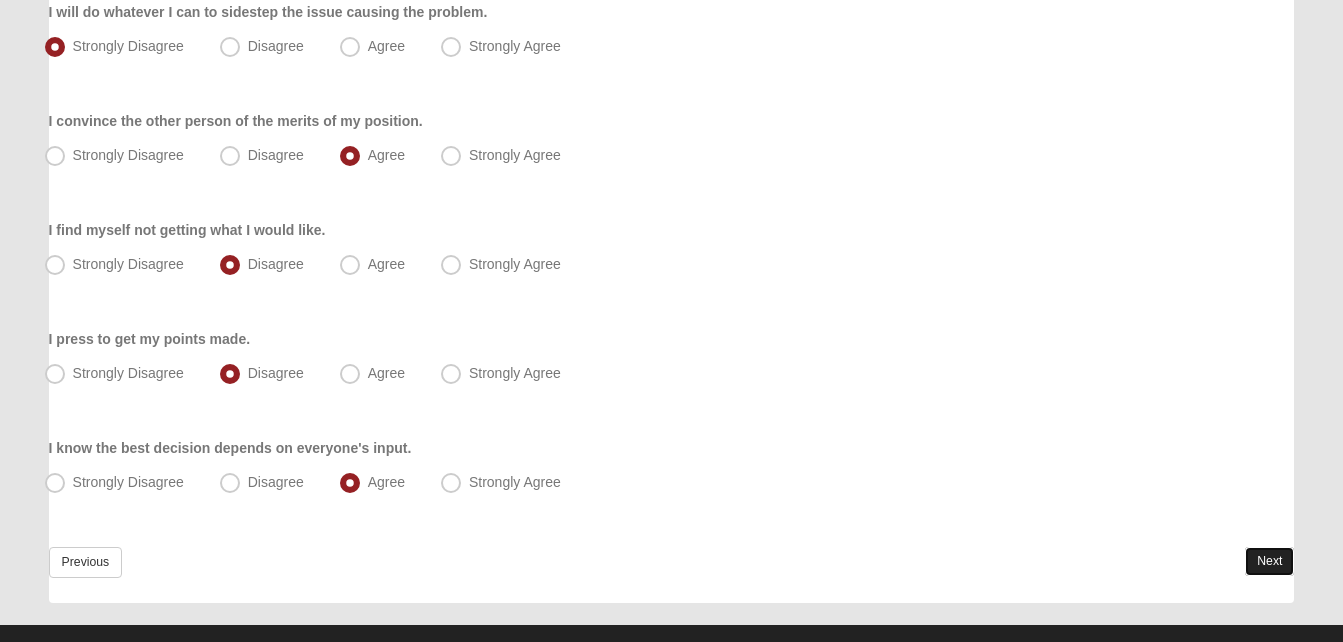 click on "Next" at bounding box center [1269, 561] 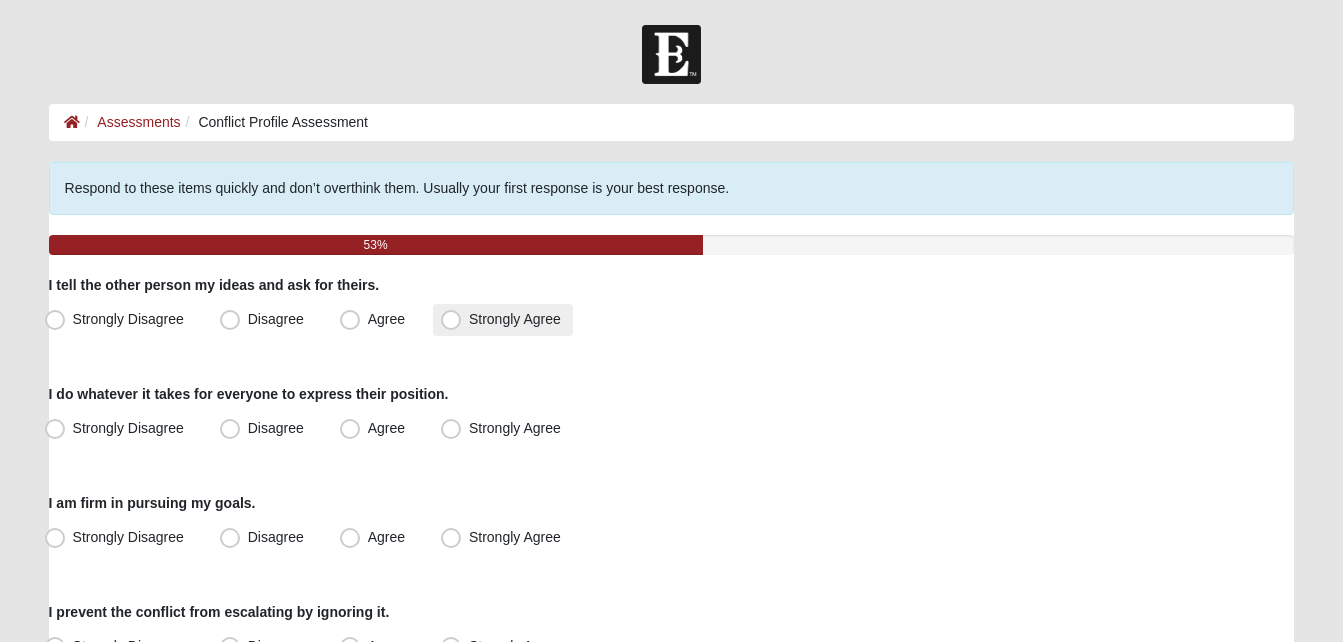 click on "Strongly Agree" at bounding box center (515, 319) 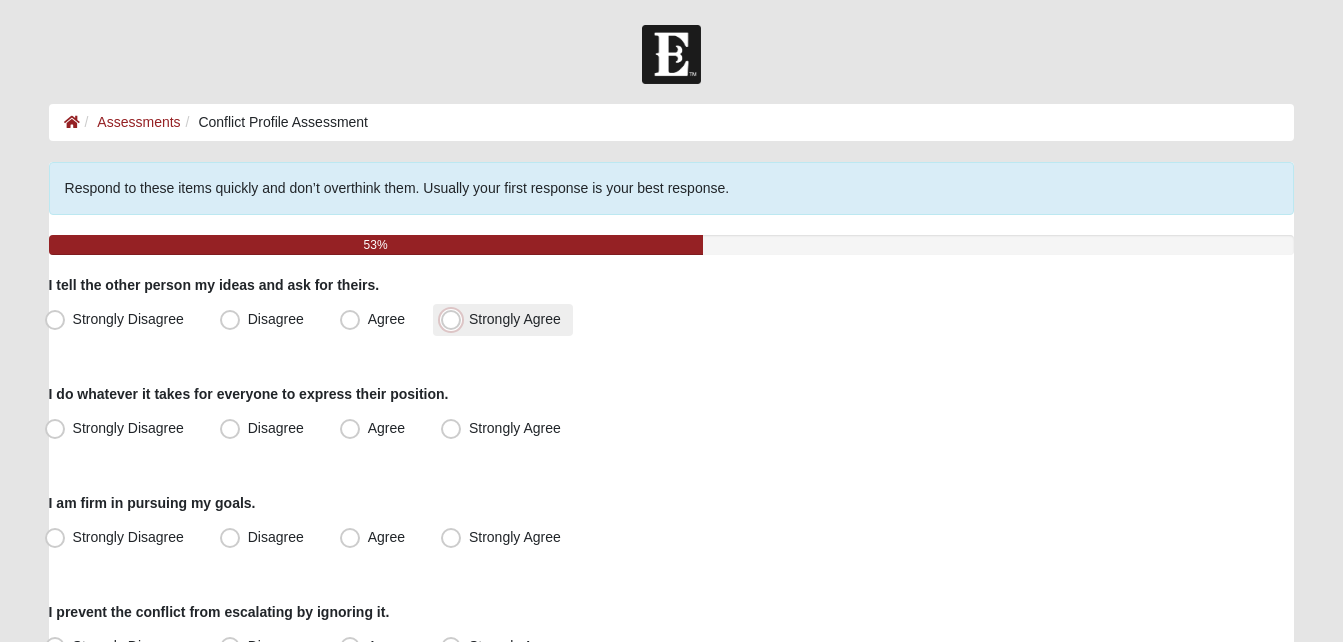click on "Strongly Agree" at bounding box center [455, 319] 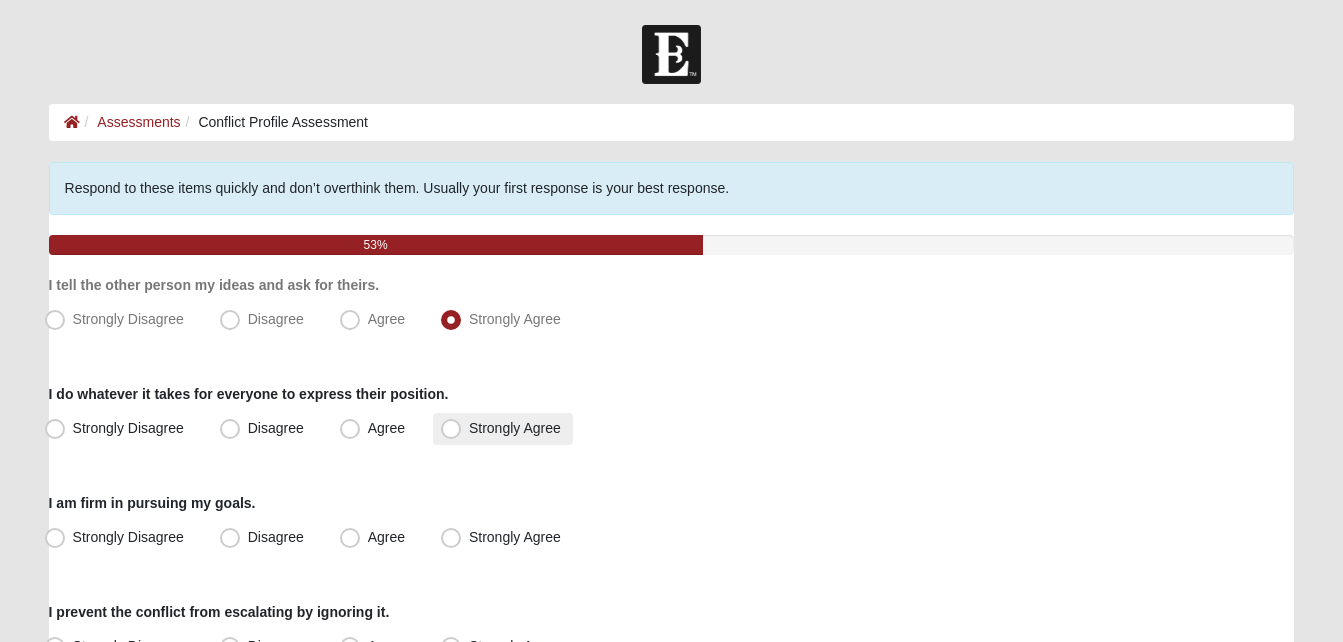 click on "Strongly Agree" at bounding box center (503, 429) 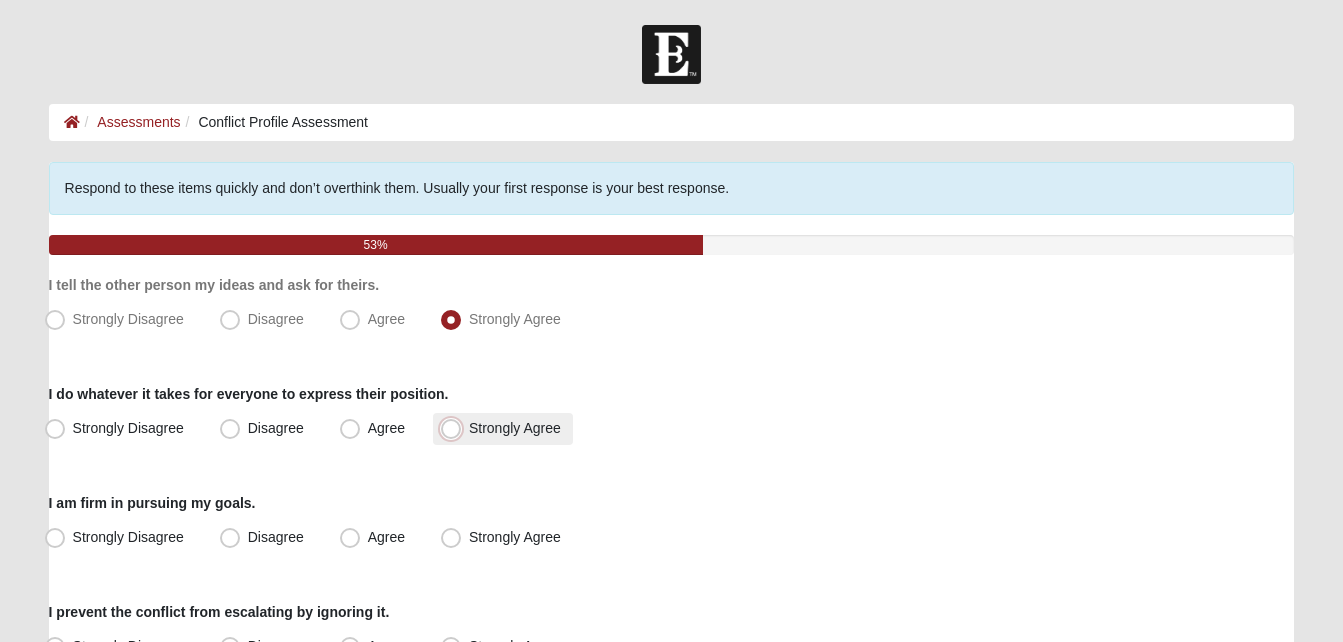 click on "Strongly Agree" at bounding box center [455, 428] 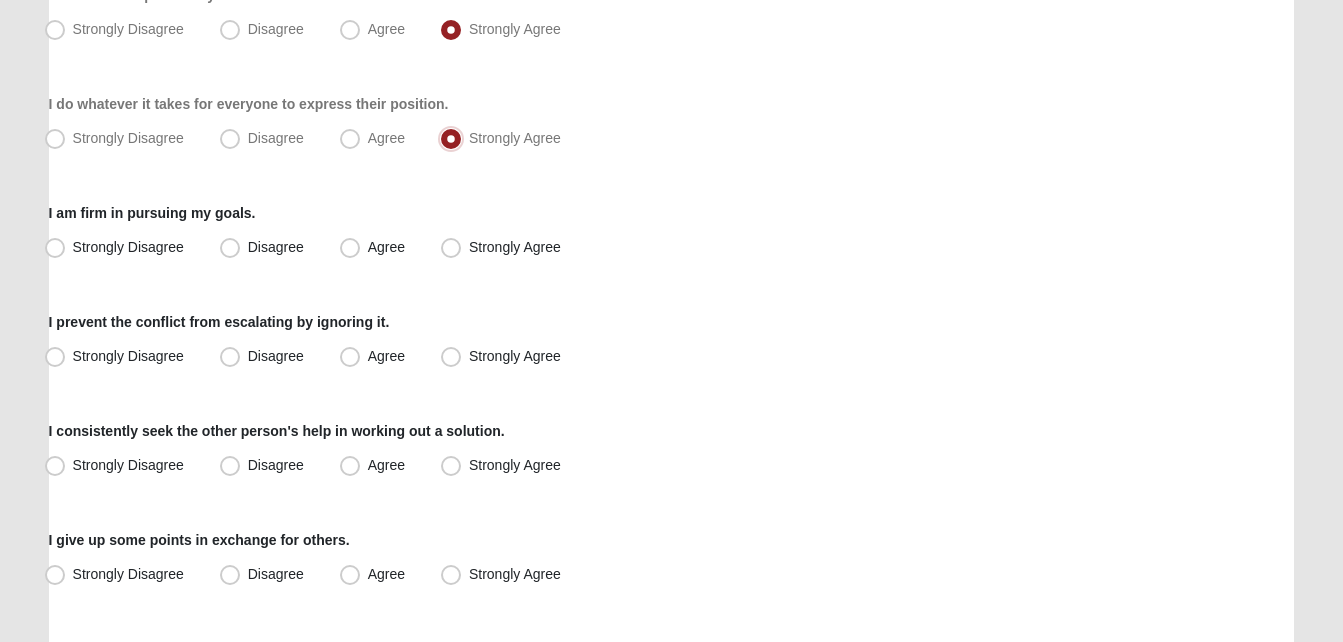 scroll, scrollTop: 300, scrollLeft: 0, axis: vertical 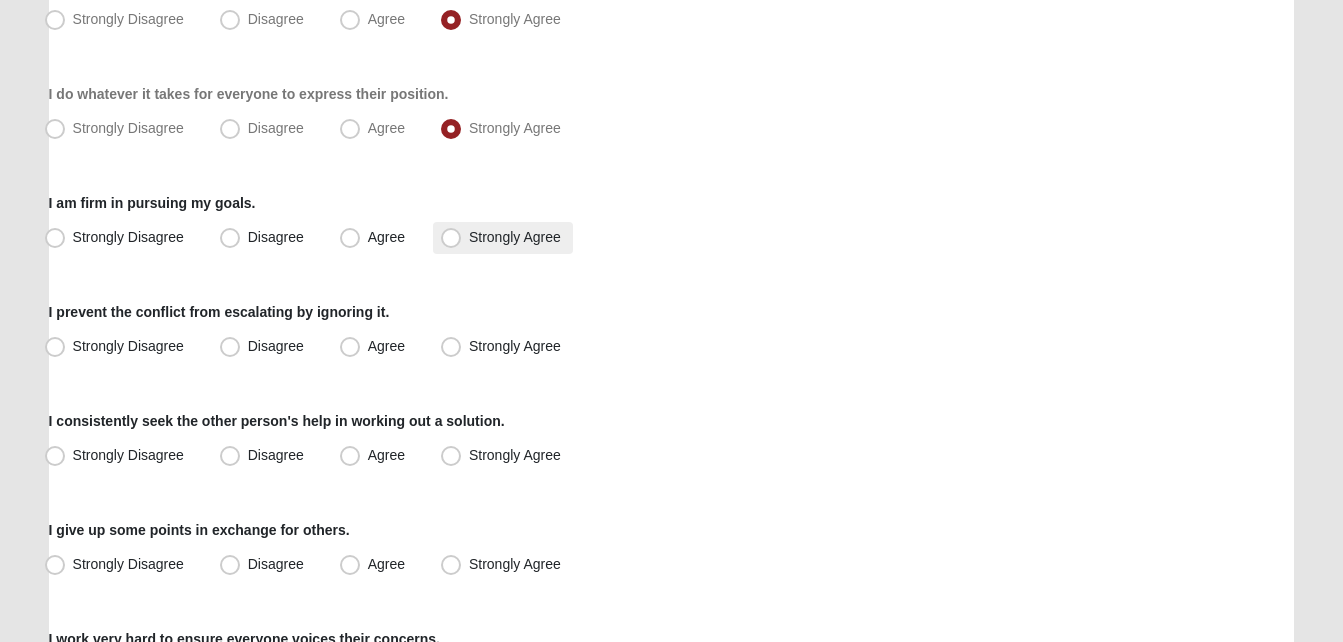click on "Strongly Agree" at bounding box center (503, 238) 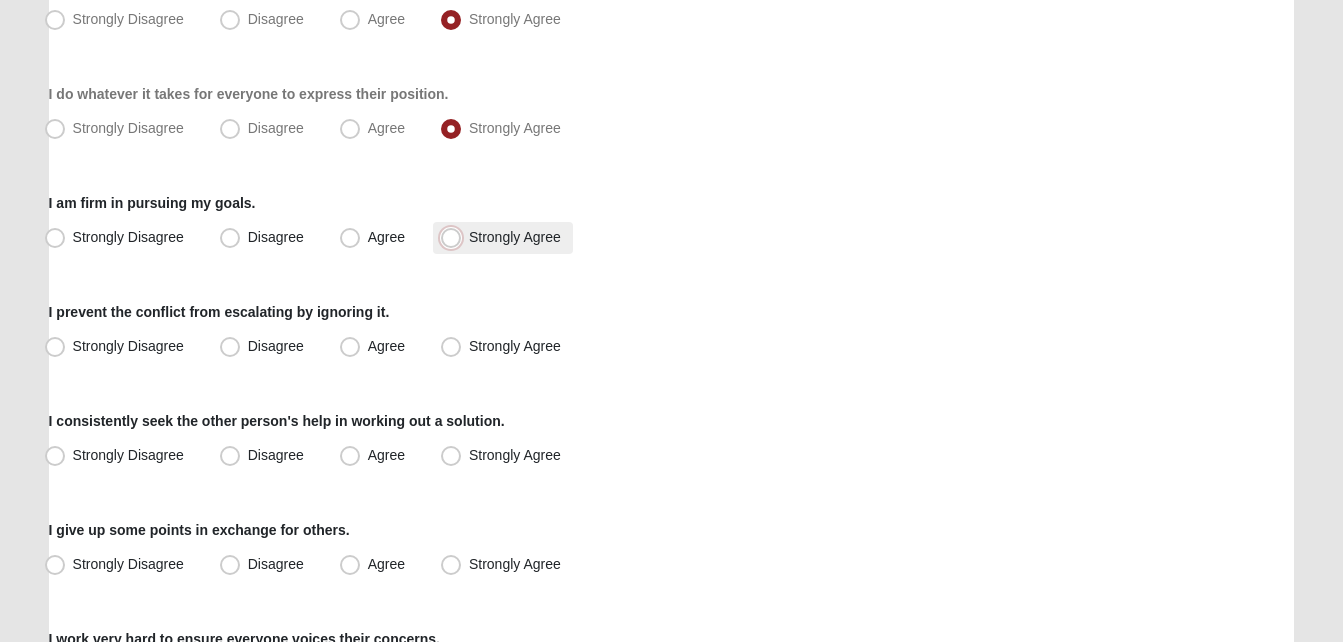 click on "Strongly Agree" at bounding box center [455, 237] 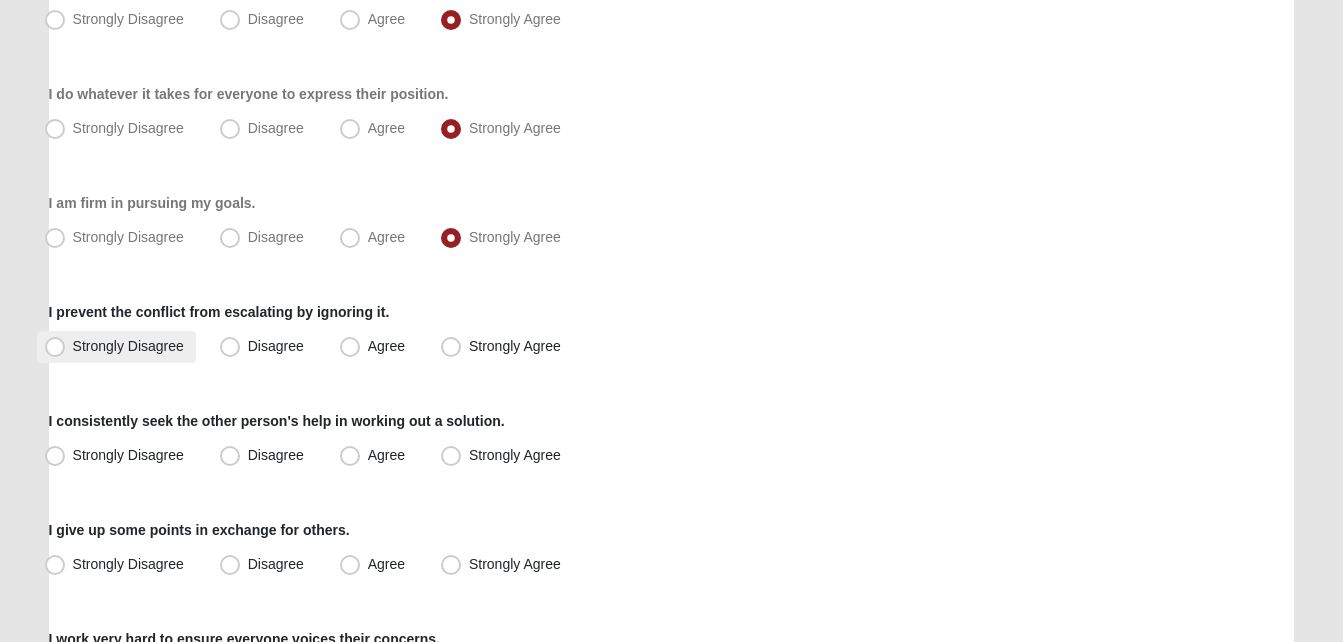 click on "Strongly Disagree" at bounding box center (128, 346) 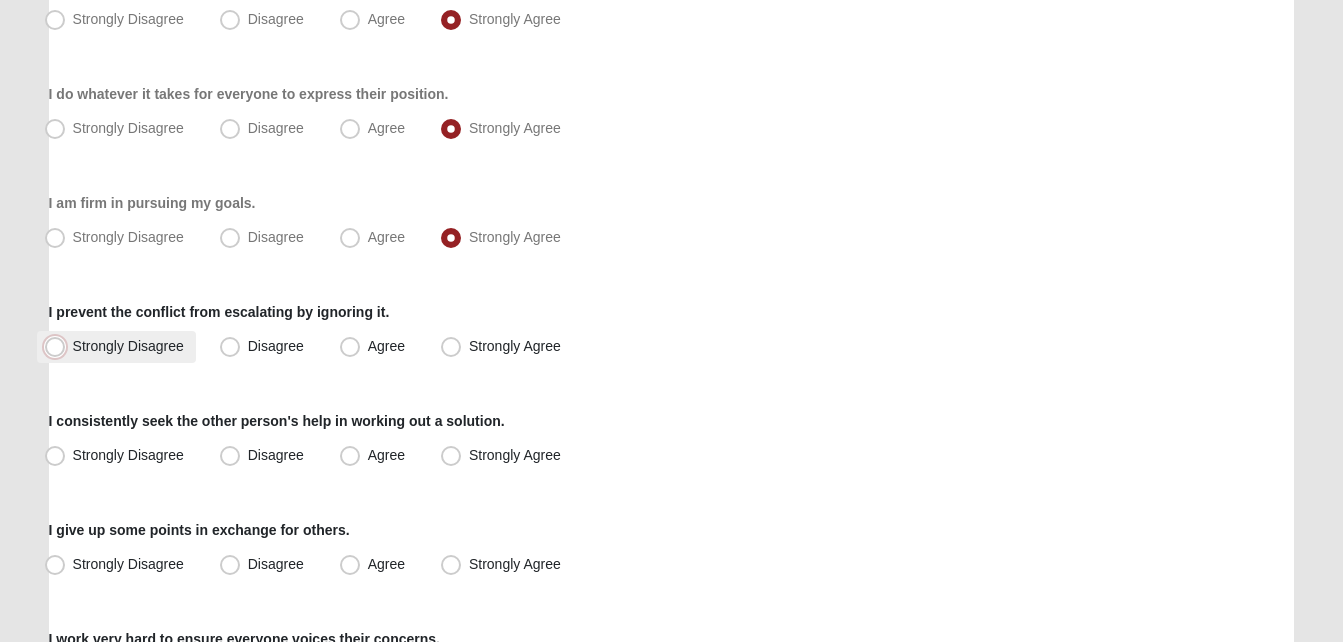 radio on "true" 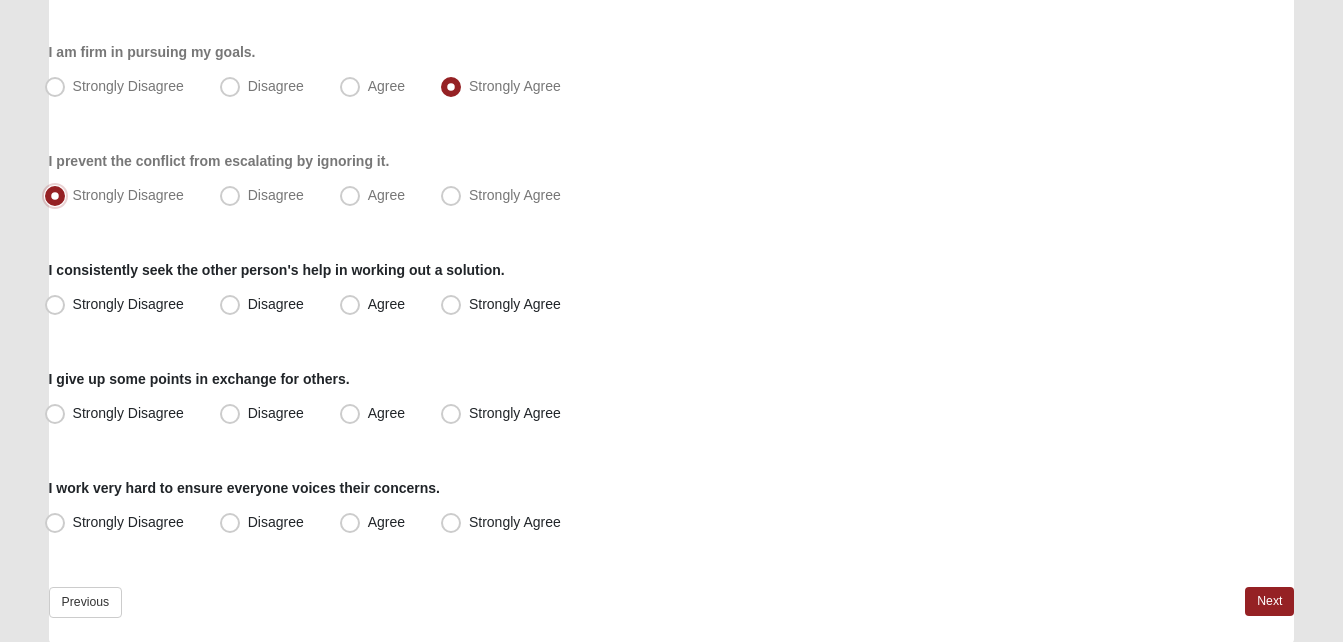 scroll, scrollTop: 505, scrollLeft: 0, axis: vertical 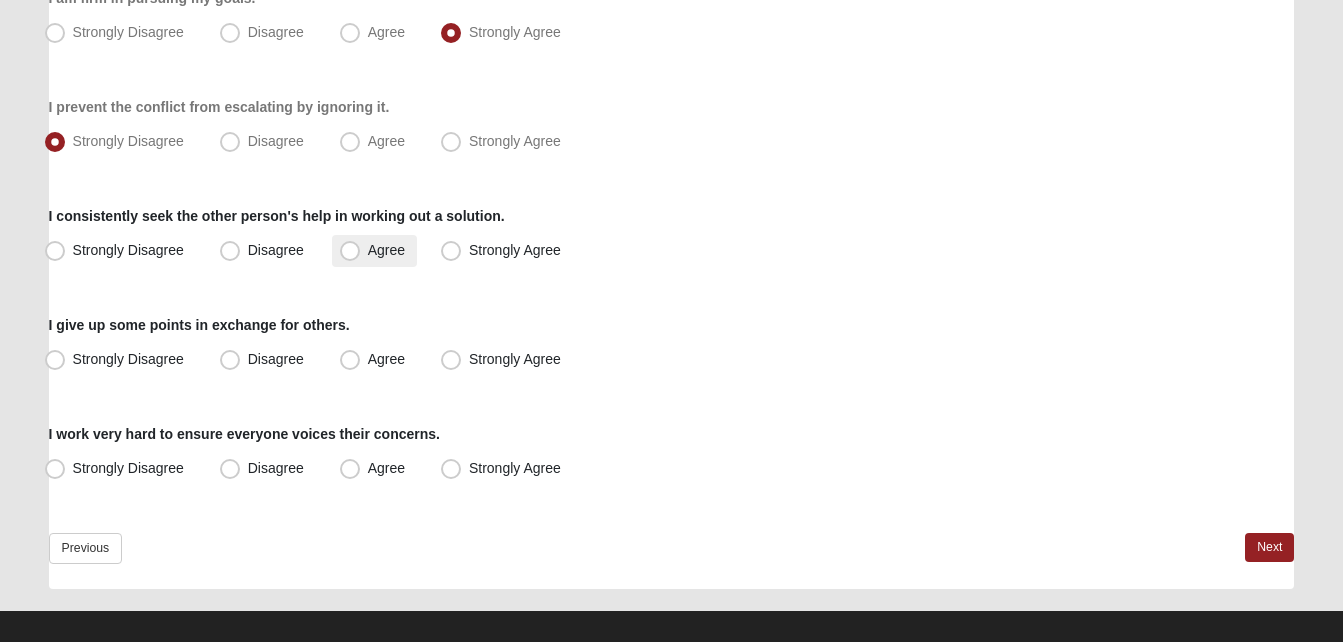 click on "Agree" at bounding box center (374, 251) 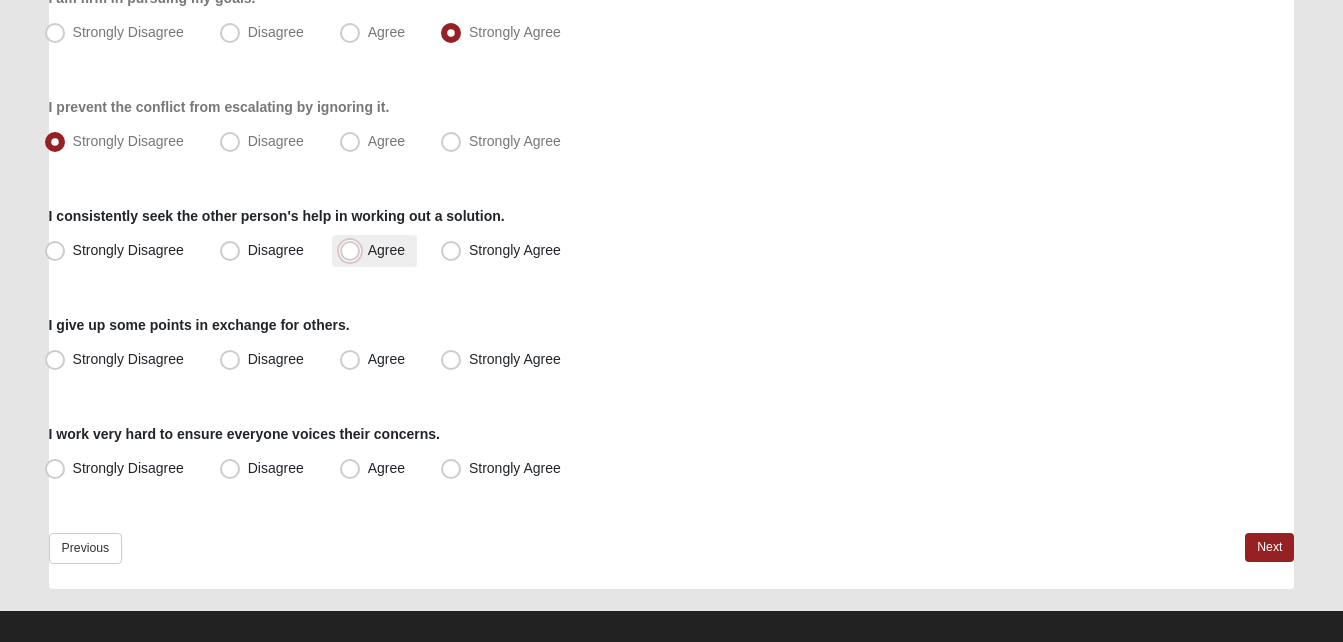click on "Agree" at bounding box center [354, 250] 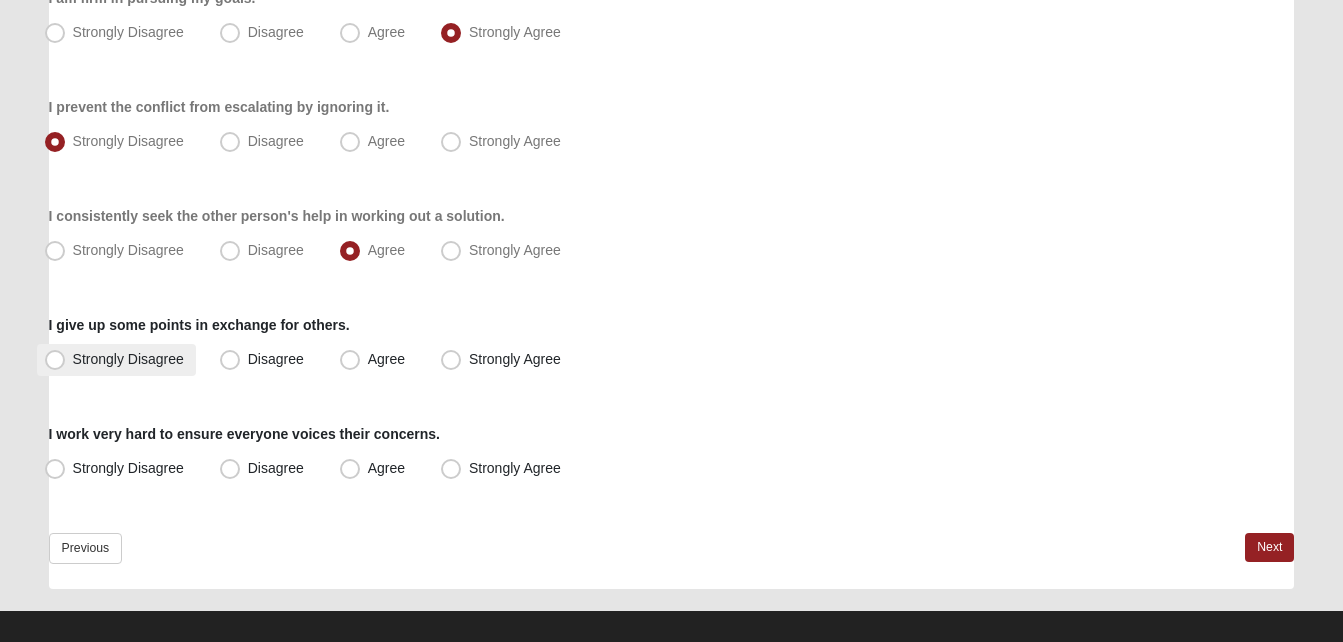 click on "Strongly Disagree" at bounding box center [116, 360] 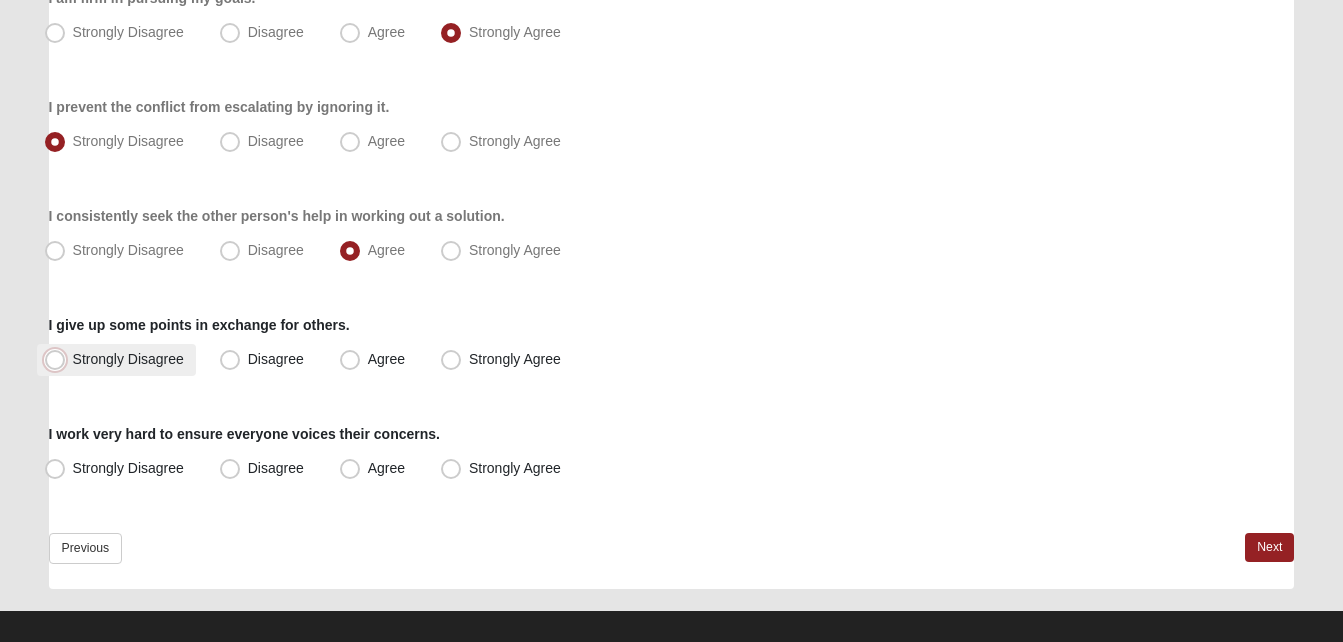 click on "Strongly Disagree" at bounding box center [59, 359] 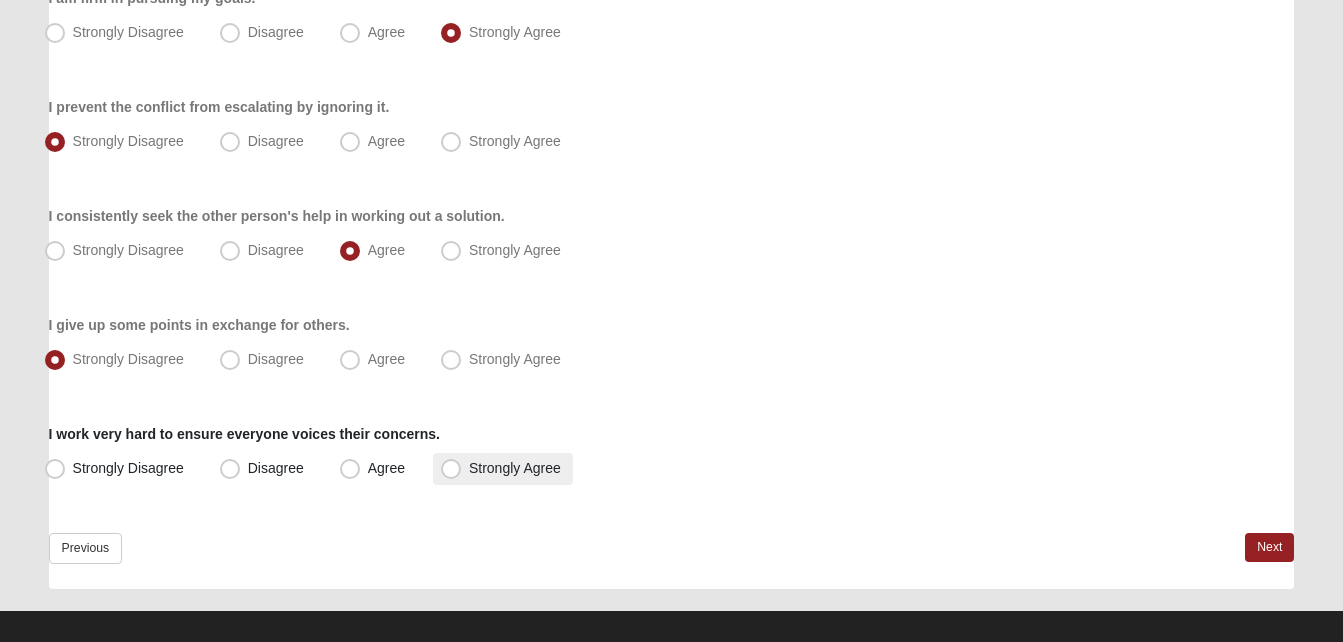 click on "Strongly Agree" at bounding box center (515, 468) 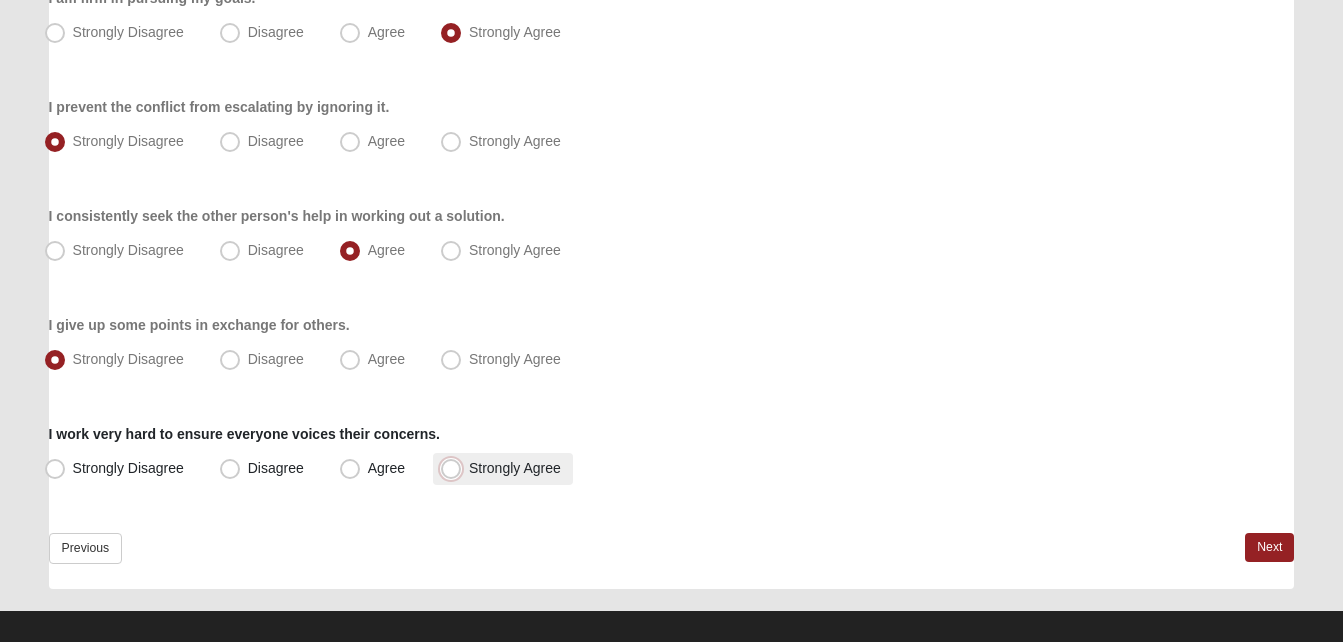 click on "Strongly Agree" at bounding box center (455, 468) 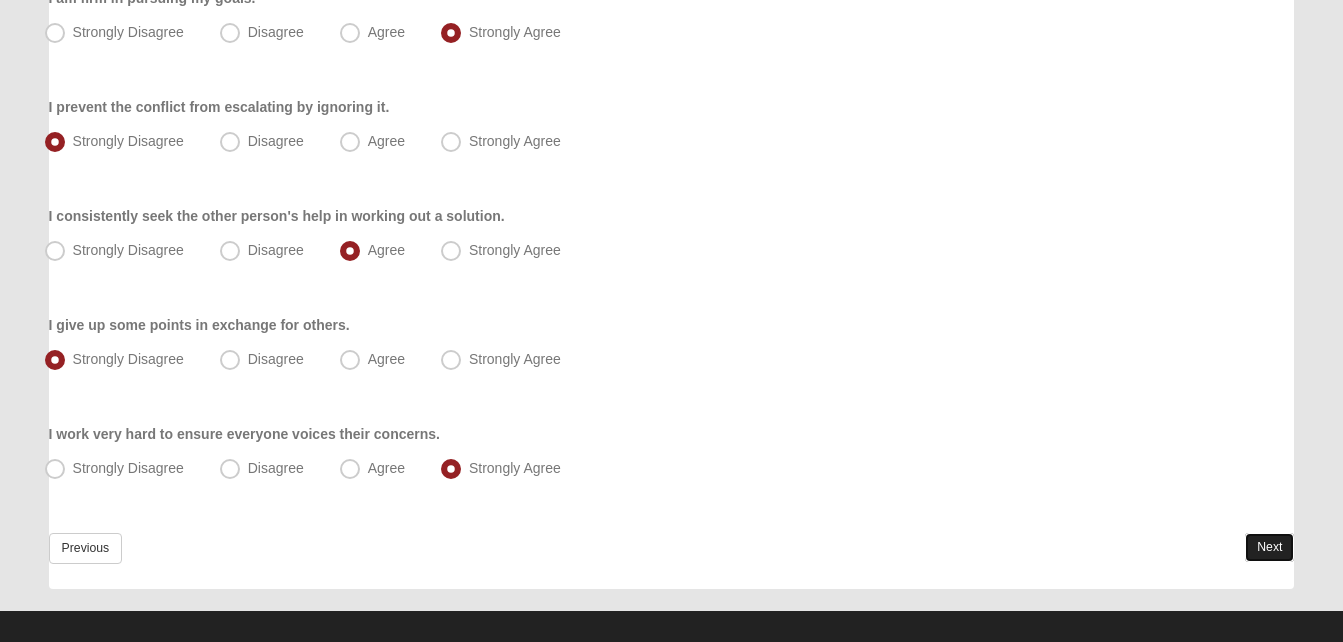 click on "Next" at bounding box center (1269, 547) 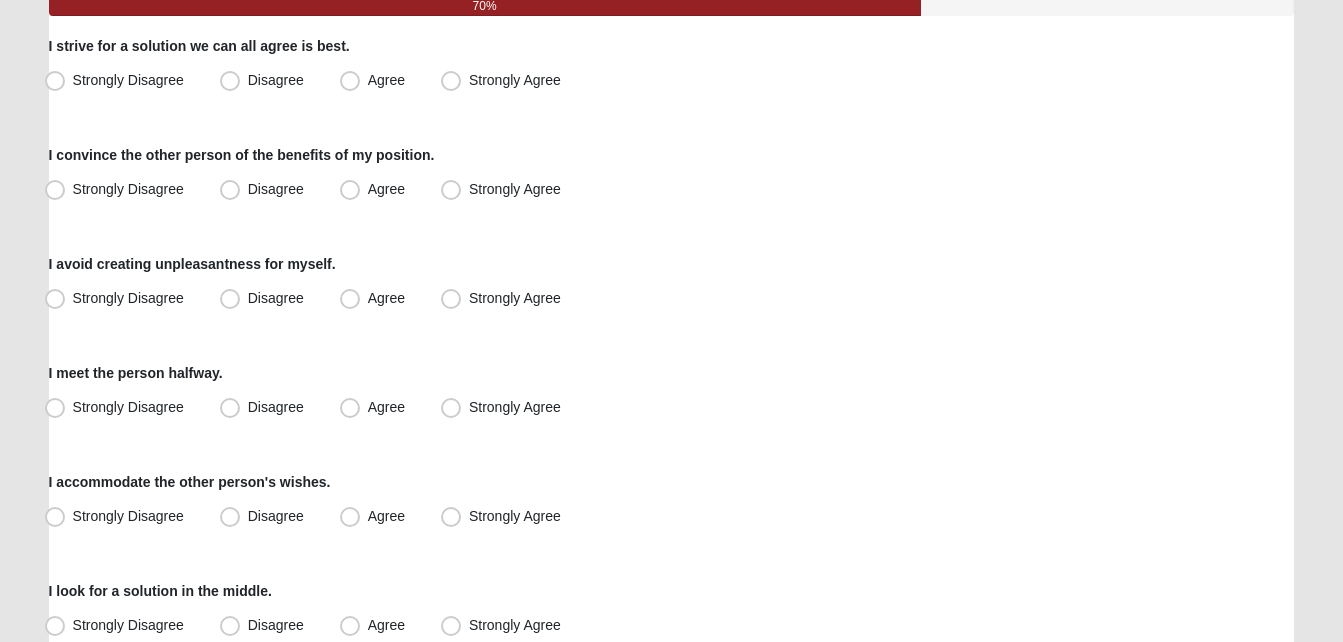 scroll, scrollTop: 257, scrollLeft: 0, axis: vertical 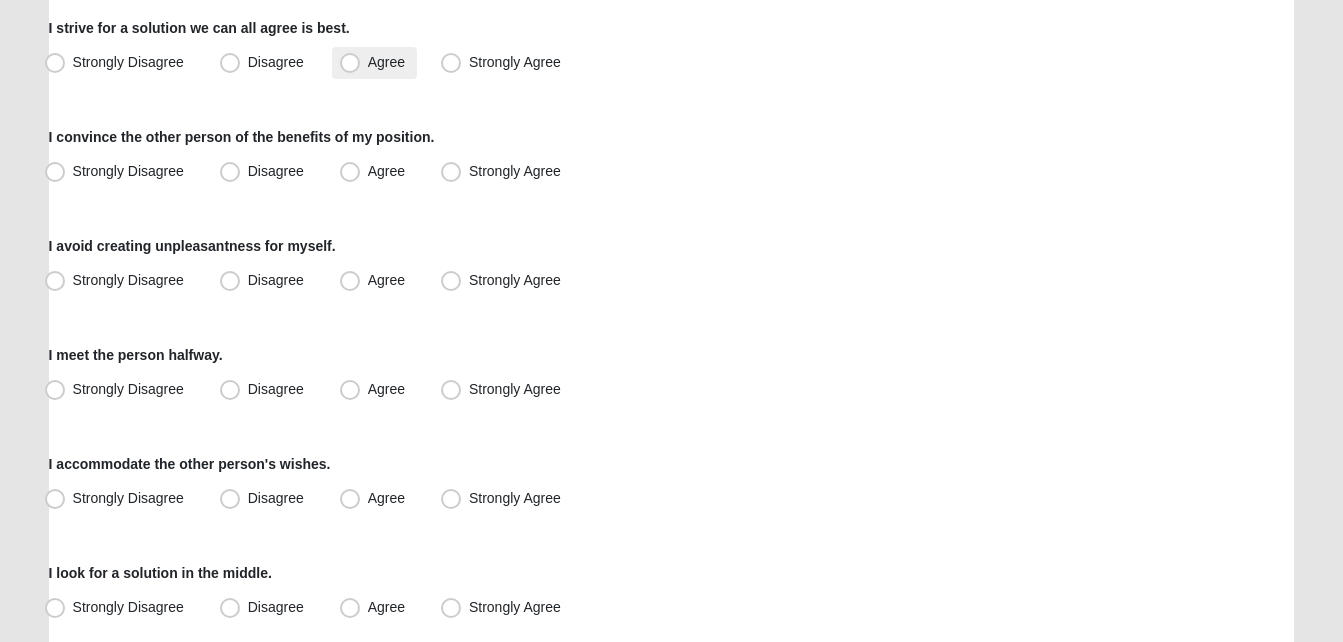 click on "Agree" at bounding box center (374, 63) 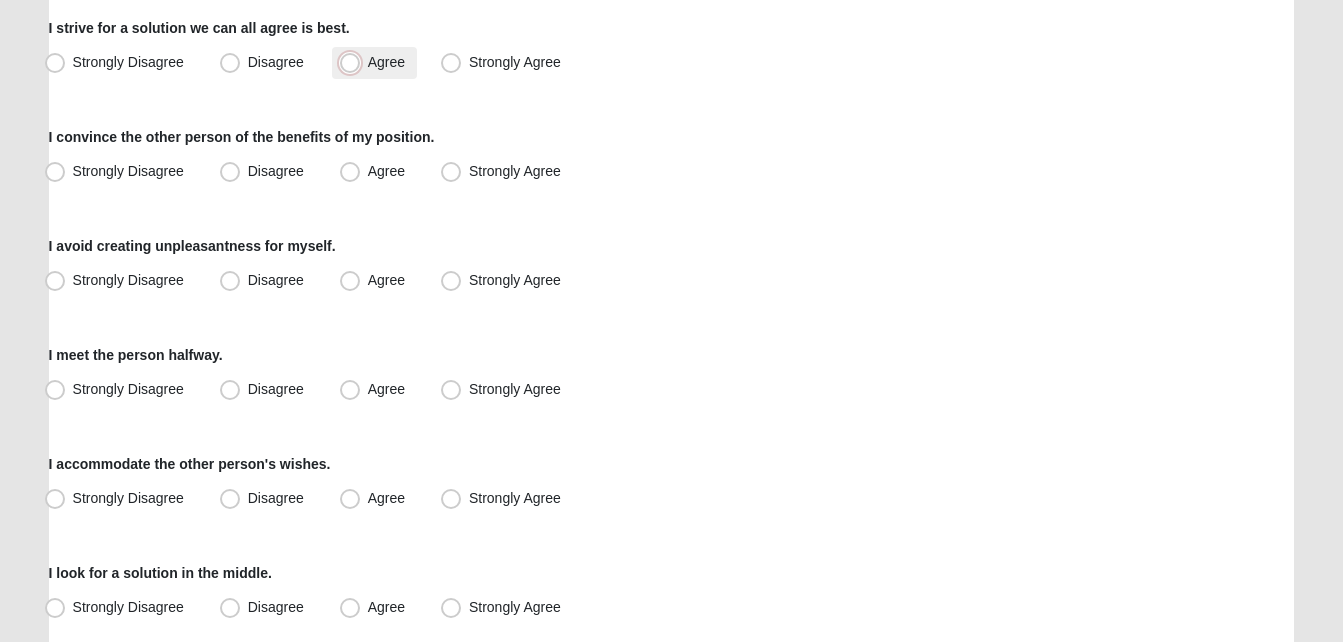 radio on "true" 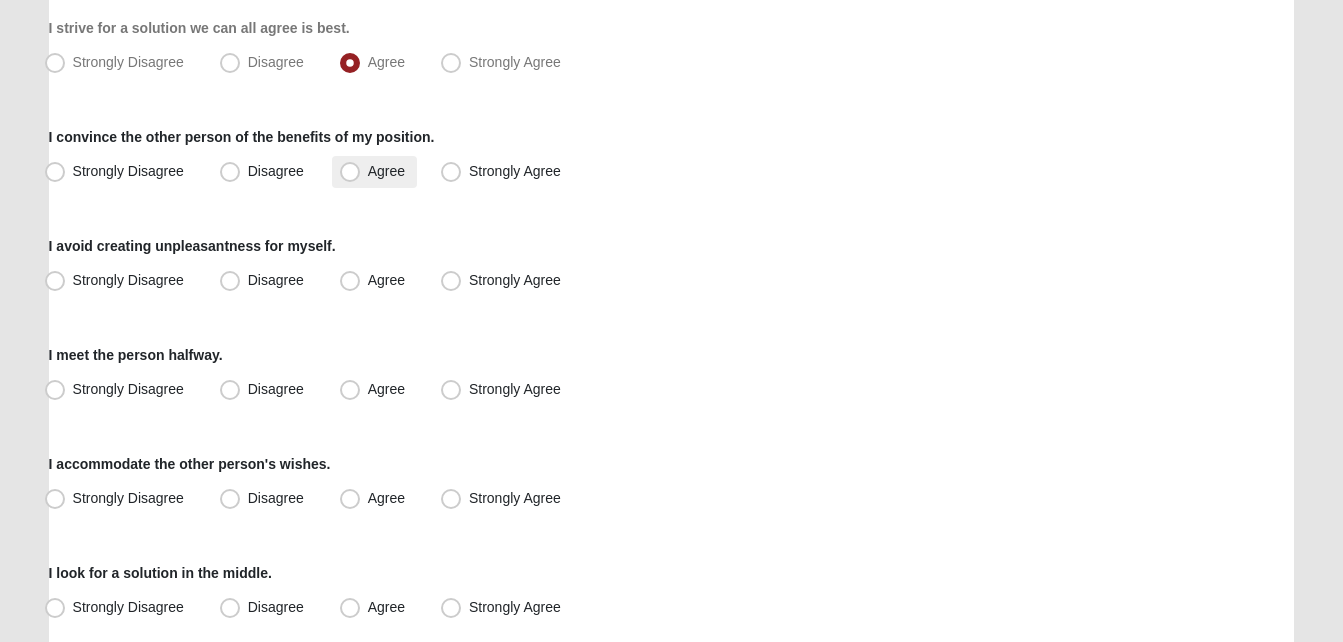 click on "Agree" at bounding box center [374, 172] 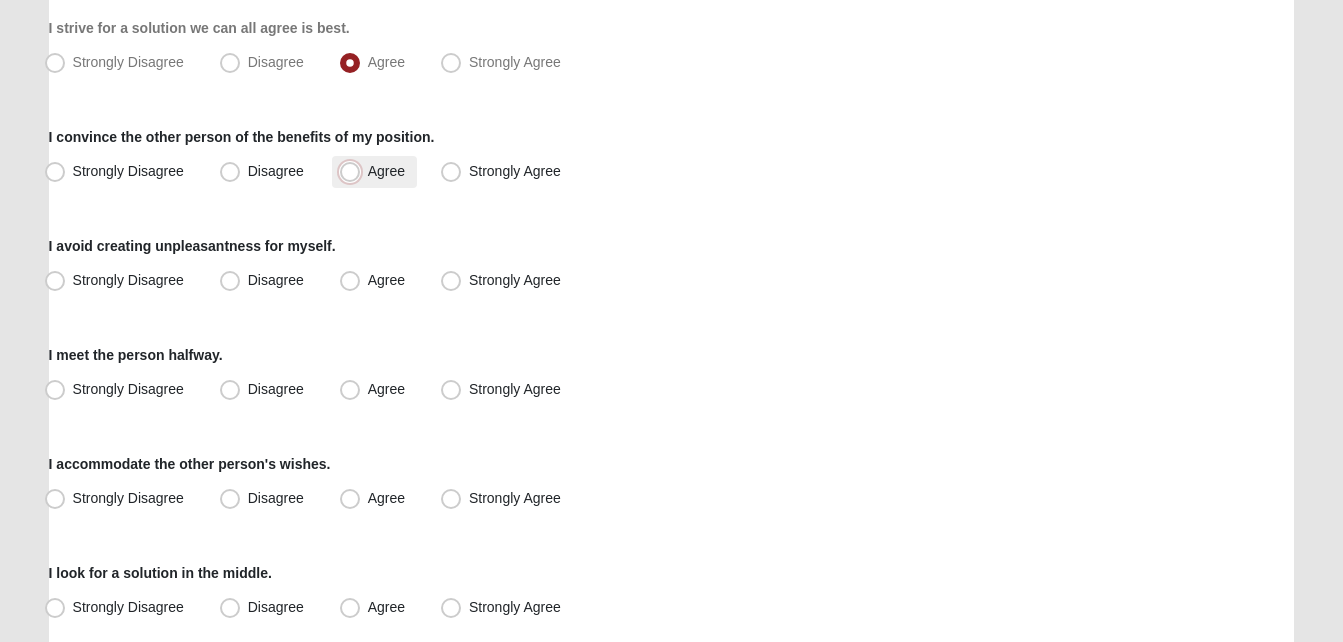click on "Agree" at bounding box center [354, 171] 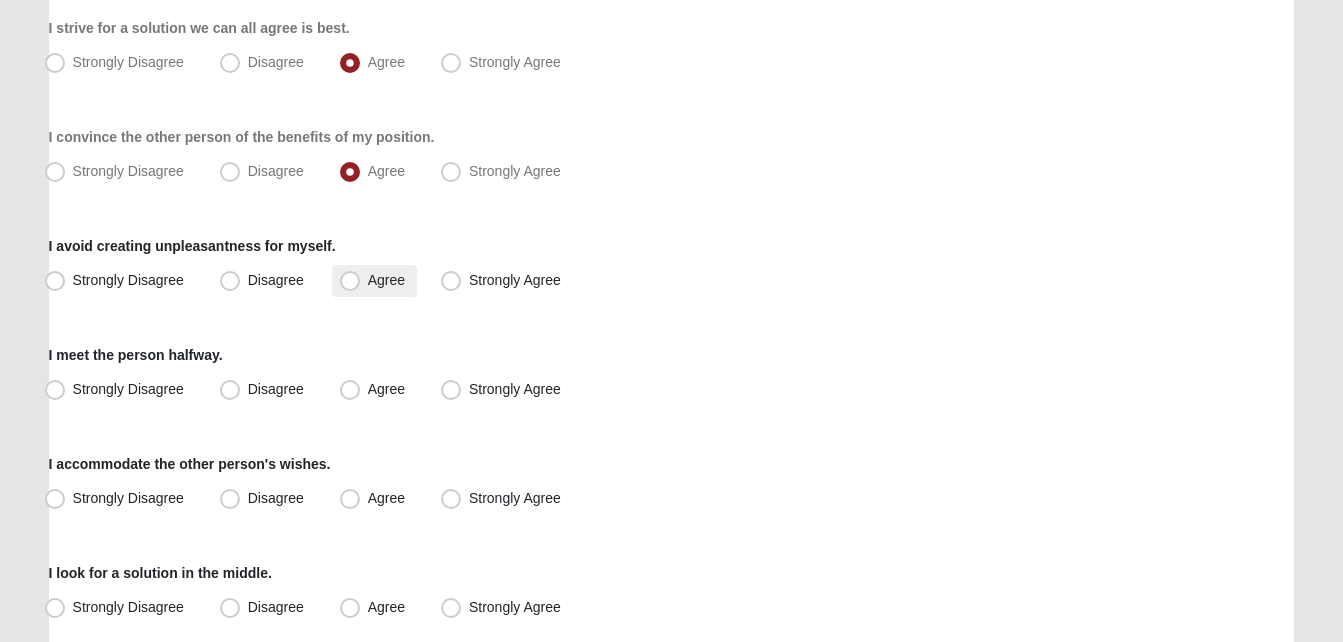 click on "Agree" at bounding box center (386, 280) 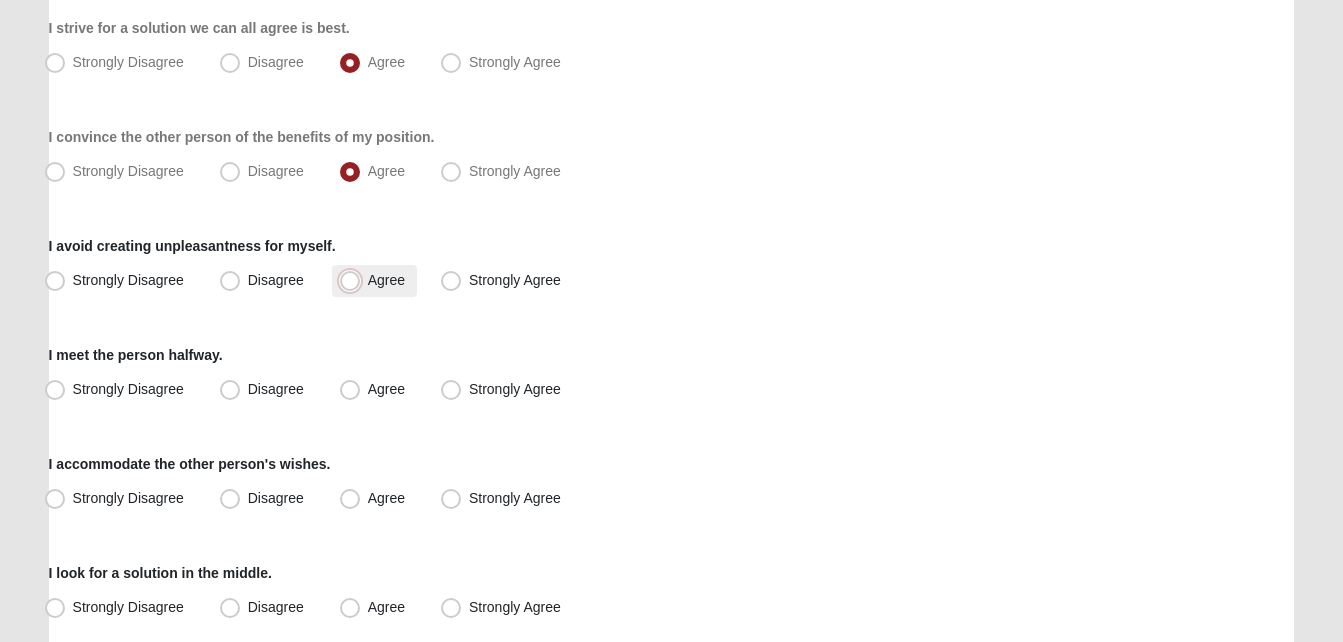 click on "Agree" at bounding box center (354, 280) 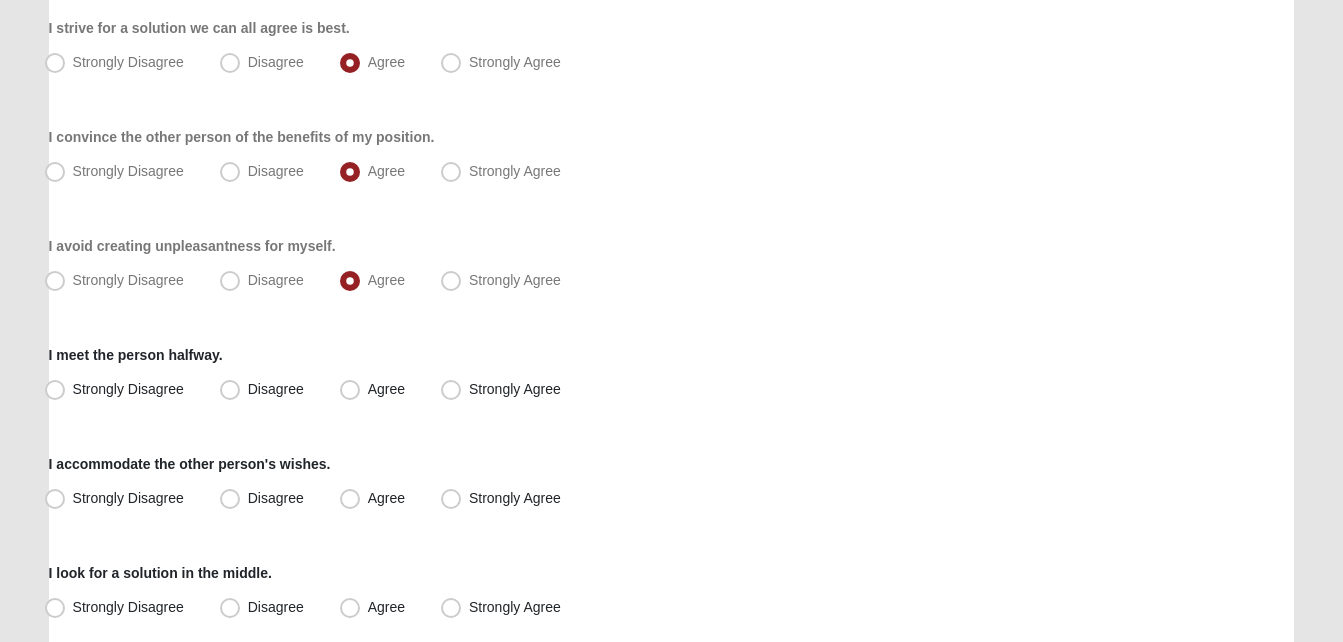 click on "Respond to these items quickly and don’t overthink them. Usually your first response is your best response.
70%
I strive for a solution we can all agree is best.
Strongly Disagree
Disagree
Agree
Strongly Agree
I convince the other person of the benefits of my position.
Strongly Disagree
Disagree
Agree" at bounding box center (672, 371) 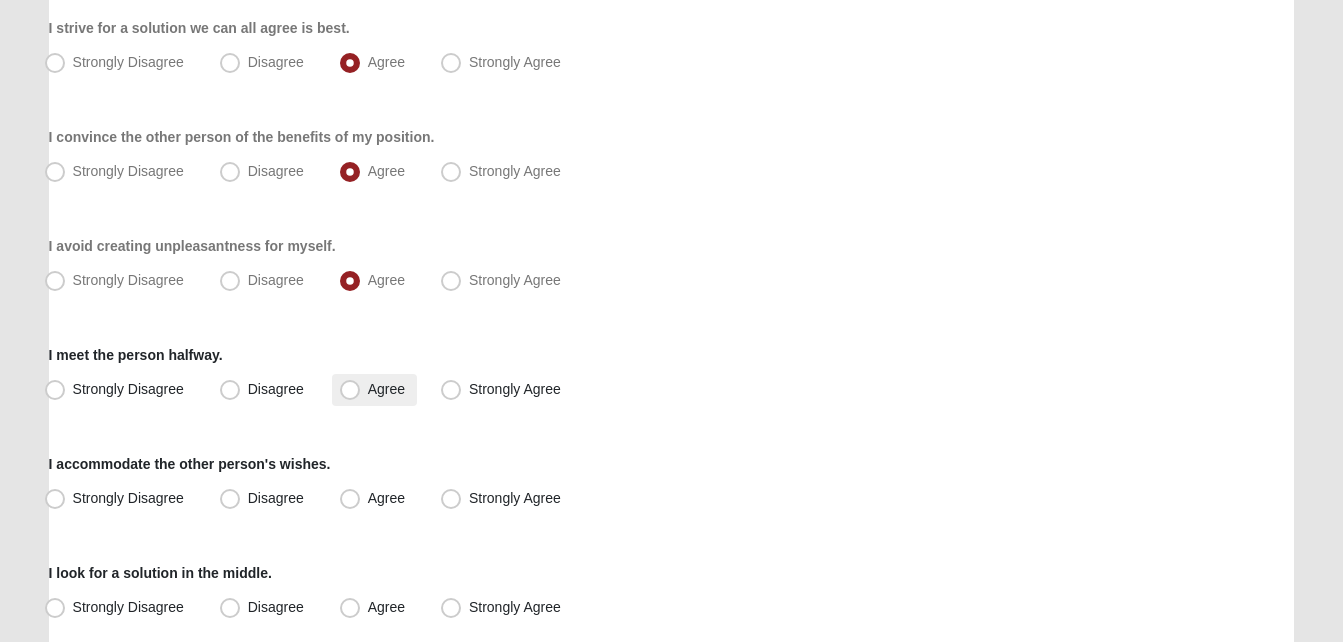 click on "Agree" at bounding box center [374, 390] 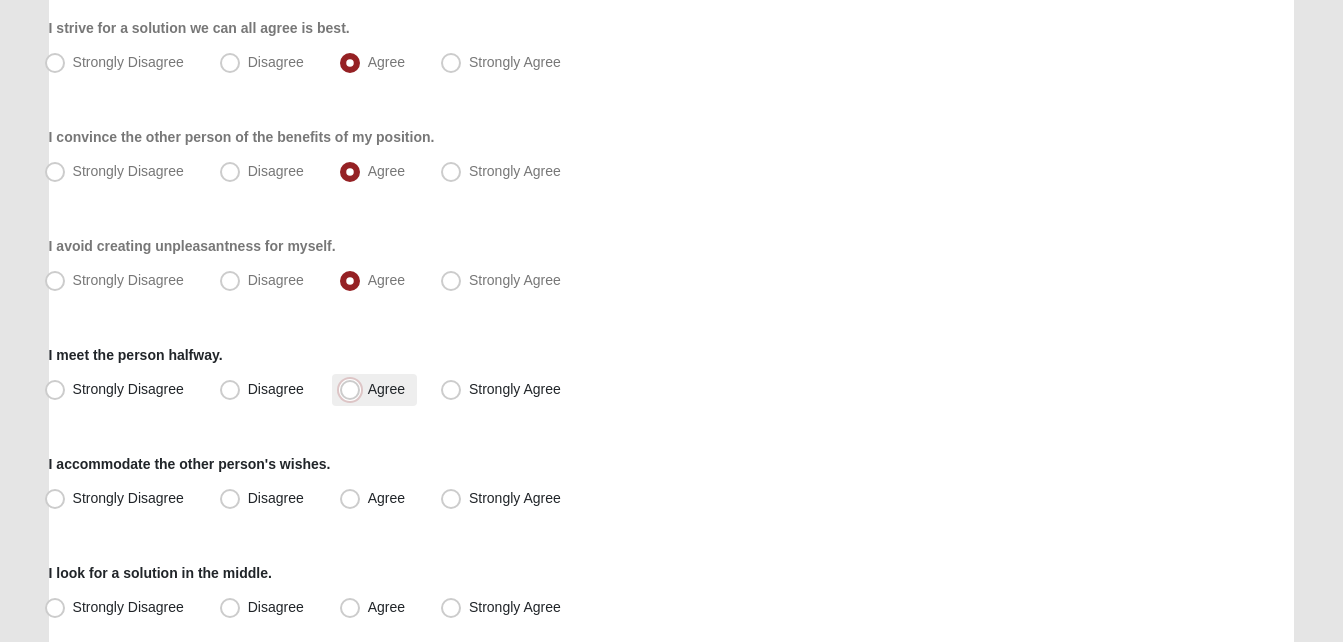 click on "Agree" at bounding box center (354, 389) 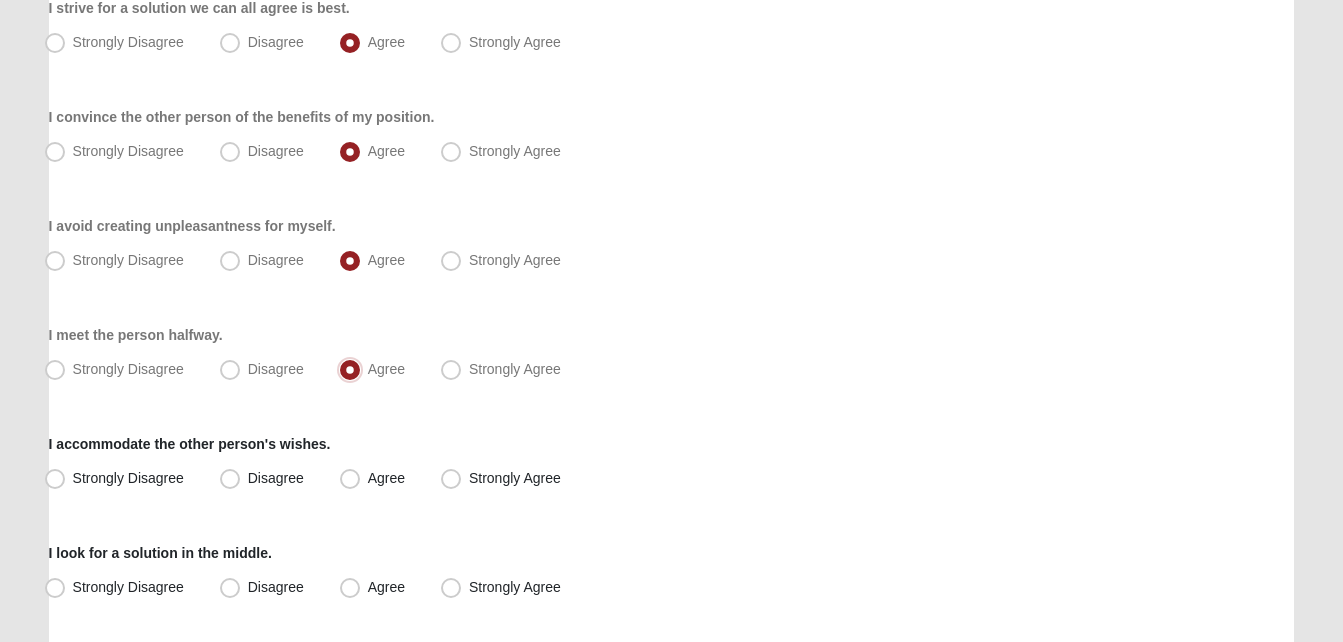 scroll, scrollTop: 424, scrollLeft: 0, axis: vertical 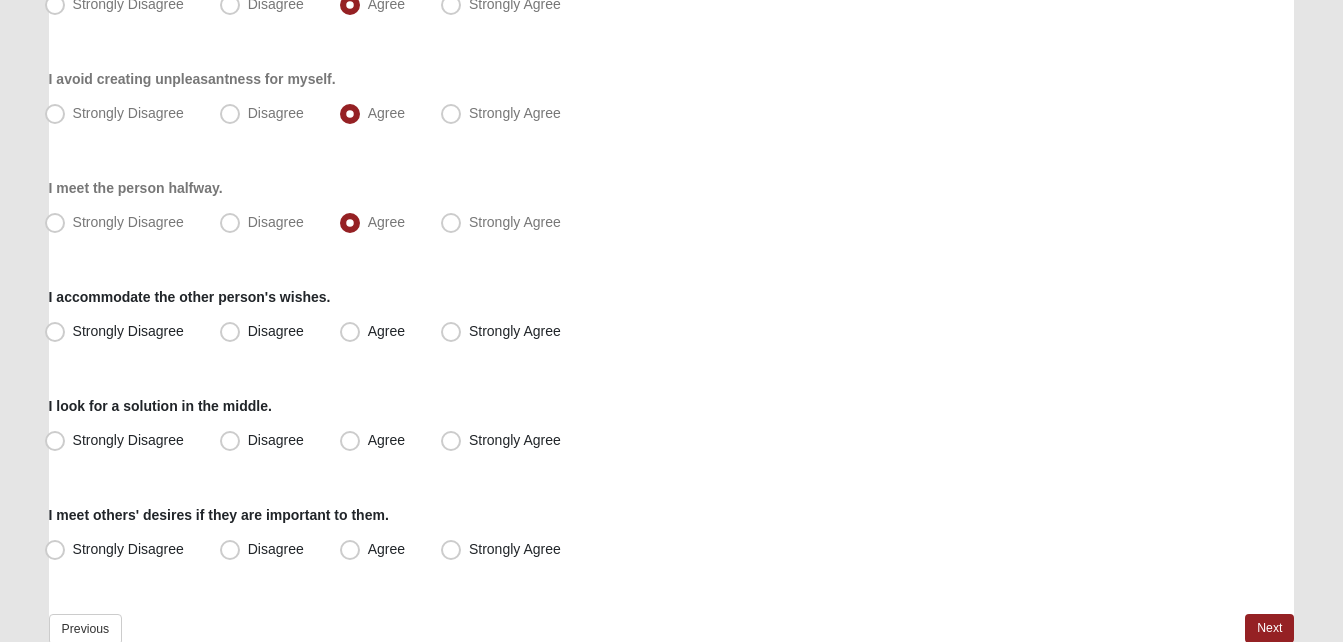 click on "I accommodate the other person's wishes." at bounding box center [190, 297] 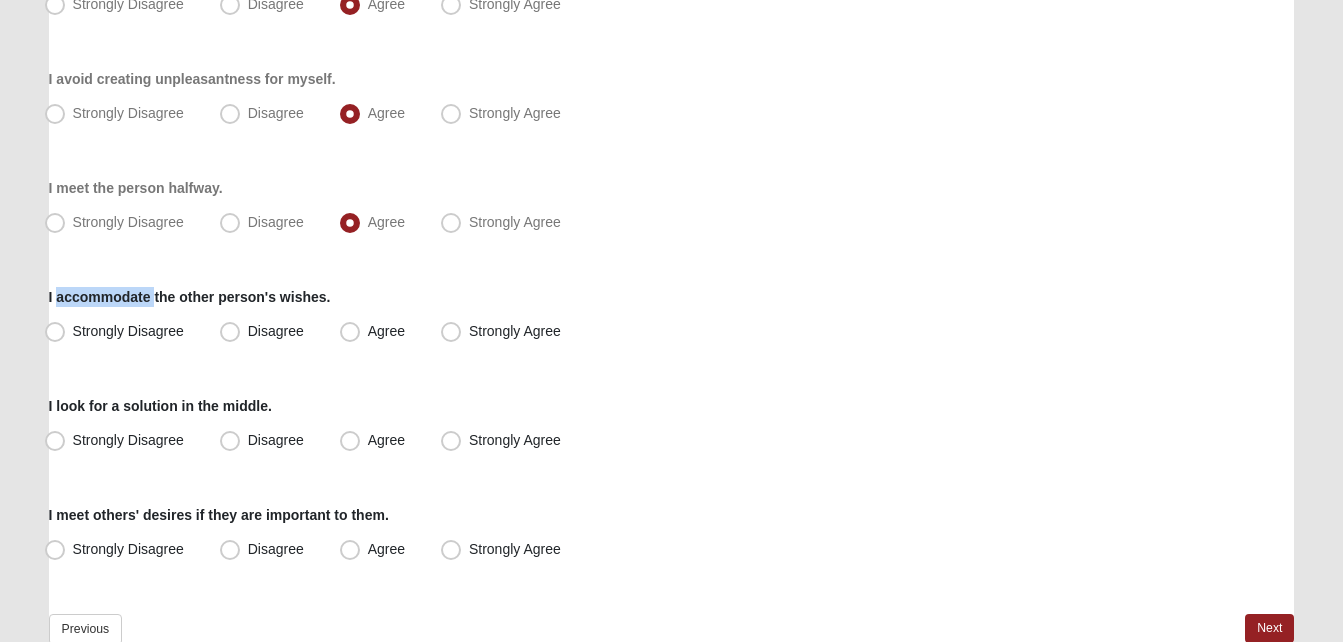 click on "I accommodate the other person's wishes." at bounding box center [190, 297] 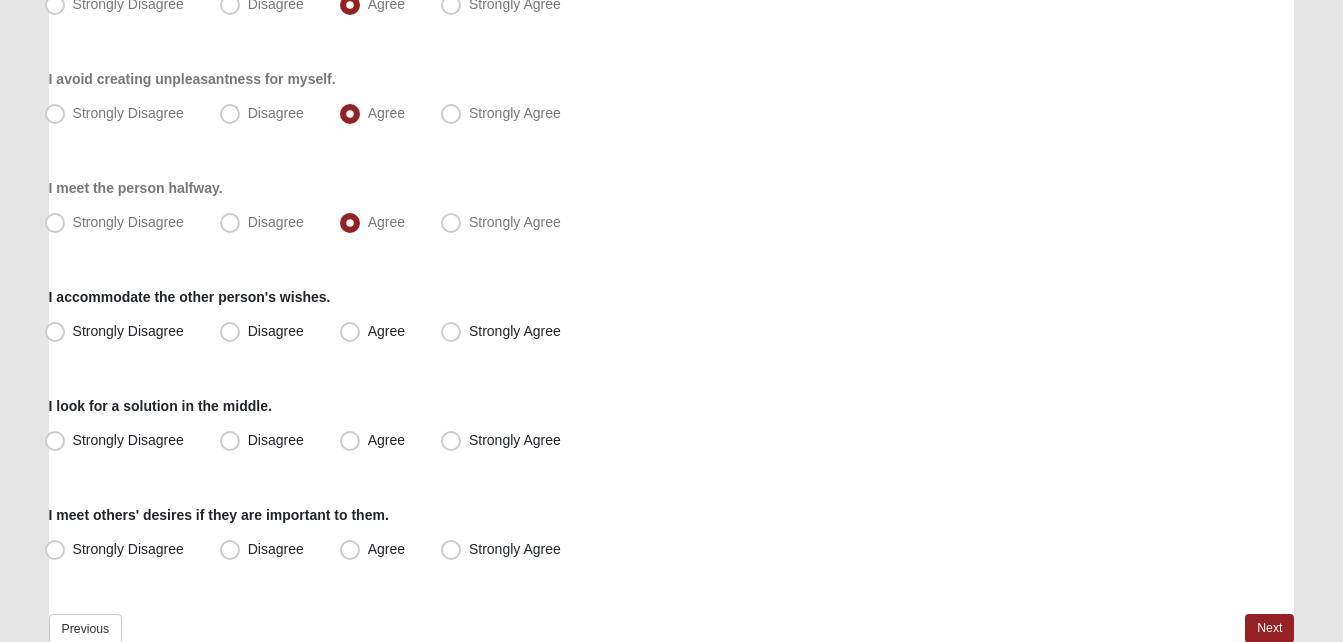 click on "Respond to these items quickly and don’t overthink them. Usually your first response is your best response.
70%
I strive for a solution we can all agree is best.
Strongly Disagree
Disagree
Agree
Strongly Agree
I convince the other person of the benefits of my position.
Strongly Disagree
Disagree
Agree" at bounding box center (672, 204) 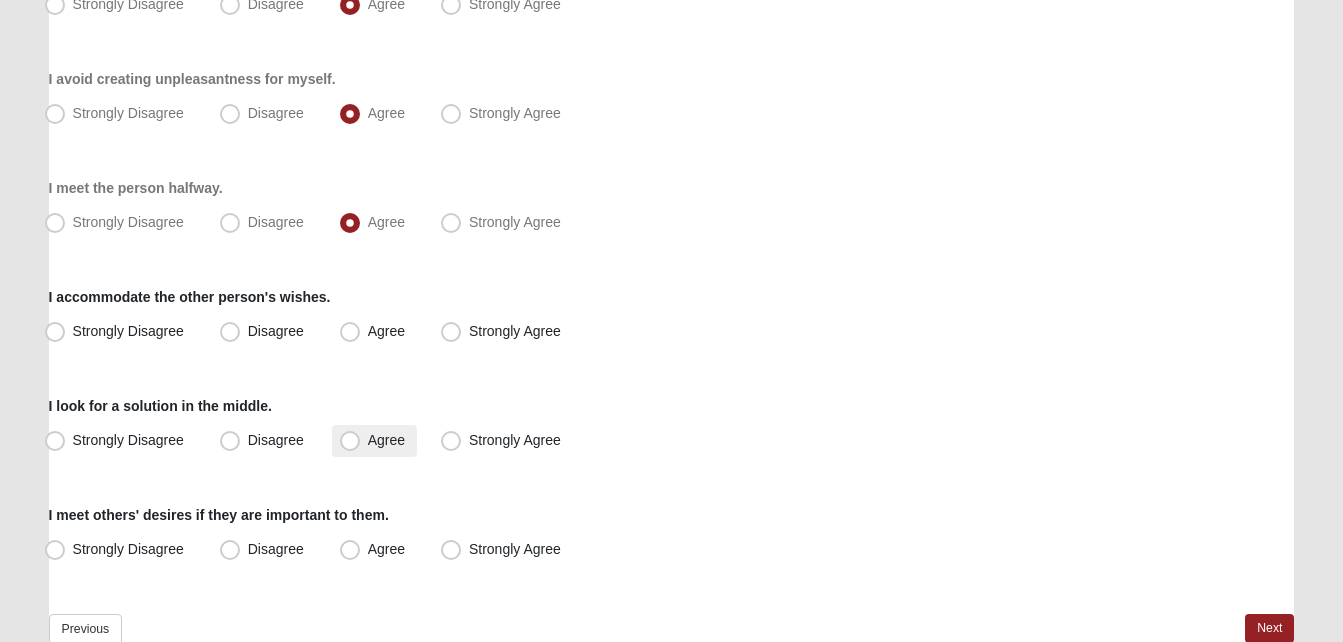 click on "Agree" at bounding box center [374, 441] 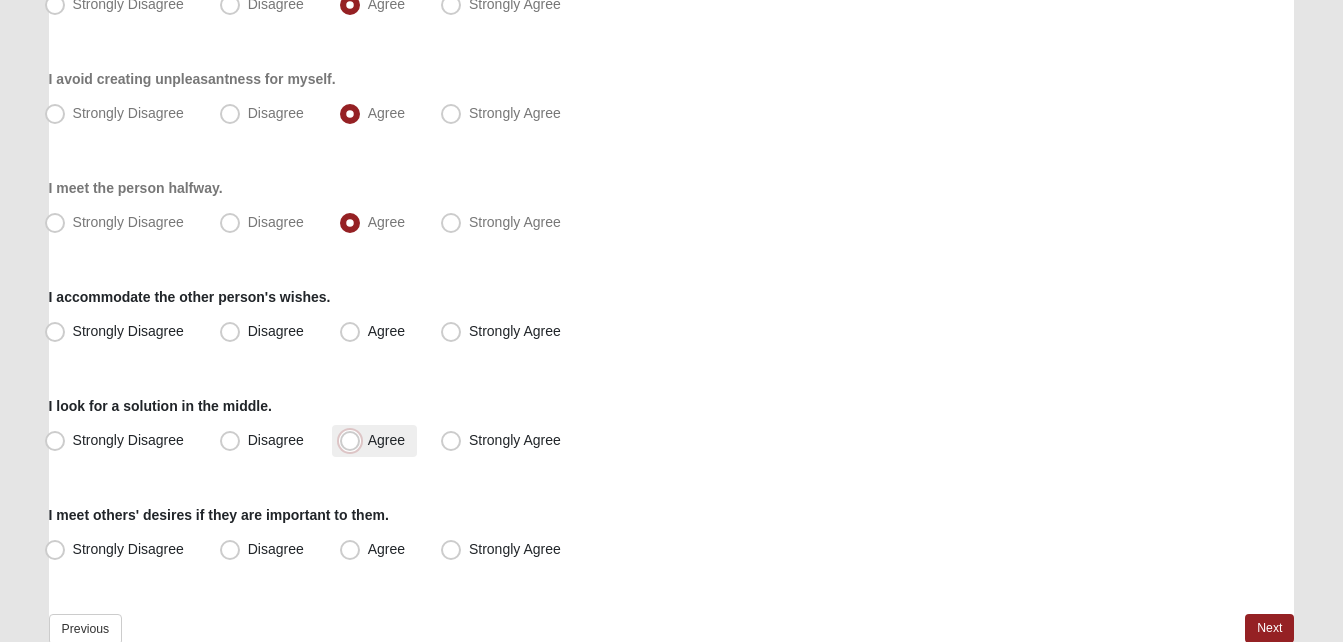 click on "Agree" at bounding box center [354, 440] 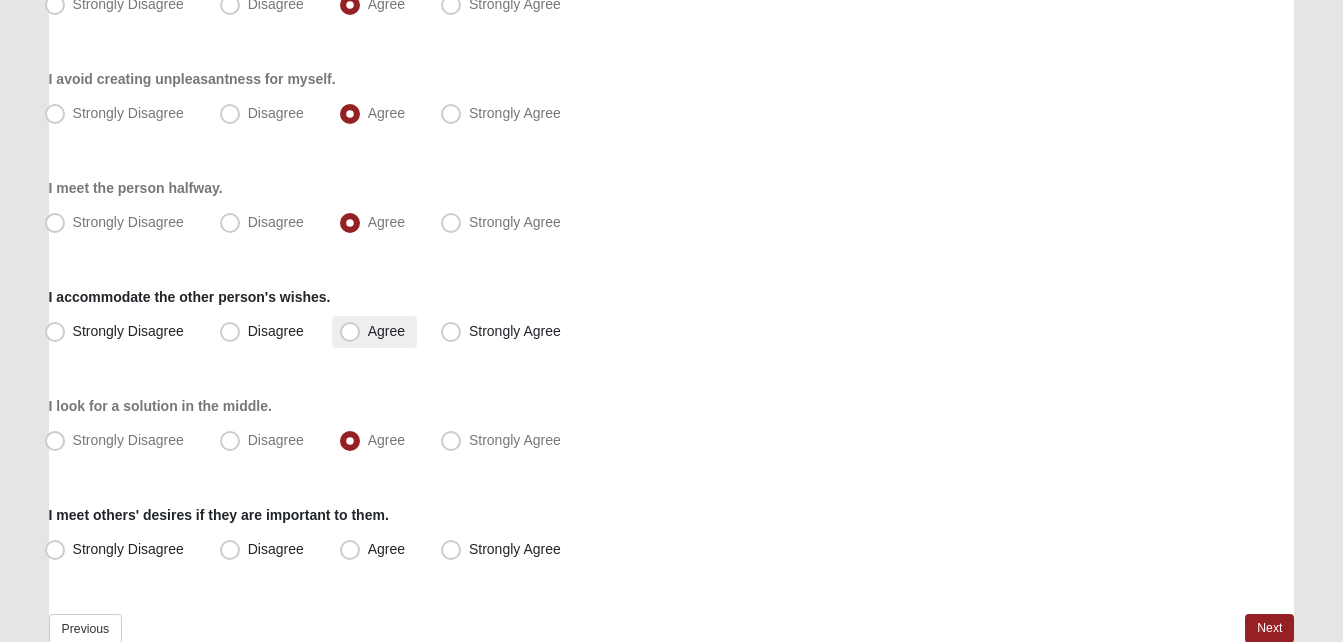 click on "Agree" at bounding box center [386, 331] 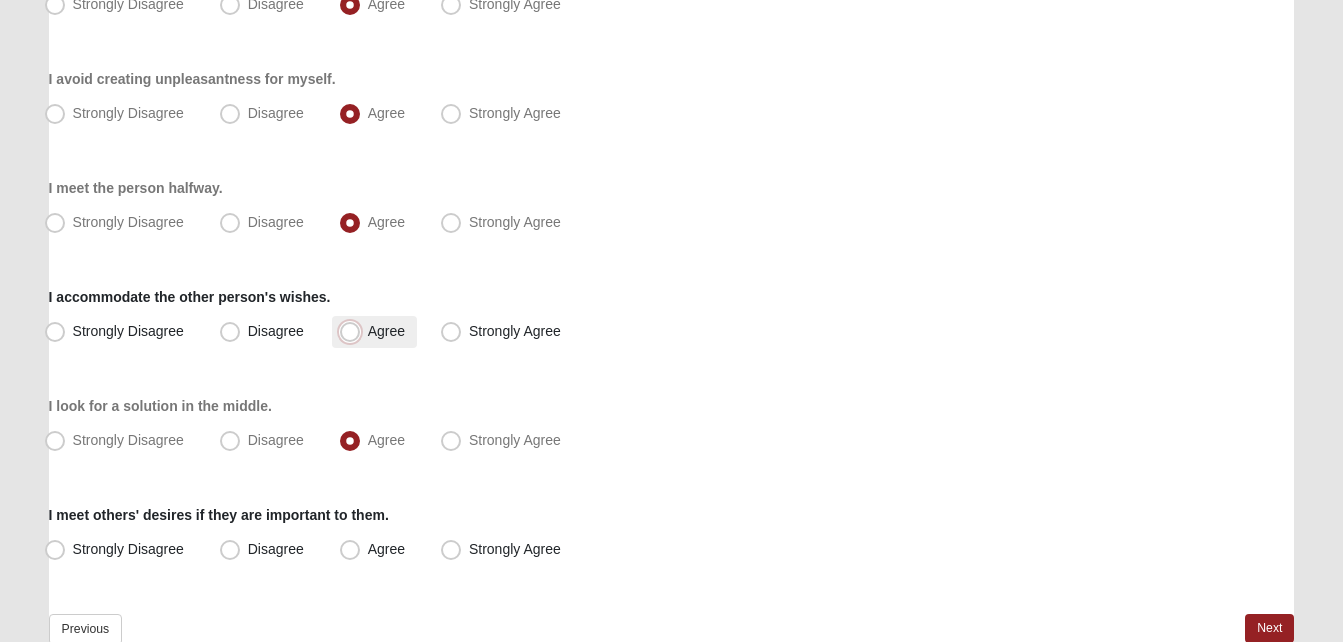 click on "Agree" at bounding box center (354, 331) 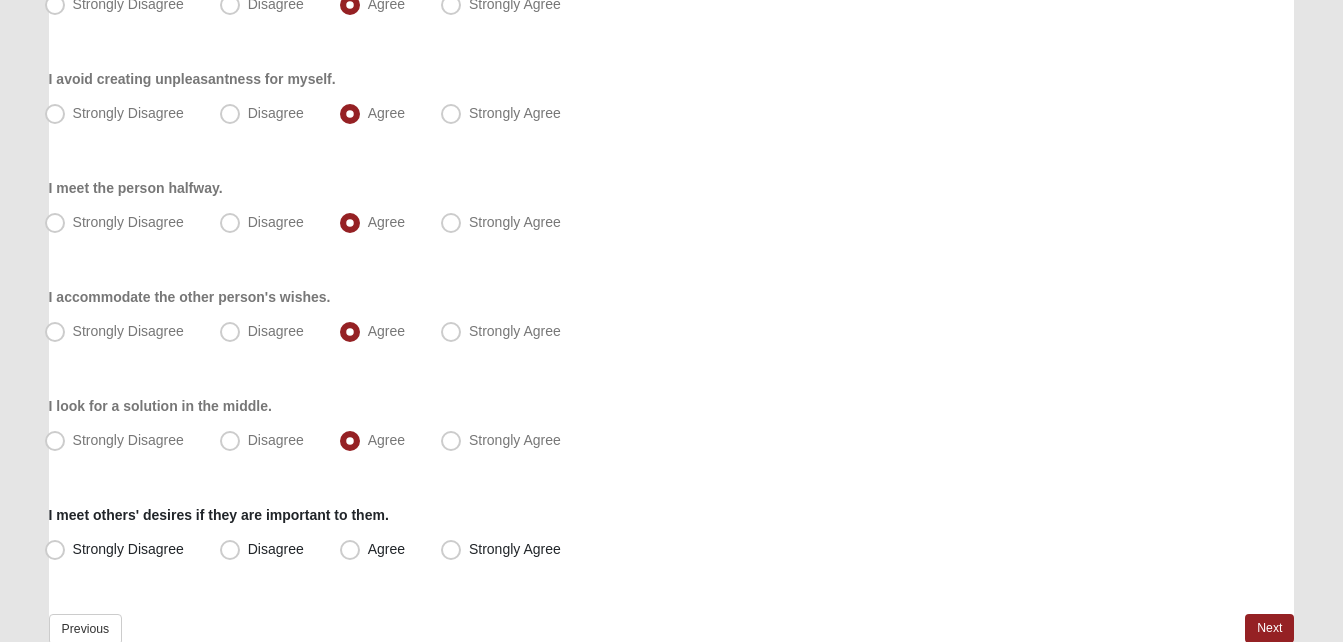 click on "Strongly Disagree
Disagree
Agree
Strongly Agree" at bounding box center [672, 550] 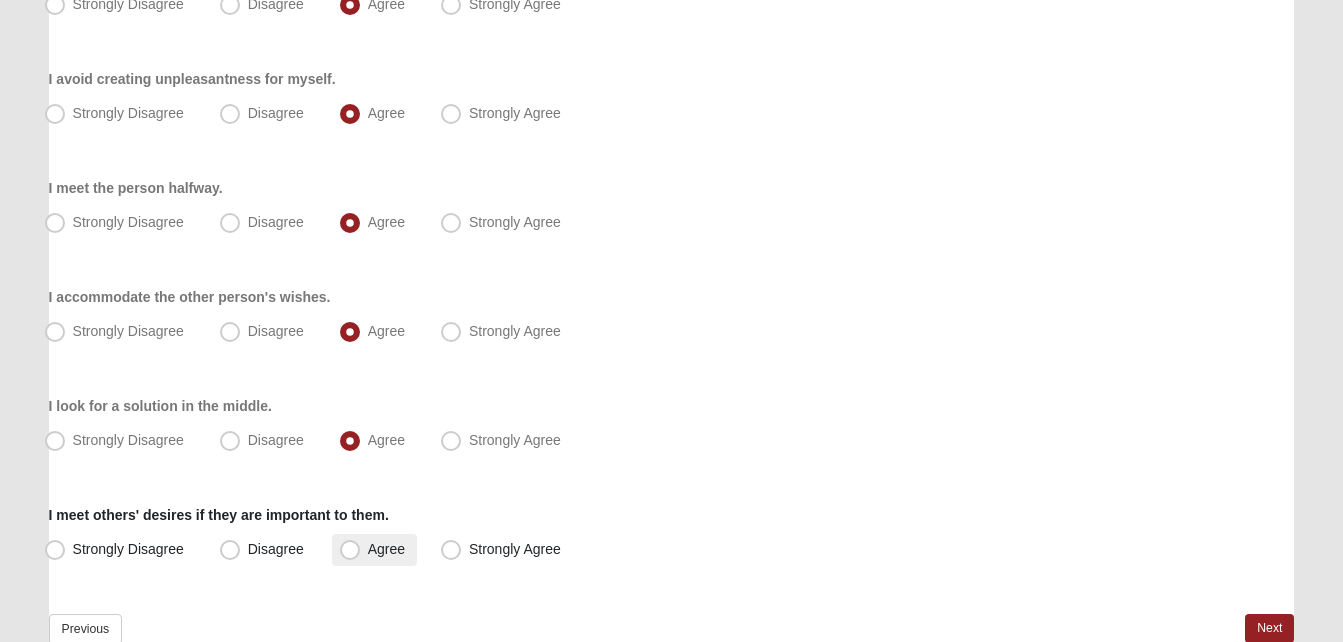 click on "Agree" at bounding box center (374, 550) 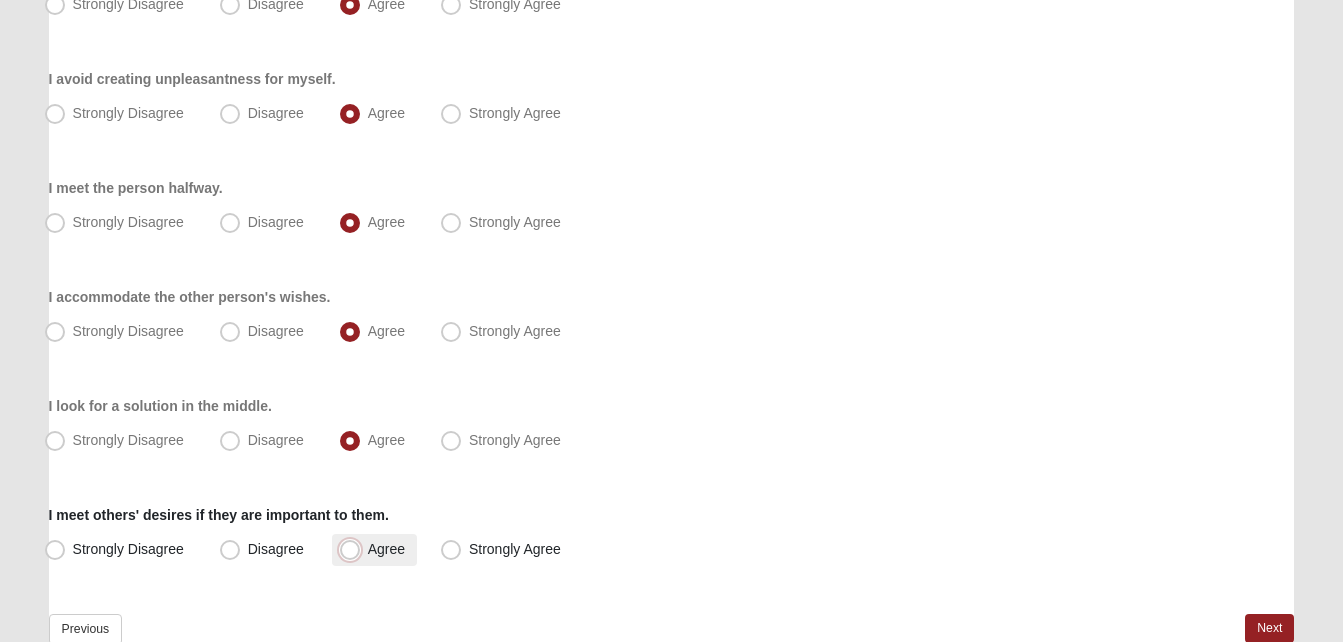radio on "true" 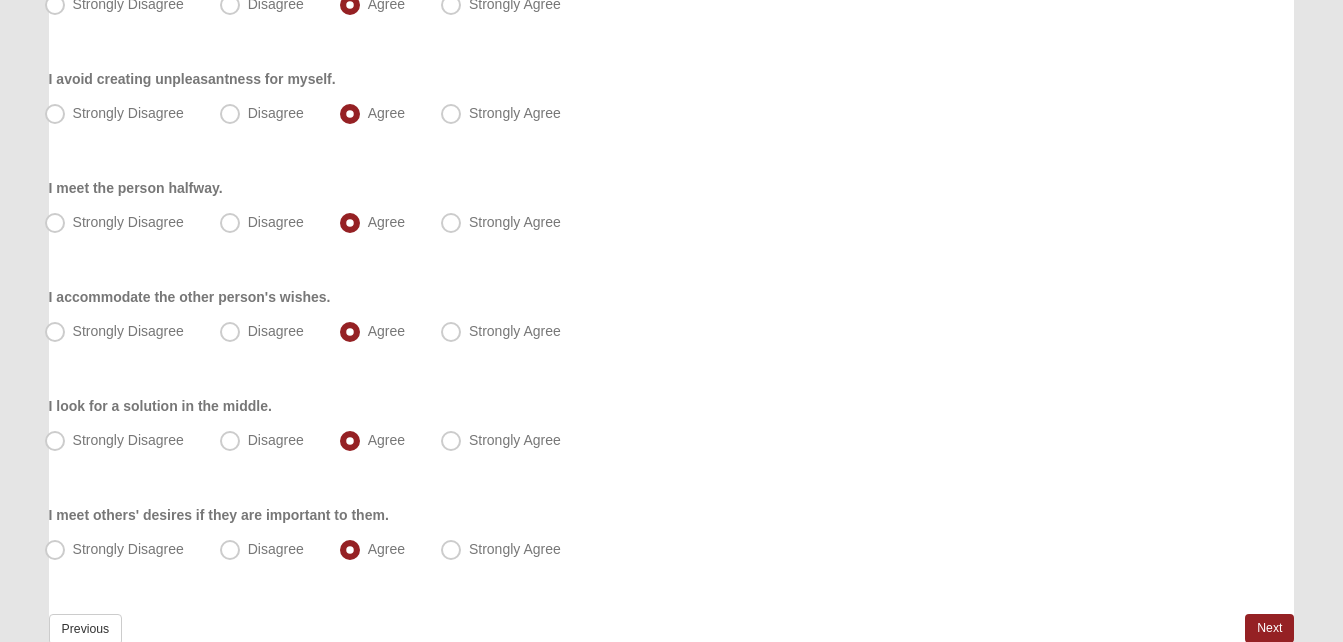 click on "Hello Rodriguez
My Account
Log Out
Conflict Profile Assessment
Assessments Conflict Profile Assessment
Error" at bounding box center (671, 172) 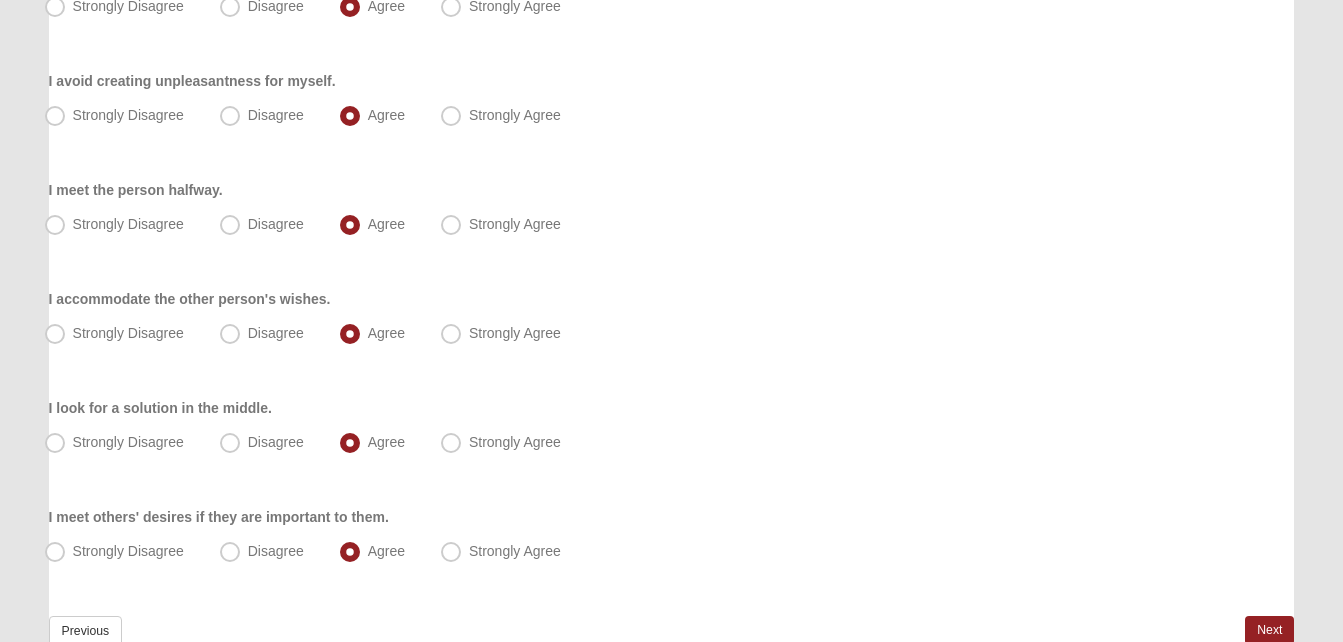 scroll, scrollTop: 525, scrollLeft: 0, axis: vertical 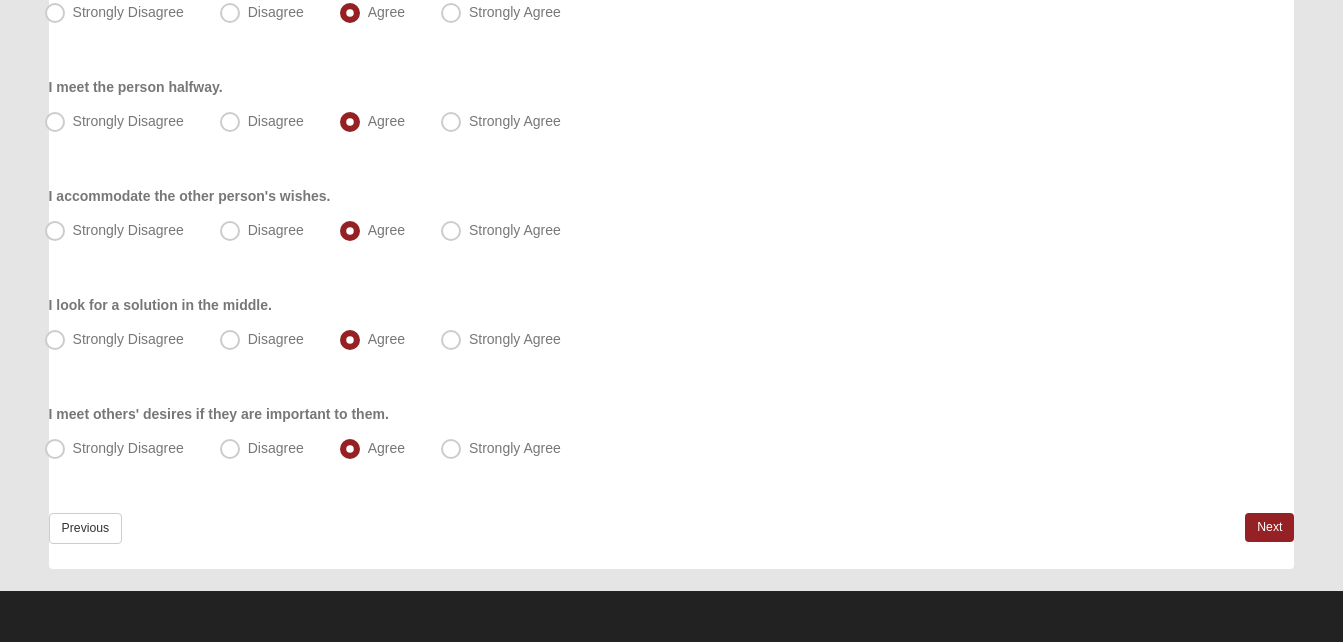 click on "Previous
Next" at bounding box center [672, 541] 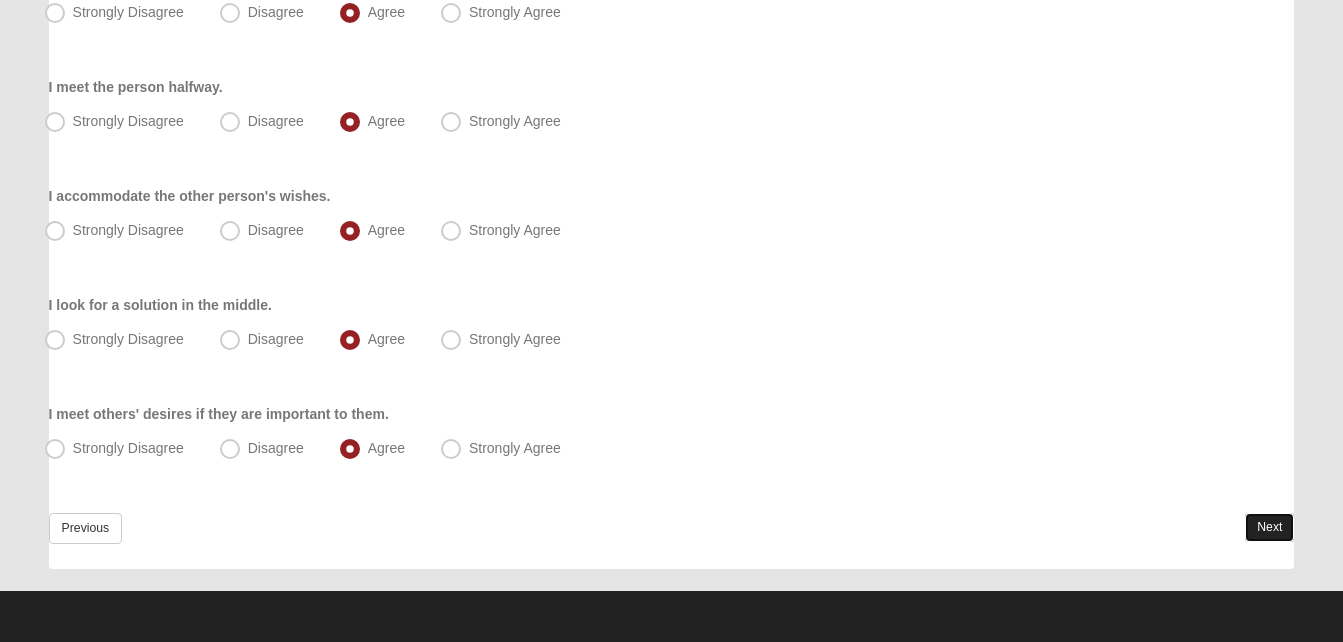 click on "Next" at bounding box center [1269, 527] 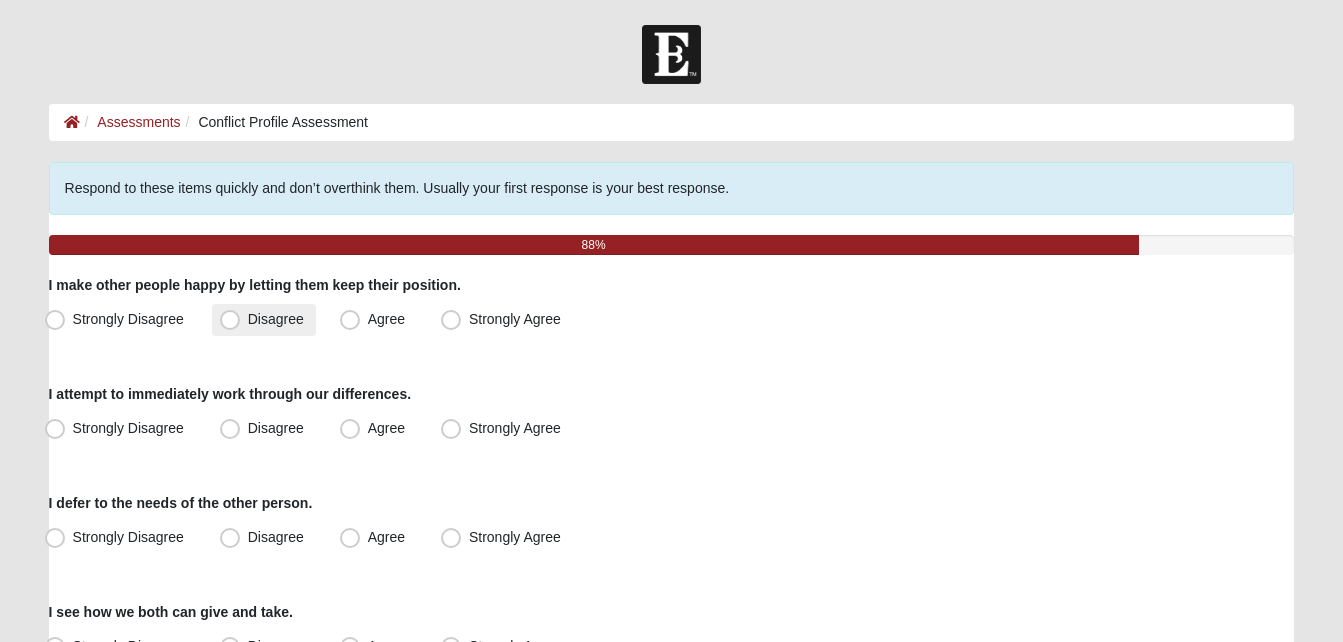 click on "Disagree" at bounding box center (276, 319) 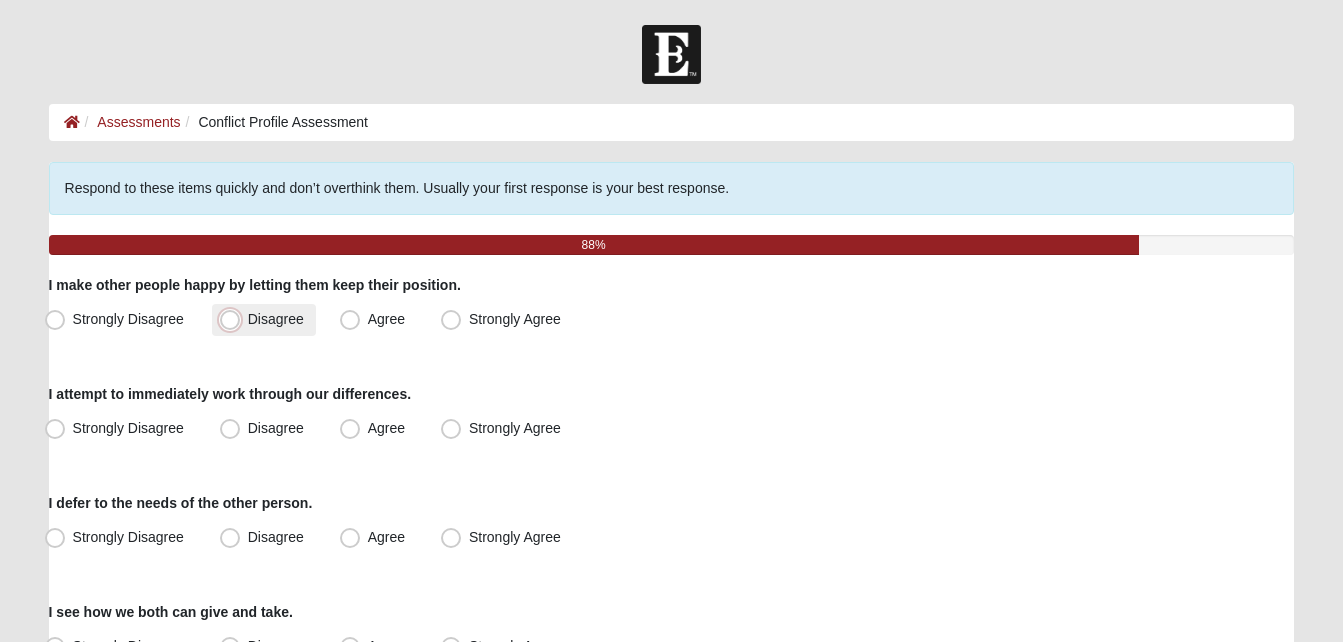 click on "Disagree" at bounding box center (234, 319) 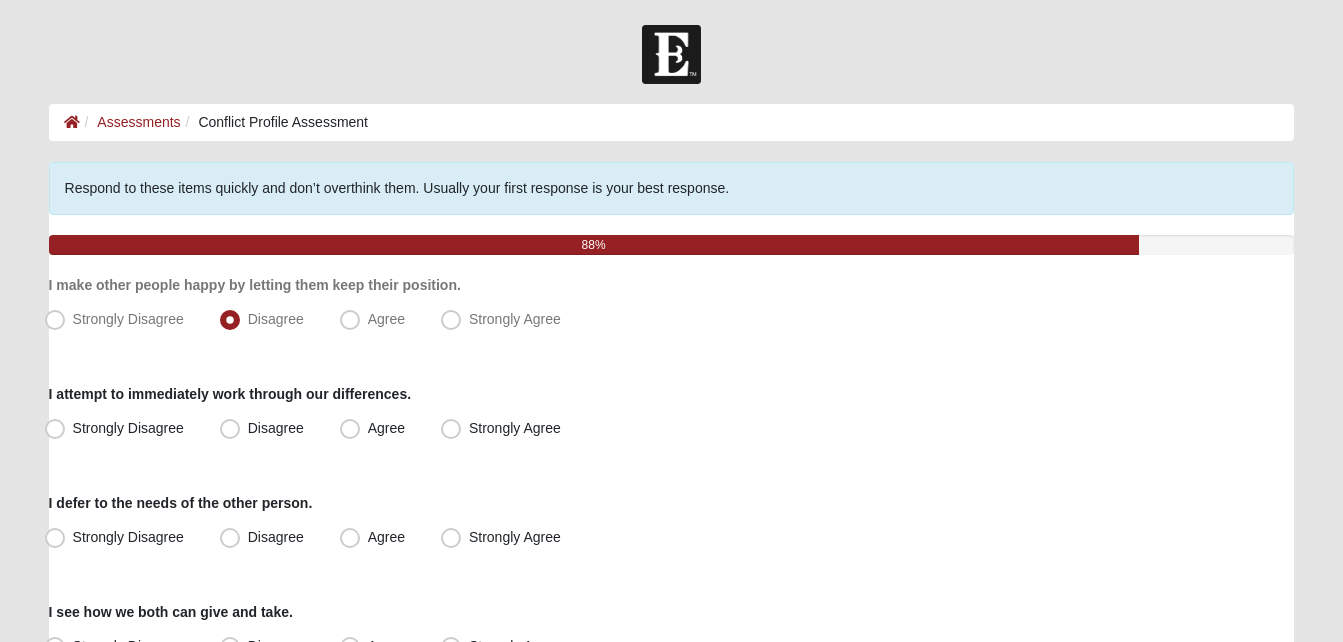 click on "Respond to these items quickly and don’t overthink them. Usually your first response is your best response.
88%
I make other people happy by letting them keep their position.
Strongly Disagree
Disagree
Agree
Strongly Agree
I attempt to immediately work through our differences.
Strongly Disagree
Disagree
Agree" at bounding box center [672, 519] 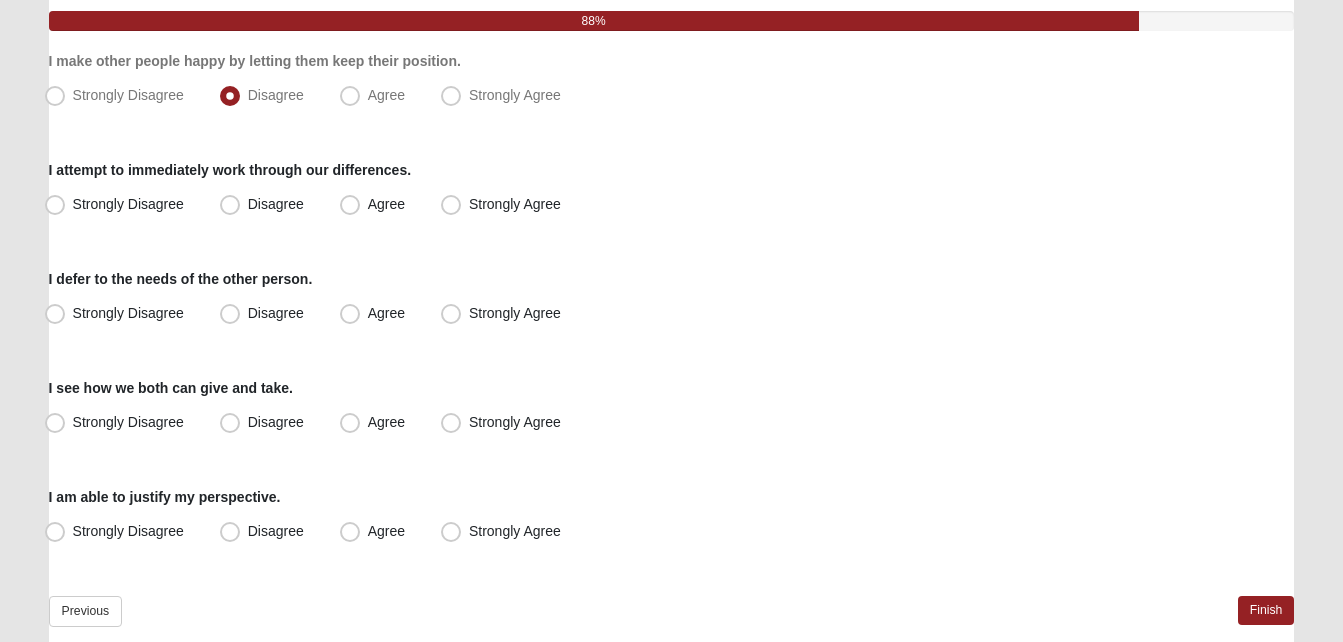 scroll, scrollTop: 240, scrollLeft: 0, axis: vertical 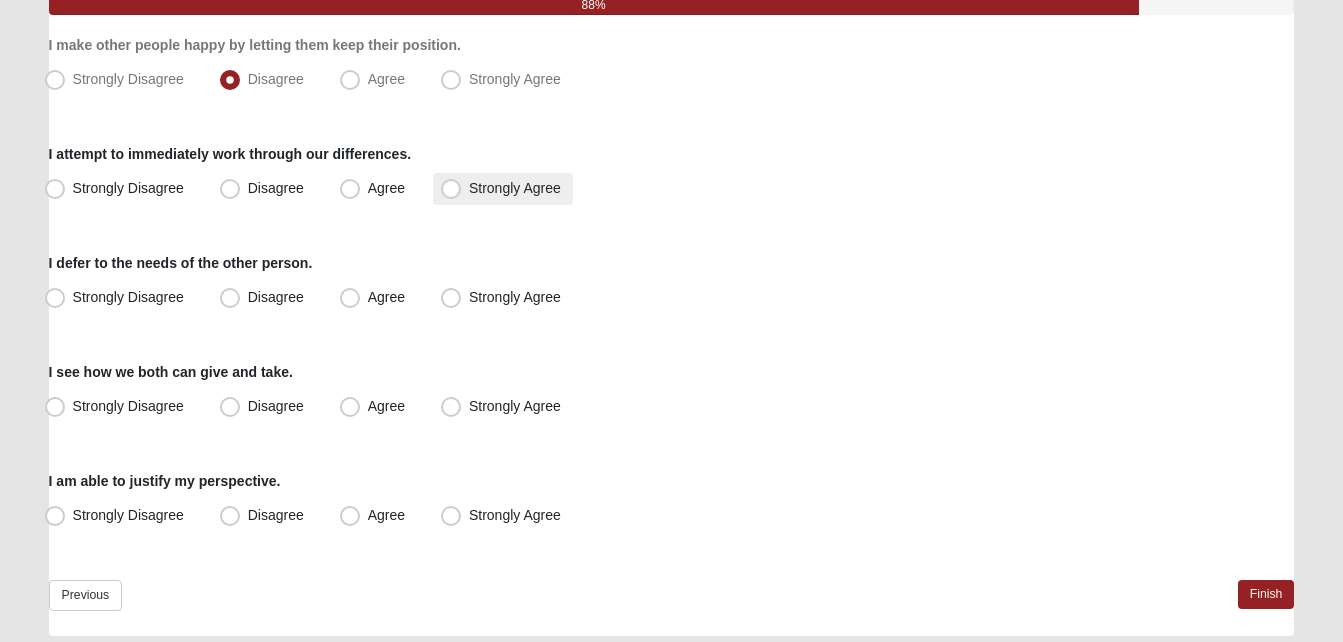 click on "Strongly Agree" at bounding box center (515, 188) 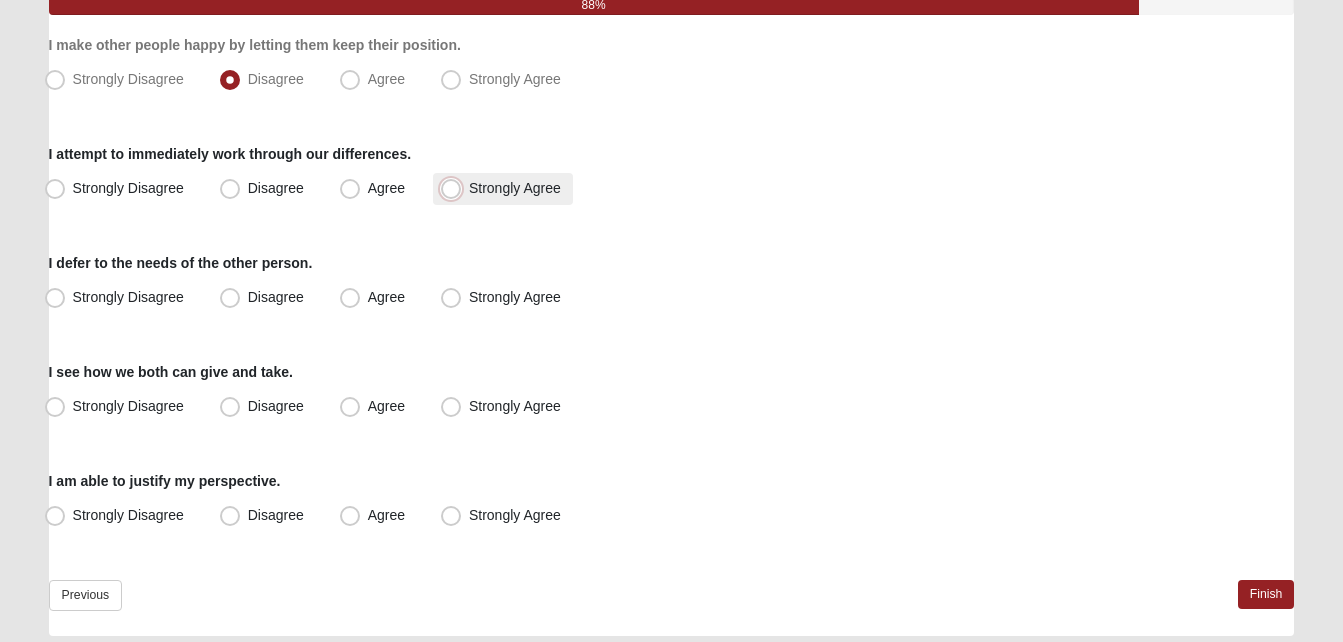 click on "Strongly Agree" at bounding box center (455, 188) 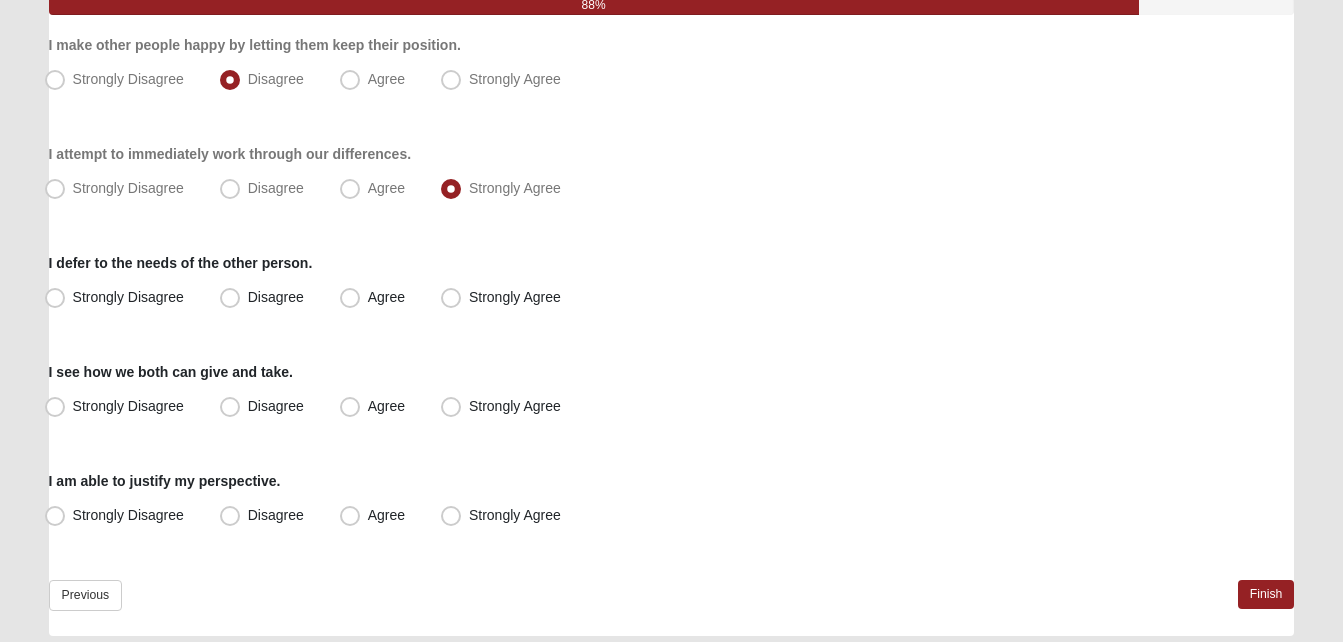 click on "I defer to the needs of the other person." at bounding box center (181, 263) 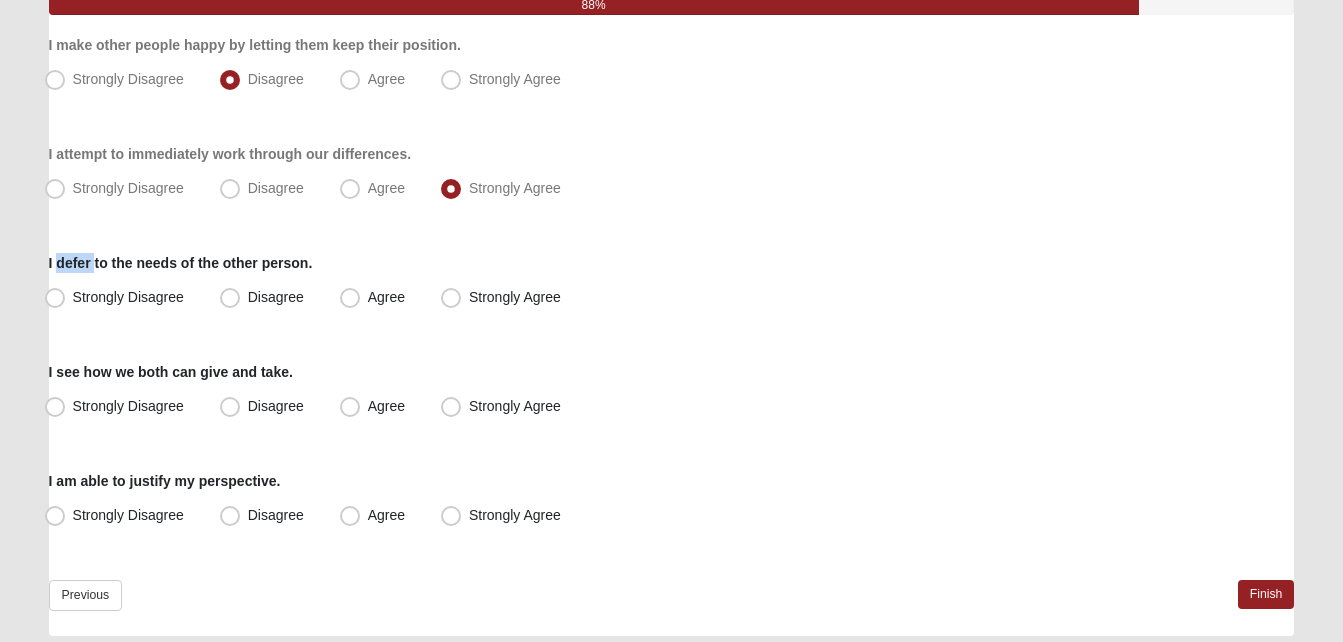 click on "I defer to the needs of the other person." at bounding box center (181, 263) 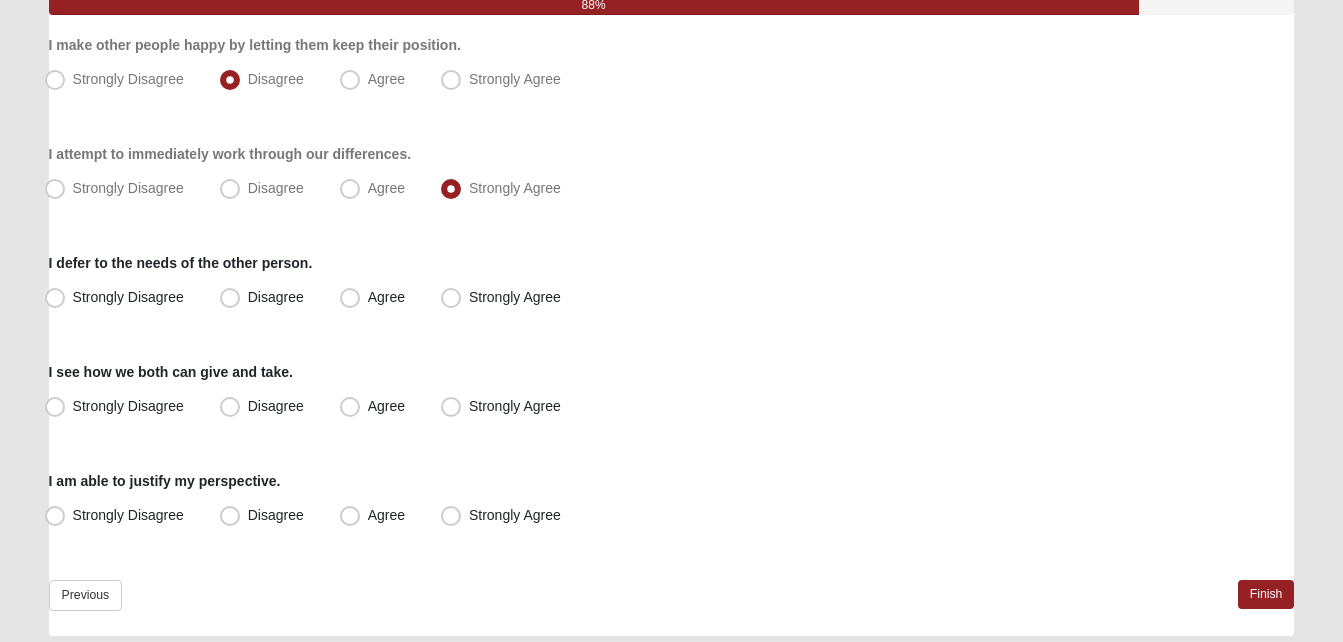click on "Respond to these items quickly and don’t overthink them. Usually your first response is your best response.
88%
I make other people happy by letting them keep their position.
Strongly Disagree
Disagree
Agree
Strongly Agree
I attempt to immediately work through our differences.
Strongly Disagree
Disagree
Agree" at bounding box center [672, 279] 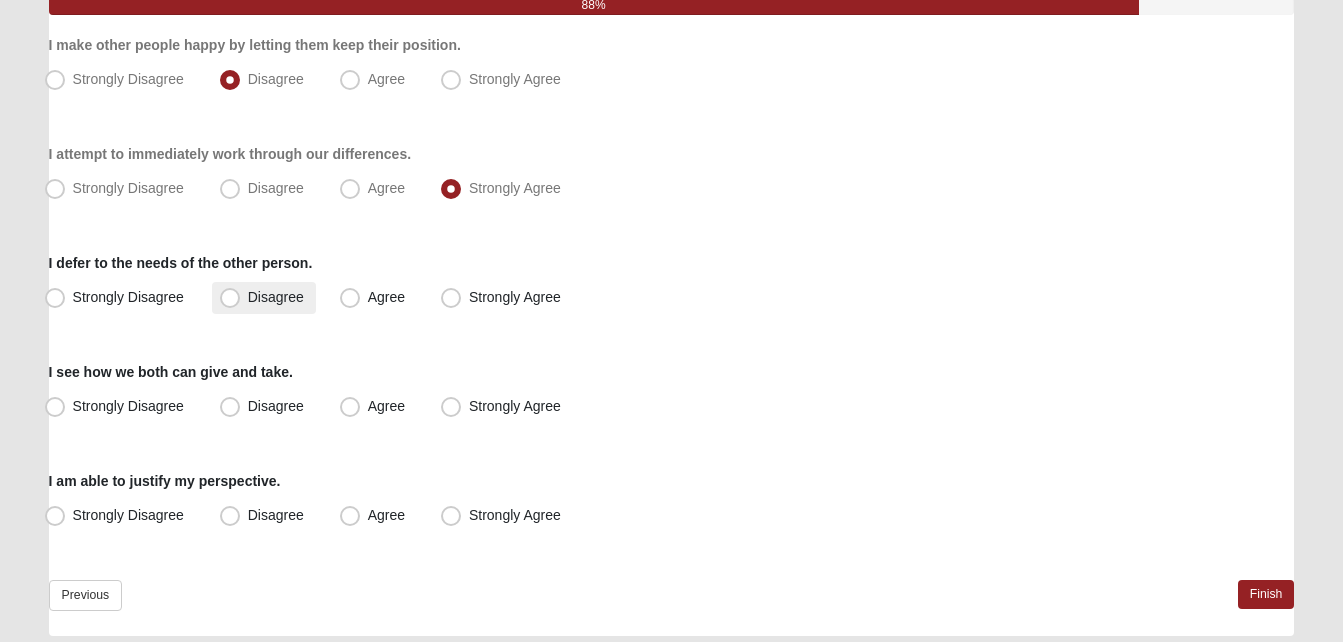 click on "Disagree" at bounding box center (276, 297) 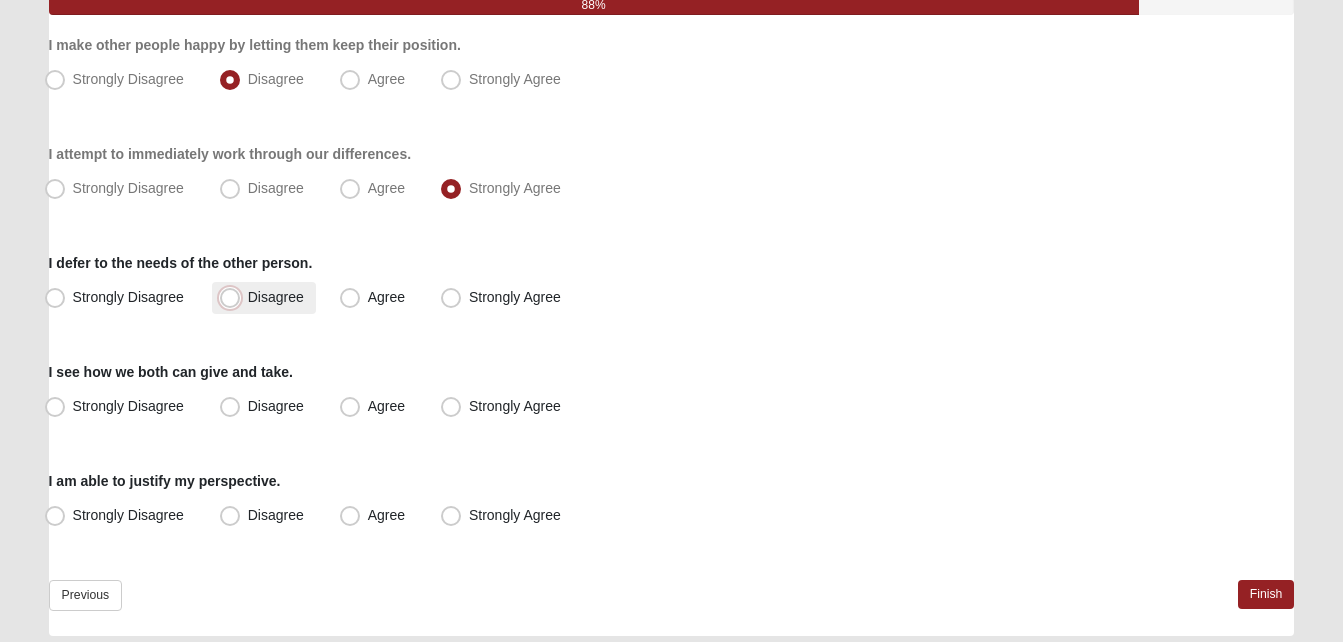 click on "Disagree" at bounding box center (234, 297) 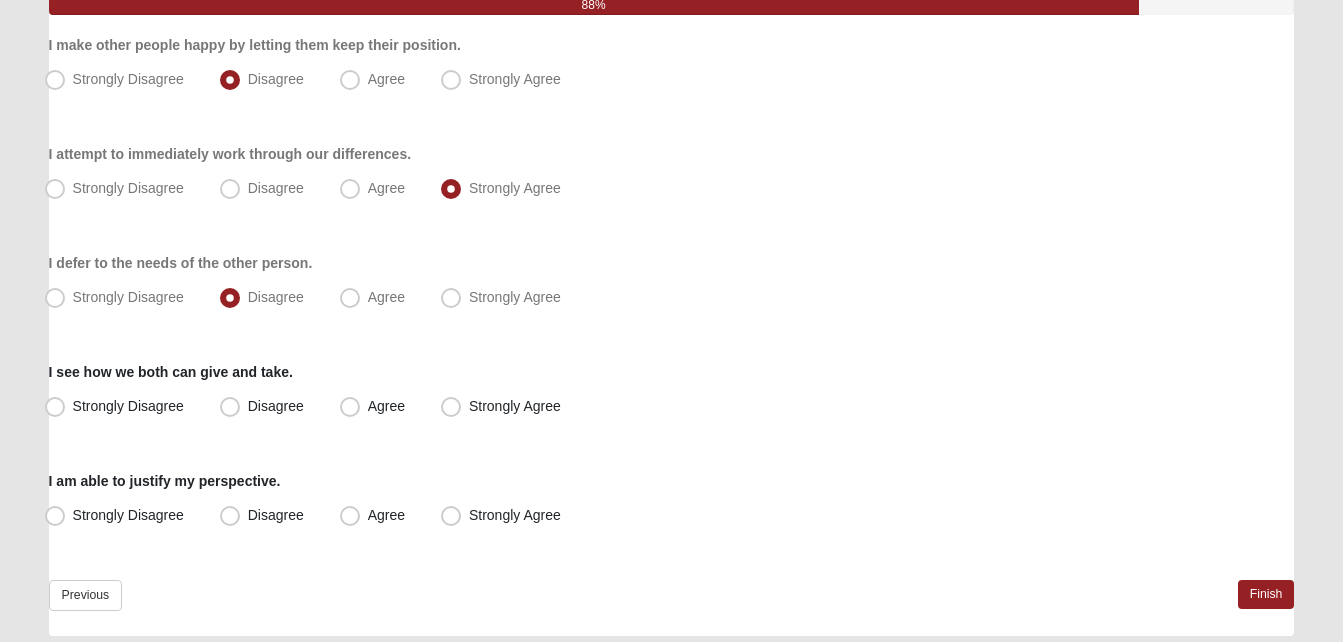 click on "Respond to these items quickly and don’t overthink them. Usually your first response is your best response.
88%
I make other people happy by letting them keep their position.
Strongly Disagree
Disagree
Agree
Strongly Agree
I attempt to immediately work through our differences.
Strongly Disagree
Disagree
Agree" at bounding box center [672, 279] 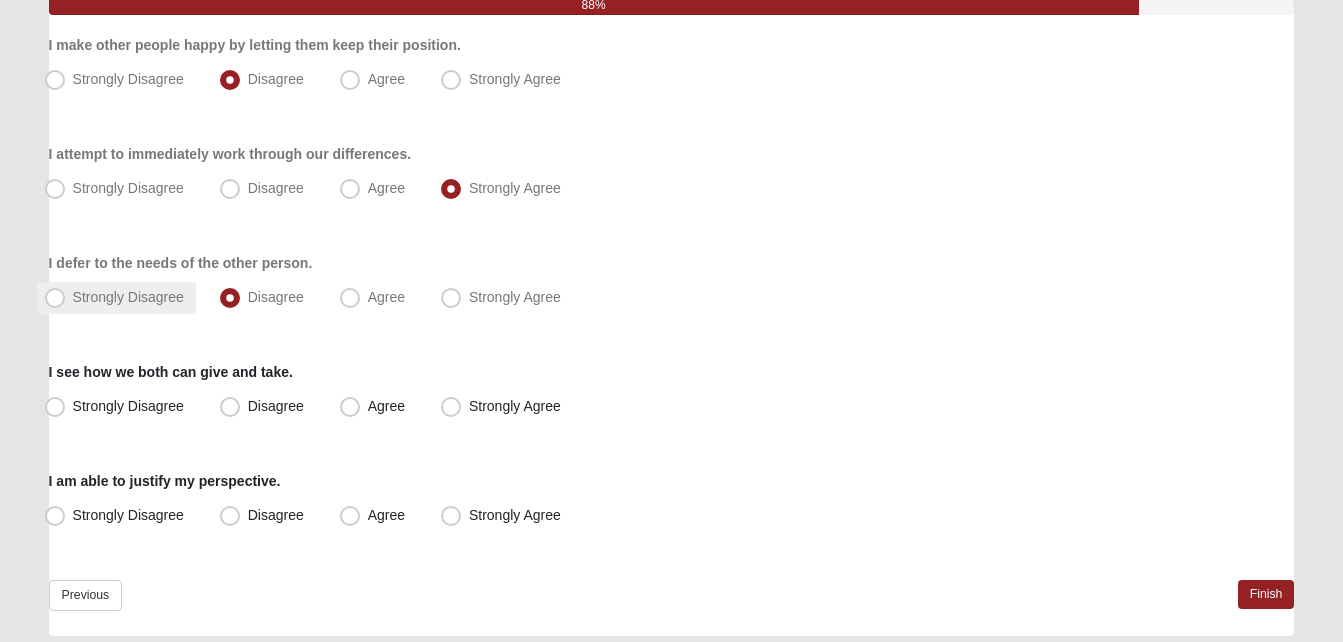 click on "Strongly Disagree" at bounding box center (116, 298) 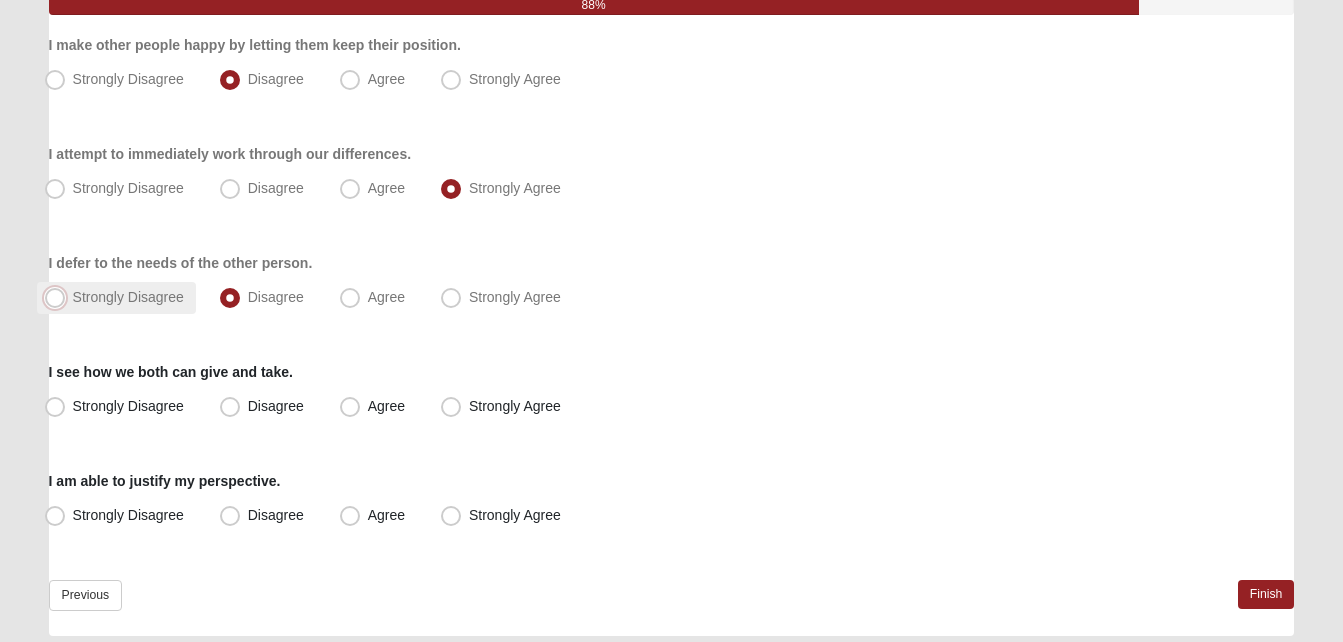 click on "Strongly Disagree" at bounding box center (59, 297) 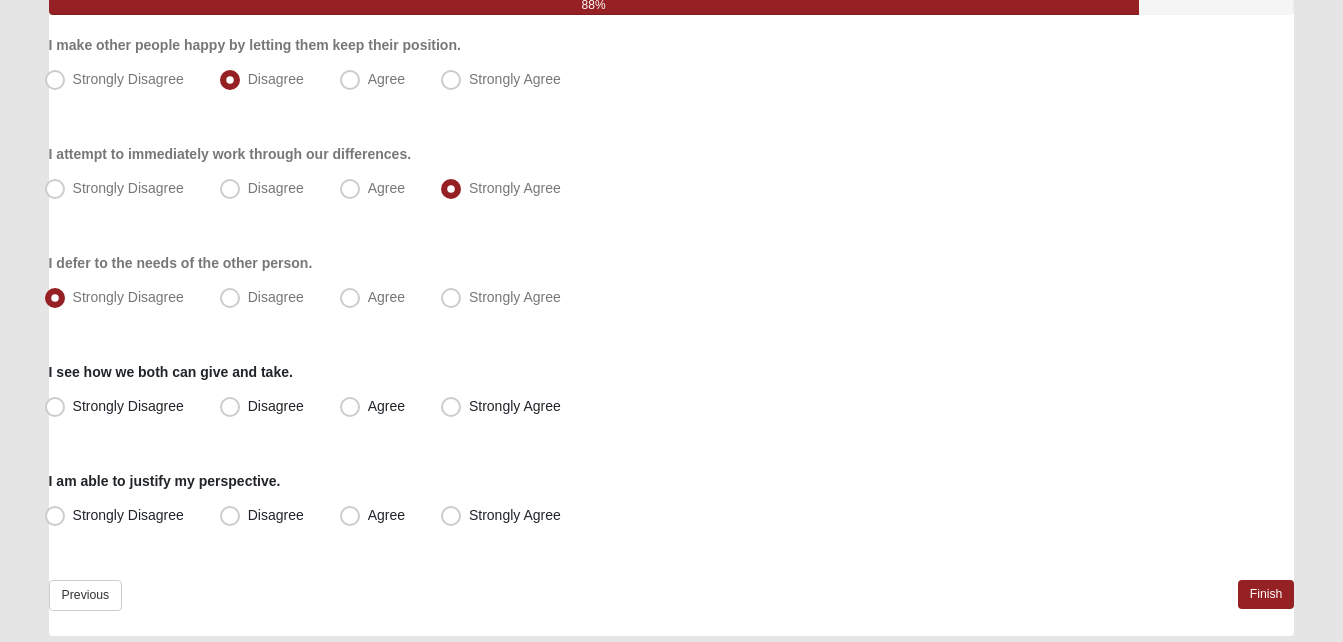 click on "Hello Rodriguez
My Account
Log Out
Conflict Profile Assessment
Assessments Conflict Profile Assessment
Error" at bounding box center [671, 247] 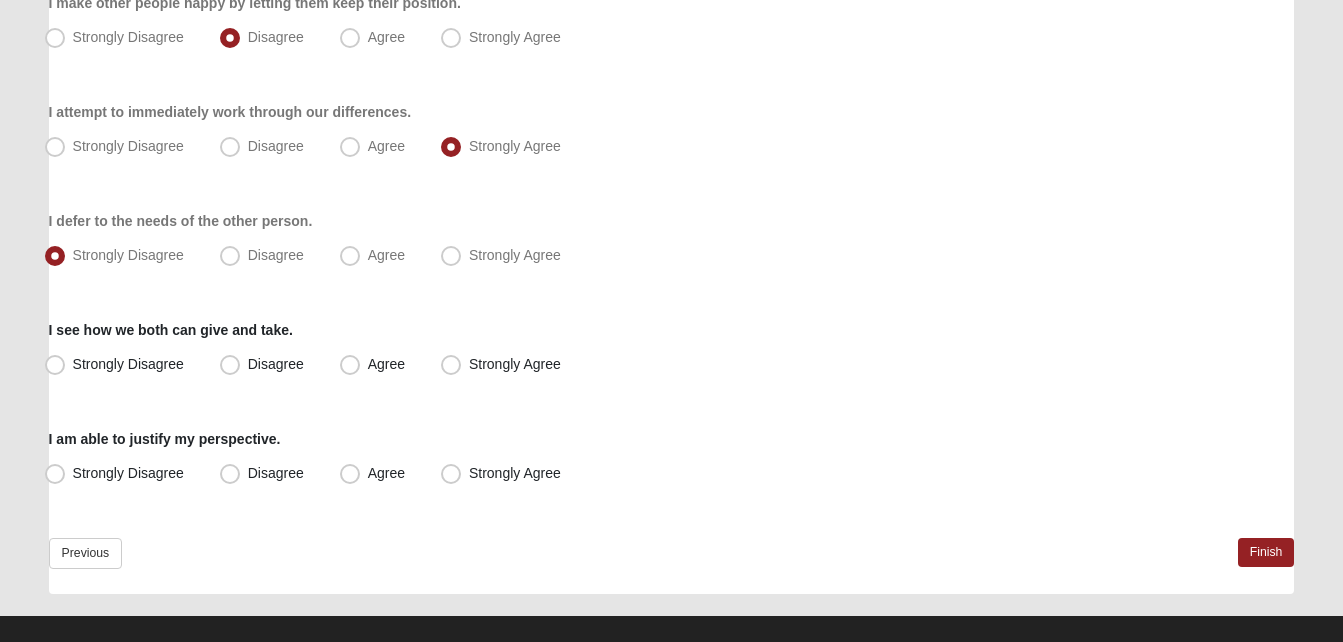 scroll, scrollTop: 307, scrollLeft: 0, axis: vertical 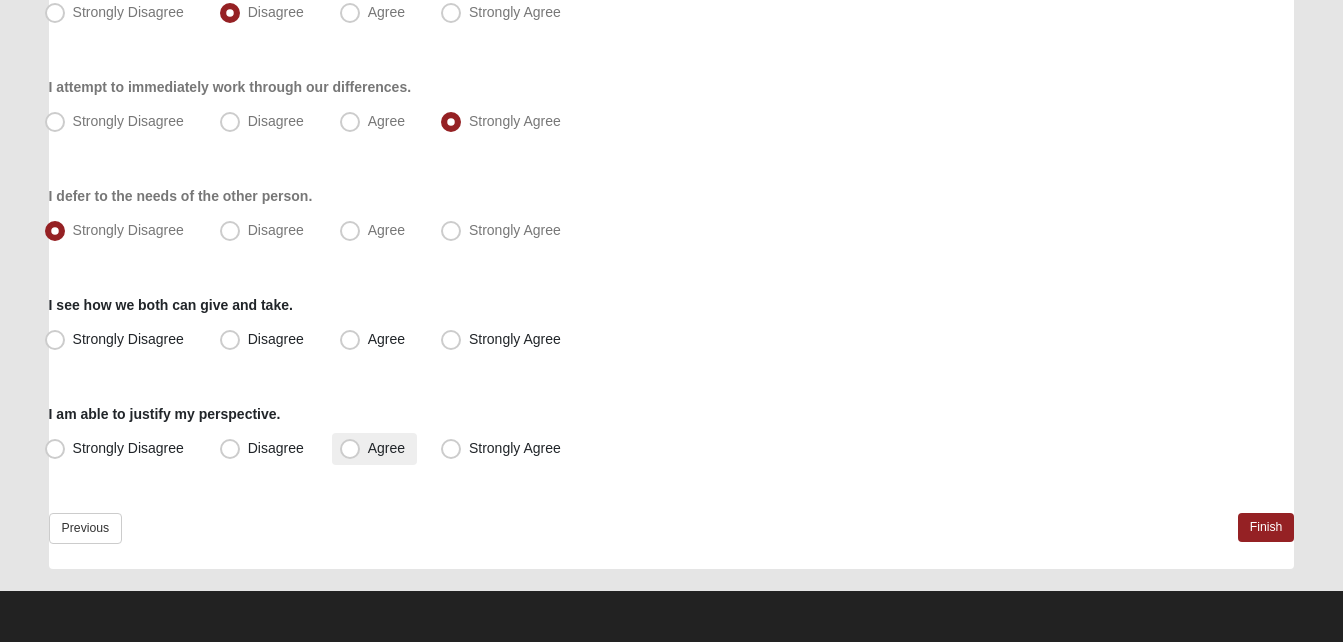 click on "Agree" at bounding box center (374, 449) 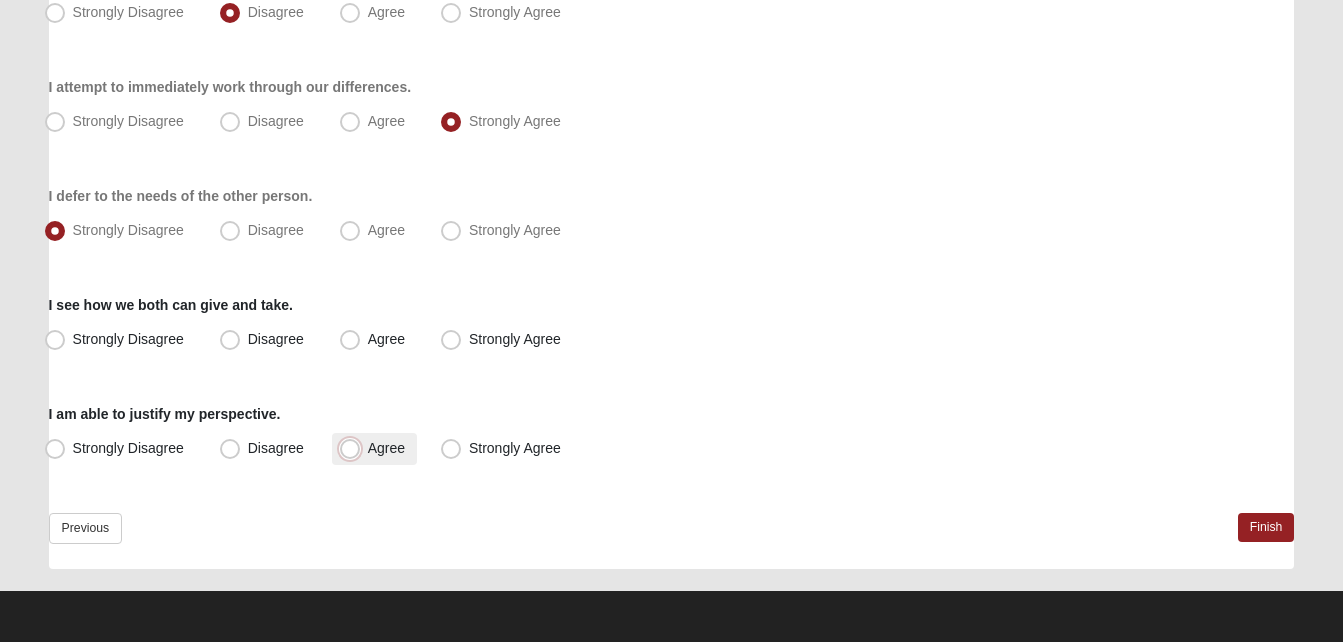 click on "Agree" at bounding box center [354, 448] 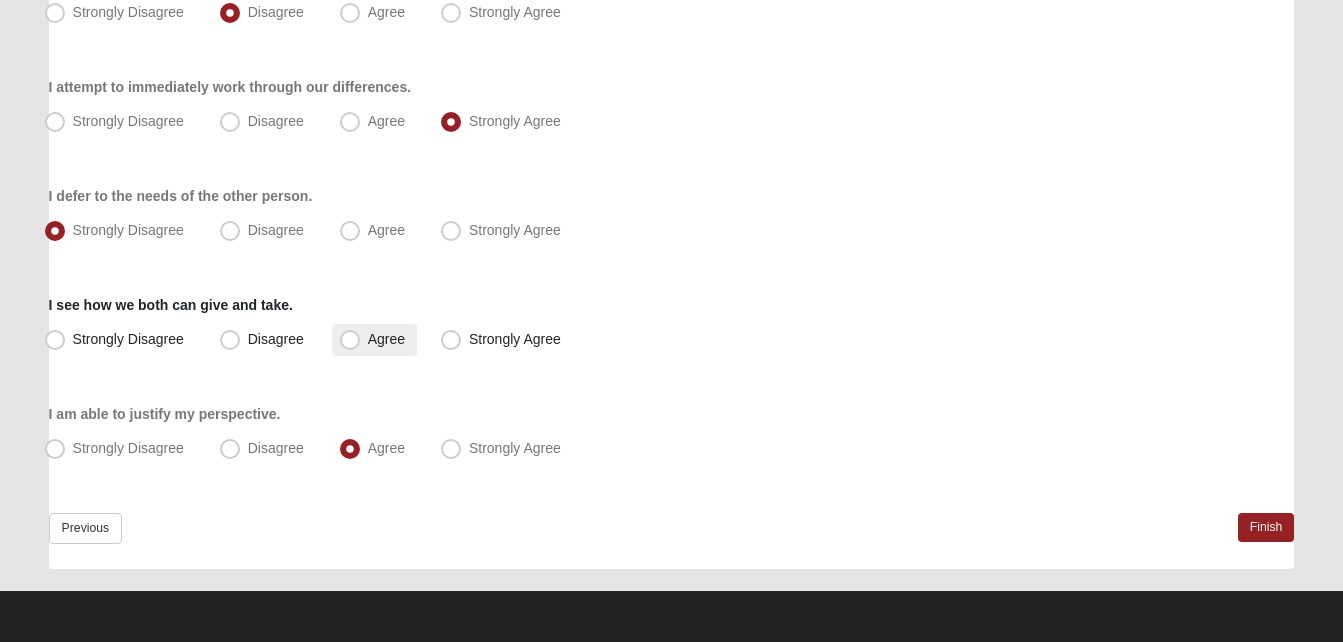 click on "Agree" at bounding box center (386, 339) 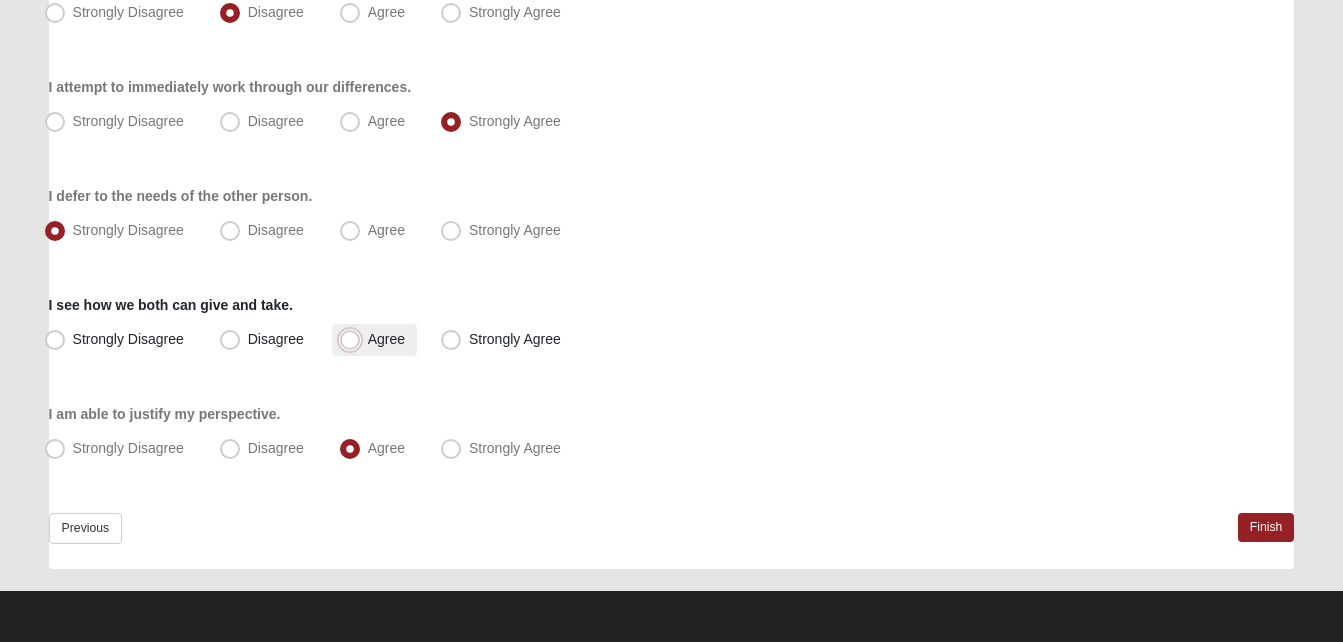click on "Agree" at bounding box center (354, 339) 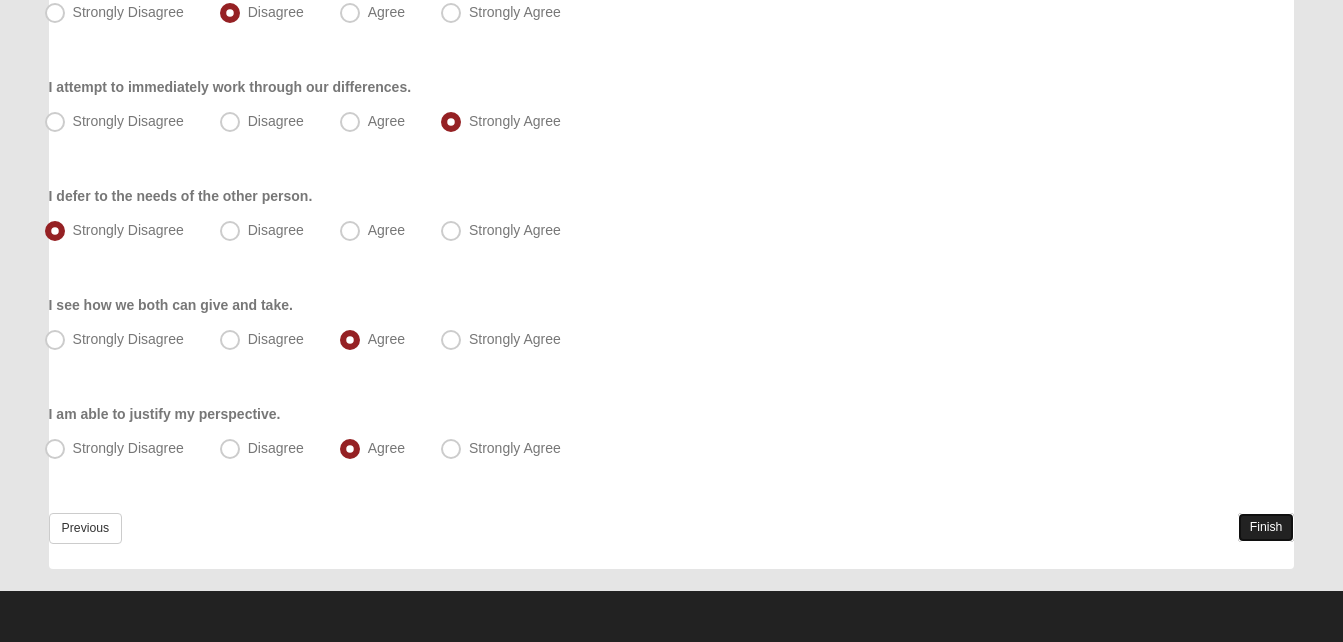 click on "Finish" at bounding box center (1266, 527) 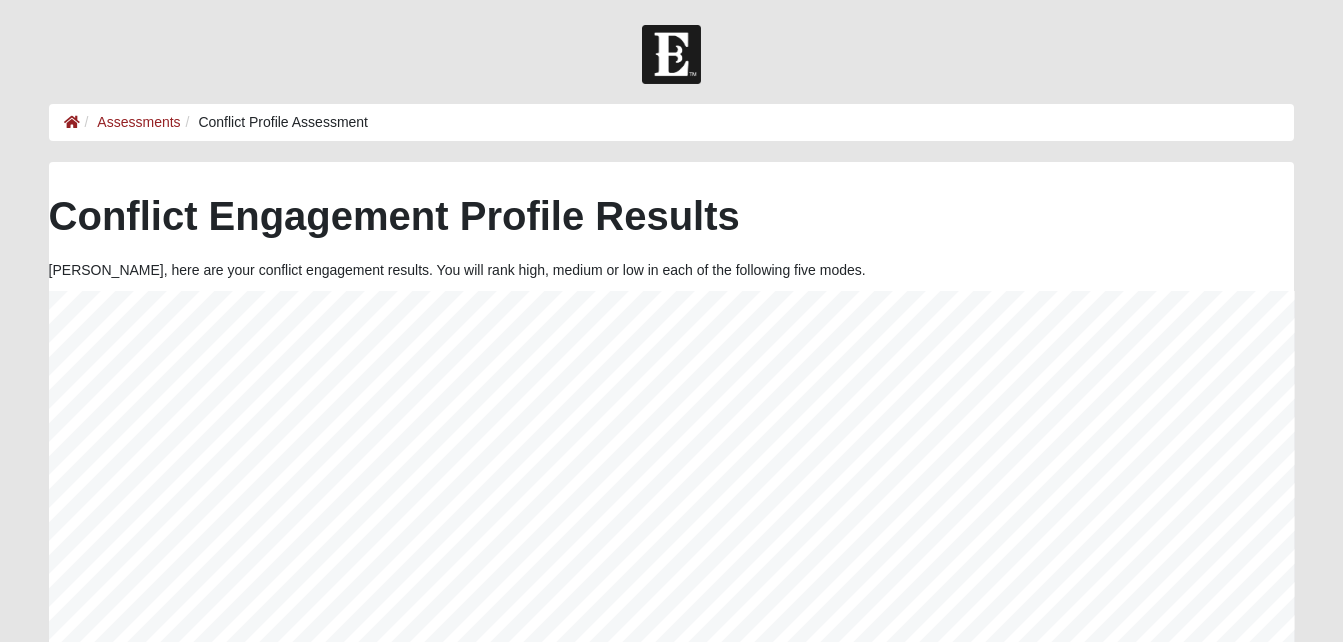 scroll, scrollTop: 0, scrollLeft: 0, axis: both 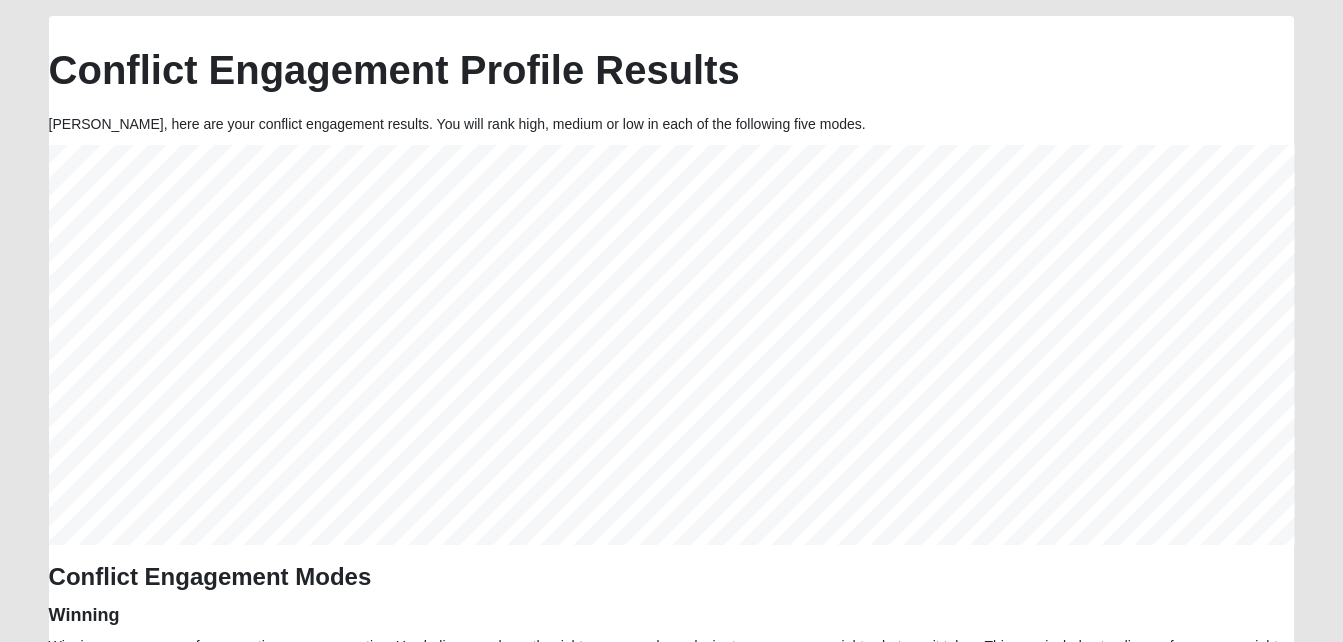 click on "Hello Rodriguez
My Account
Log Out
Conflict Profile Assessment
Assessments Conflict Profile Assessment
Error" at bounding box center [671, 845] 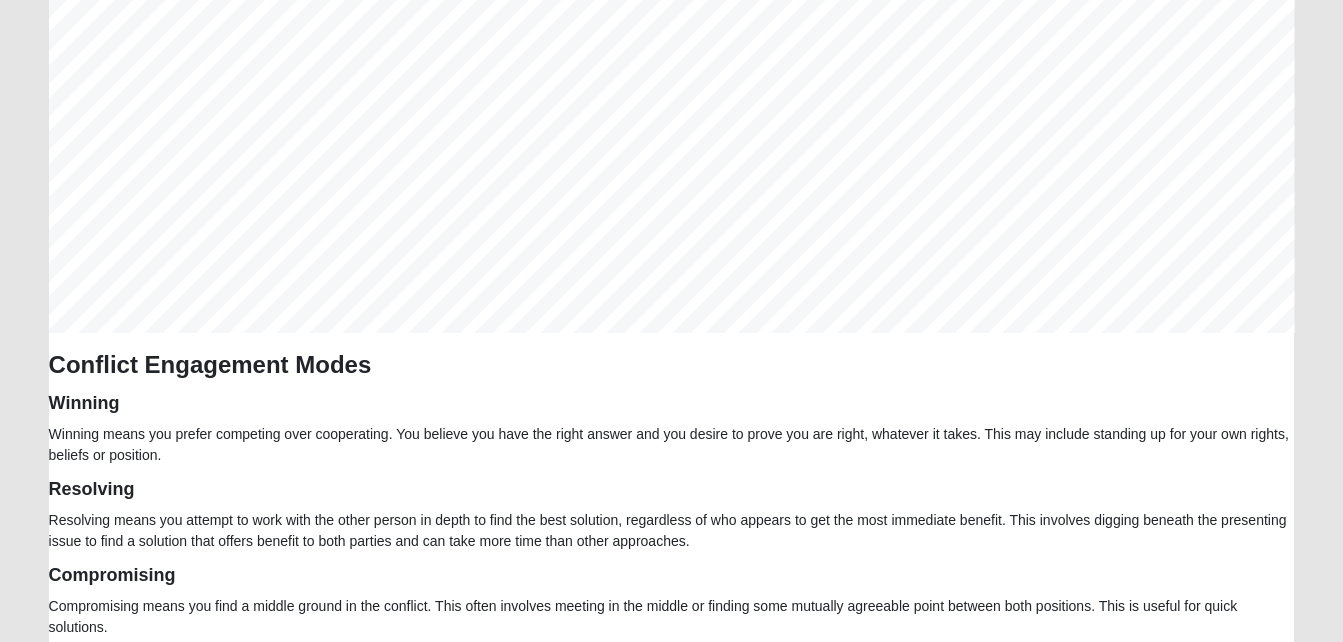 scroll, scrollTop: 360, scrollLeft: 0, axis: vertical 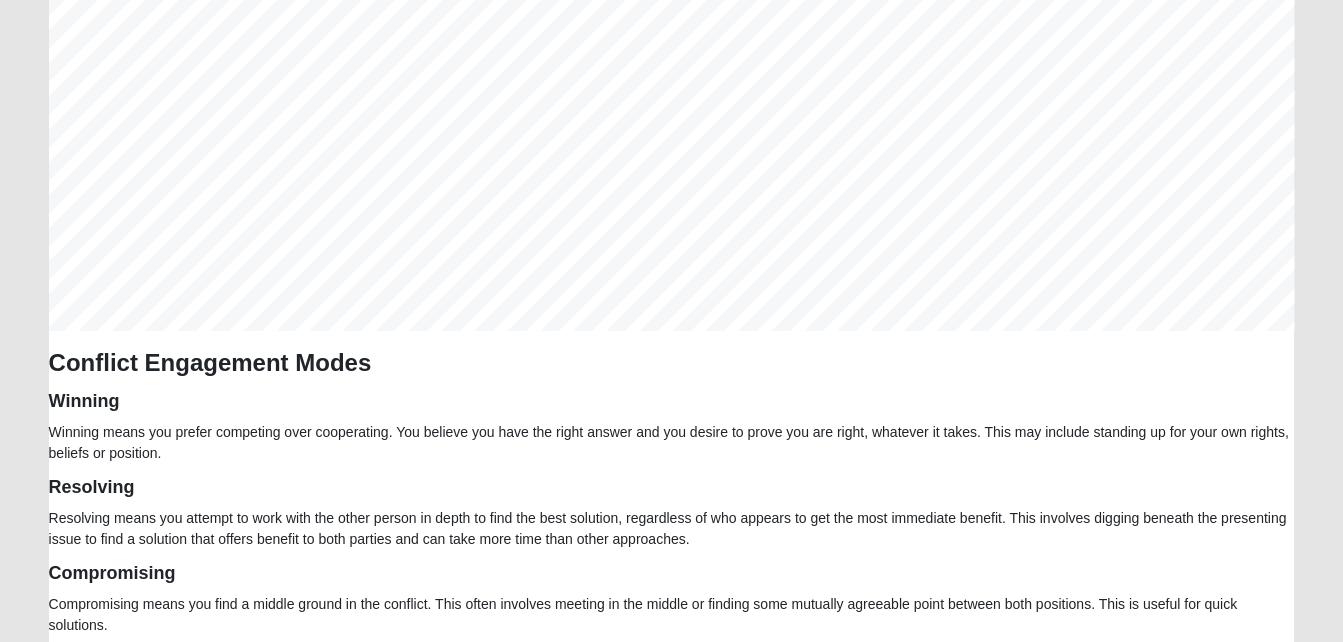 click on "Winning" at bounding box center (672, 402) 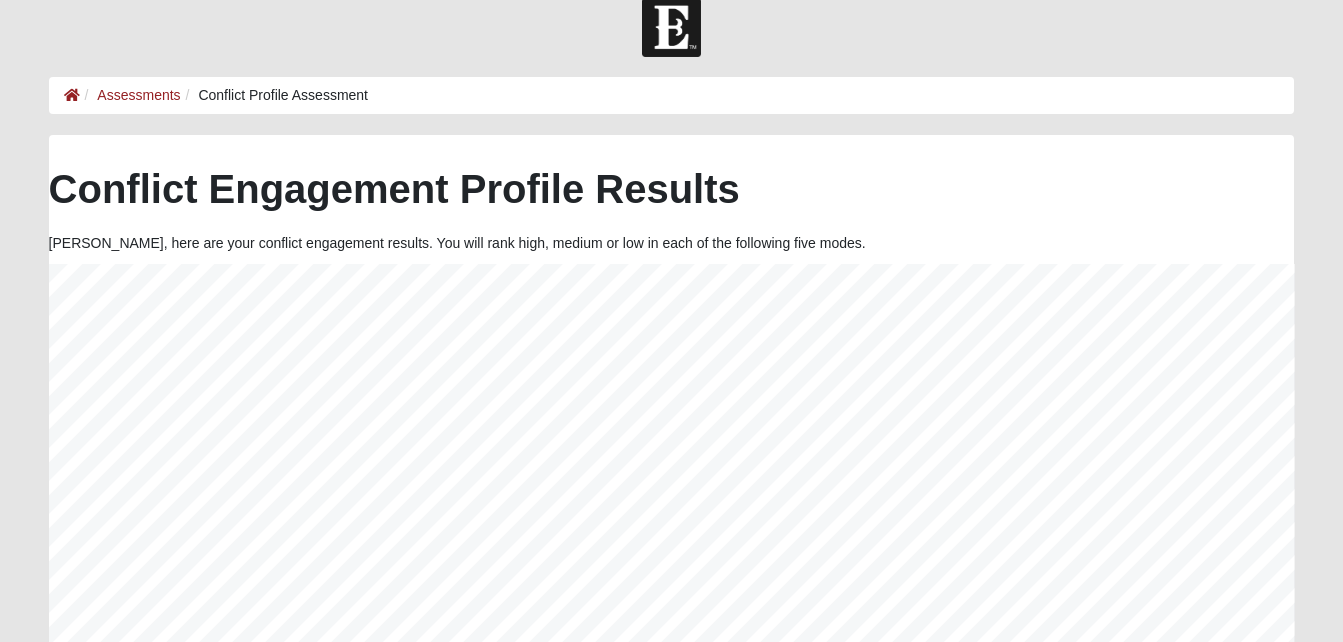scroll, scrollTop: 0, scrollLeft: 0, axis: both 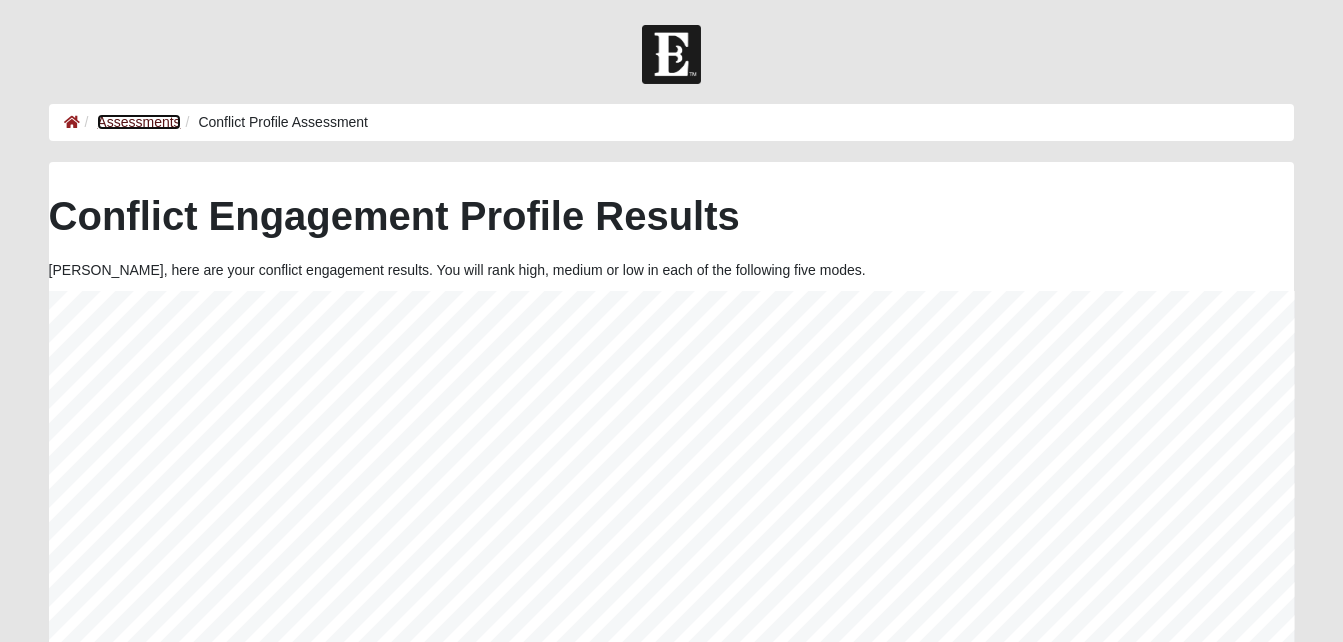 click on "Assessments" at bounding box center [138, 122] 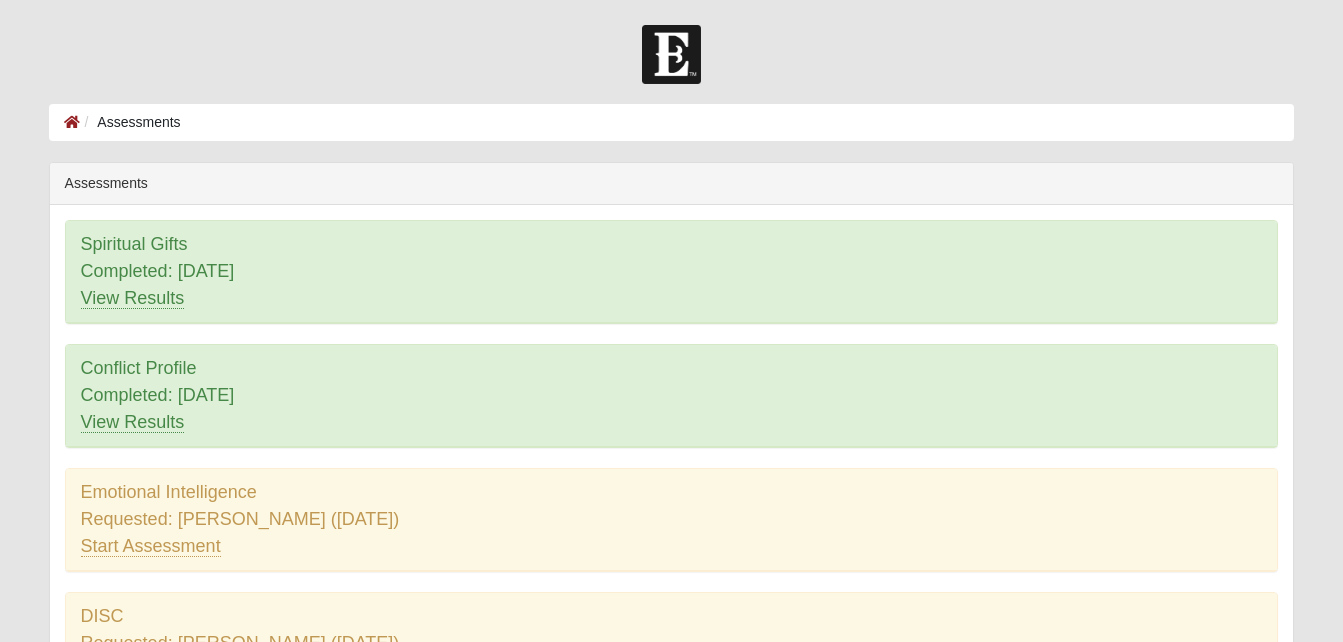 scroll, scrollTop: 0, scrollLeft: 0, axis: both 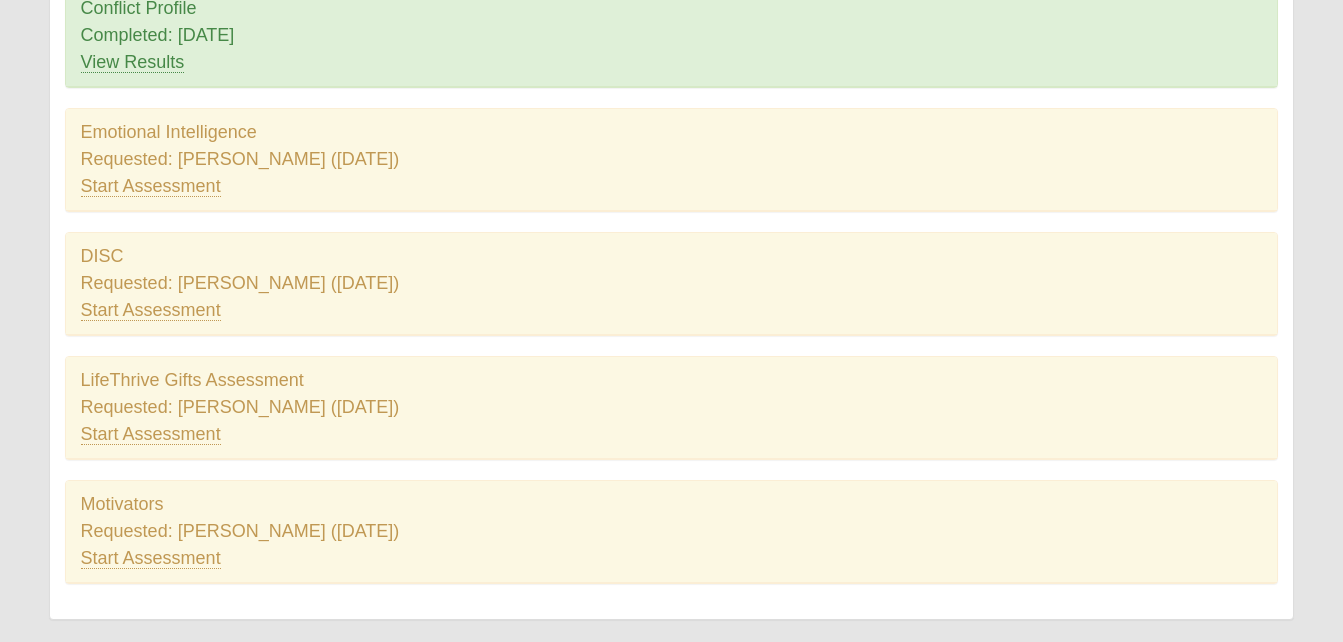 click on "Hello [PERSON_NAME]
My Account
Log Out
Assessments
Assessments
Error" at bounding box center (671, 166) 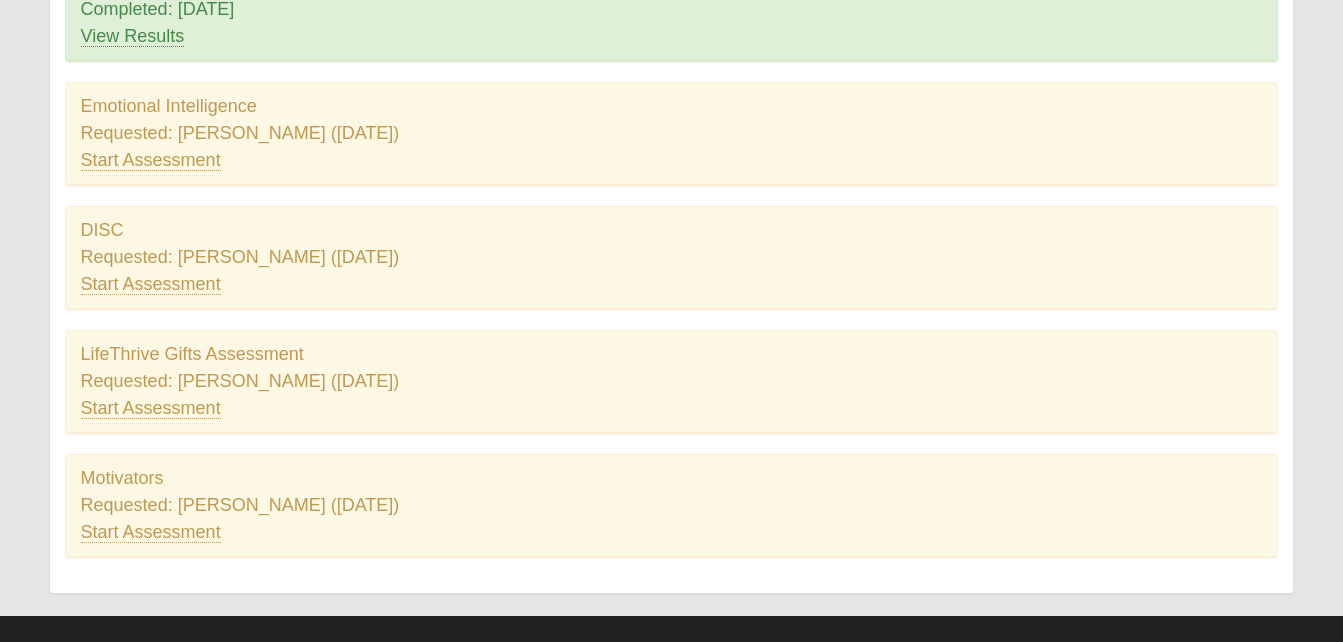 scroll, scrollTop: 411, scrollLeft: 0, axis: vertical 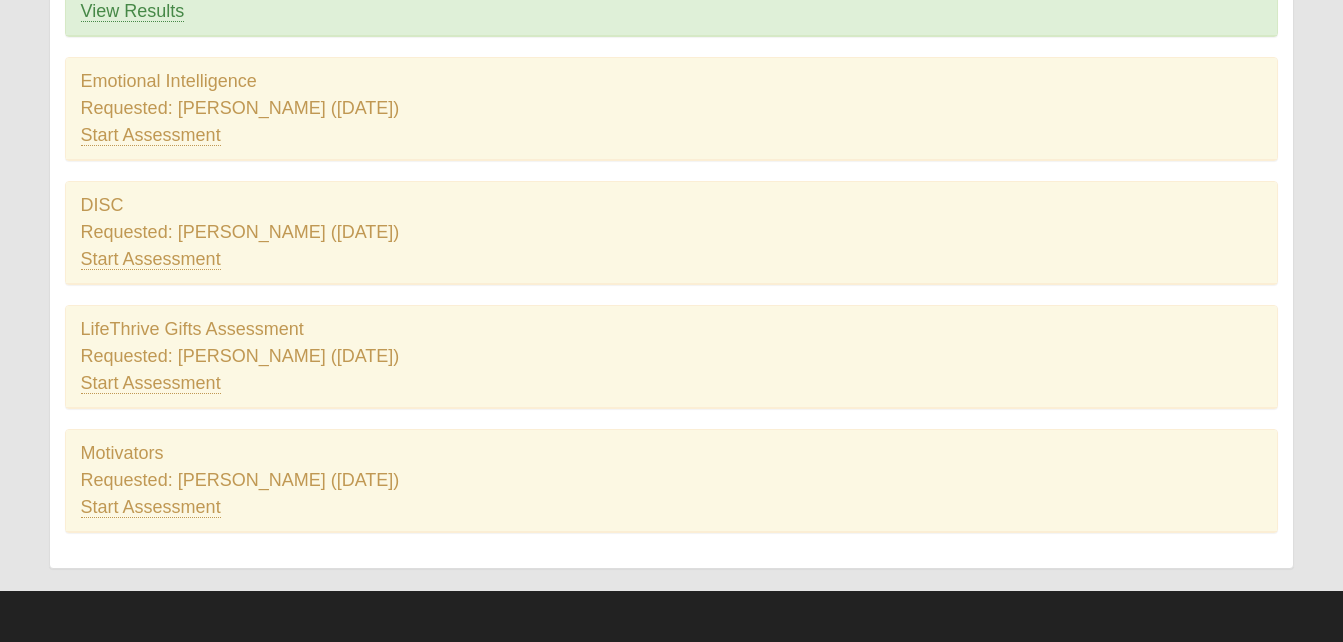 click on "Hello Rodriguez
My Account
Log Out
Assessments
Assessments
Error" at bounding box center (671, 115) 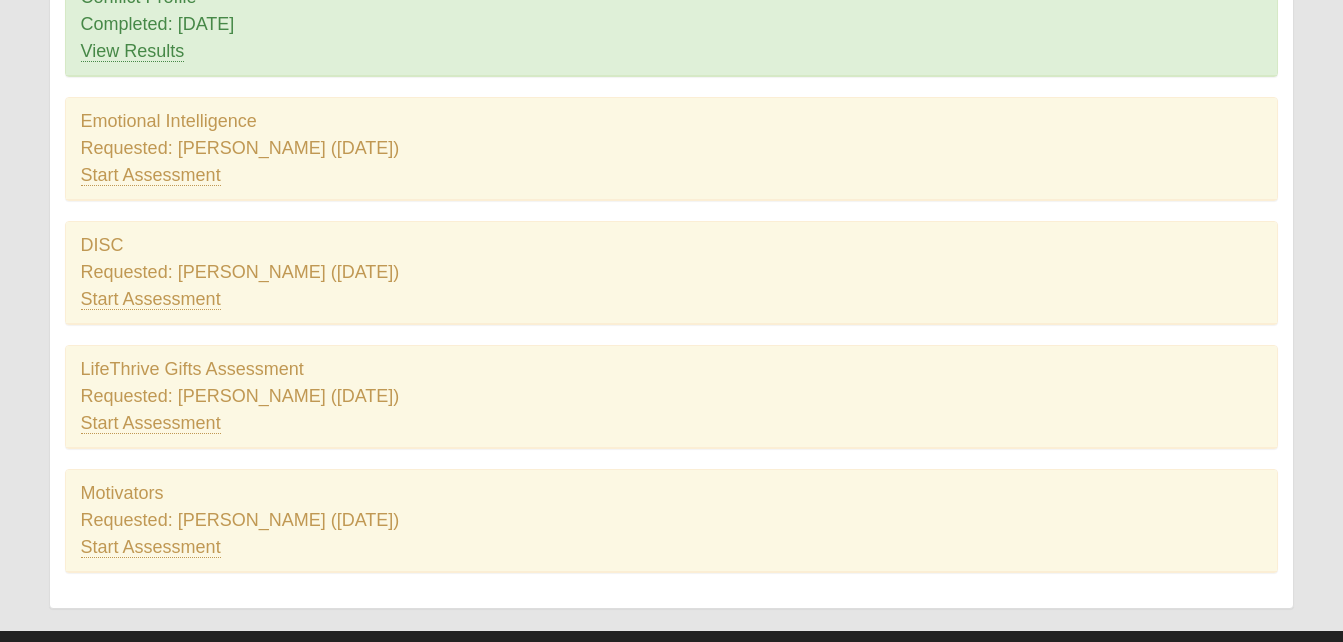 scroll, scrollTop: 411, scrollLeft: 0, axis: vertical 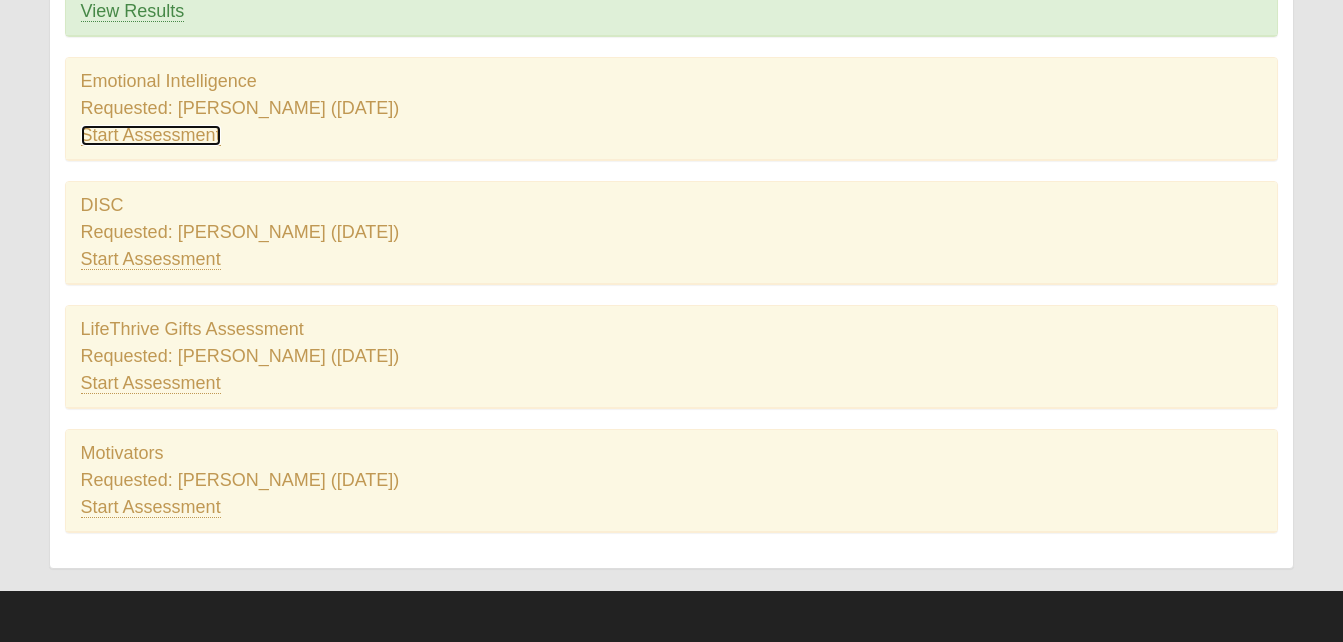 click on "Start Assessment" at bounding box center [151, 135] 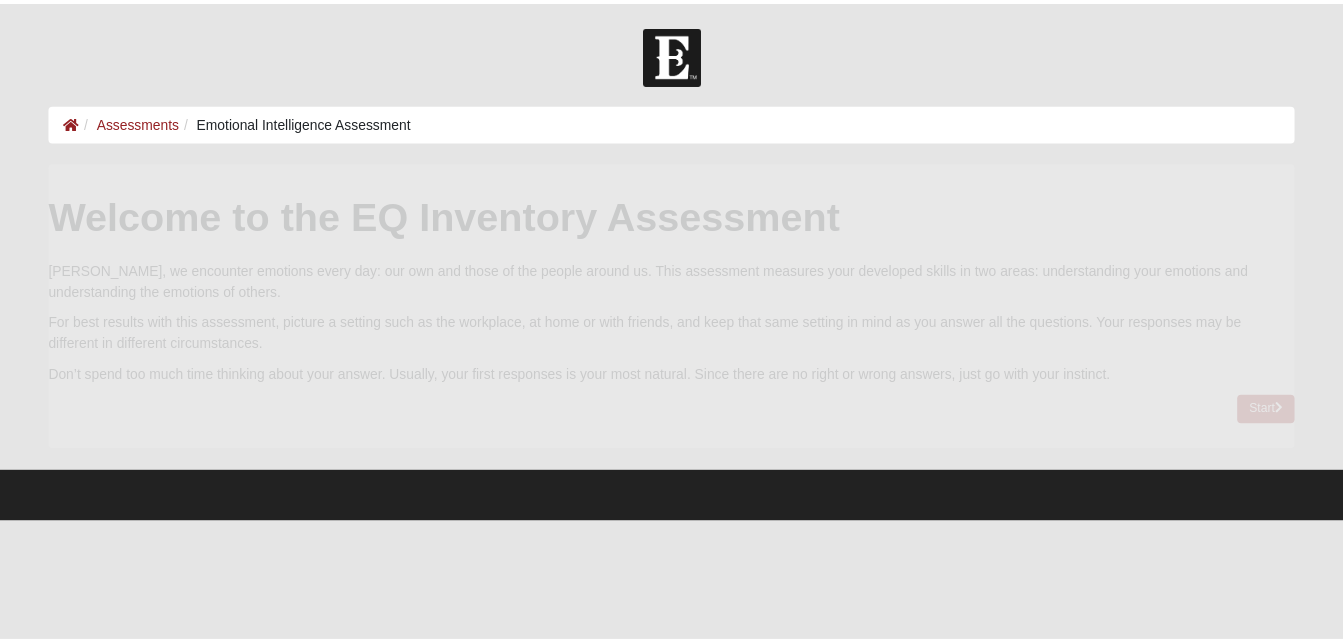 scroll, scrollTop: 0, scrollLeft: 0, axis: both 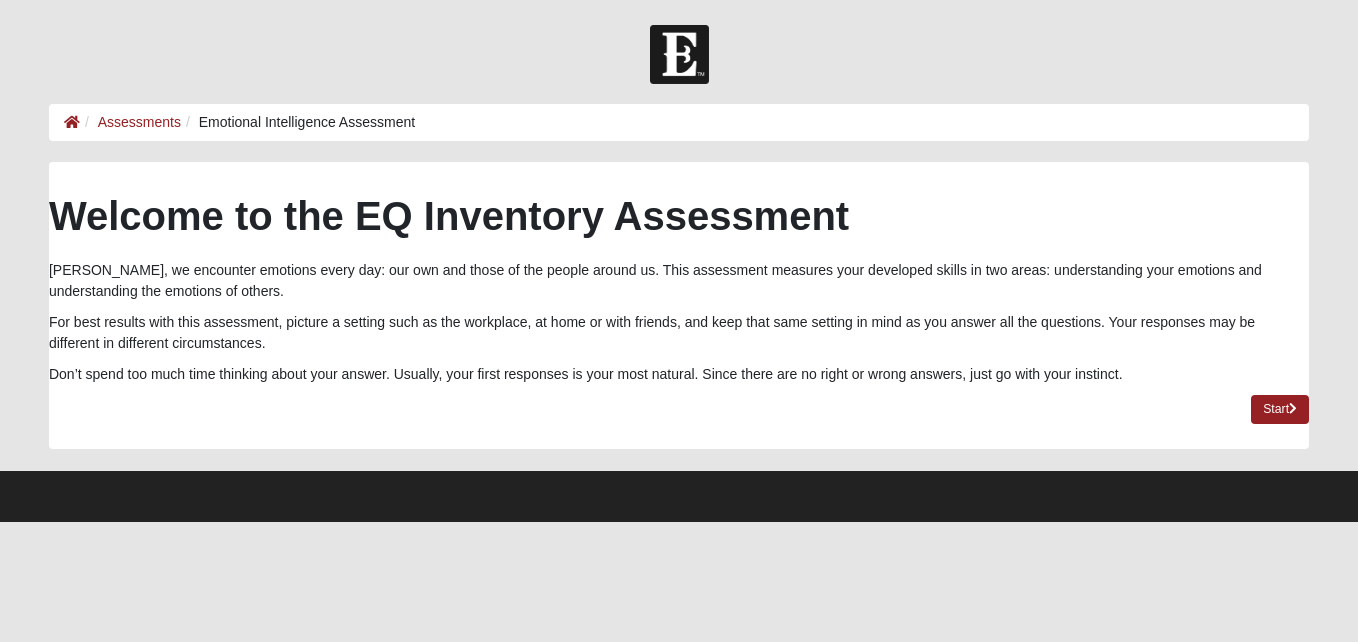 click at bounding box center [679, 496] 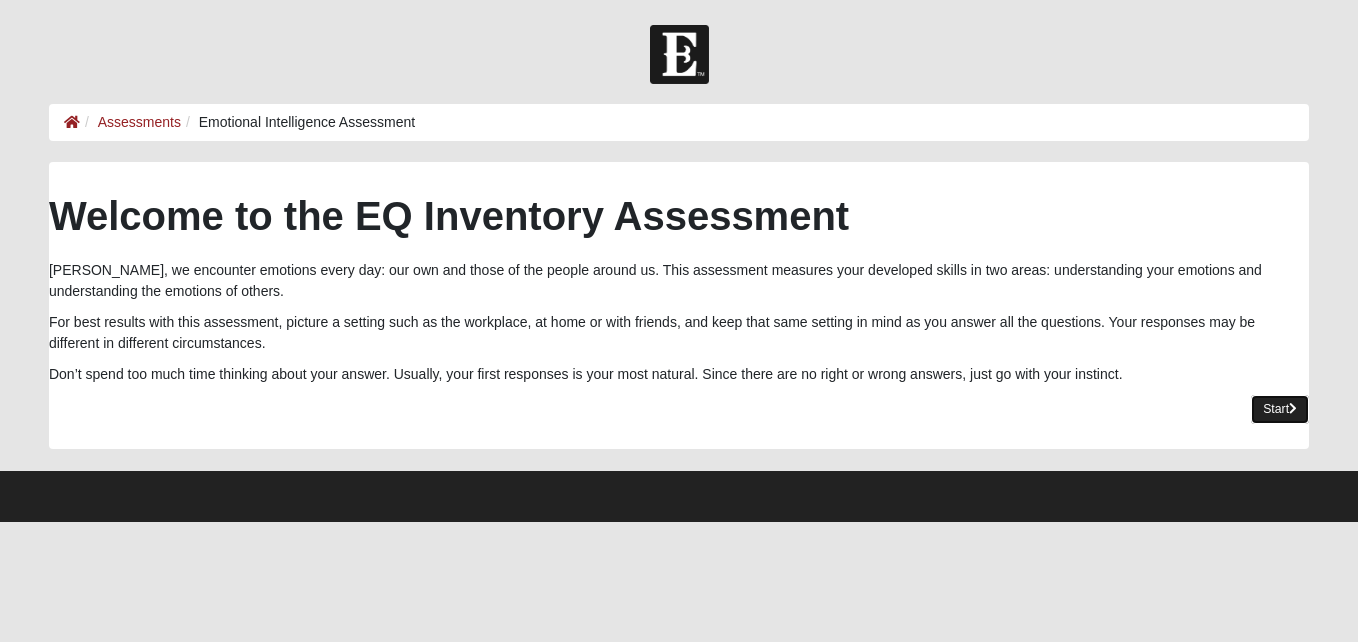 click on "Start" at bounding box center (1280, 409) 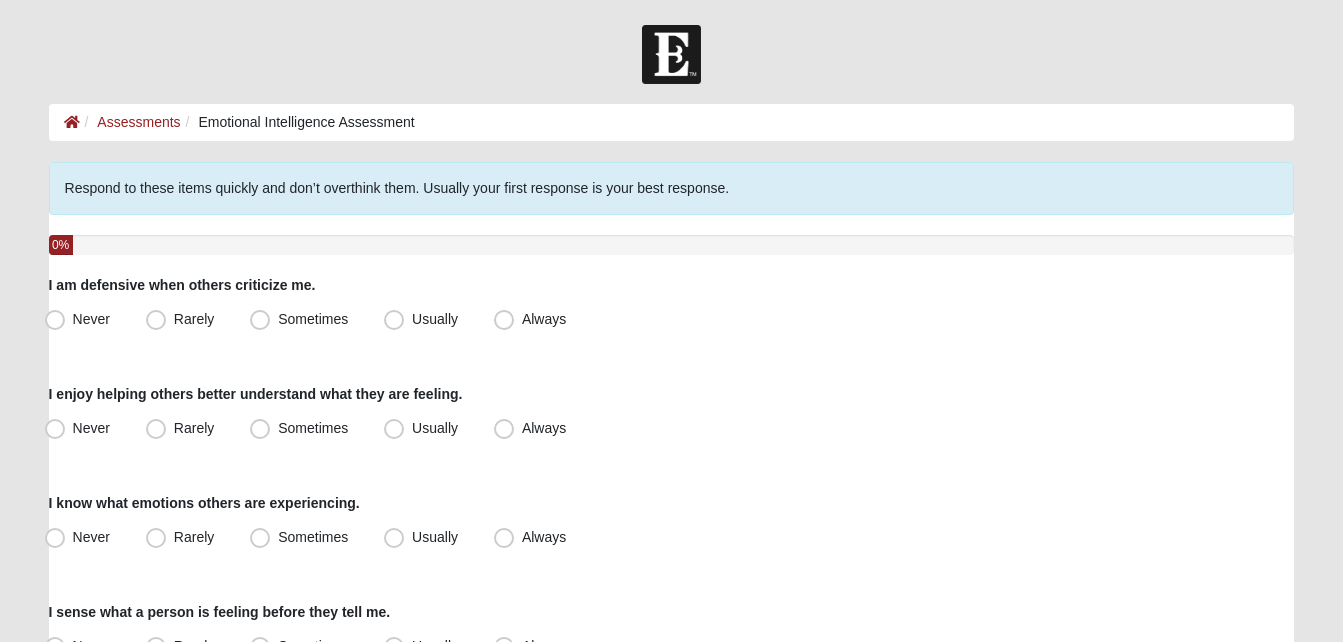 click on "Hello [PERSON_NAME]
My Account
Log Out
Emotional Intelligence Assessment
Assessments Emotional Intelligence Assessment
Error" at bounding box center (671, 582) 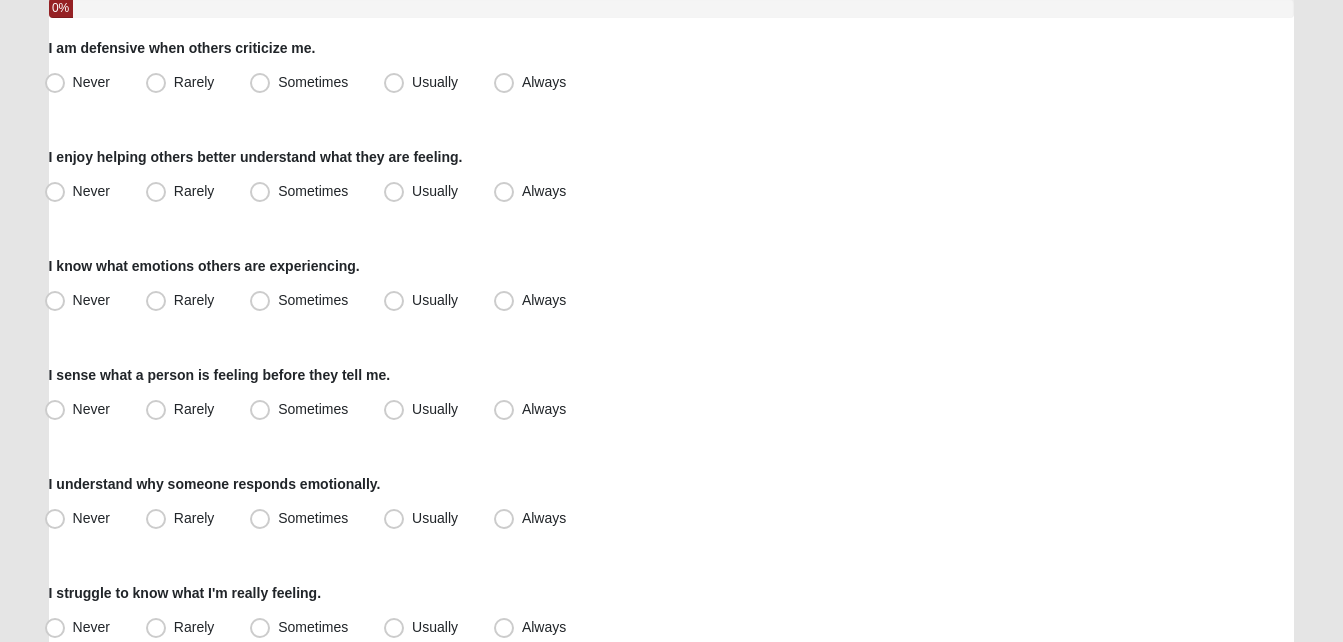 scroll, scrollTop: 240, scrollLeft: 0, axis: vertical 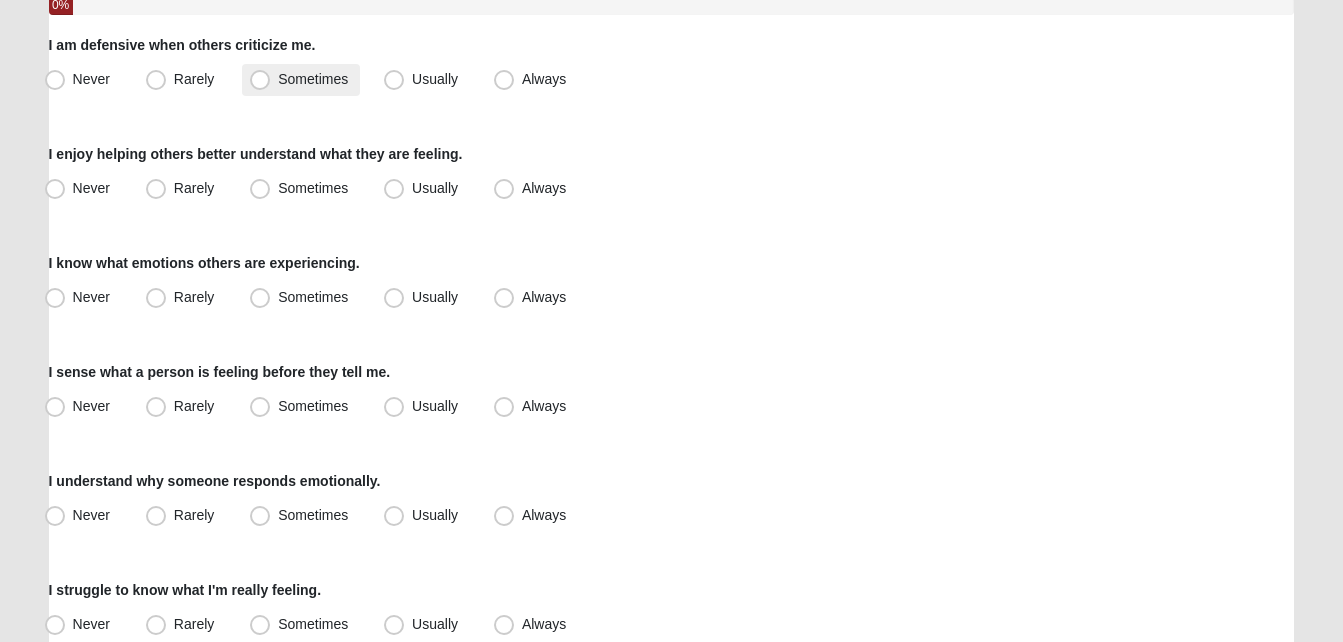 click on "Sometimes" at bounding box center [313, 79] 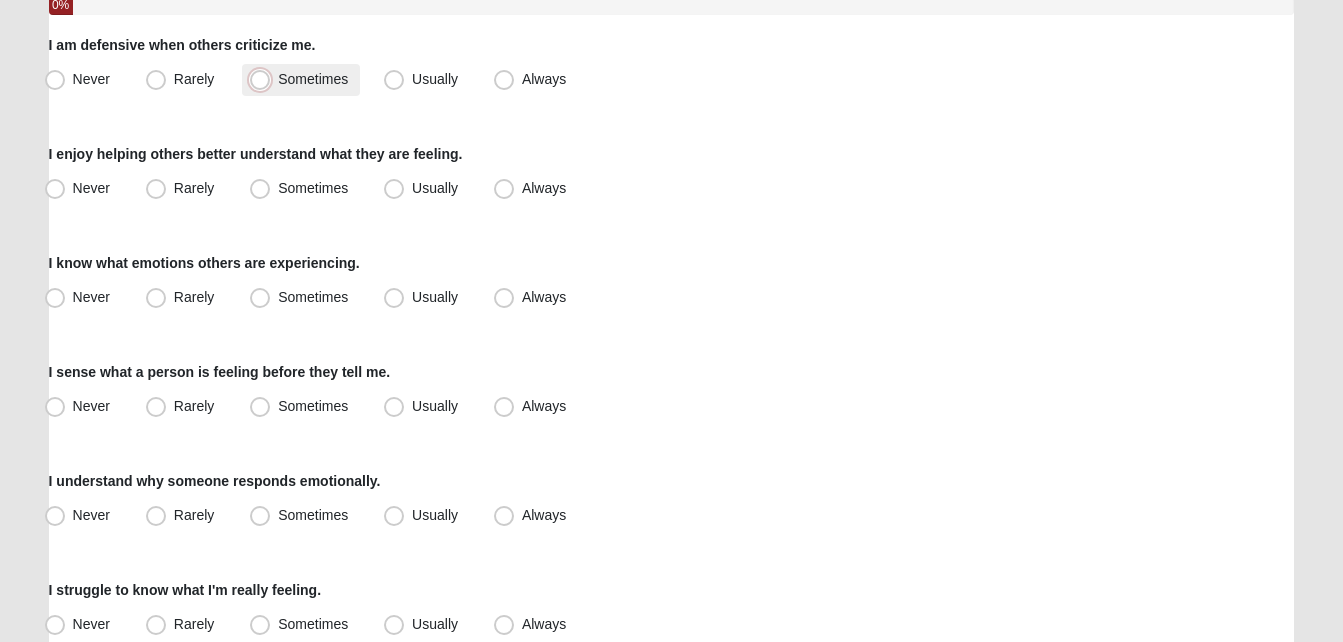 click on "Sometimes" at bounding box center [264, 79] 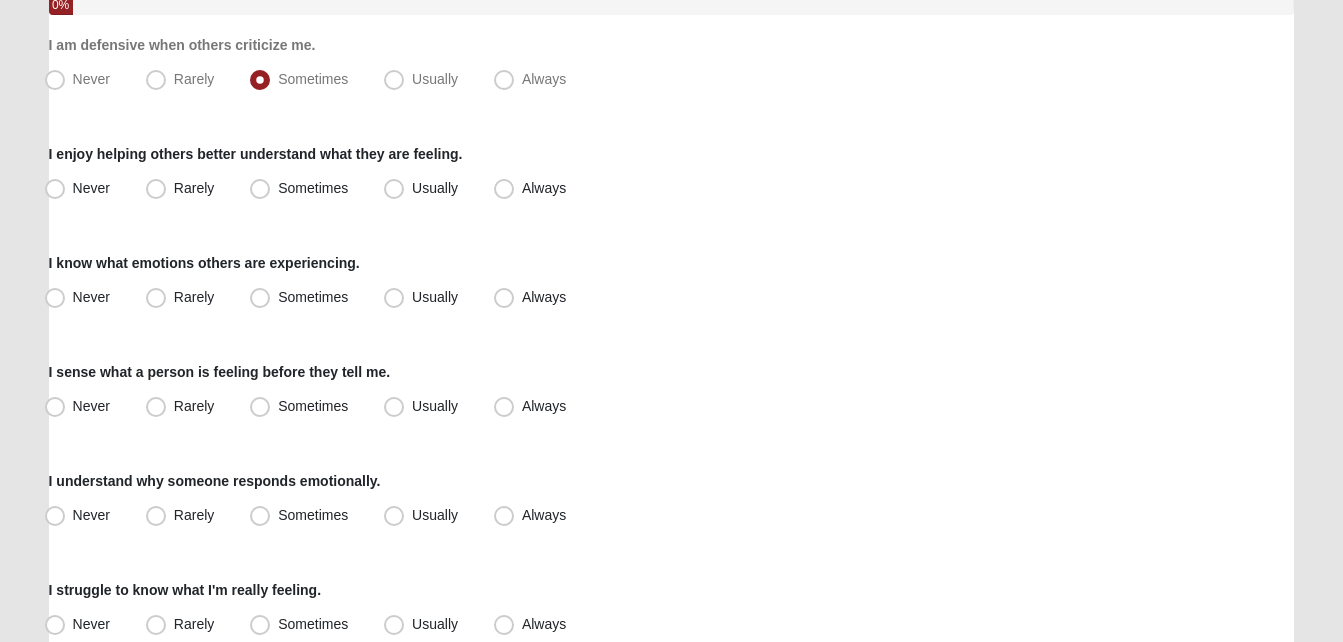 click on "Hello Rodriguez
My Account
Log Out
Emotional Intelligence Assessment
Assessments Emotional Intelligence Assessment
Error" at bounding box center (671, 342) 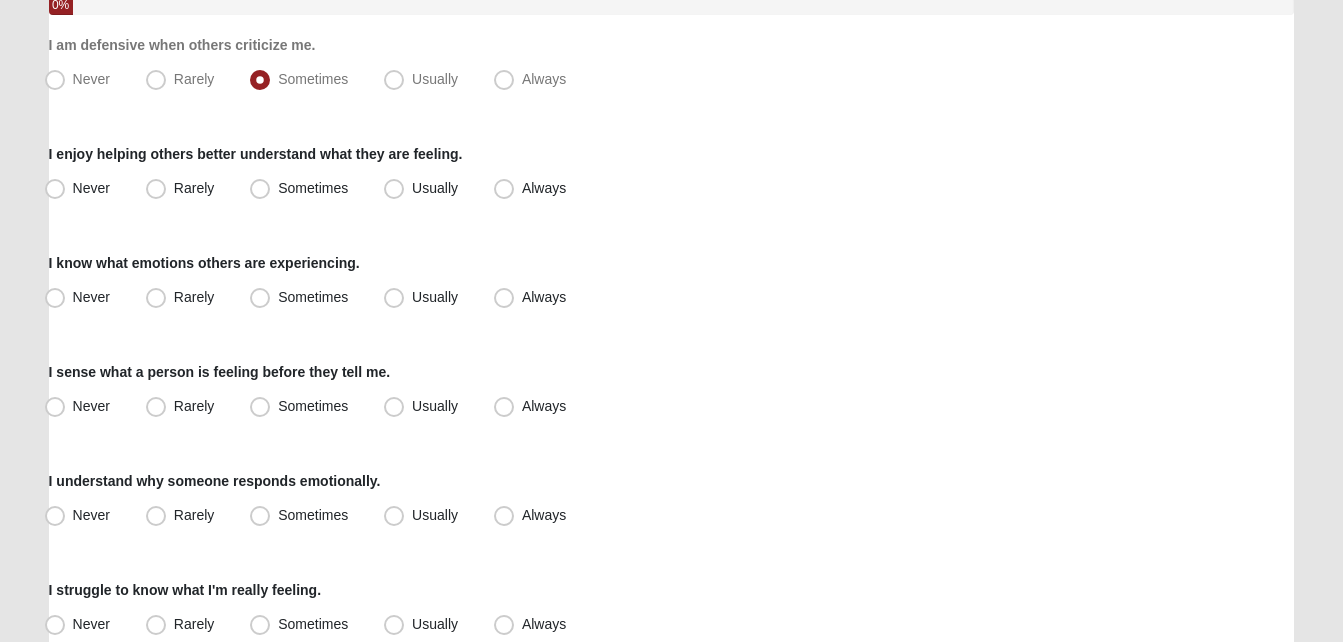 click on "Respond to these items quickly and don’t overthink them. Usually your first response is your best response.
0%
I am defensive when others criticize me.
Never
Rarely
Sometimes
Usually
Always
I enjoy helping others better understand what they are feeling.
Never
Rarely
Always" at bounding box center [672, 336] 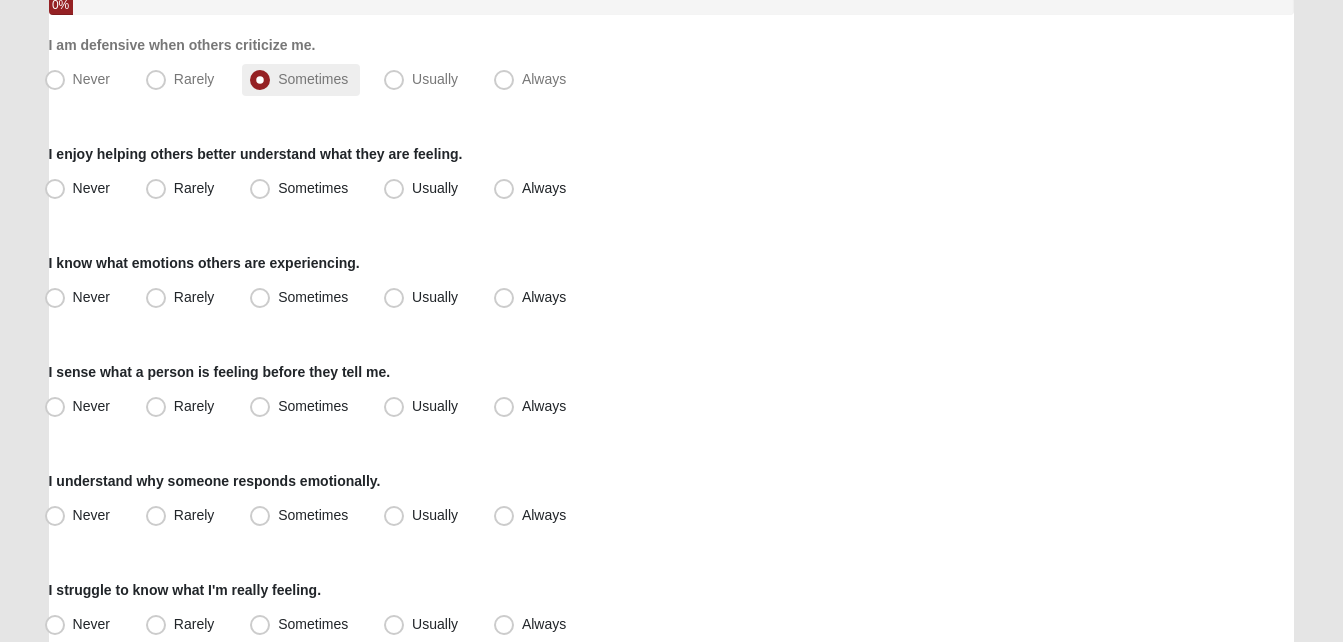 click on "Sometimes" at bounding box center [301, 80] 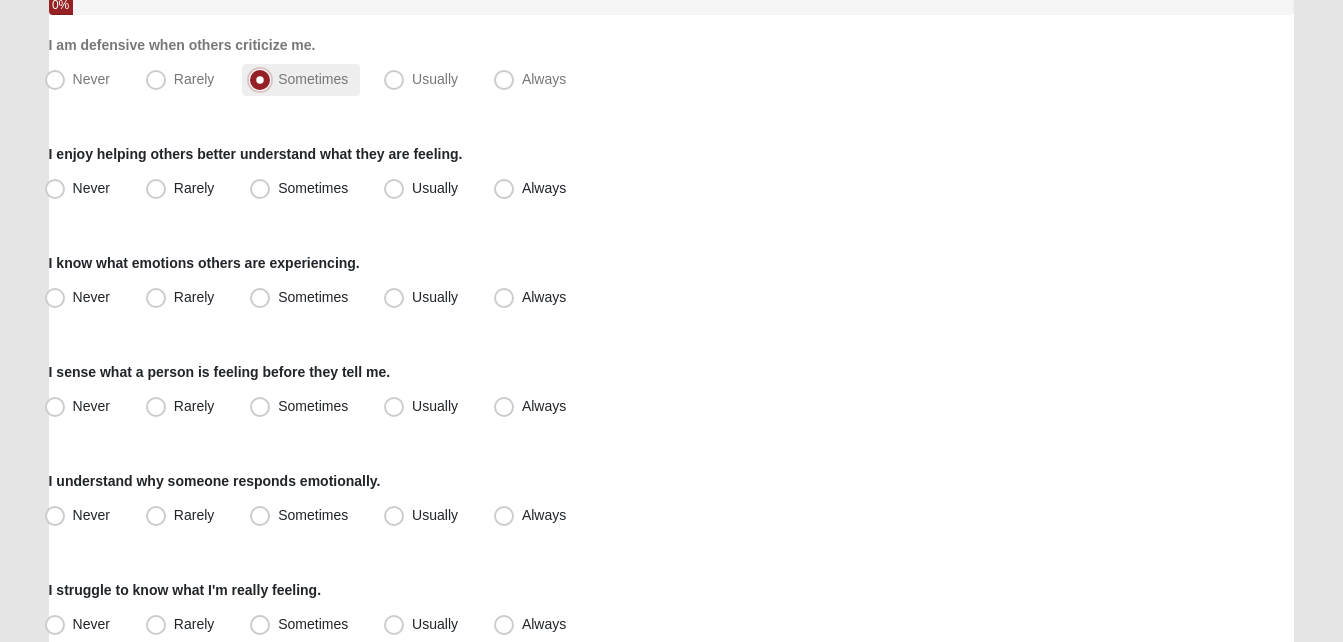 click on "Sometimes" at bounding box center (264, 79) 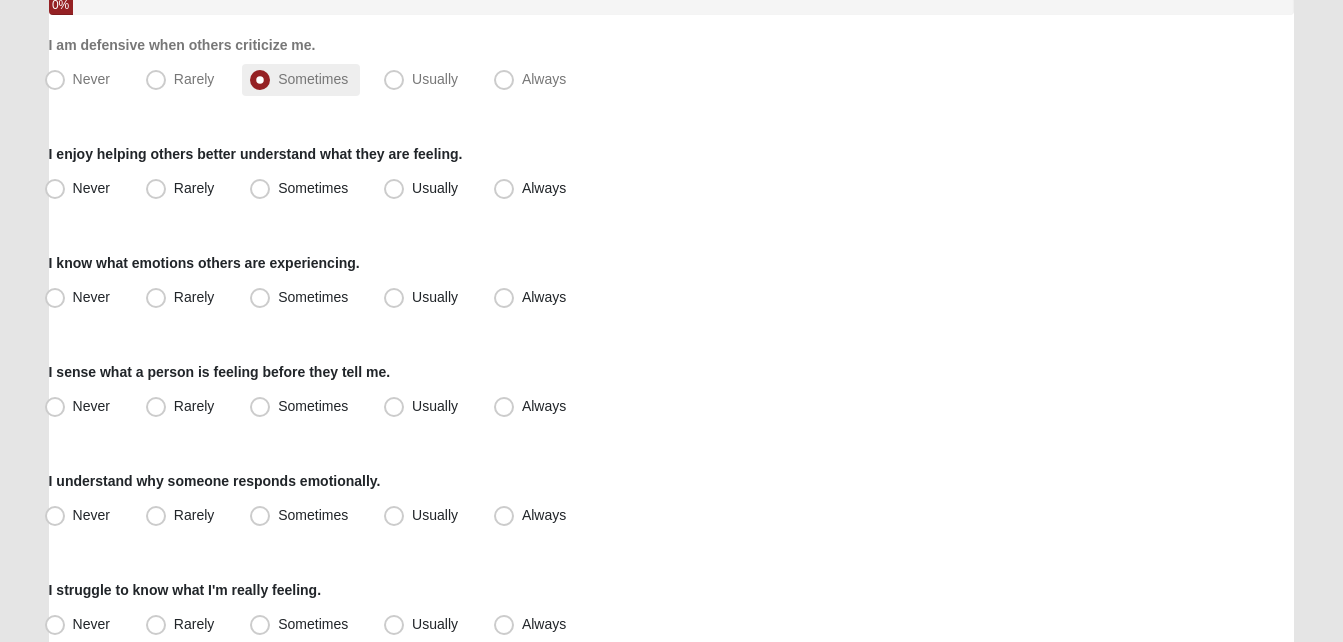 click on "Sometimes" at bounding box center [313, 79] 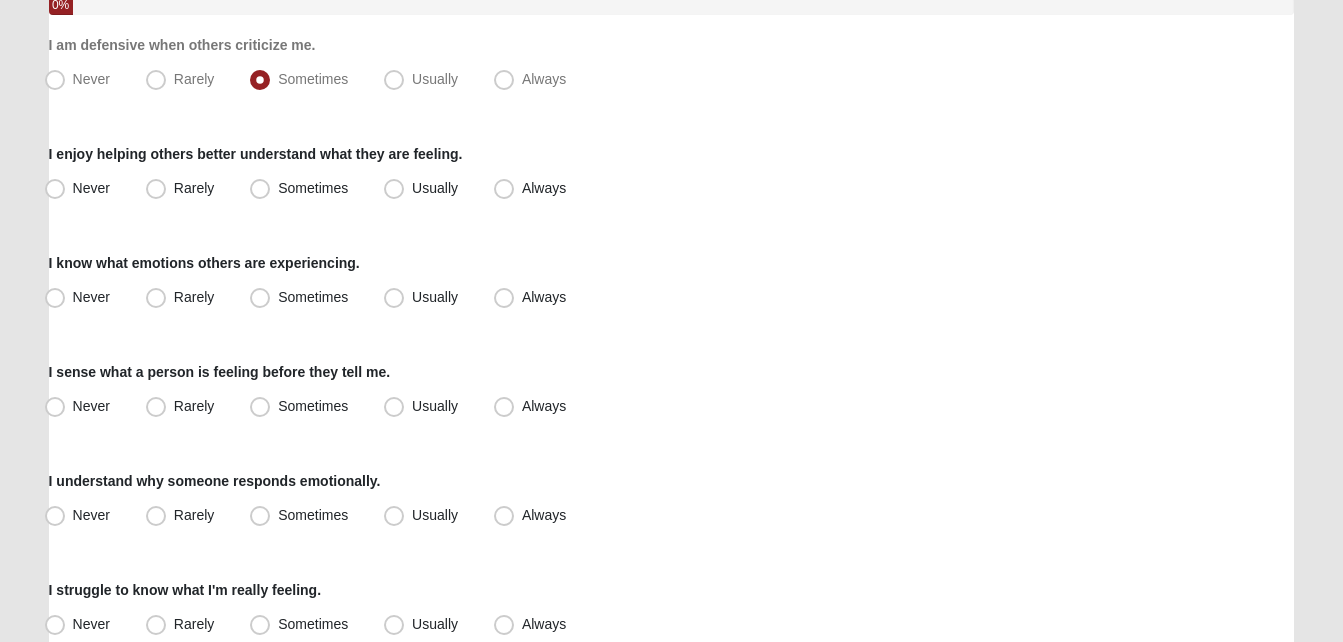 click on "Never
Rarely
Sometimes
Usually
Always" at bounding box center (672, 80) 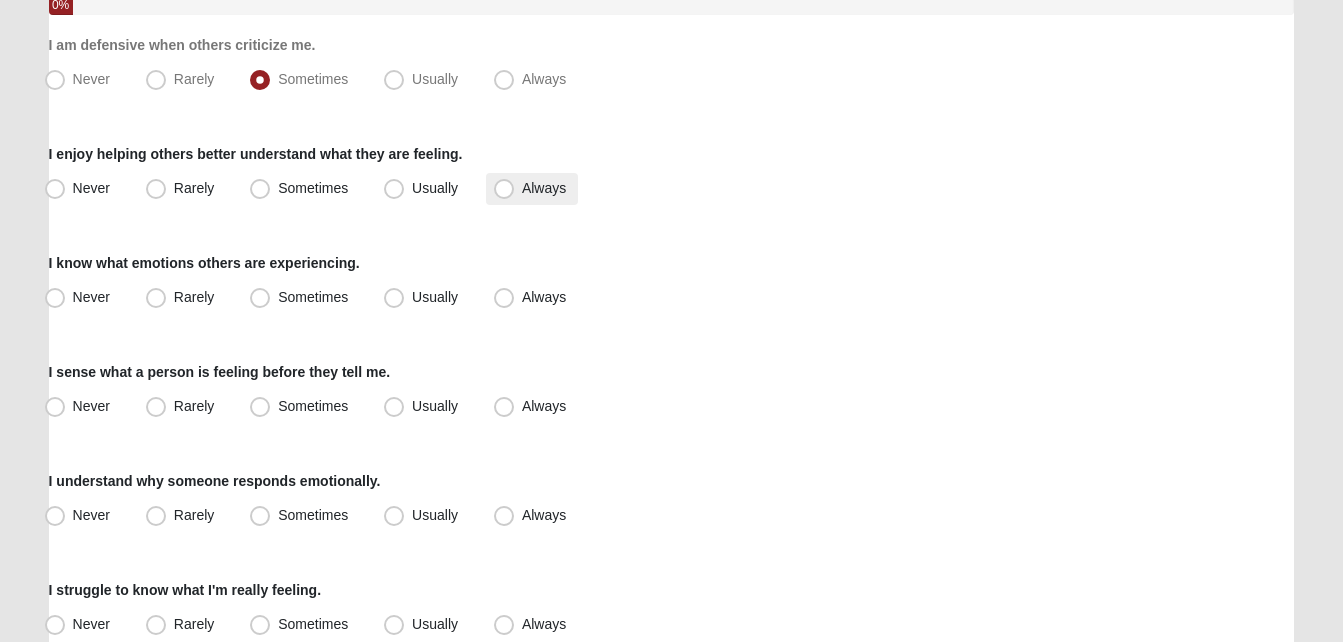click on "Always" at bounding box center (544, 188) 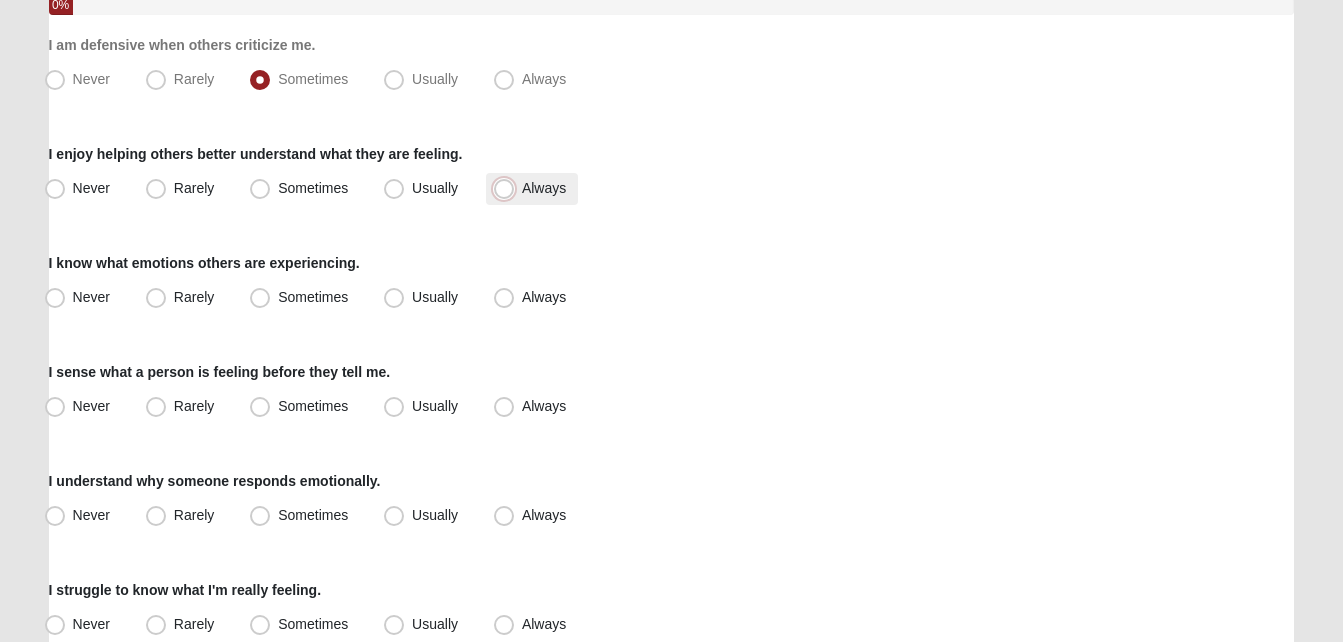 click on "Always" at bounding box center [508, 188] 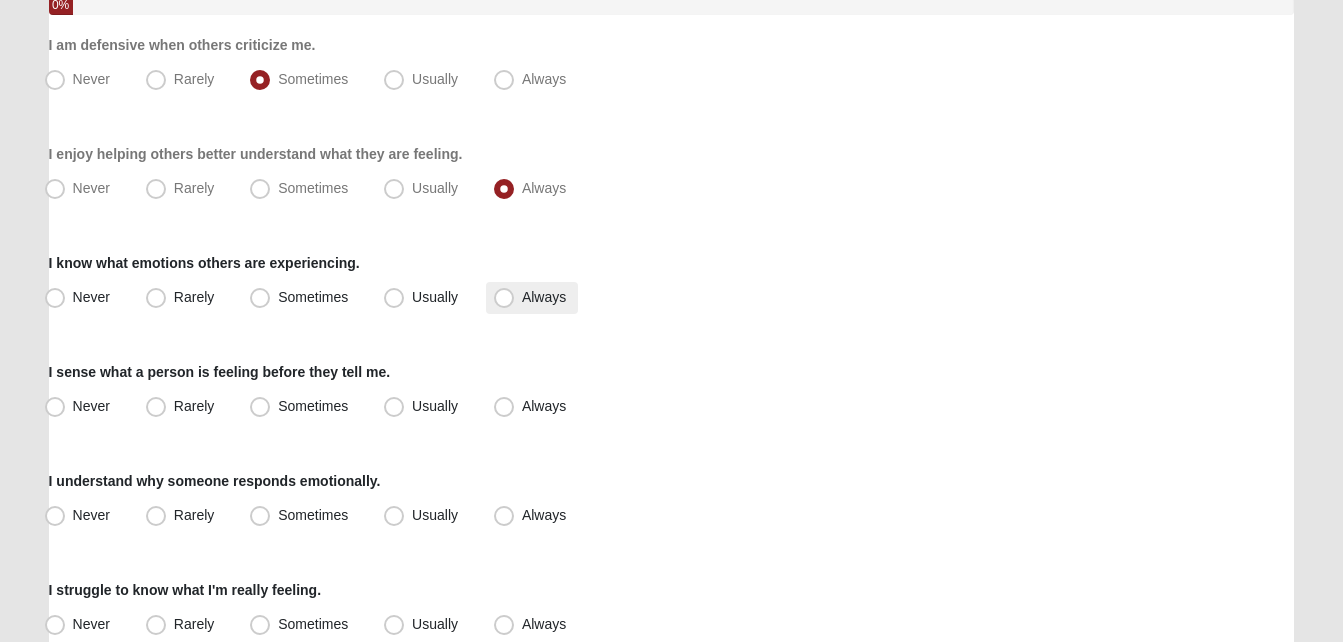 click on "Always" at bounding box center (532, 298) 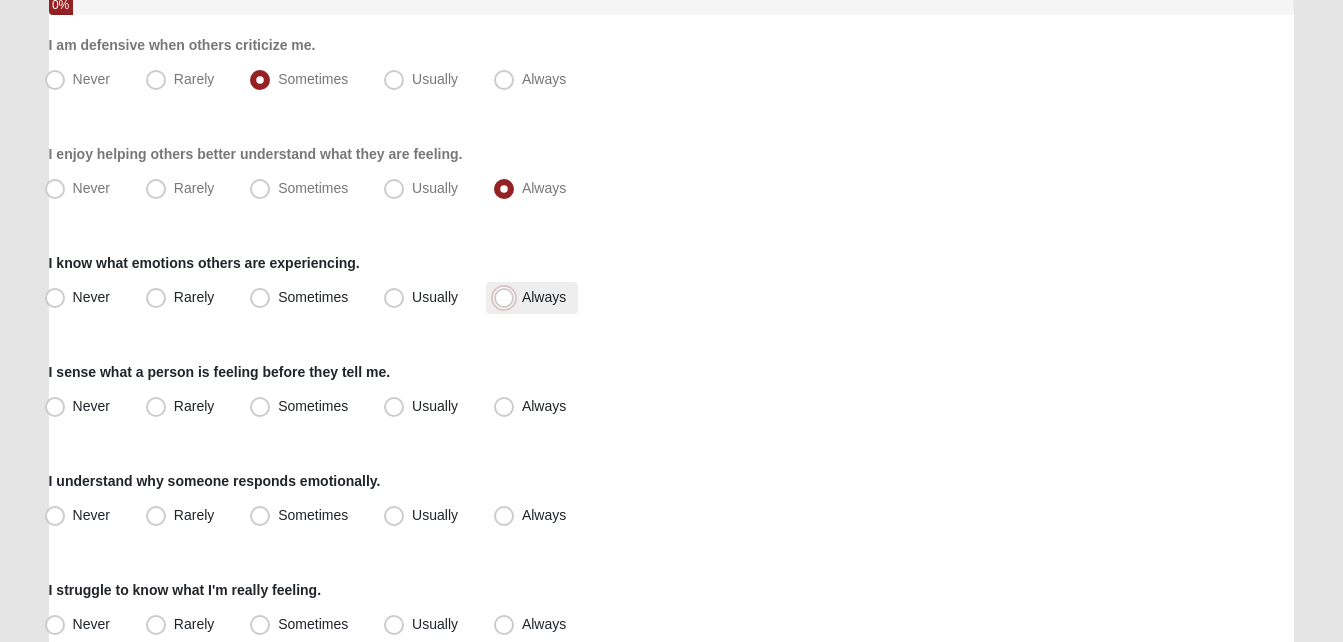 click on "Always" at bounding box center [508, 297] 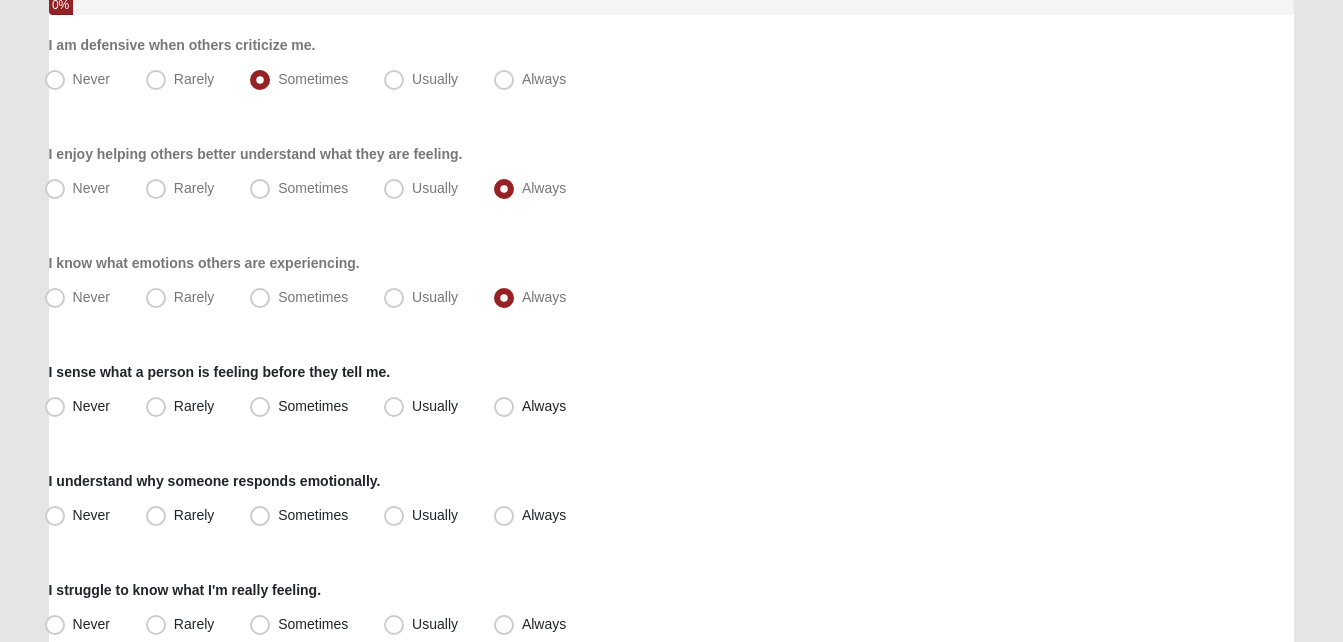 click on "Hello Rodriguez
My Account
Log Out
Emotional Intelligence Assessment
Assessments Emotional Intelligence Assessment
Error" at bounding box center (671, 342) 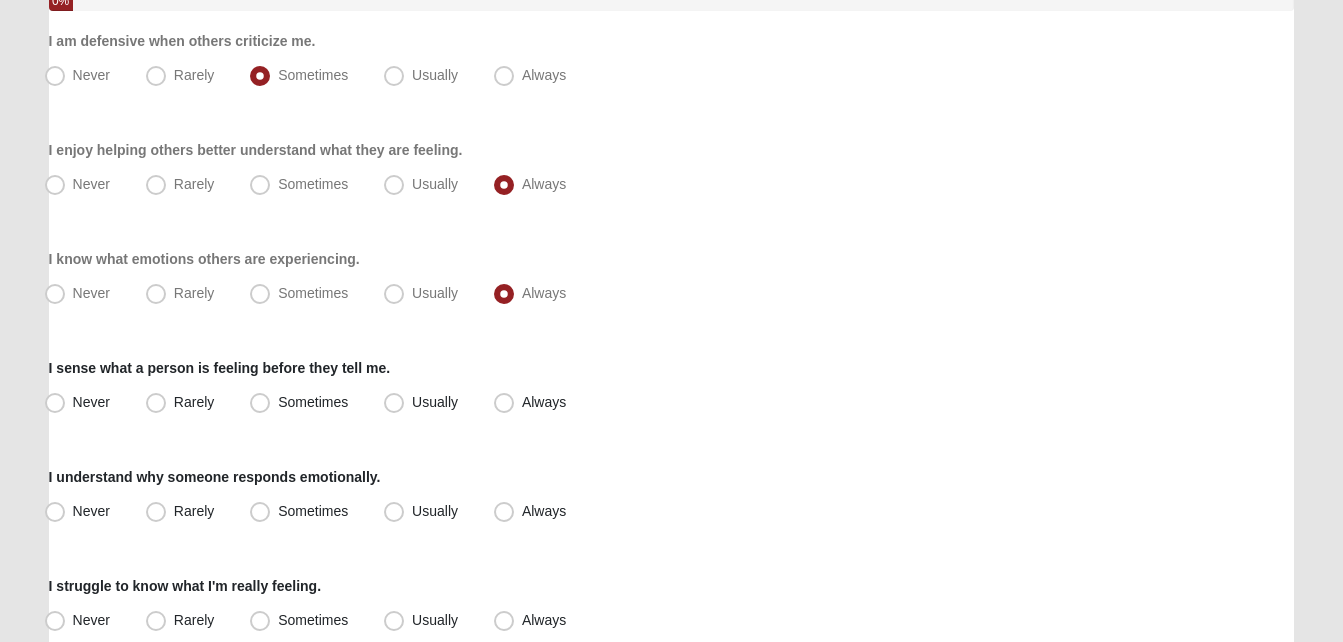 scroll, scrollTop: 240, scrollLeft: 0, axis: vertical 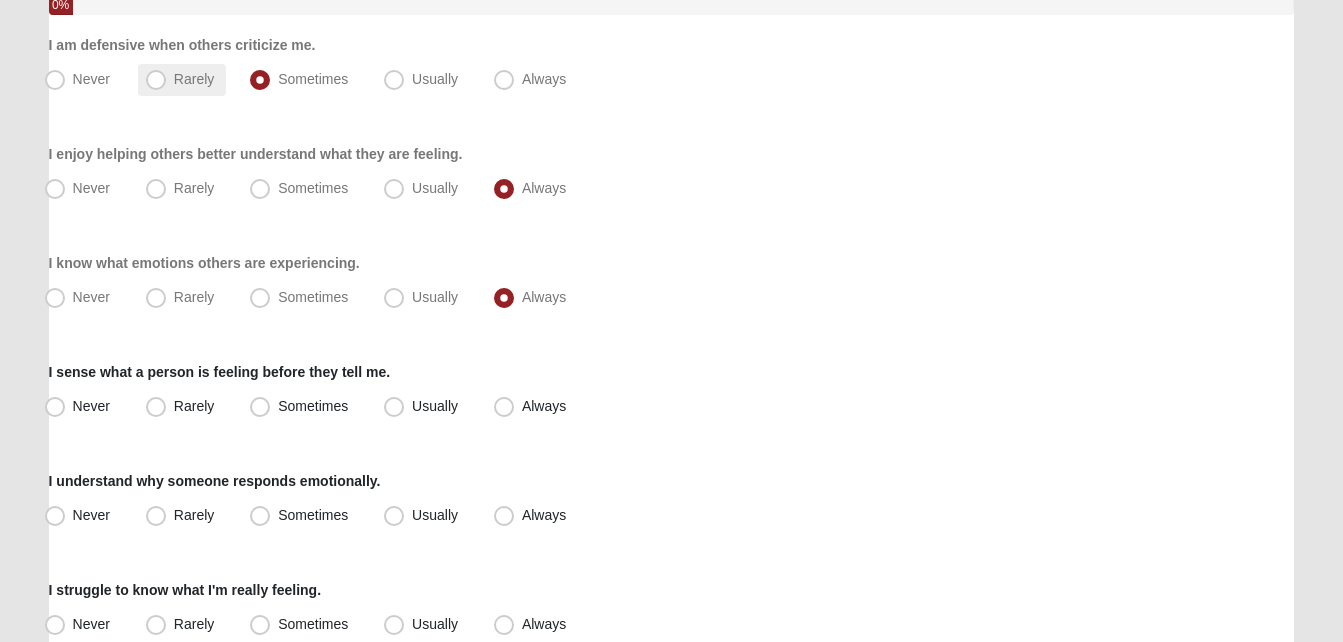 click on "Rarely" at bounding box center [182, 80] 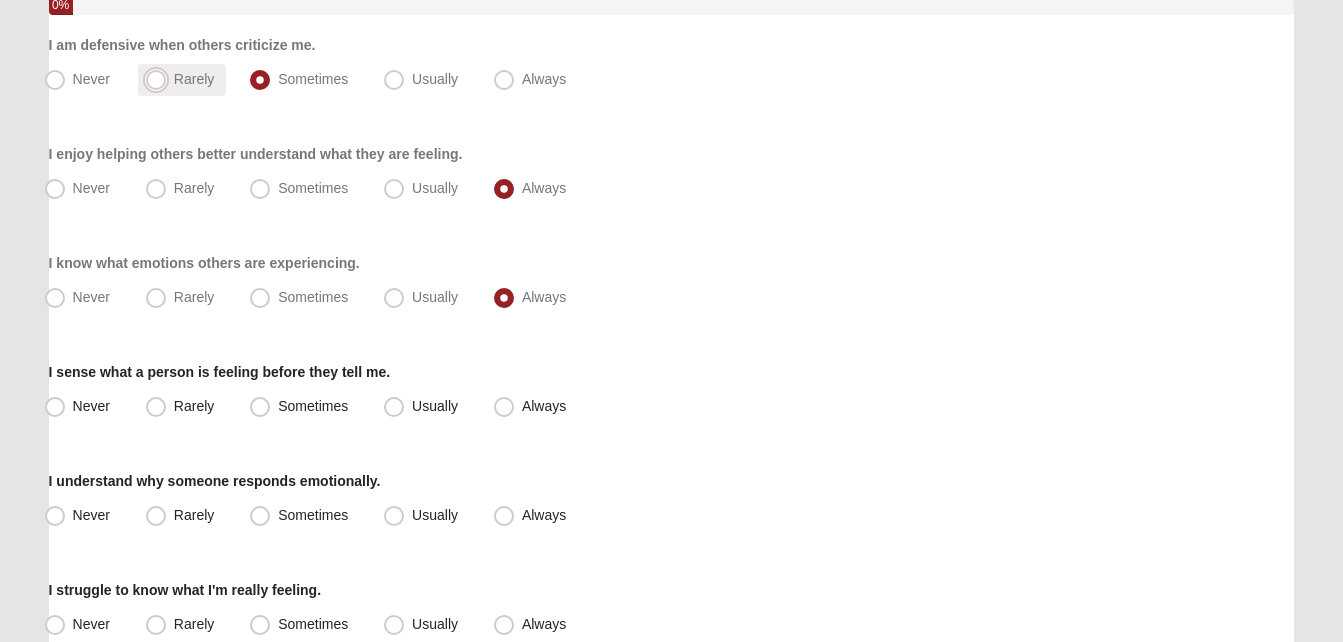 click on "Rarely" at bounding box center (160, 79) 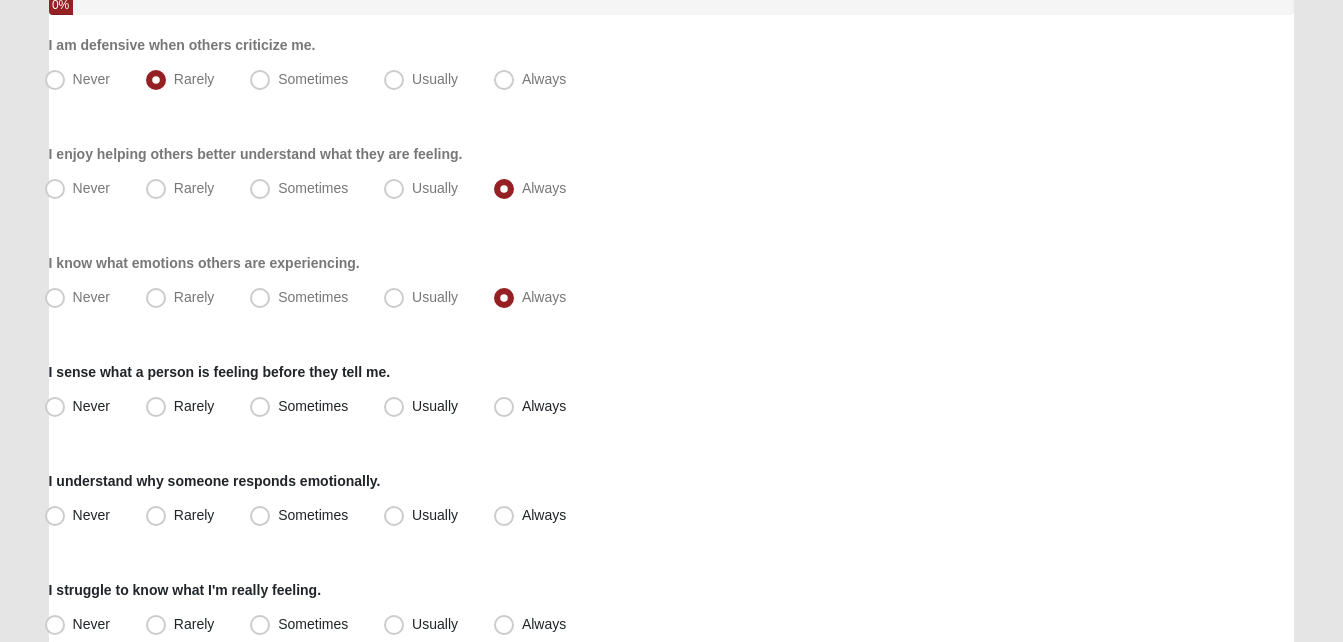 click on "Hello Rodriguez
My Account
Log Out
Emotional Intelligence Assessment
Assessments Emotional Intelligence Assessment
Error" at bounding box center (671, 342) 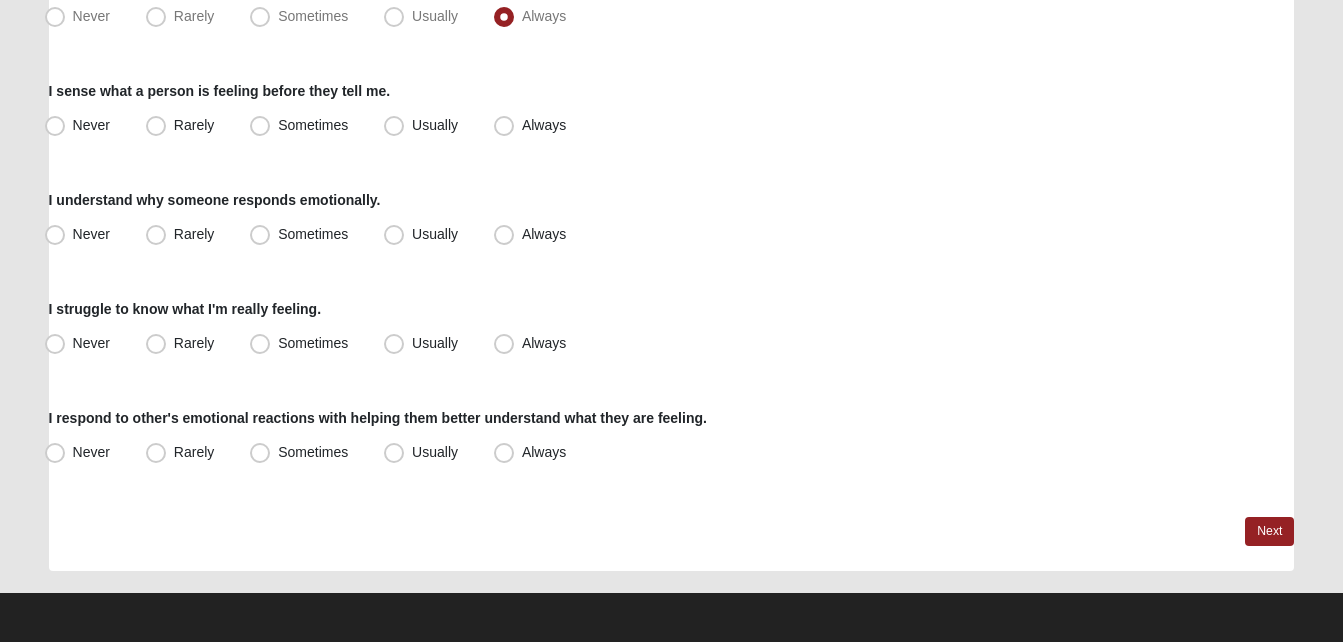 scroll, scrollTop: 523, scrollLeft: 0, axis: vertical 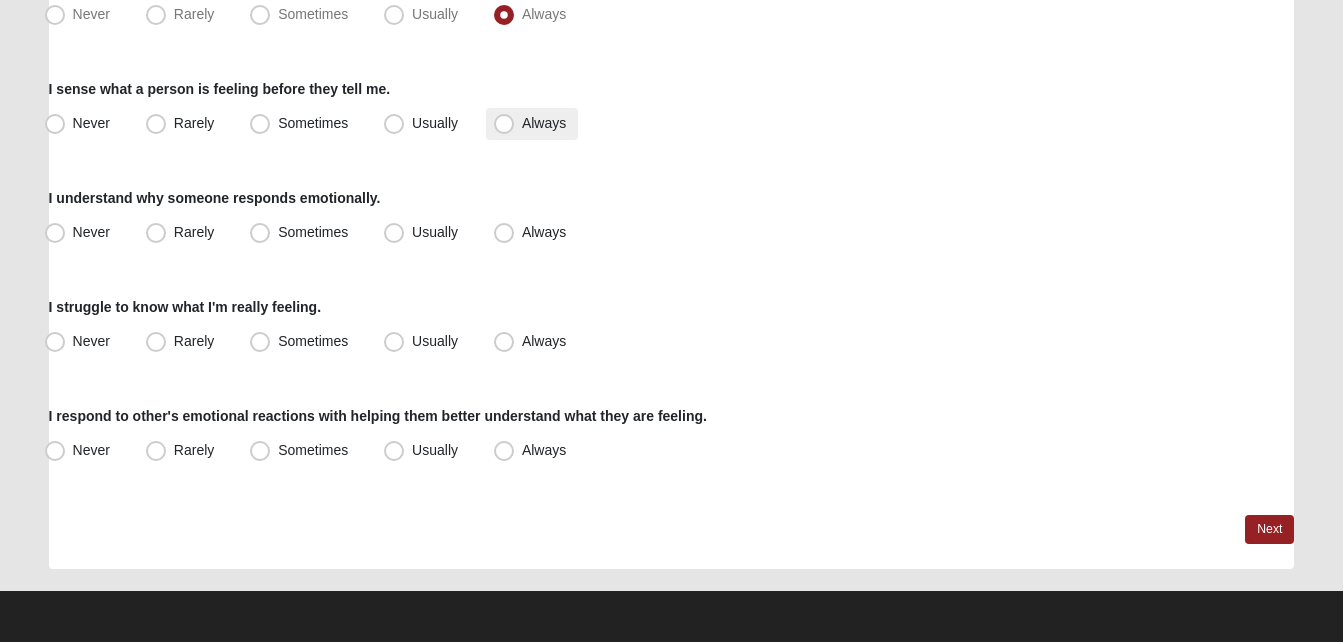 click on "Always" at bounding box center [544, 123] 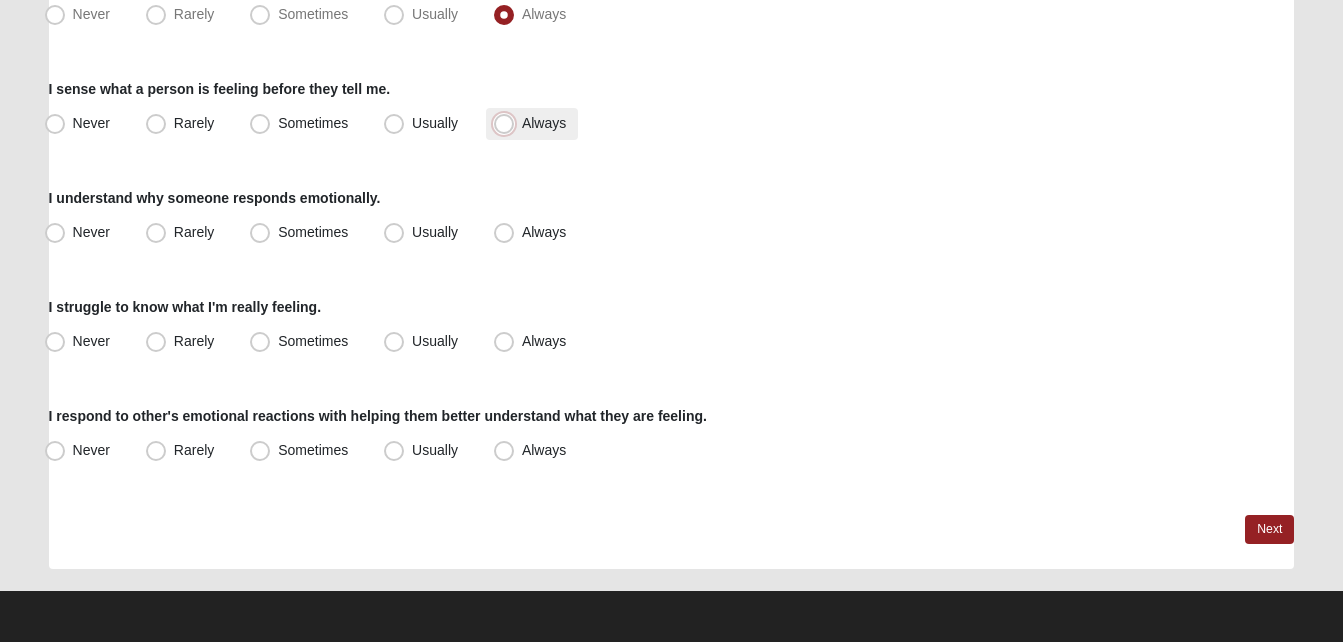 click on "Always" at bounding box center (508, 123) 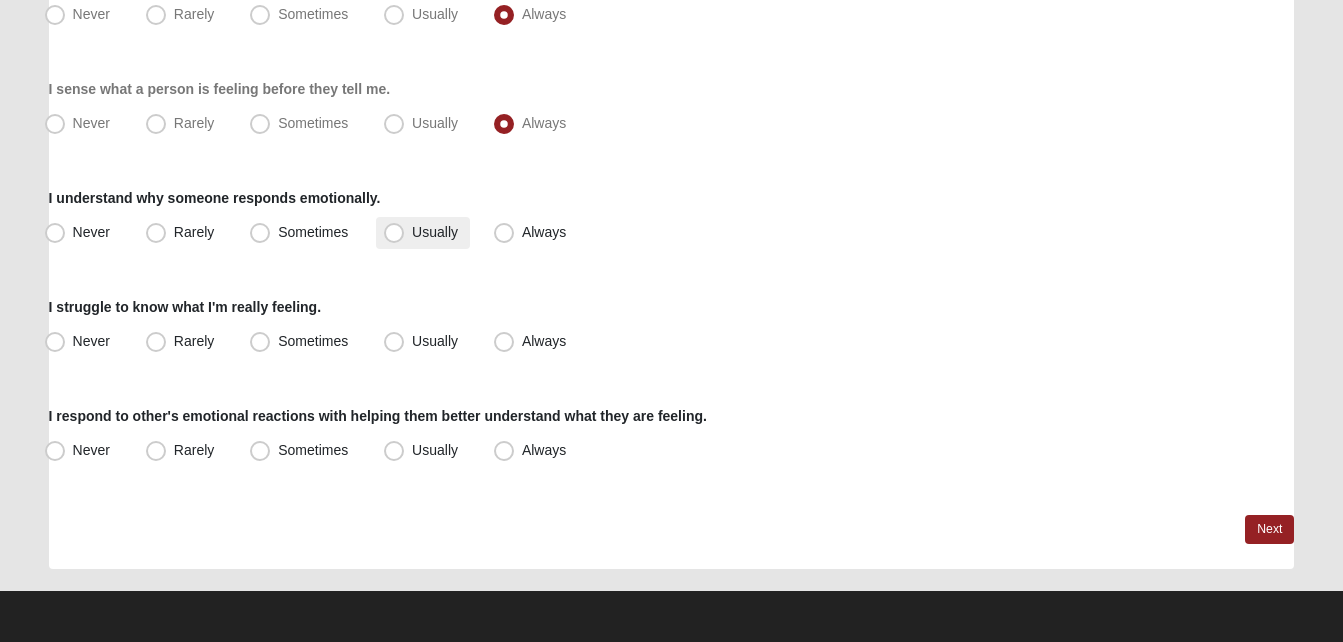 click on "Usually" at bounding box center [423, 233] 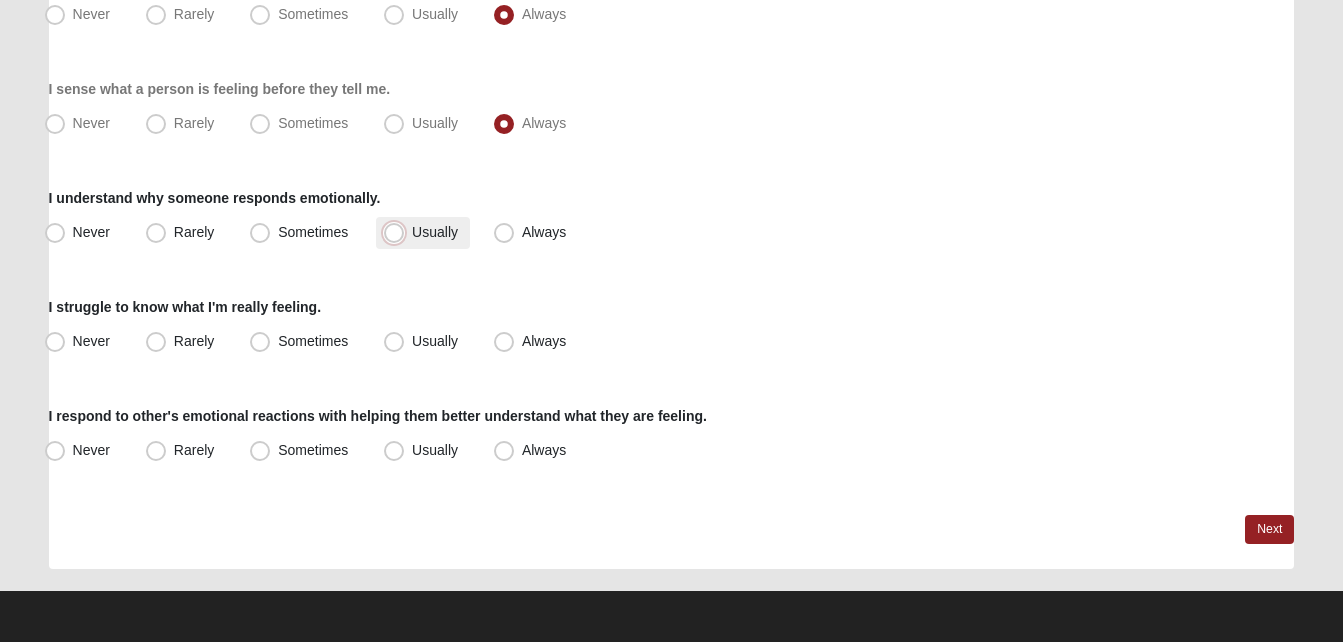 click on "Usually" at bounding box center (398, 232) 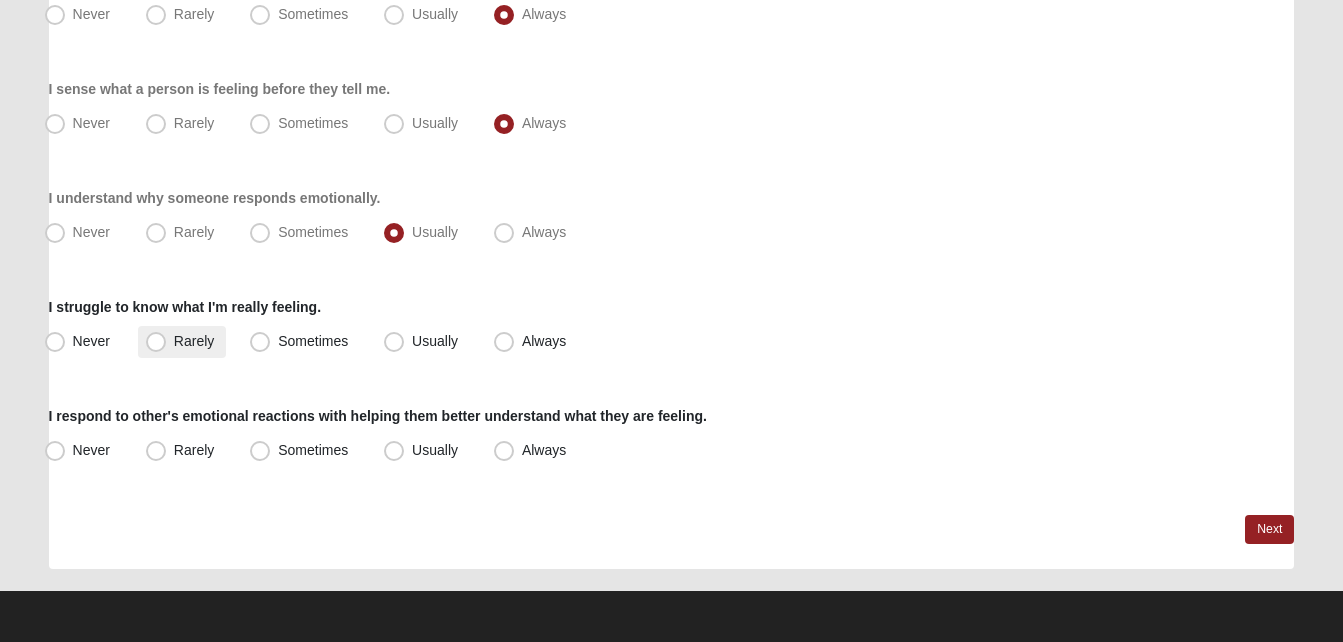 click on "Rarely" at bounding box center [194, 341] 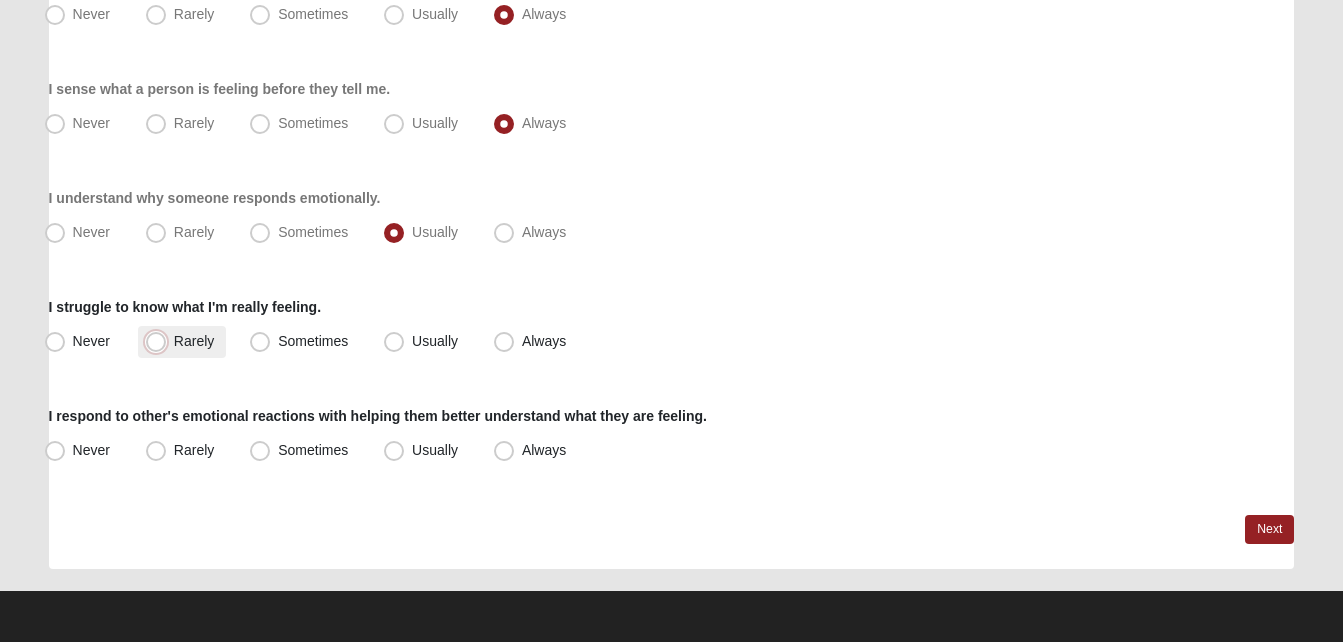 click on "Rarely" at bounding box center (160, 341) 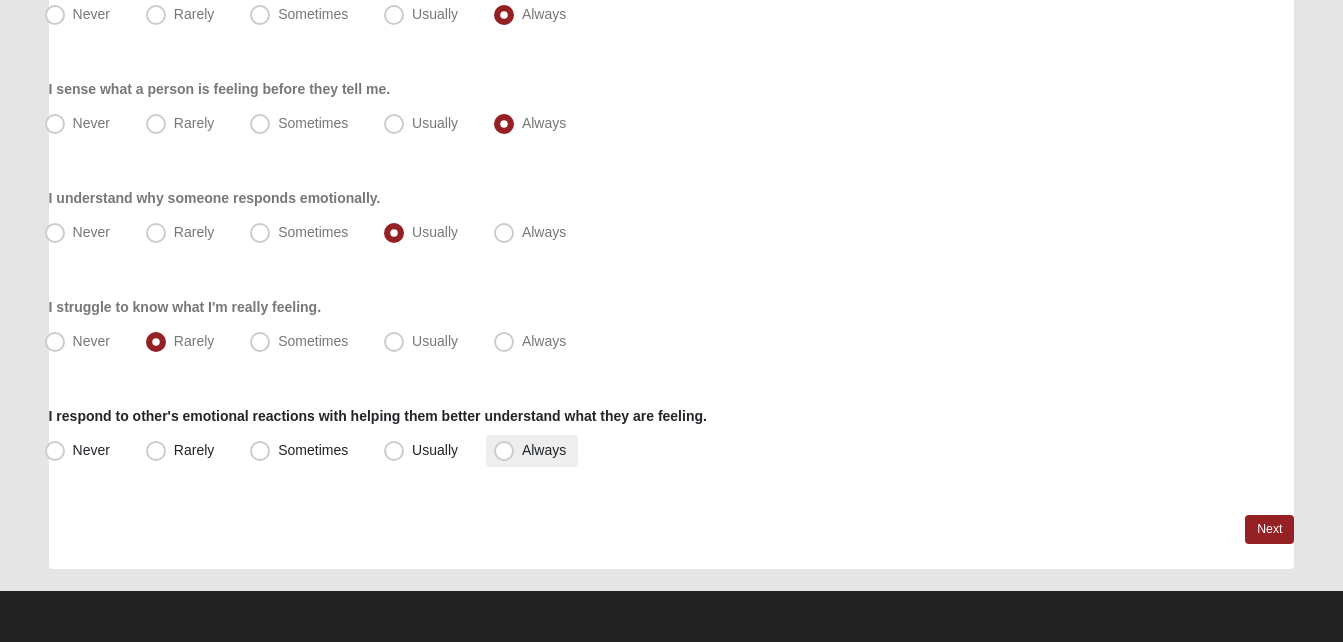 click on "Always" at bounding box center (544, 450) 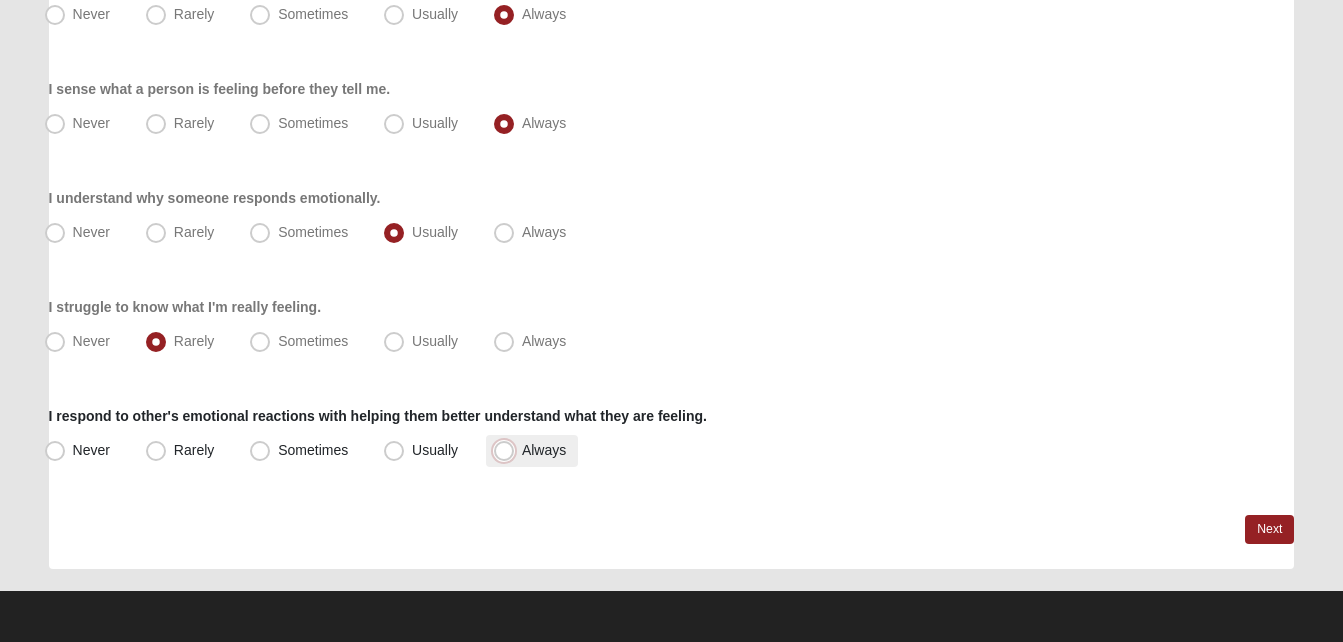 click on "Always" at bounding box center (508, 450) 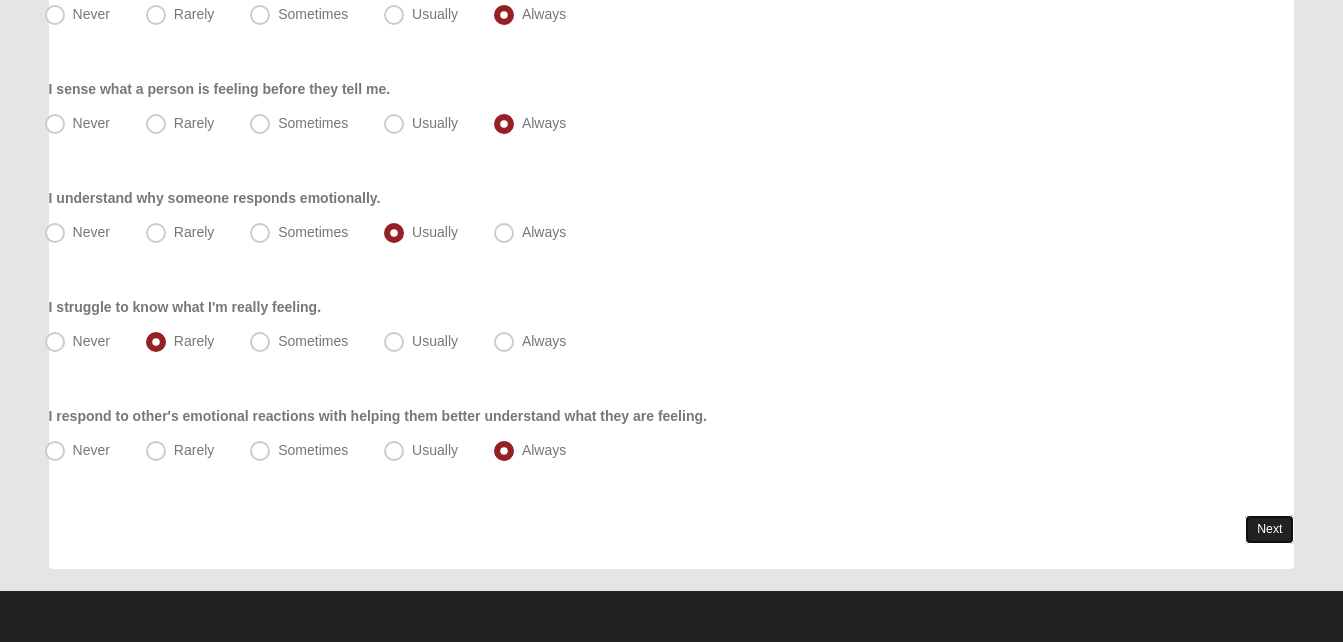 click on "Next" at bounding box center [1269, 529] 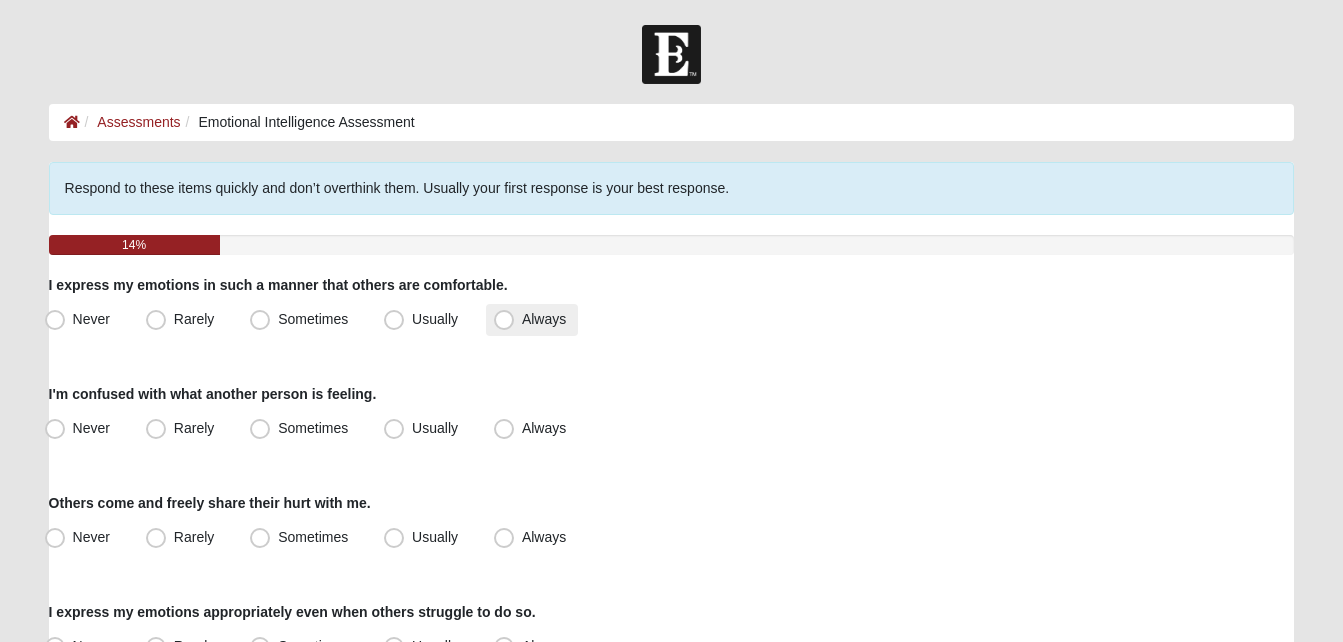 click on "Always" at bounding box center [532, 320] 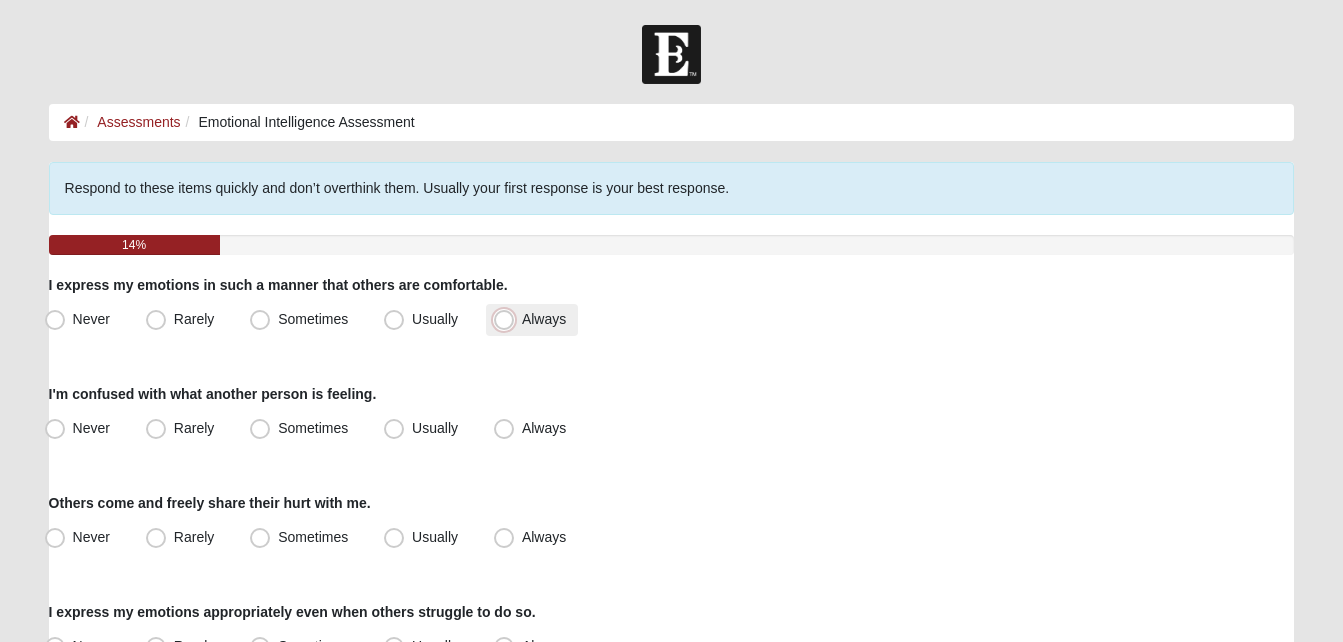click on "Always" at bounding box center (508, 319) 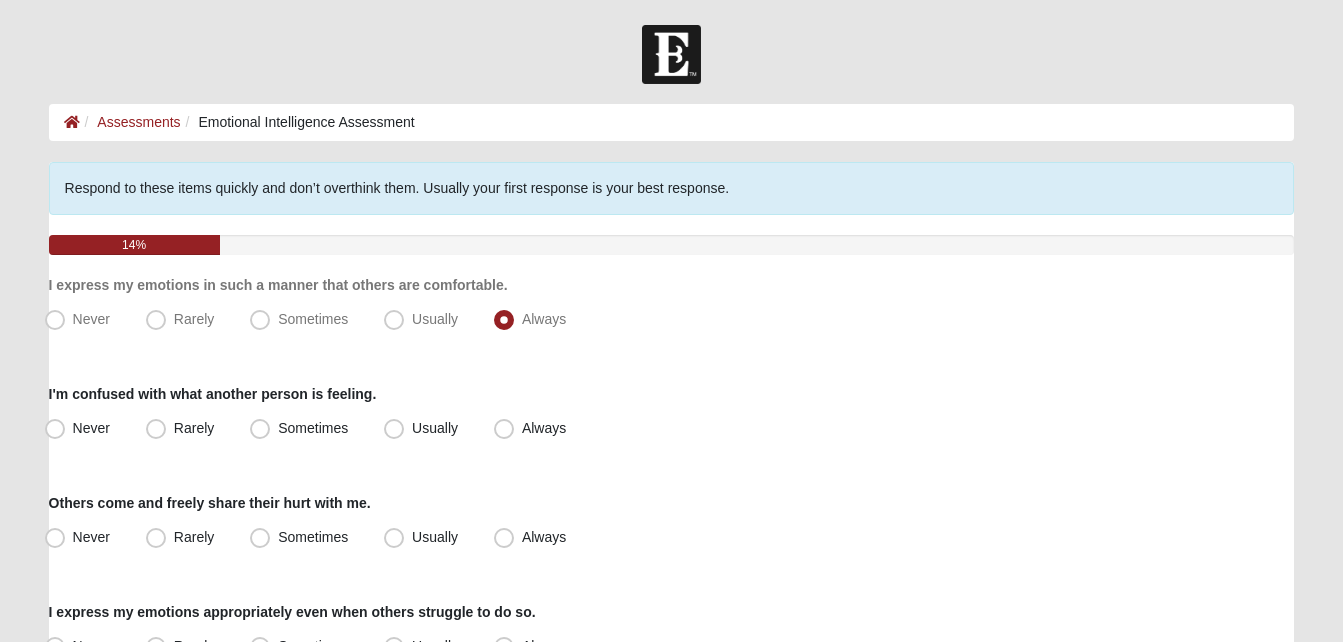click on "Hello Rodriguez
My Account
Log Out
Emotional Intelligence Assessment
Assessments Emotional Intelligence Assessment
Error" at bounding box center (671, 583) 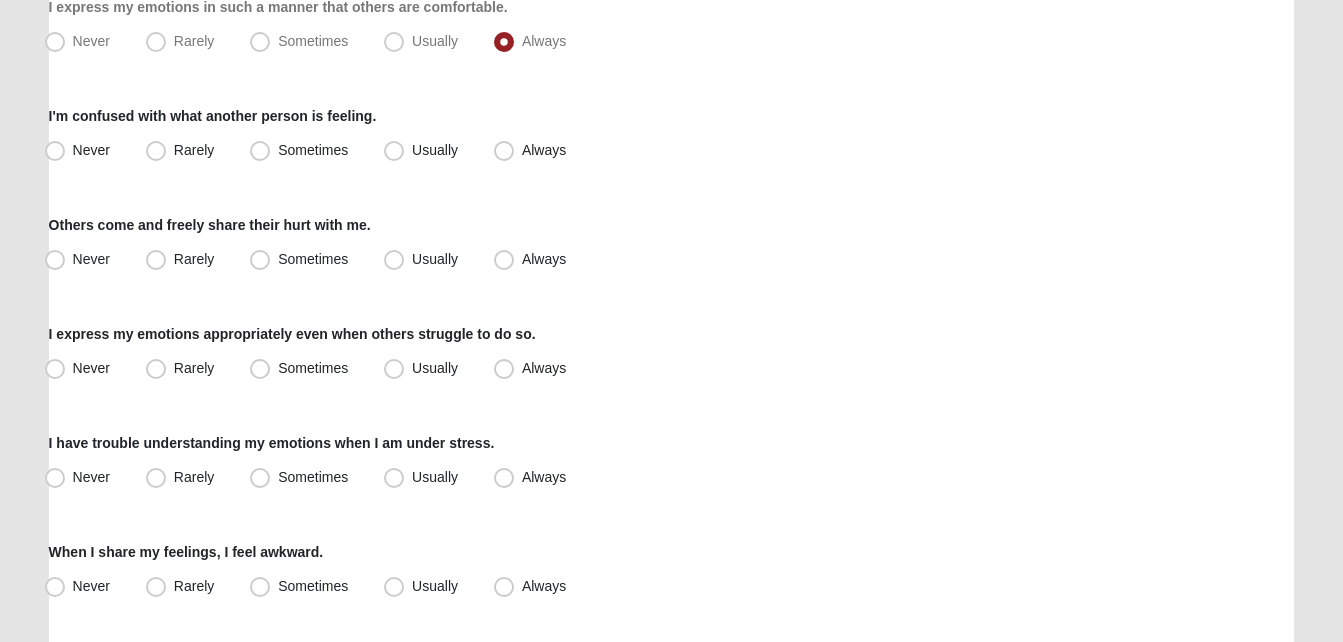 scroll, scrollTop: 280, scrollLeft: 0, axis: vertical 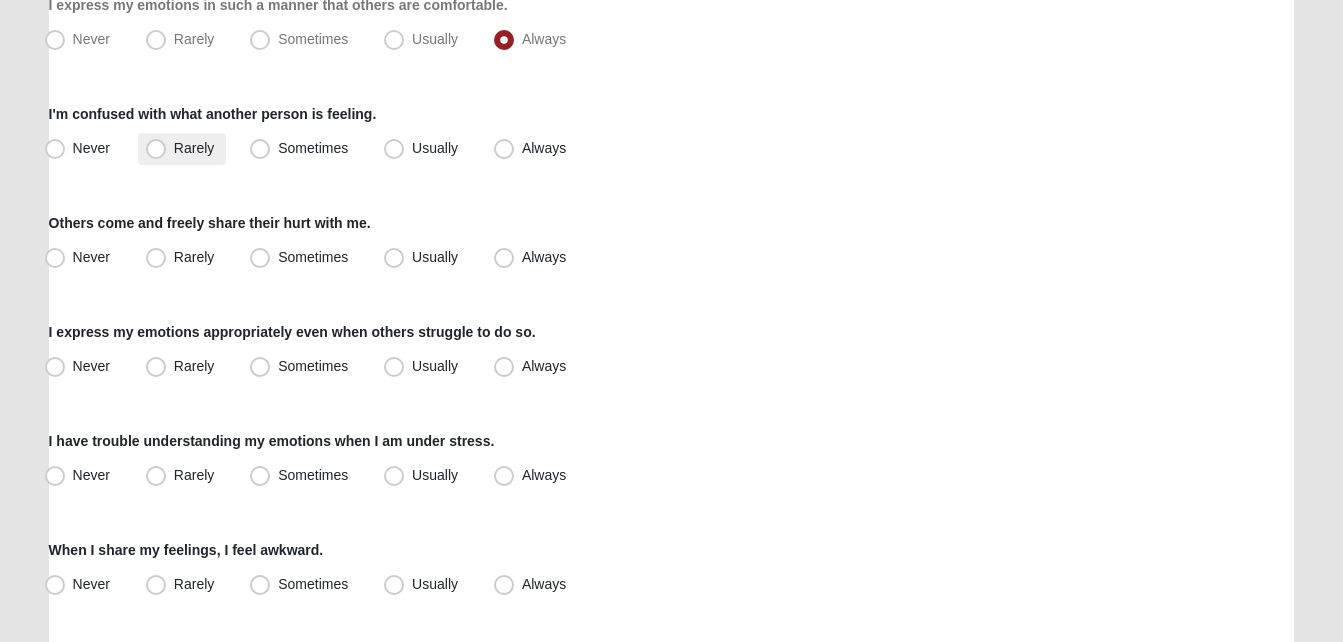 click on "Rarely" at bounding box center (194, 148) 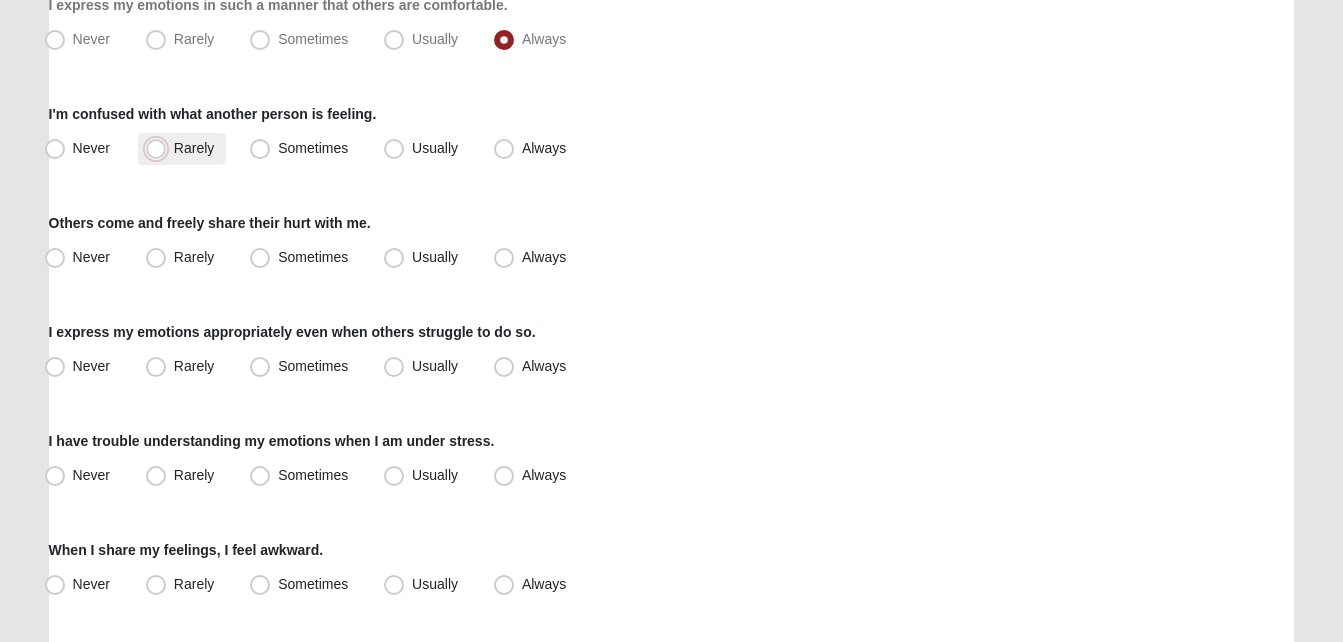 click on "Rarely" at bounding box center [160, 148] 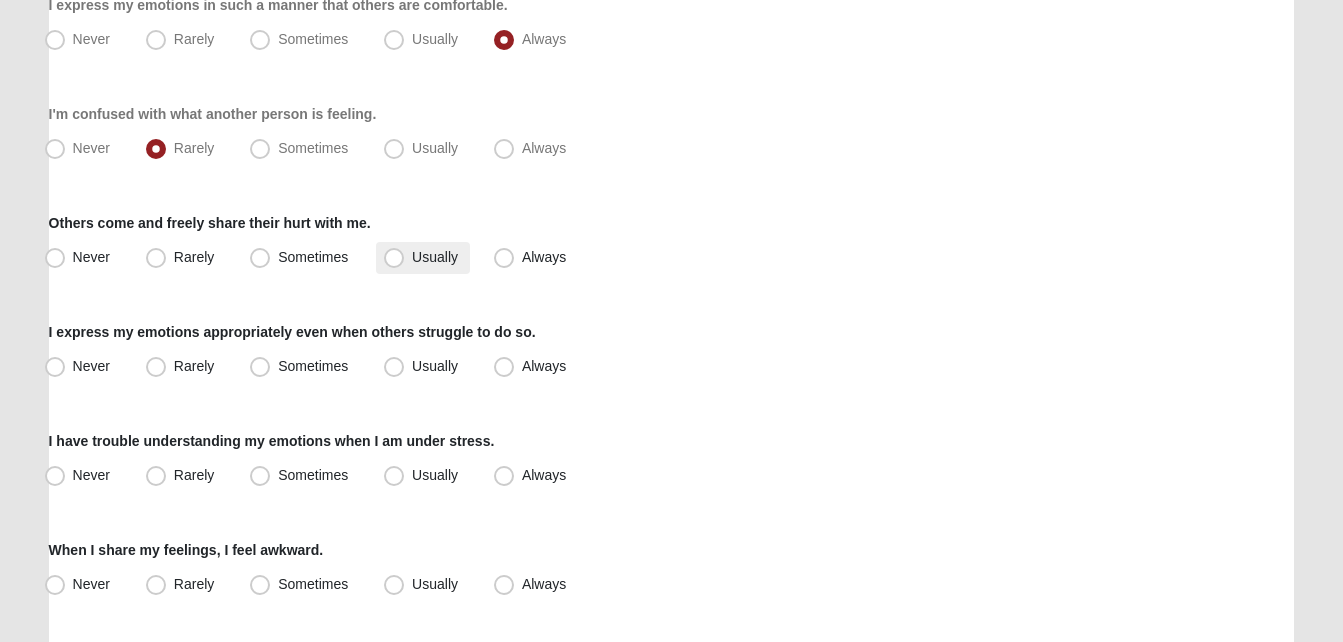 click on "Usually" at bounding box center (435, 257) 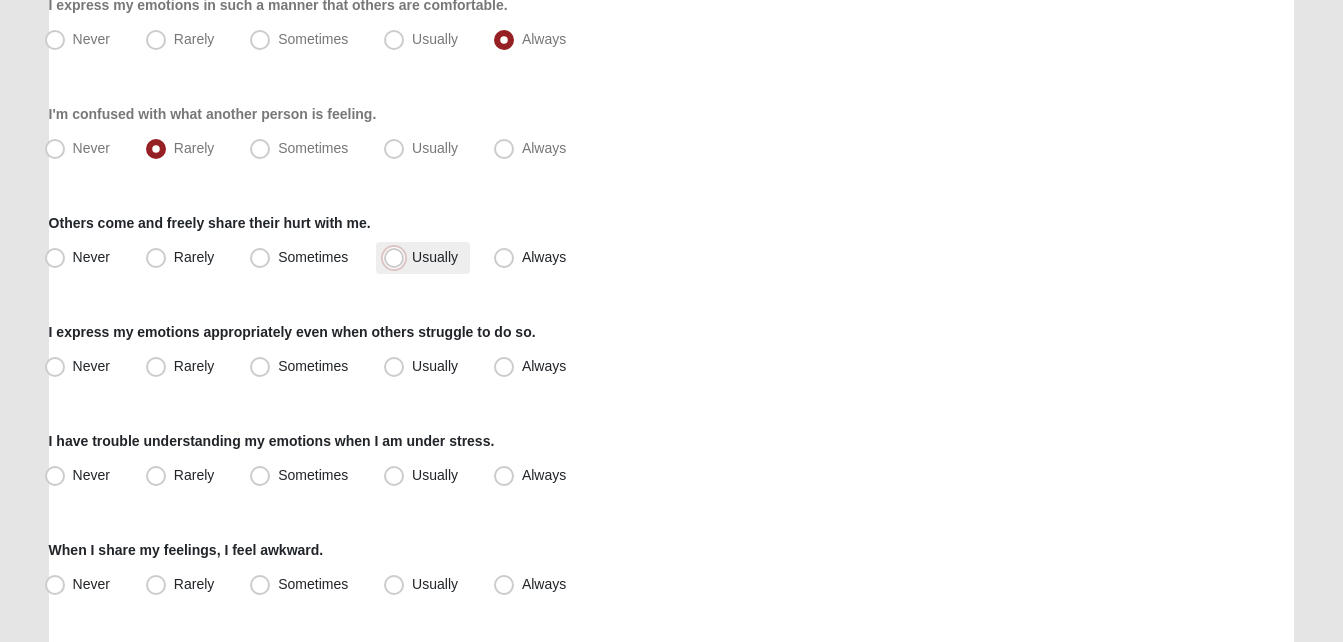 click on "Usually" at bounding box center (398, 257) 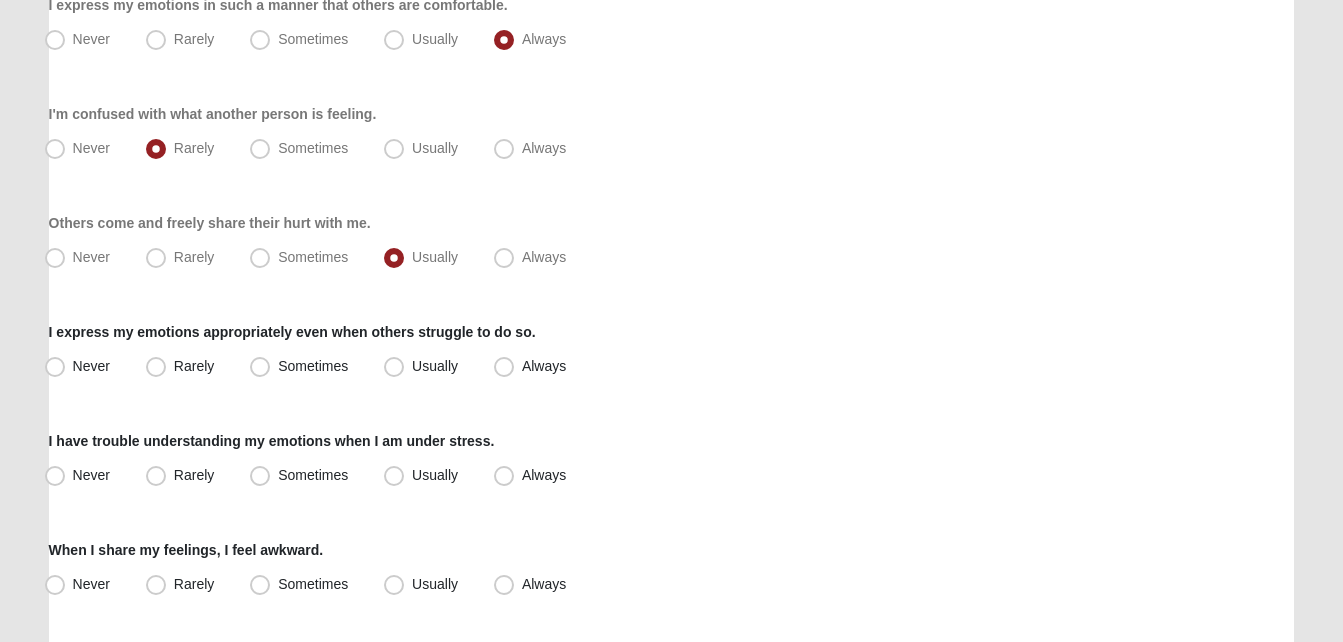 click on "Hello Rodriguez
My Account
Log Out
Emotional Intelligence Assessment
Assessments Emotional Intelligence Assessment
Error" at bounding box center (671, 316) 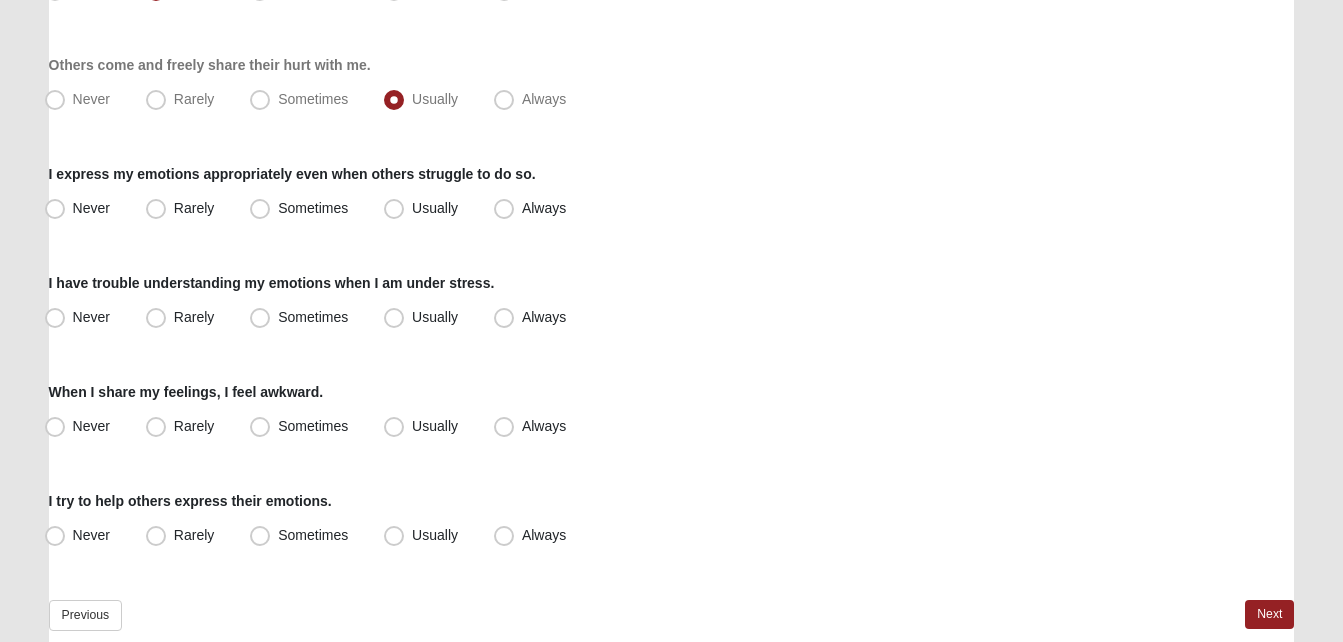 scroll, scrollTop: 440, scrollLeft: 0, axis: vertical 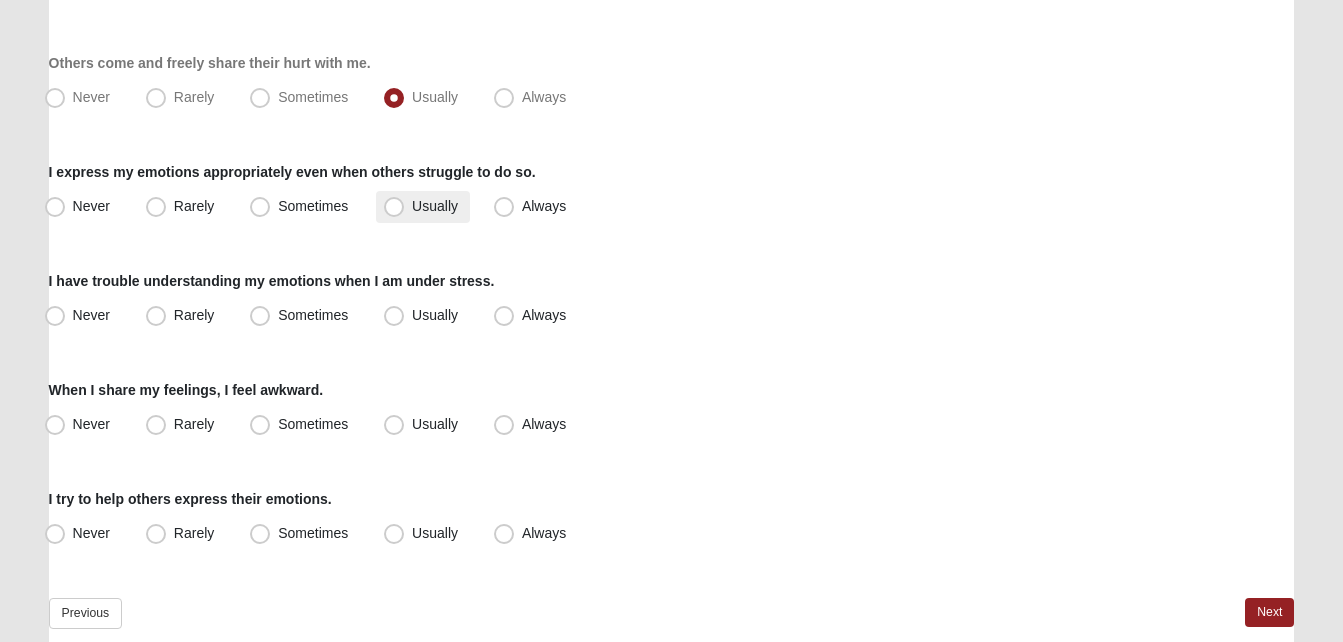 click on "Usually" at bounding box center (435, 206) 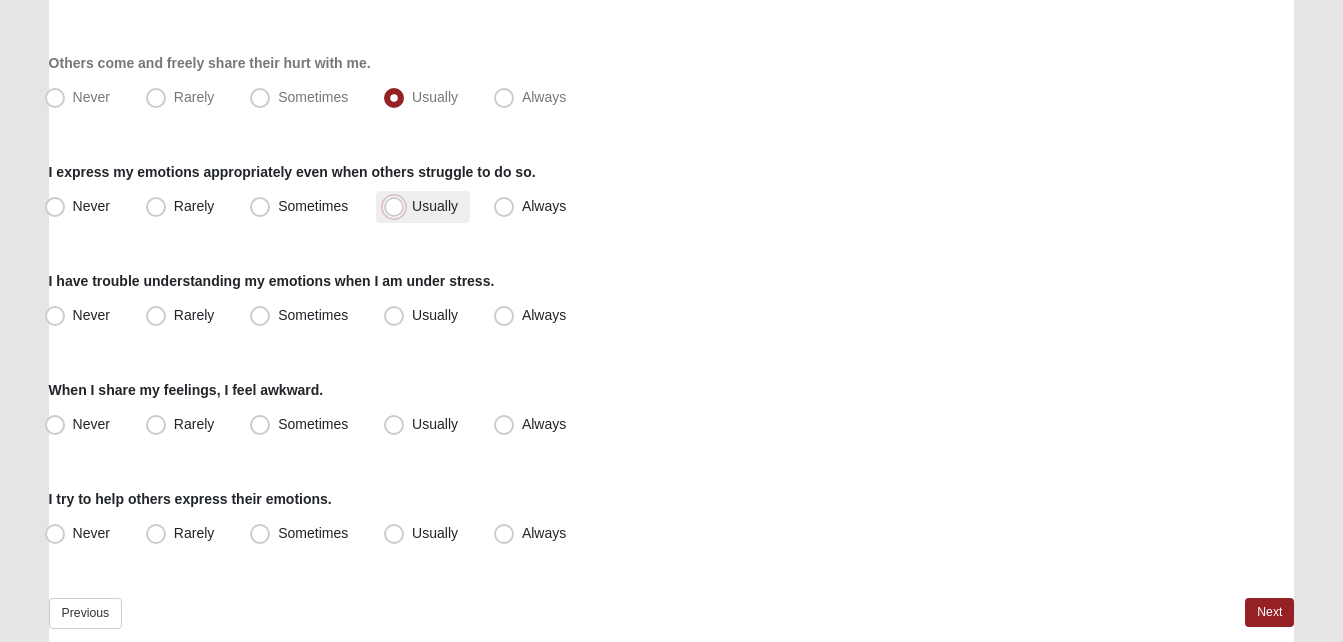 click on "Usually" at bounding box center (398, 206) 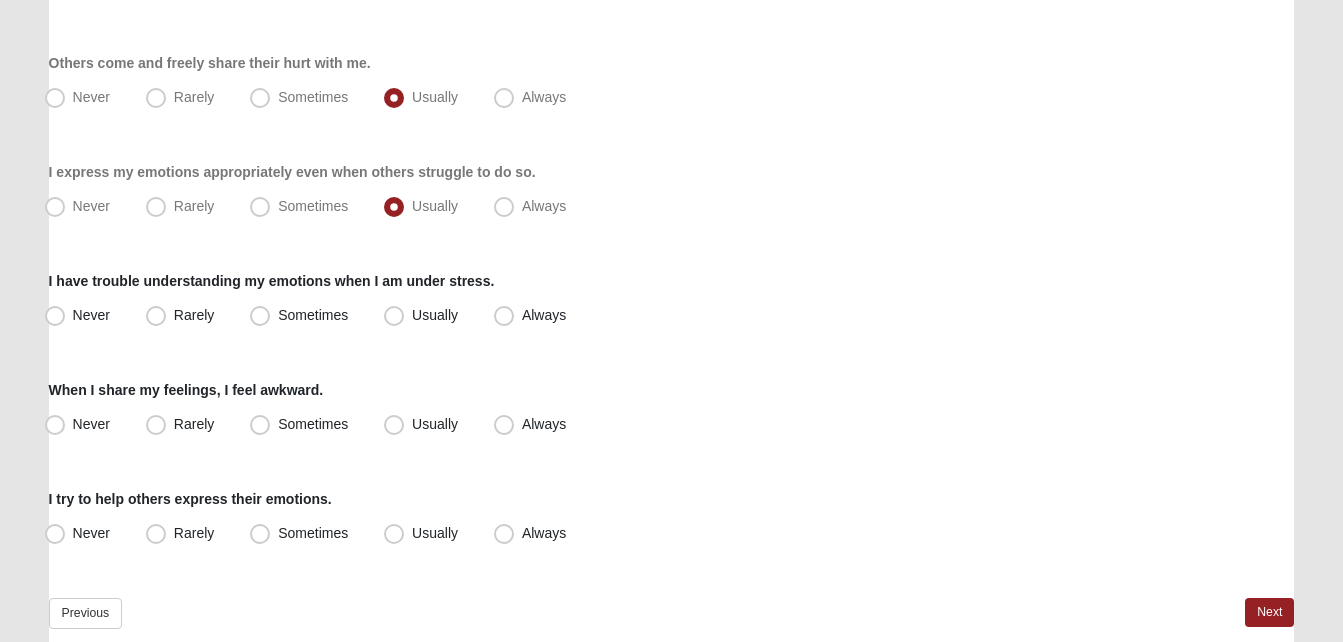 click on "Hello Rodriguez
My Account
Log Out
Emotional Intelligence Assessment
Assessments Emotional Intelligence Assessment
Error" at bounding box center [671, 143] 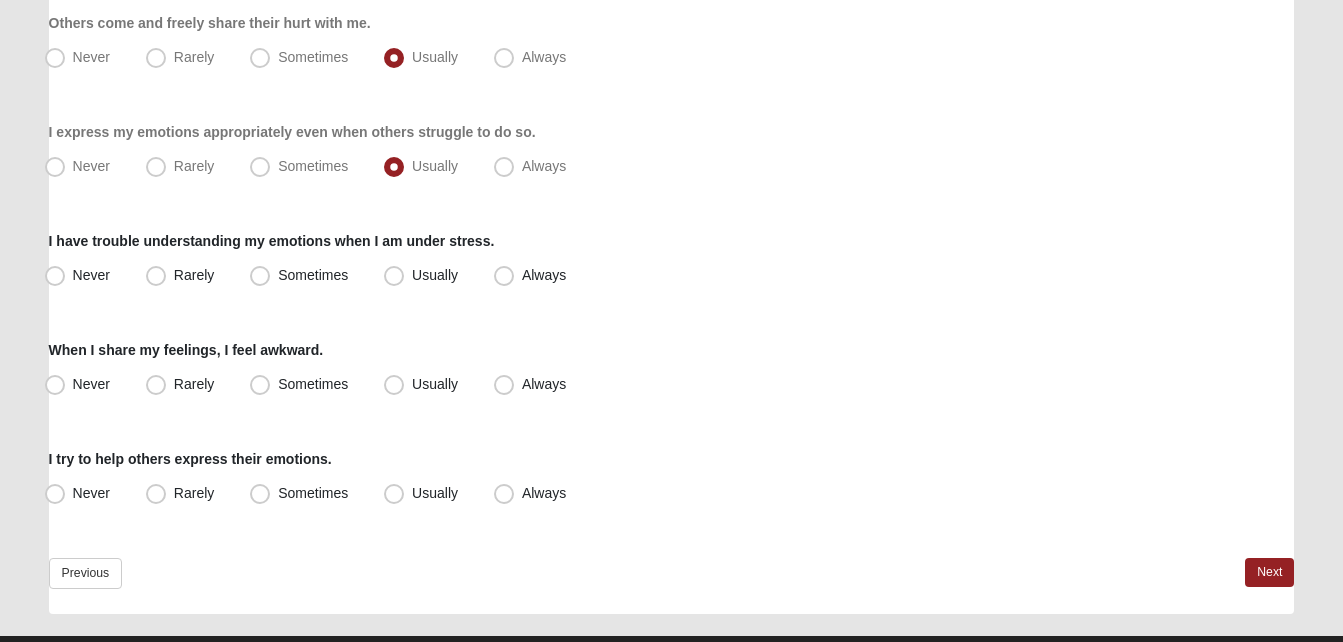scroll, scrollTop: 525, scrollLeft: 0, axis: vertical 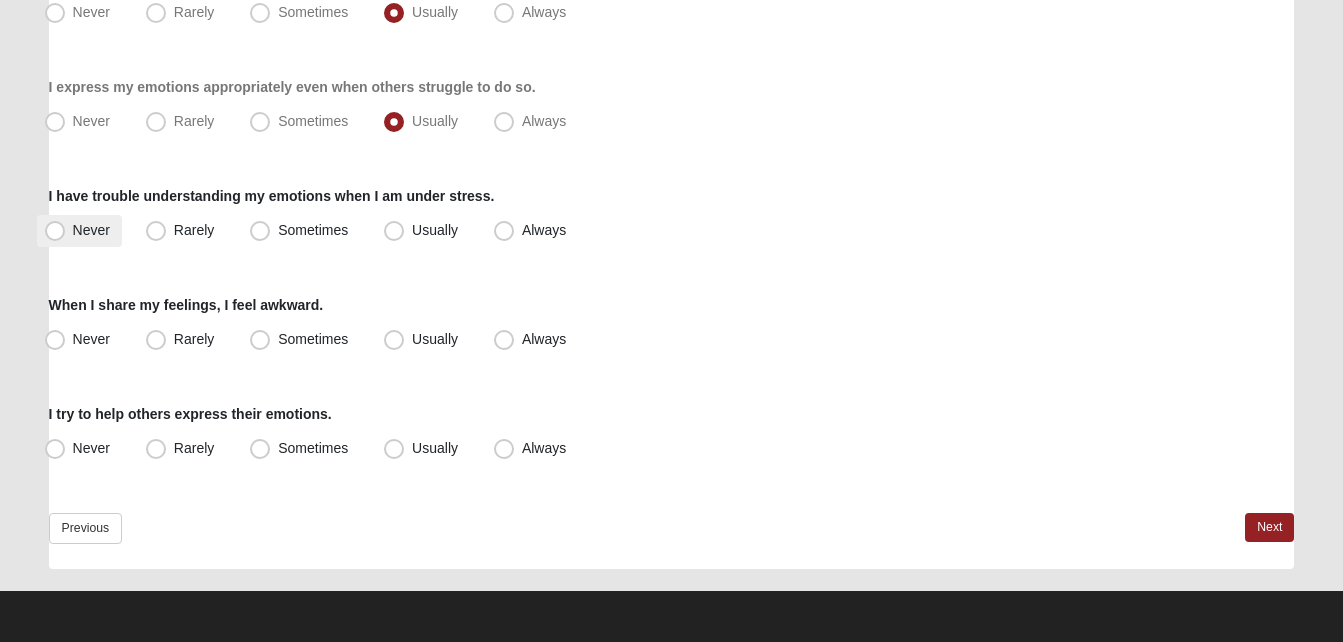 click on "Never" at bounding box center (91, 230) 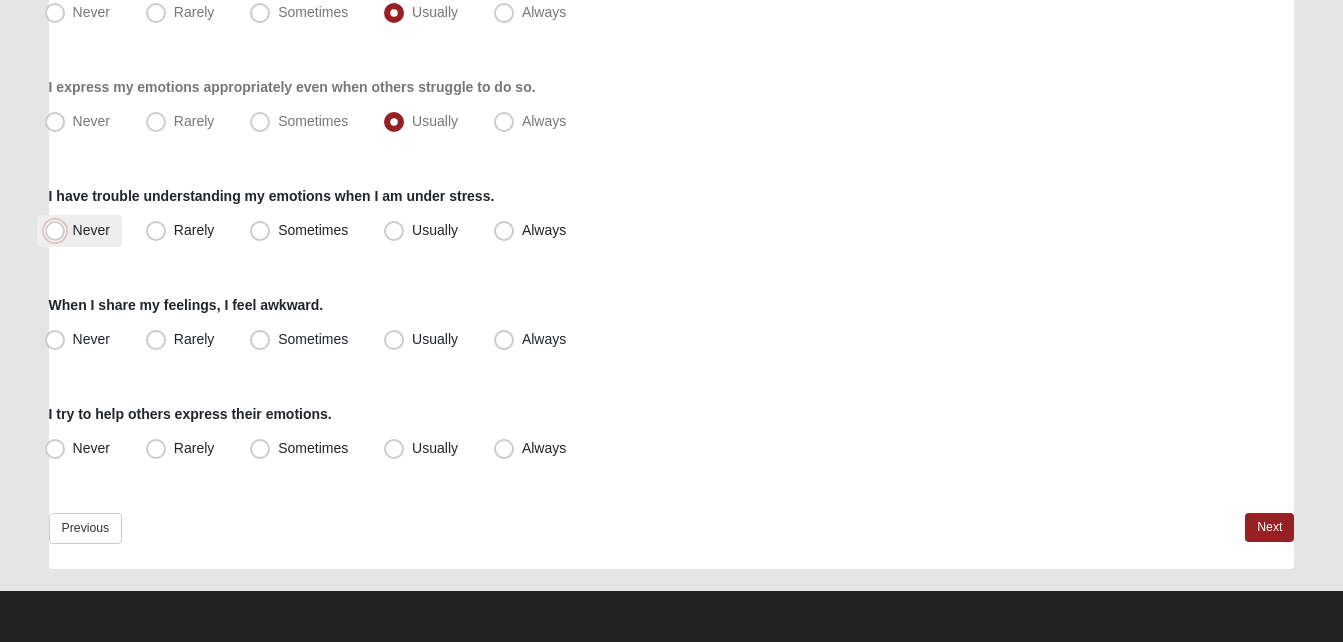 click on "Never" at bounding box center (59, 230) 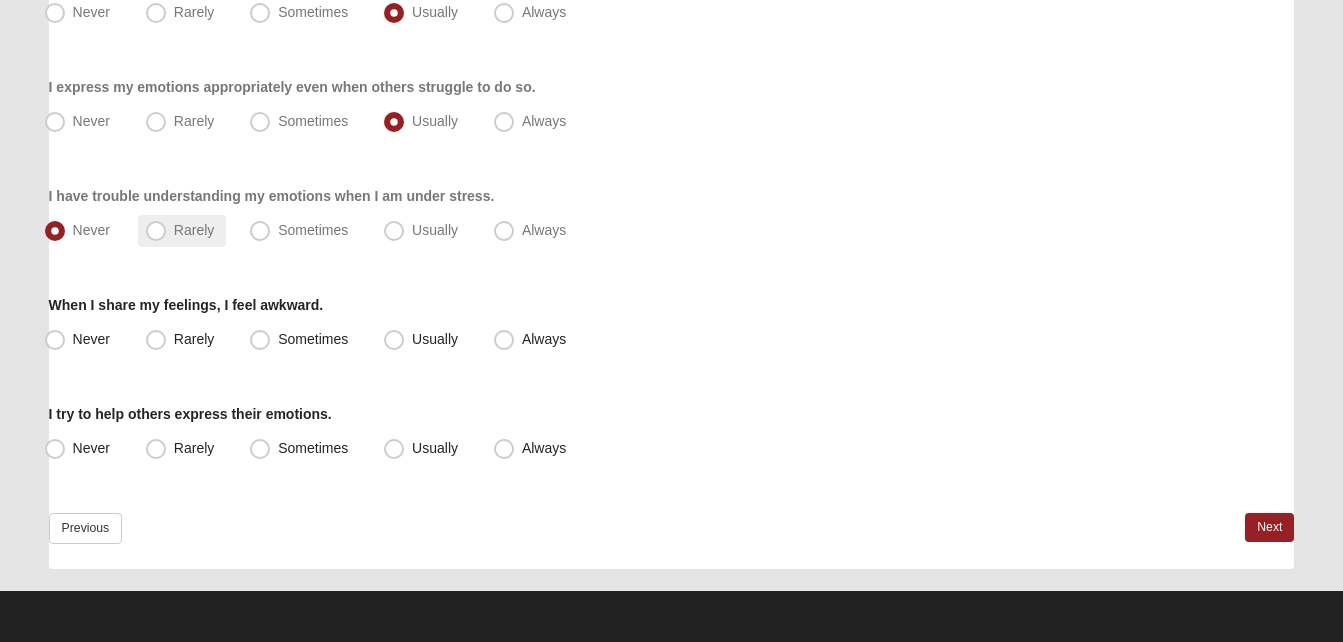 click on "Rarely" at bounding box center [182, 231] 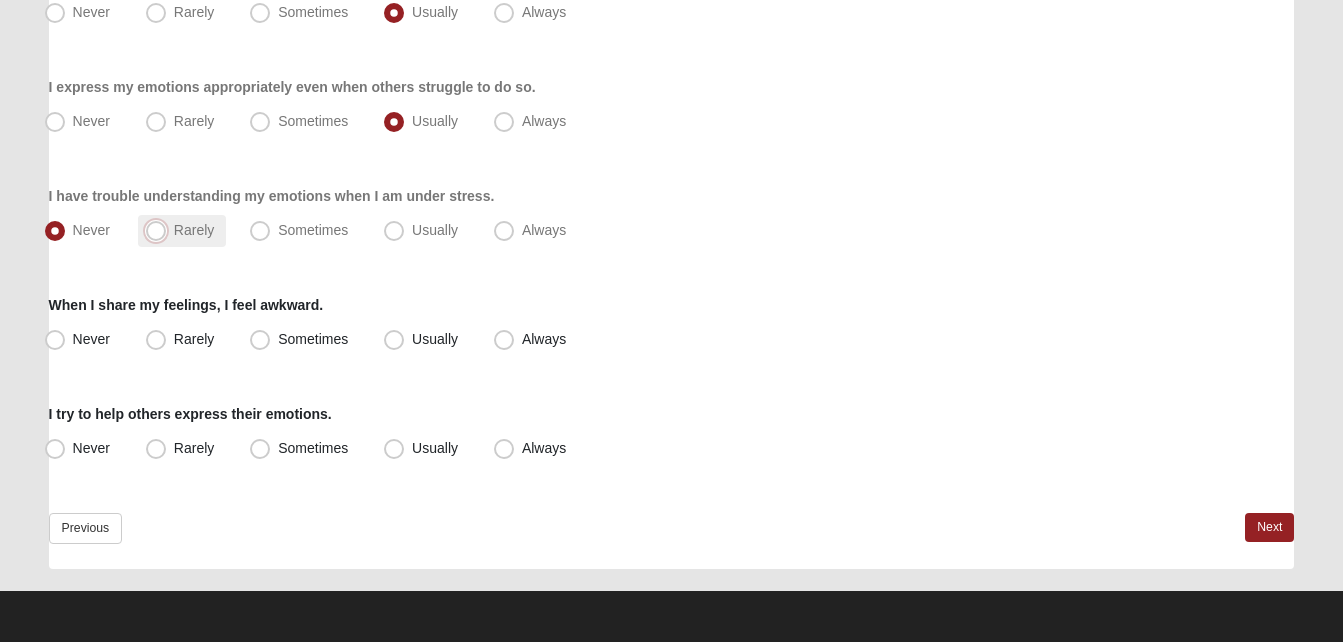 radio on "true" 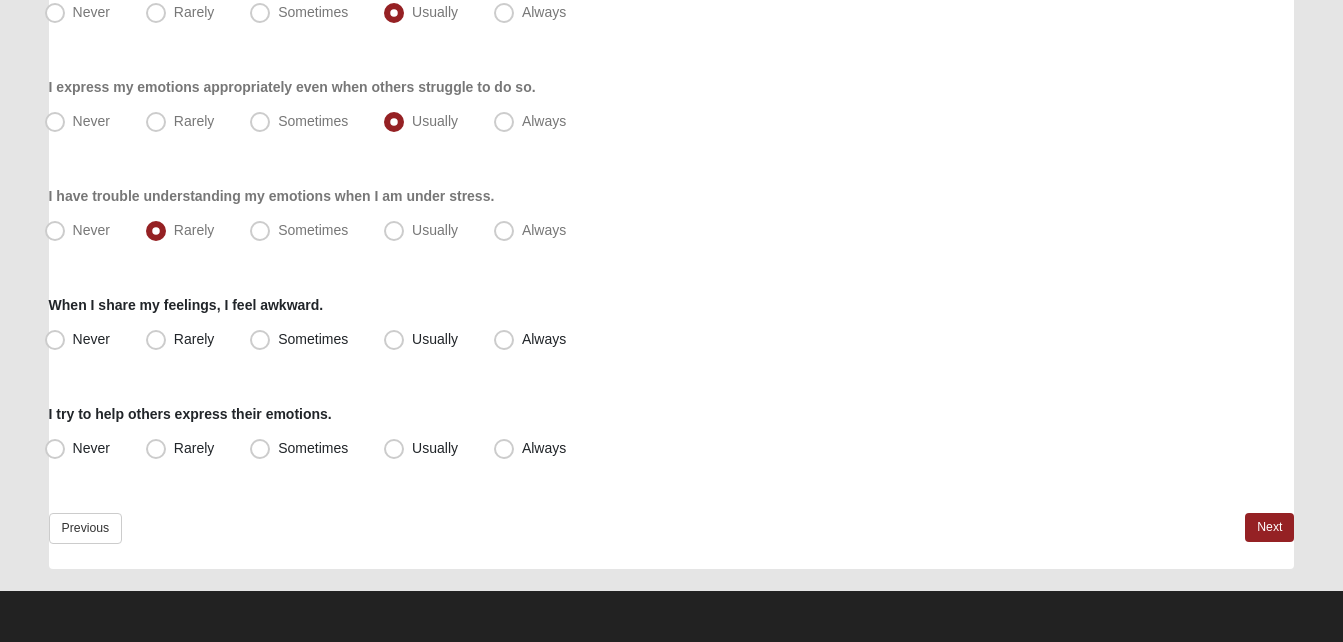 click on "Hello Rodriguez
My Account
Log Out
Emotional Intelligence Assessment
Assessments Emotional Intelligence Assessment
Error" at bounding box center (671, 58) 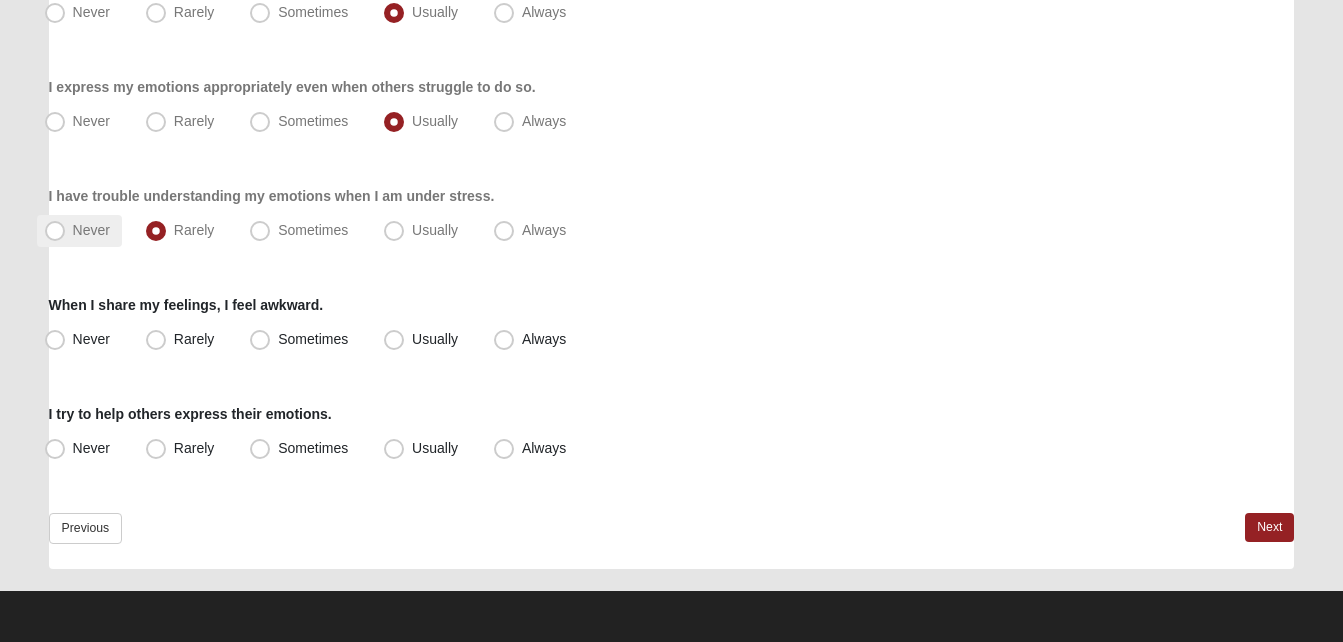 click on "Never" at bounding box center (79, 231) 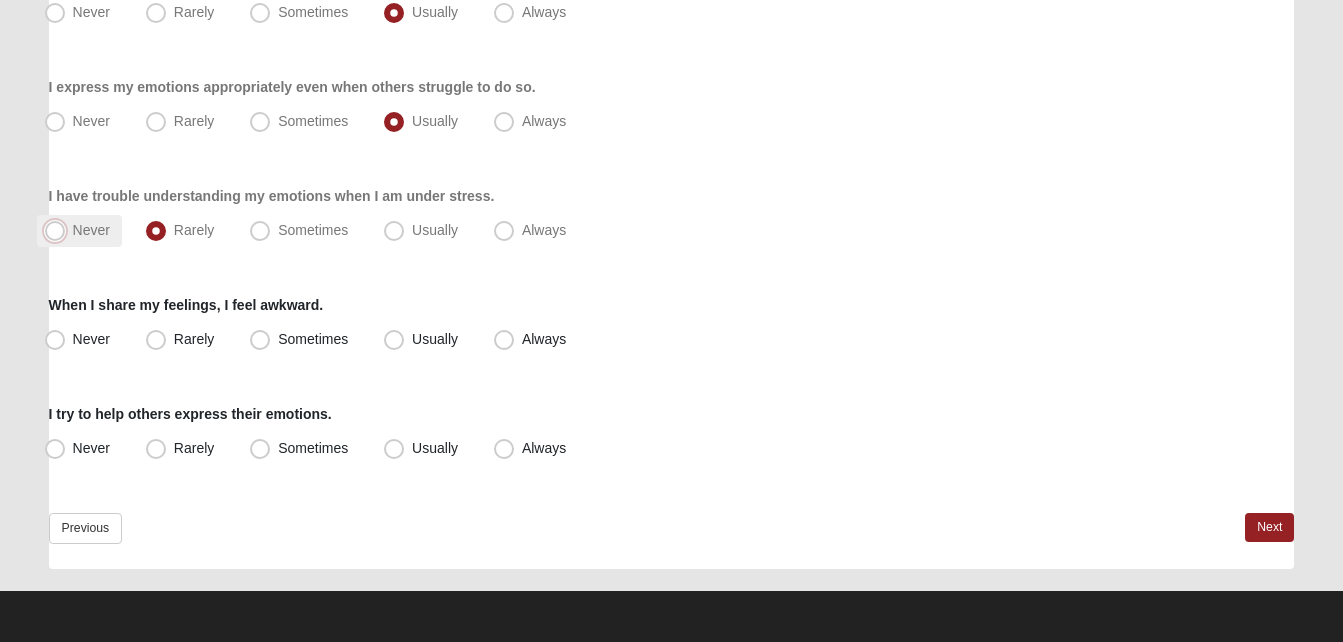 click on "Never" at bounding box center (59, 230) 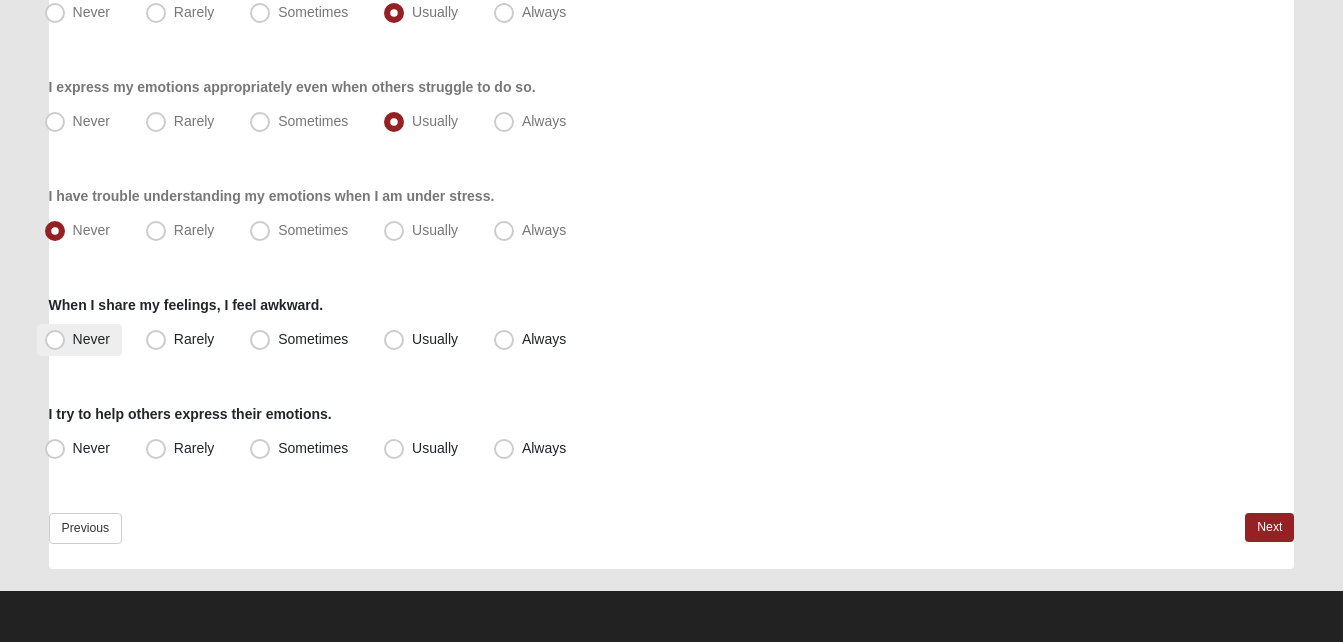click on "Never" at bounding box center (79, 340) 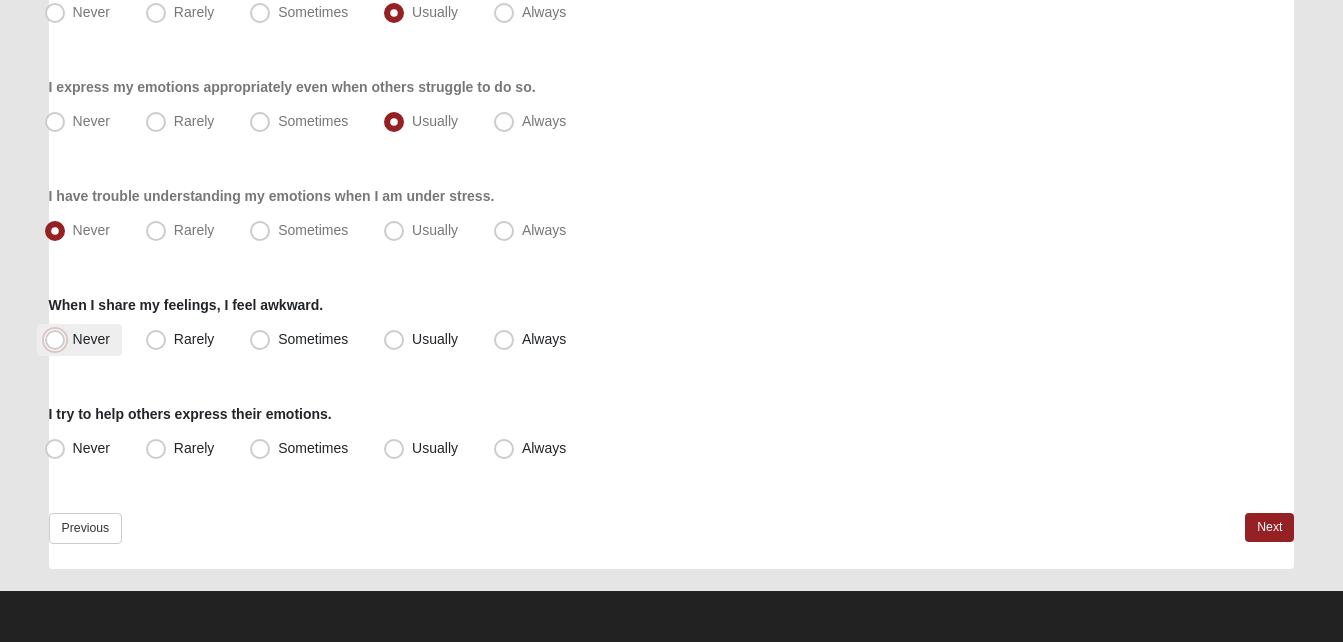 radio on "true" 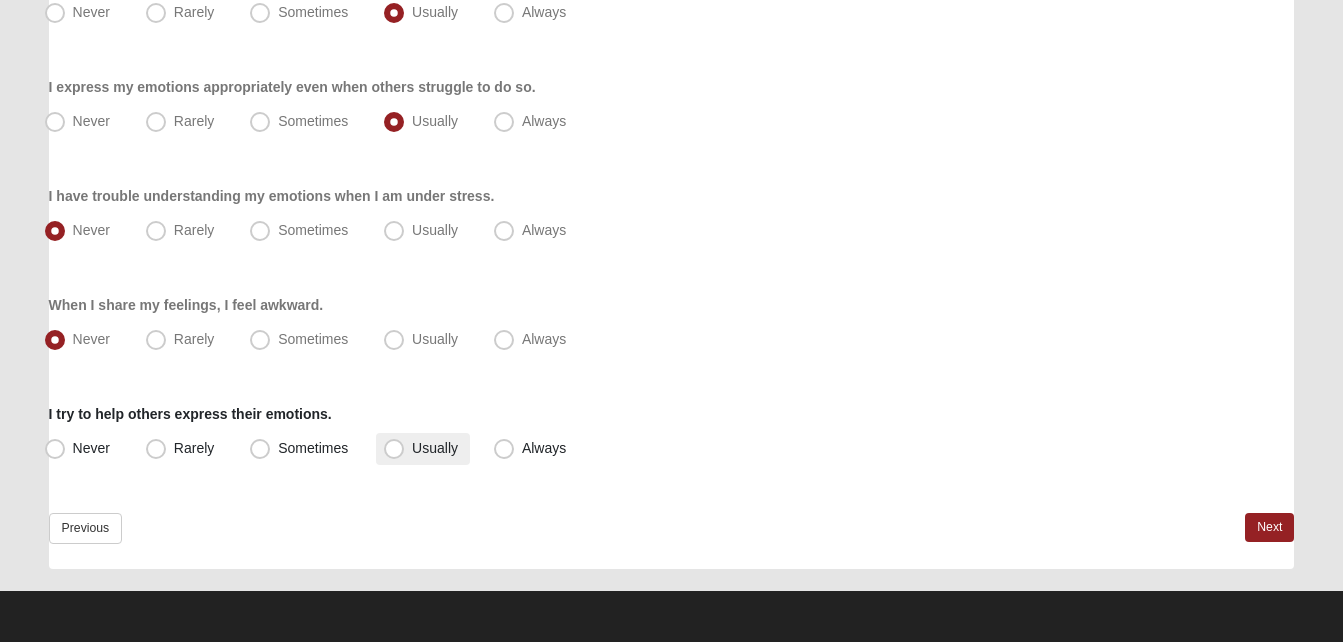 click on "Usually" at bounding box center [423, 449] 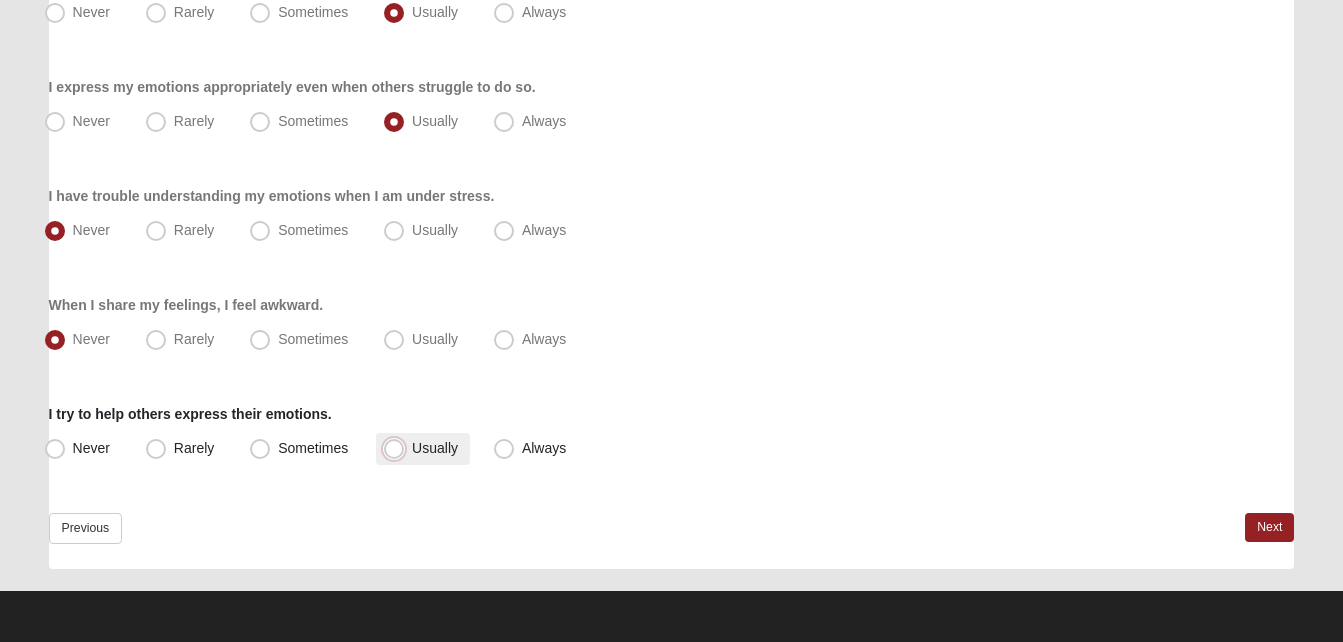 click on "Usually" at bounding box center [398, 448] 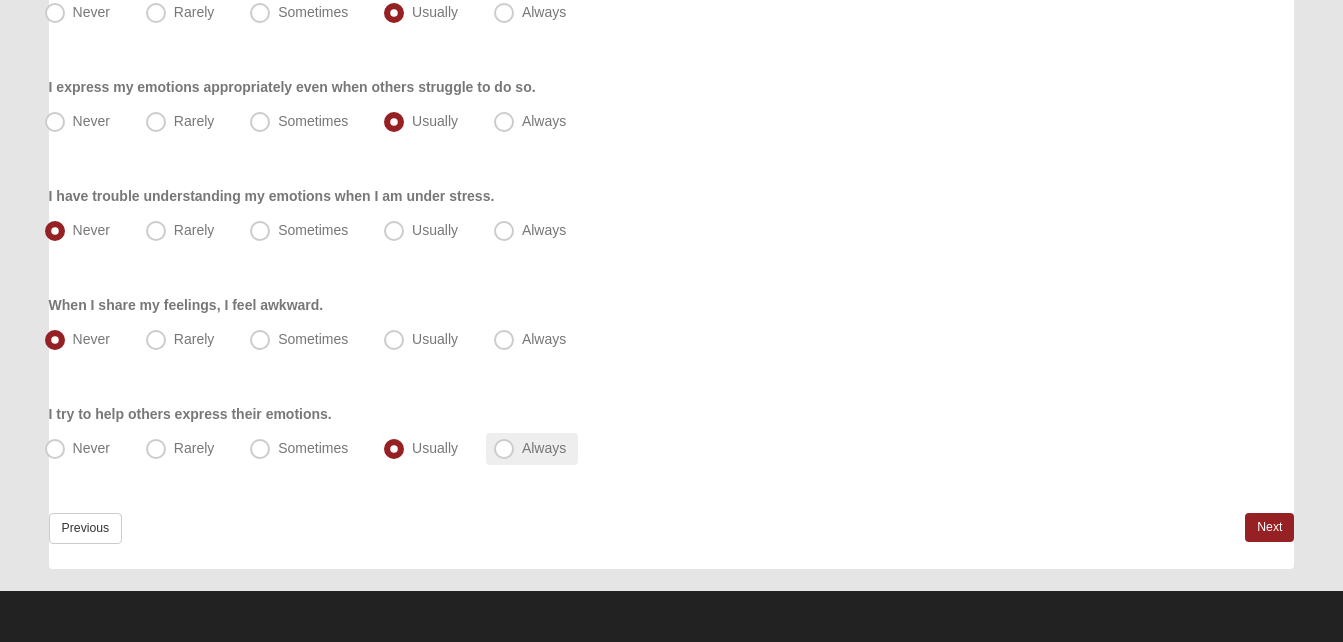 click on "Always" at bounding box center [532, 449] 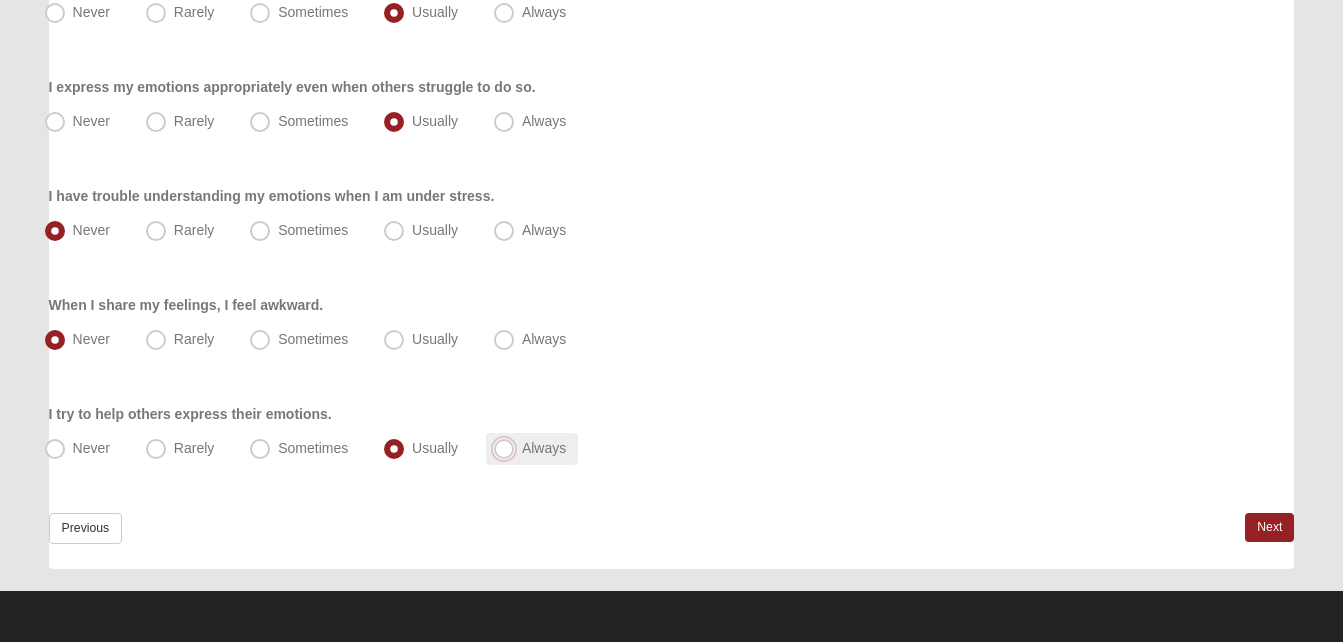 click on "Always" at bounding box center (508, 448) 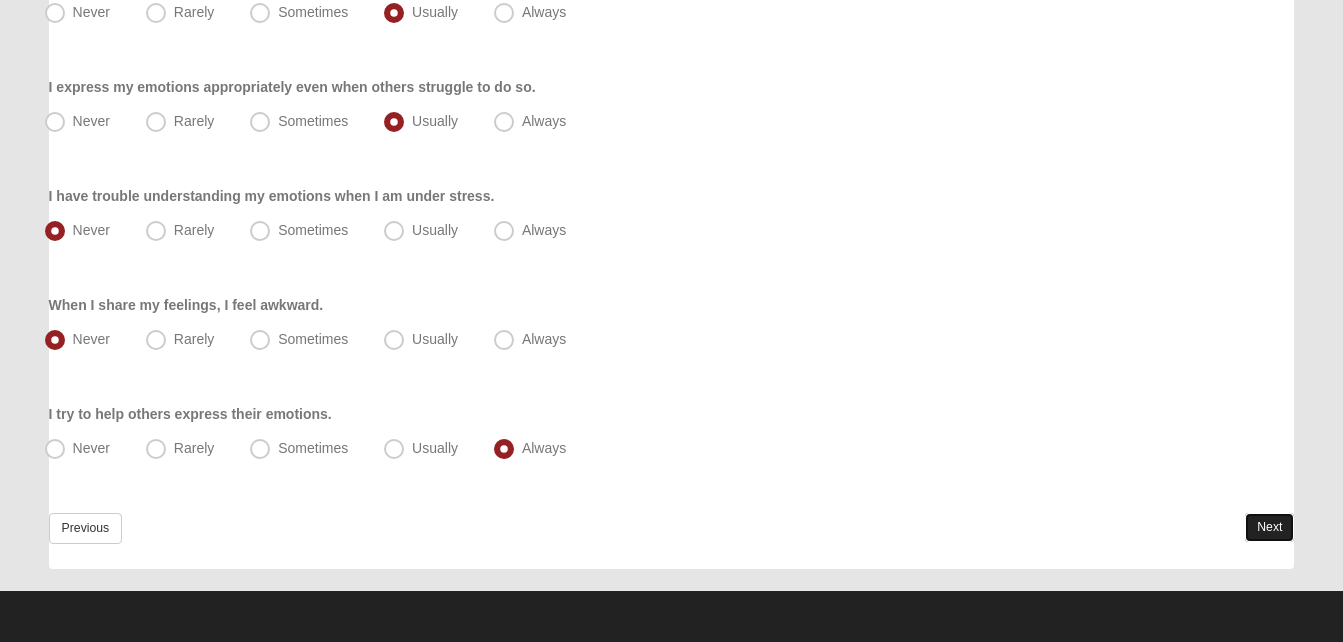 click on "Next" at bounding box center (1269, 527) 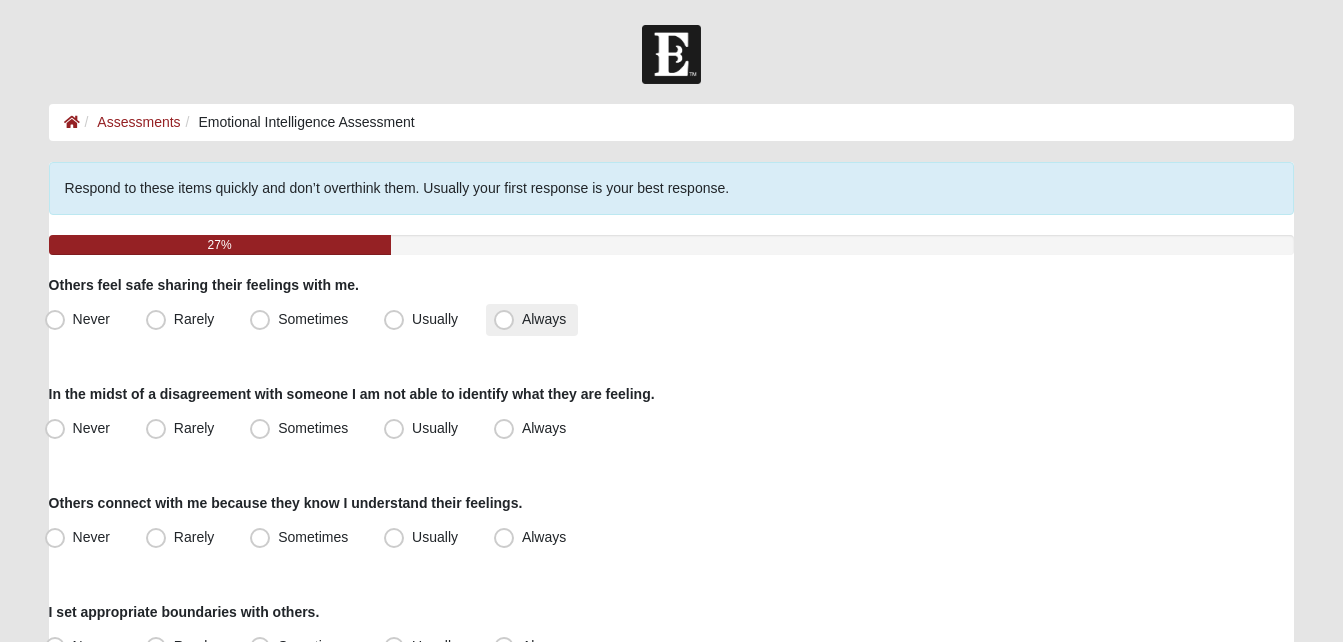 click on "Always" at bounding box center [544, 319] 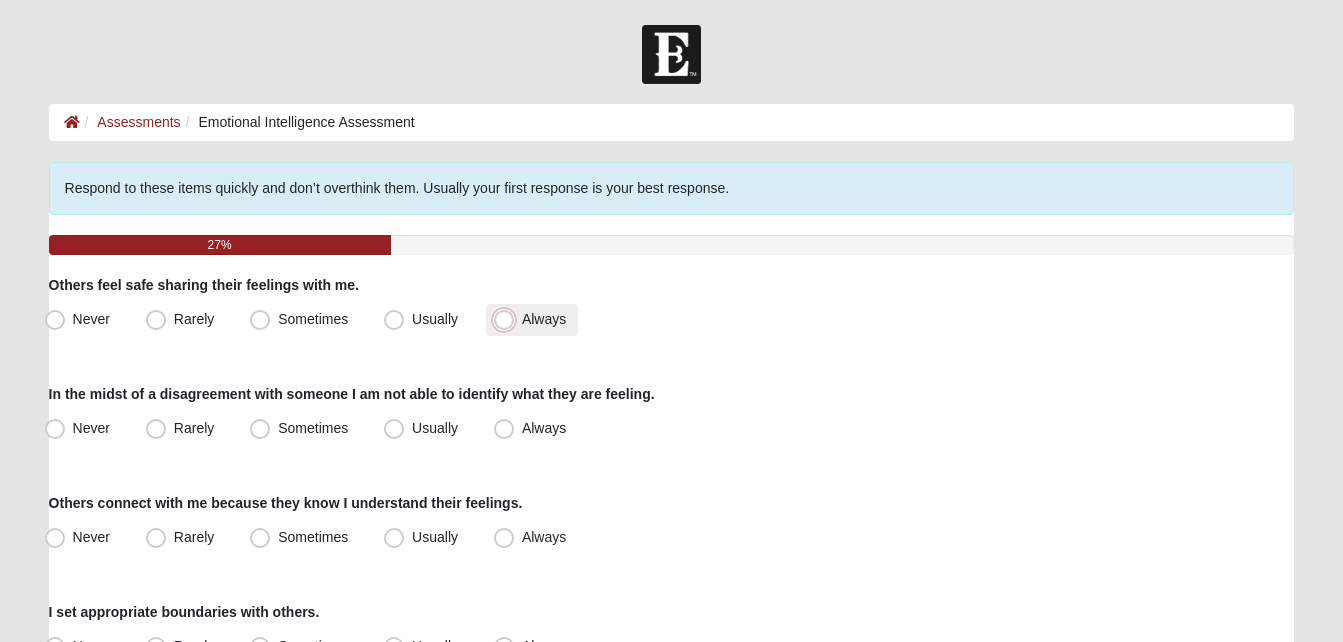 click on "Always" at bounding box center (508, 319) 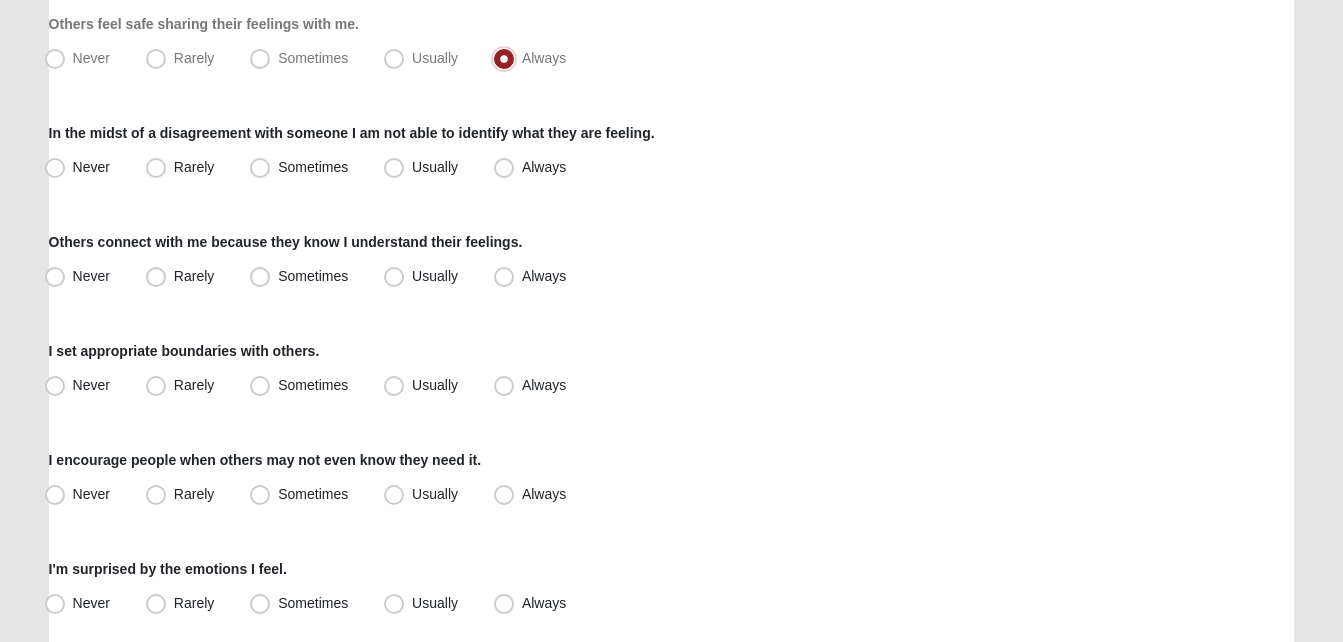 scroll, scrollTop: 292, scrollLeft: 0, axis: vertical 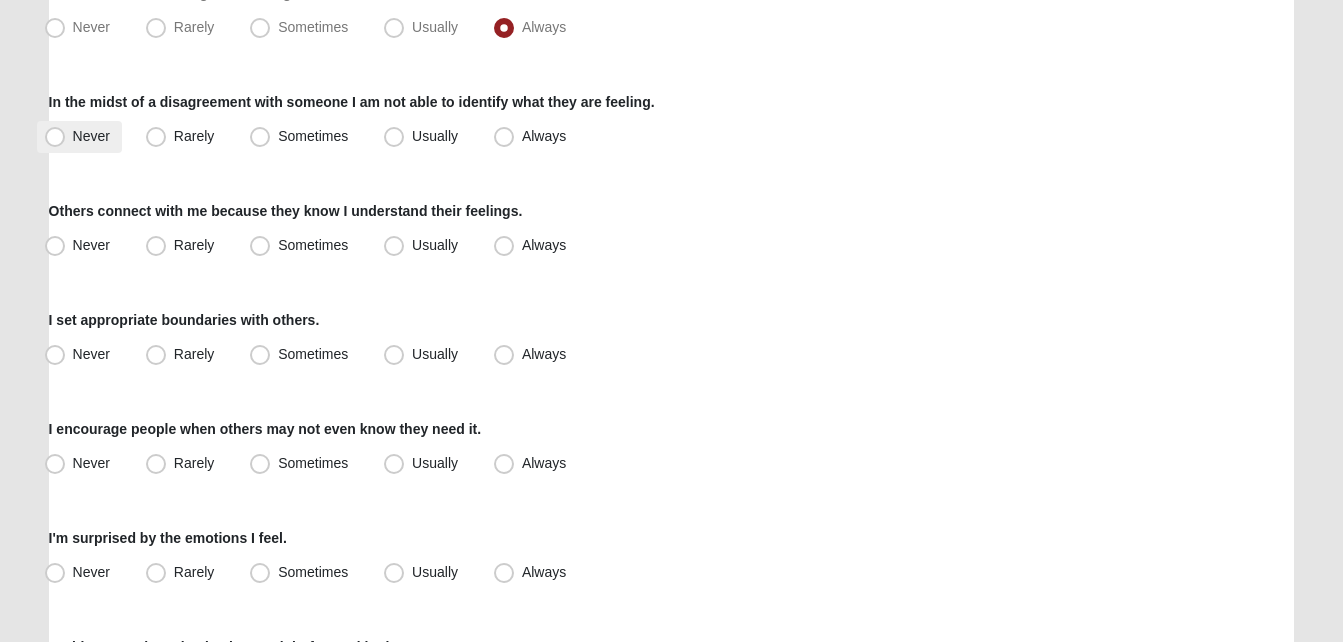 click on "Never" at bounding box center (91, 136) 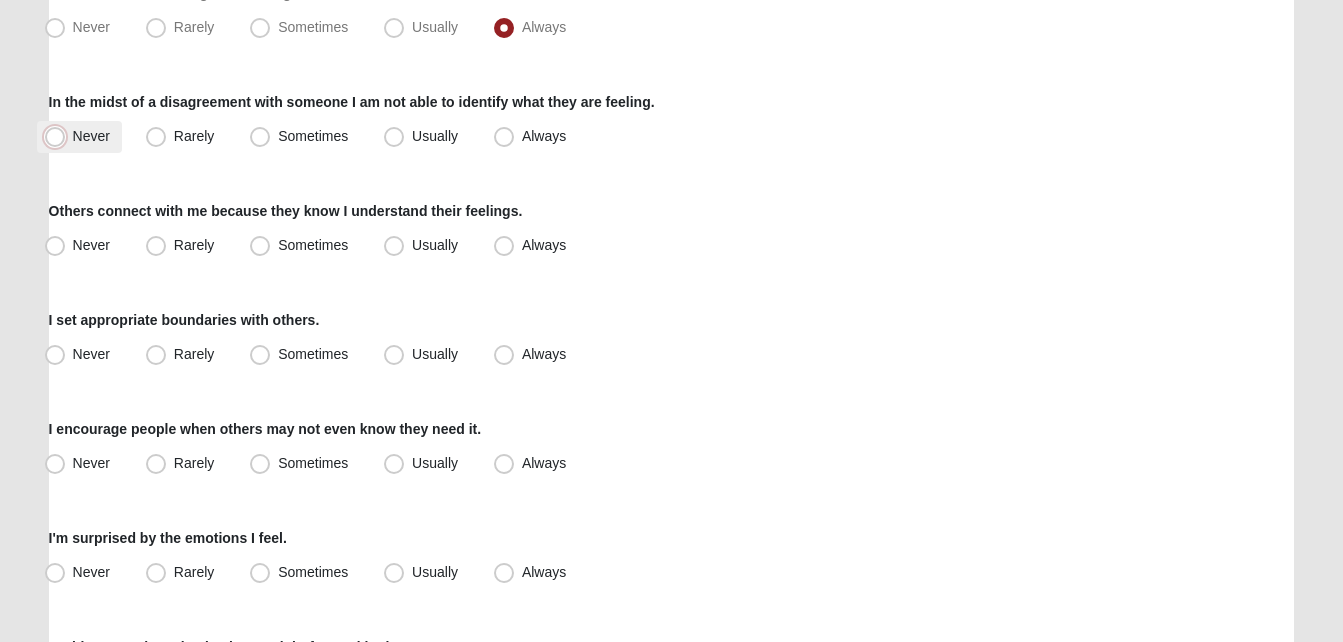 click on "Never" at bounding box center [59, 136] 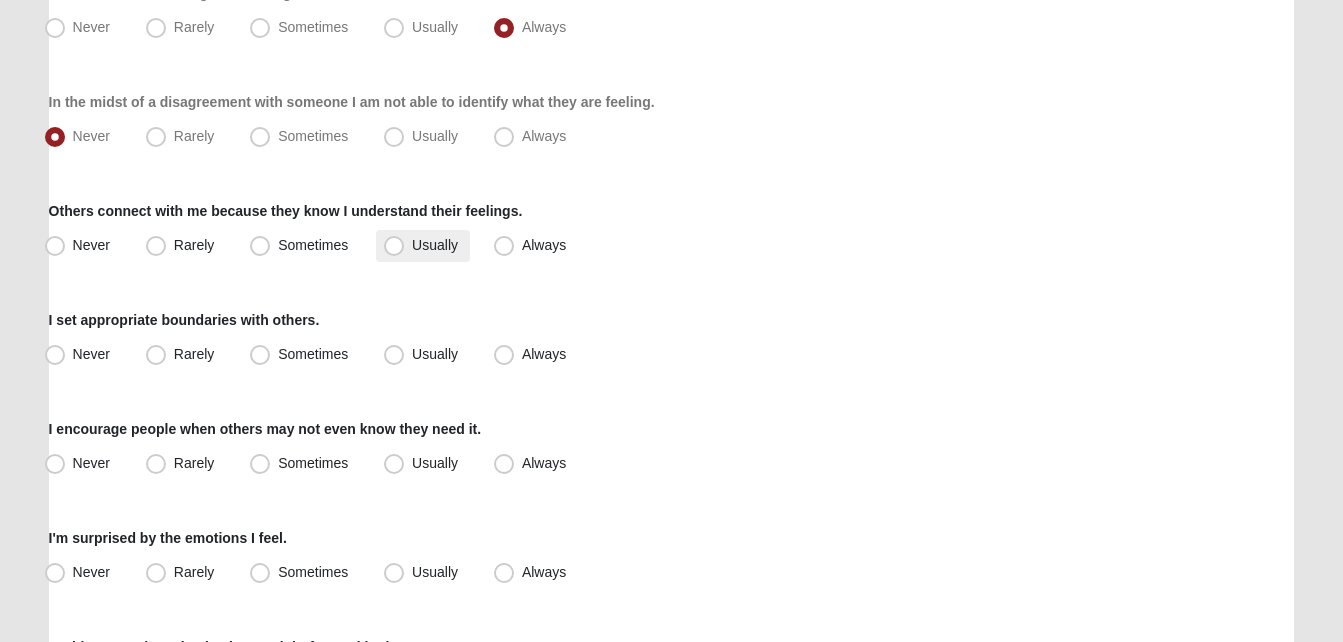 click on "Usually" at bounding box center [435, 245] 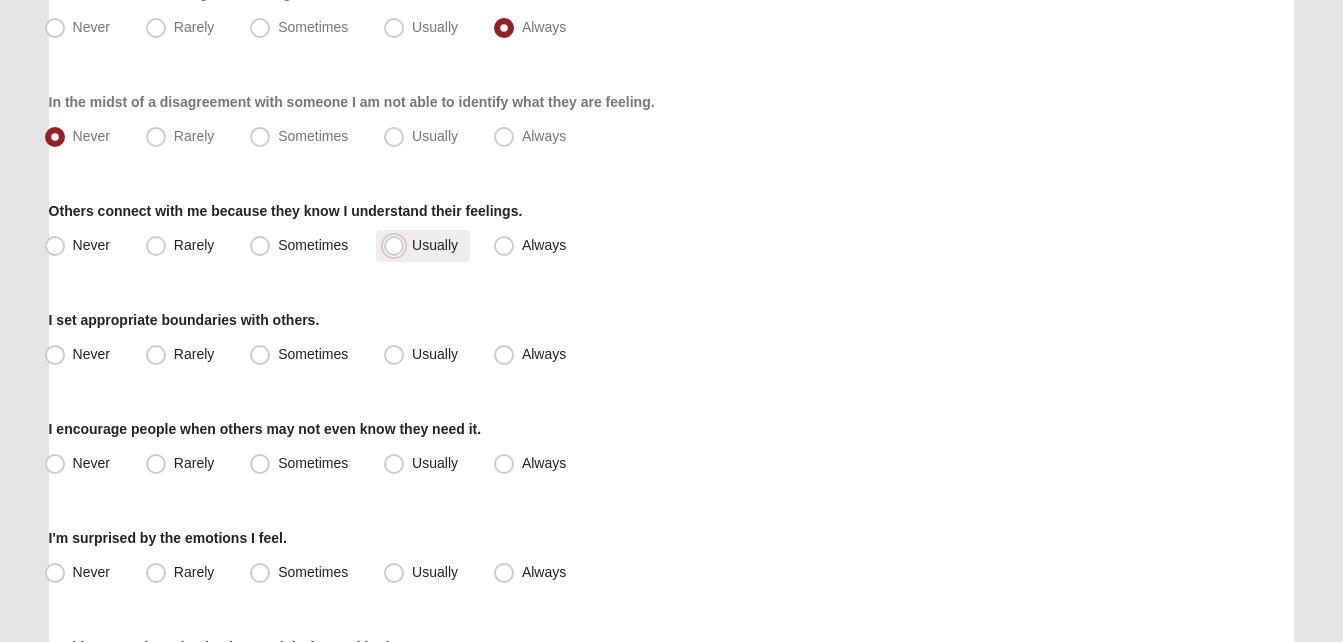 click on "Usually" at bounding box center [398, 245] 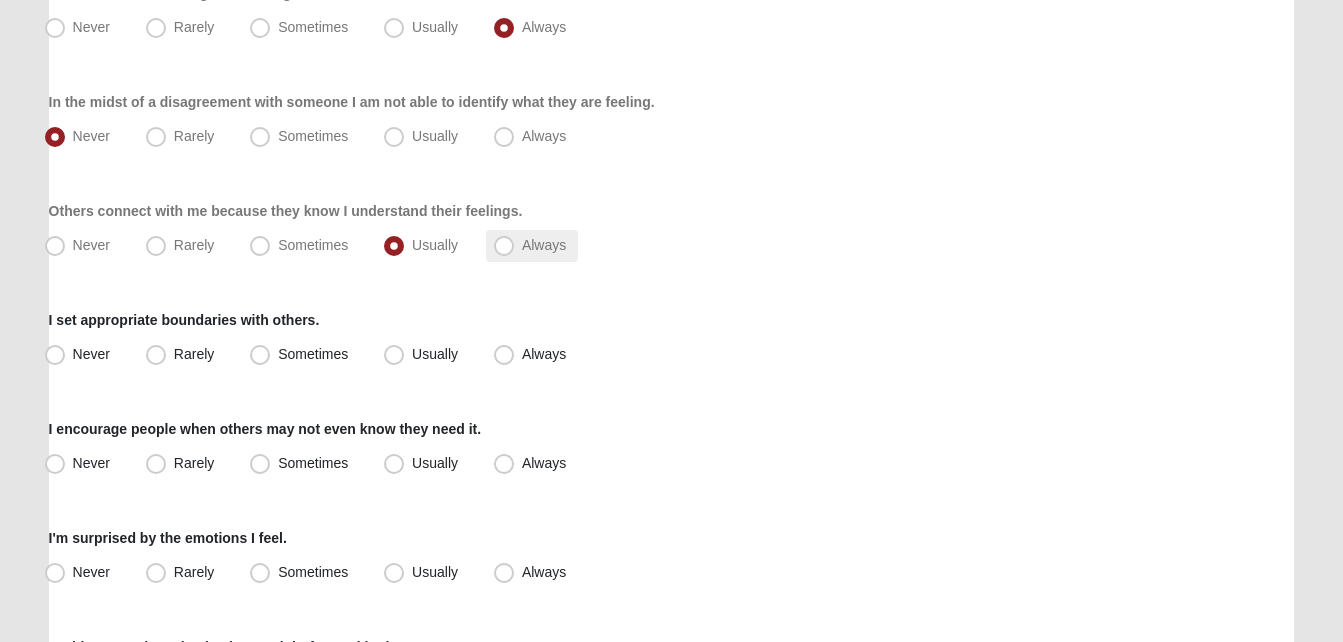 click on "Always" at bounding box center (544, 245) 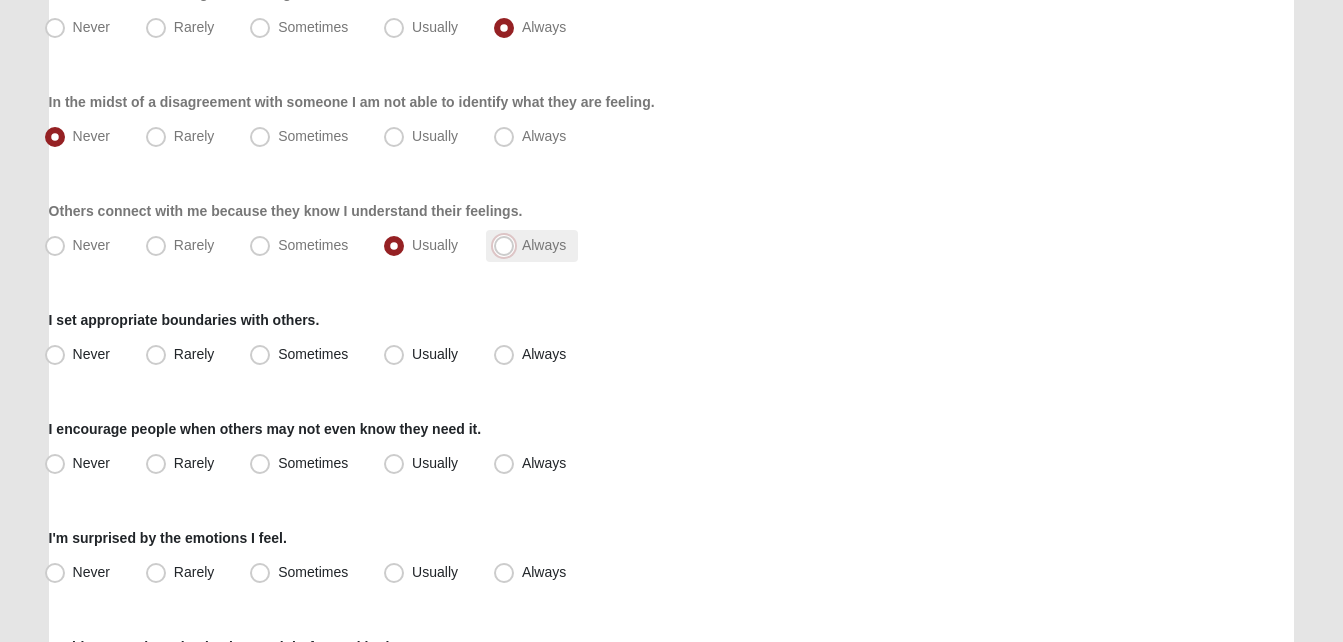 click on "Always" at bounding box center [508, 245] 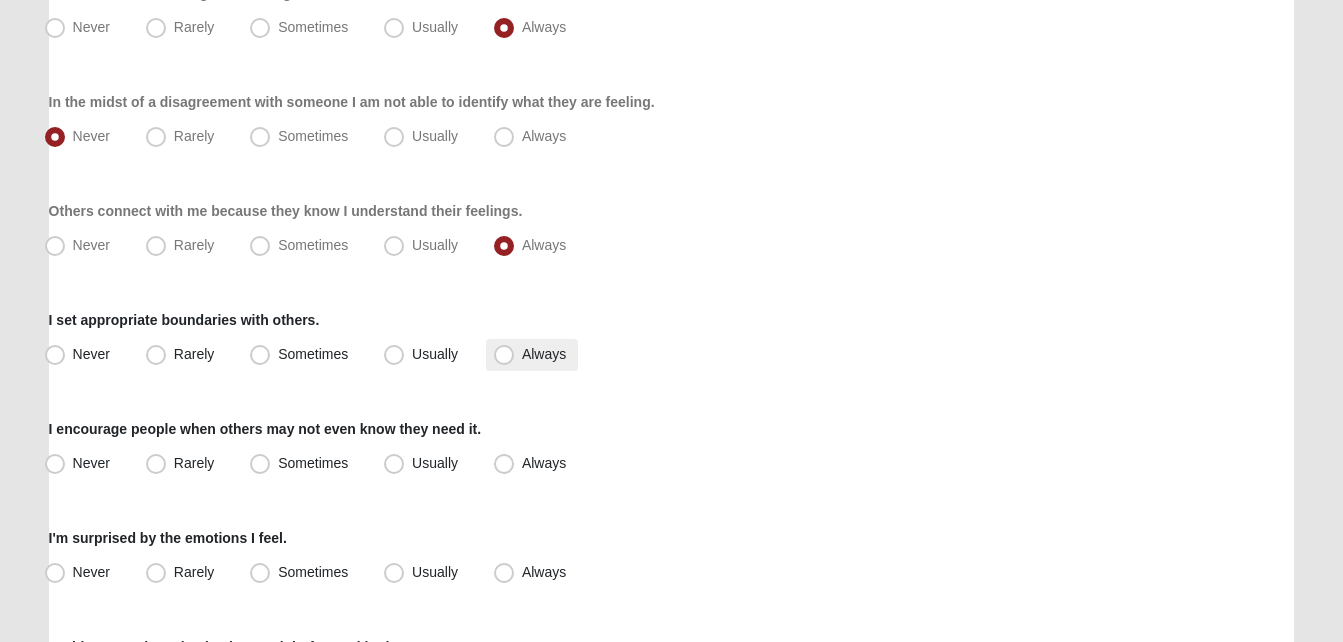 click on "Always" at bounding box center (532, 355) 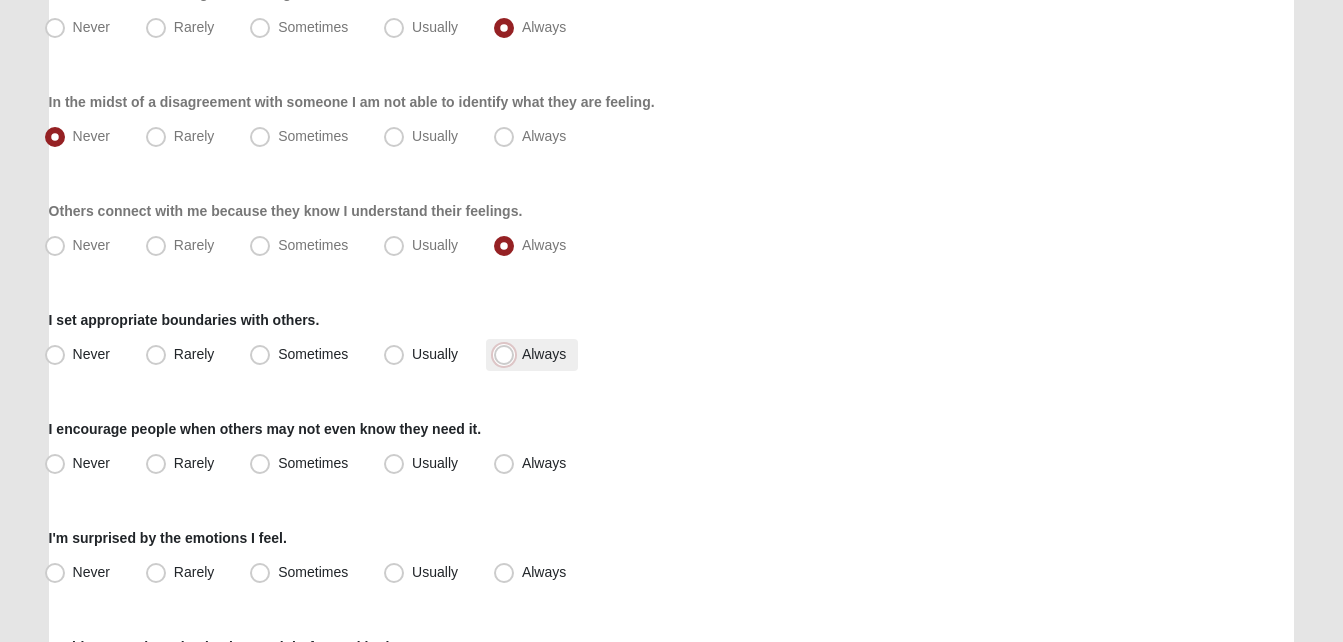 click on "Always" at bounding box center (508, 354) 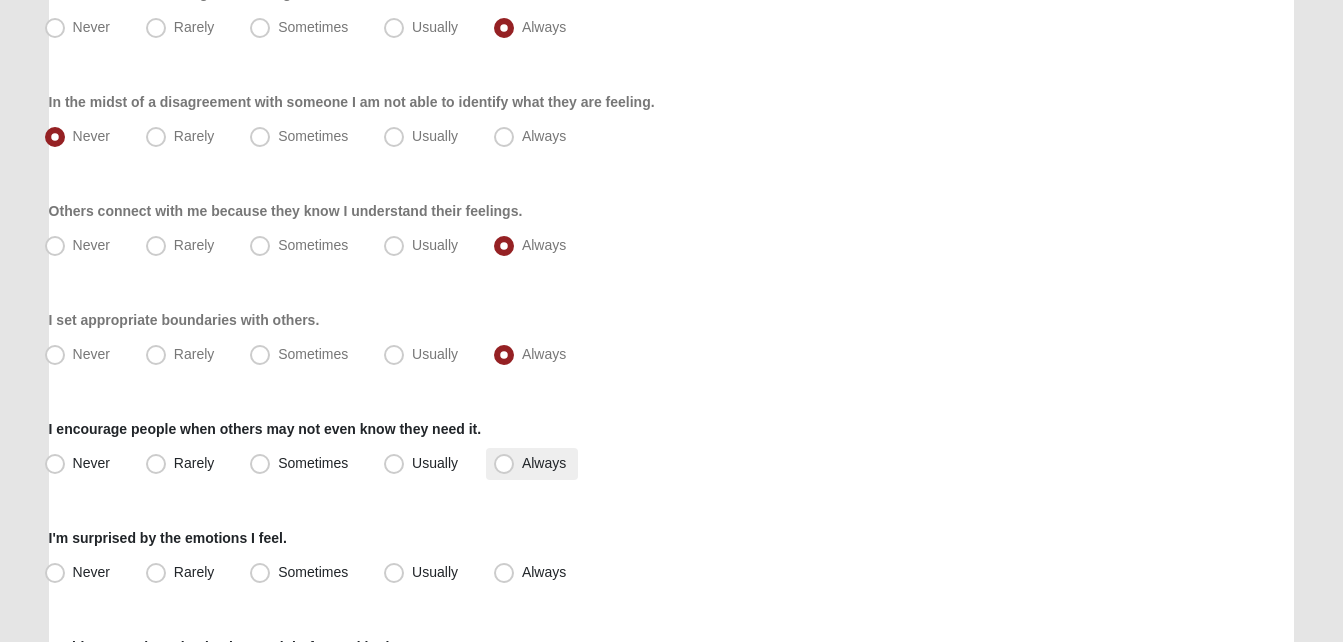 click on "Always" at bounding box center (544, 463) 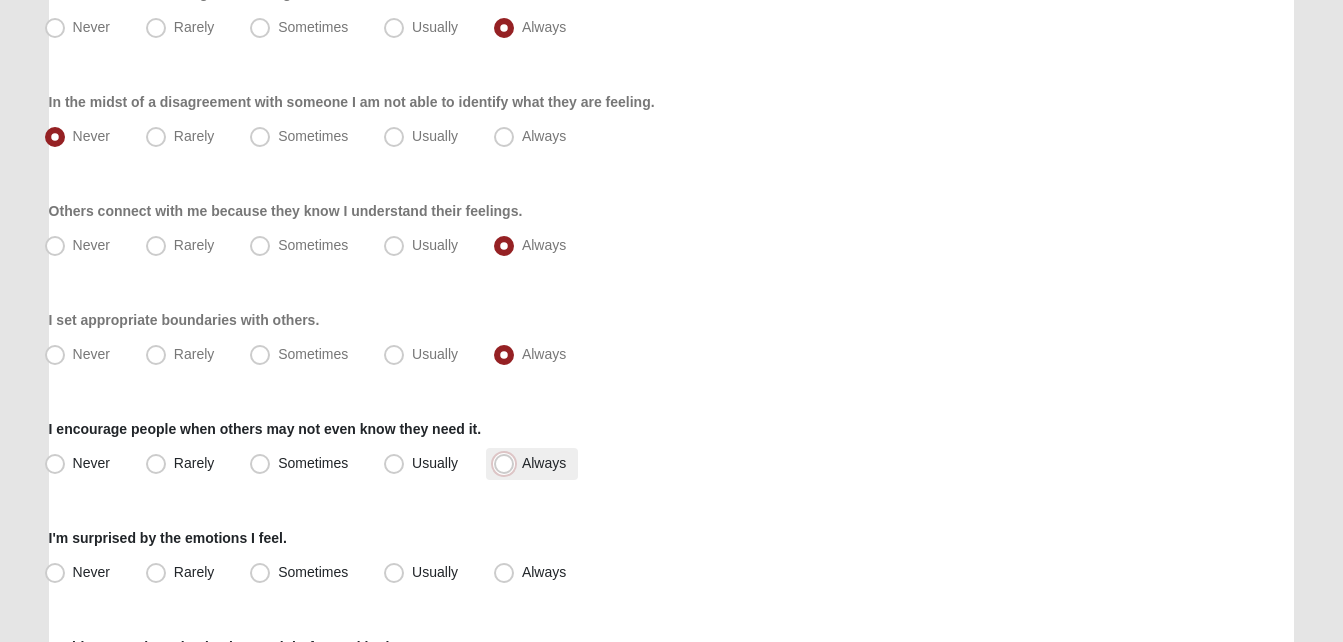 click on "Always" at bounding box center [508, 463] 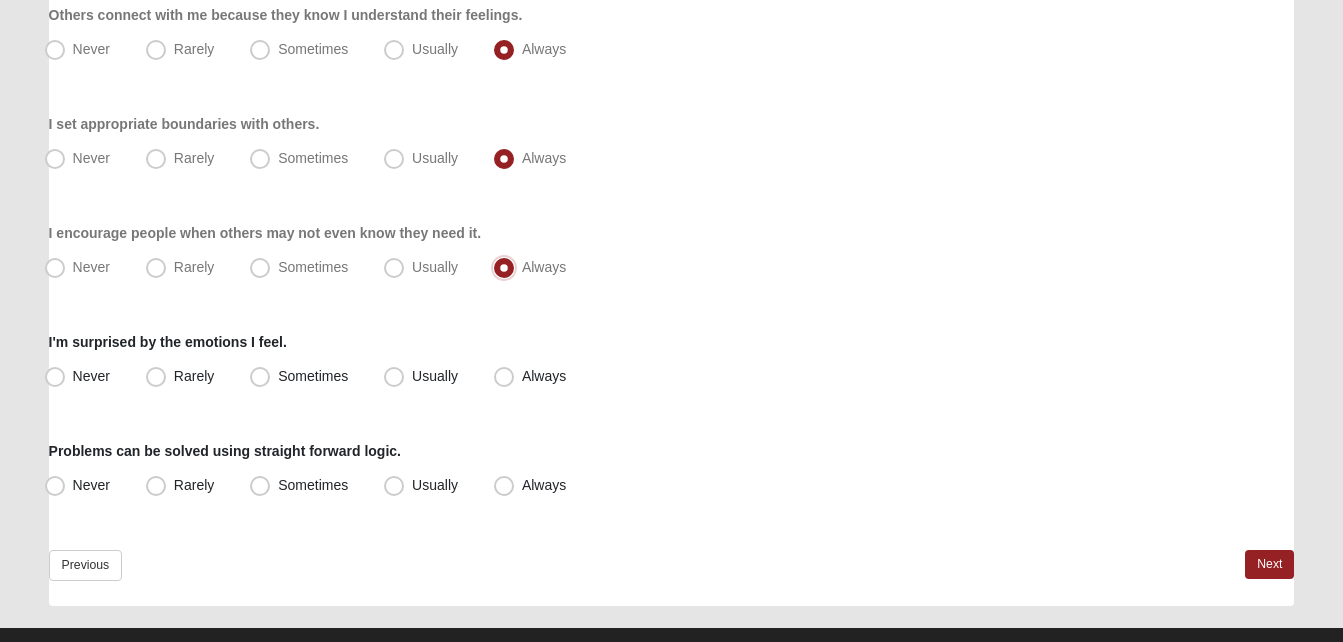 scroll, scrollTop: 492, scrollLeft: 0, axis: vertical 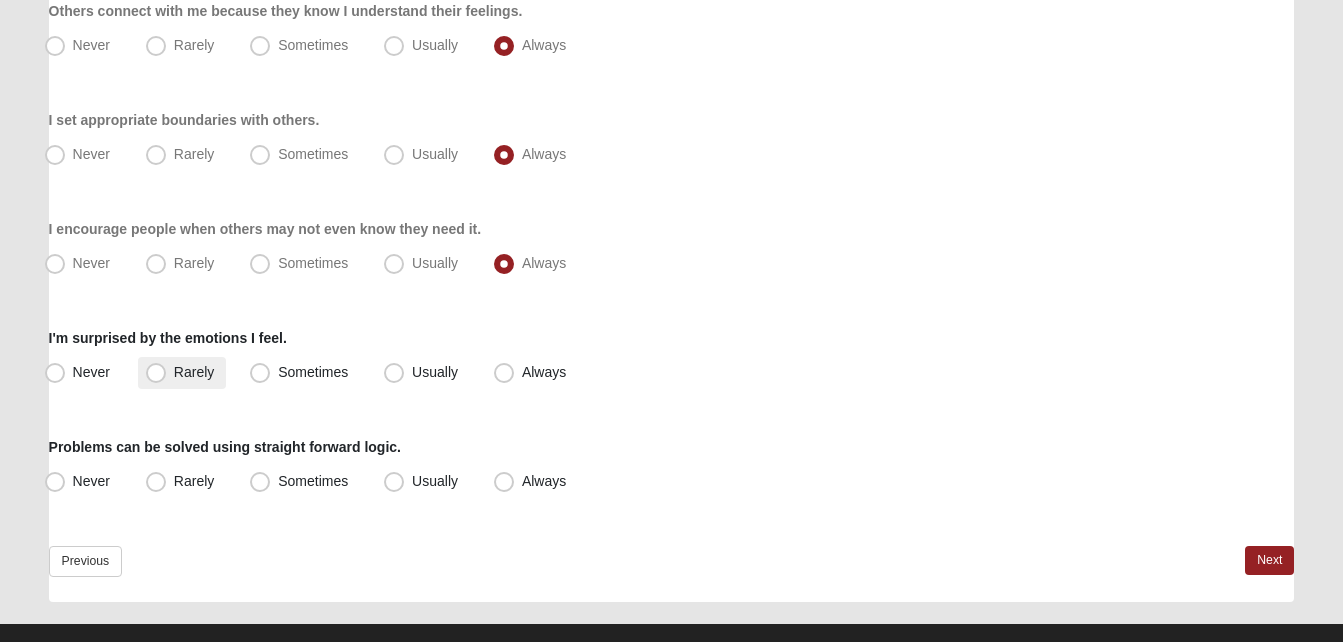 click on "Rarely" at bounding box center [194, 372] 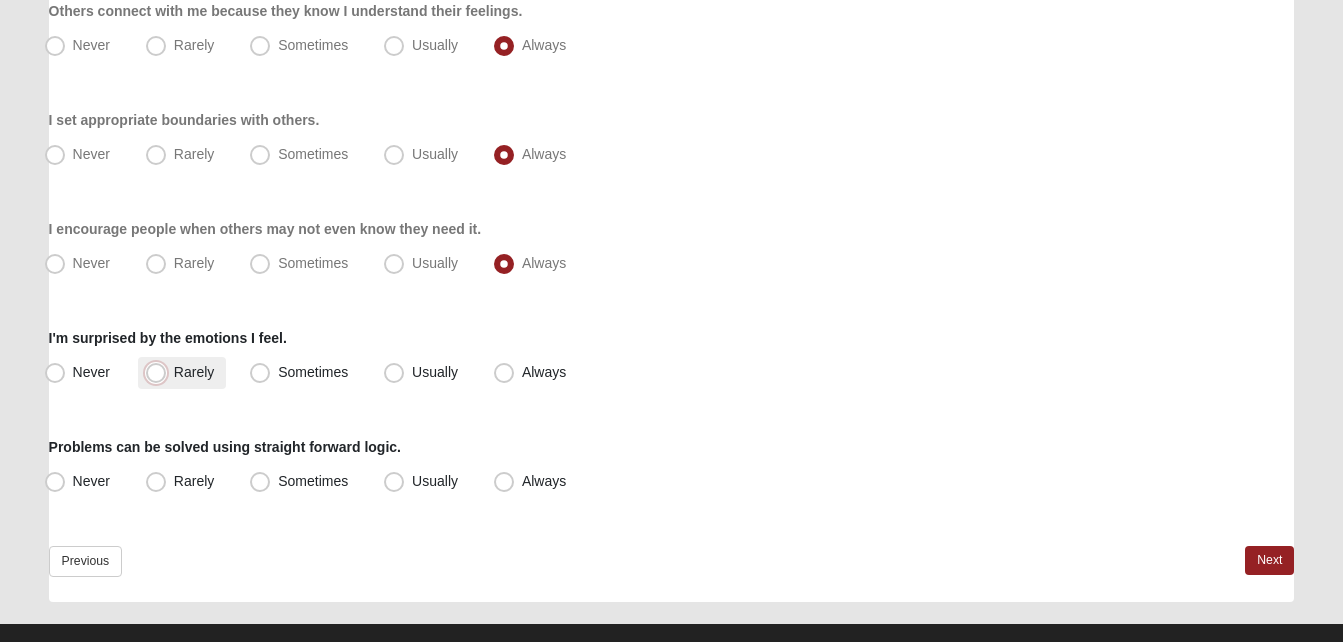 click on "Rarely" at bounding box center [160, 372] 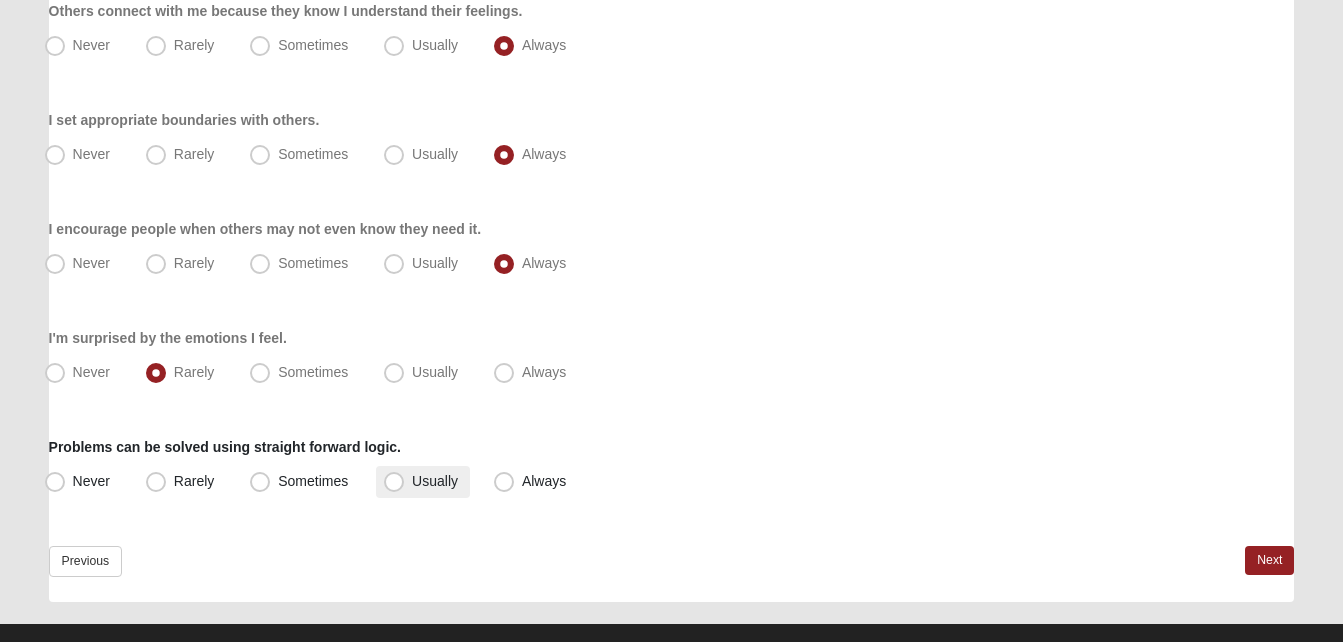 click on "Usually" at bounding box center [423, 482] 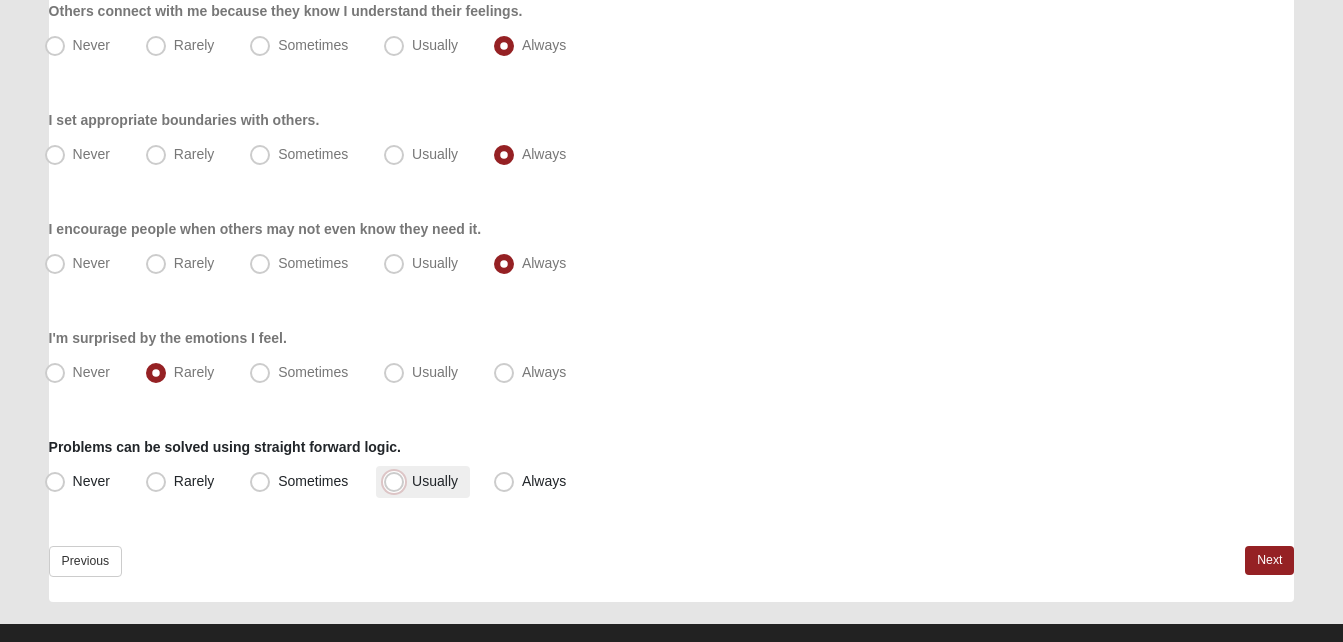 click on "Usually" at bounding box center [398, 481] 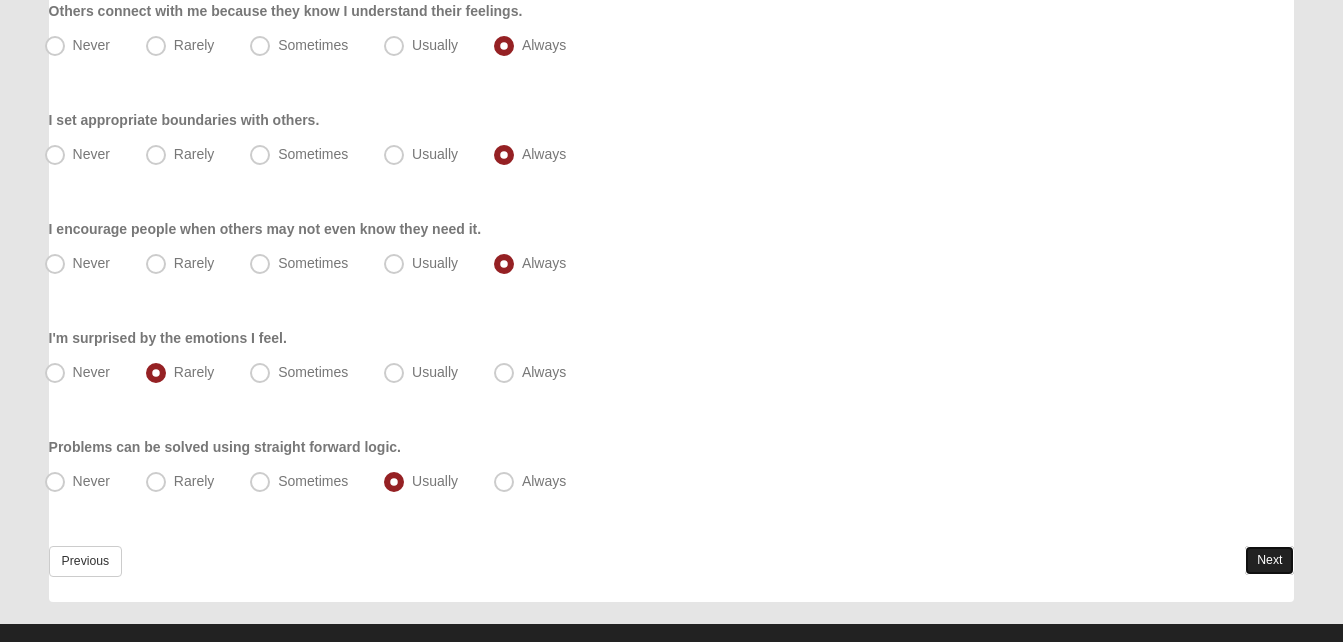 click on "Next" at bounding box center [1269, 560] 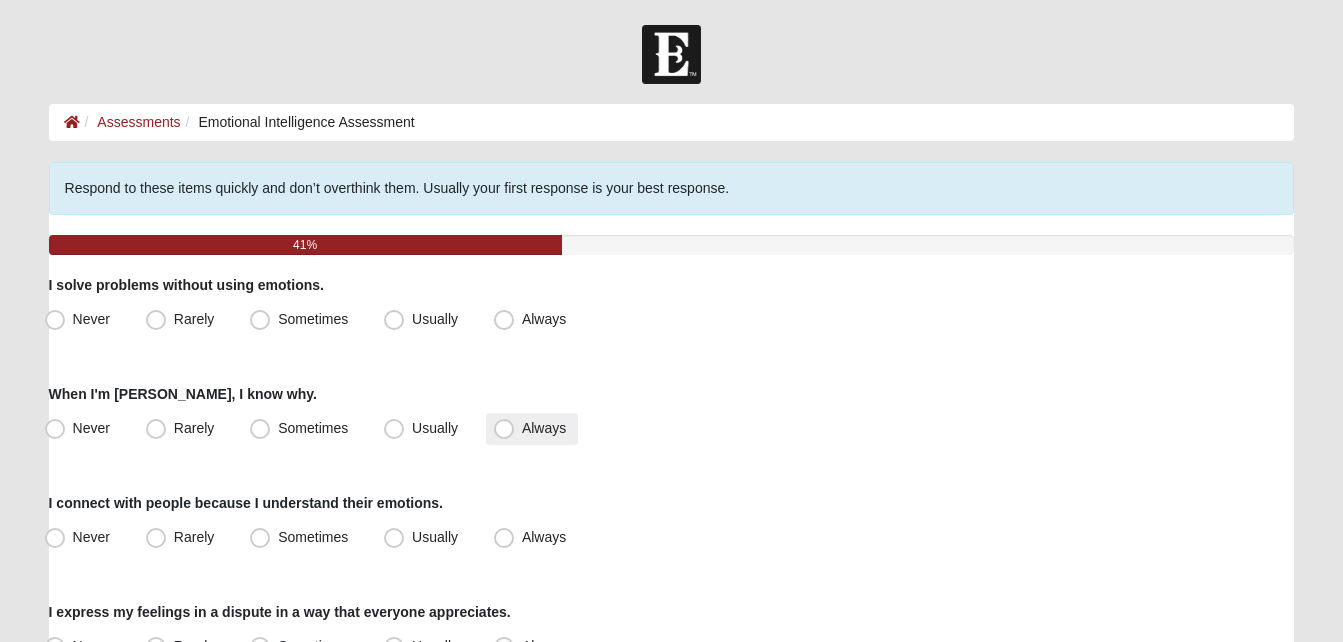 click on "Always" at bounding box center [532, 429] 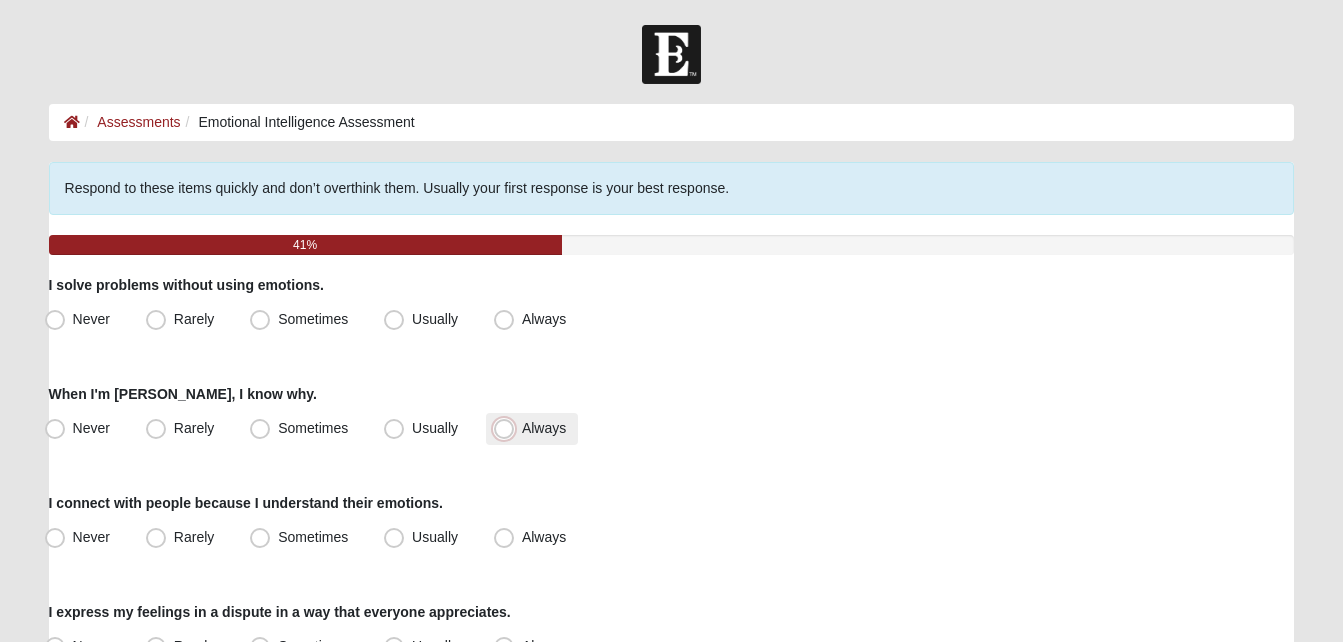 click on "Always" at bounding box center (508, 428) 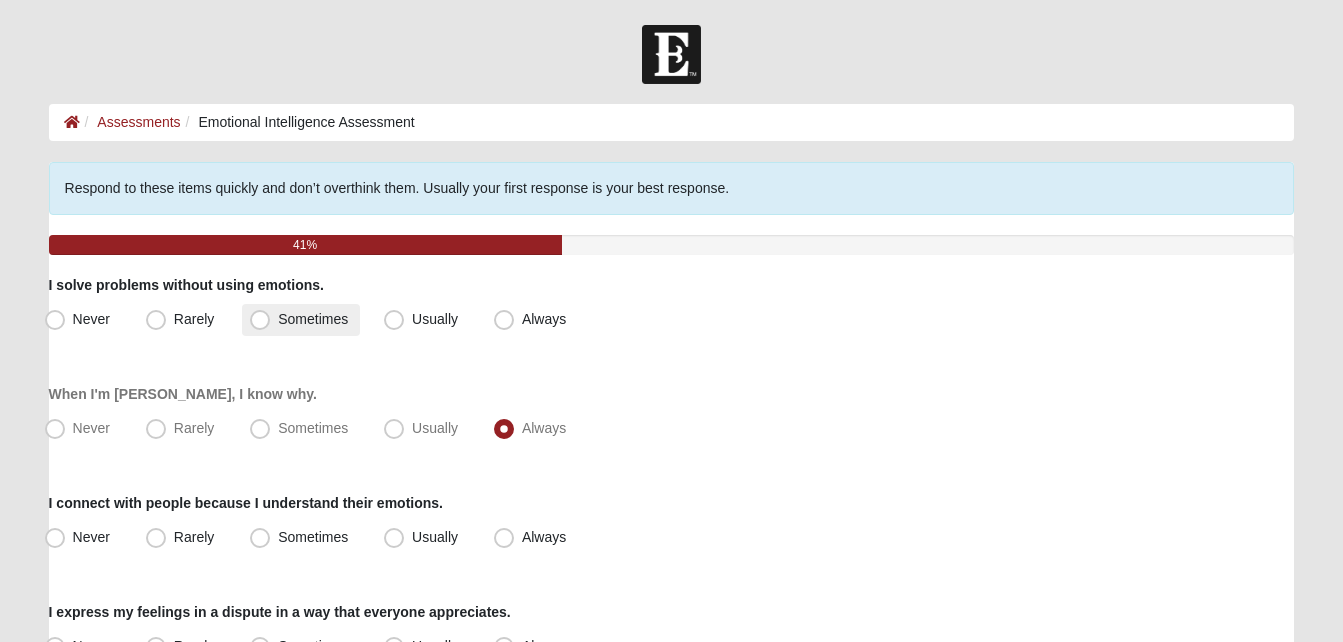 click on "Sometimes" at bounding box center [313, 319] 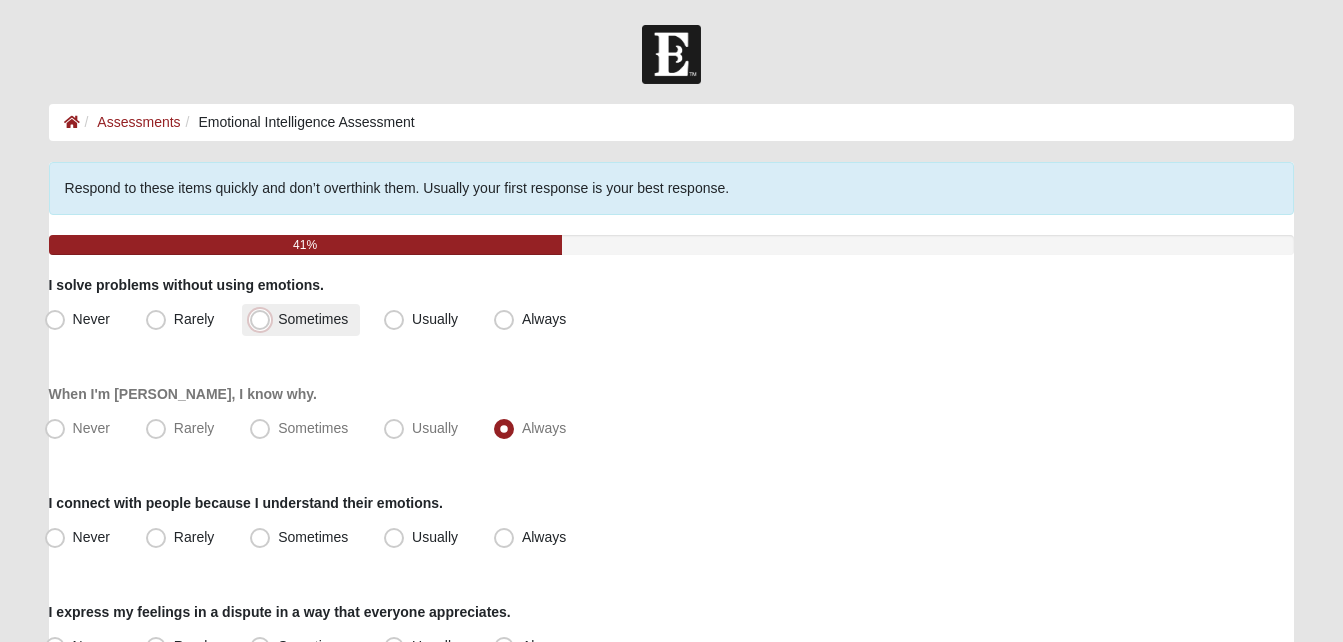 click on "Sometimes" at bounding box center [264, 319] 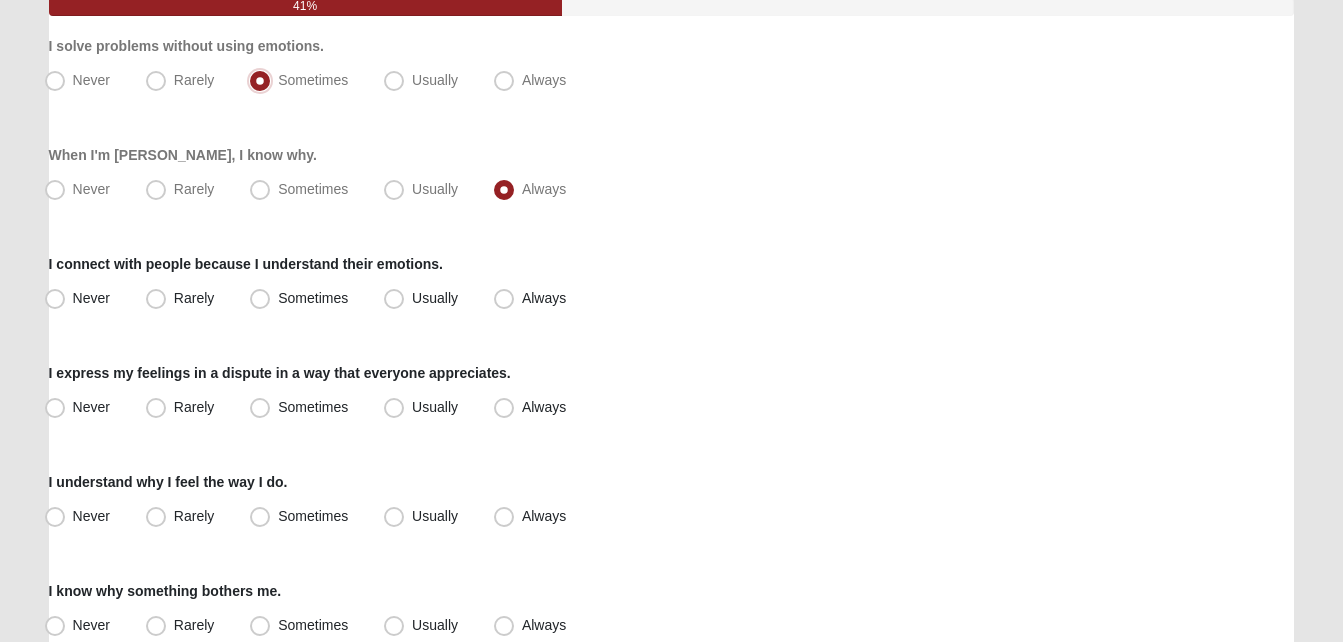 scroll, scrollTop: 298, scrollLeft: 0, axis: vertical 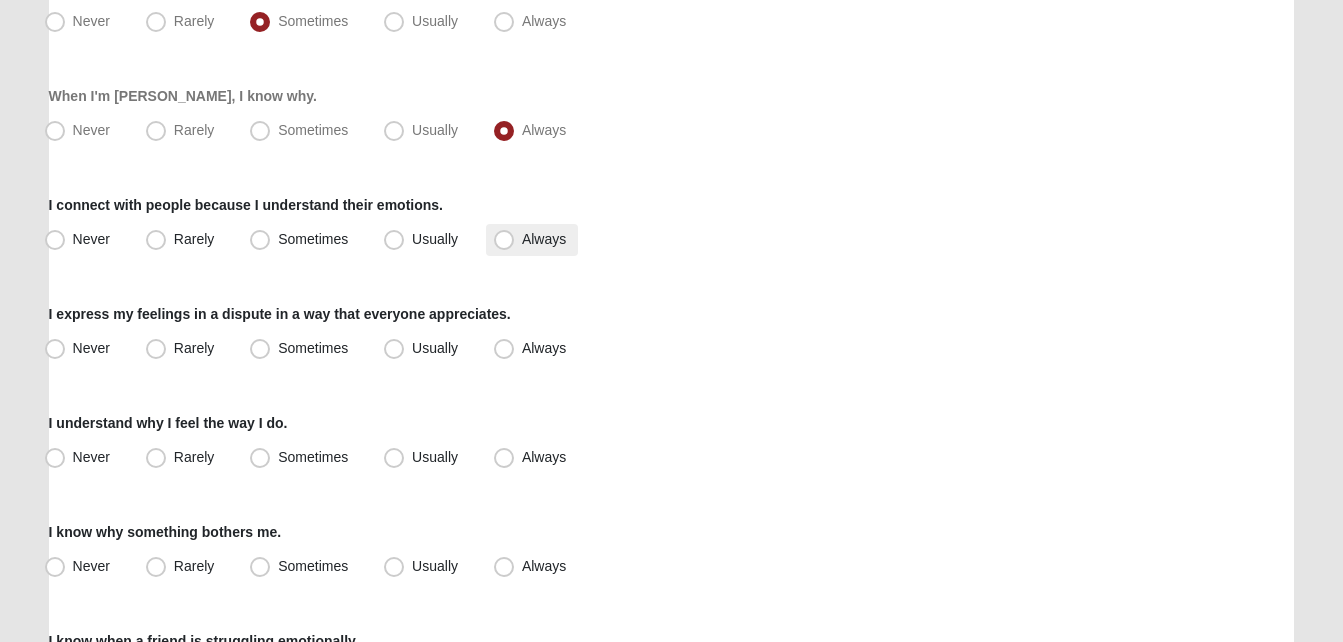 click on "Always" at bounding box center [544, 239] 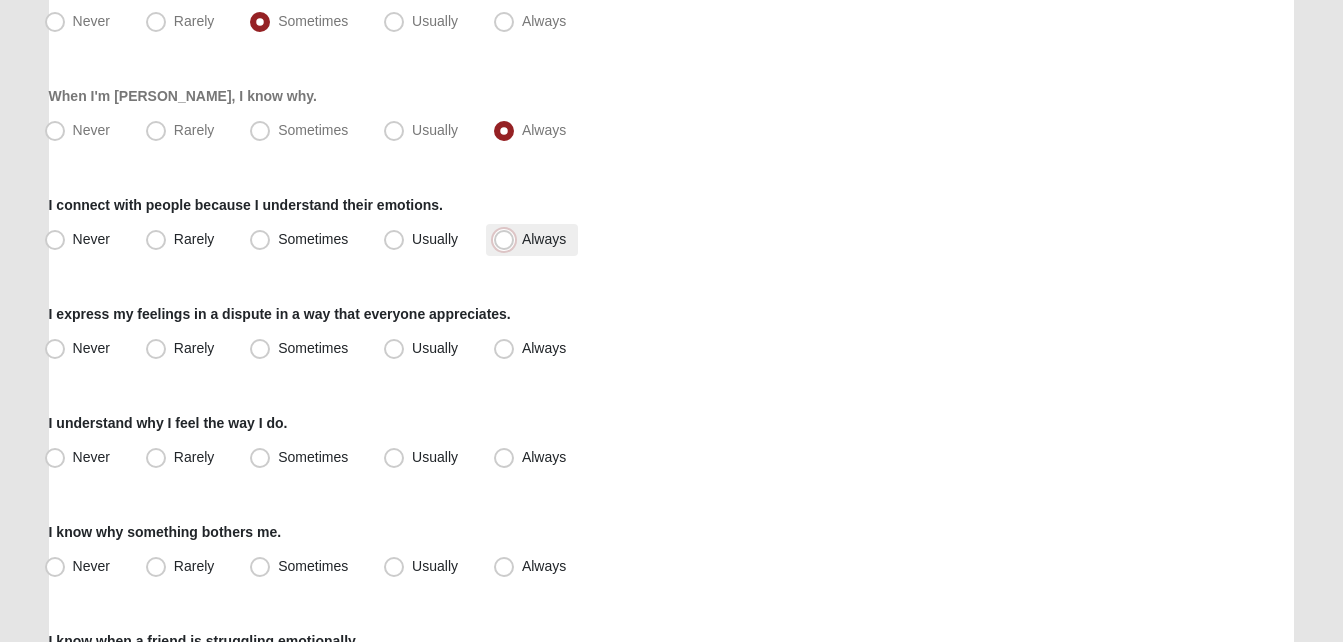 click on "Always" at bounding box center [508, 239] 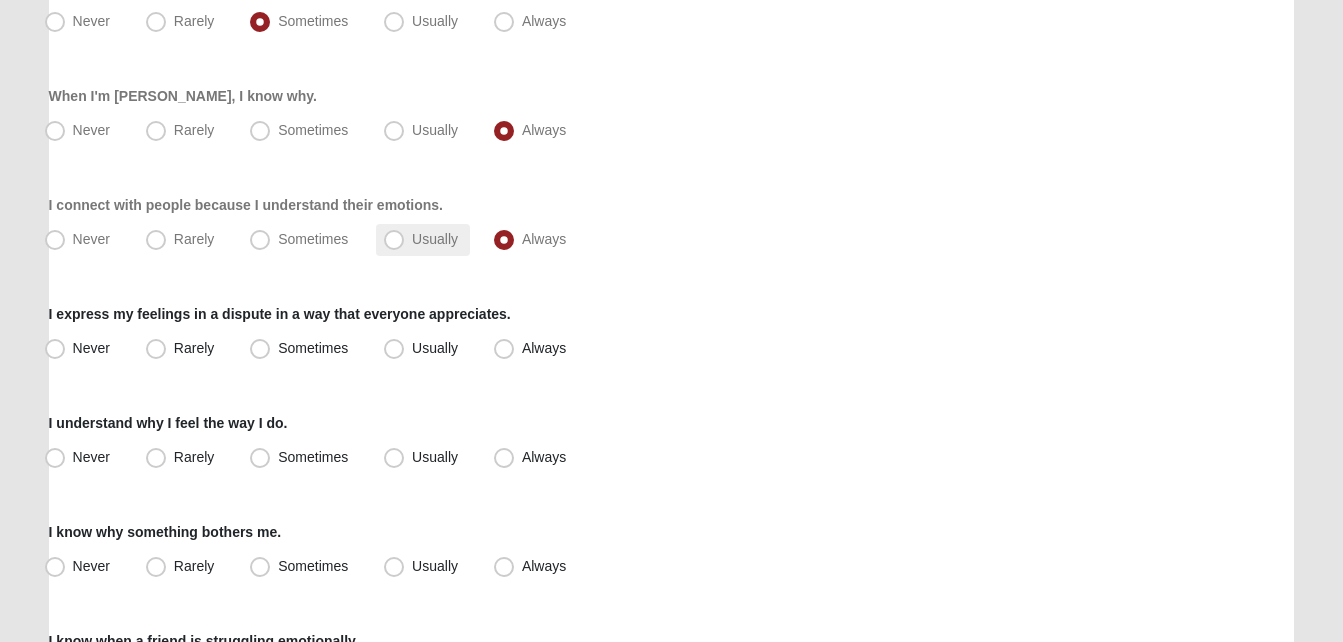 click on "Usually" at bounding box center (435, 239) 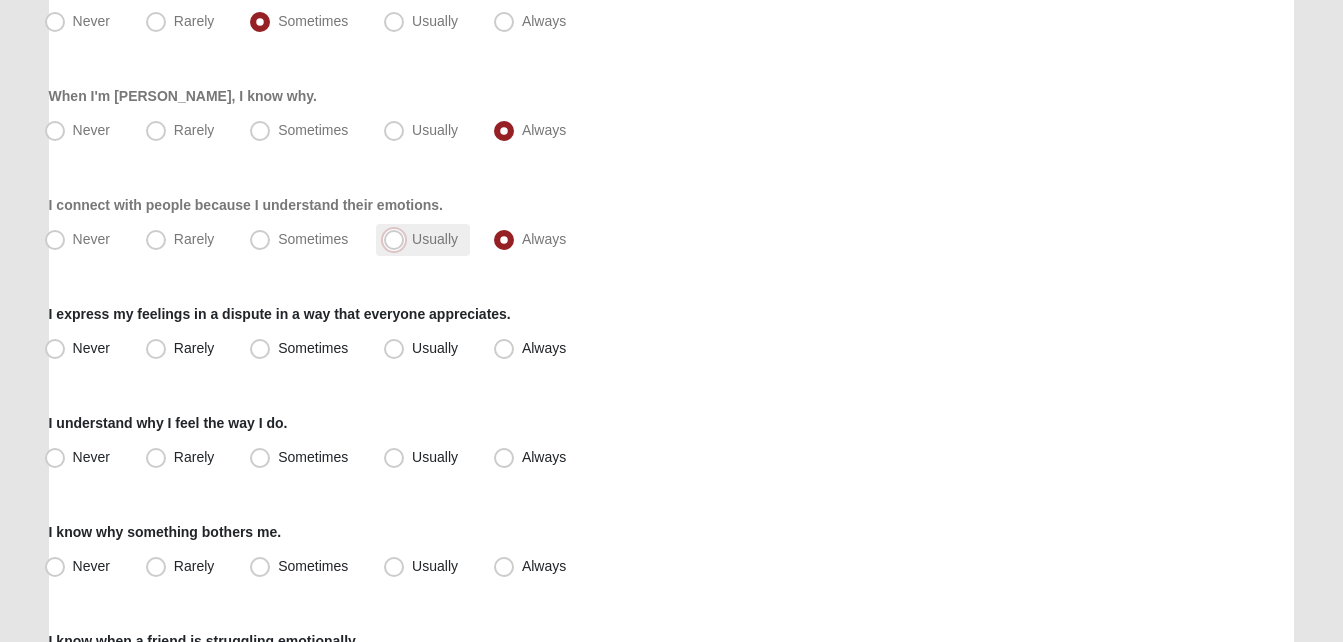 click on "Usually" at bounding box center [398, 239] 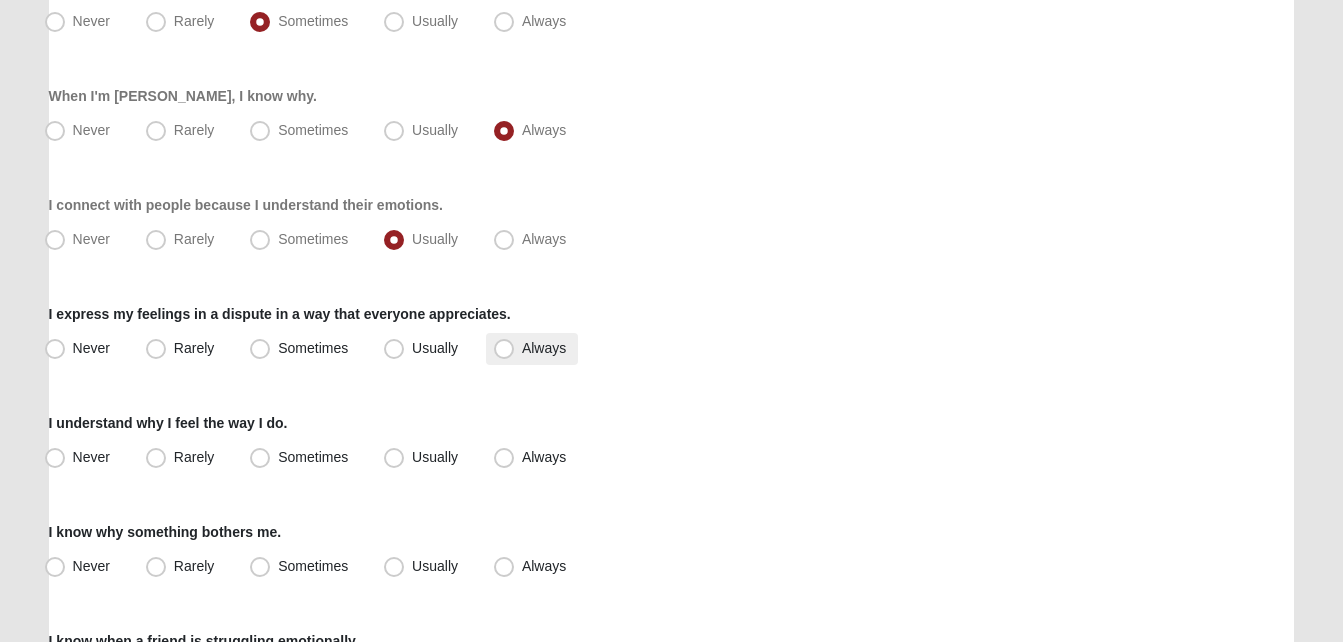 click on "Always" at bounding box center (544, 348) 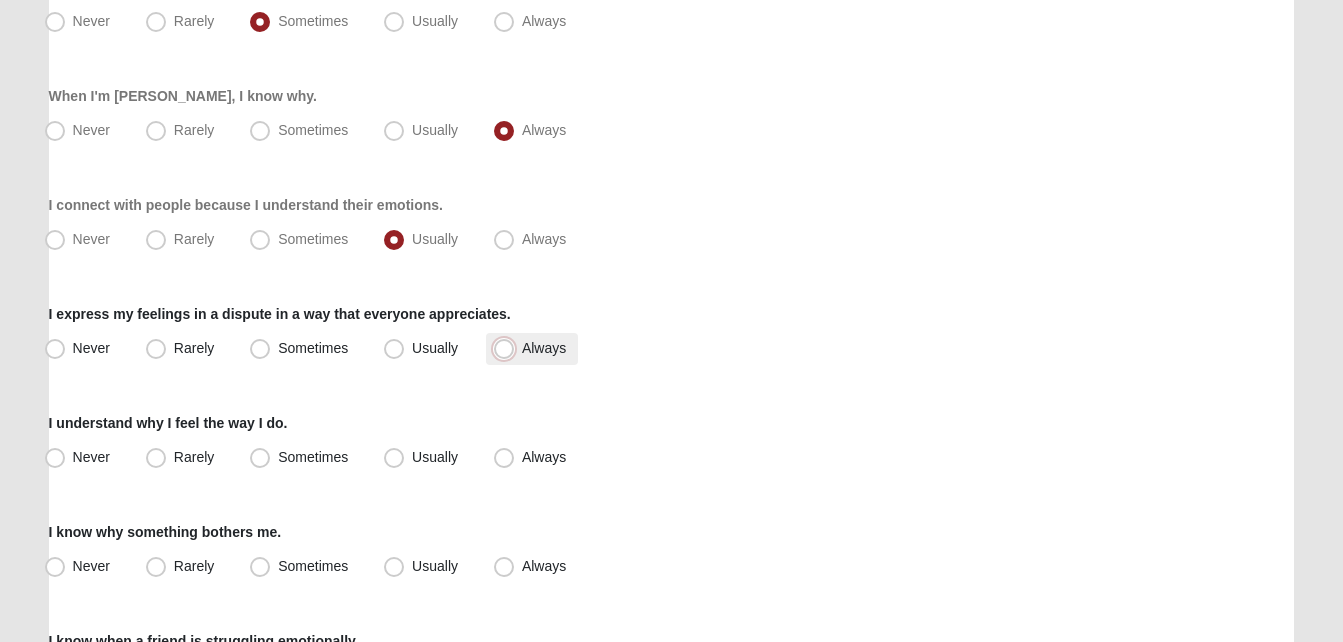 radio on "true" 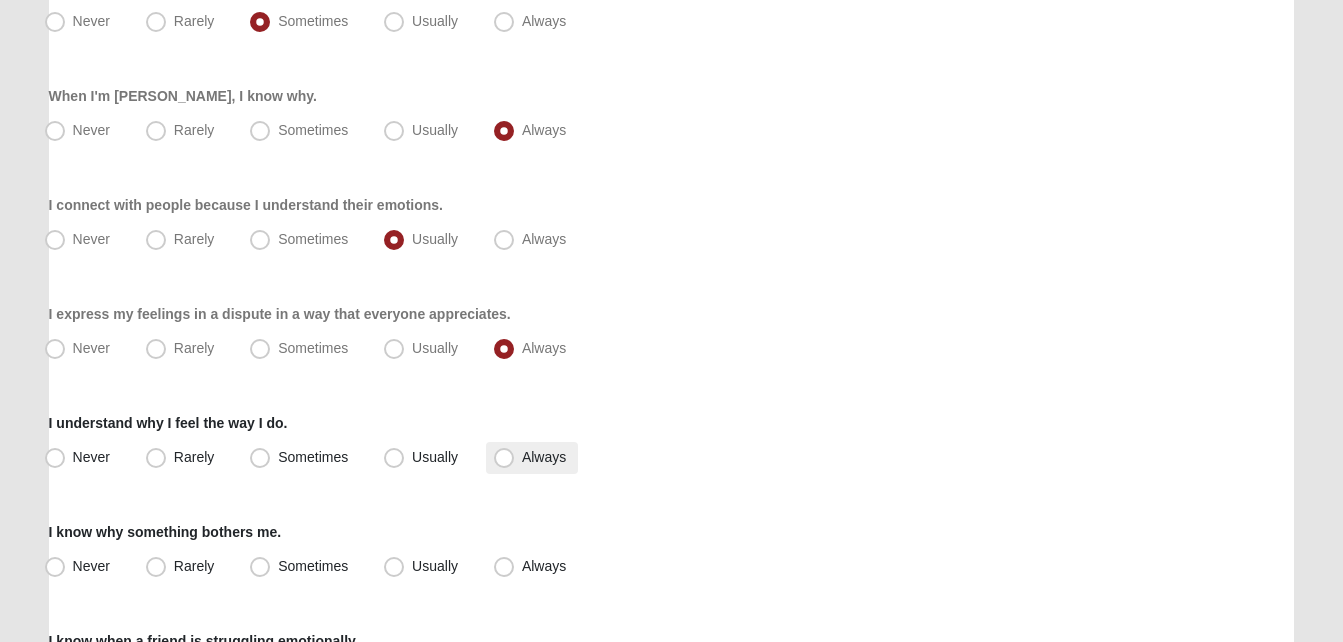 click on "Always" at bounding box center (544, 457) 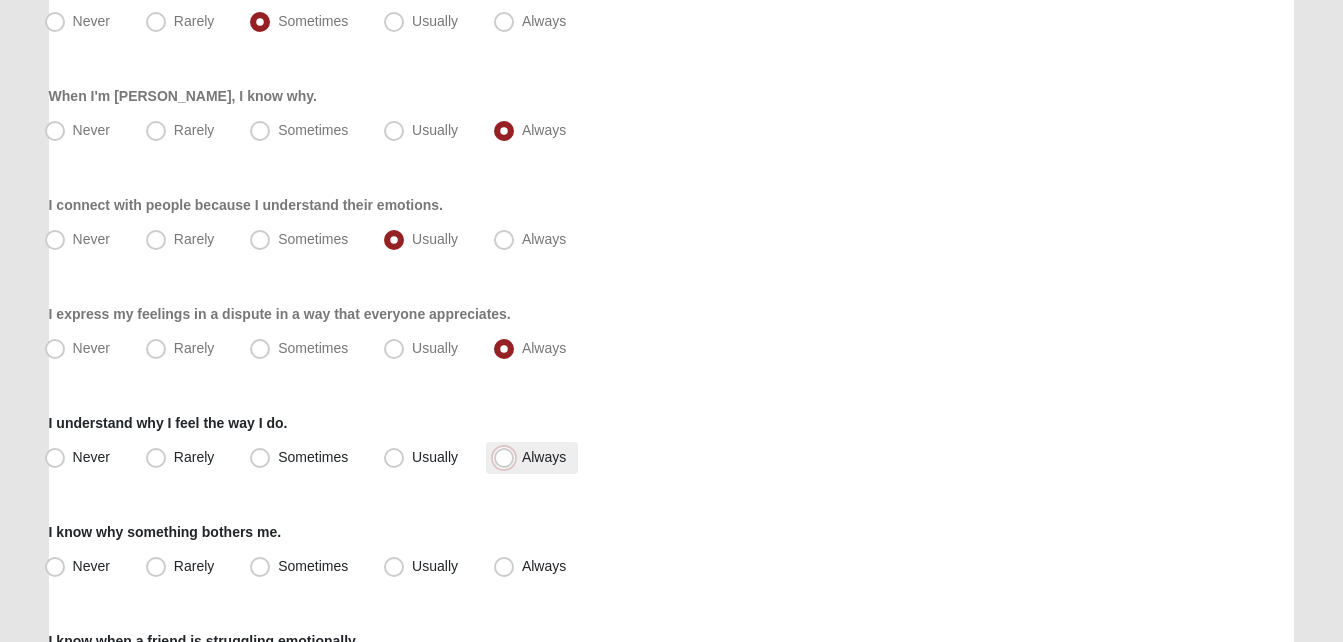 click on "Always" at bounding box center [508, 457] 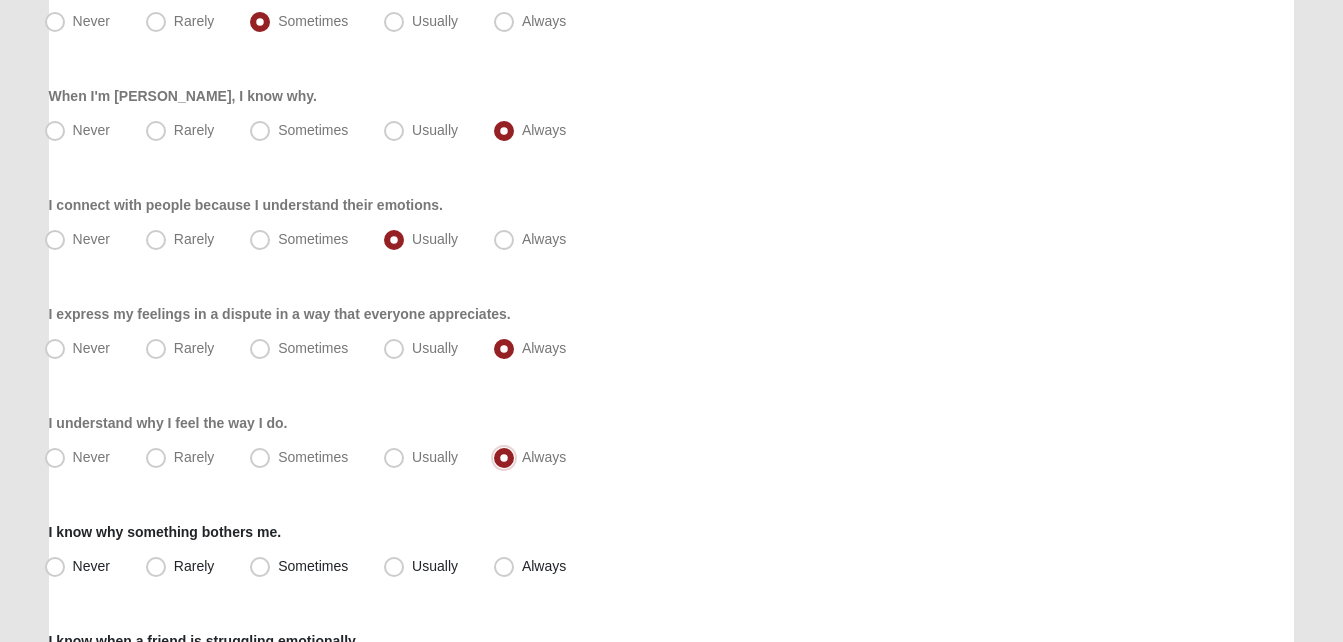 scroll, scrollTop: 525, scrollLeft: 0, axis: vertical 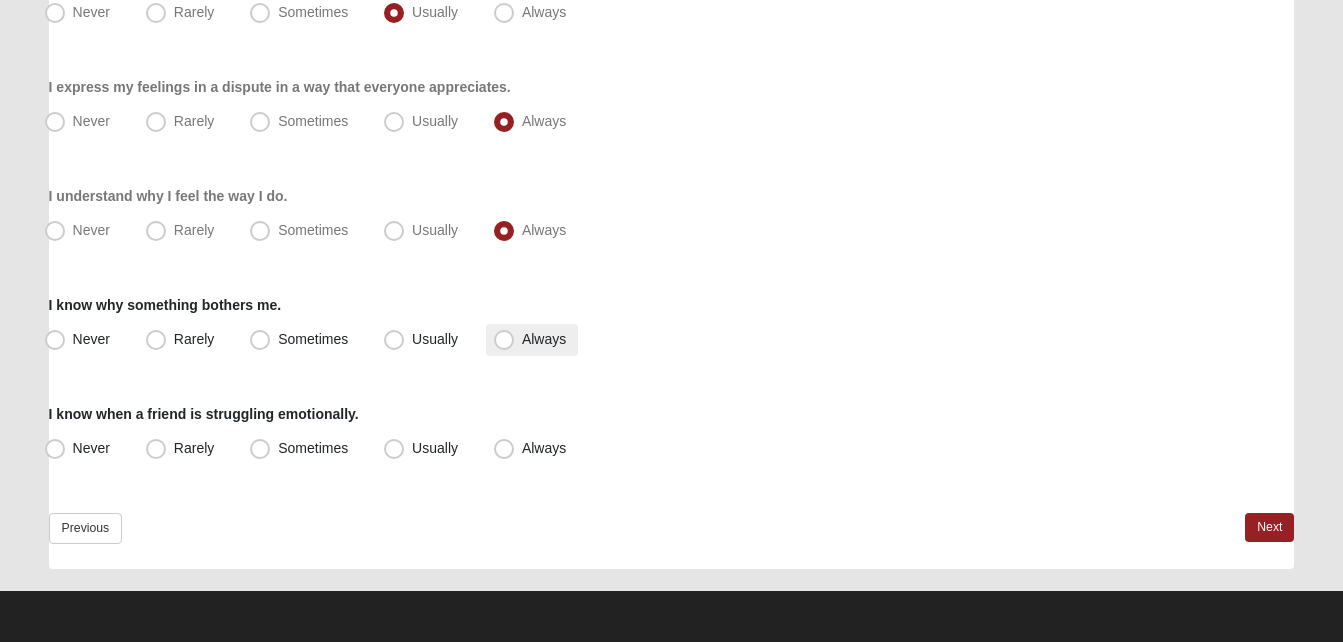 click on "Always" at bounding box center [532, 340] 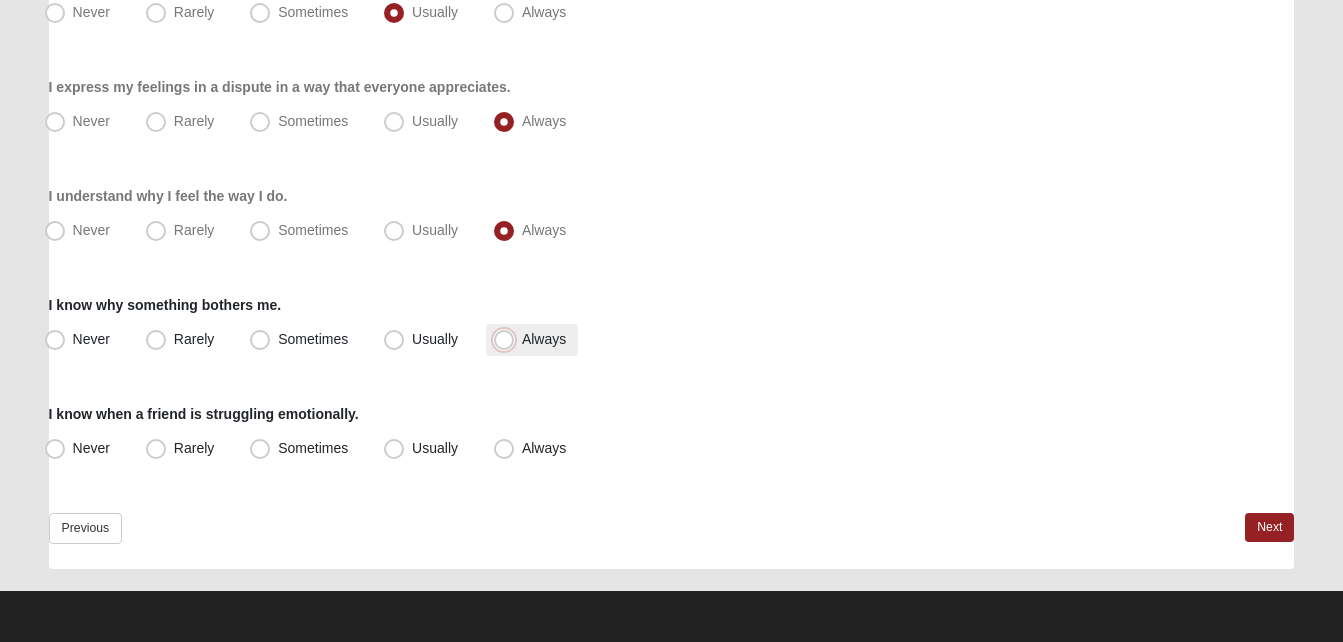 radio on "true" 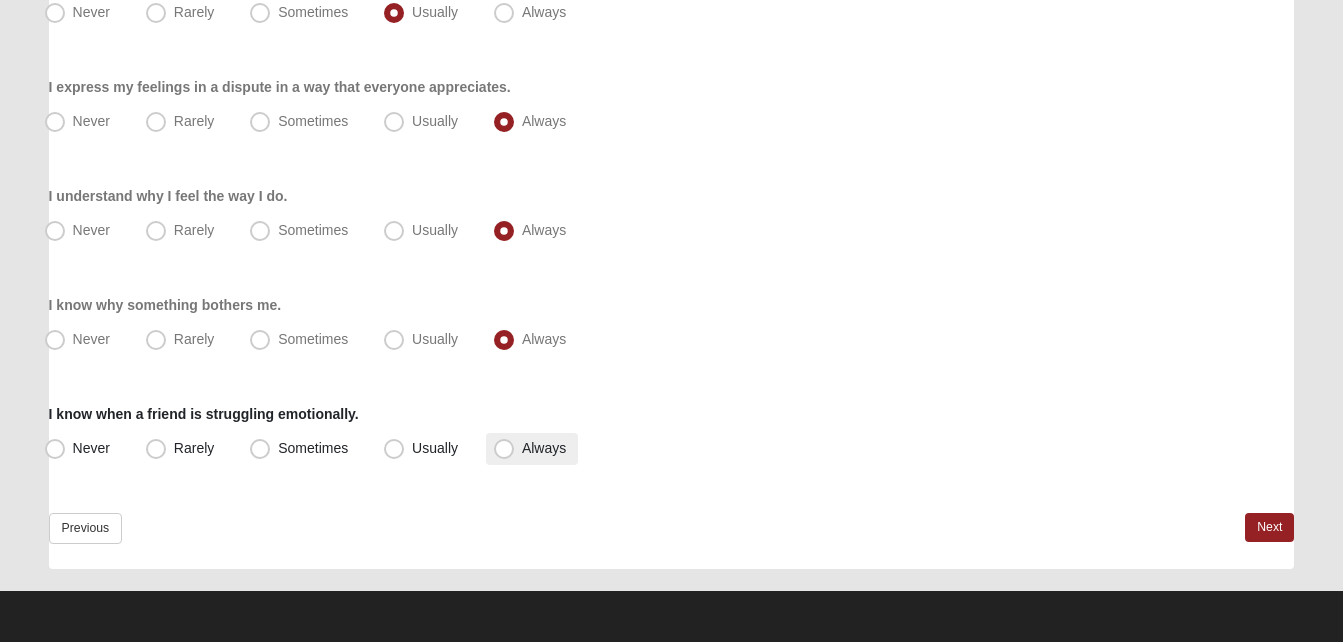 click on "Always" at bounding box center [544, 448] 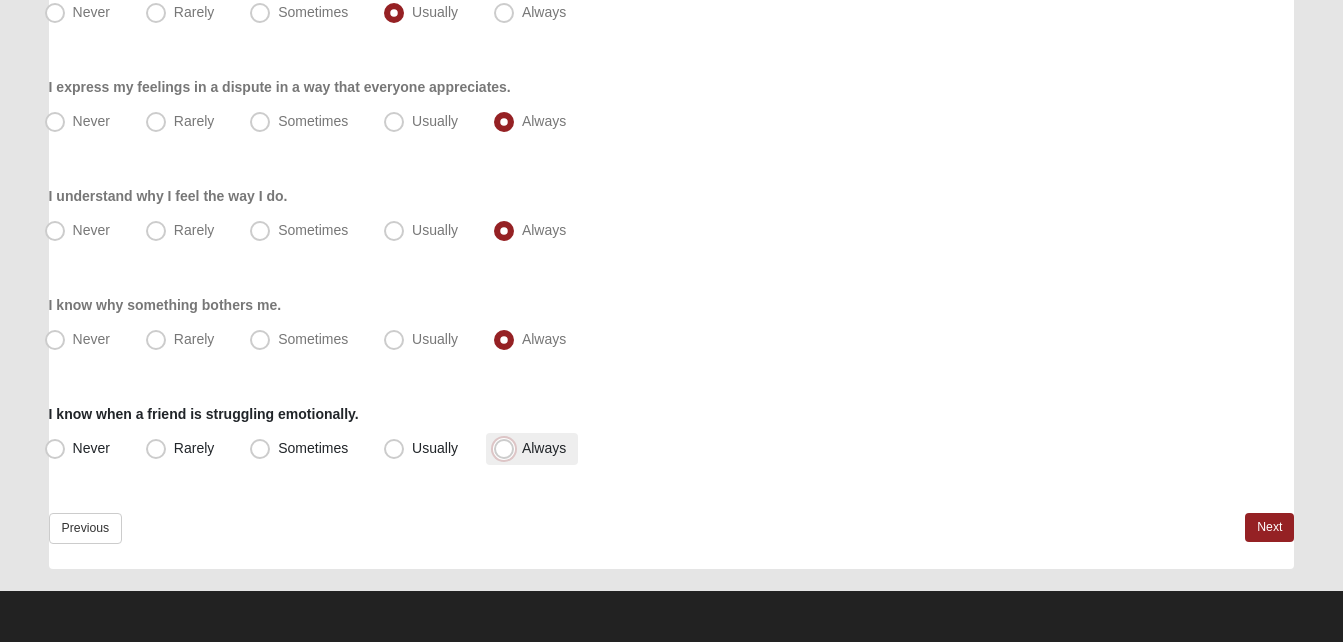 click on "Always" at bounding box center (508, 448) 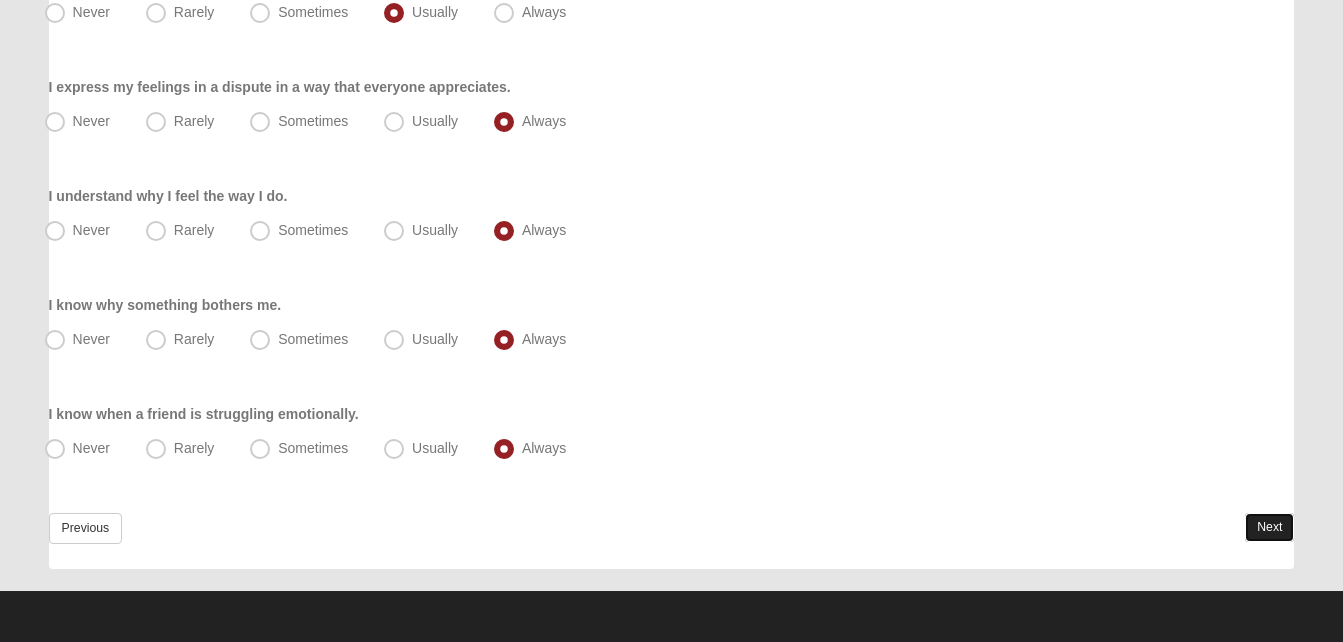 click on "Next" at bounding box center [1269, 527] 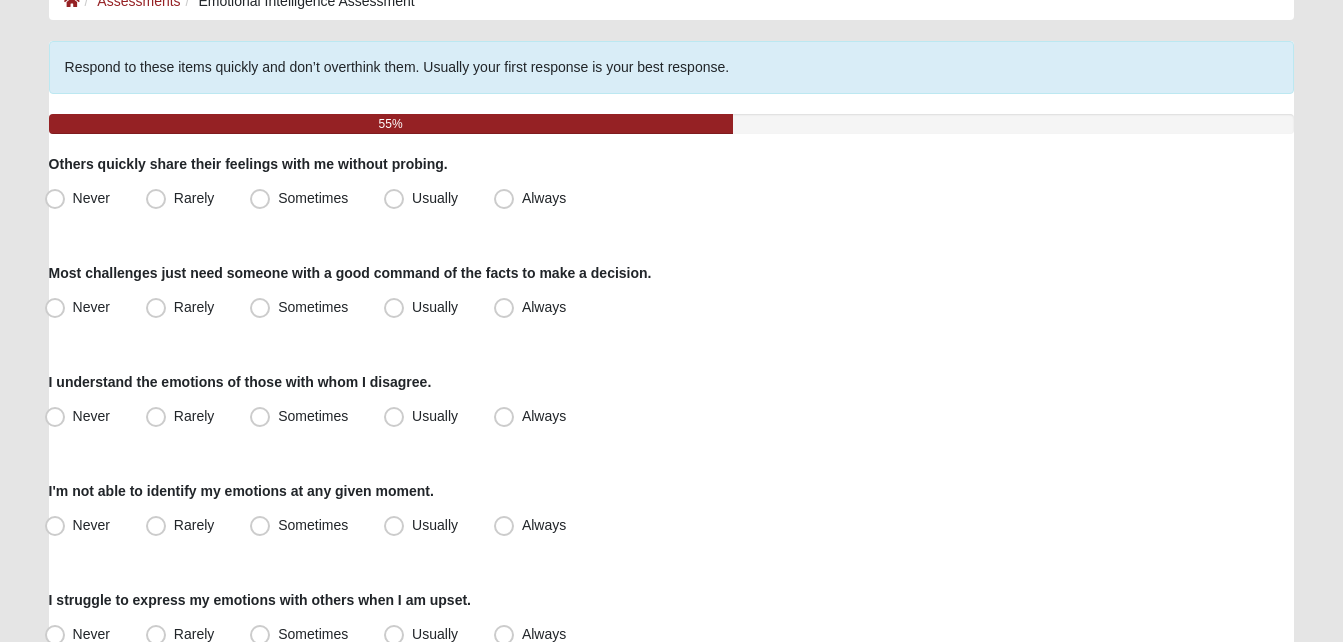 scroll, scrollTop: 119, scrollLeft: 0, axis: vertical 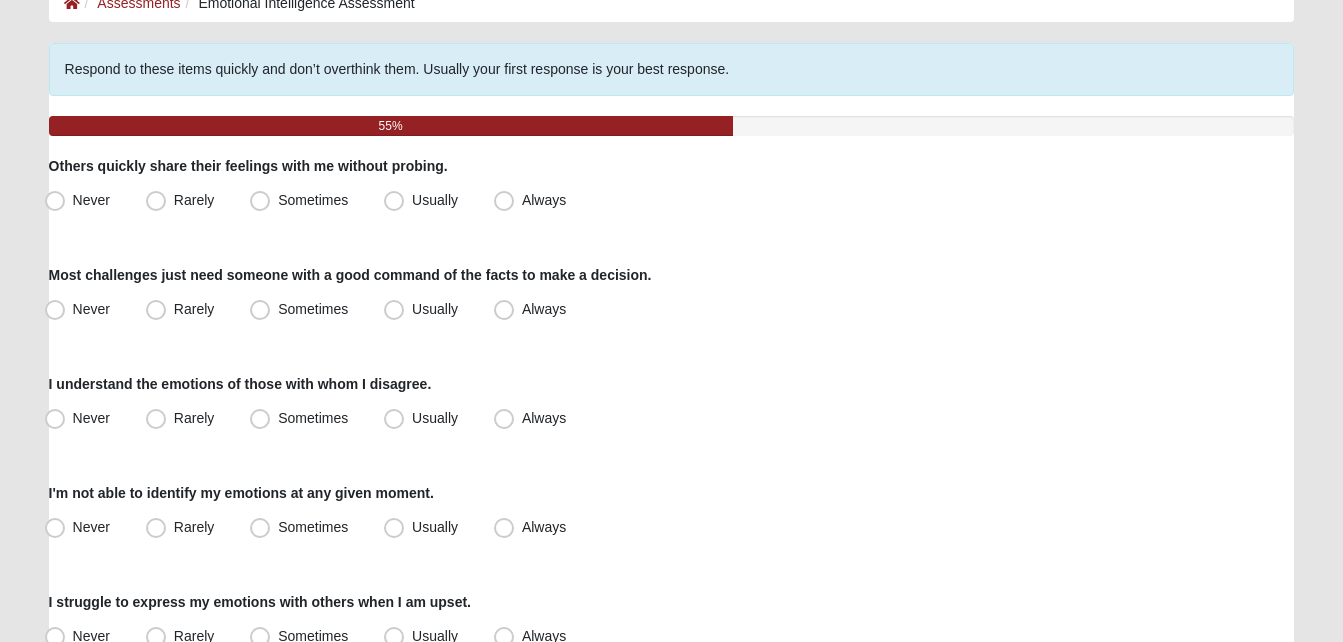 click on "Others quickly share their feelings with me without probing." at bounding box center [248, 166] 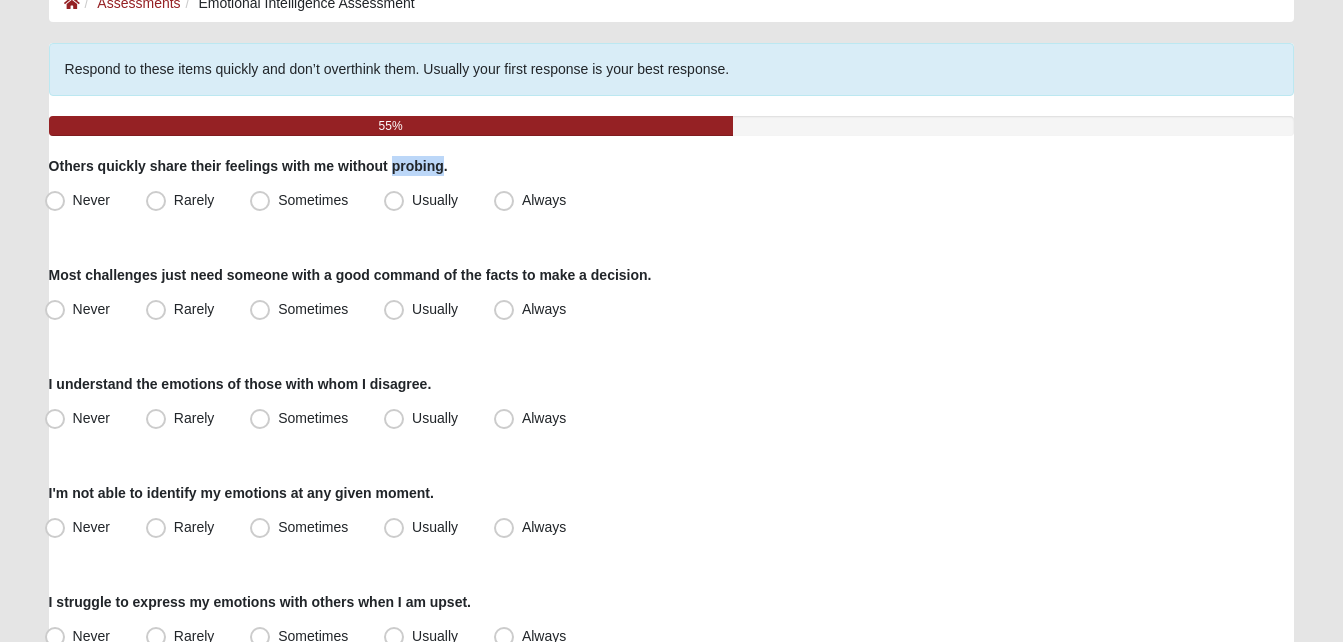 click on "Others quickly share their feelings with me without probing." at bounding box center [248, 166] 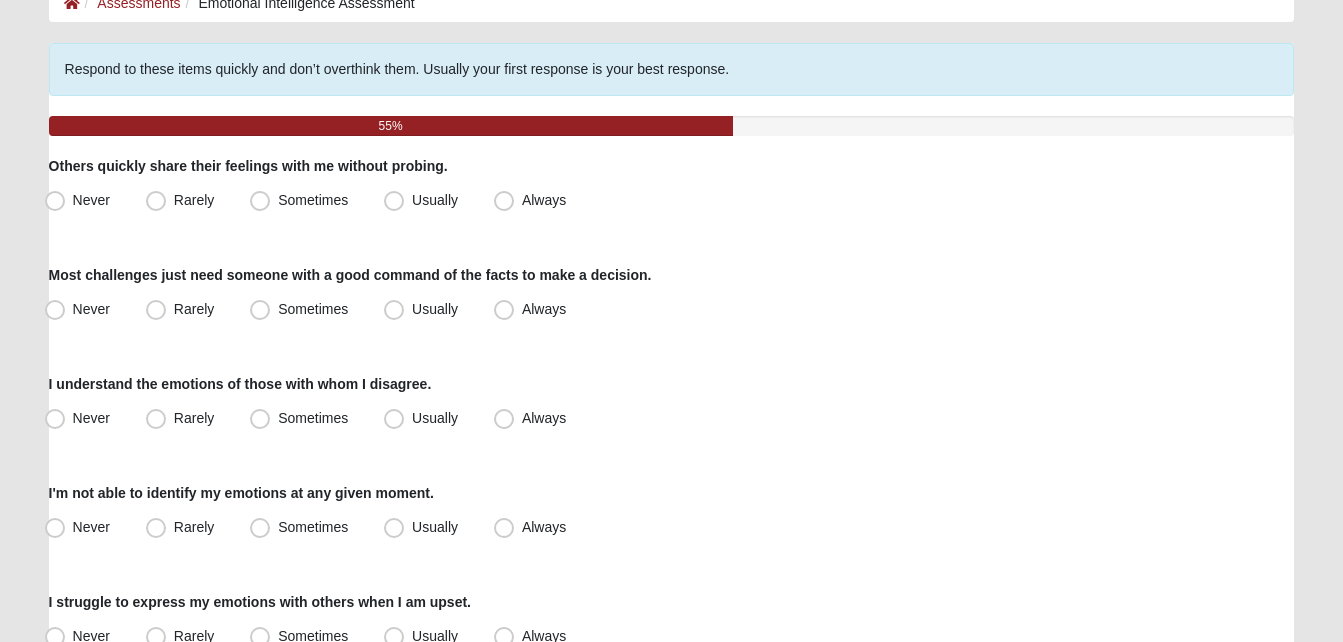 click on "Respond to these items quickly and don’t overthink them. Usually your first response is your best response.
55%
Others quickly share their feelings with me without probing.
Never
Rarely
Sometimes
Usually
Always
Most challenges just need someone with a good command of the facts to make a decision.
Never
Rarely" at bounding box center (672, 509) 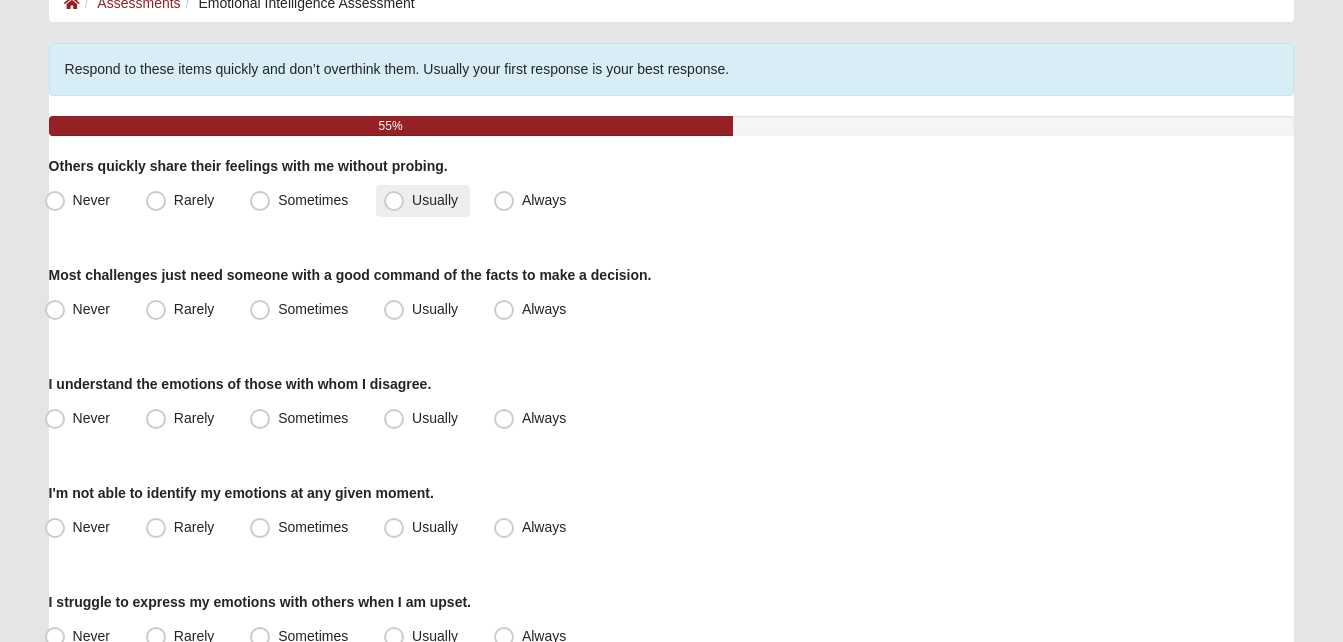 click on "Usually" at bounding box center [423, 201] 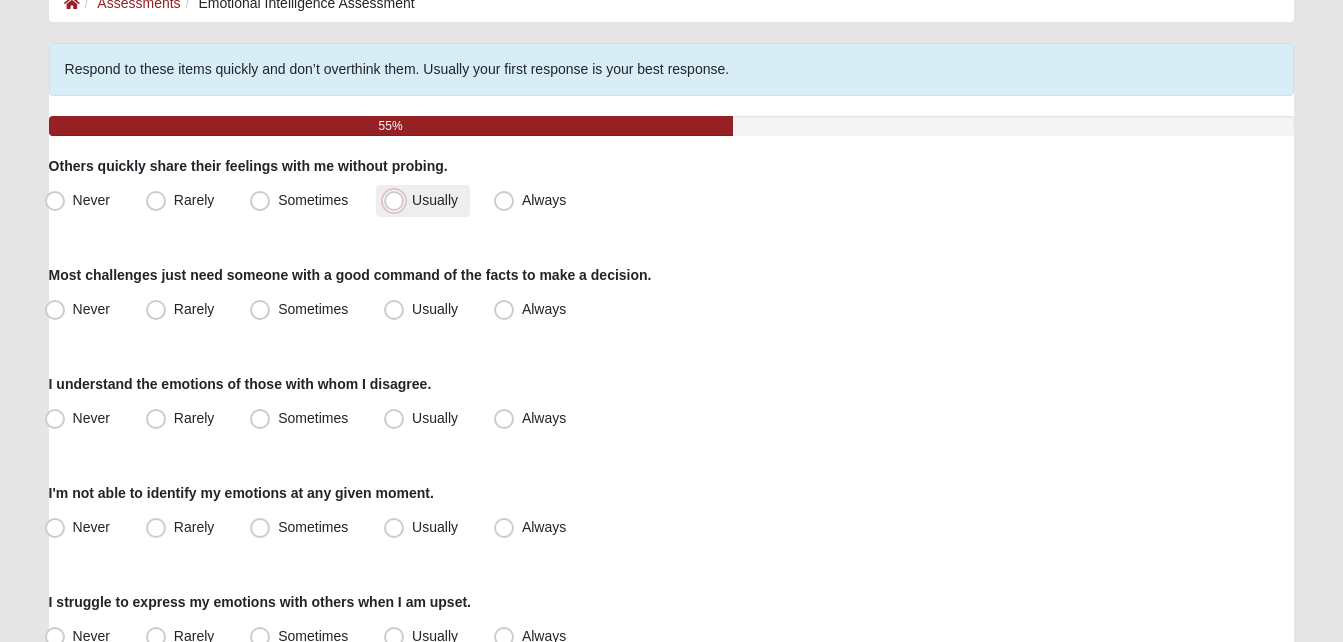 click on "Usually" at bounding box center (398, 200) 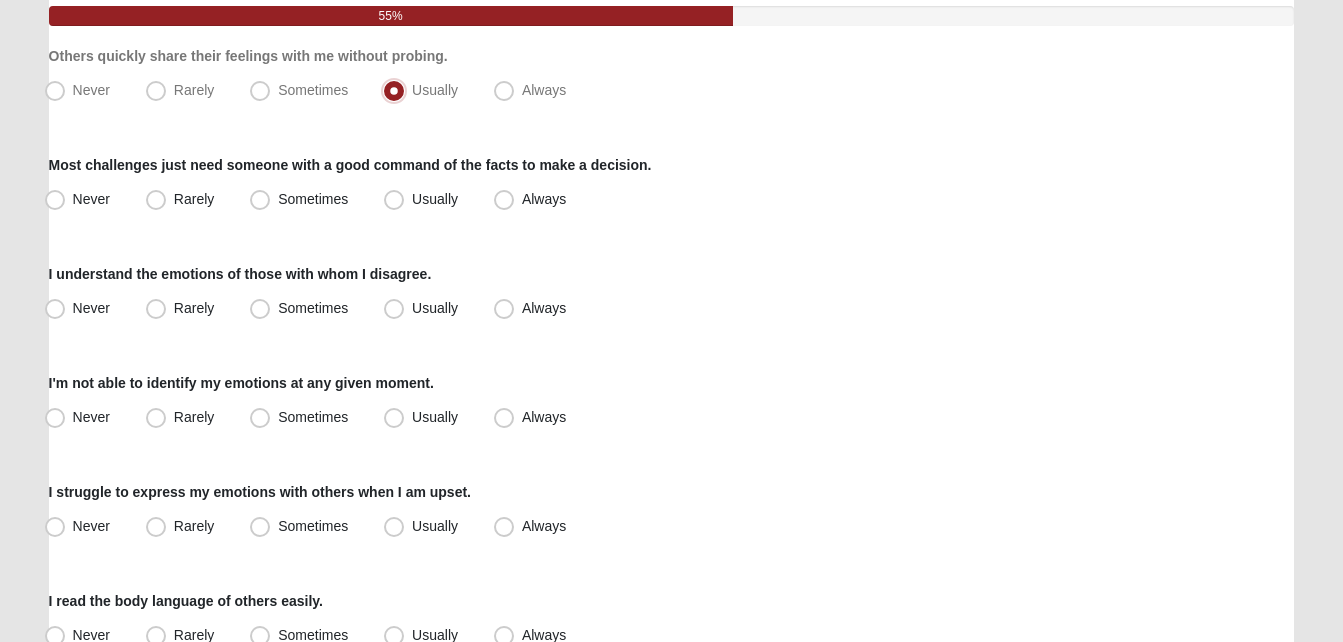scroll, scrollTop: 241, scrollLeft: 0, axis: vertical 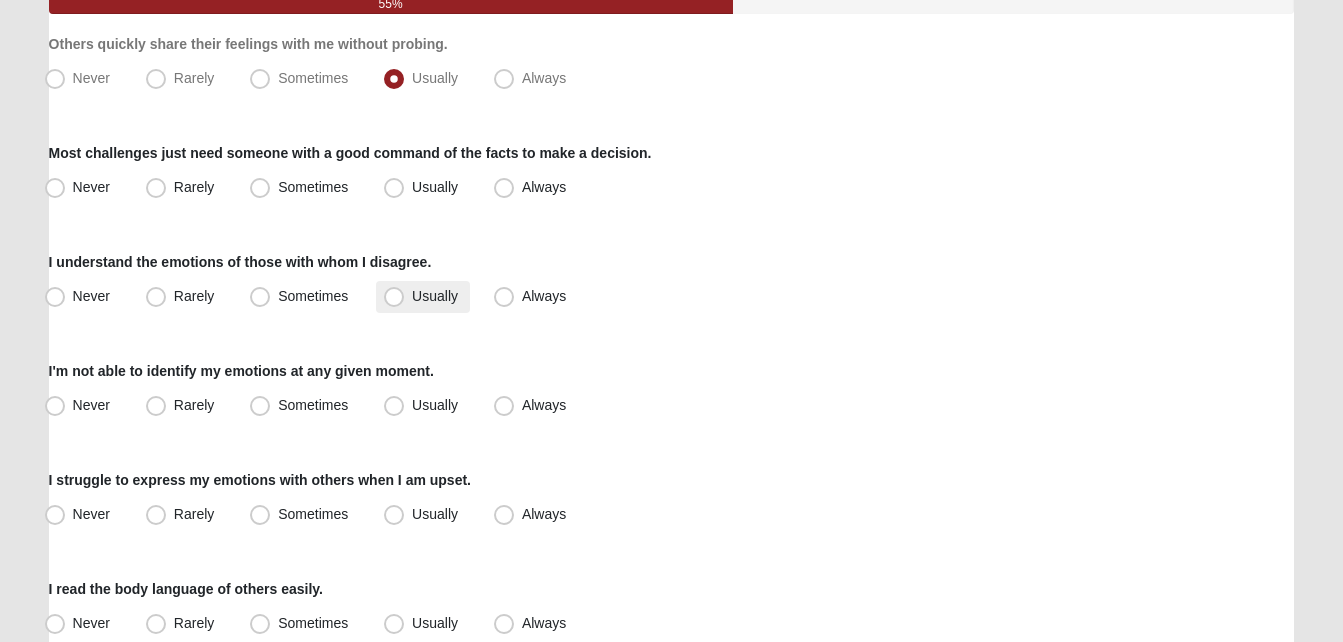 click on "Usually" at bounding box center [435, 296] 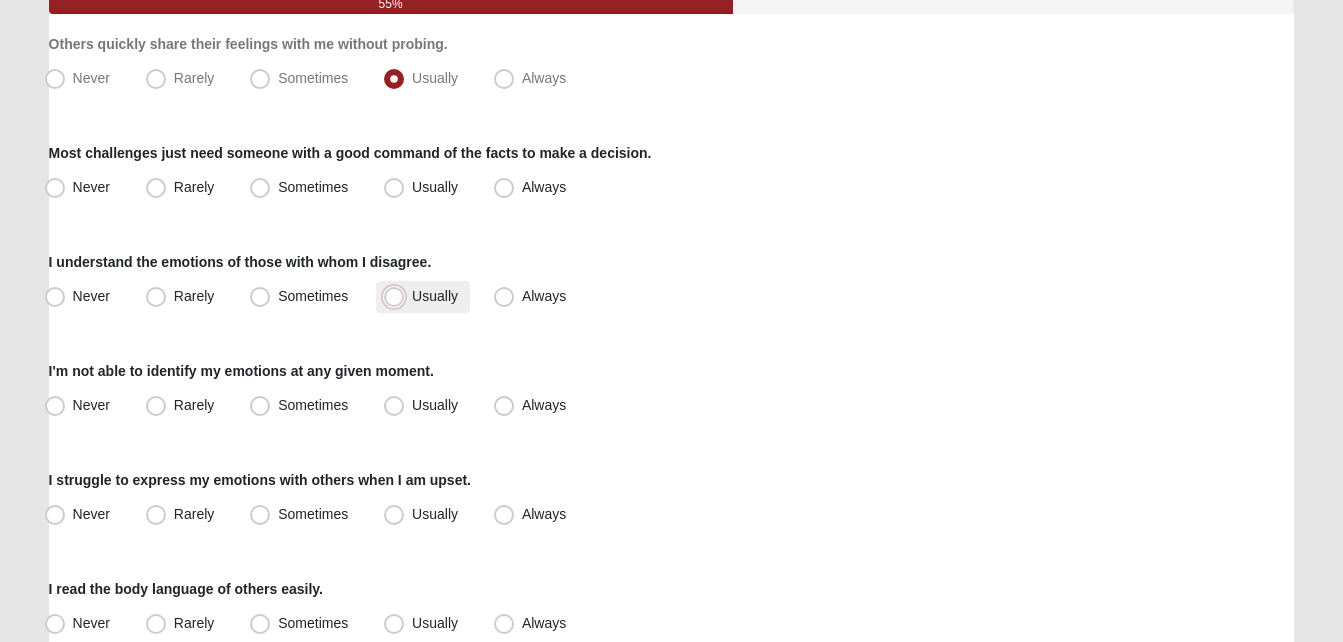 radio on "true" 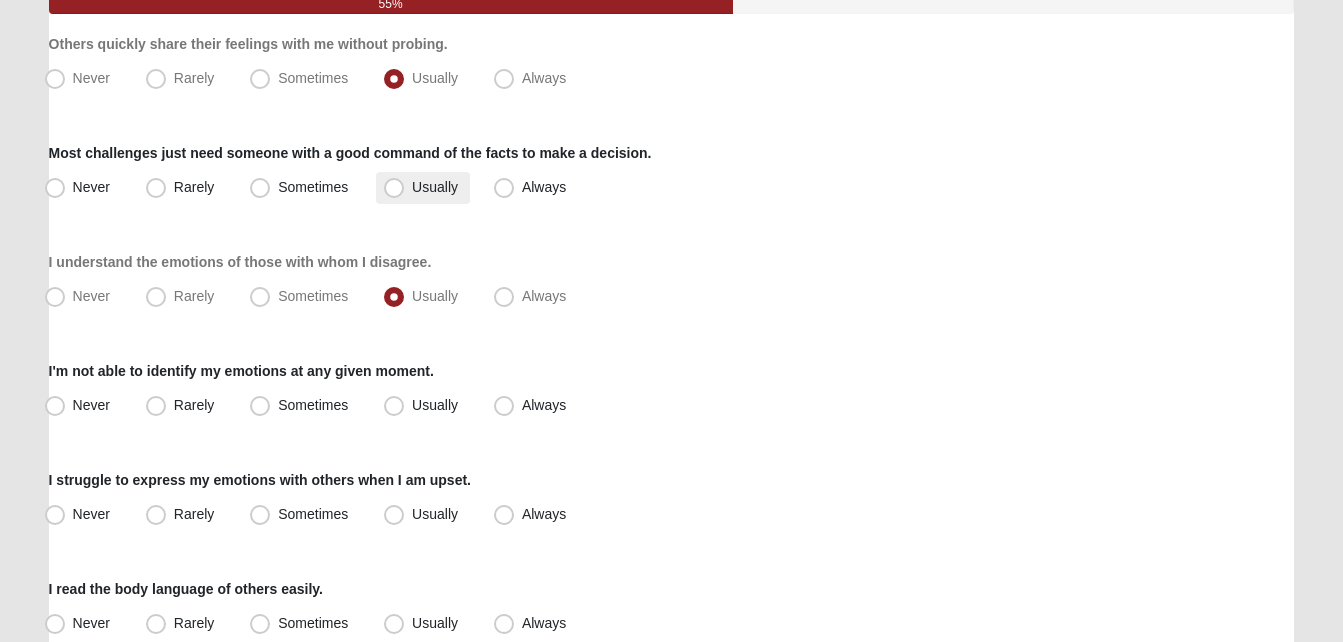 click on "Usually" at bounding box center [435, 187] 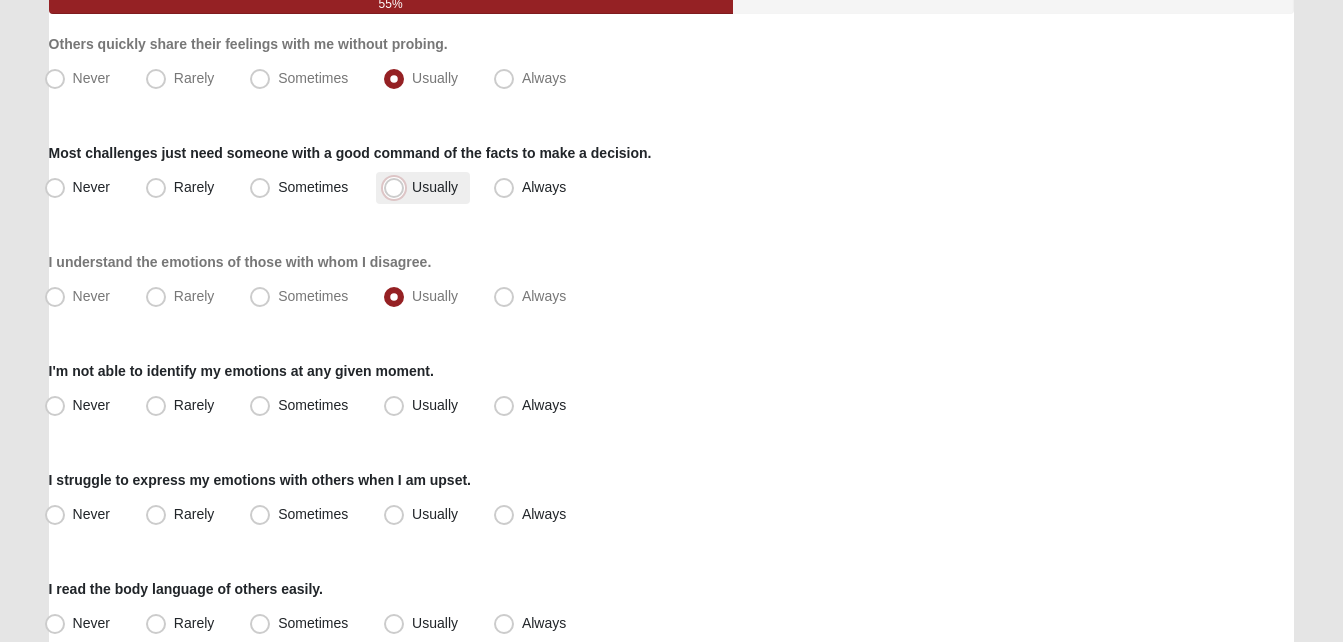 click on "Usually" at bounding box center [398, 187] 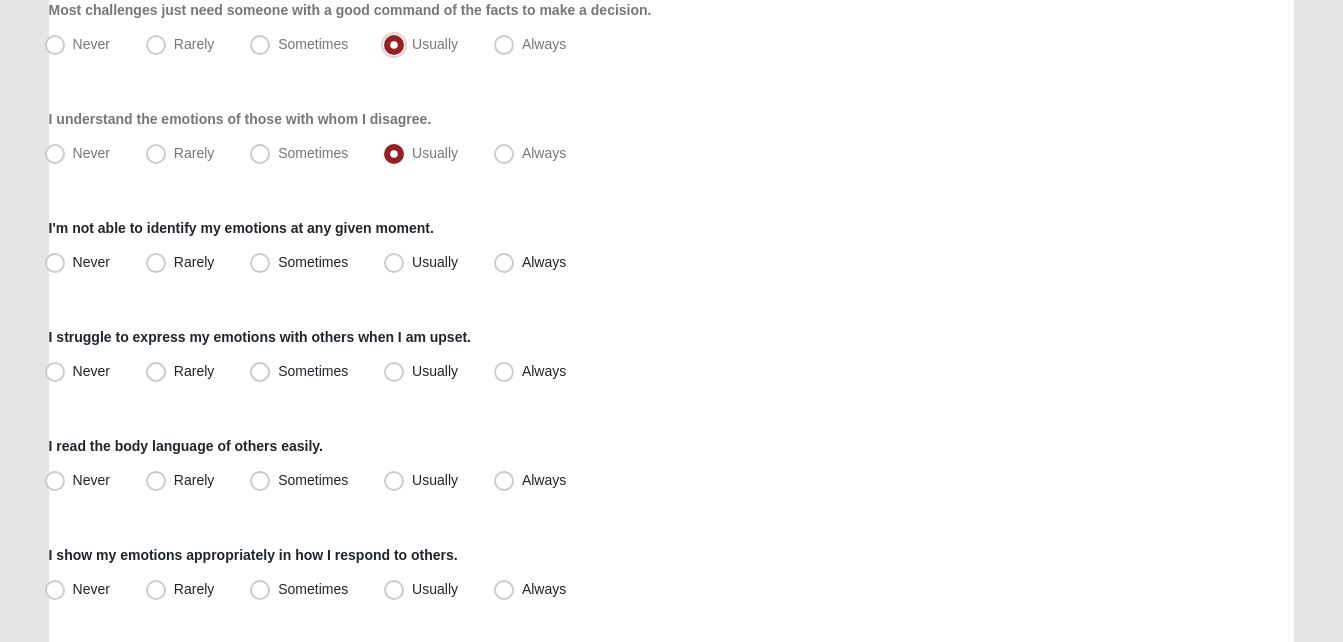 scroll, scrollTop: 386, scrollLeft: 0, axis: vertical 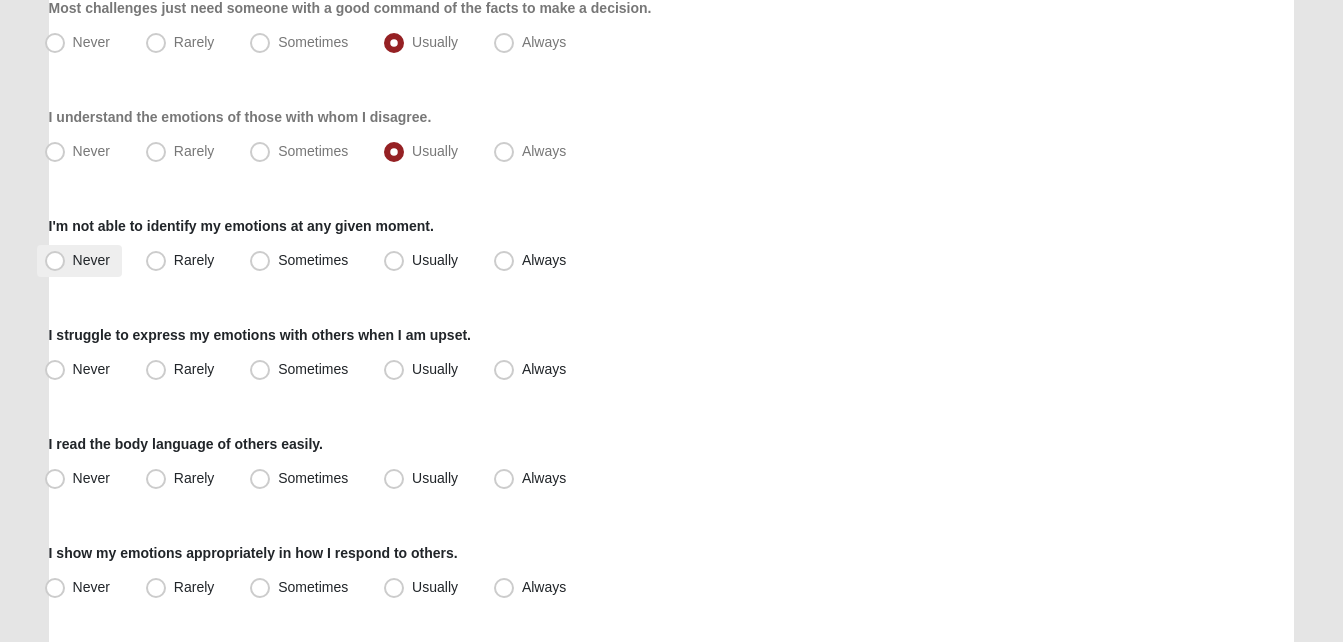 click on "Never" at bounding box center [91, 260] 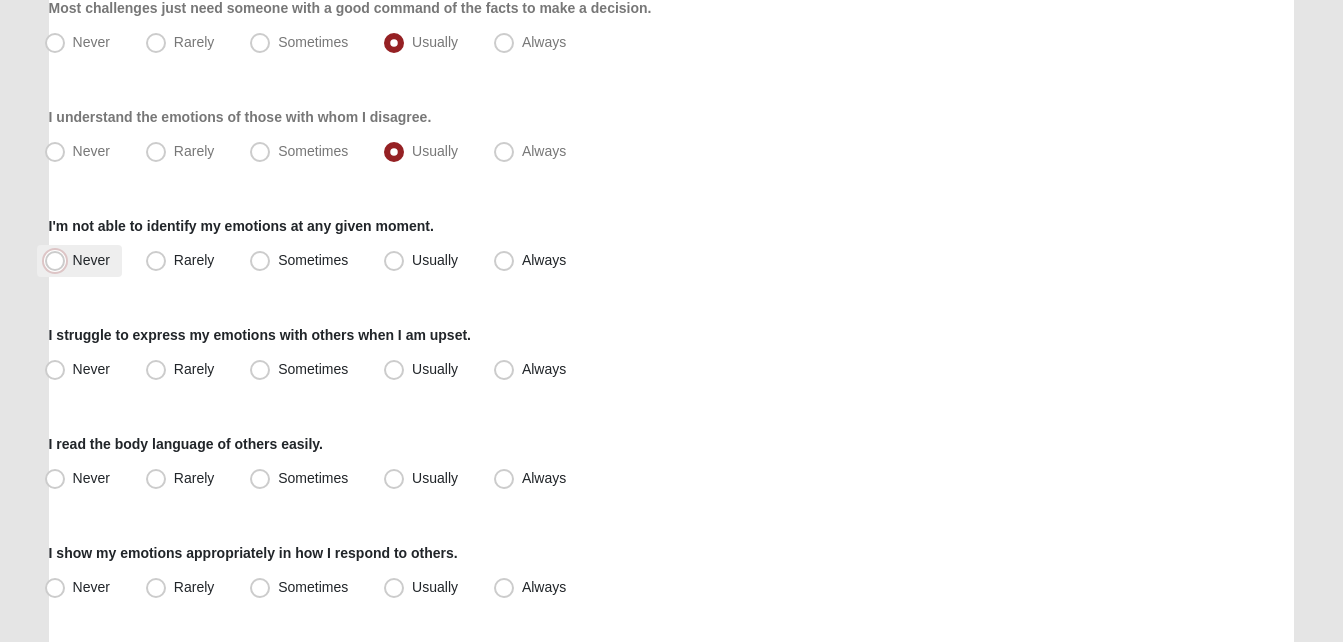 radio on "true" 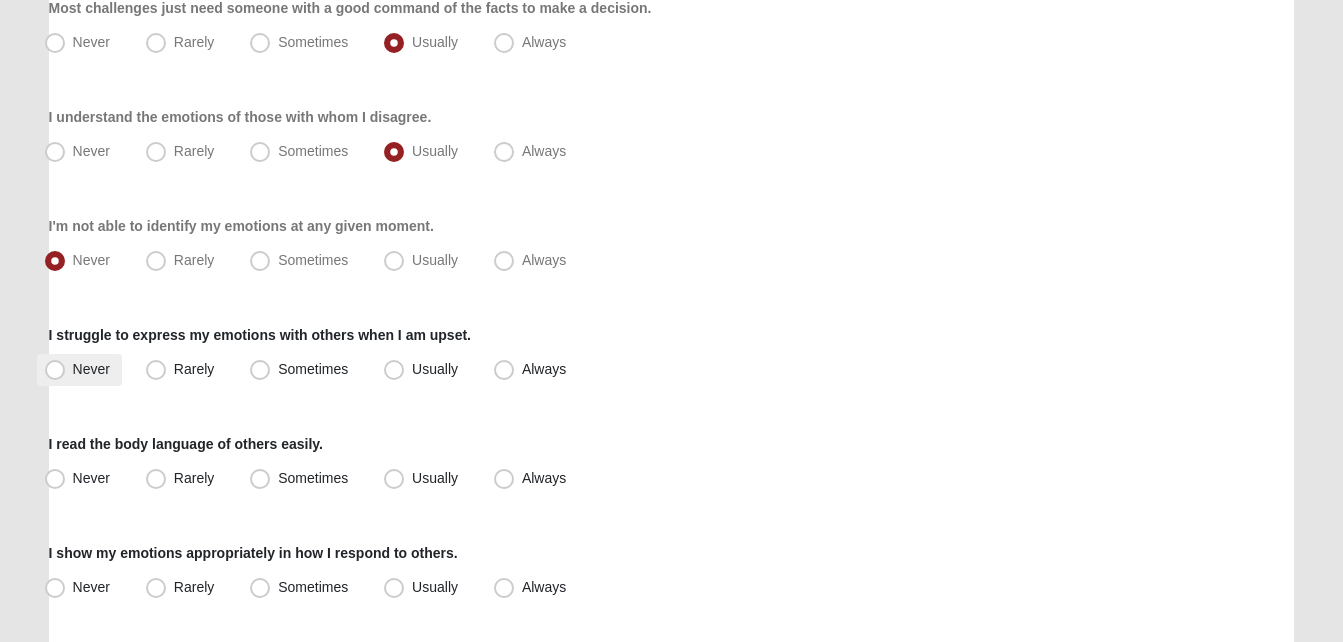click on "Never" at bounding box center [79, 370] 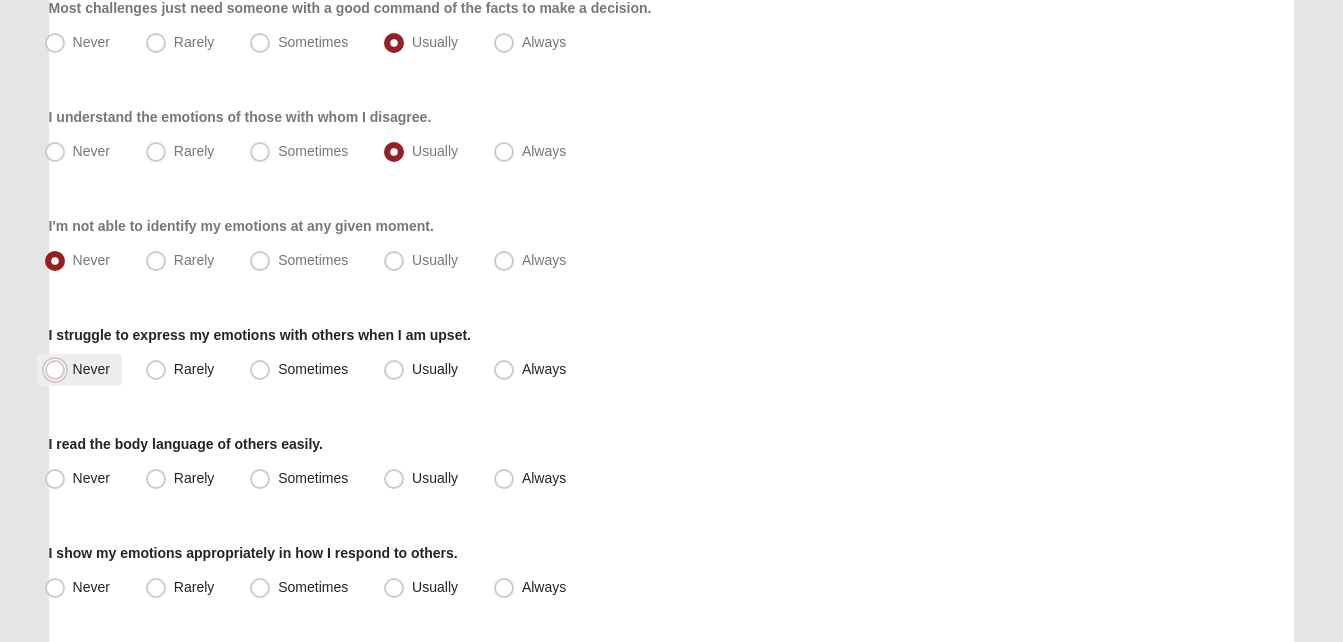 click on "Never" at bounding box center (59, 369) 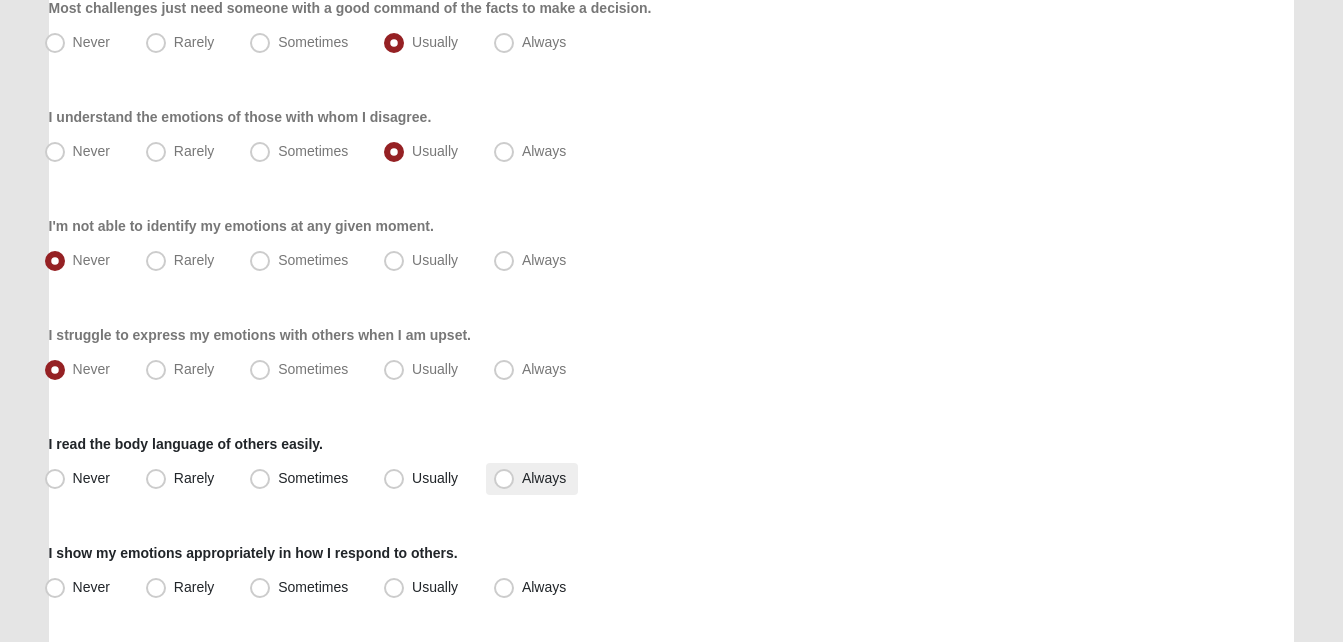 click on "Always" at bounding box center [532, 479] 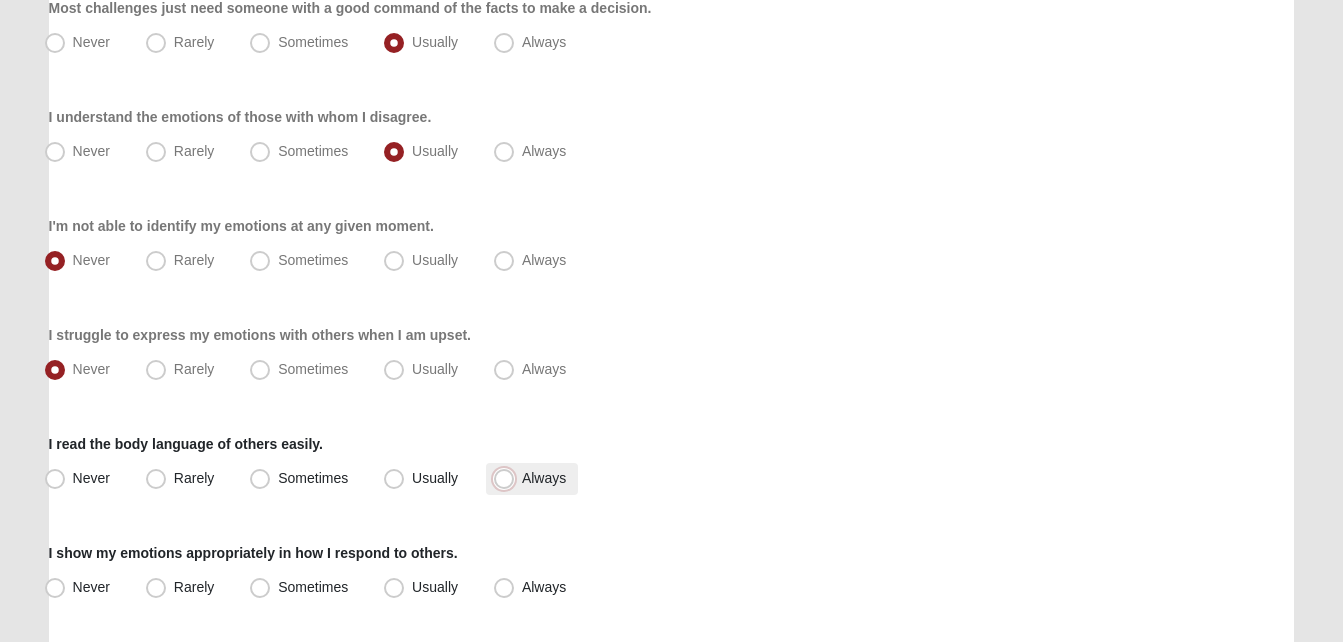 click on "Always" at bounding box center (508, 478) 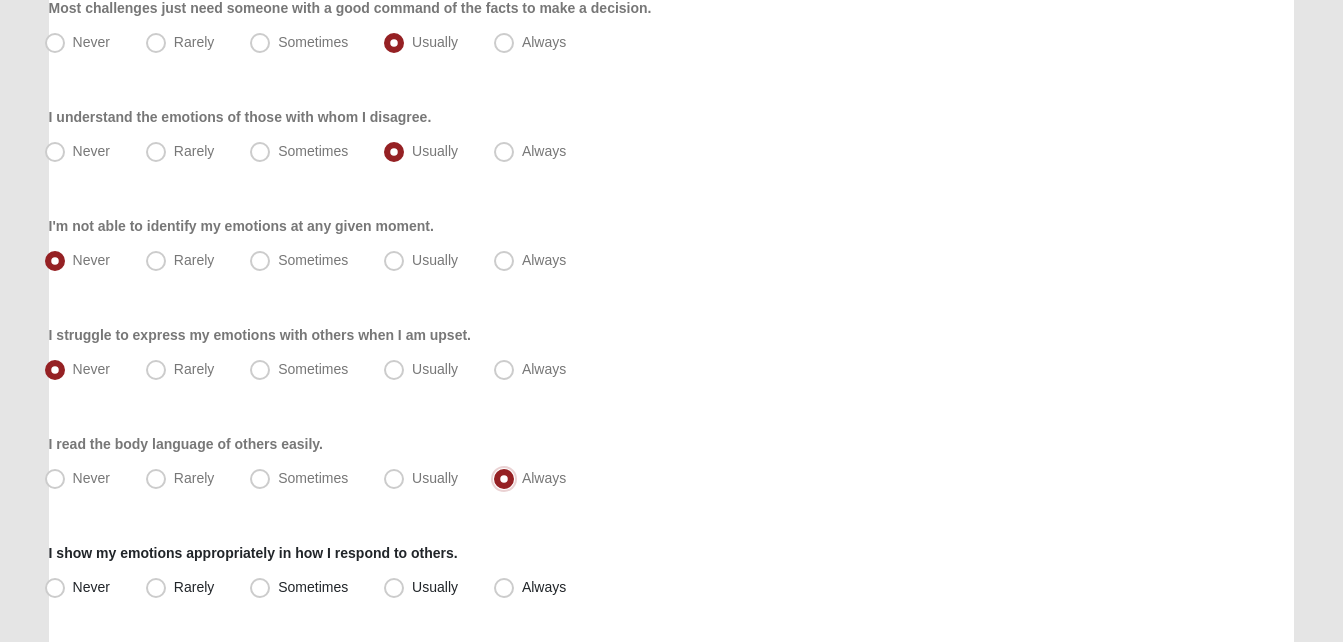scroll, scrollTop: 525, scrollLeft: 0, axis: vertical 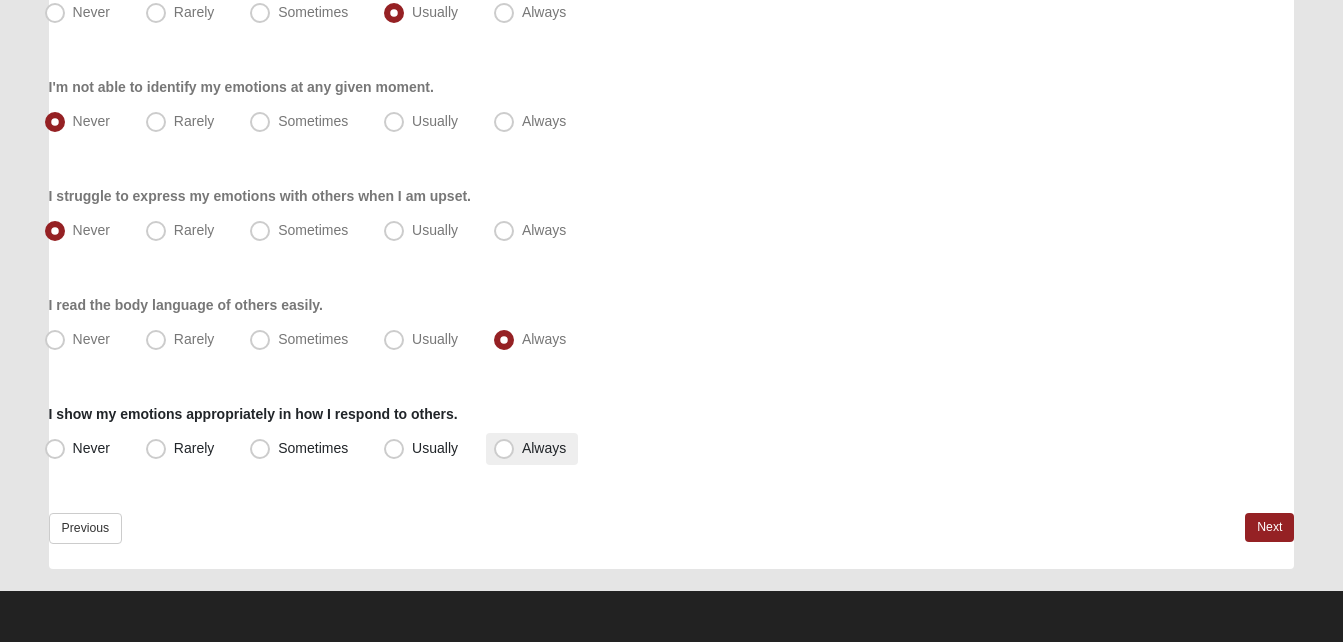 click on "Always" at bounding box center (544, 448) 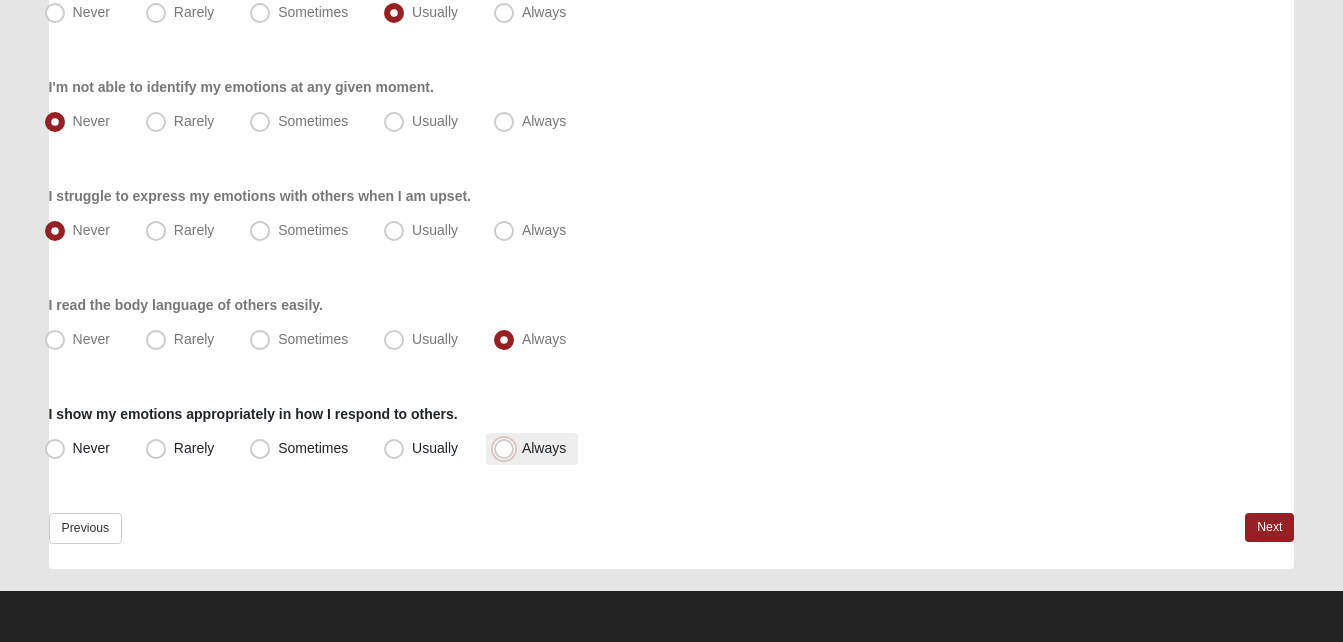 click on "Always" at bounding box center (508, 448) 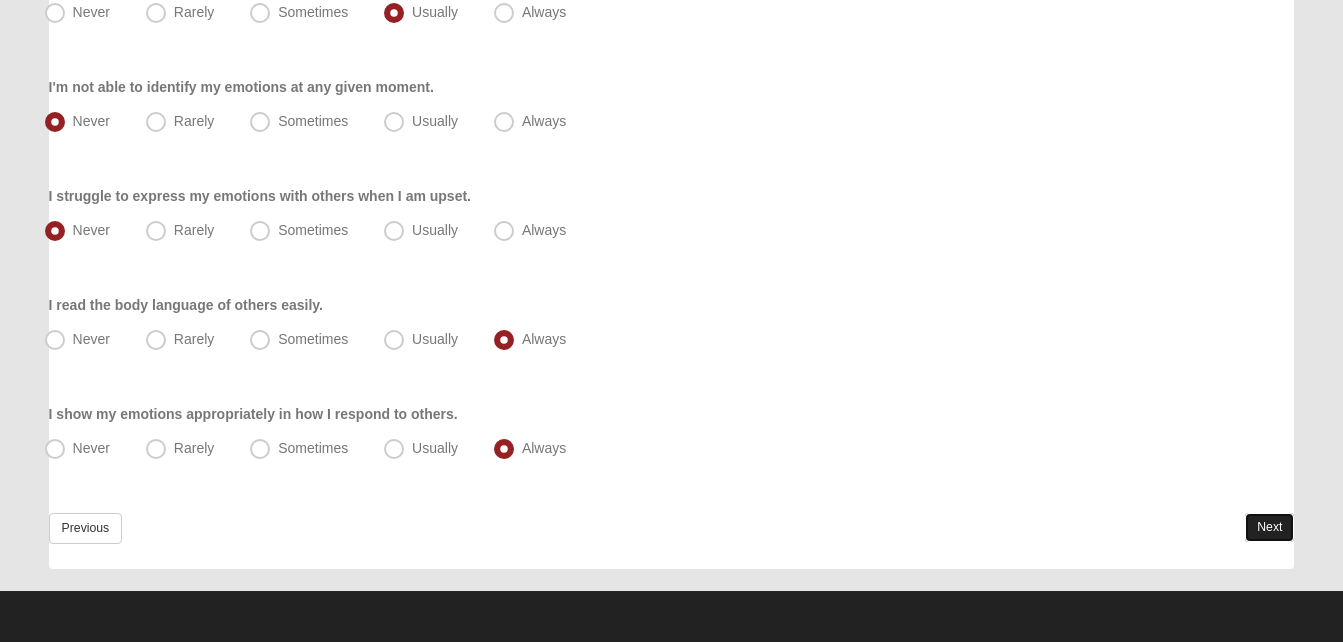 click on "Next" at bounding box center [1269, 527] 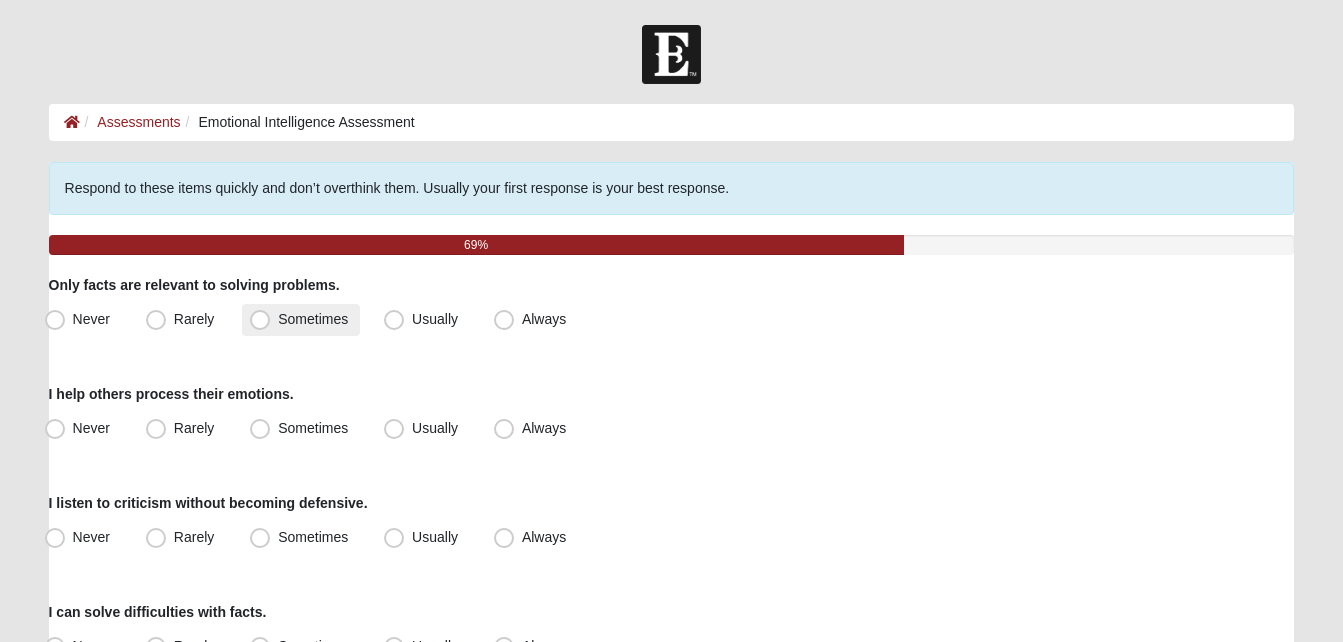 click on "Sometimes" at bounding box center [313, 319] 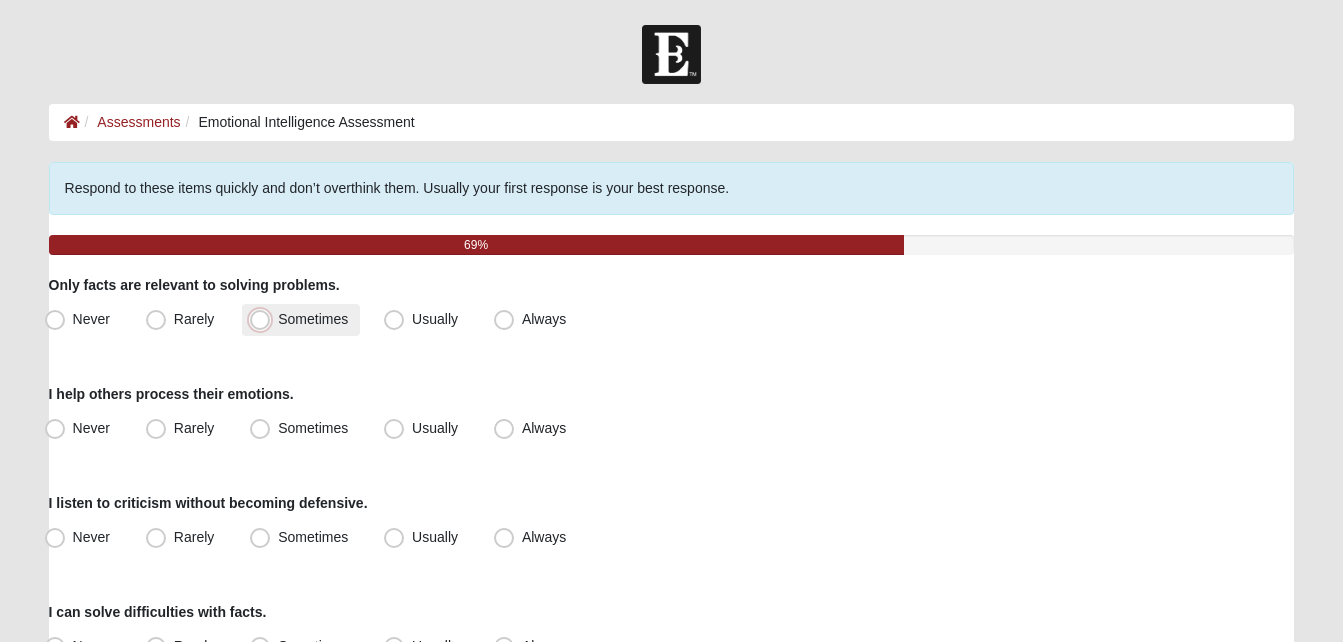 click on "Sometimes" at bounding box center [264, 319] 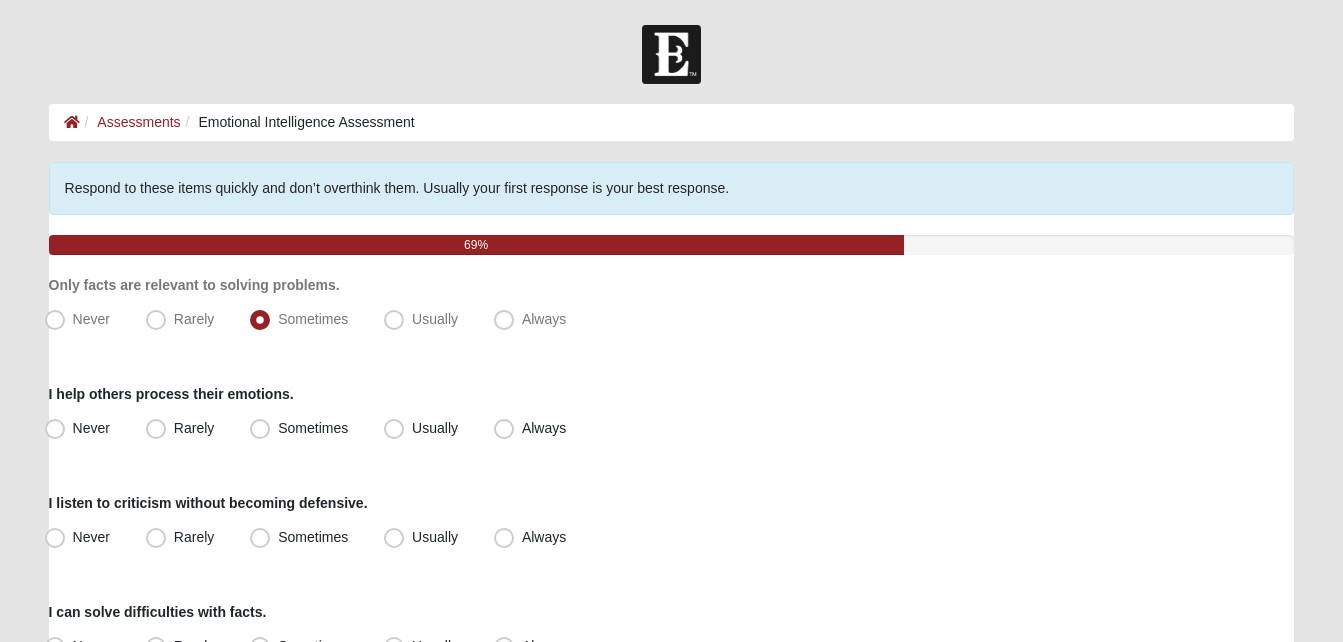 click on "Hello Rodriguez
My Account
Log Out
Emotional Intelligence Assessment
Assessments Emotional Intelligence Assessment
Error" at bounding box center (671, 583) 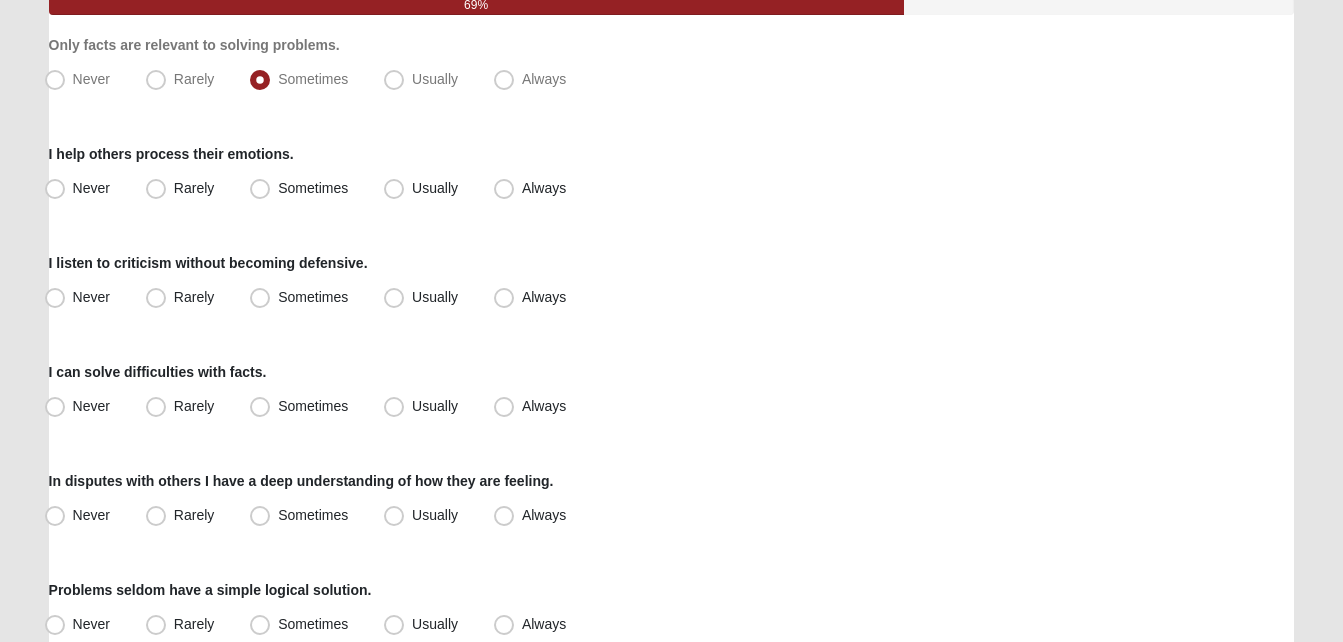 scroll, scrollTop: 280, scrollLeft: 0, axis: vertical 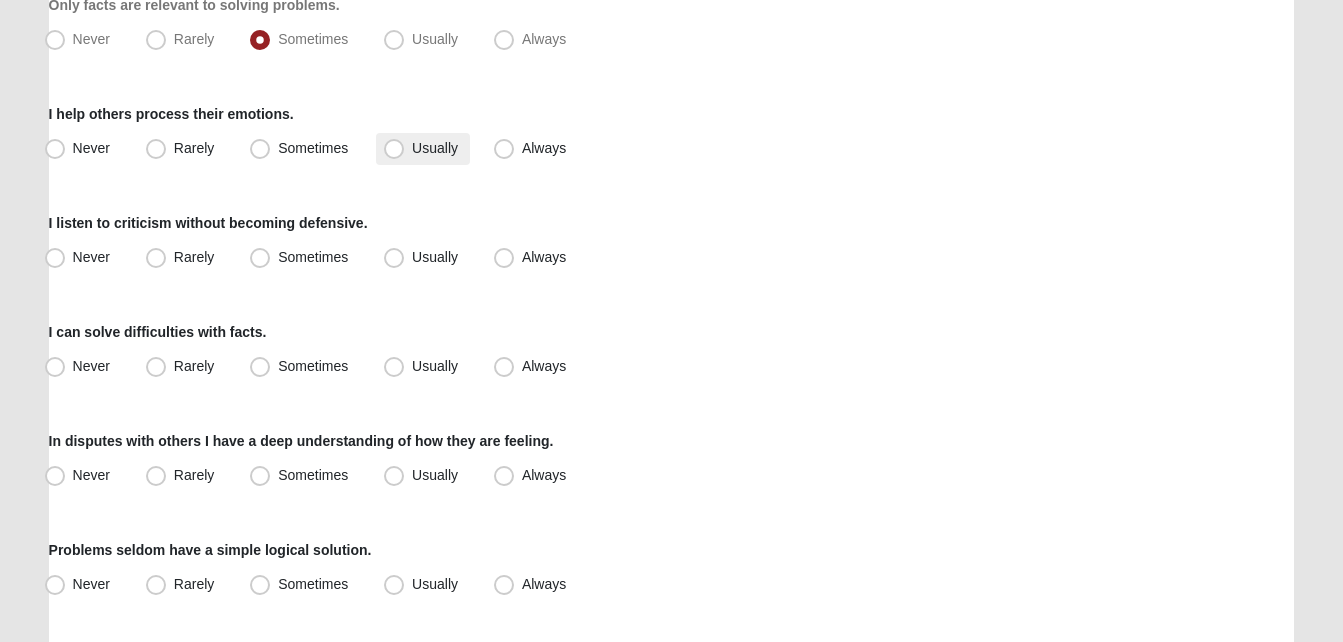 click on "Usually" at bounding box center [435, 148] 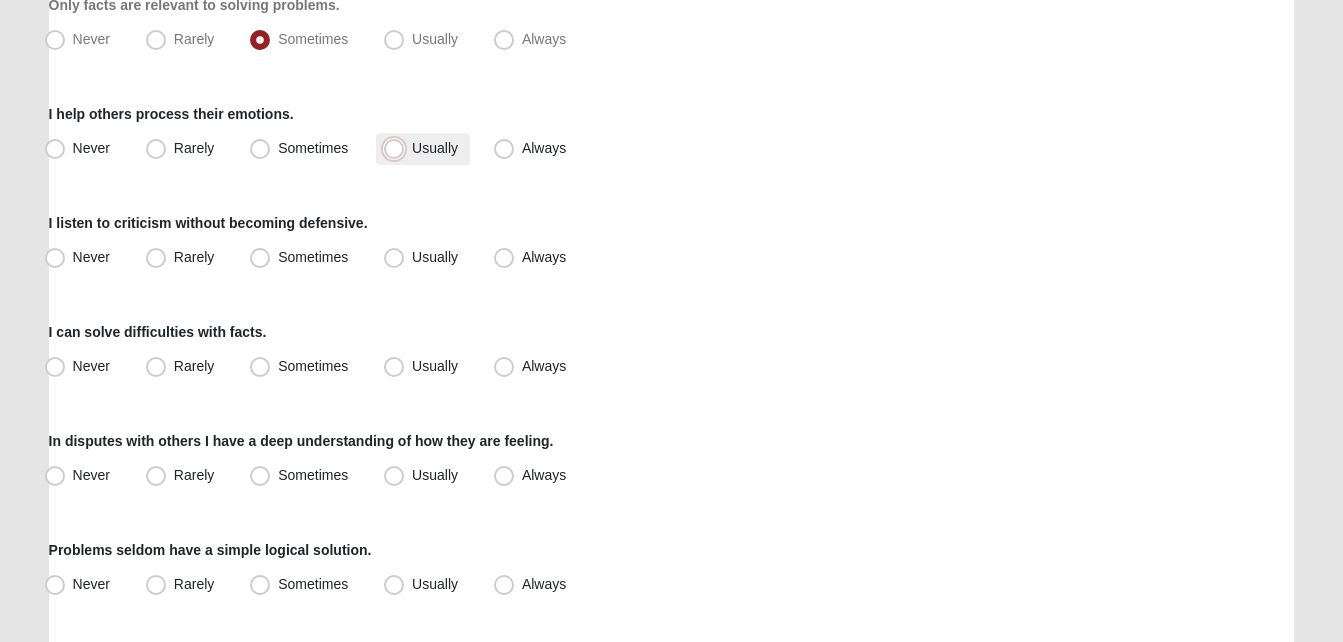 click on "Usually" at bounding box center [398, 148] 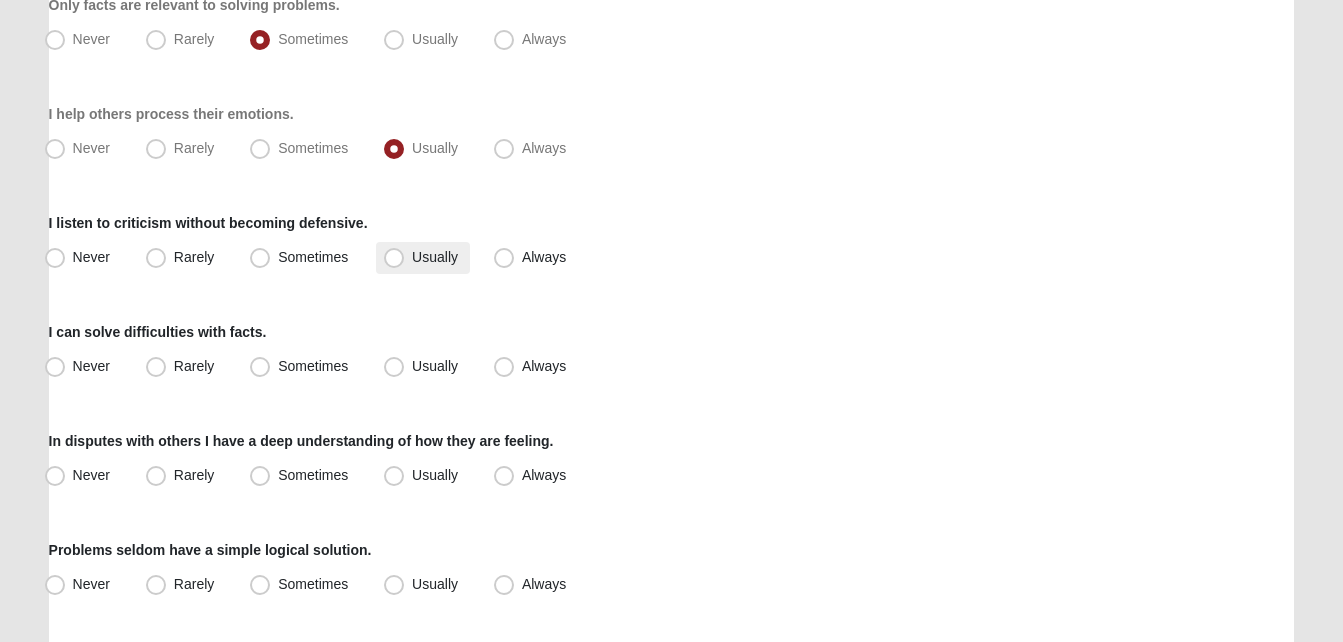 click on "Usually" at bounding box center (423, 258) 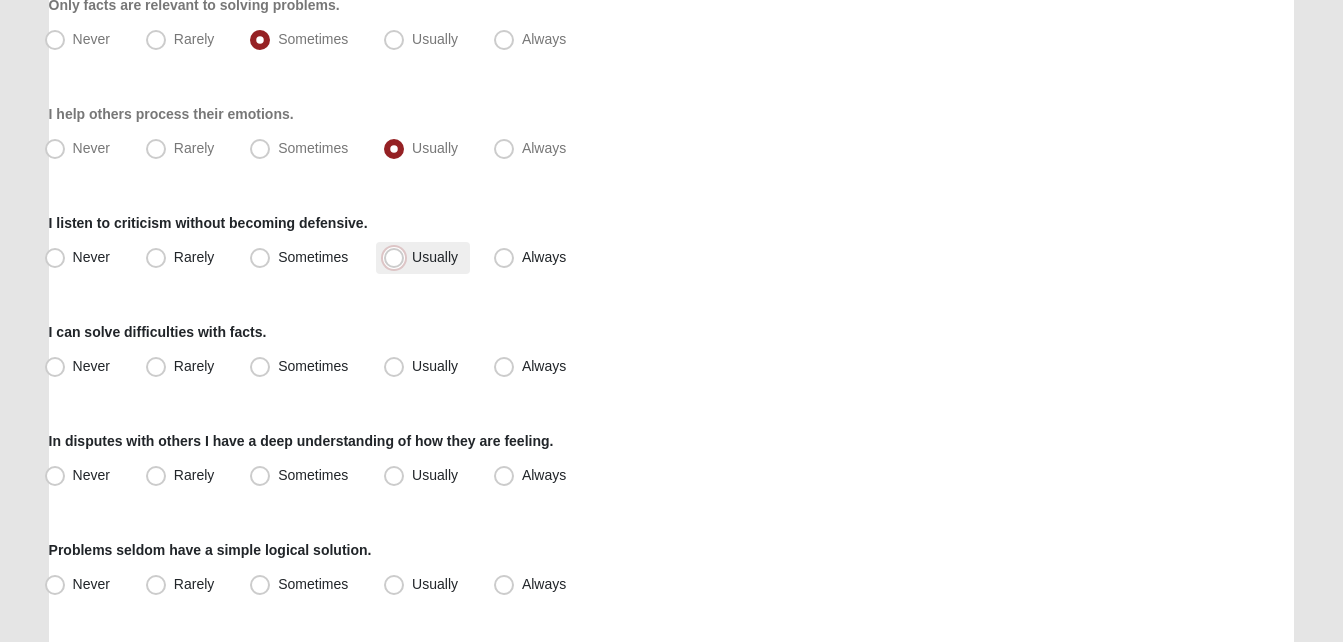 click on "Usually" at bounding box center (398, 257) 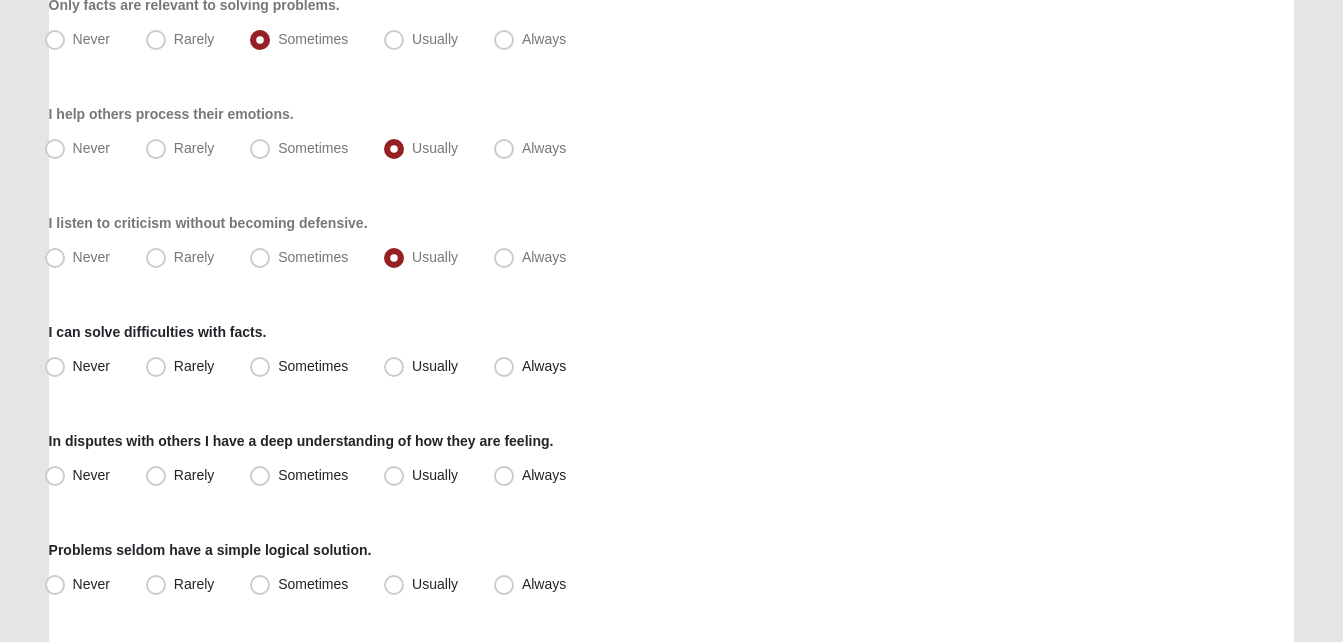 click on "Hello Rodriguez
My Account
Log Out
Emotional Intelligence Assessment
Assessments Emotional Intelligence Assessment
Error" at bounding box center [671, 303] 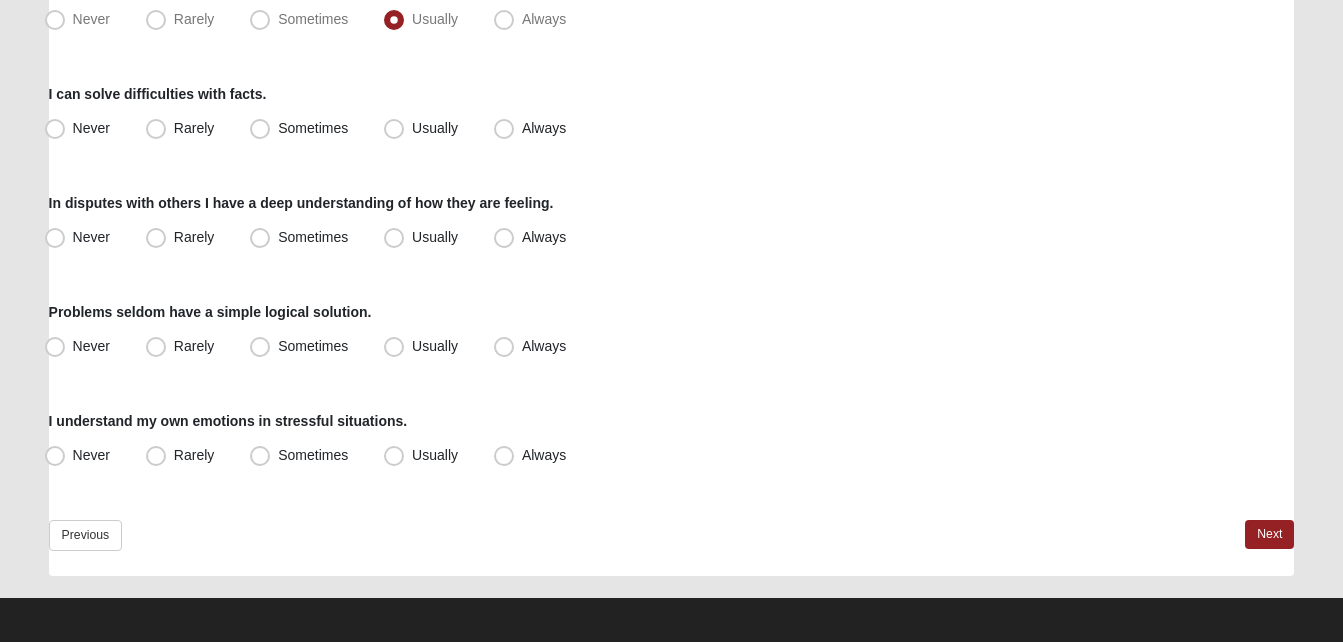 scroll, scrollTop: 520, scrollLeft: 0, axis: vertical 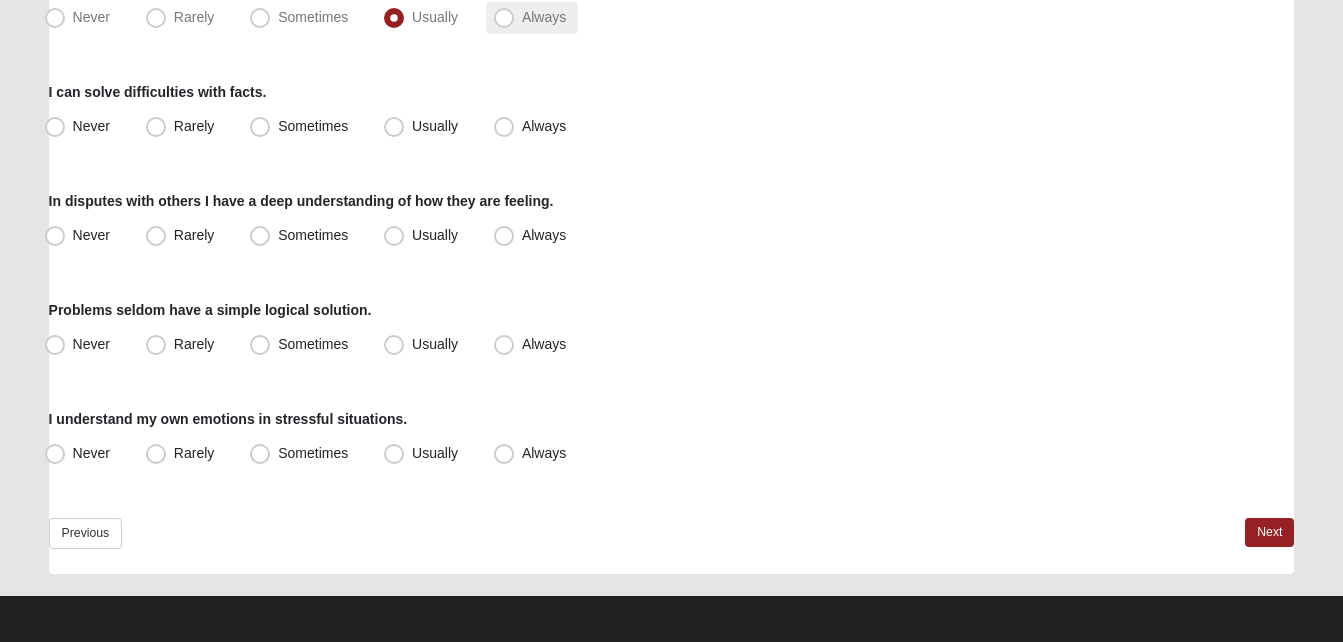 click on "Always" at bounding box center (544, 17) 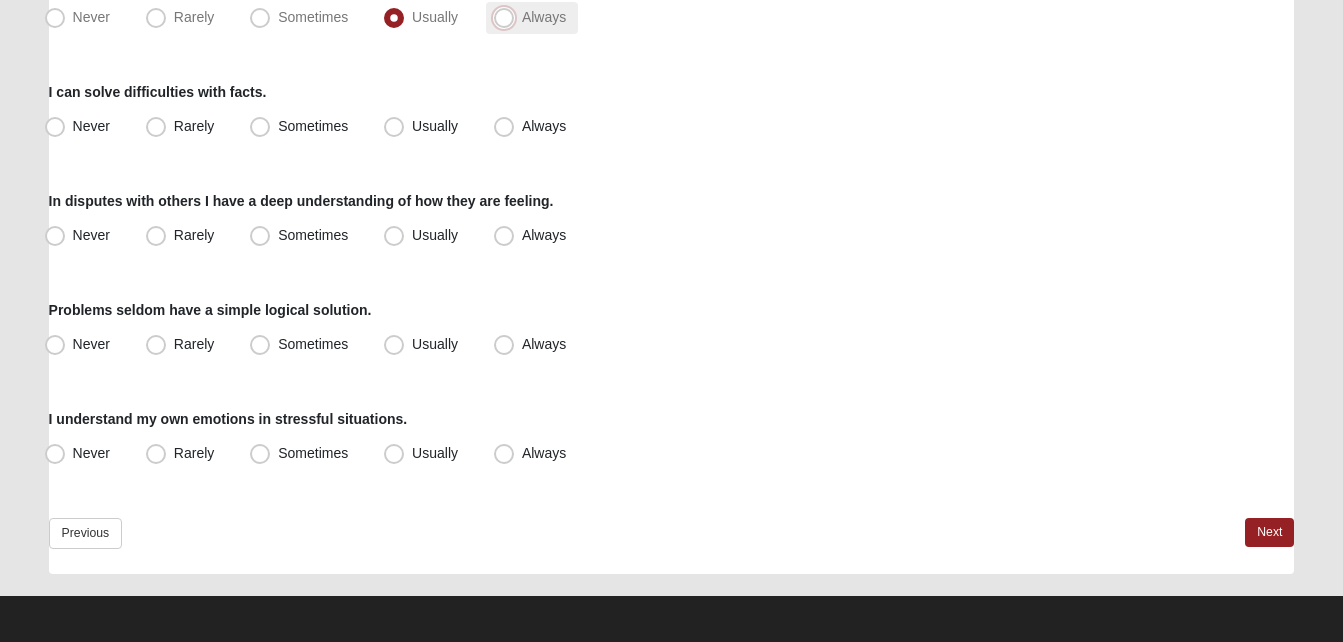click on "Always" at bounding box center (508, 17) 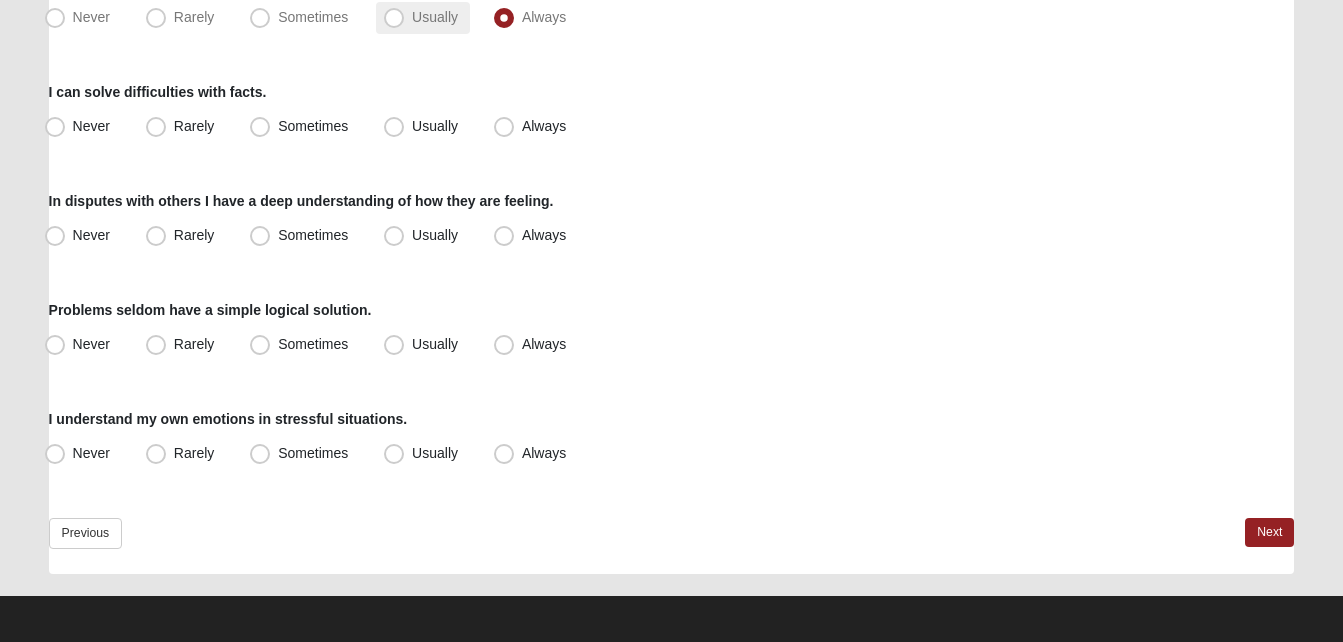 click on "Usually" at bounding box center (423, 18) 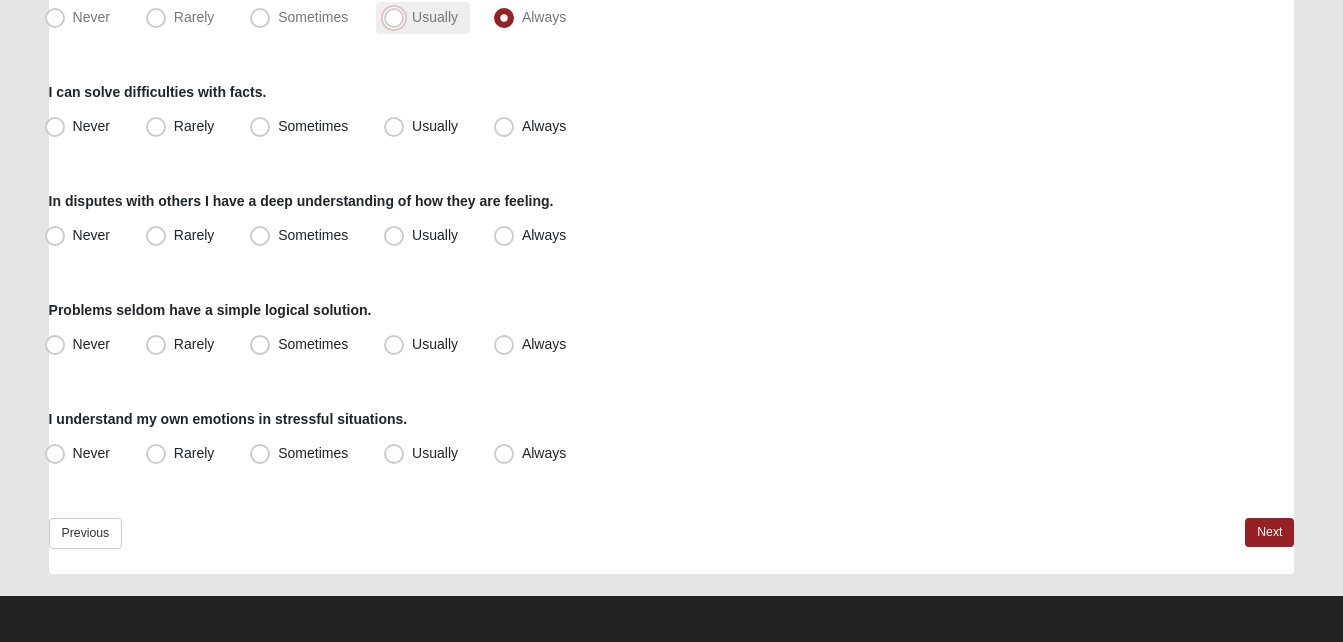 click on "Usually" at bounding box center [398, 17] 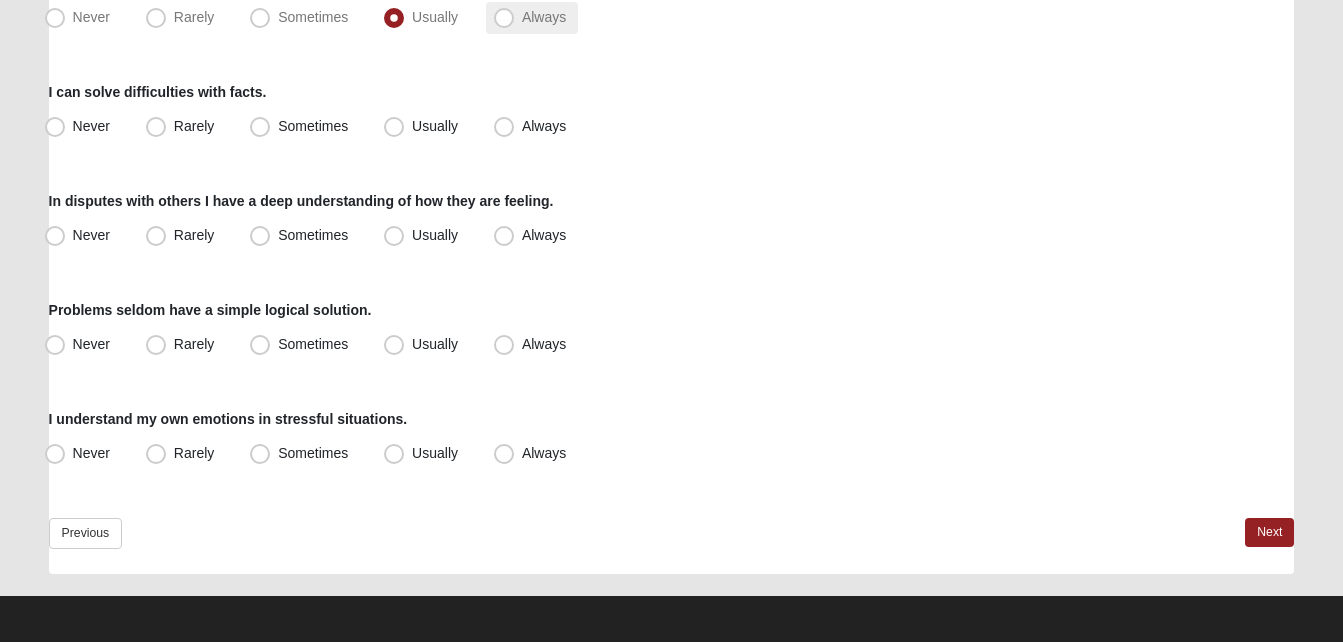 click on "Always" at bounding box center [544, 17] 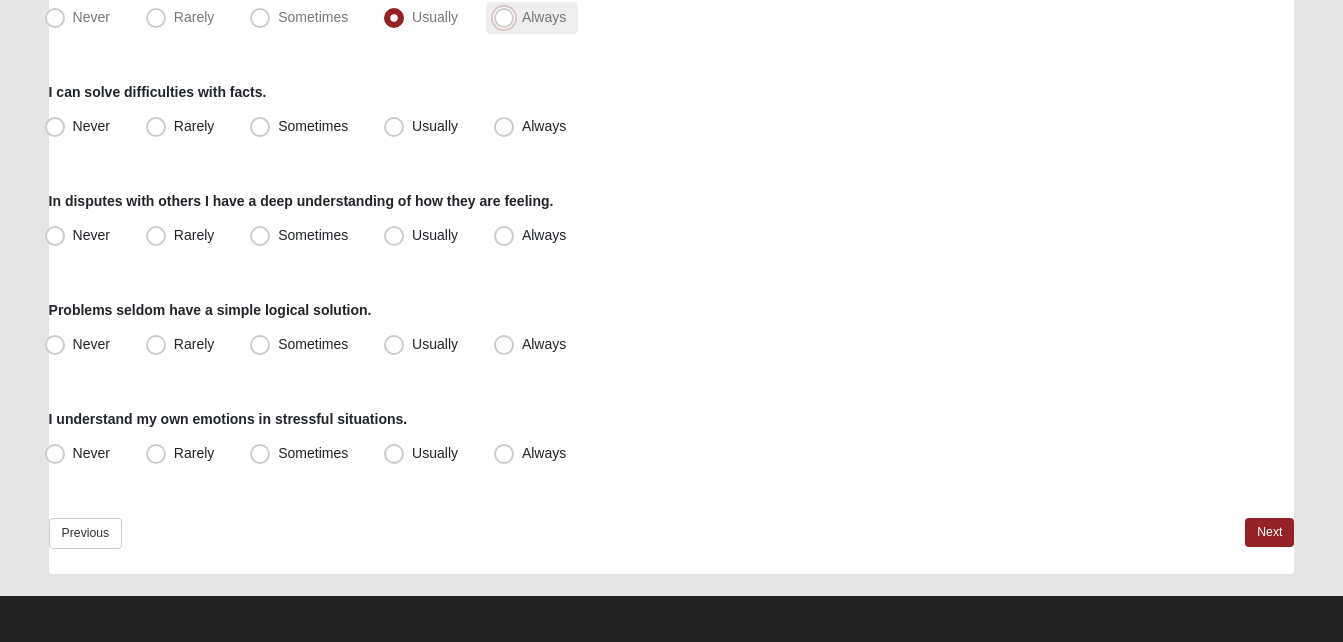 click on "Always" at bounding box center [508, 17] 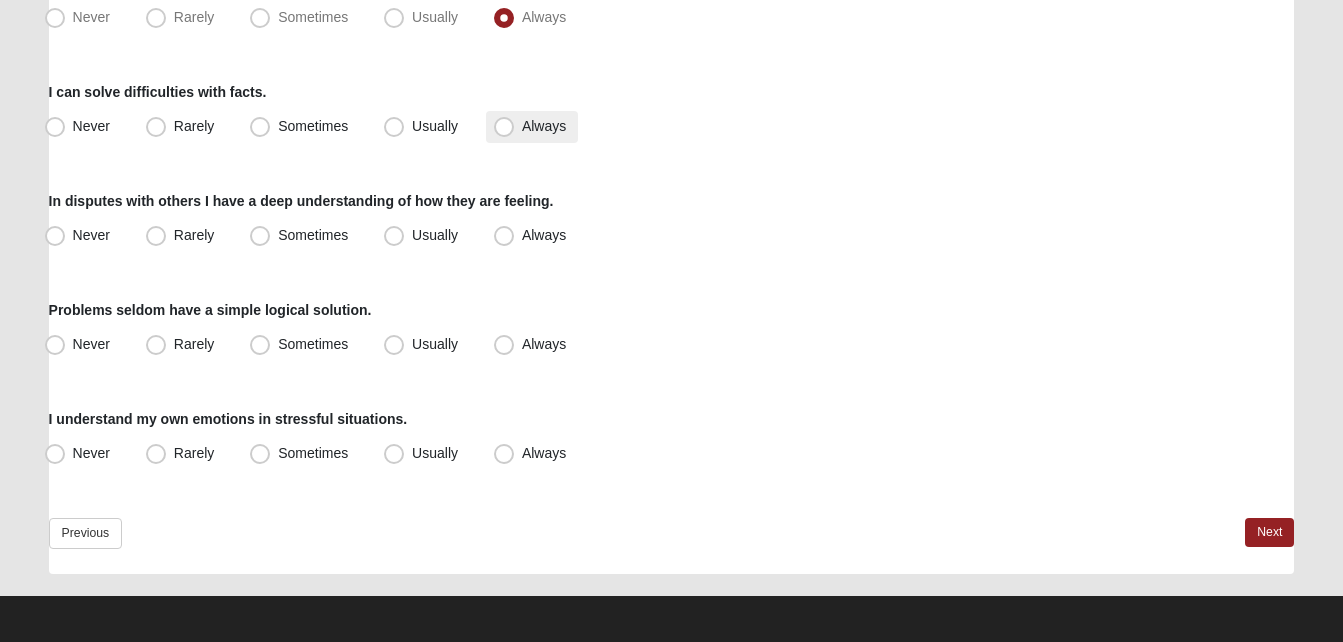 click on "Always" at bounding box center (532, 127) 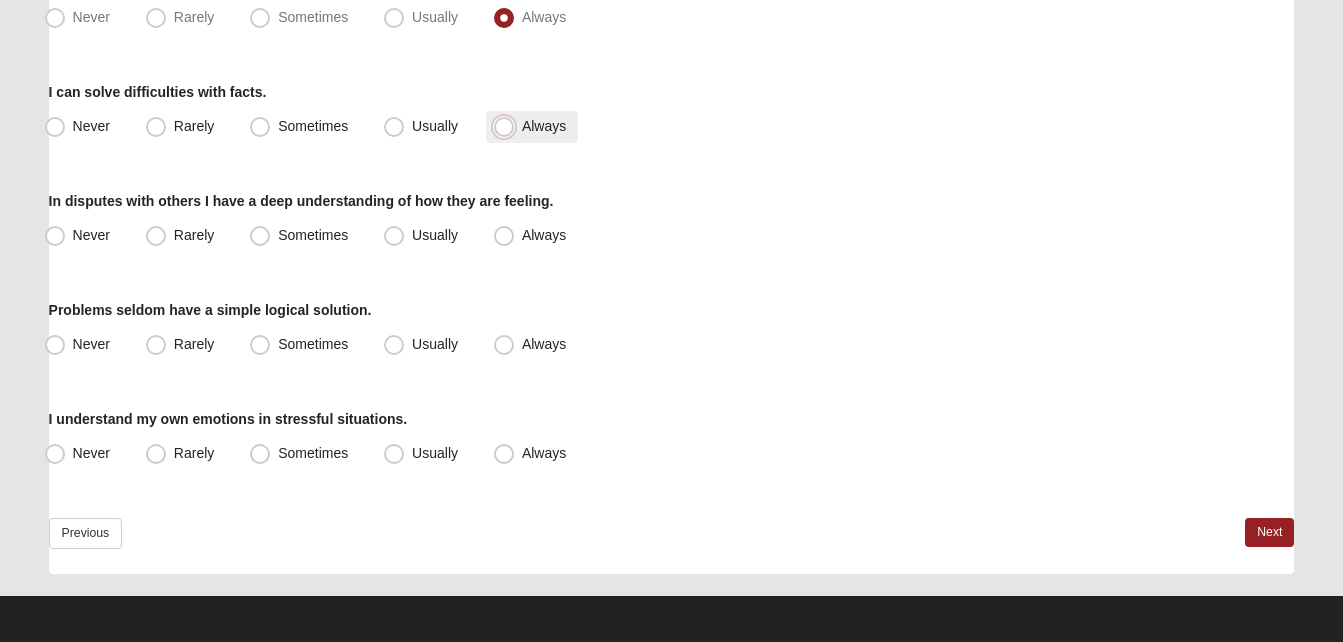 click on "Always" at bounding box center [508, 126] 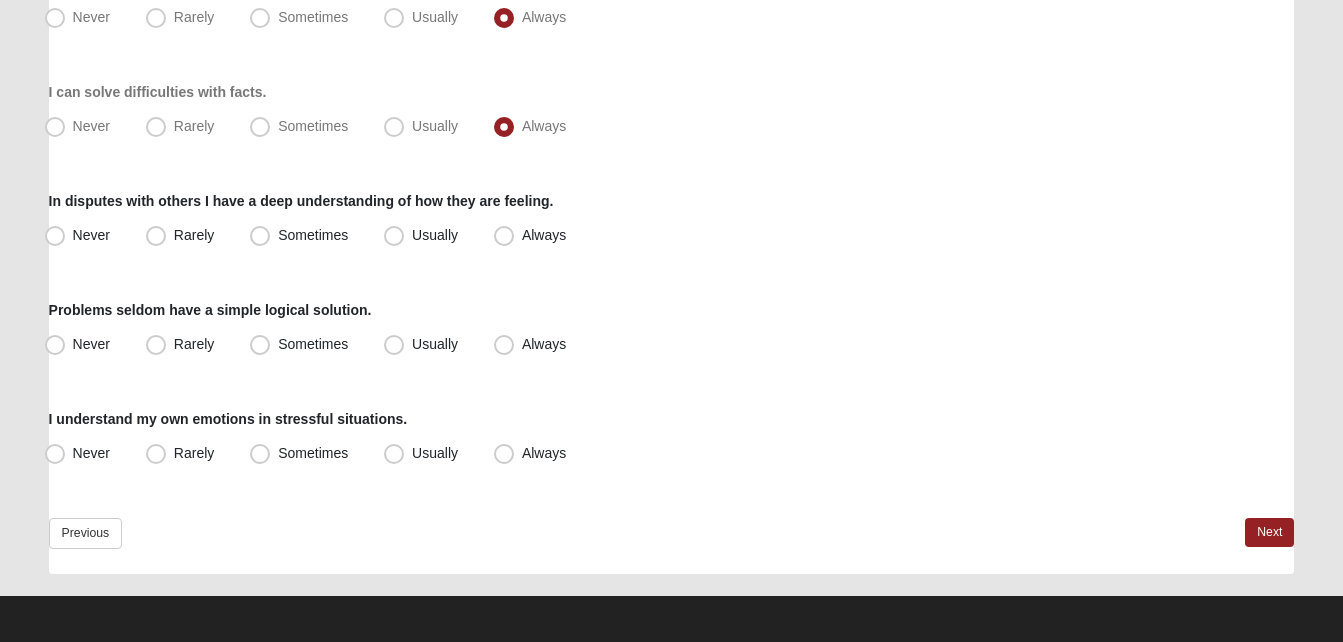 click on "Respond to these items quickly and don’t overthink them. Usually your first response is your best response.
69%
Only facts are relevant to solving problems.
Never
Rarely
Sometimes
Usually
Always
I help others process their emotions.
Never
Rarely
Sometimes
Usually" at bounding box center [672, 108] 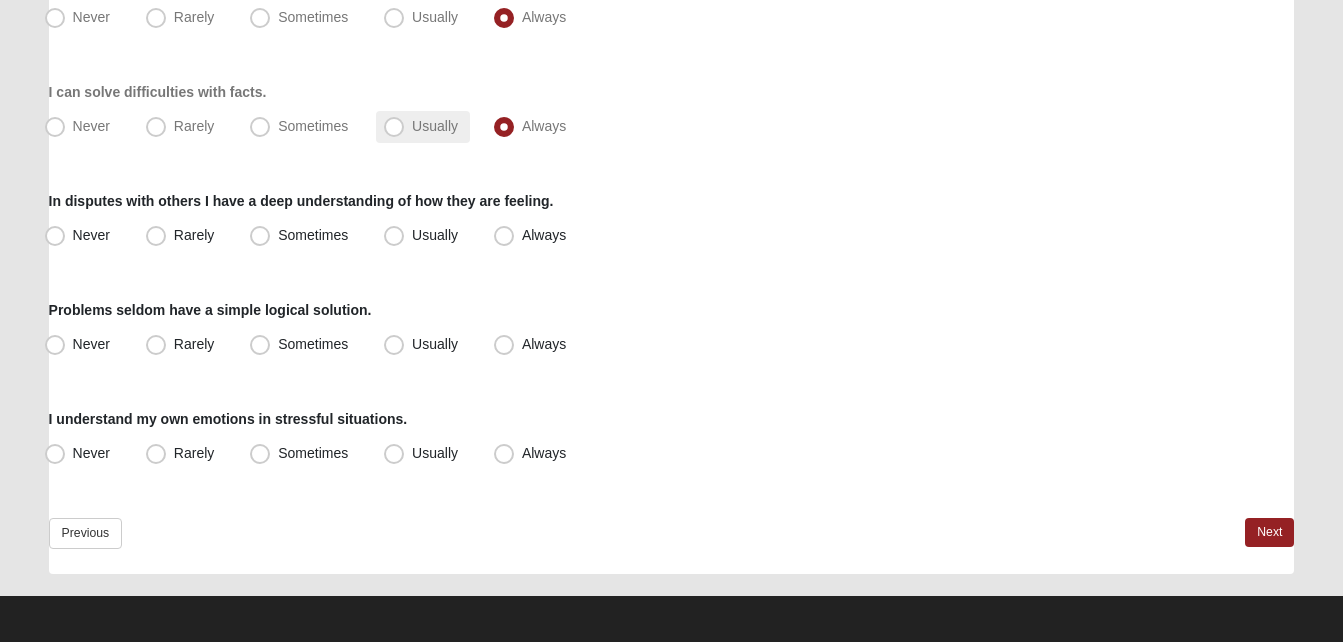 click on "Usually" at bounding box center (423, 127) 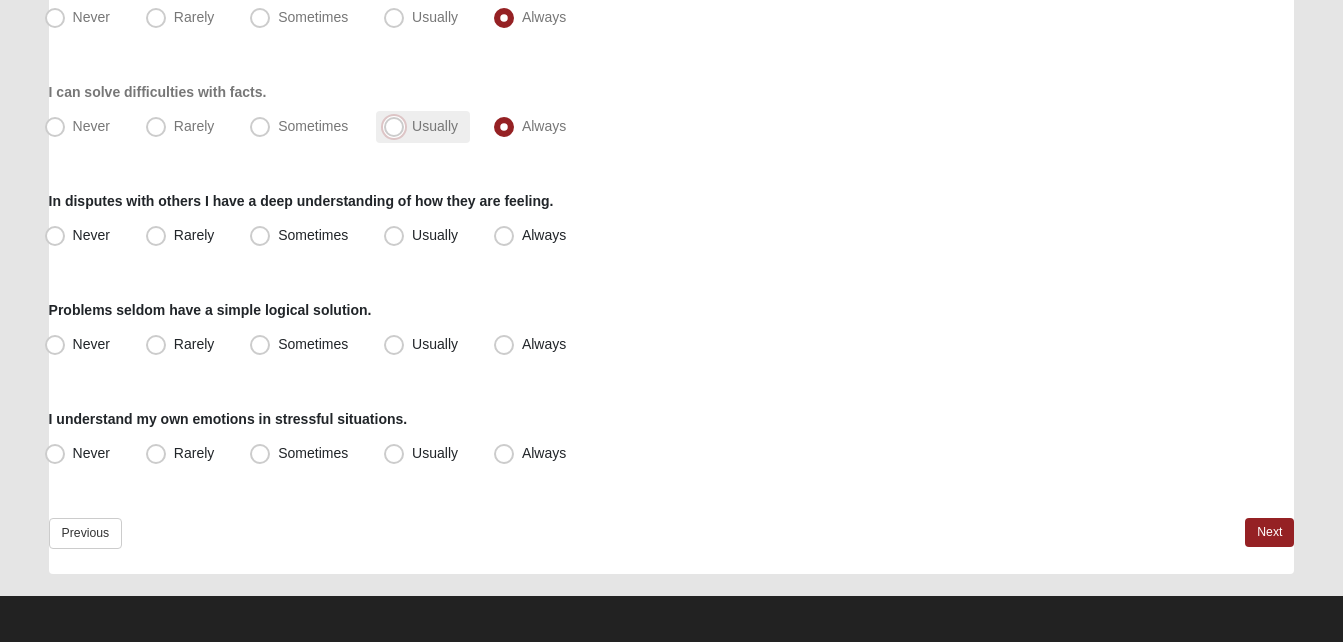 click on "Usually" at bounding box center (398, 126) 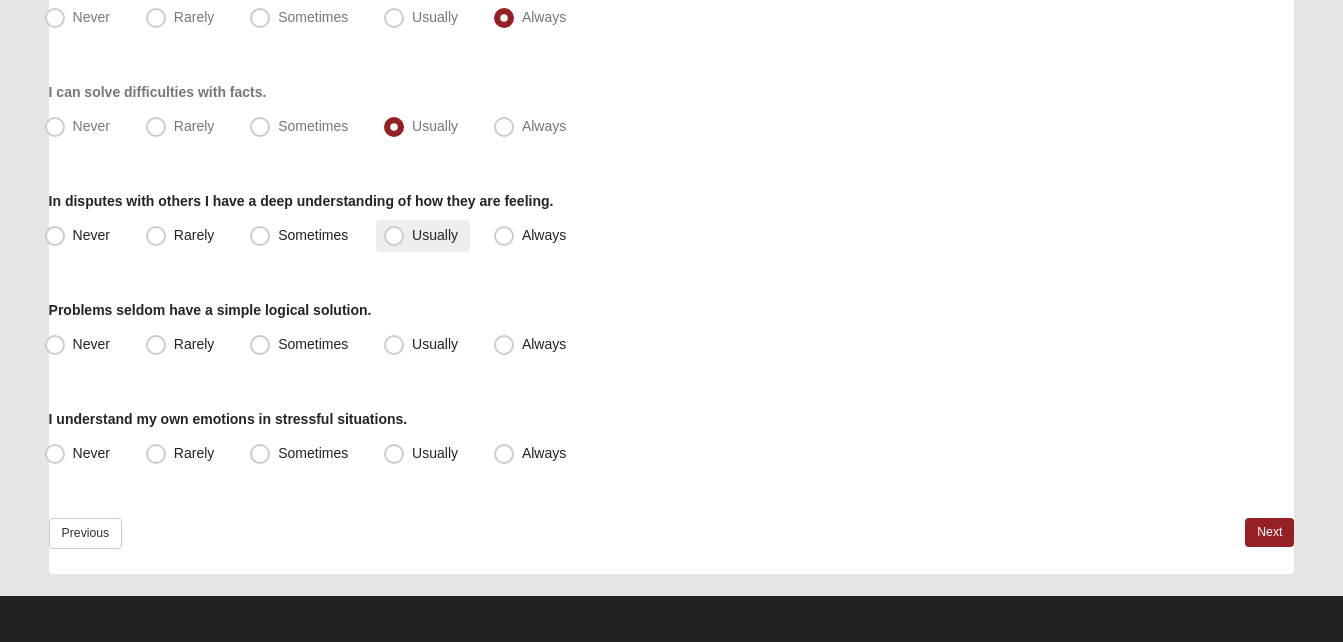 click on "Usually" at bounding box center [435, 235] 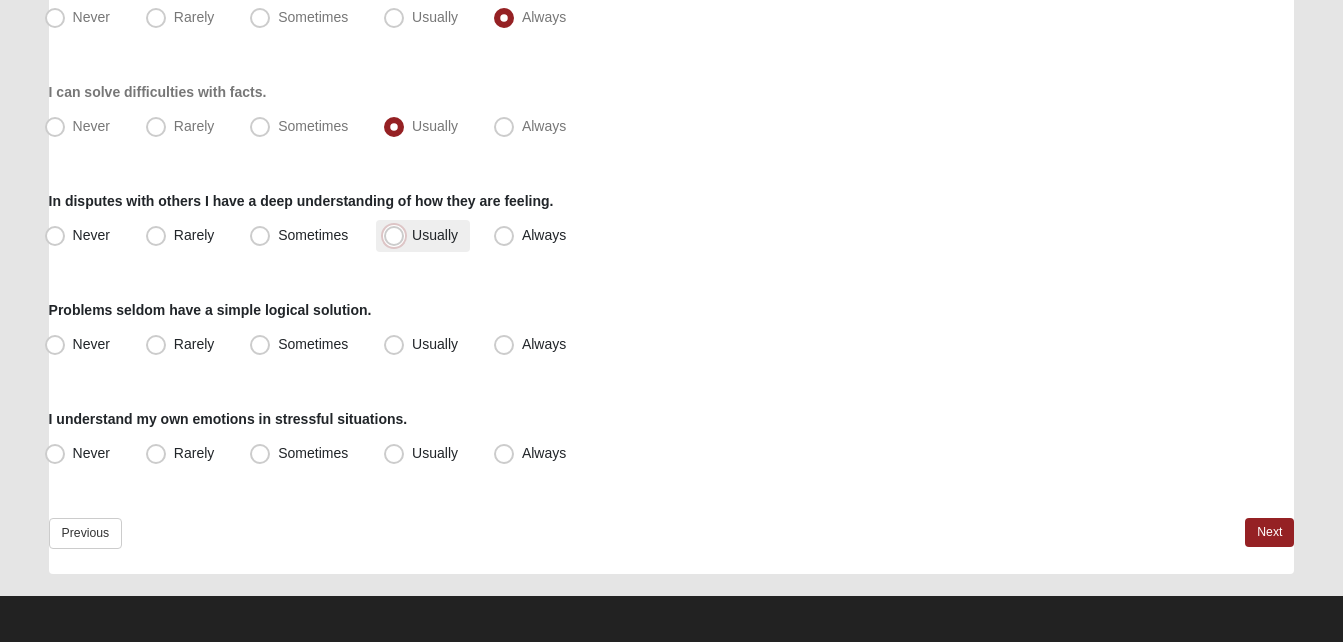 click on "Usually" at bounding box center [398, 235] 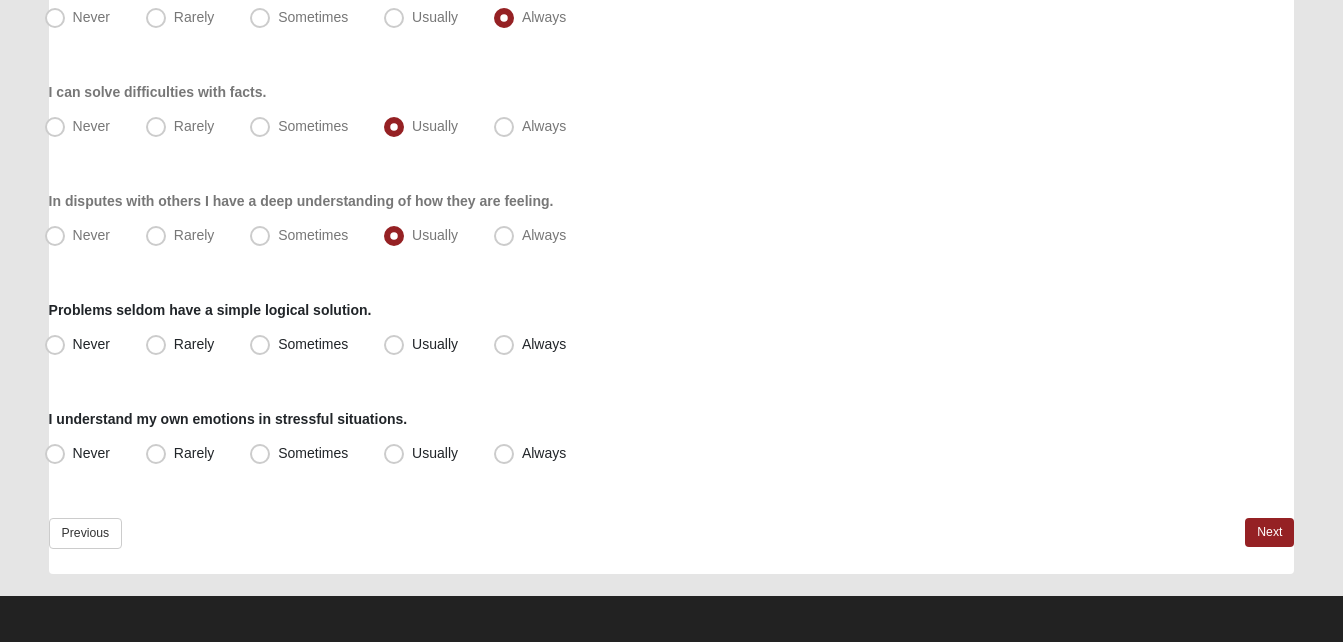 click on "Problems seldom have a simple logical solution." at bounding box center [210, 310] 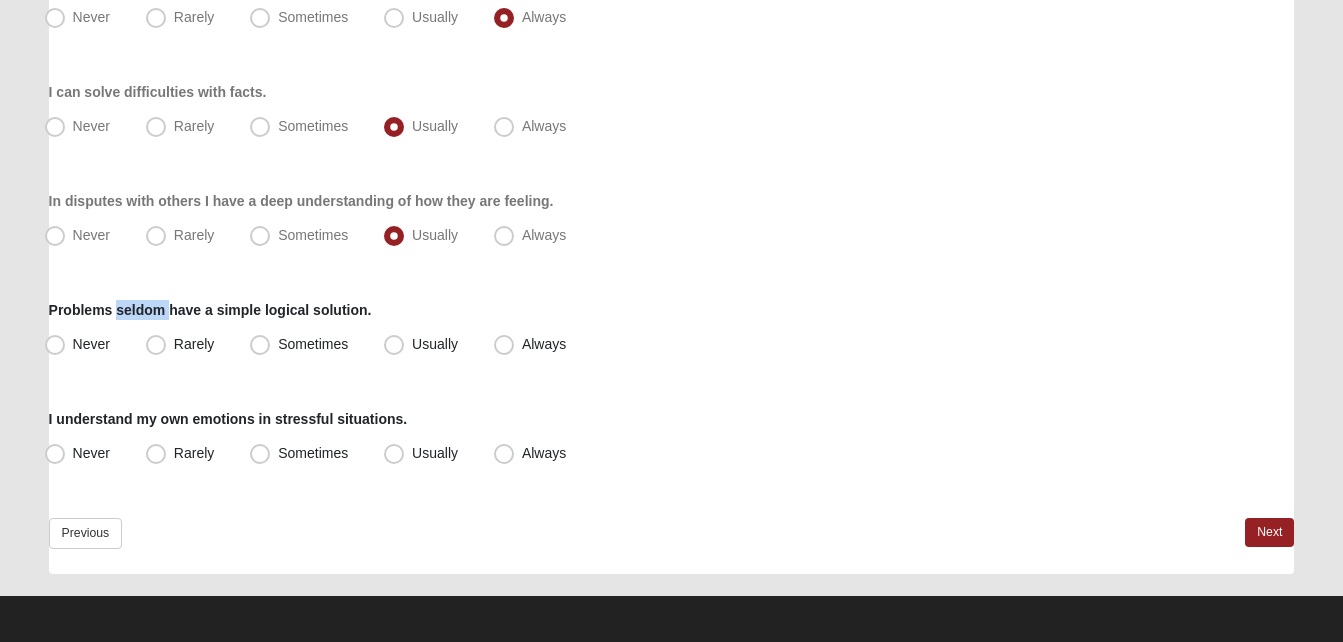 click on "Problems seldom have a simple logical solution." at bounding box center (210, 310) 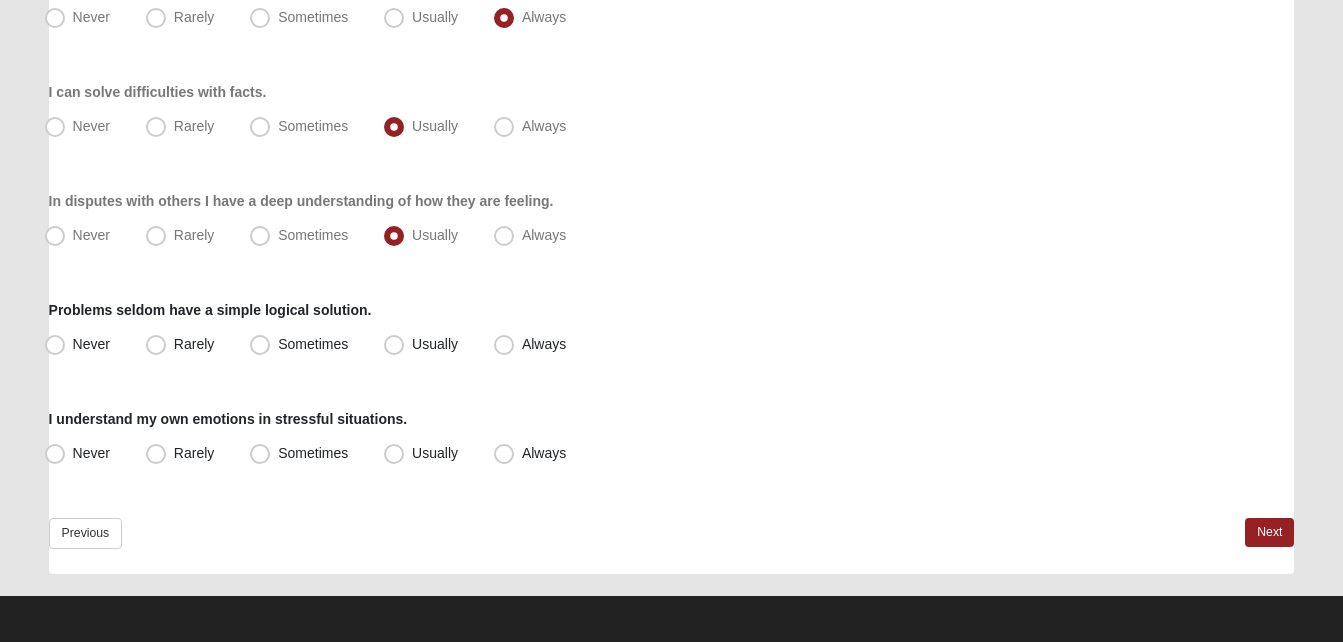 click on "Respond to these items quickly and don’t overthink them. Usually your first response is your best response.
69%
Only facts are relevant to solving problems.
Never
Rarely
Sometimes
Usually
Always
I help others process their emotions.
Never
Rarely
Sometimes
Usually" at bounding box center (672, 108) 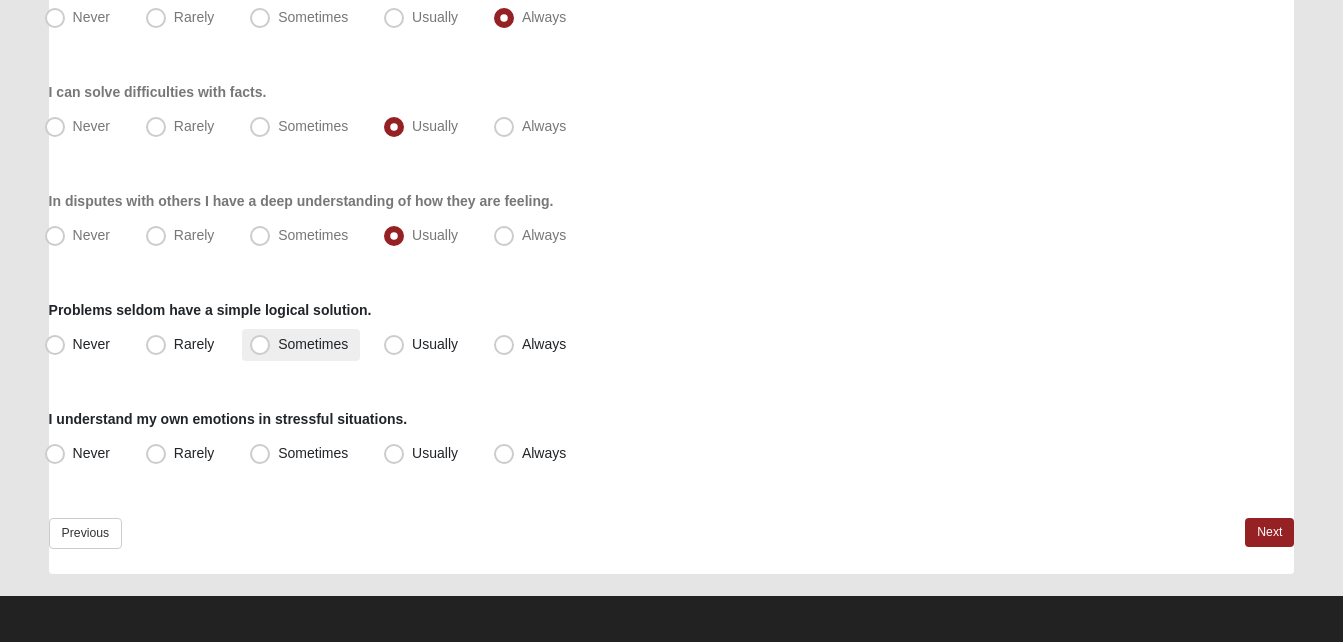 click on "Sometimes" at bounding box center [301, 345] 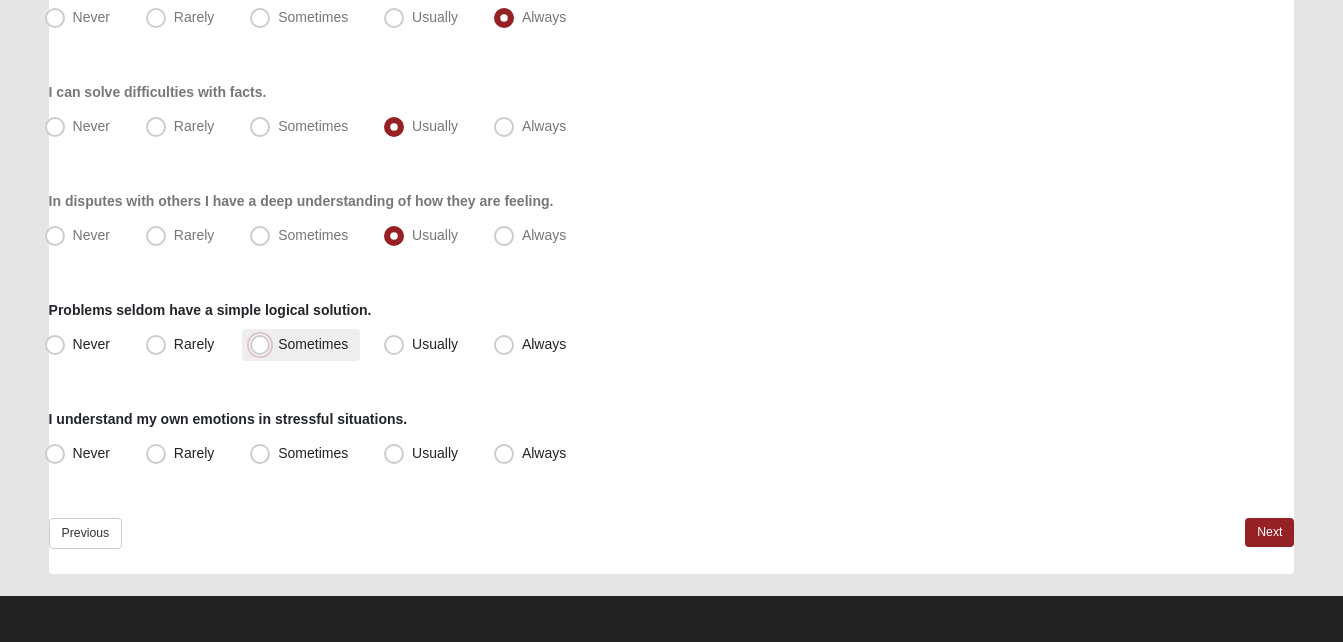 click on "Sometimes" at bounding box center (264, 344) 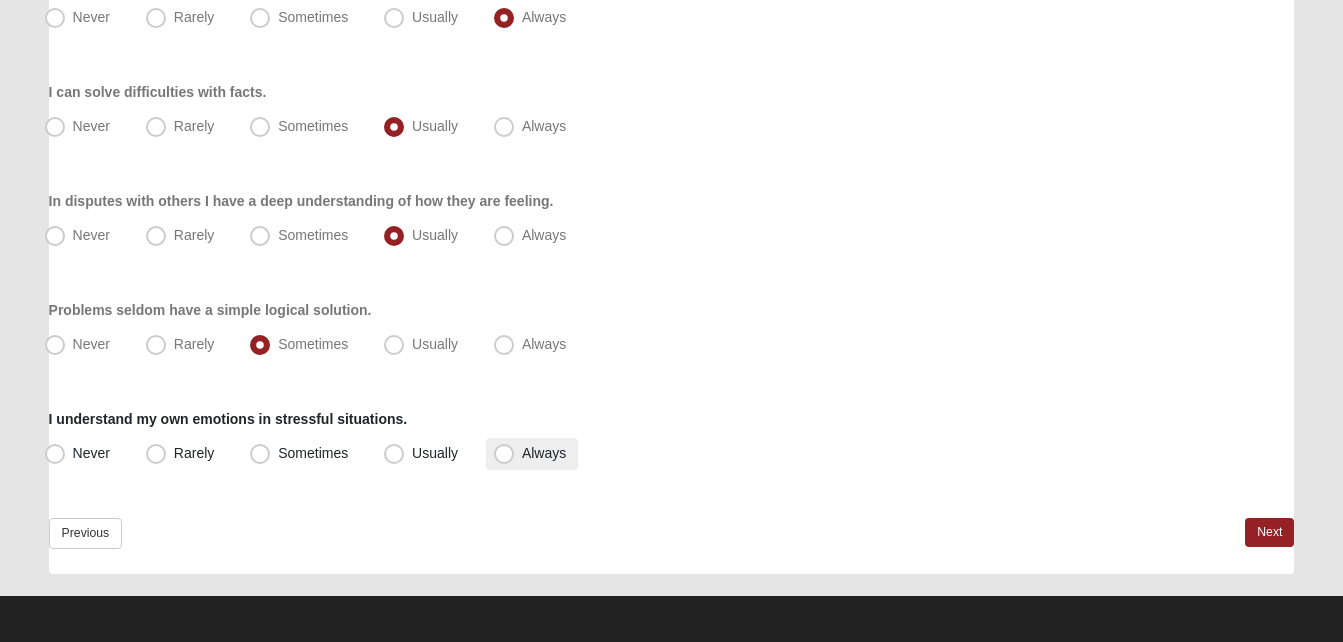 click on "Always" at bounding box center [532, 454] 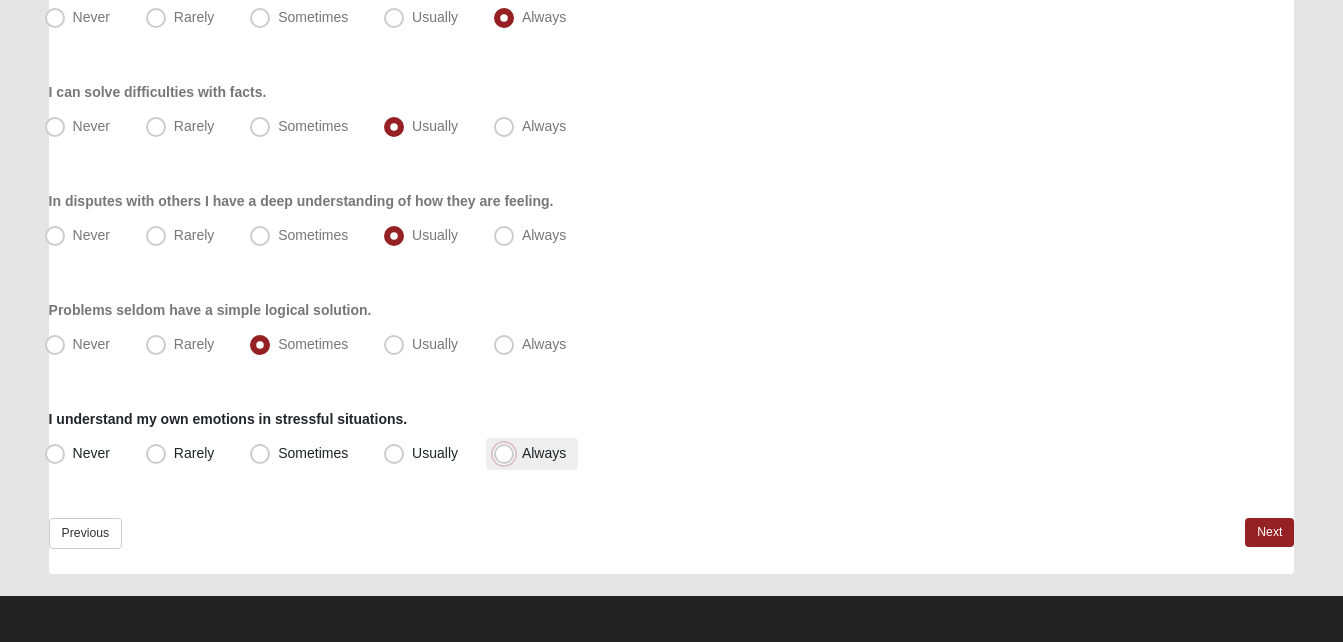 radio on "true" 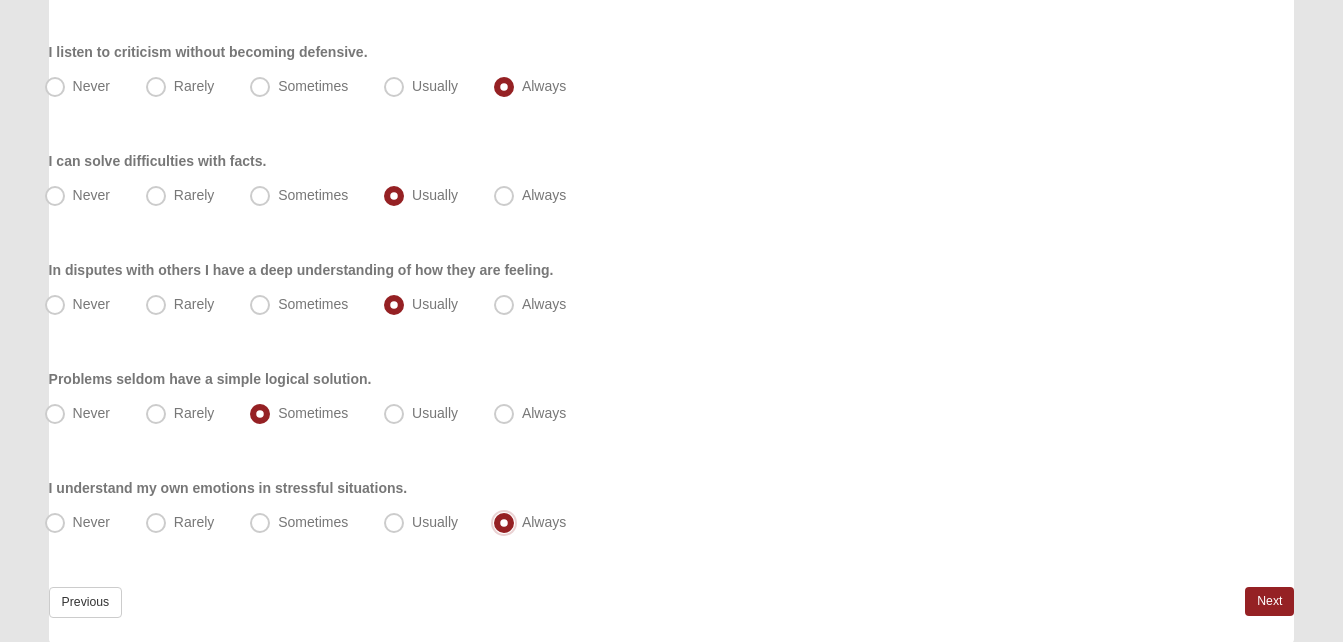 scroll, scrollTop: 525, scrollLeft: 0, axis: vertical 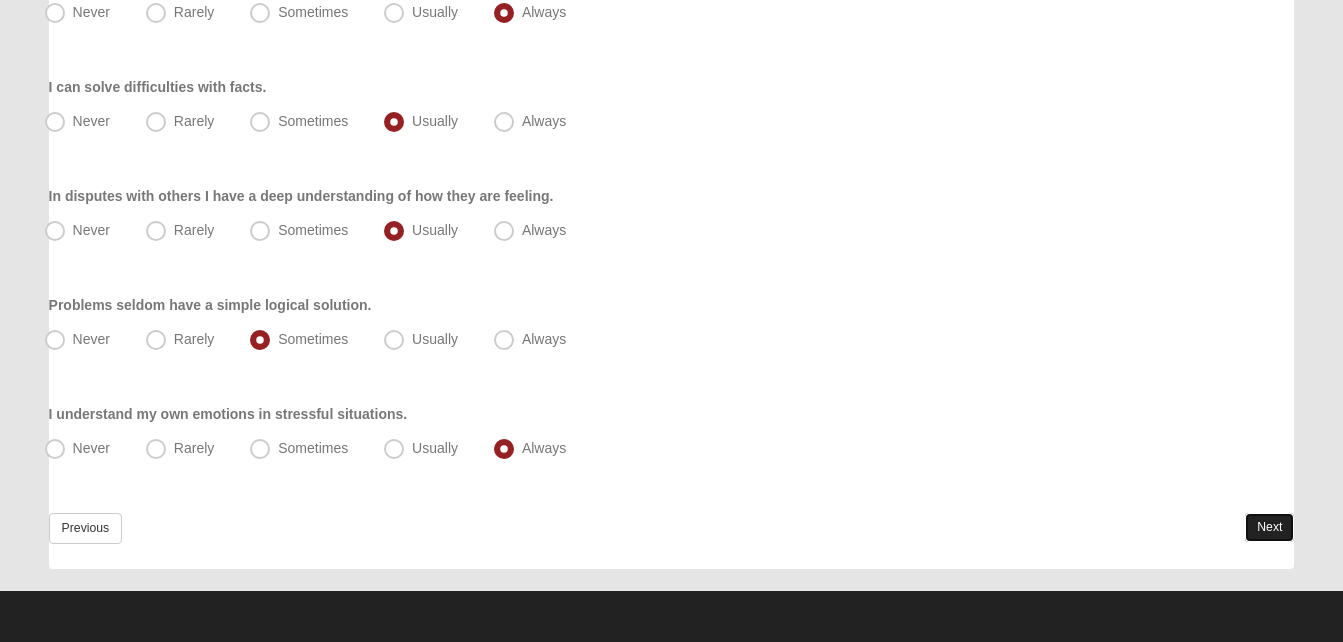 click on "Next" at bounding box center [1269, 527] 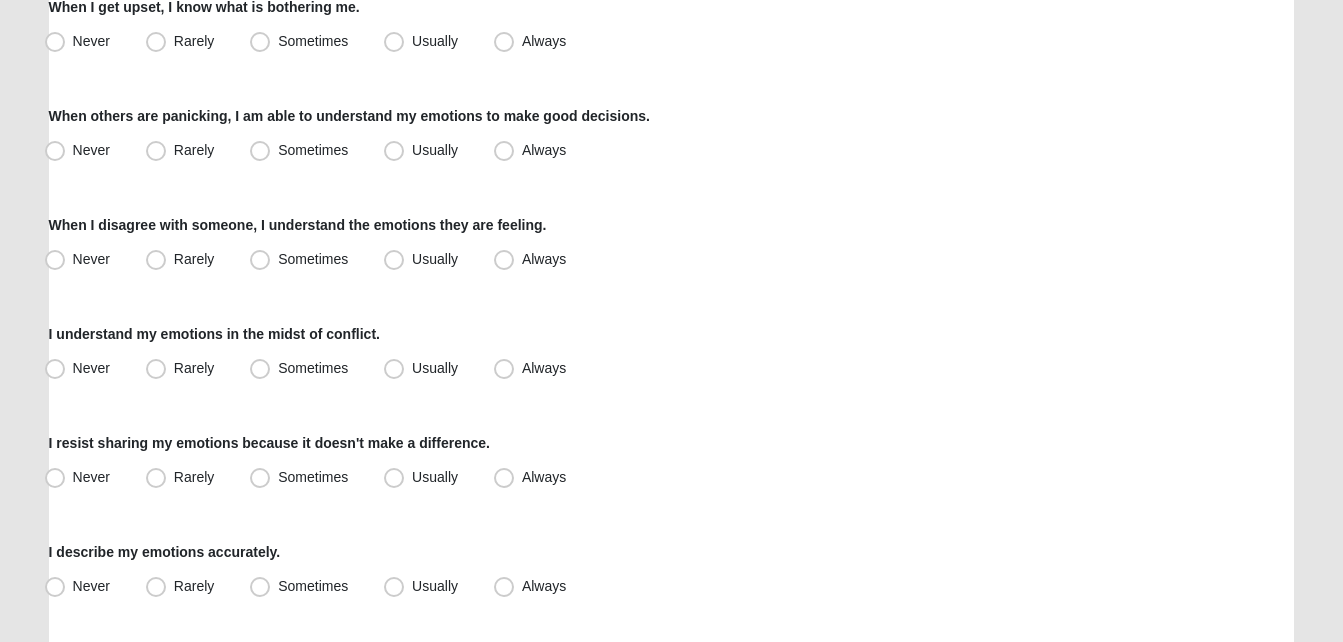 scroll, scrollTop: 255, scrollLeft: 0, axis: vertical 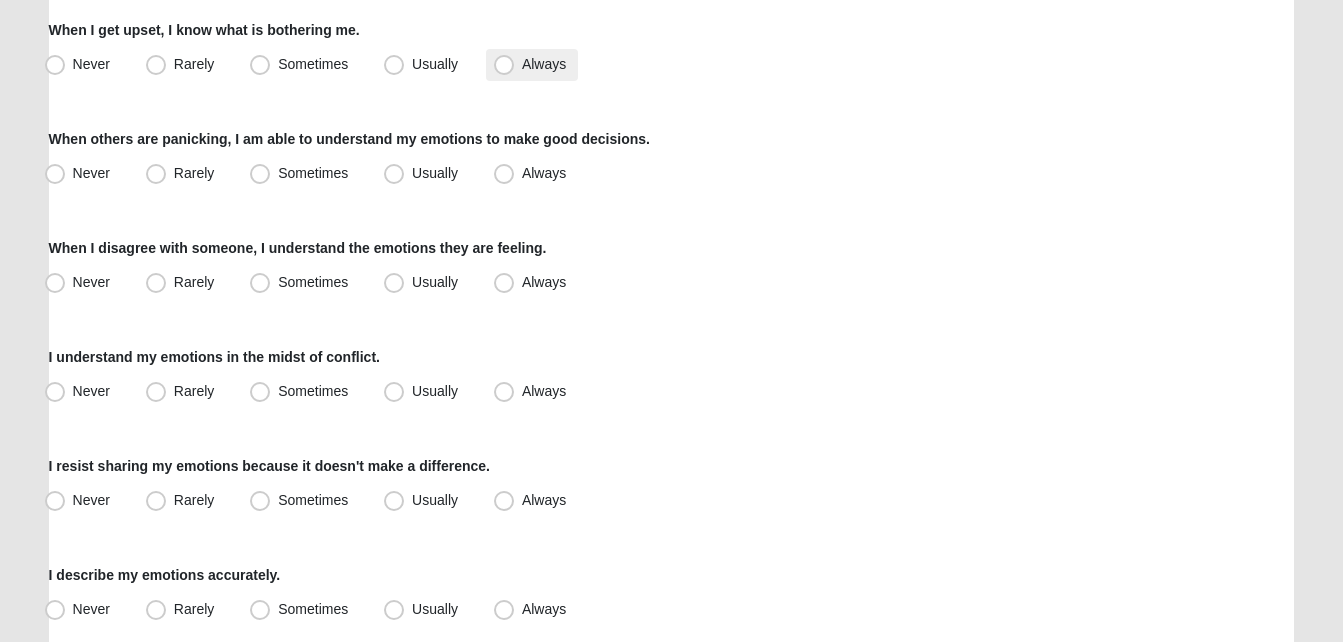 click on "Always" at bounding box center [544, 64] 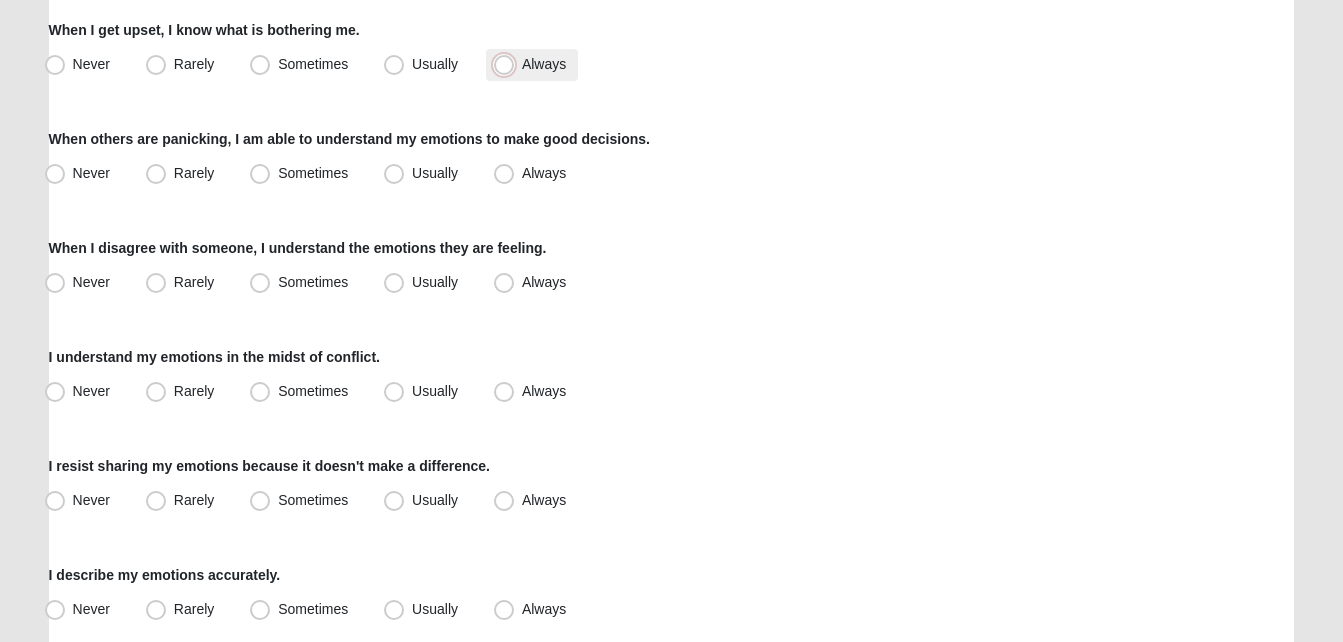 click on "Always" at bounding box center (508, 64) 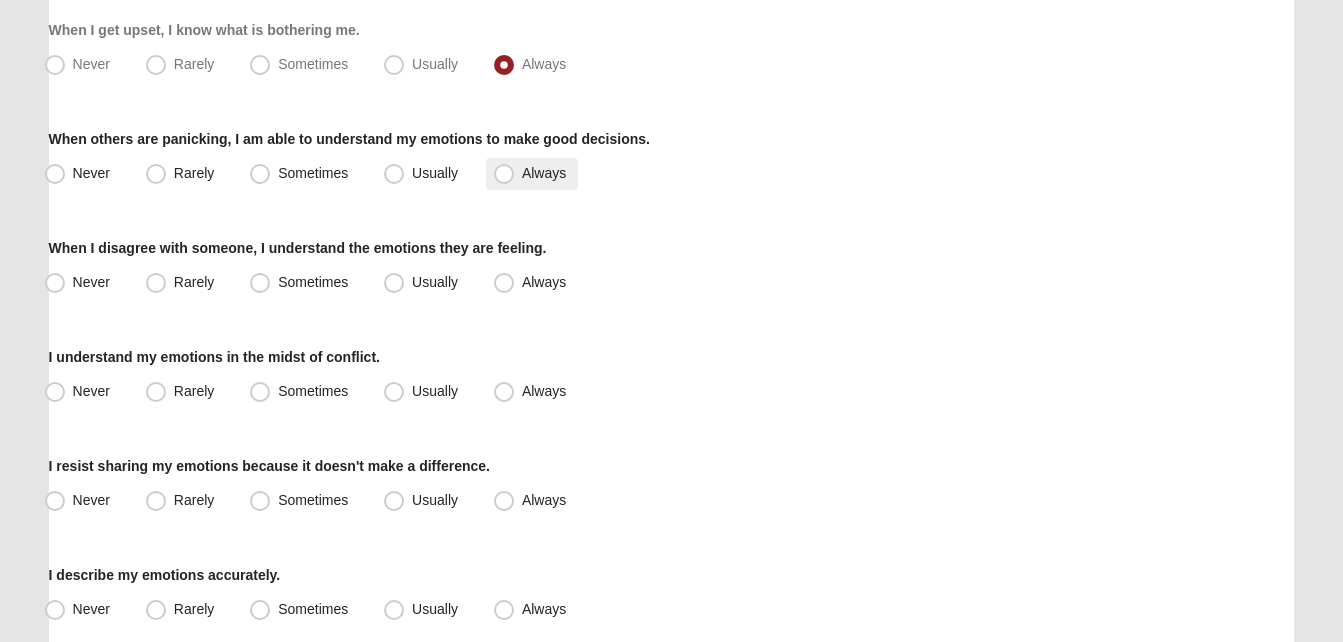 click on "Always" at bounding box center (544, 173) 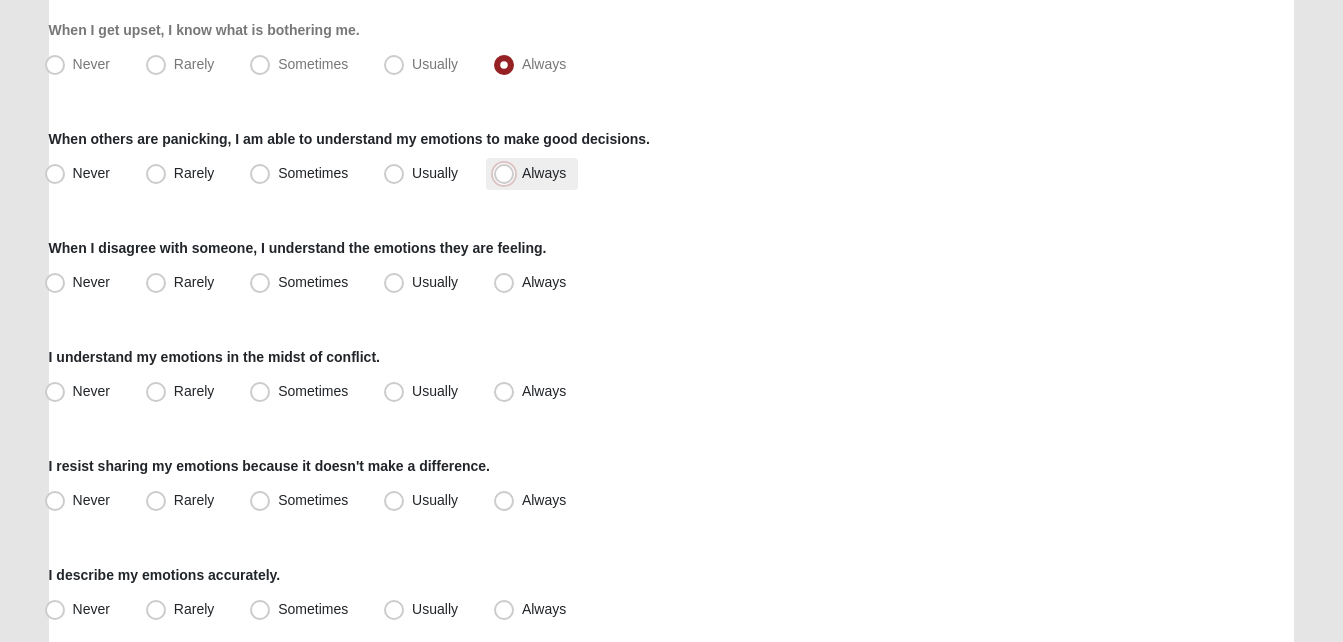 click on "Always" at bounding box center (508, 173) 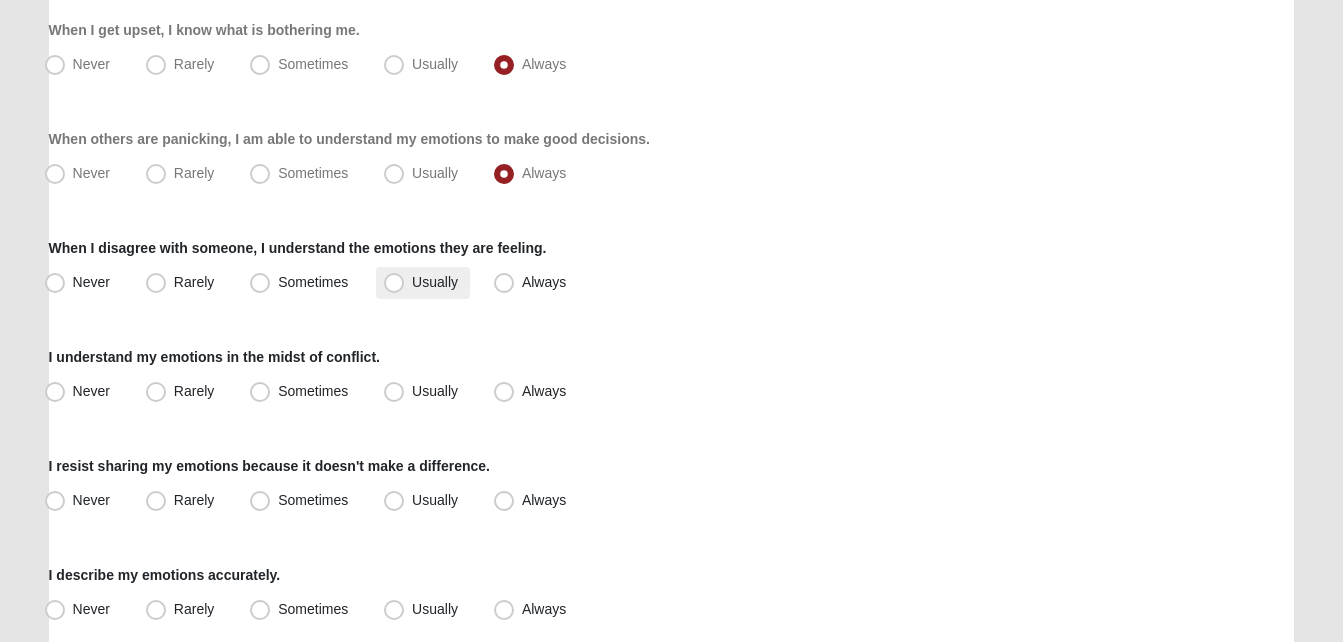 click on "Usually" at bounding box center [423, 283] 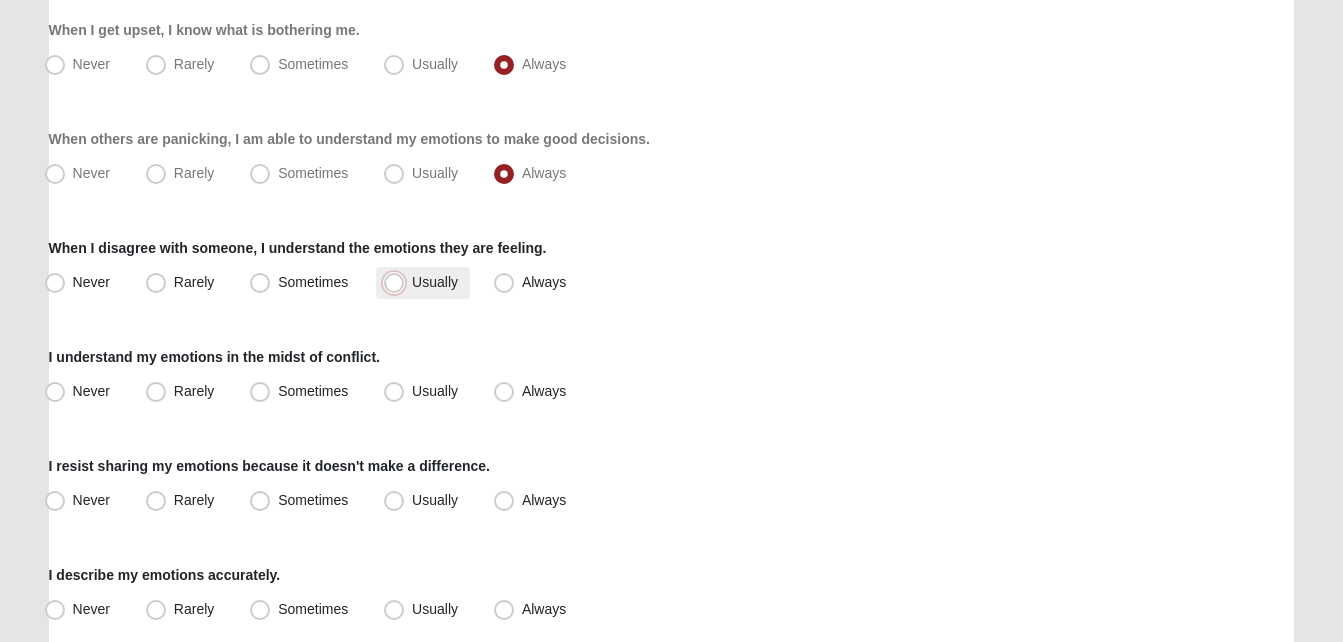 click on "Usually" at bounding box center (398, 282) 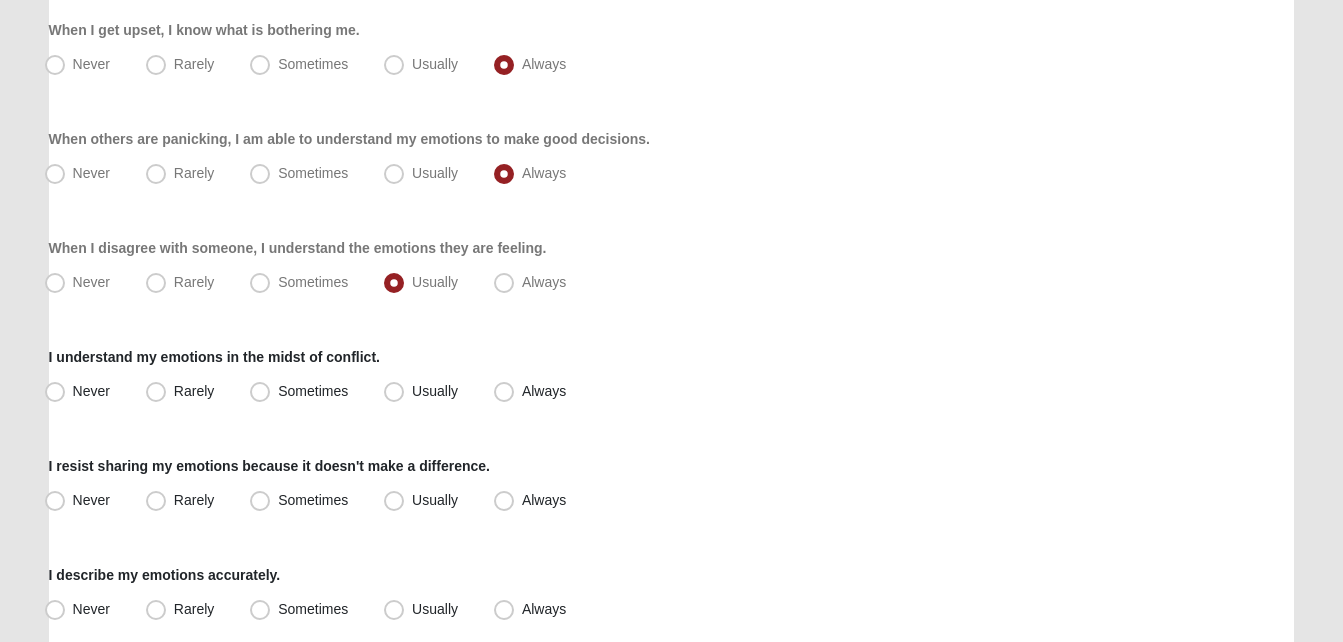 click on "Never
Rarely
Sometimes
Usually
Always" at bounding box center [672, 392] 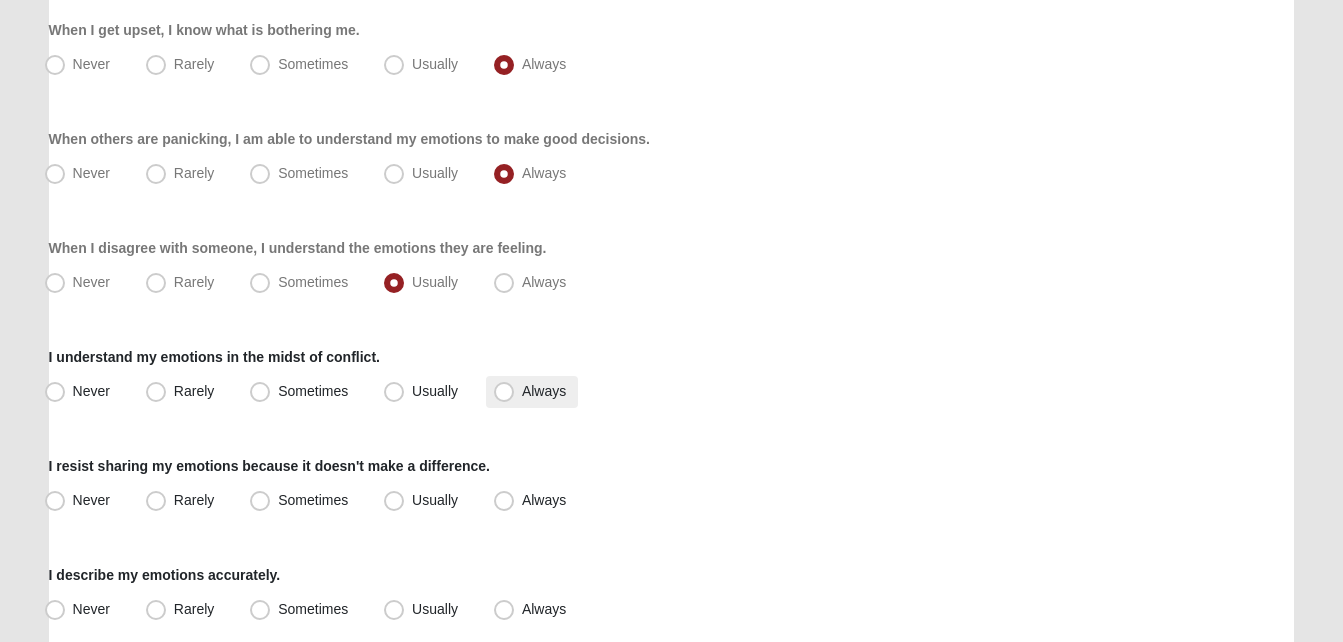 click on "Always" at bounding box center [544, 391] 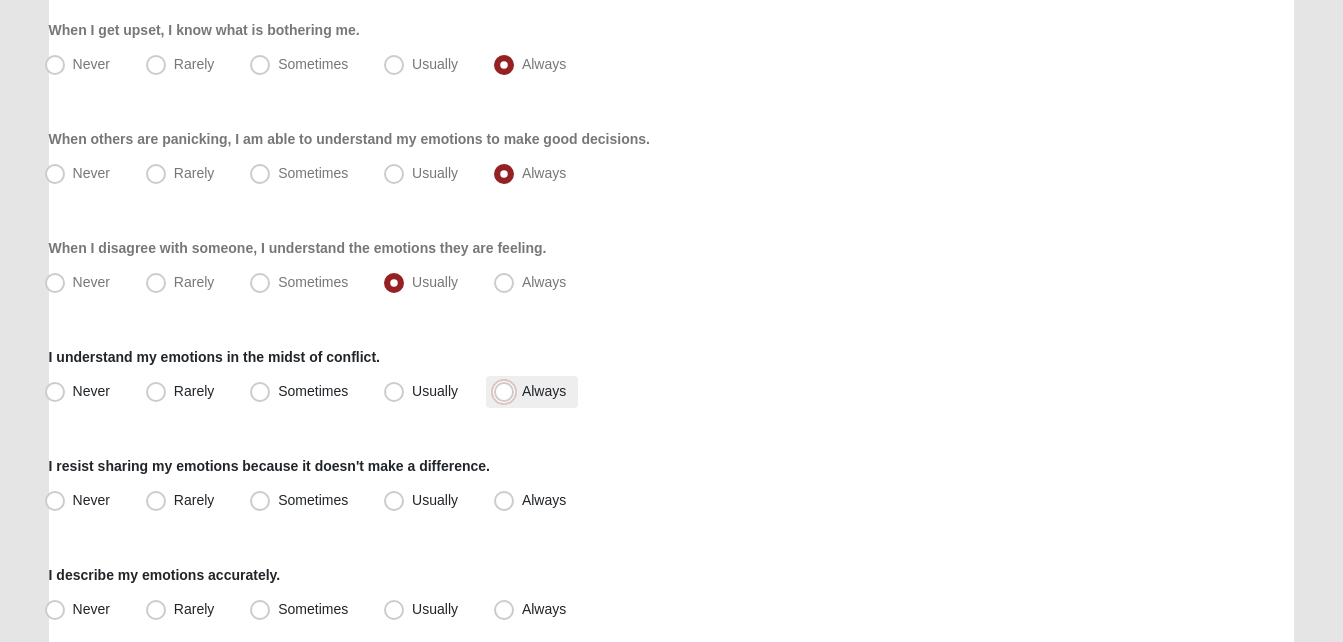 click on "Always" at bounding box center (508, 391) 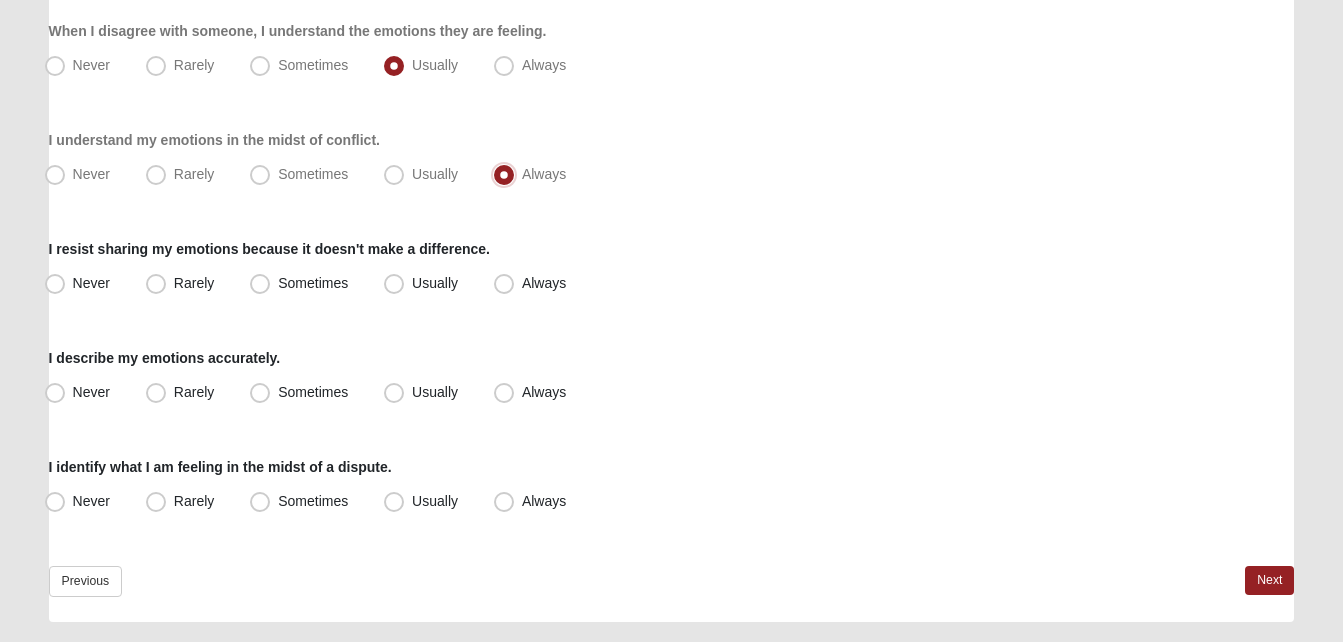 scroll, scrollTop: 498, scrollLeft: 0, axis: vertical 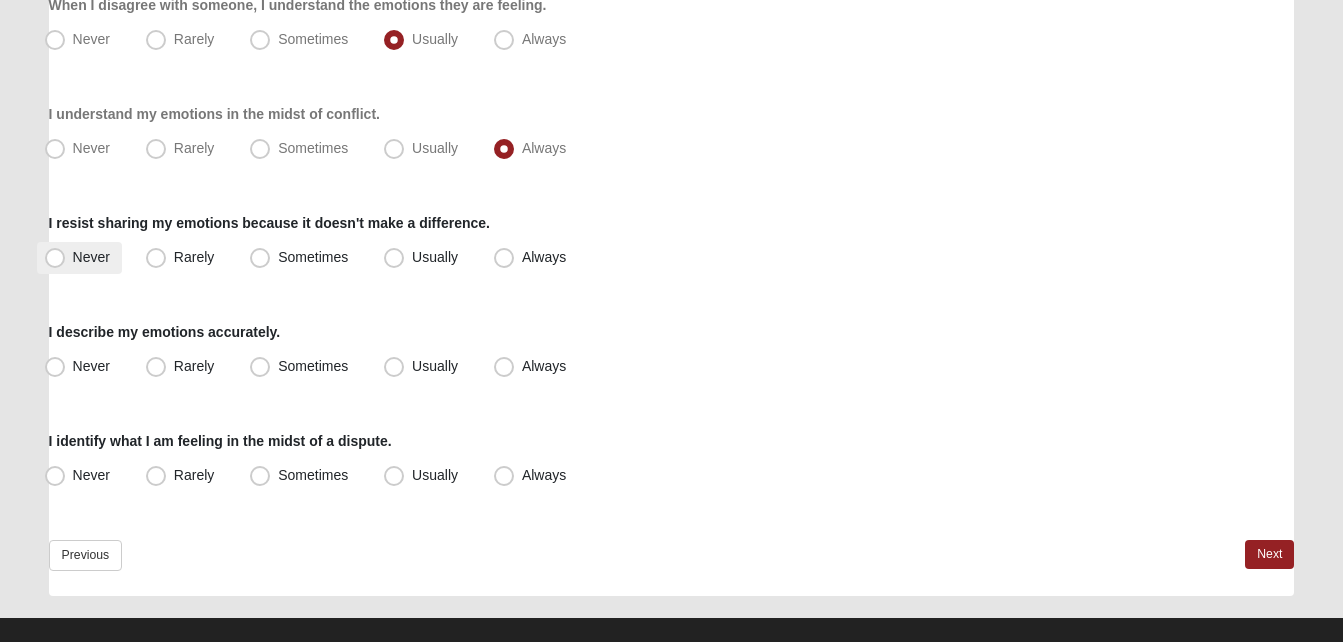 click on "Never" at bounding box center (91, 257) 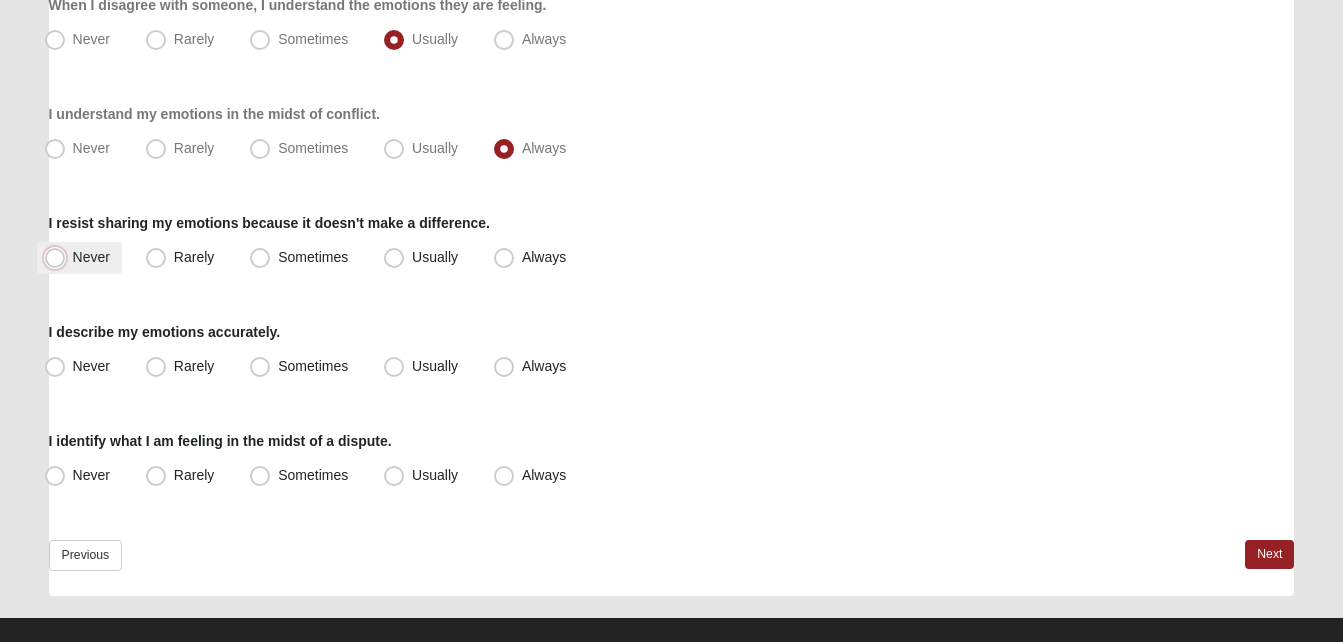 click on "Never" at bounding box center (59, 257) 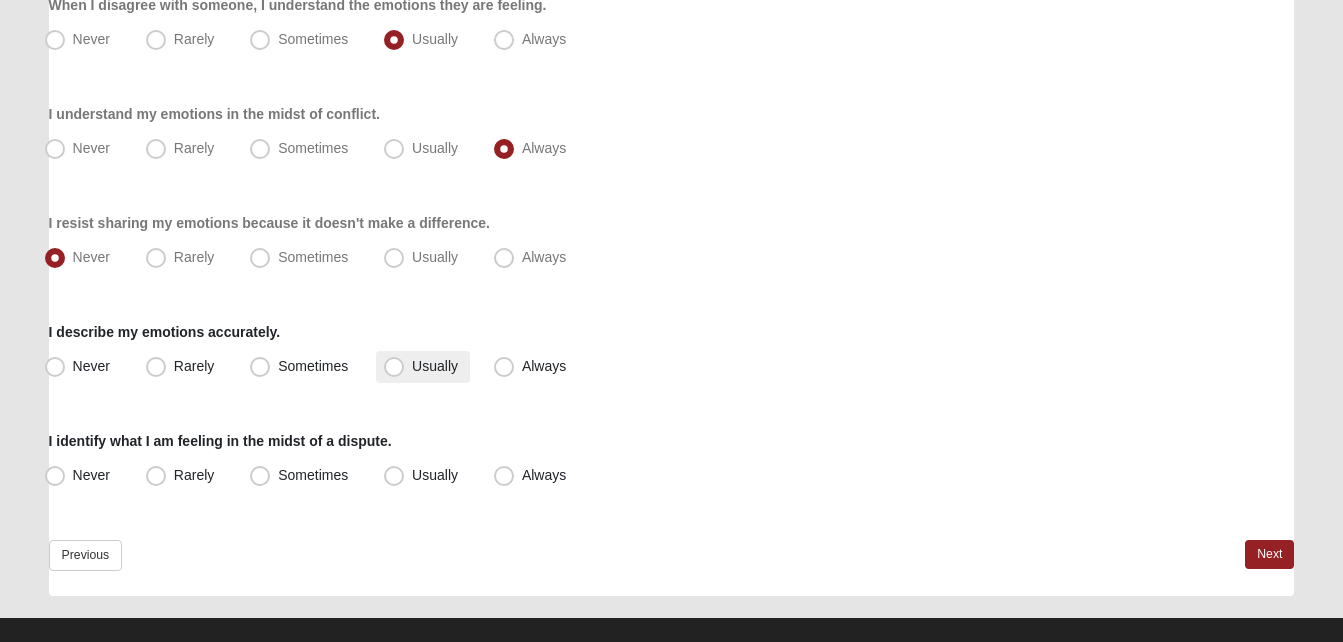click on "Usually" at bounding box center [435, 366] 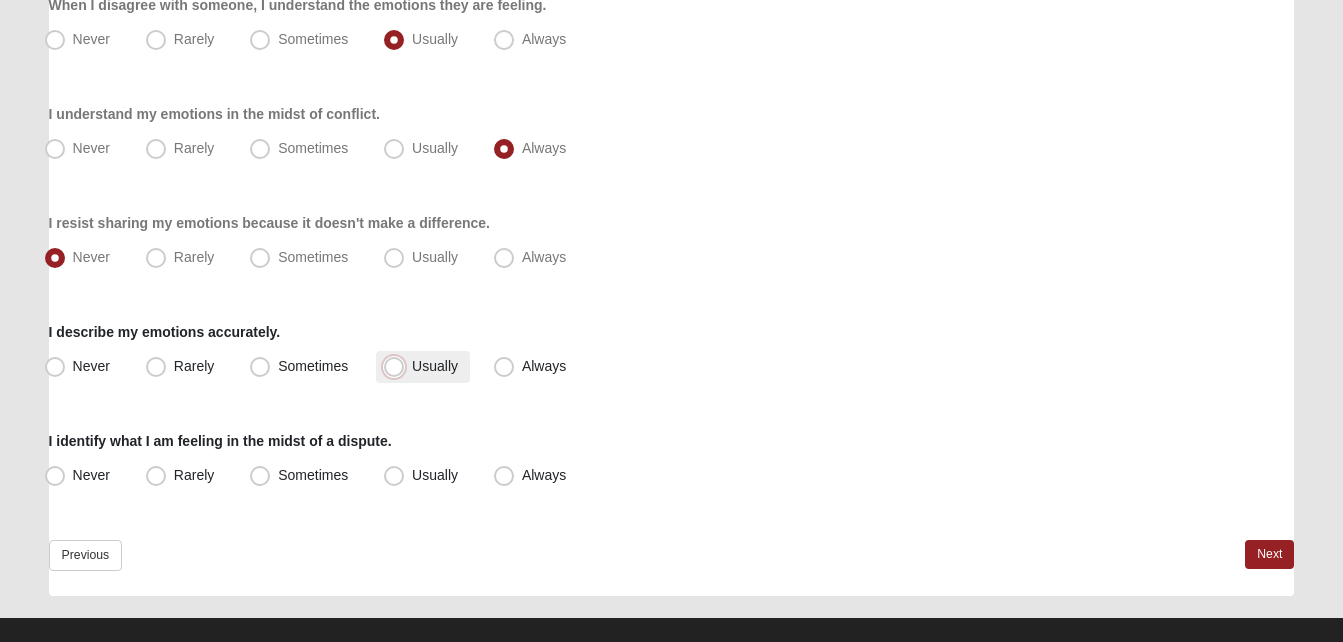 click on "Usually" at bounding box center [398, 366] 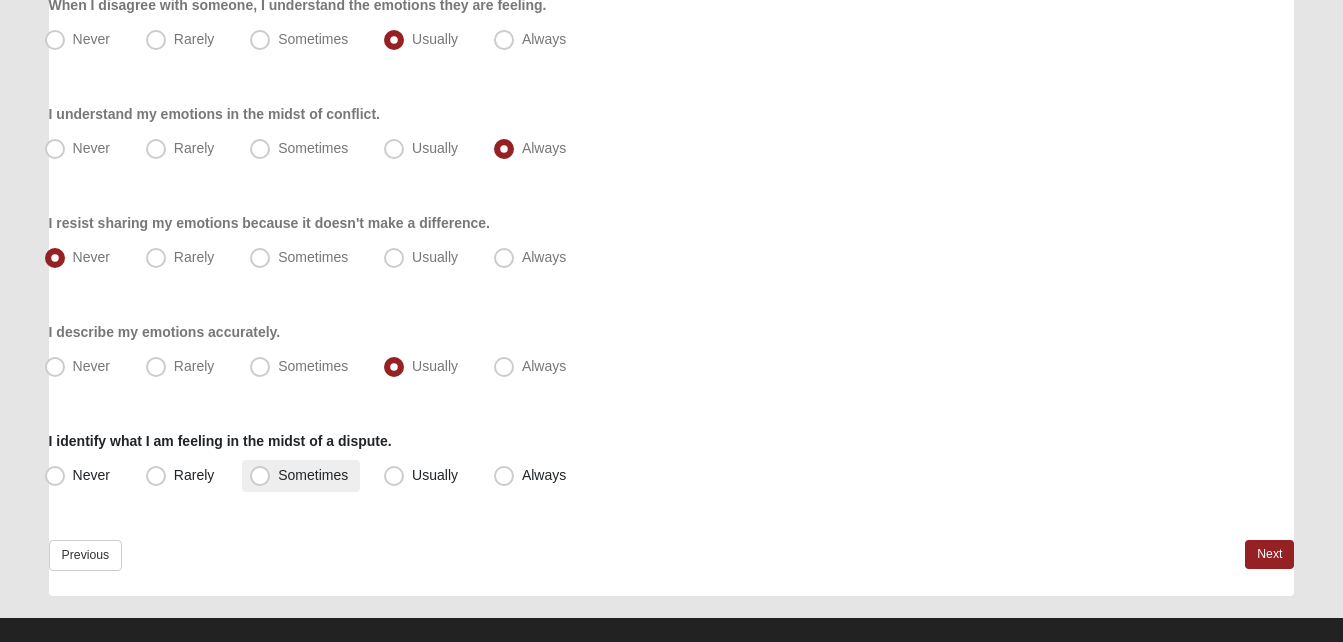 click on "Sometimes" at bounding box center [301, 476] 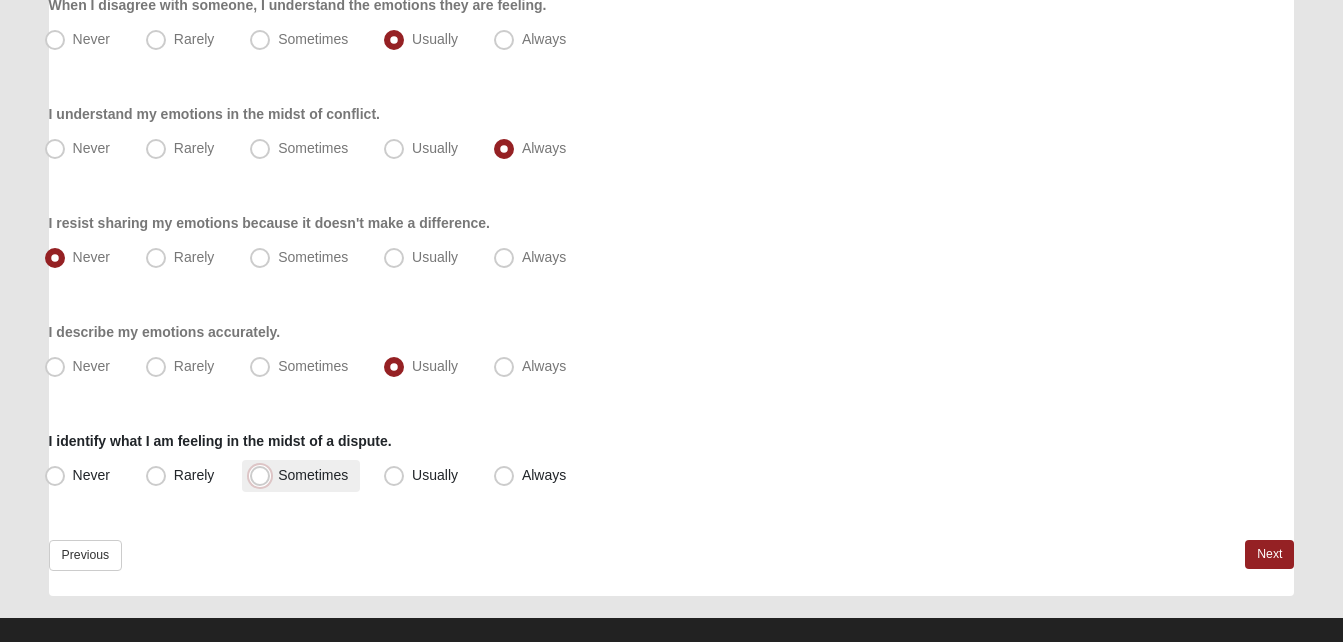 click on "Sometimes" at bounding box center [264, 475] 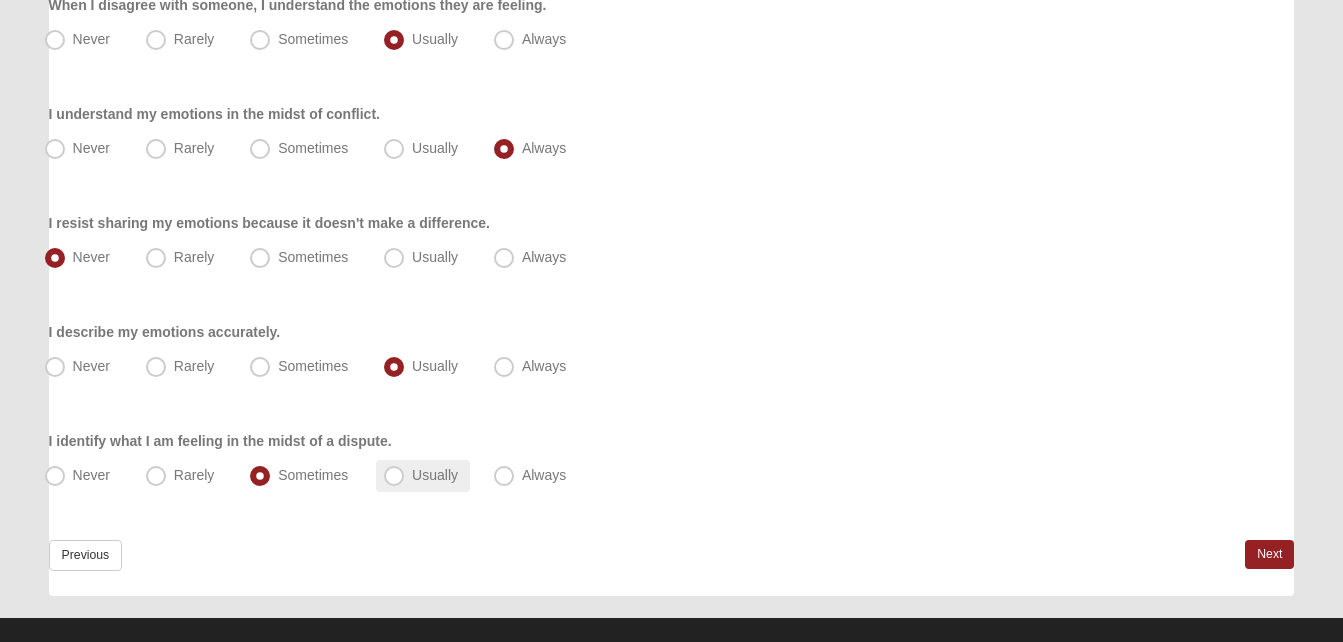 click on "Usually" at bounding box center [423, 476] 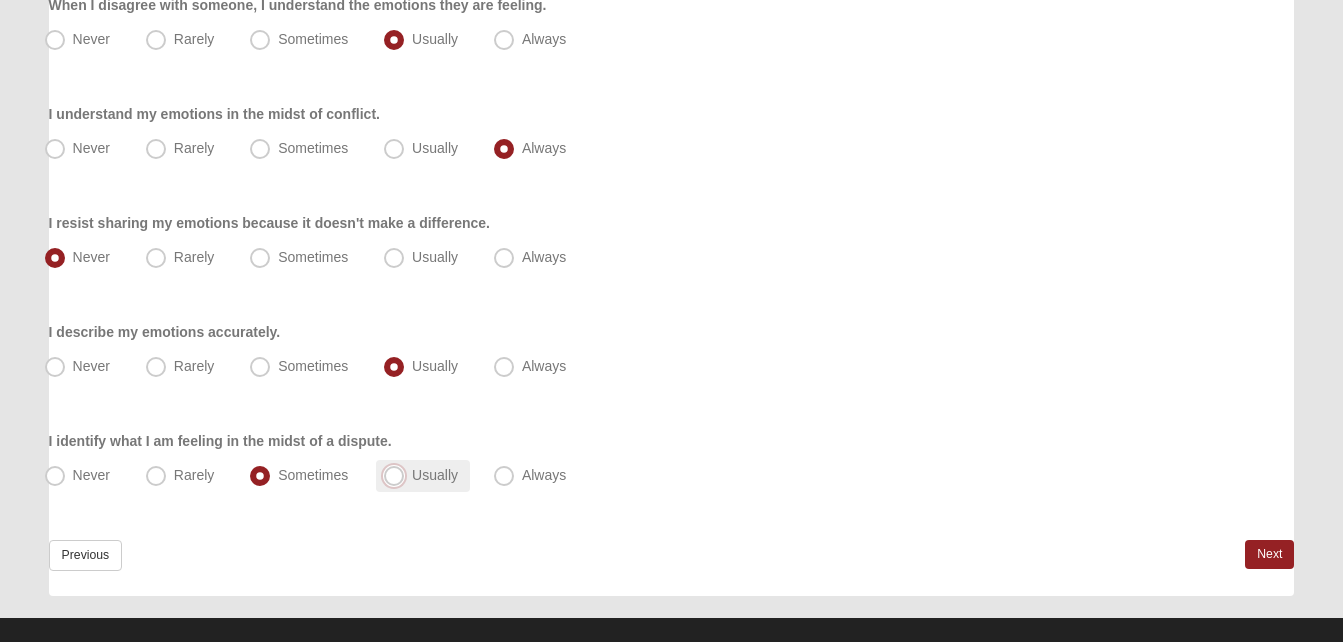 click on "Usually" at bounding box center [398, 475] 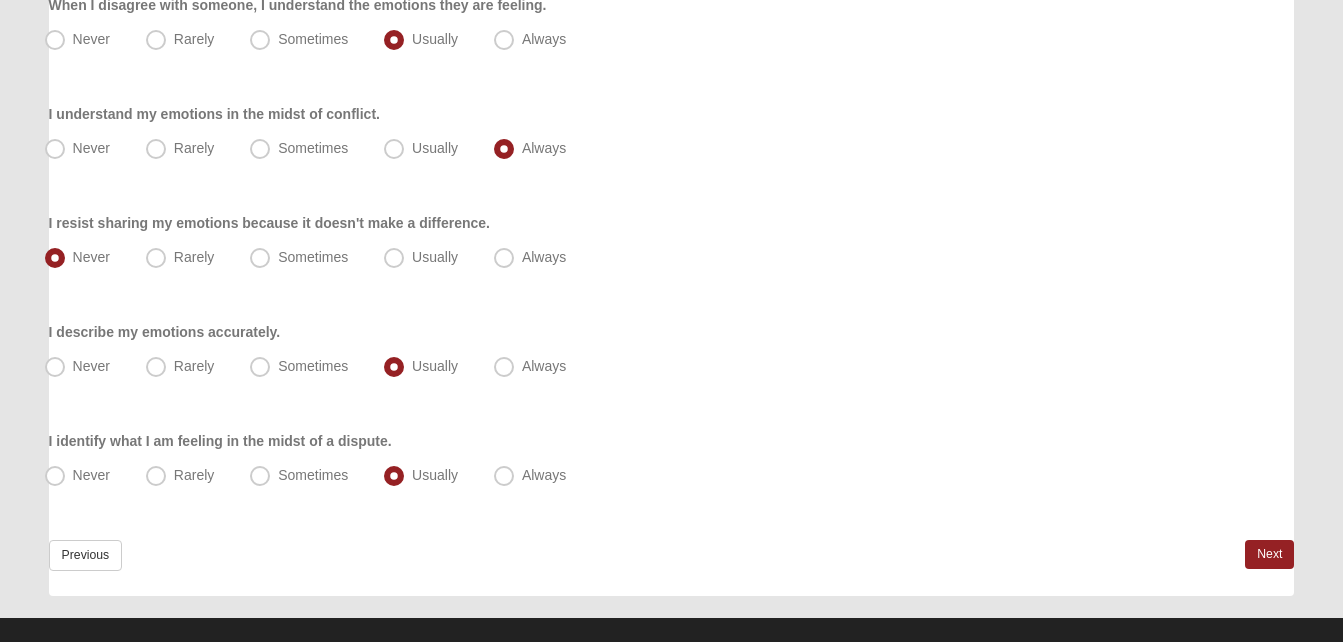 click on "Previous
Next" at bounding box center (672, 568) 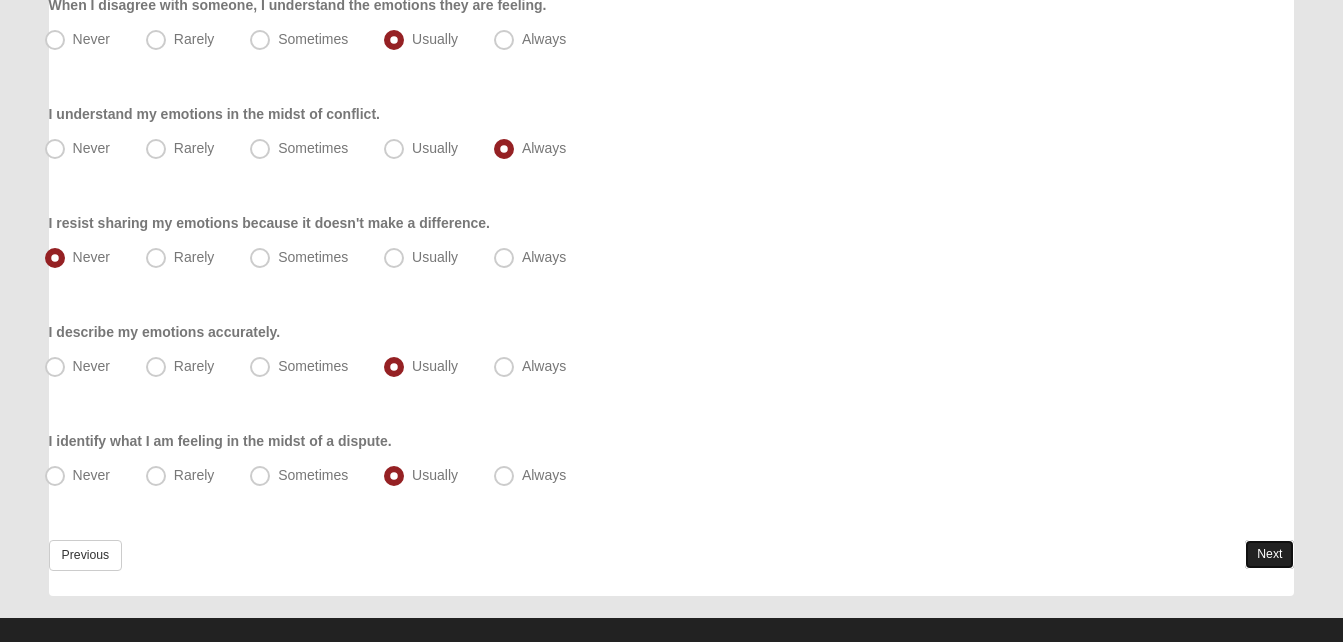 click on "Next" at bounding box center (1269, 554) 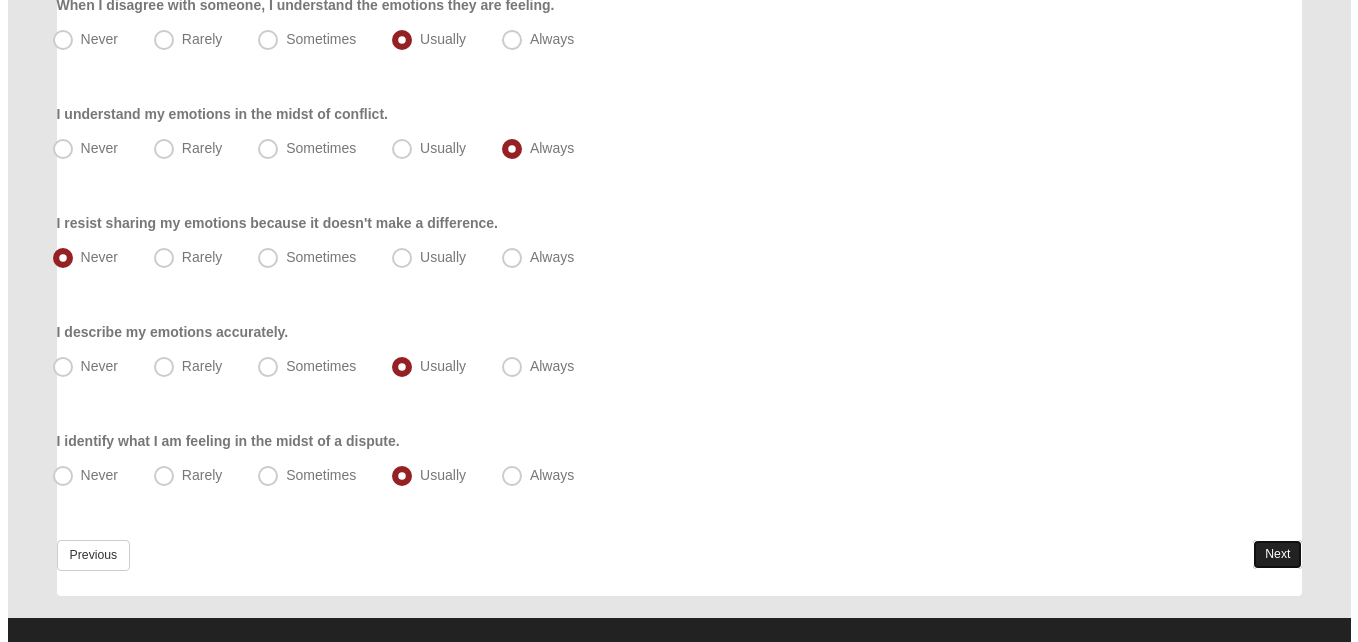 scroll, scrollTop: 0, scrollLeft: 0, axis: both 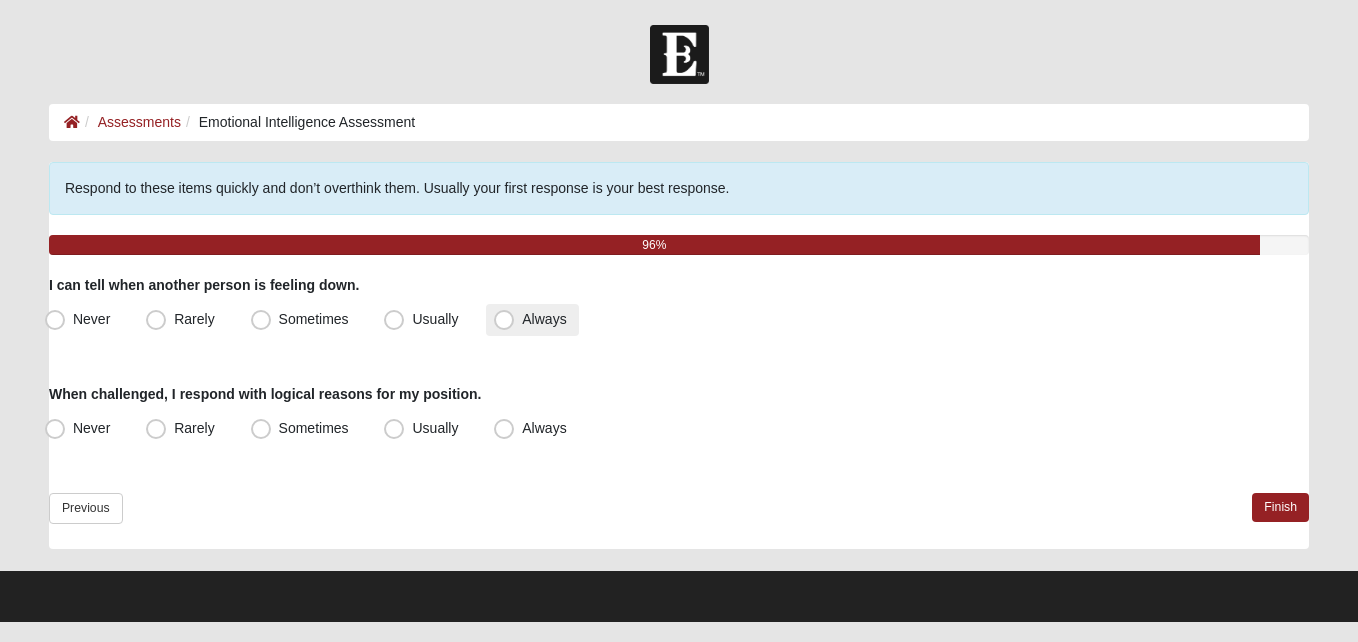 click on "Always" at bounding box center (544, 319) 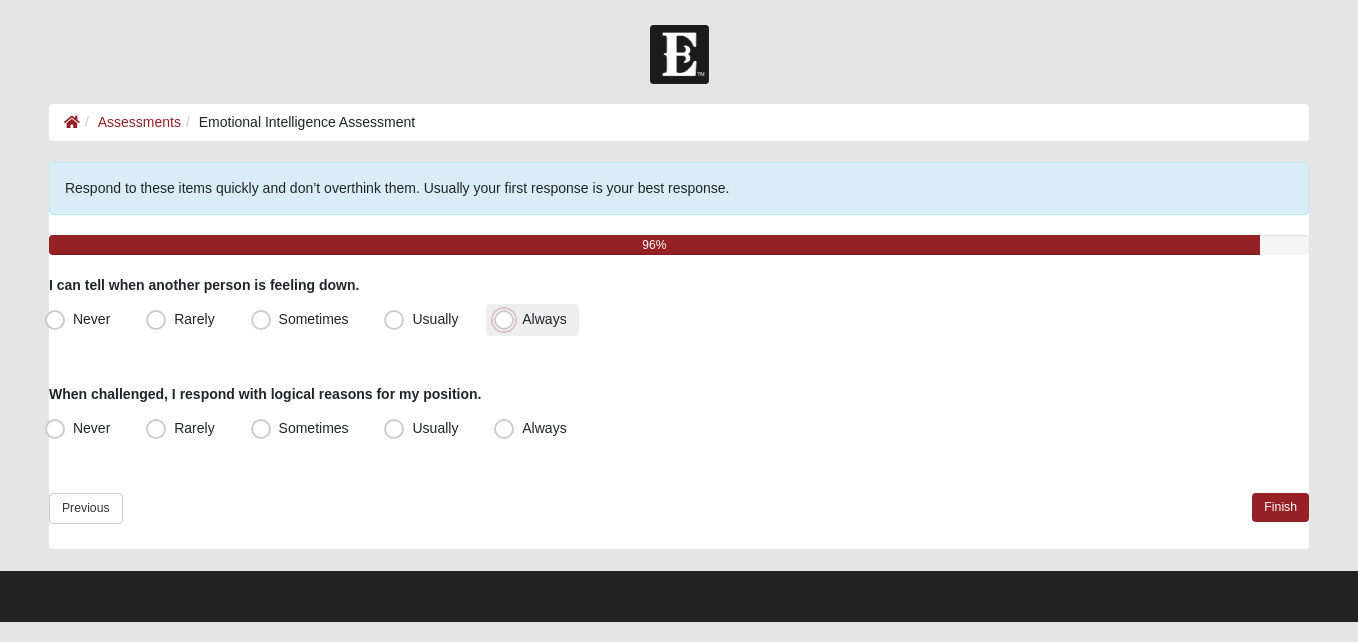 click on "Always" at bounding box center (508, 319) 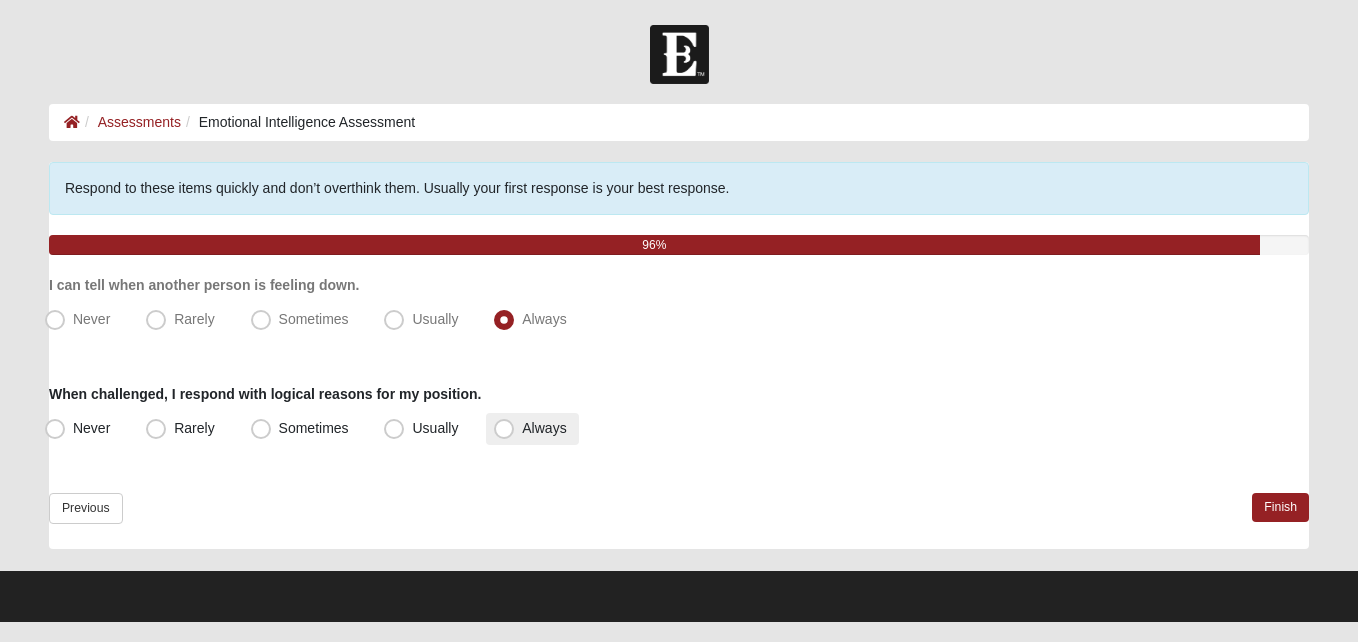 click on "Always" at bounding box center [532, 429] 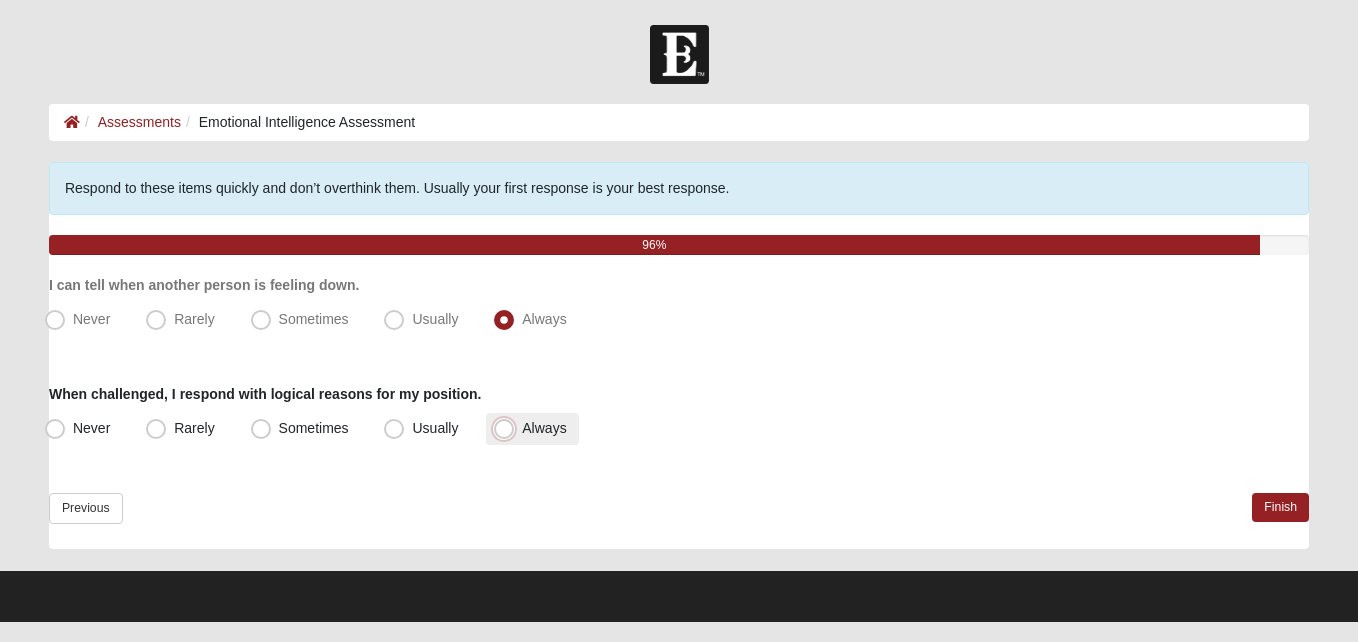 click on "Always" at bounding box center [508, 428] 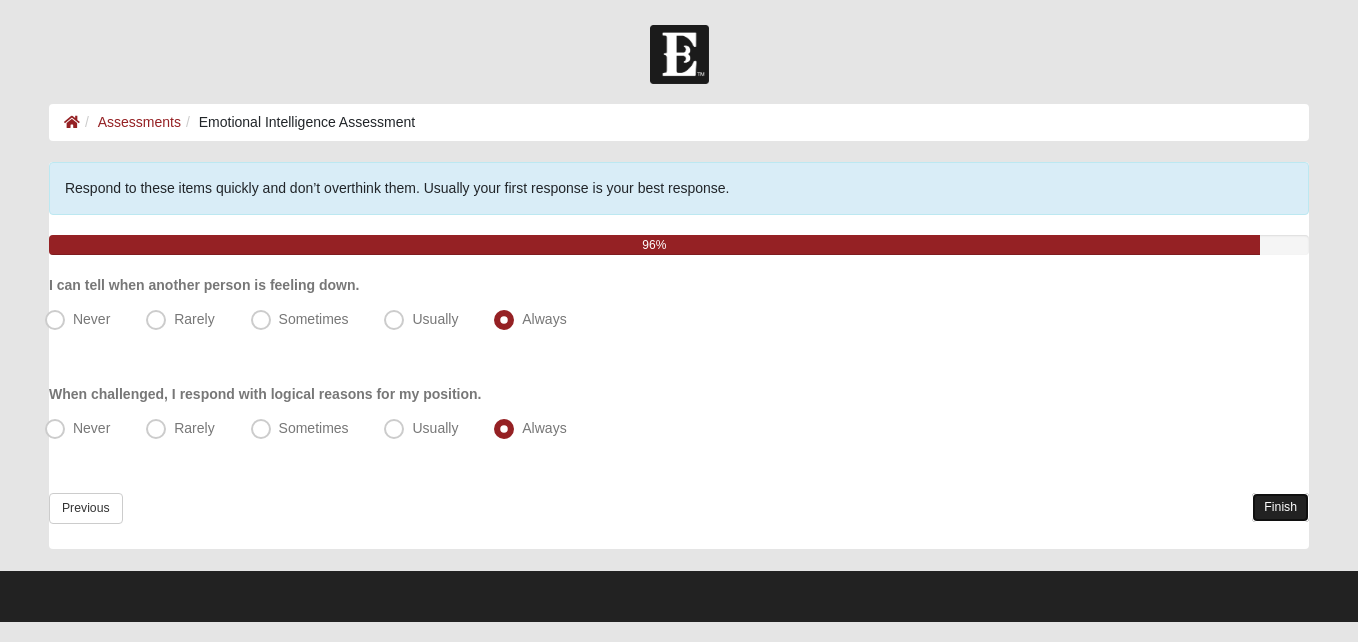 click on "Finish" at bounding box center (1280, 507) 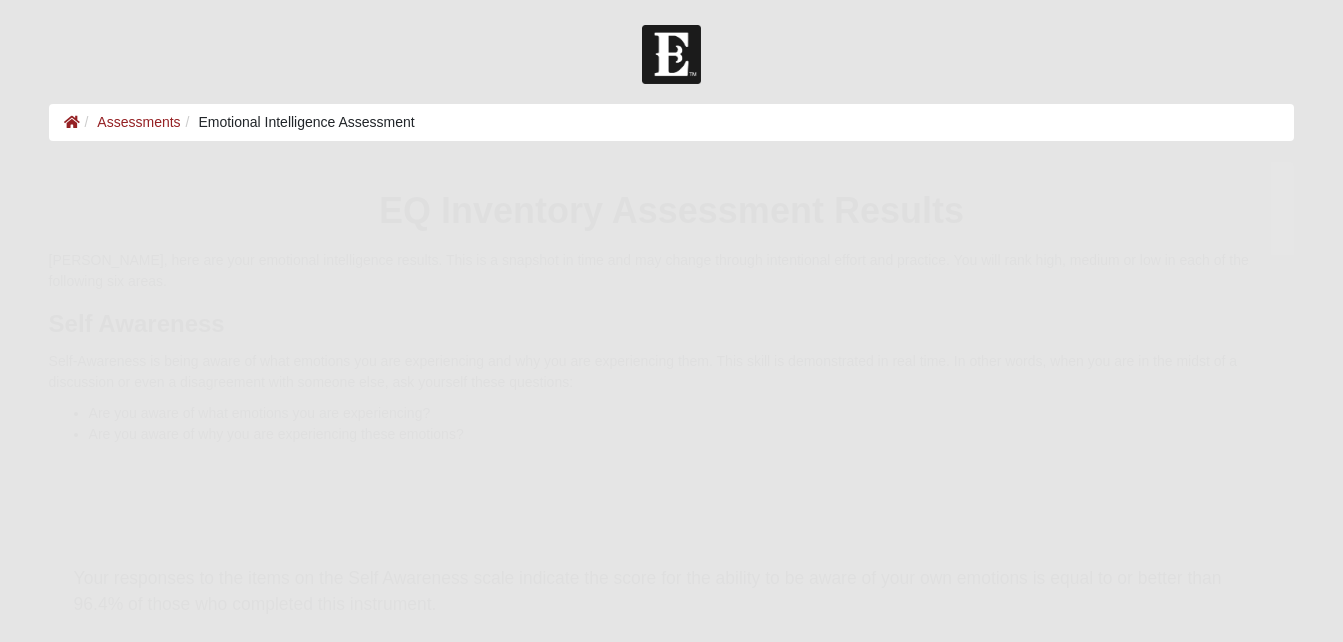 scroll, scrollTop: 0, scrollLeft: 0, axis: both 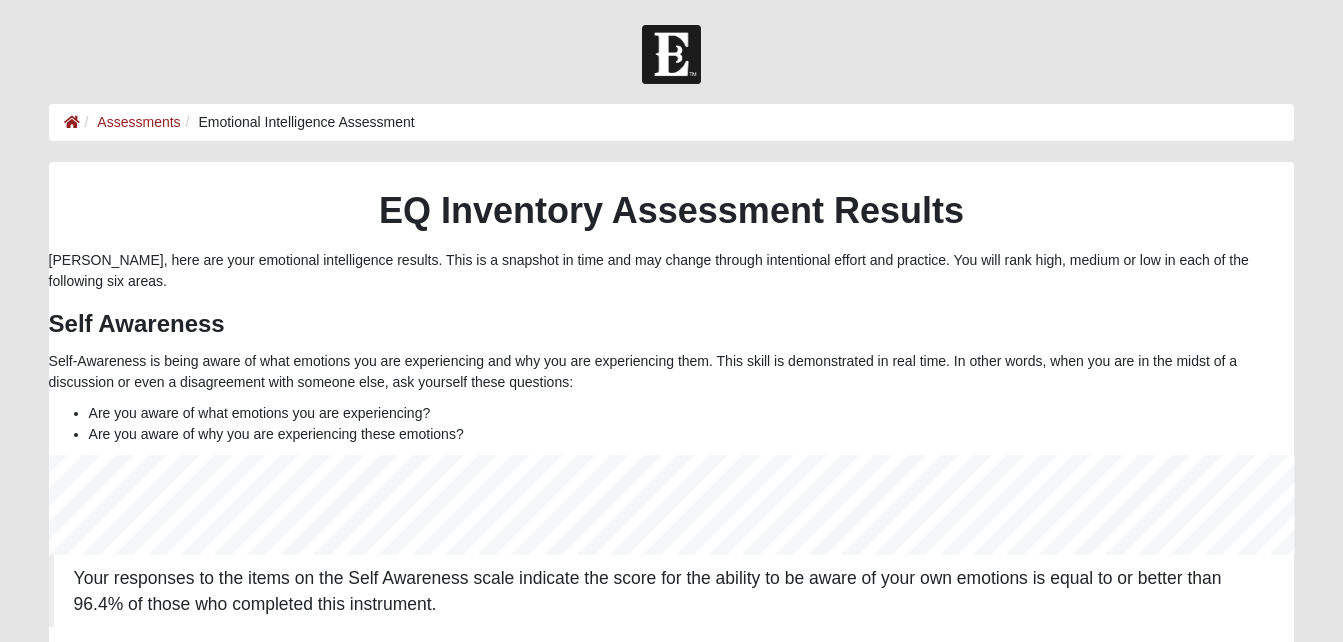 click on "EQ Inventory Assessment
EQ Inventory Assessment Results
[PERSON_NAME], here are your emotional intelligence results. This is a snapshot
in time and may change through intentional effort and practice. You will rank high, medium
or low in each of the following six areas.
Self Awareness
Self-Awareness is being aware of what emotions you are experiencing and why you
are experiencing them. This skill is demonstrated in real time. In other words,
when you are in the midst of a discussion or even a disagreement with someone else,
ask yourself these questions:
Are you aware of what emotions you are experiencing?
Are you aware of why you are experiencing these emotions?" at bounding box center (672, 1138) 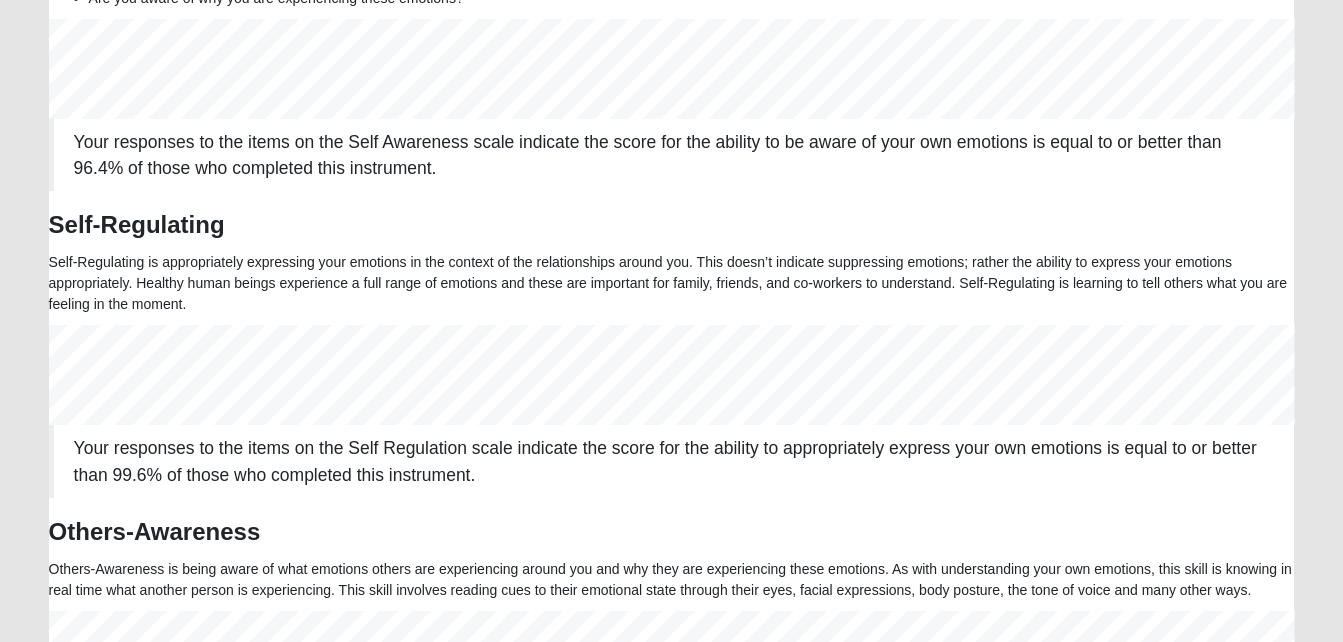 scroll, scrollTop: 440, scrollLeft: 0, axis: vertical 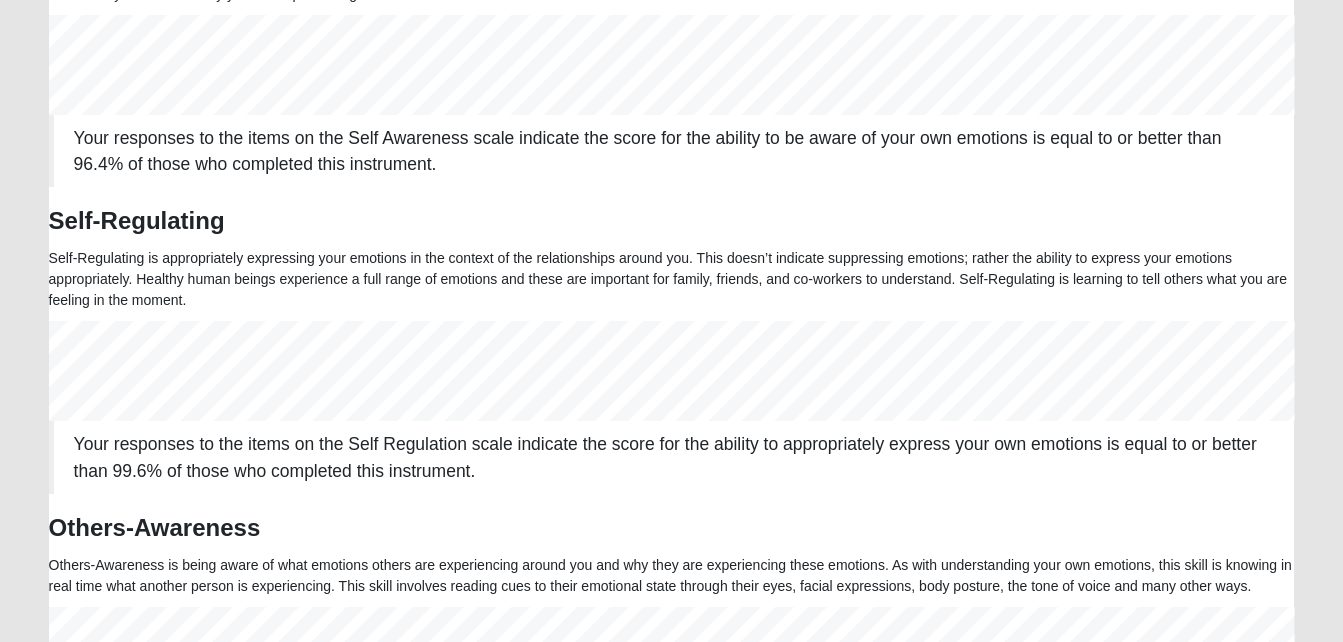 click on "Self-Regulating is appropriately expressing your emotions in the context of the relationships
around you. This doesn’t indicate suppressing emotions; rather the ability to express your
emotions appropriately. Healthy human beings experience a full range of emotions and these are
important for family, friends, and co-workers to understand. Self-Regulating is learning to
tell others what you are feeling in the moment." at bounding box center [672, 279] 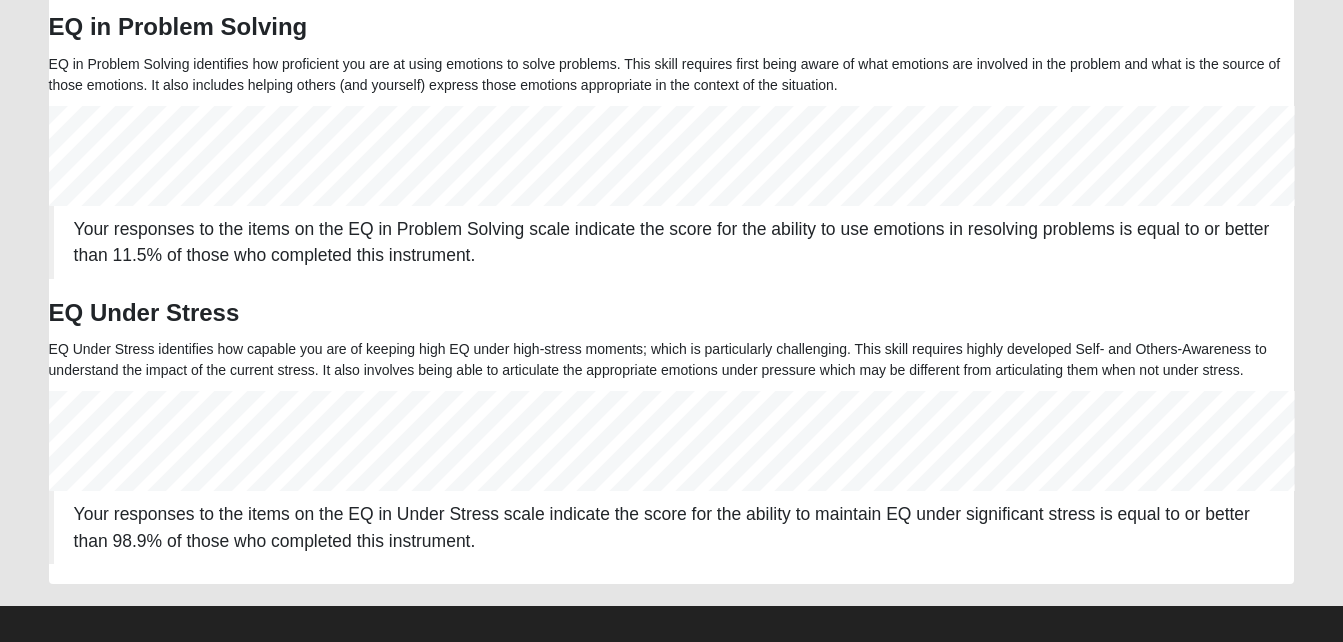 scroll, scrollTop: 1526, scrollLeft: 0, axis: vertical 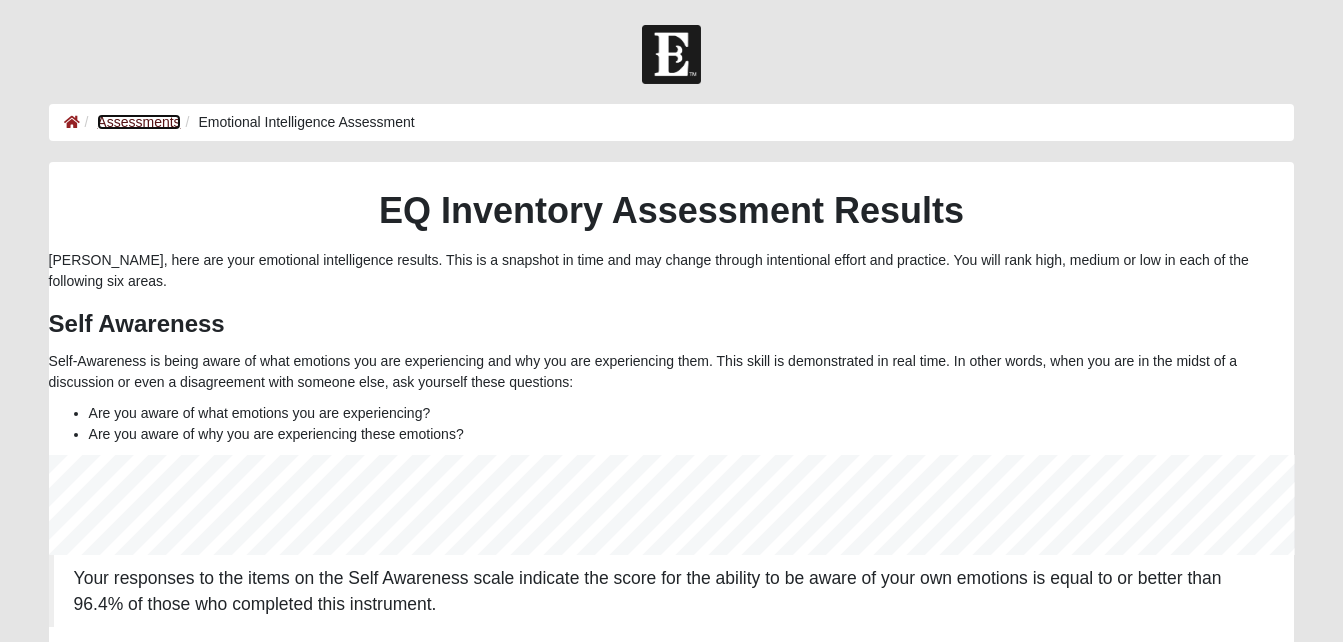 click on "Assessments" at bounding box center [138, 122] 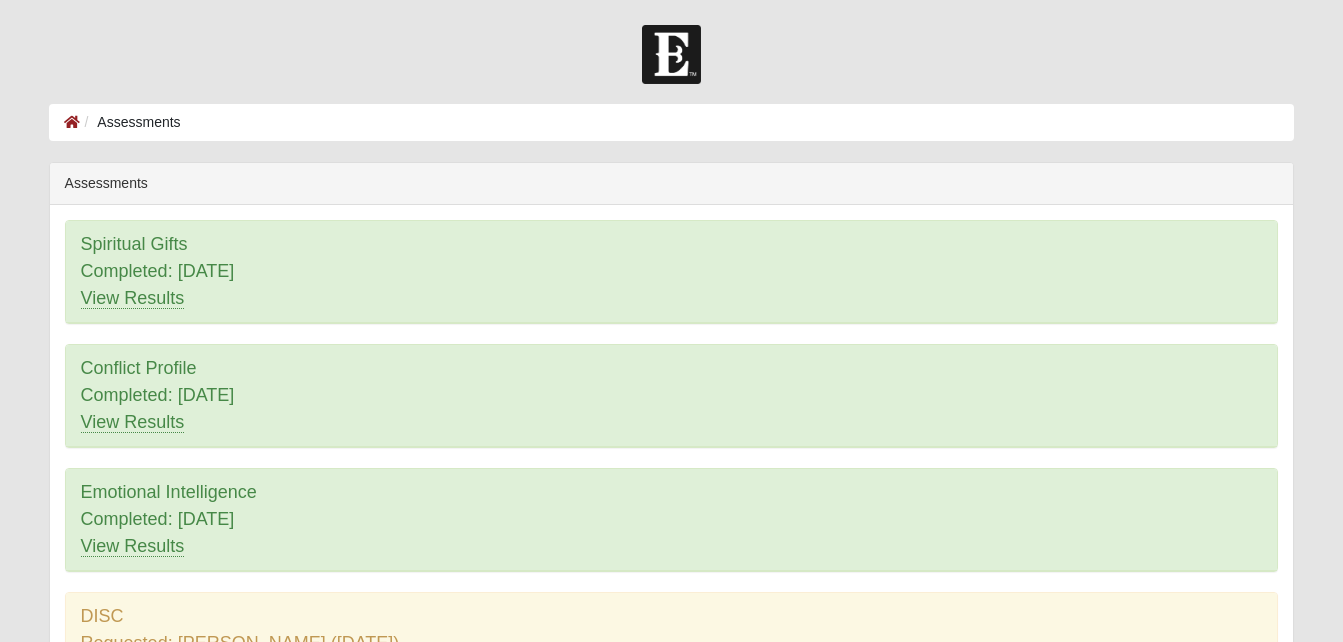 scroll, scrollTop: 0, scrollLeft: 0, axis: both 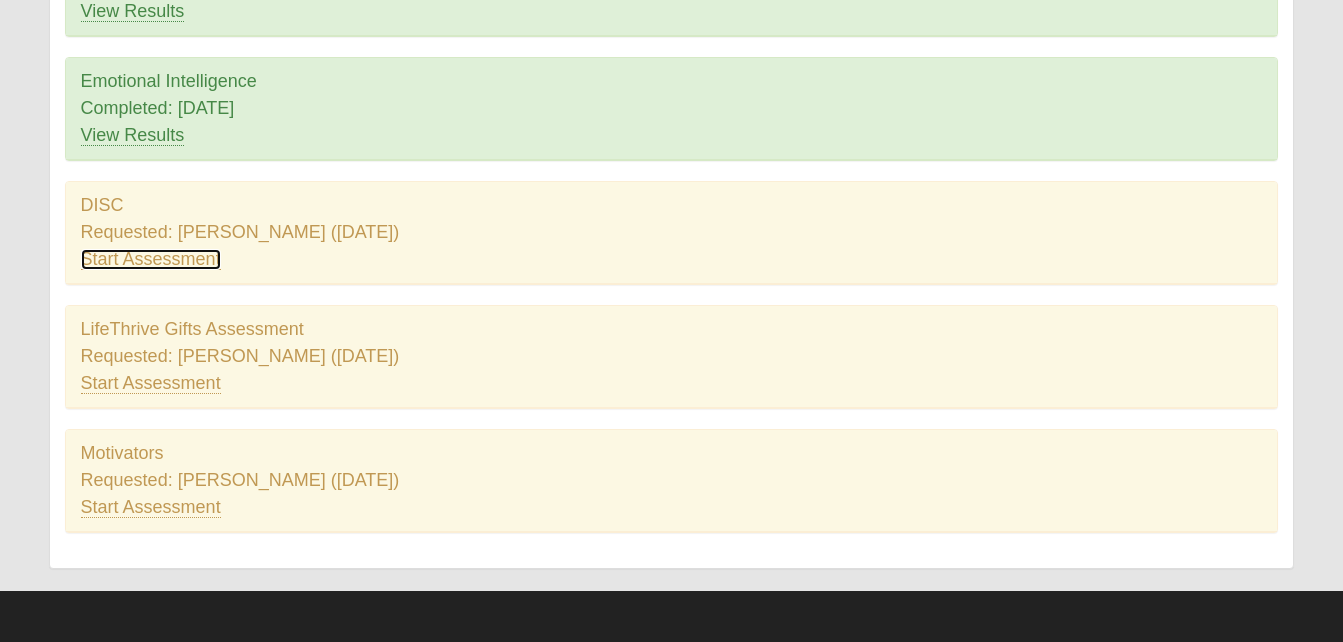 click on "Start Assessment" at bounding box center (151, 259) 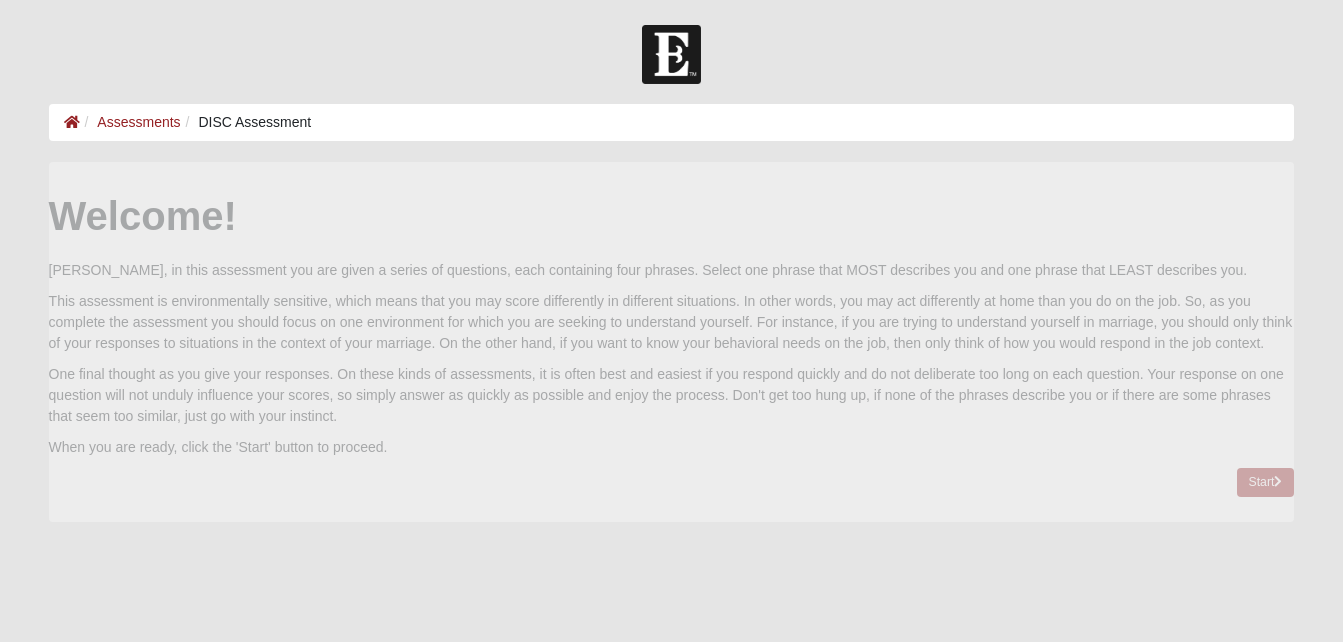 scroll, scrollTop: 0, scrollLeft: 0, axis: both 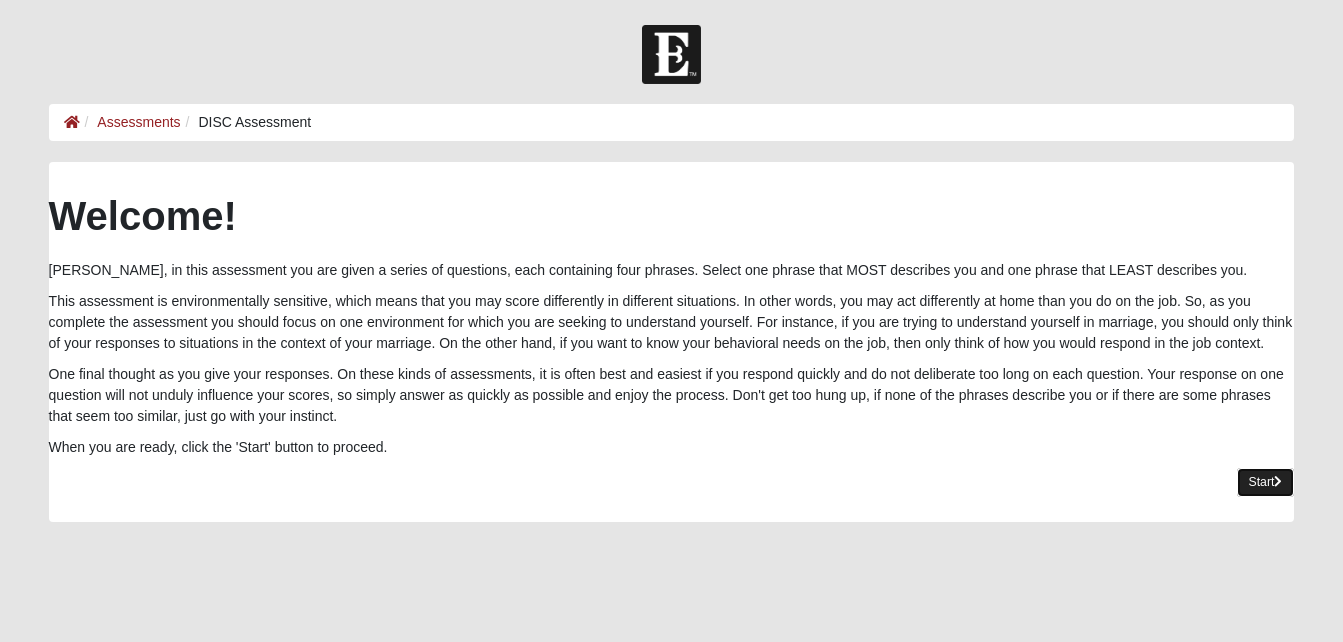 click on "Start" at bounding box center (1266, 482) 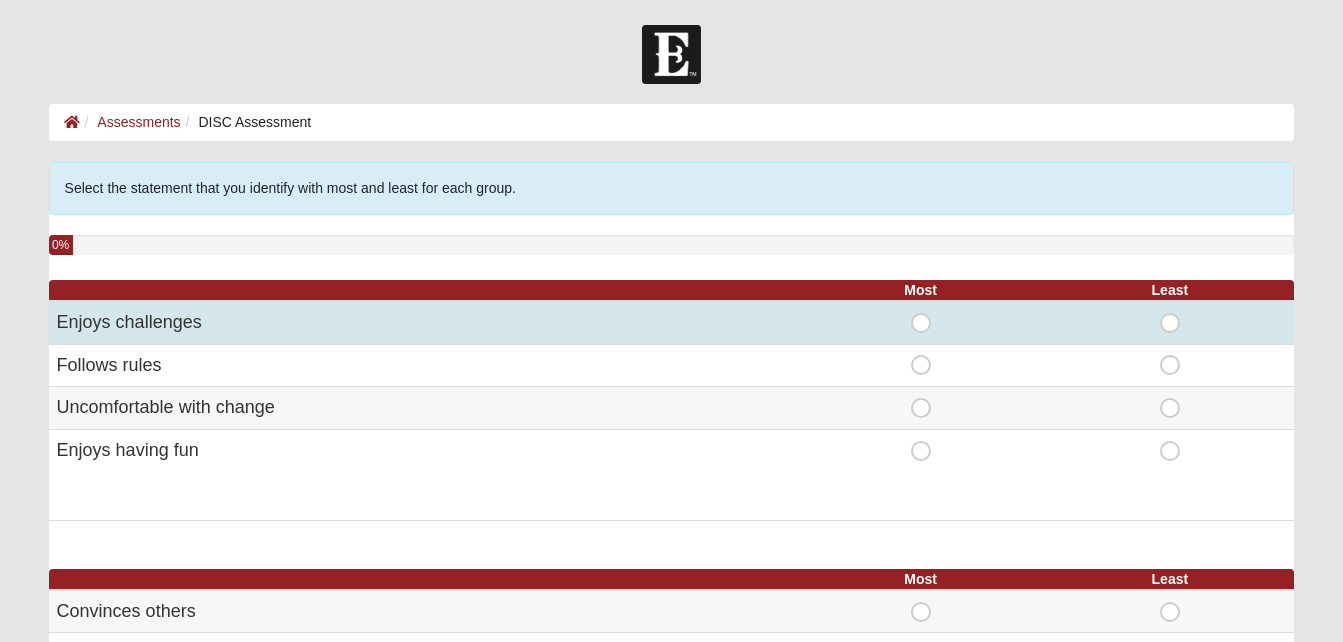 click on "Most" at bounding box center (921, 313) 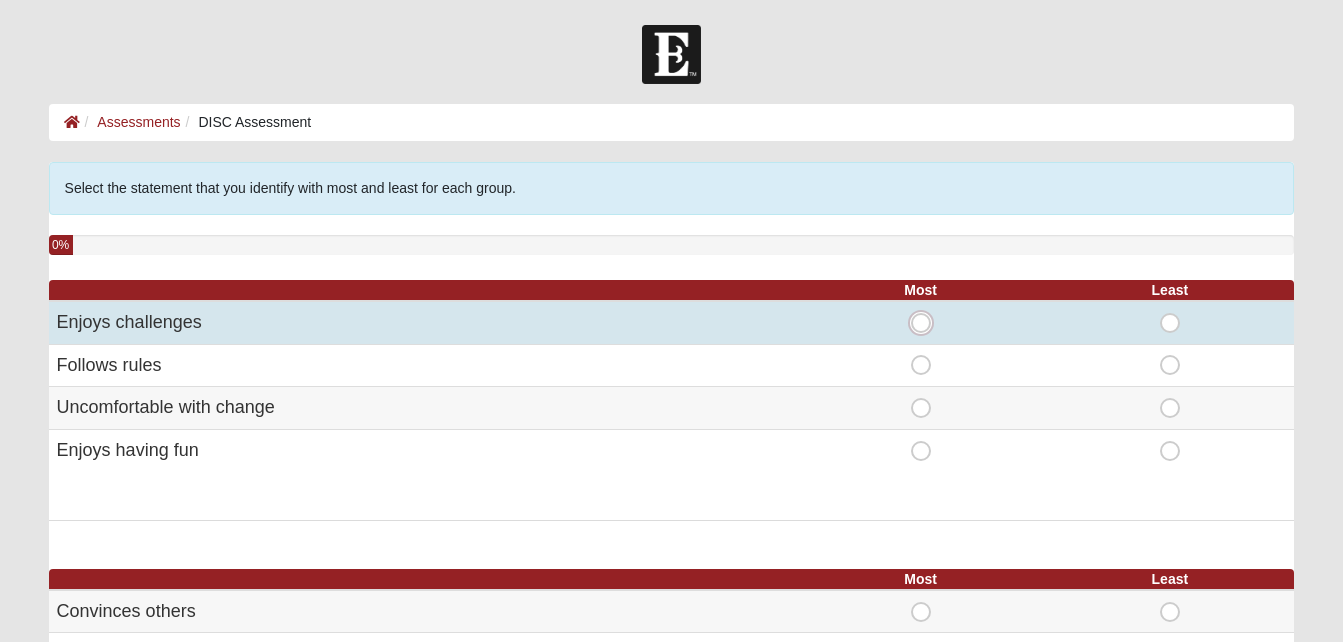 click on "Most" at bounding box center [927, 323] 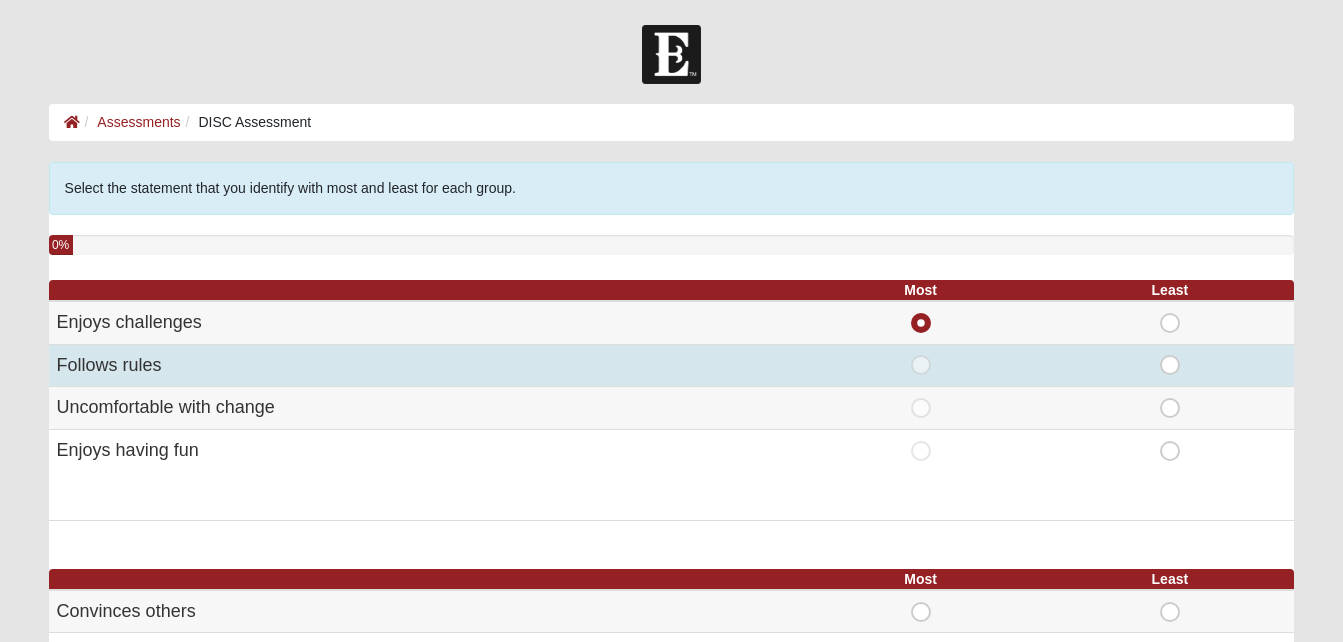 click on "Most" at bounding box center [921, 355] 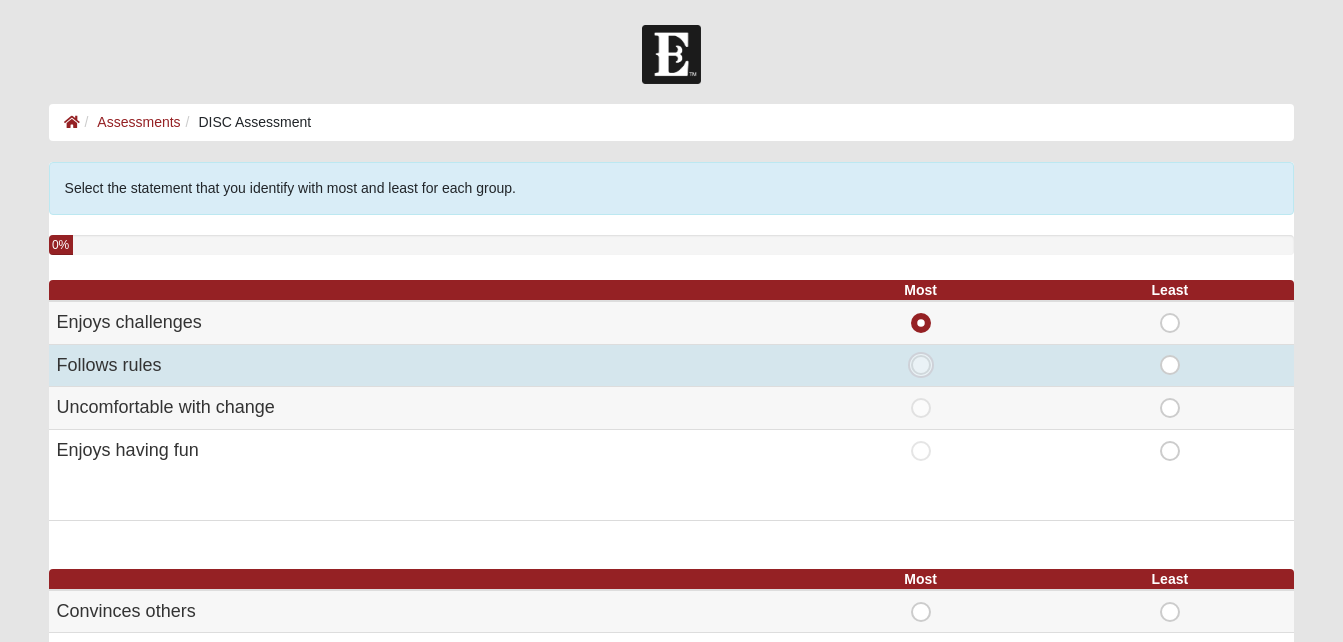 click on "Most" at bounding box center [927, 365] 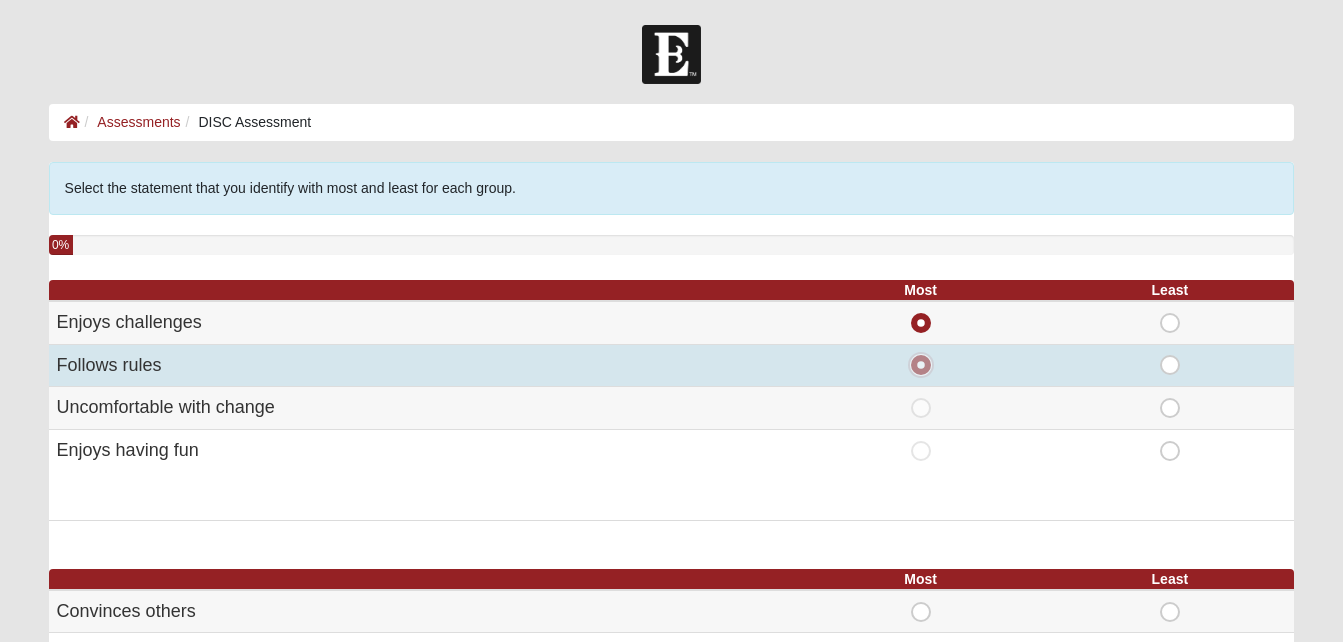 radio on "false" 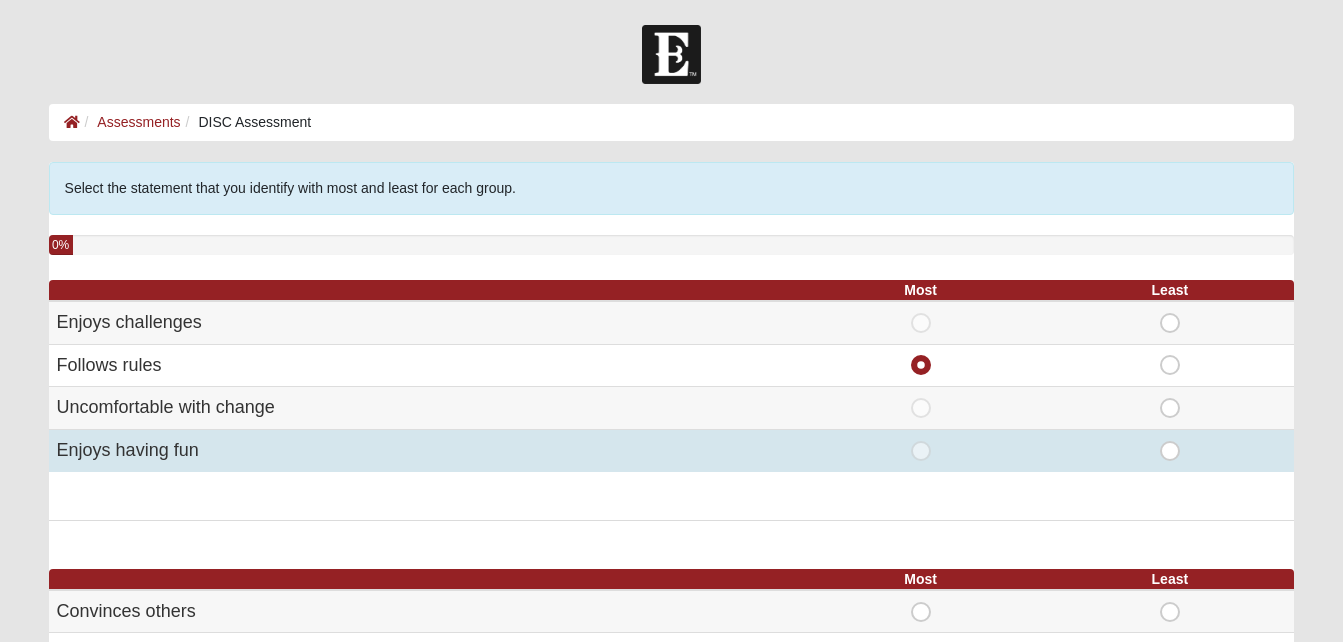 click on "Most" at bounding box center (921, 441) 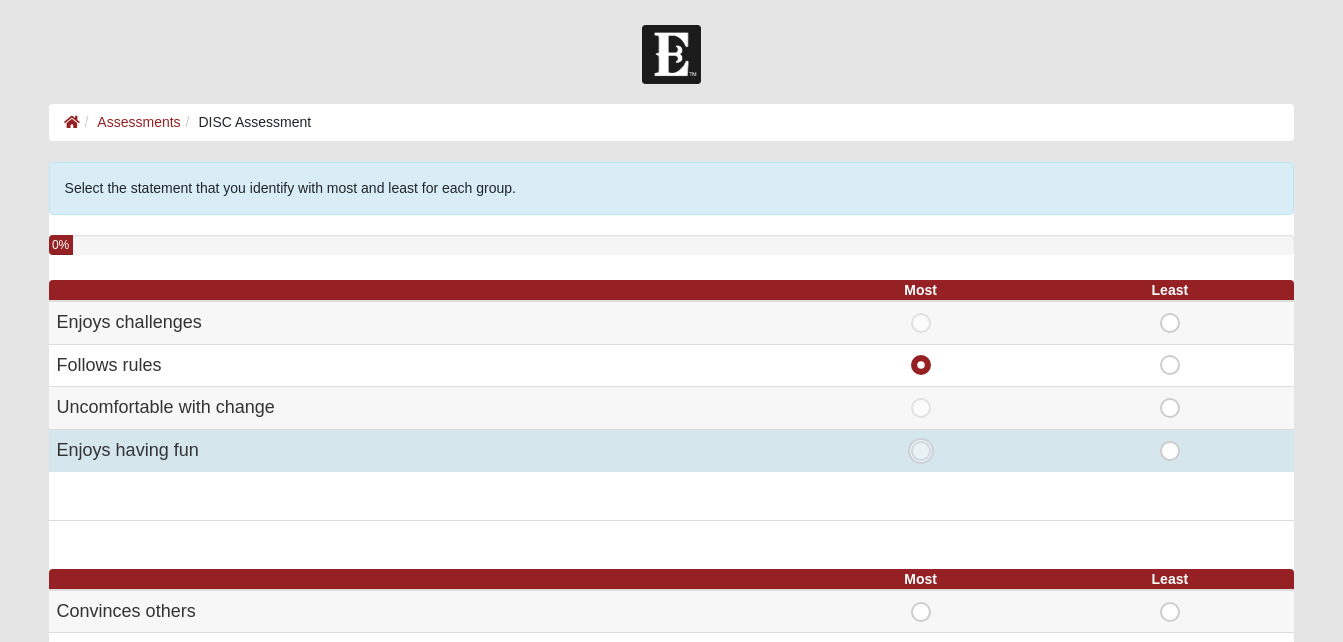 click on "Most" at bounding box center [927, 451] 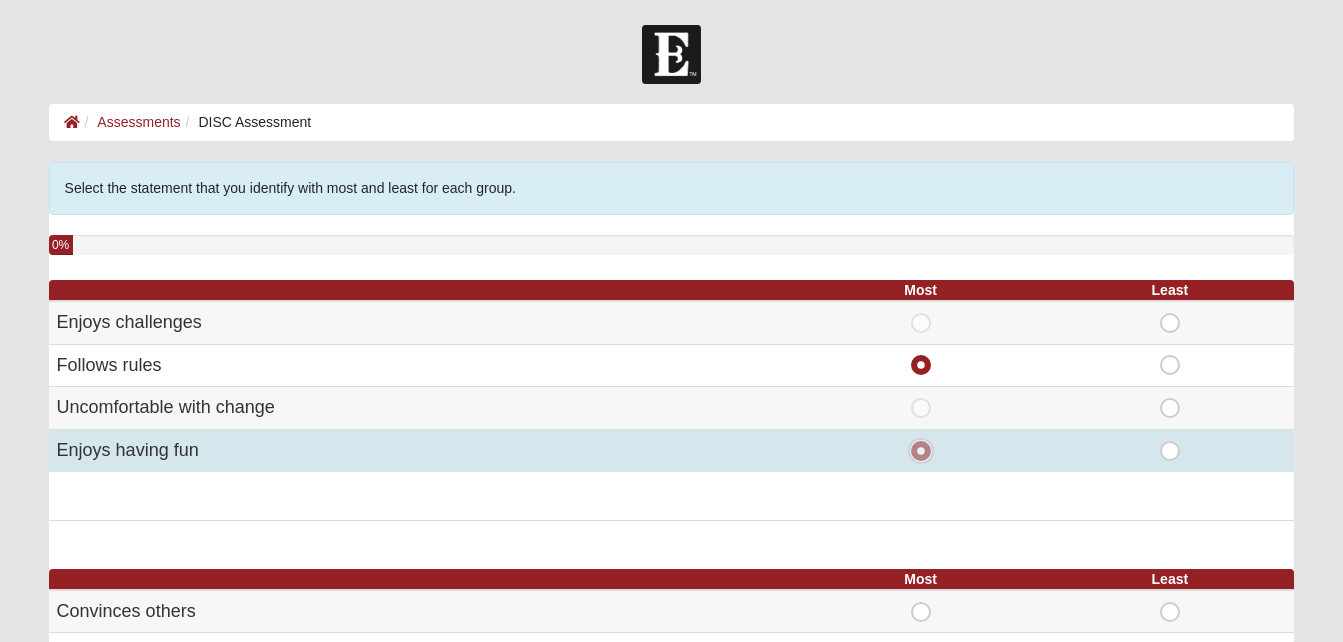 radio on "false" 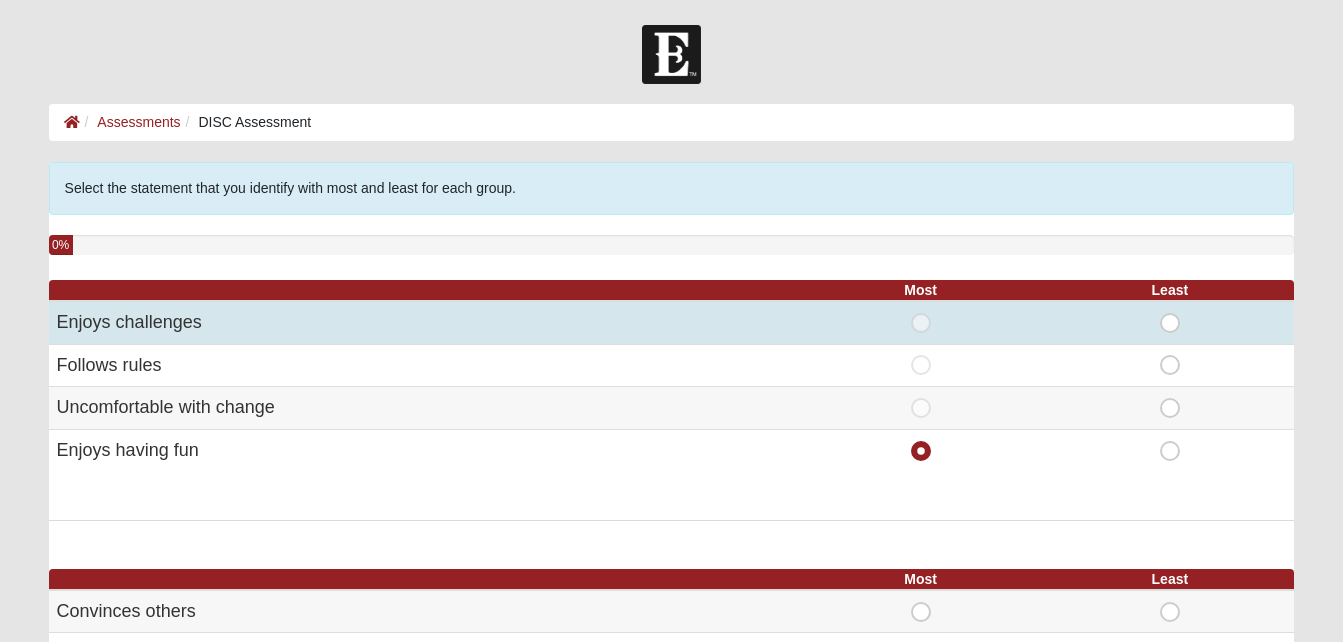 click on "Most" at bounding box center (921, 313) 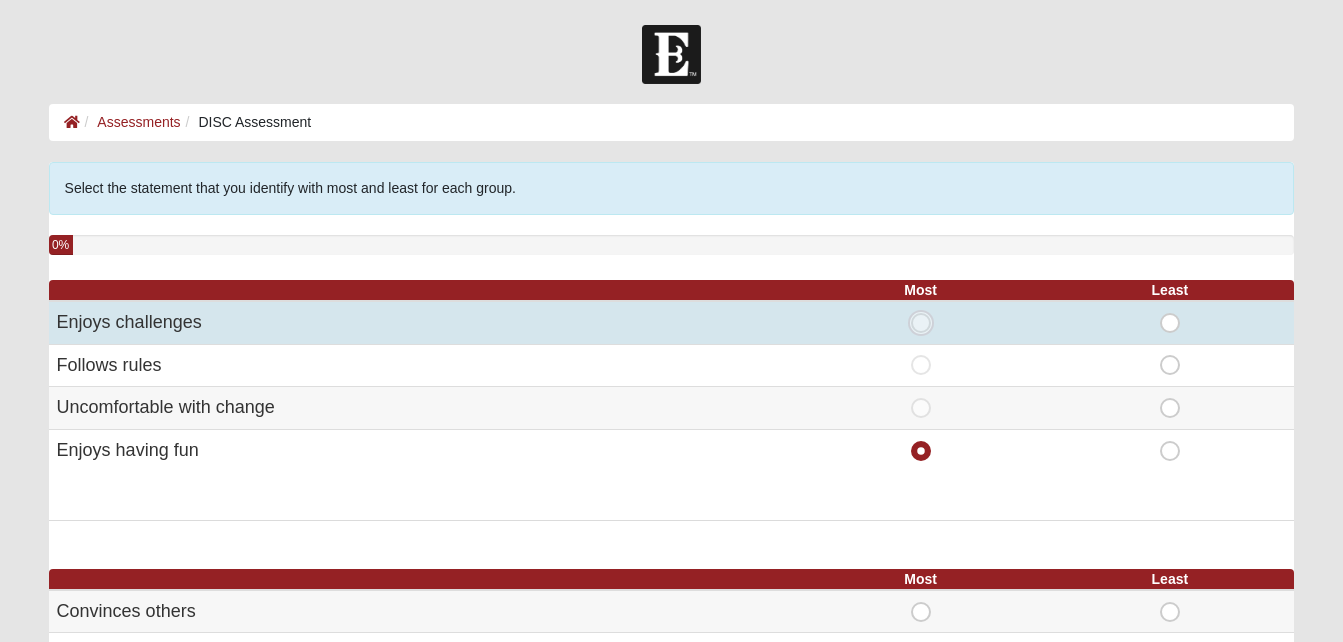 click on "Most" at bounding box center [927, 323] 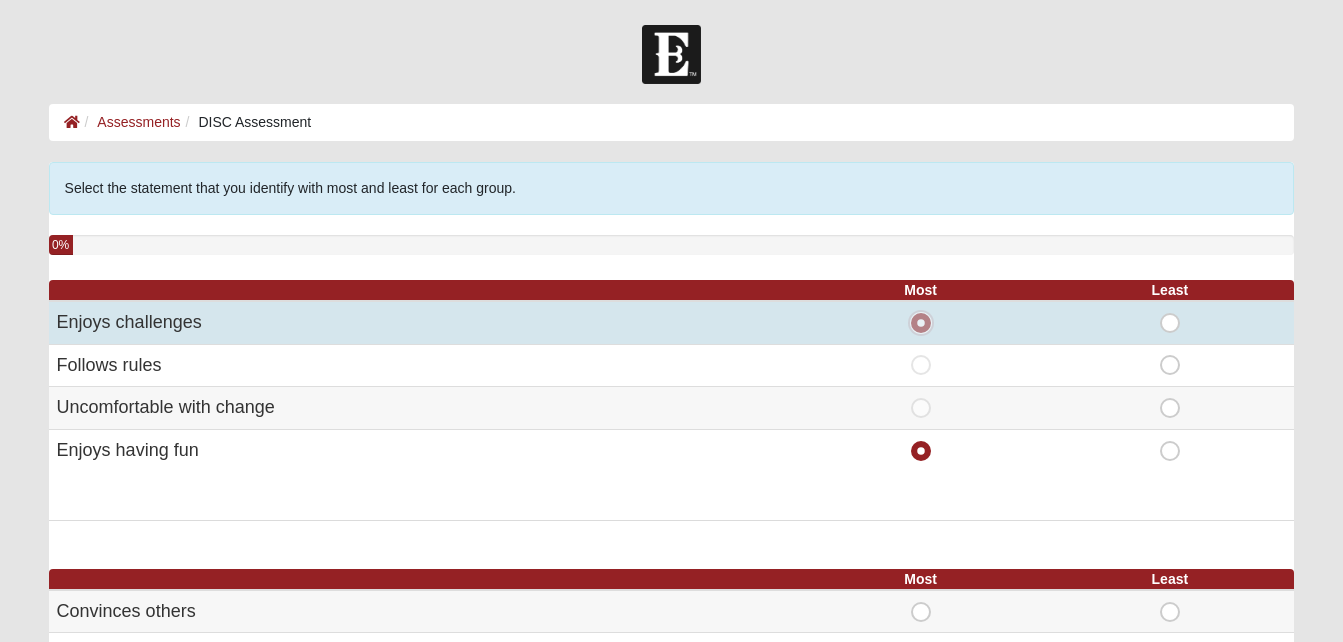 radio on "false" 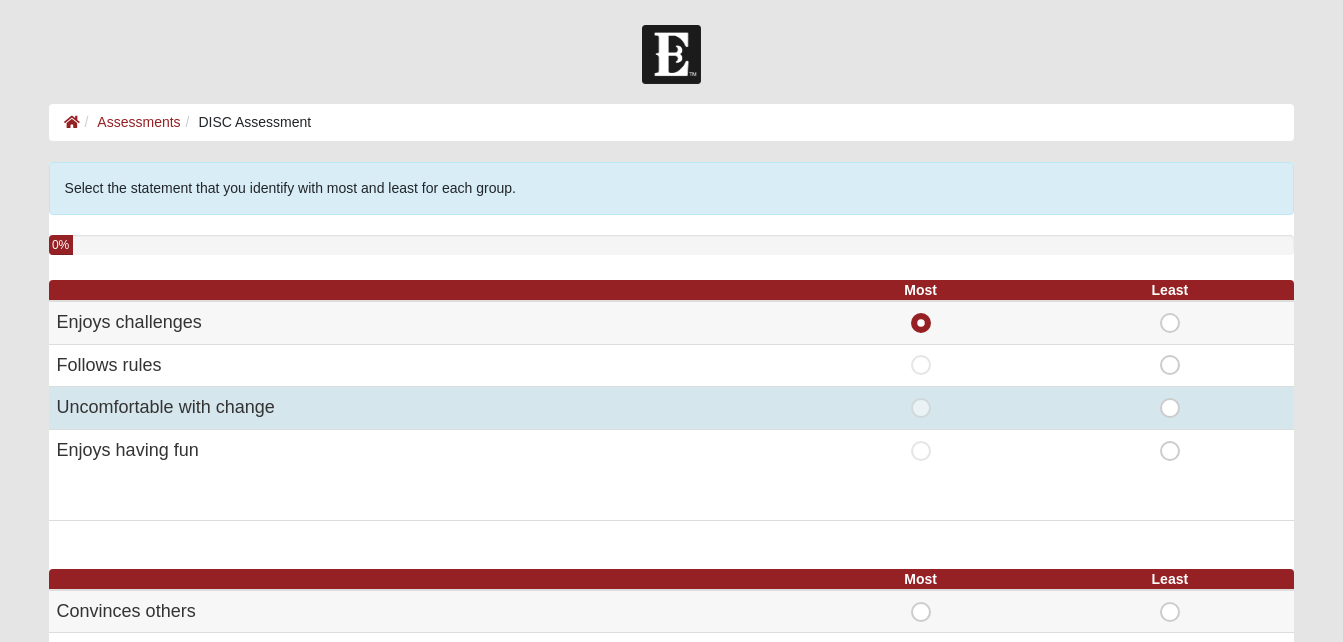 click on "Least" at bounding box center (1170, 398) 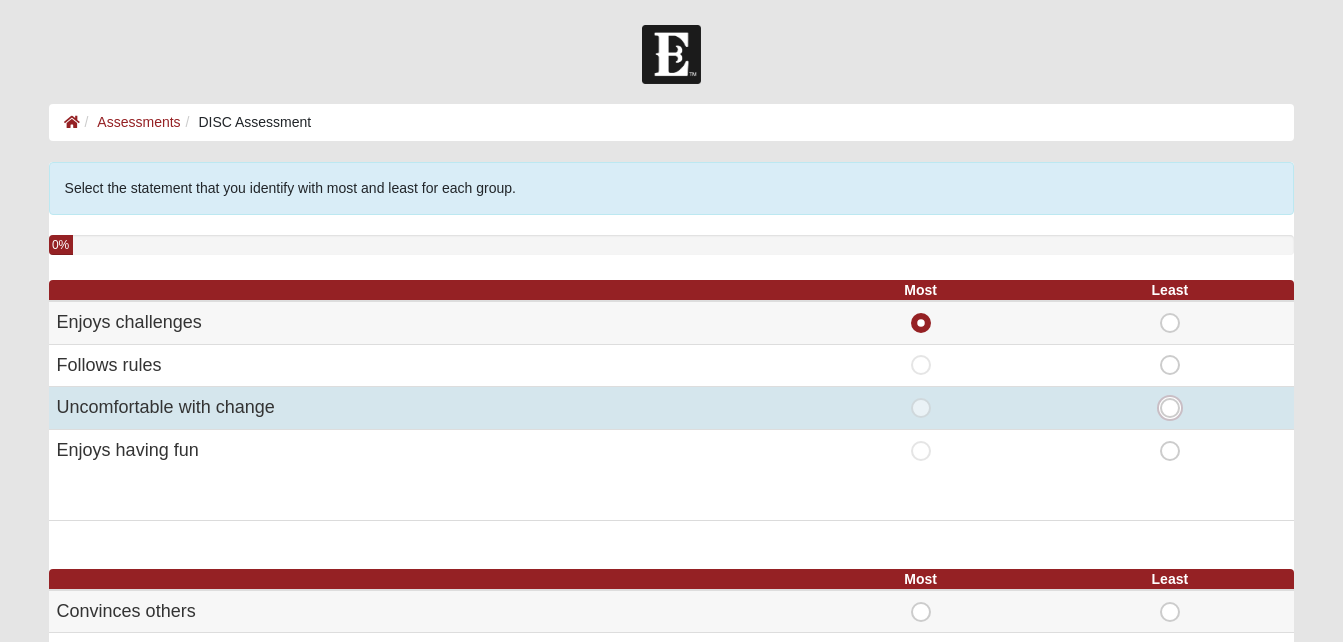 click on "Least" at bounding box center (1176, 408) 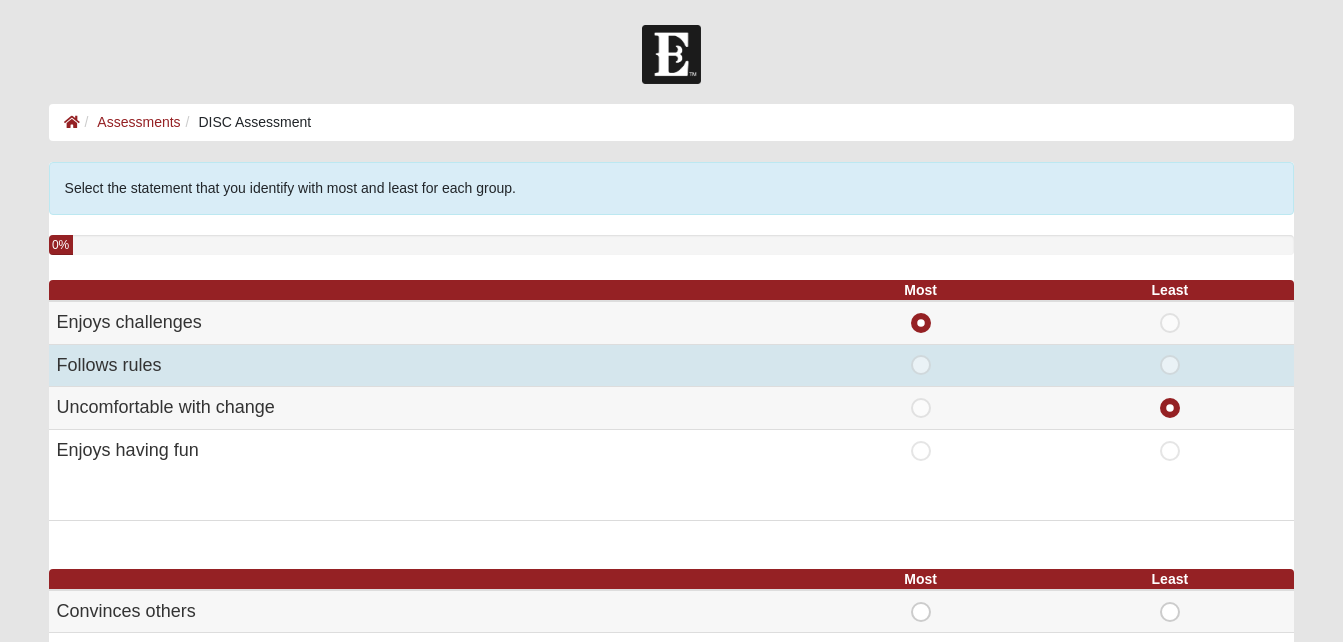 click on "Most" at bounding box center (921, 355) 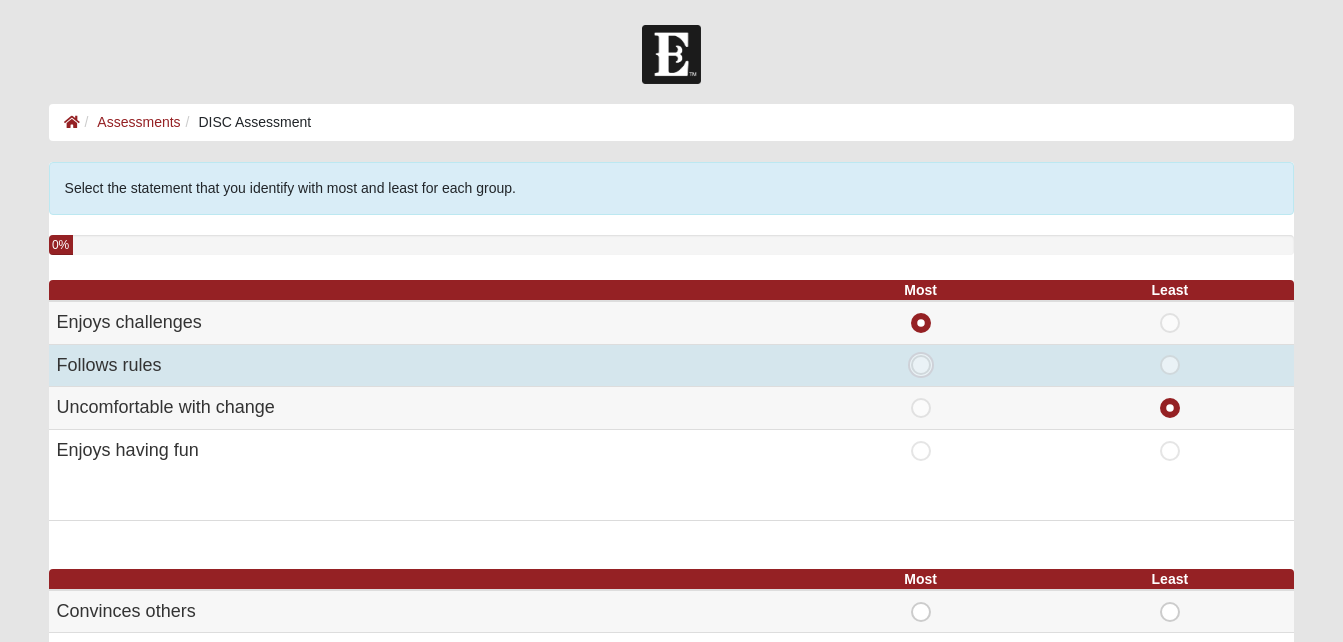 click on "Most" at bounding box center (927, 365) 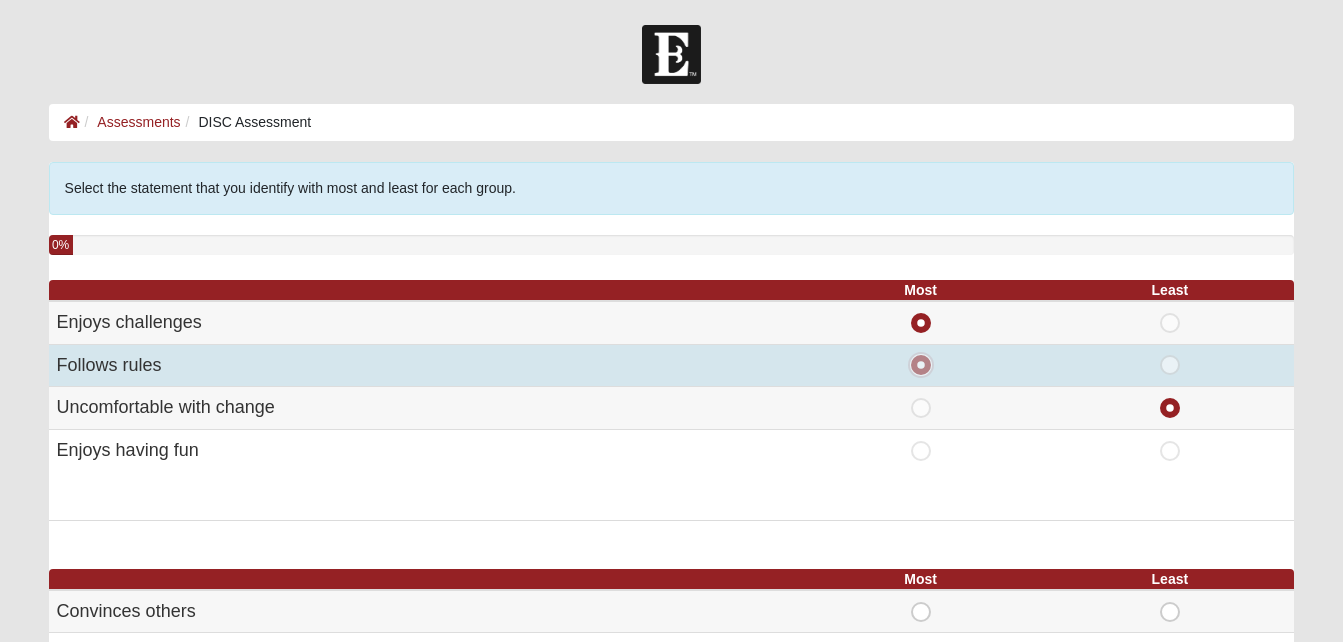 radio on "false" 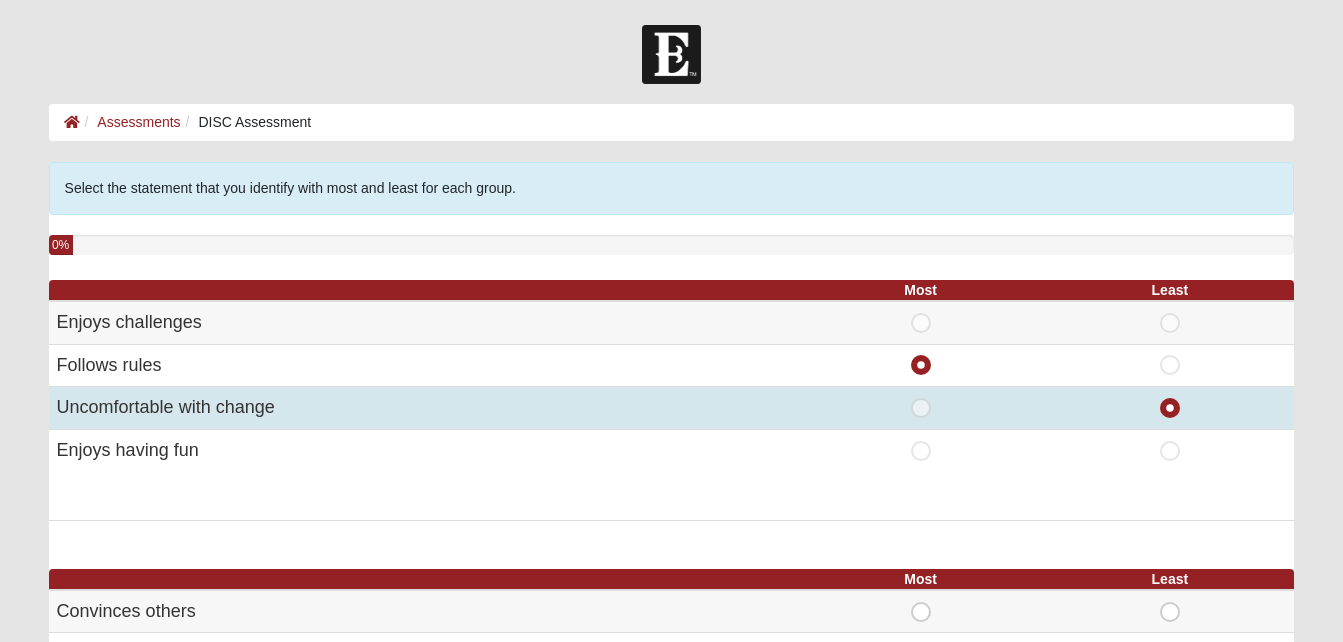 click on "Most" at bounding box center [921, 398] 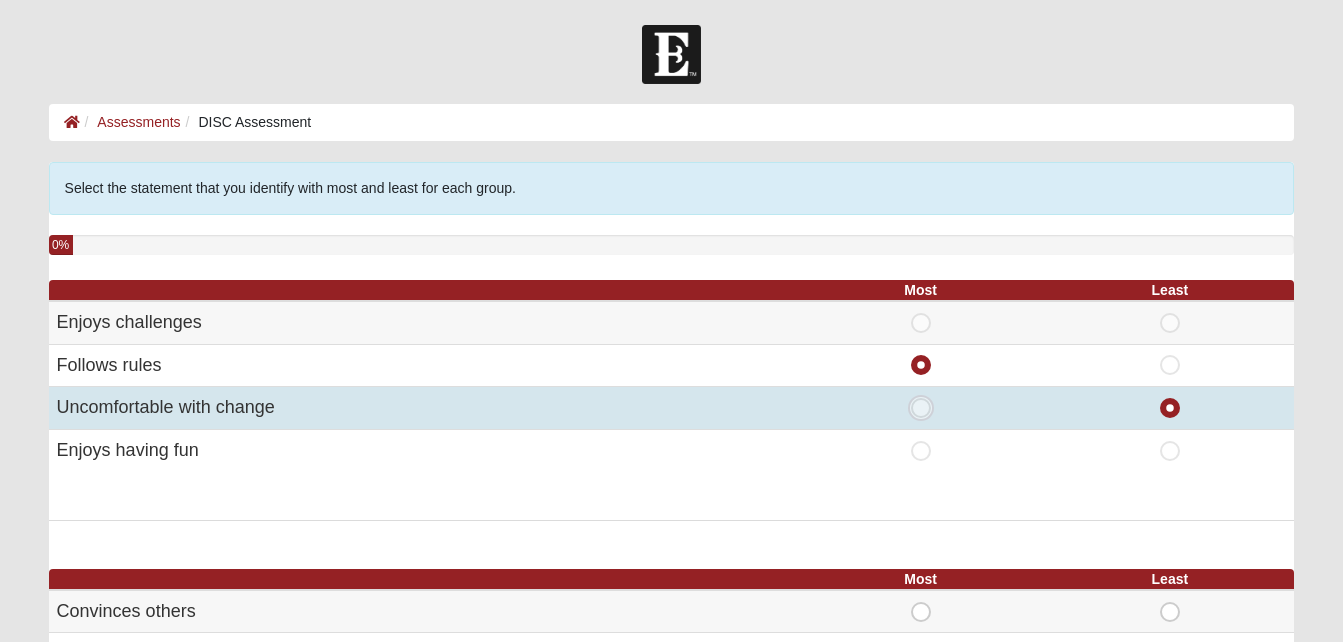 click on "Most" at bounding box center (927, 408) 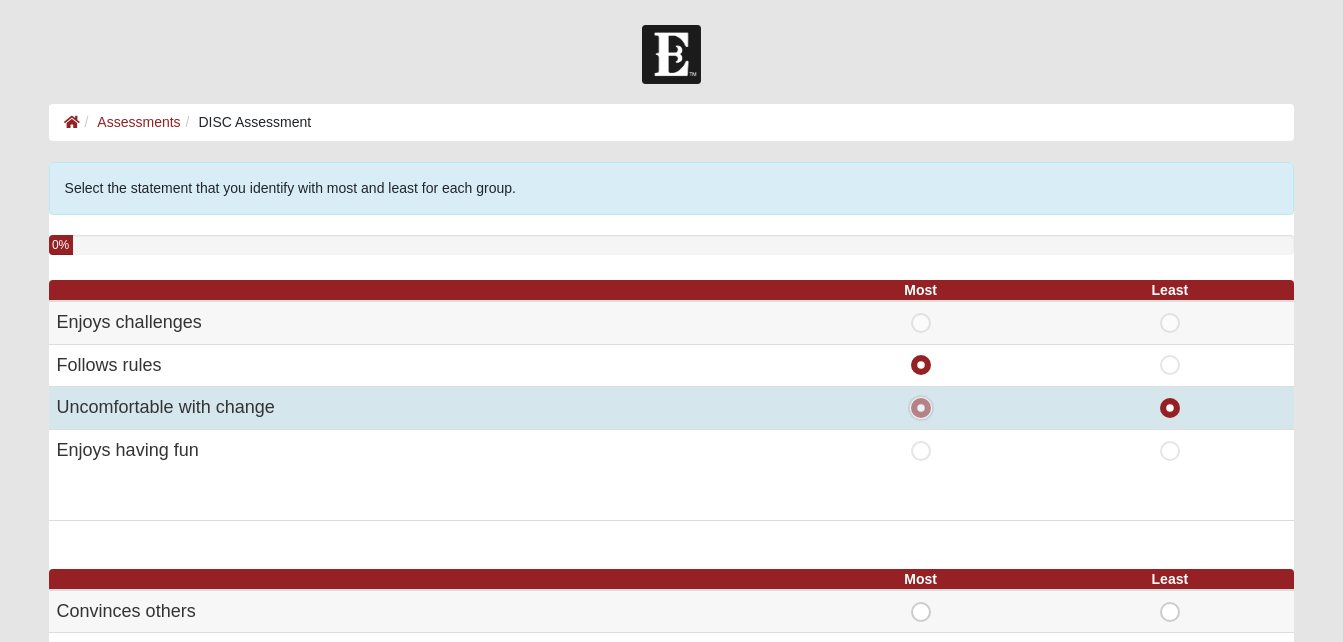 radio on "false" 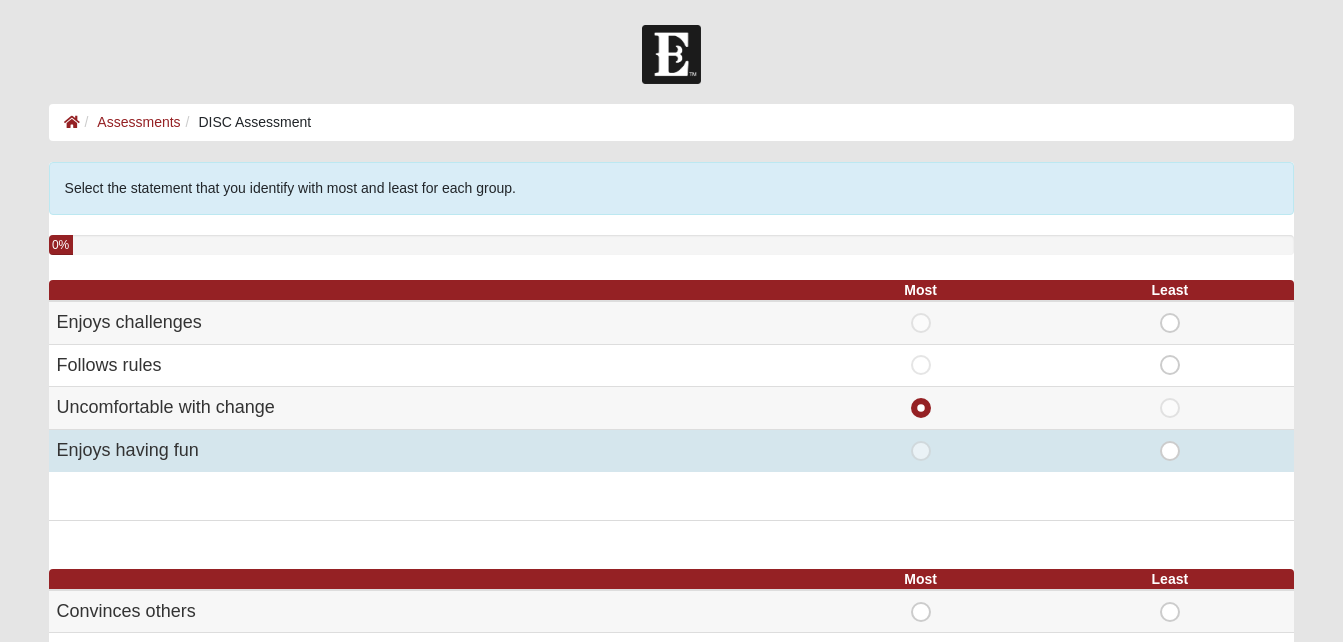 click on "Most" at bounding box center [920, 451] 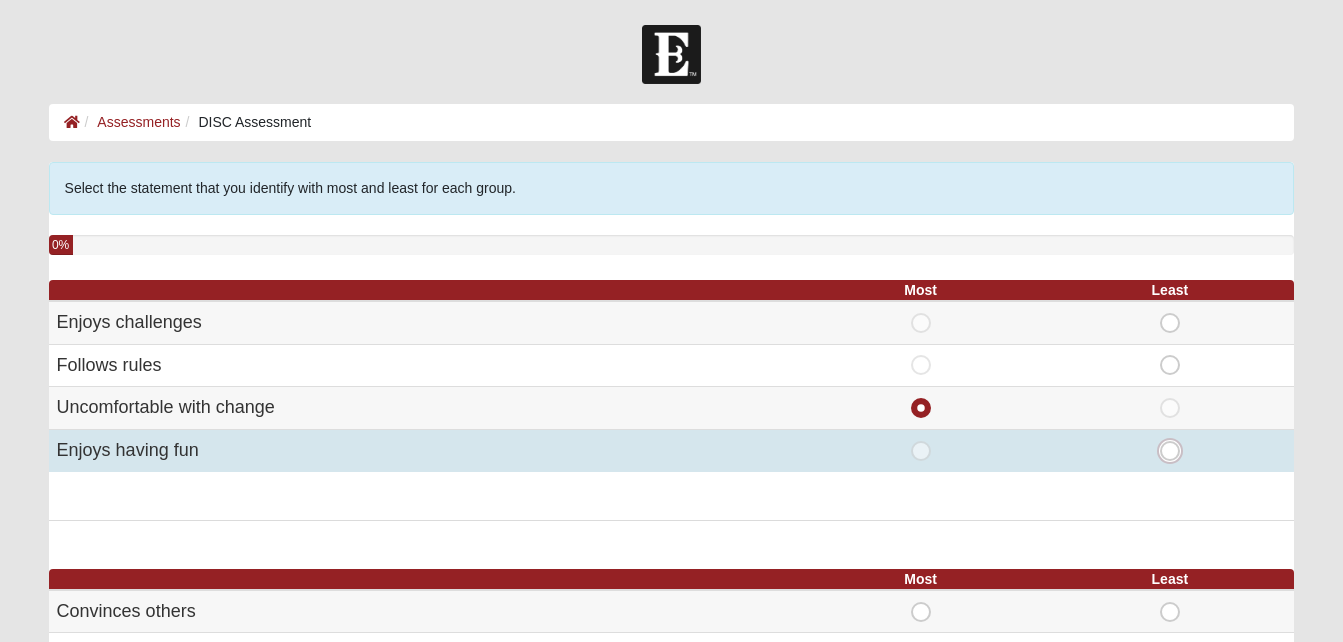 click on "Least" at bounding box center (1176, 451) 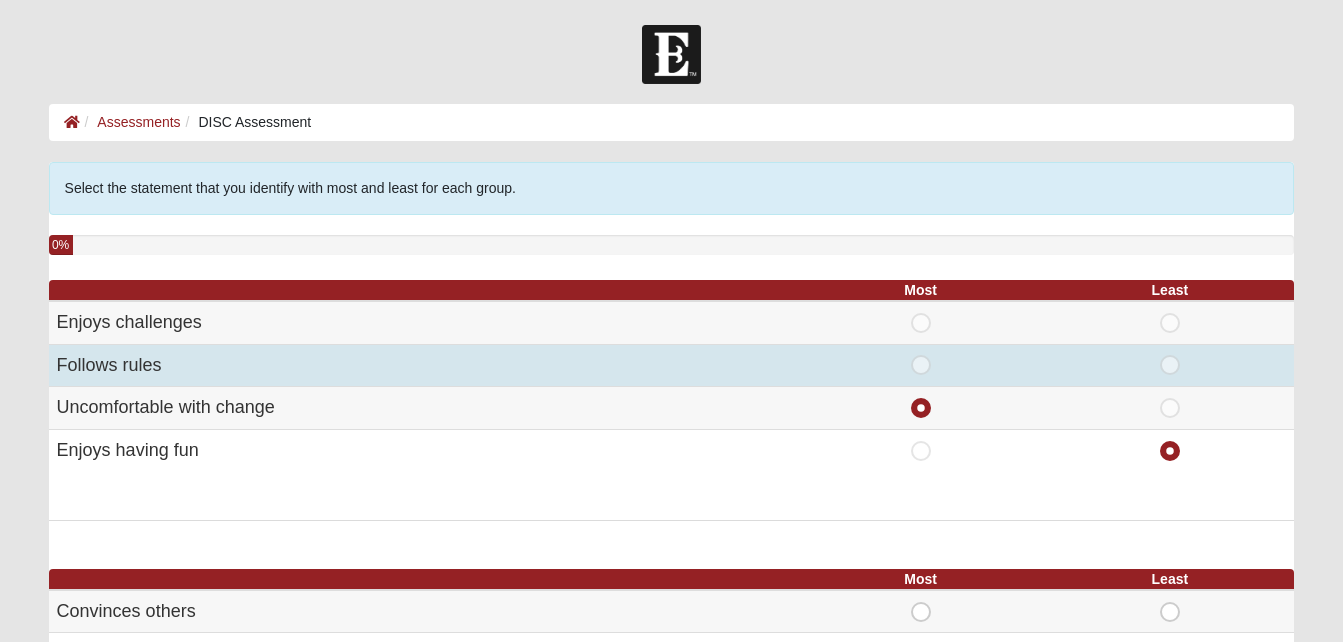 click on "Least" at bounding box center (1170, 355) 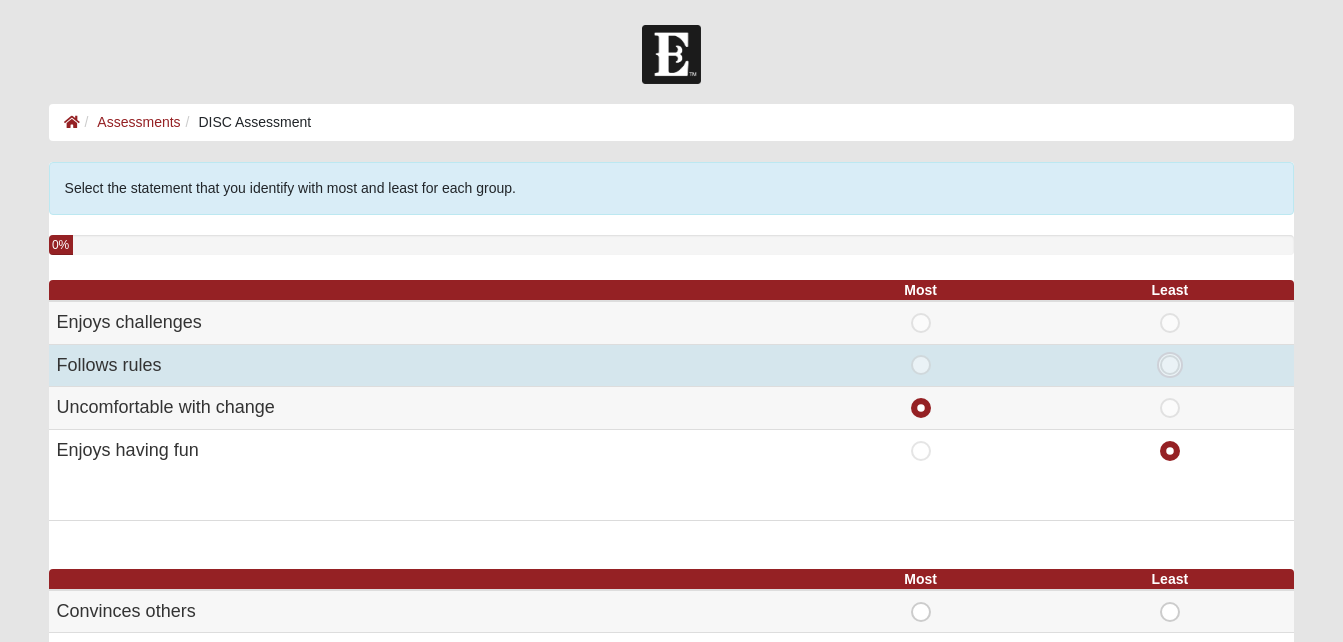 click on "Least" at bounding box center [1176, 365] 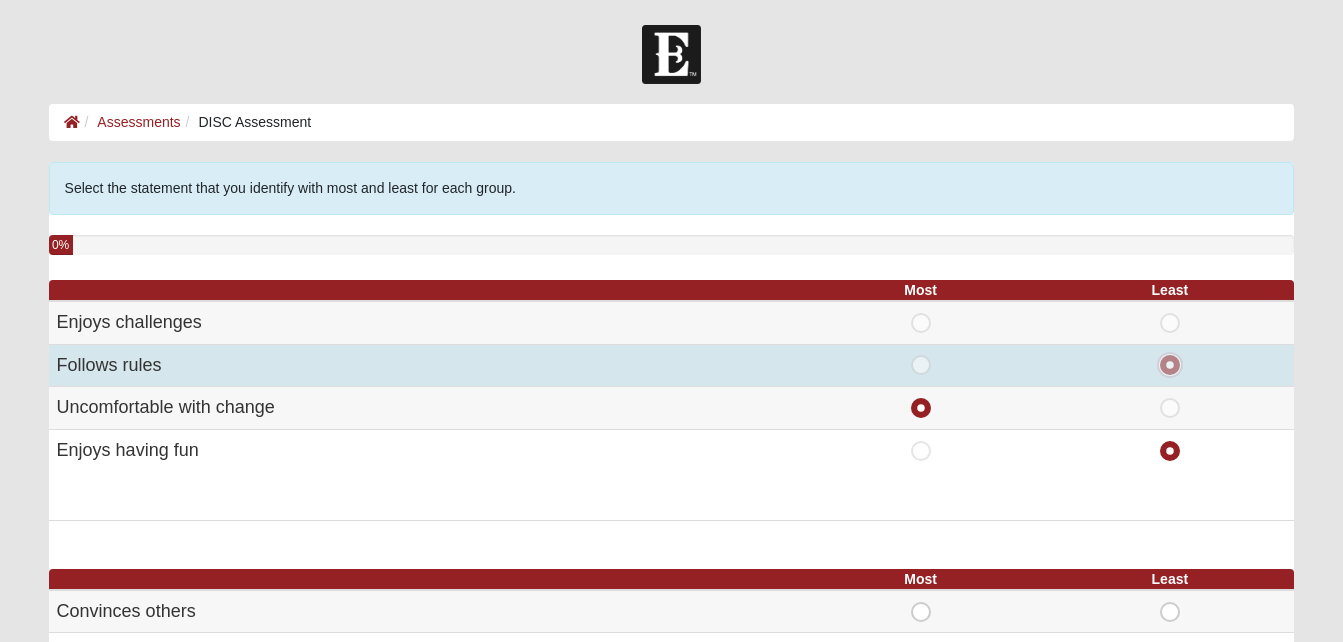 radio on "false" 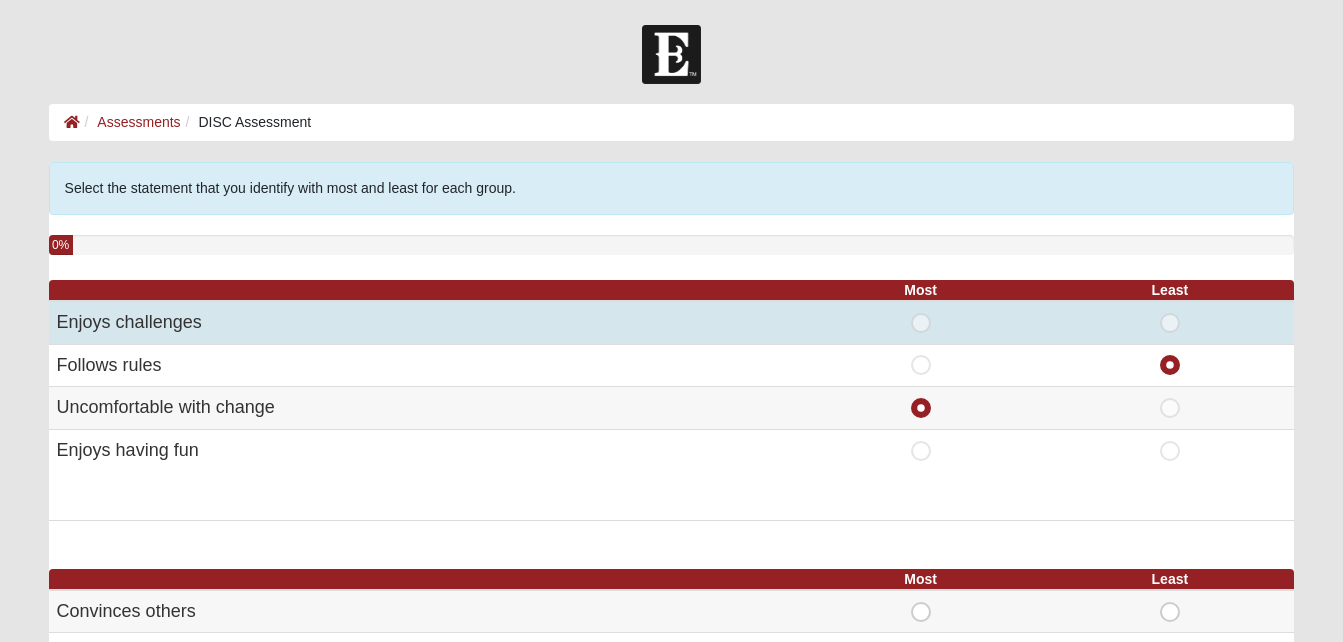 click on "Most" at bounding box center (921, 313) 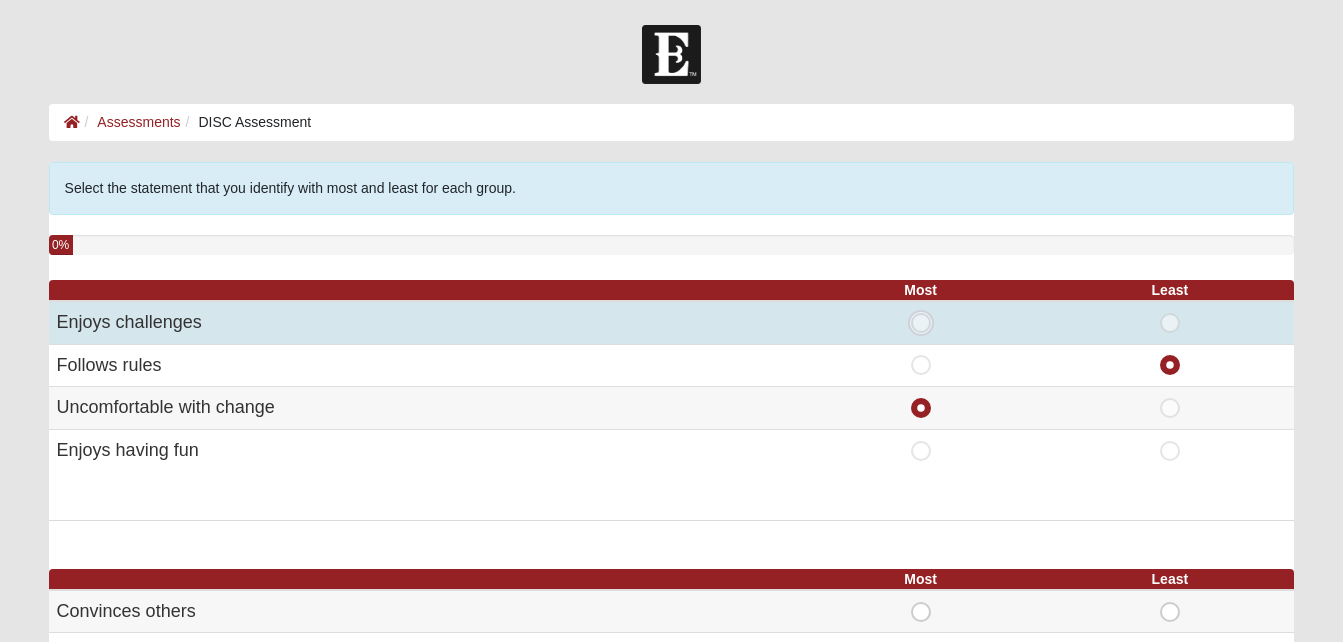 click on "Most" at bounding box center (927, 323) 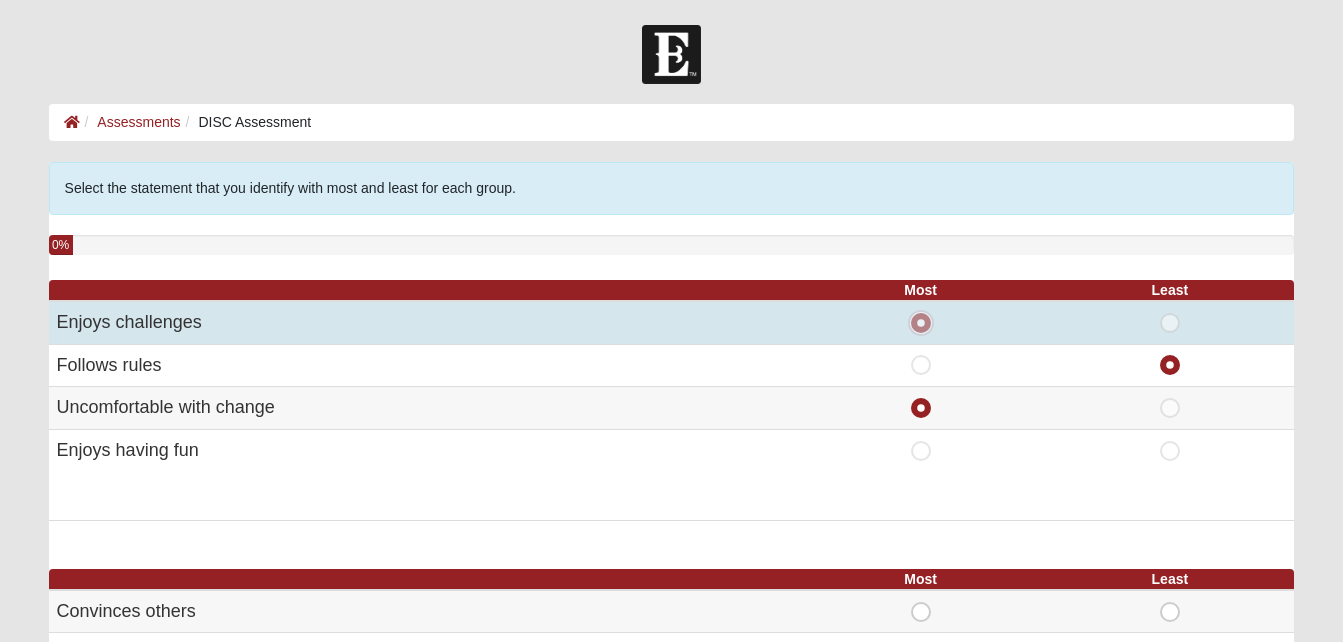 radio on "false" 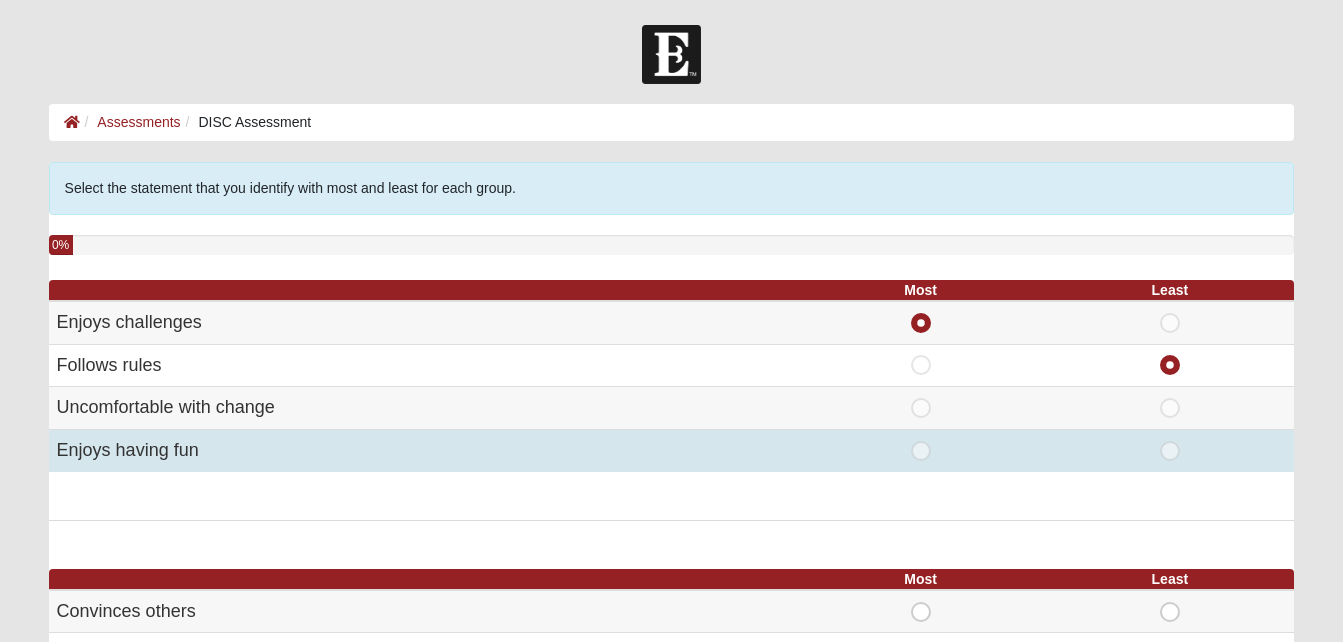 click on "Most" at bounding box center [921, 441] 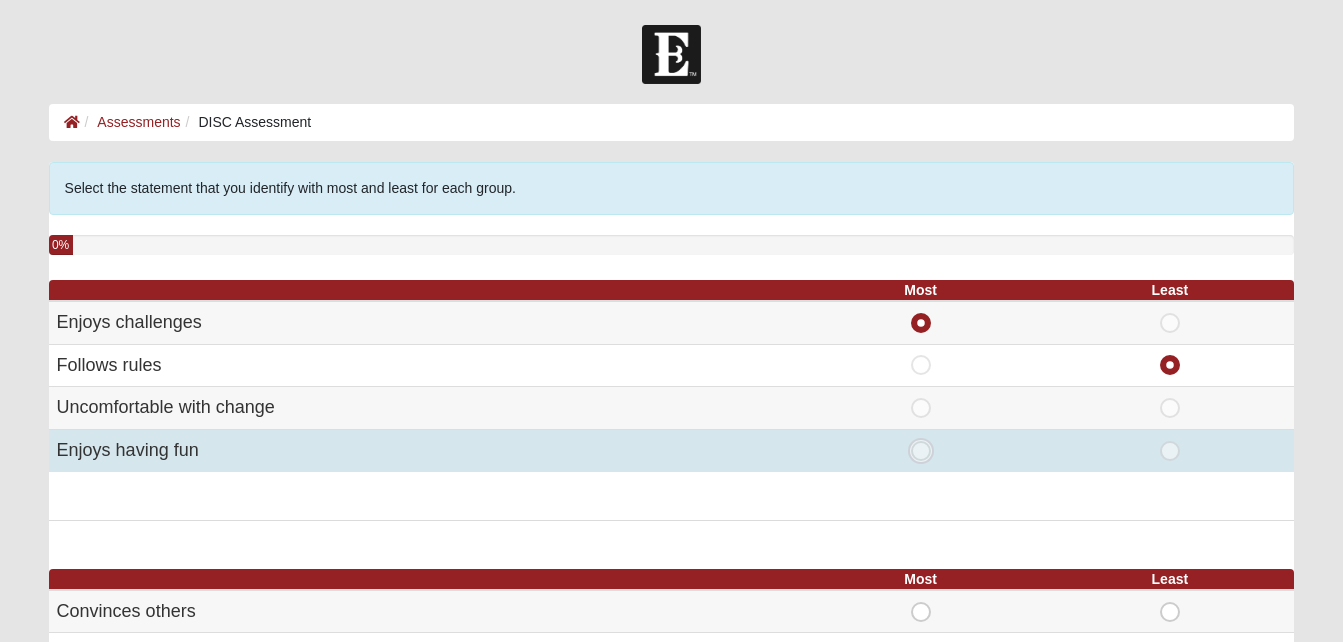 click on "Most" at bounding box center [927, 451] 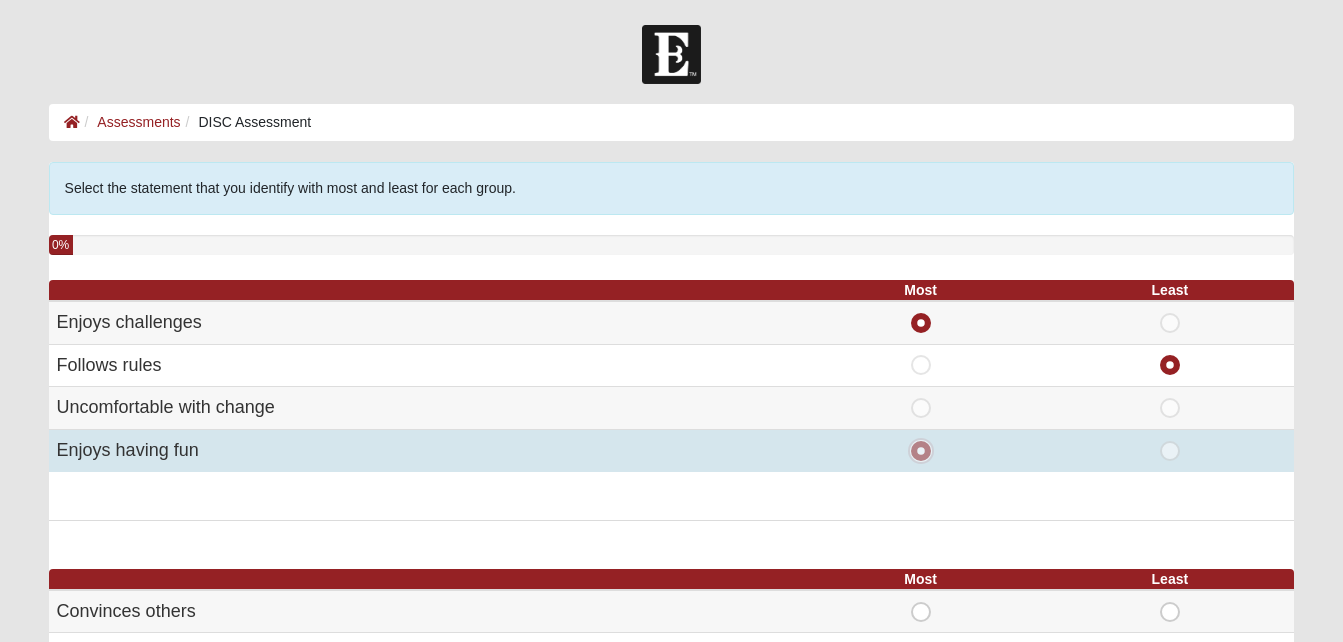radio on "false" 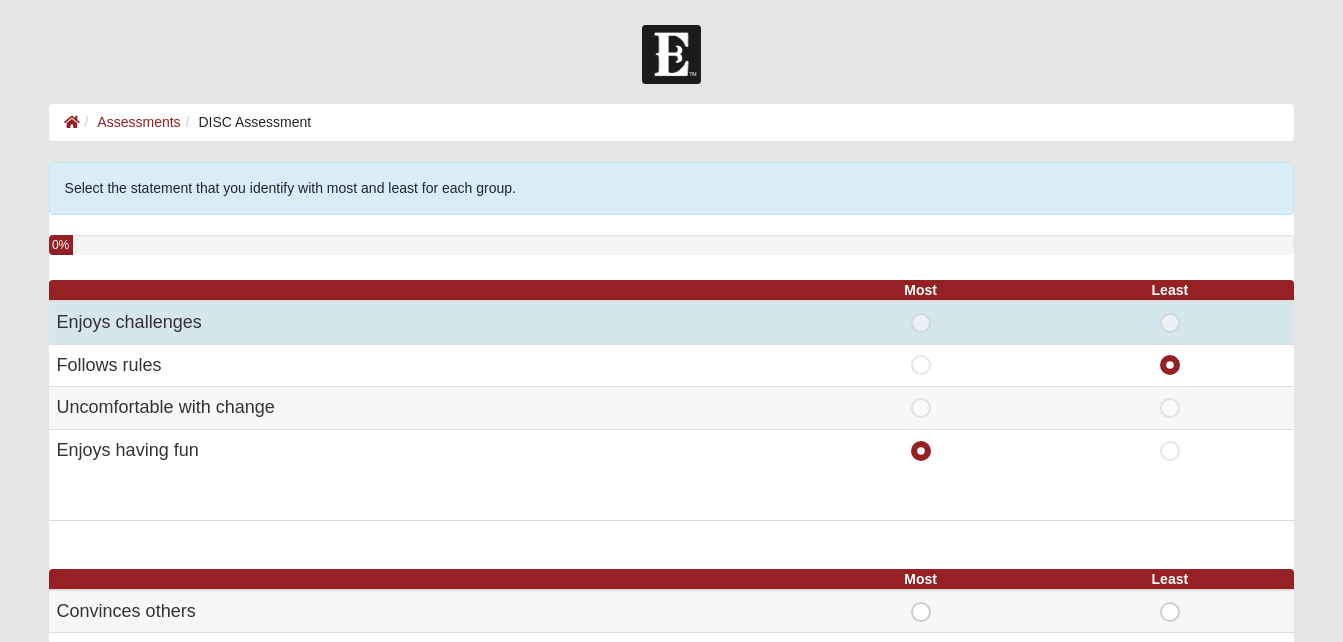 click on "Least" at bounding box center (1169, 322) 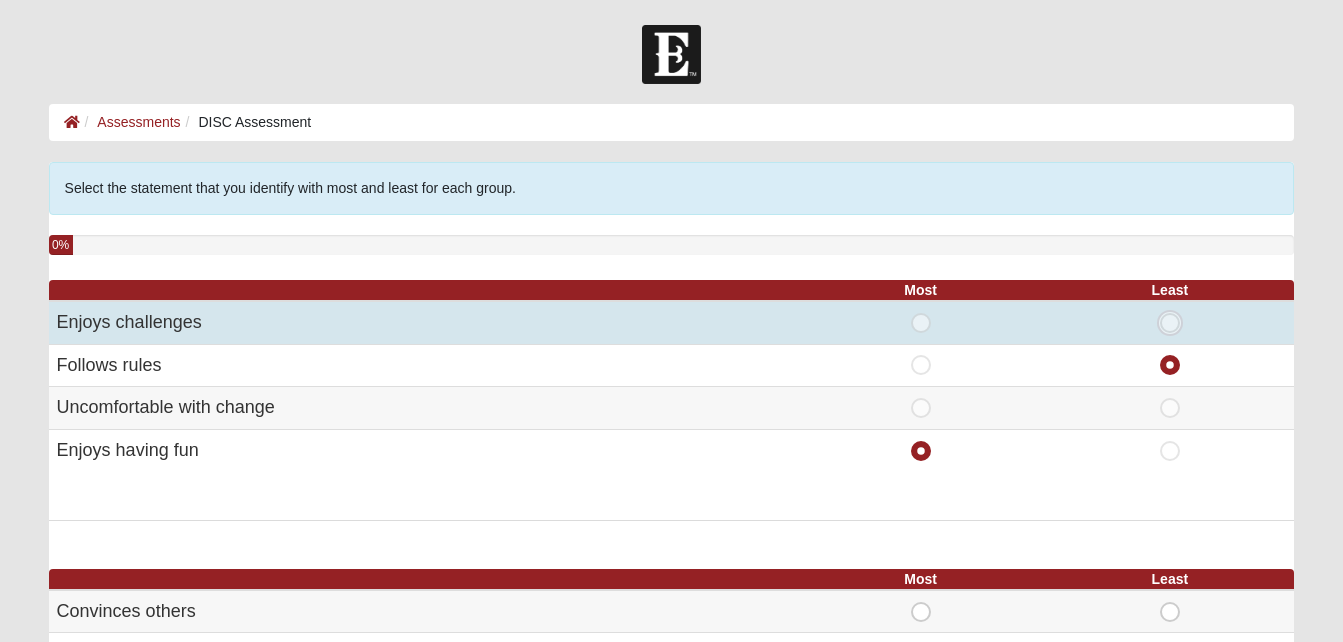 click on "Least" at bounding box center [1176, 323] 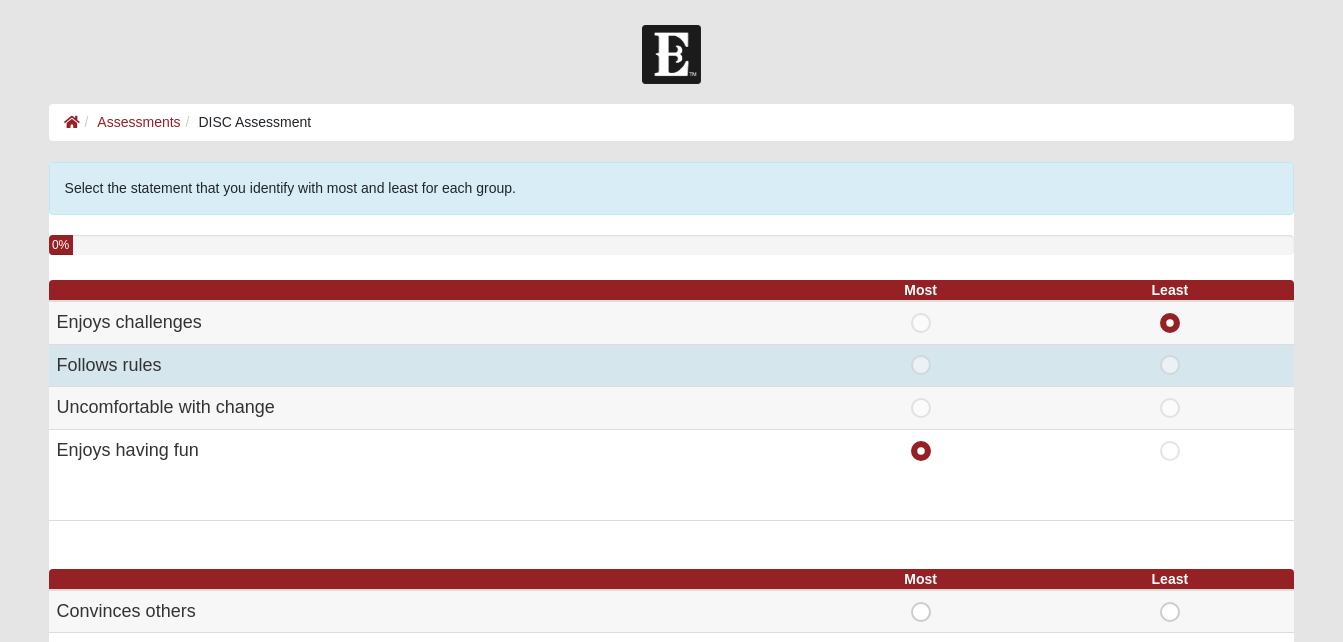 click on "Least" at bounding box center [1170, 355] 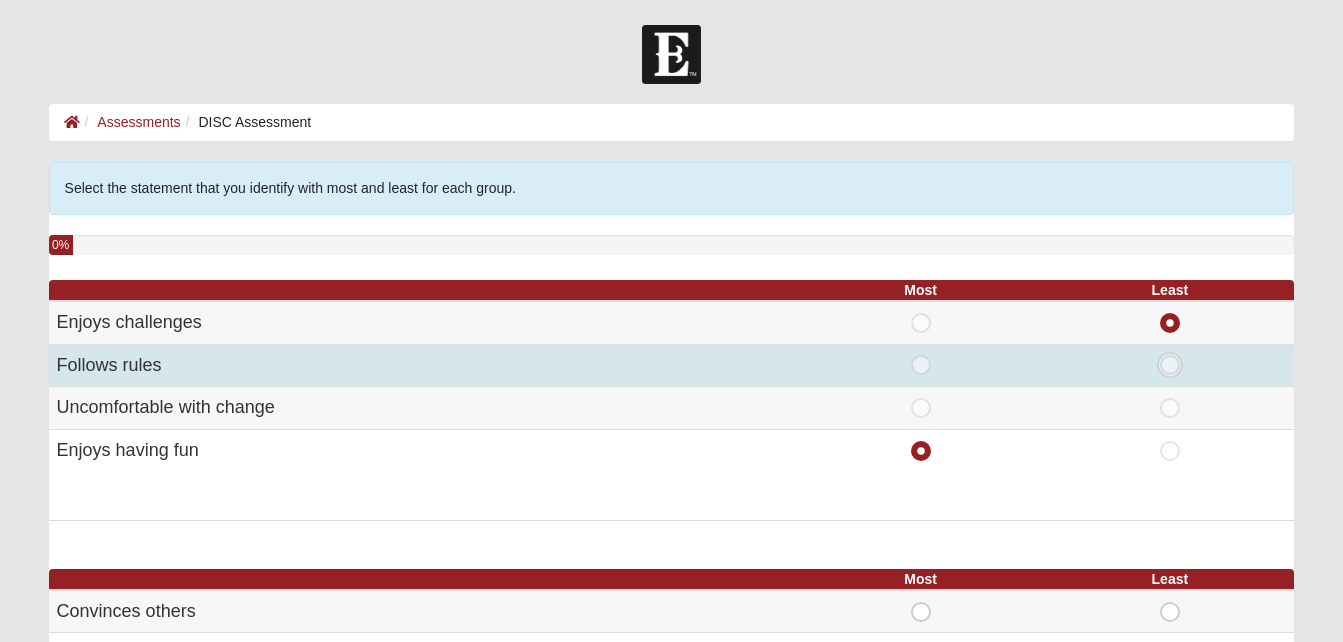 click on "Least" at bounding box center (1176, 365) 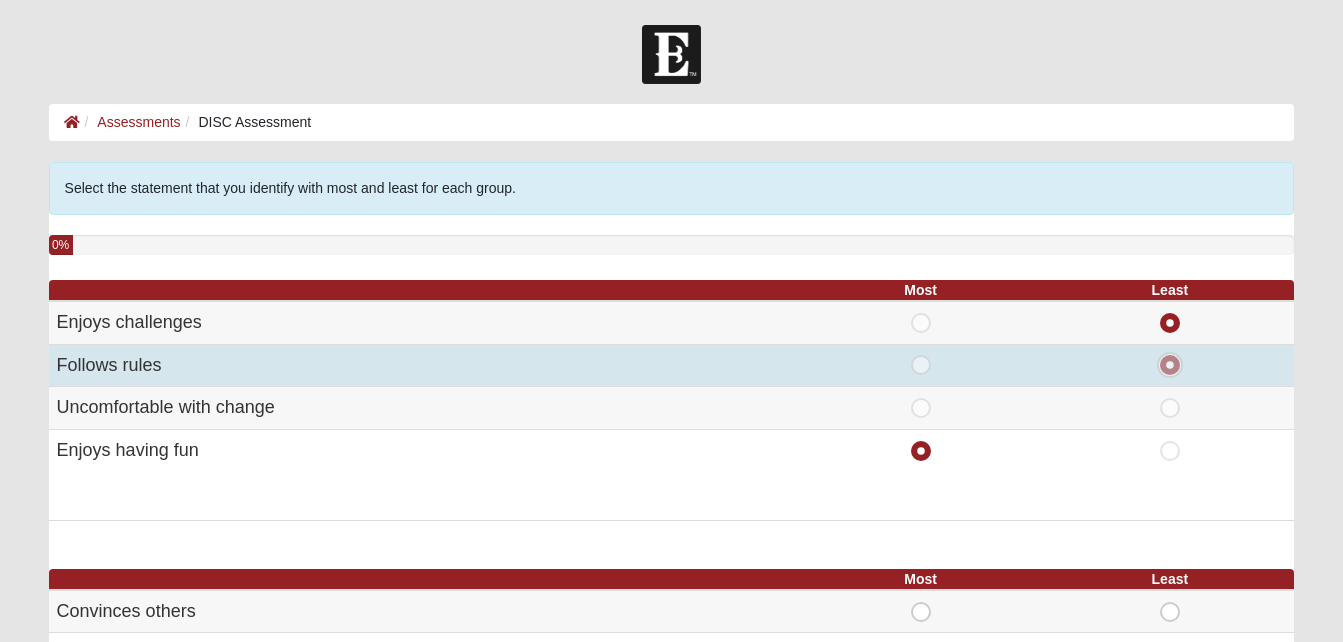 radio on "false" 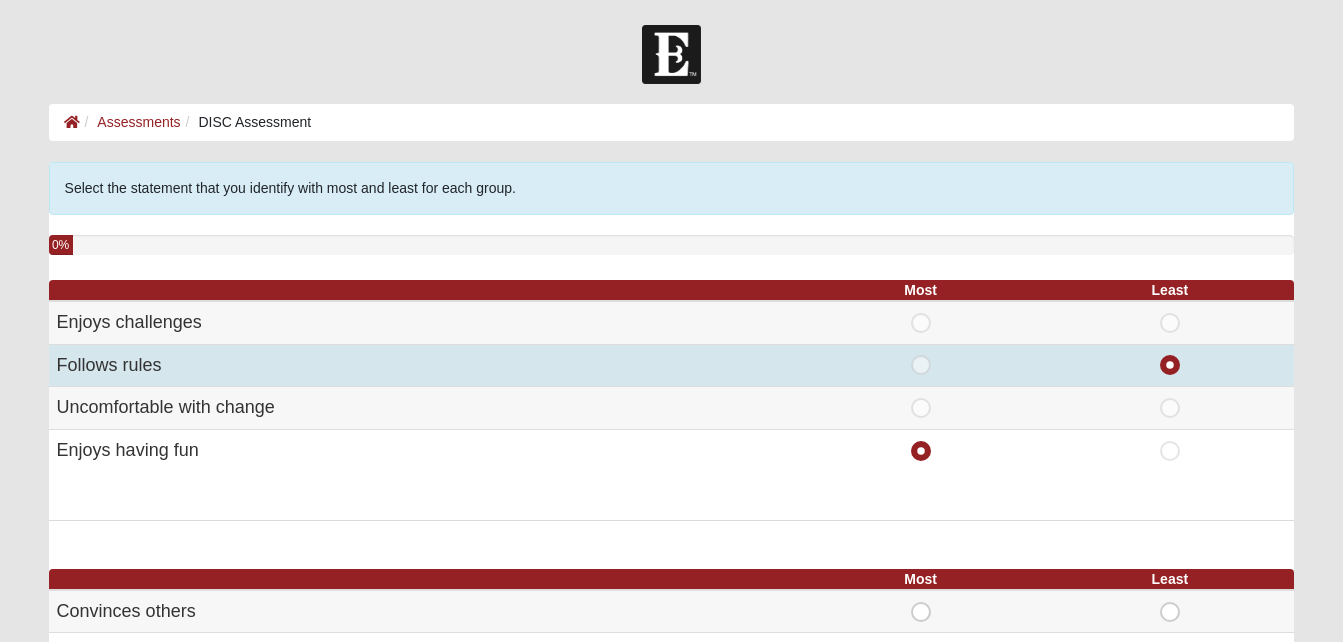click on "Most" at bounding box center [921, 355] 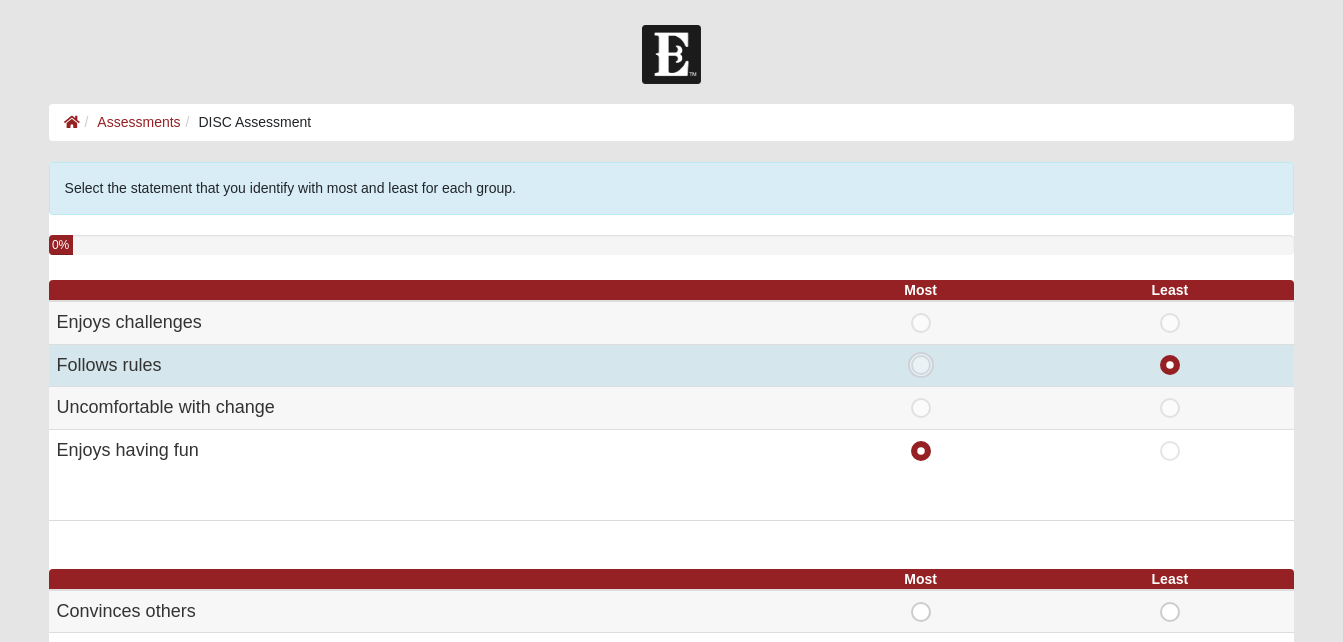 click on "Most" at bounding box center [927, 365] 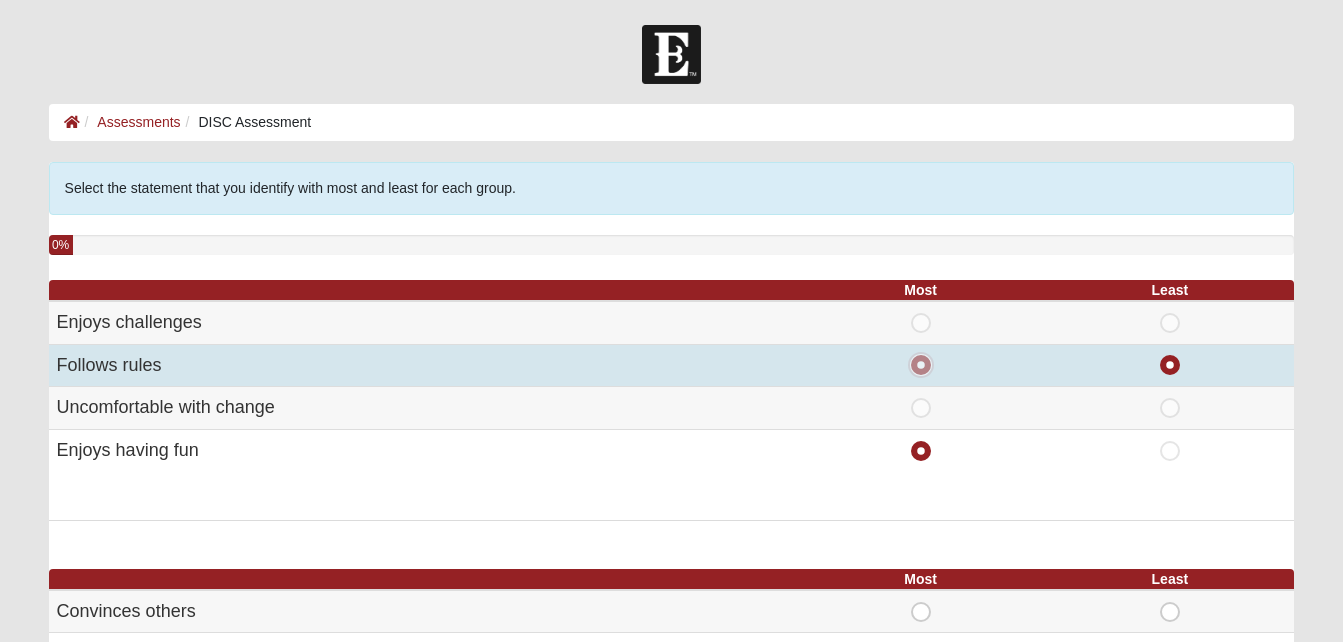 radio on "false" 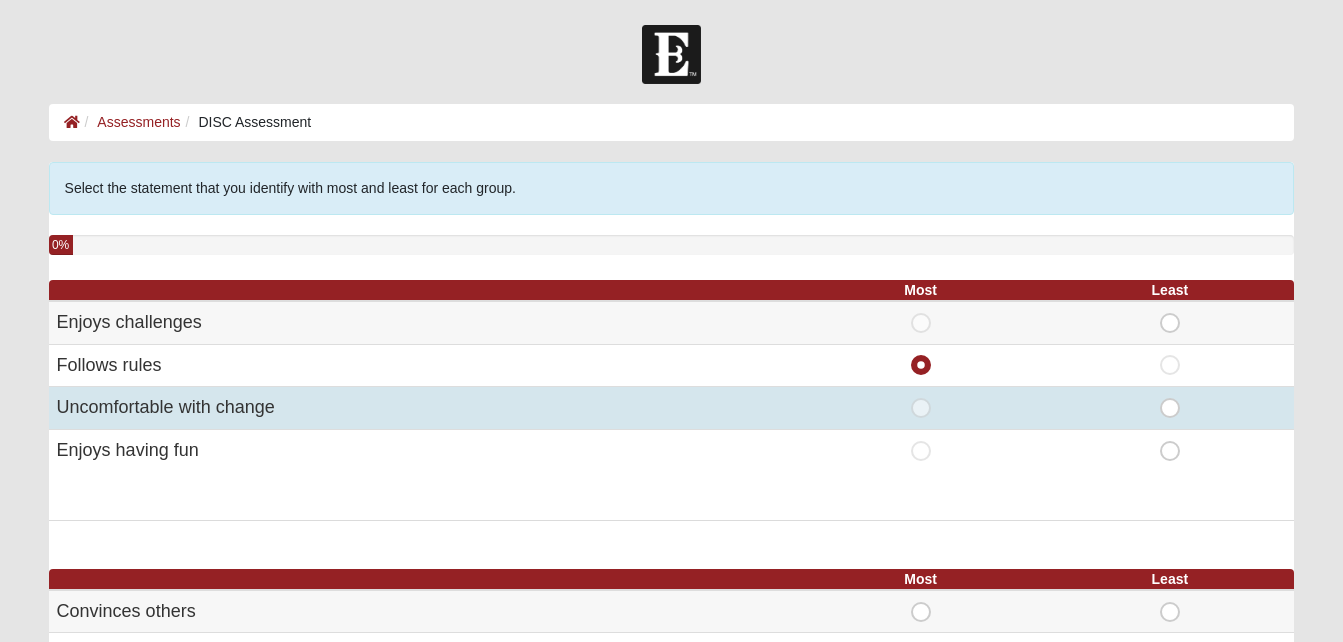 click on "Least" at bounding box center (1170, 398) 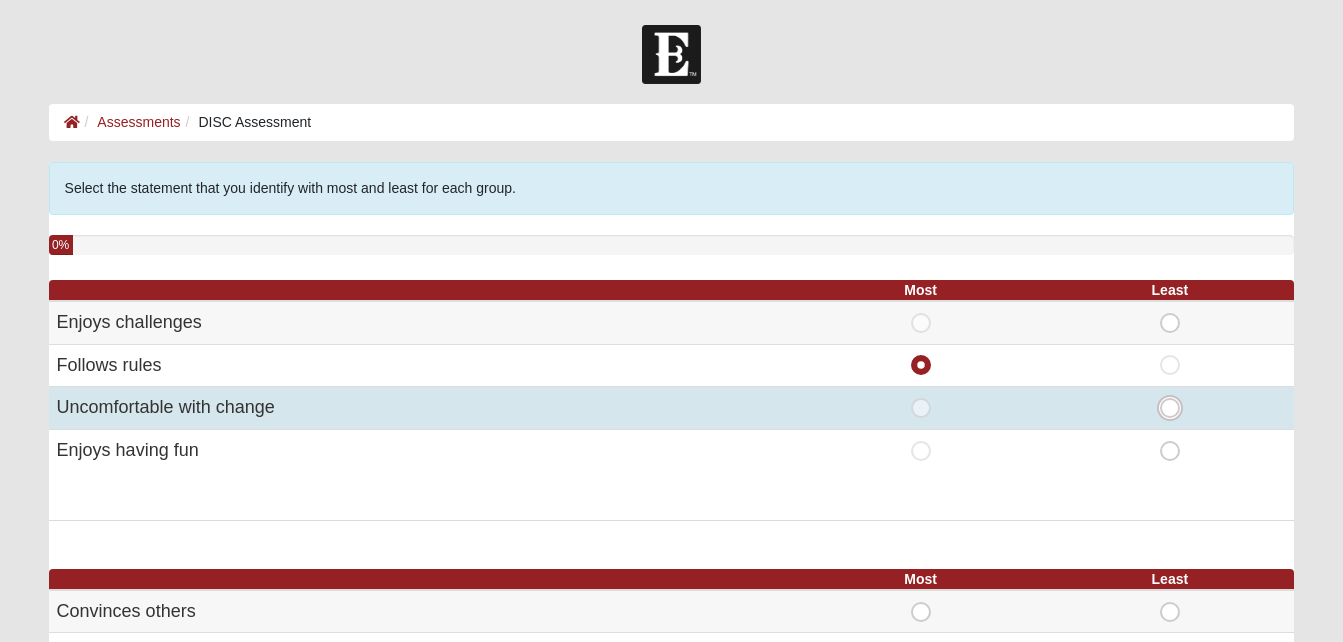 click on "Least" at bounding box center [1176, 408] 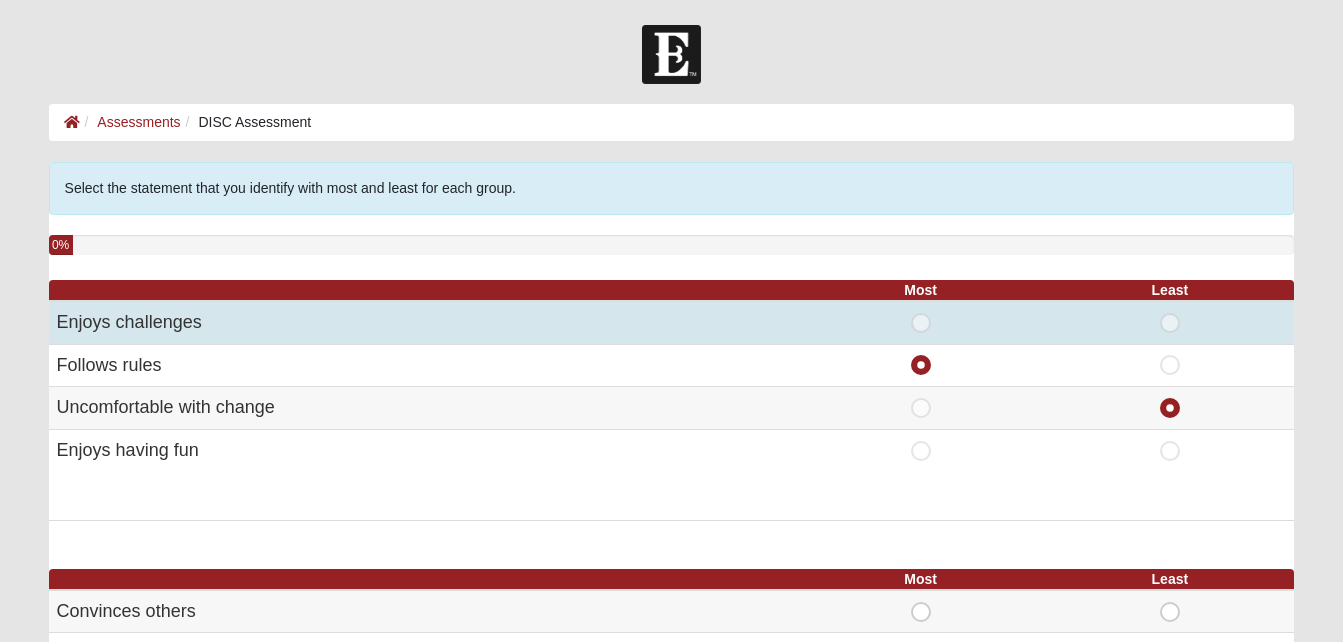 click on "Most" at bounding box center [921, 313] 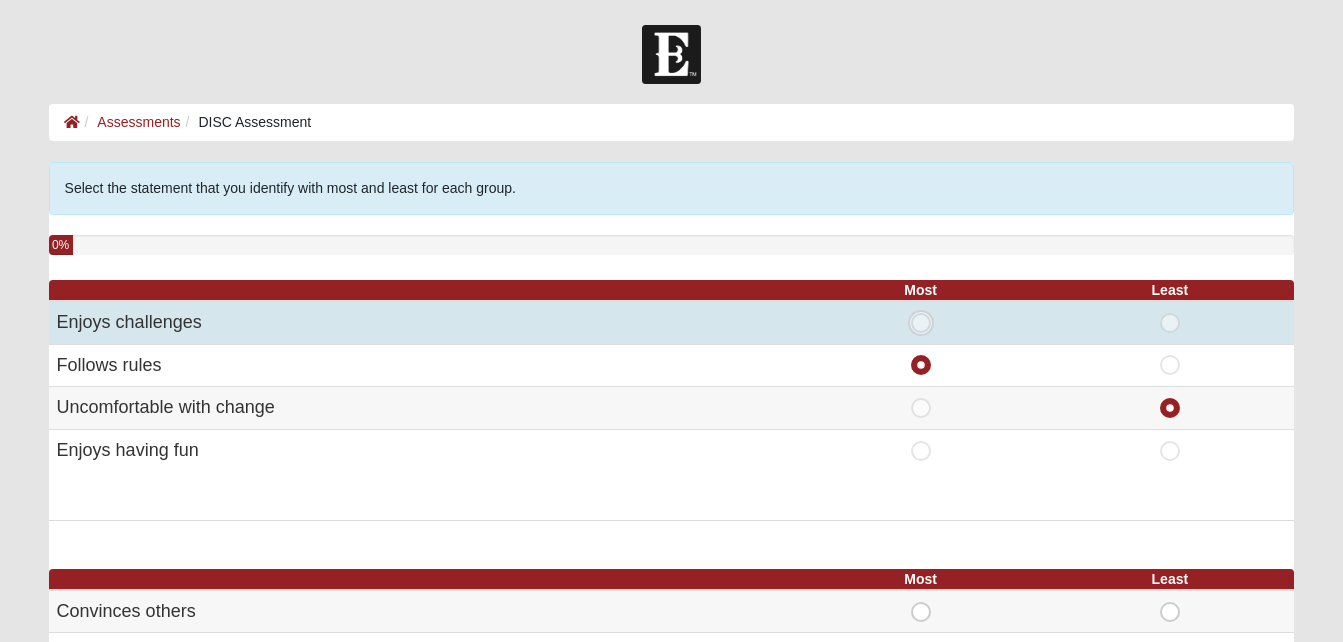 click on "Most" at bounding box center [927, 323] 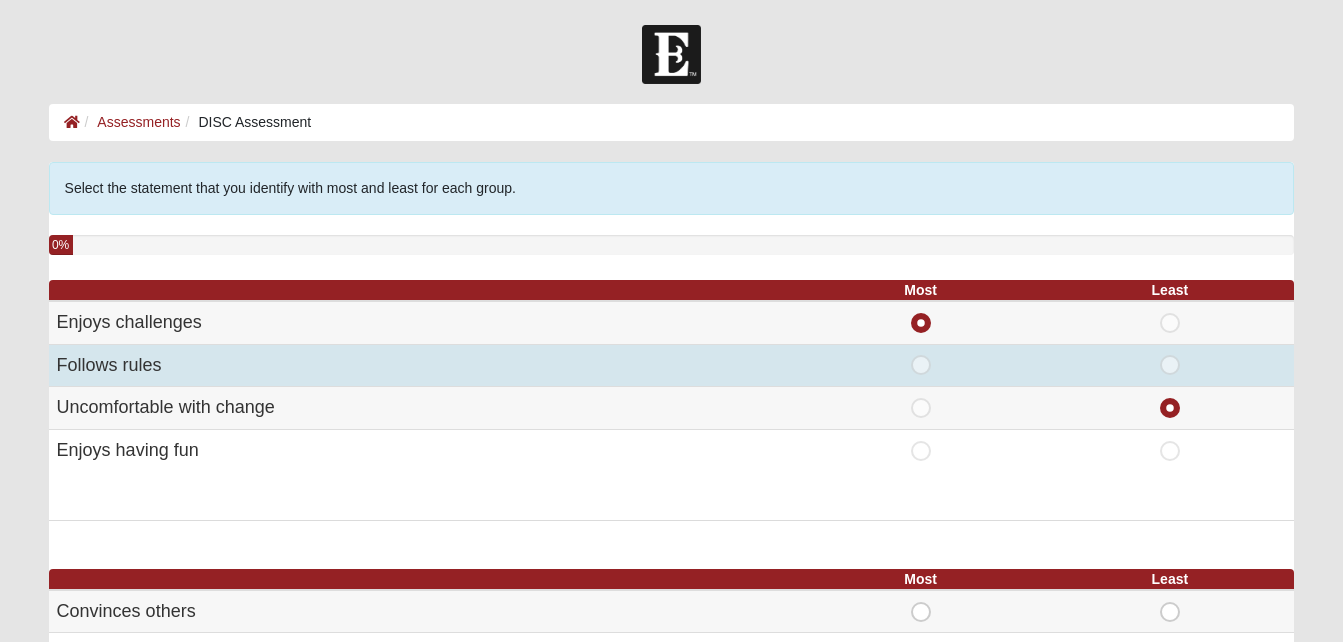 click on "Most" at bounding box center [921, 355] 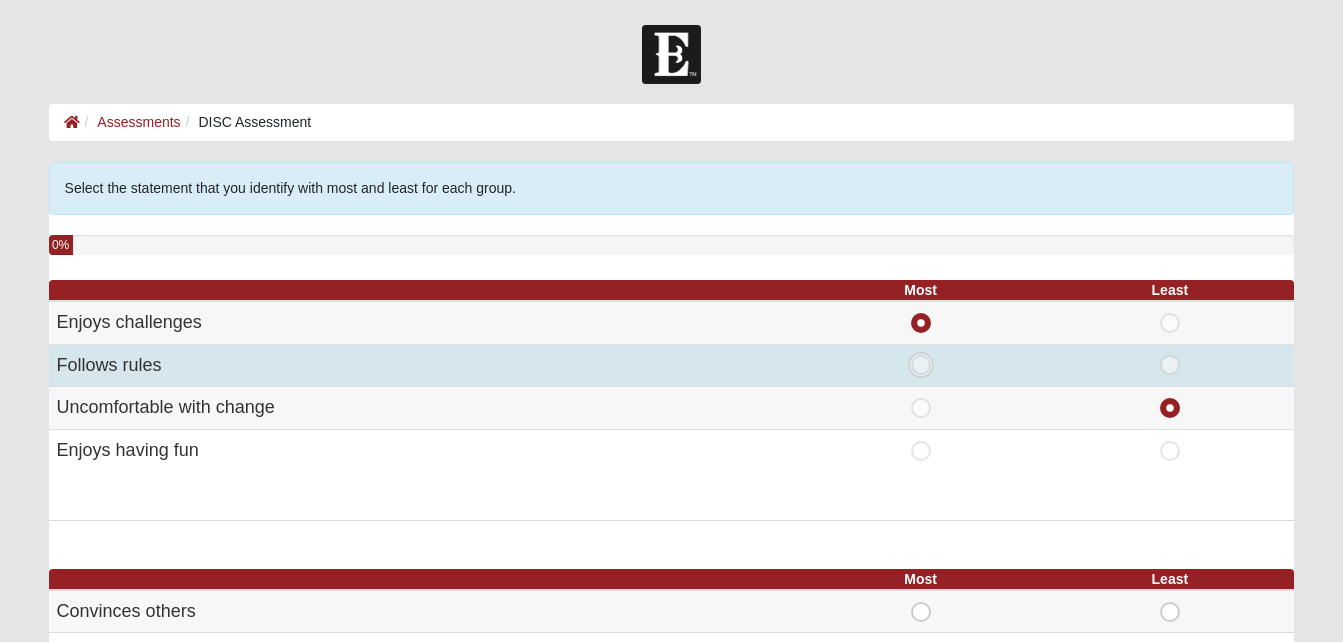 click on "Most" at bounding box center [927, 365] 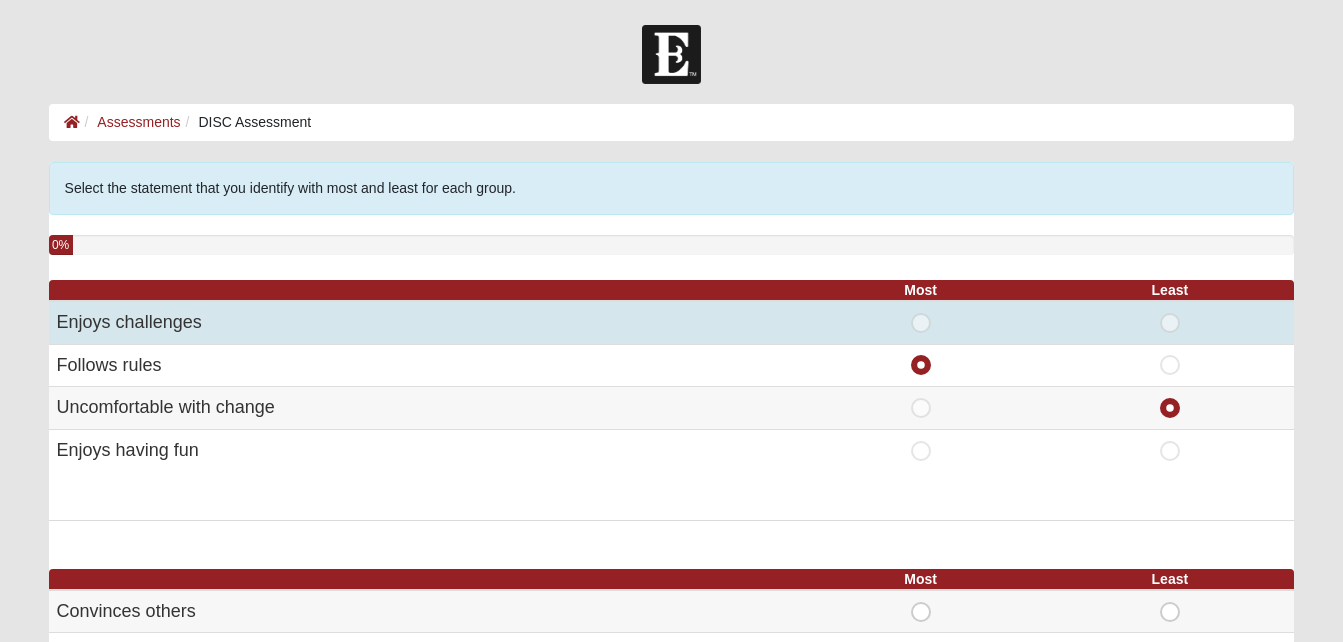 click on "Most" at bounding box center [921, 313] 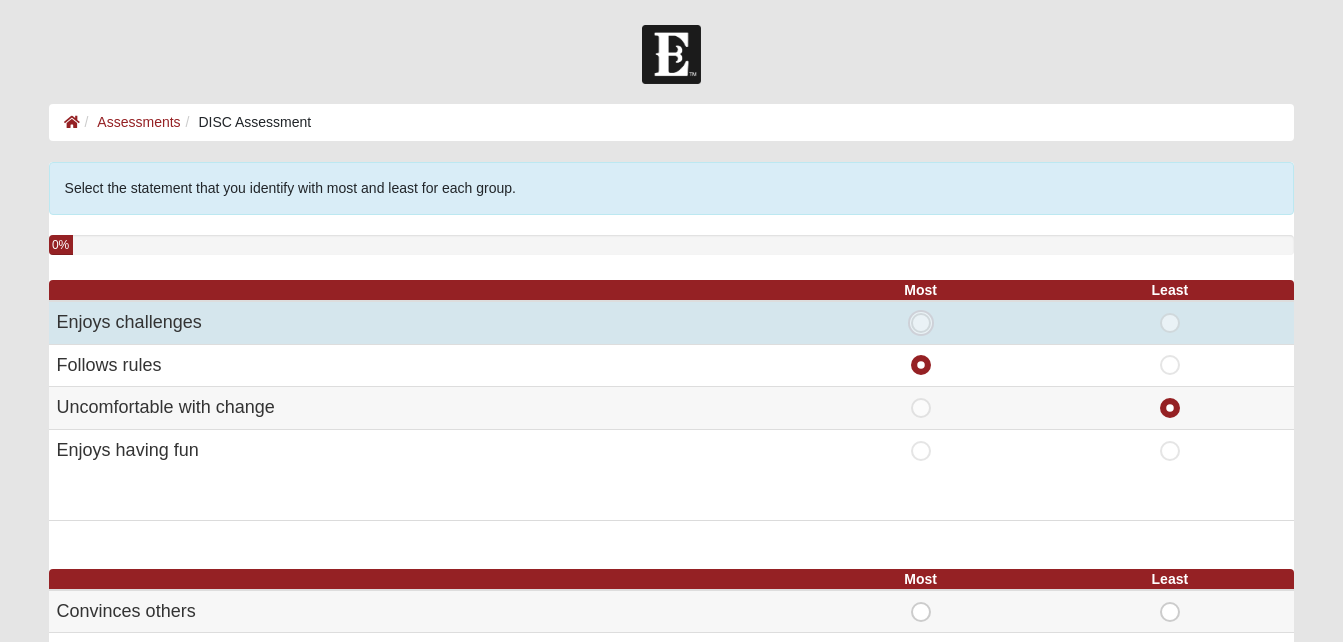 click on "Most" at bounding box center [927, 323] 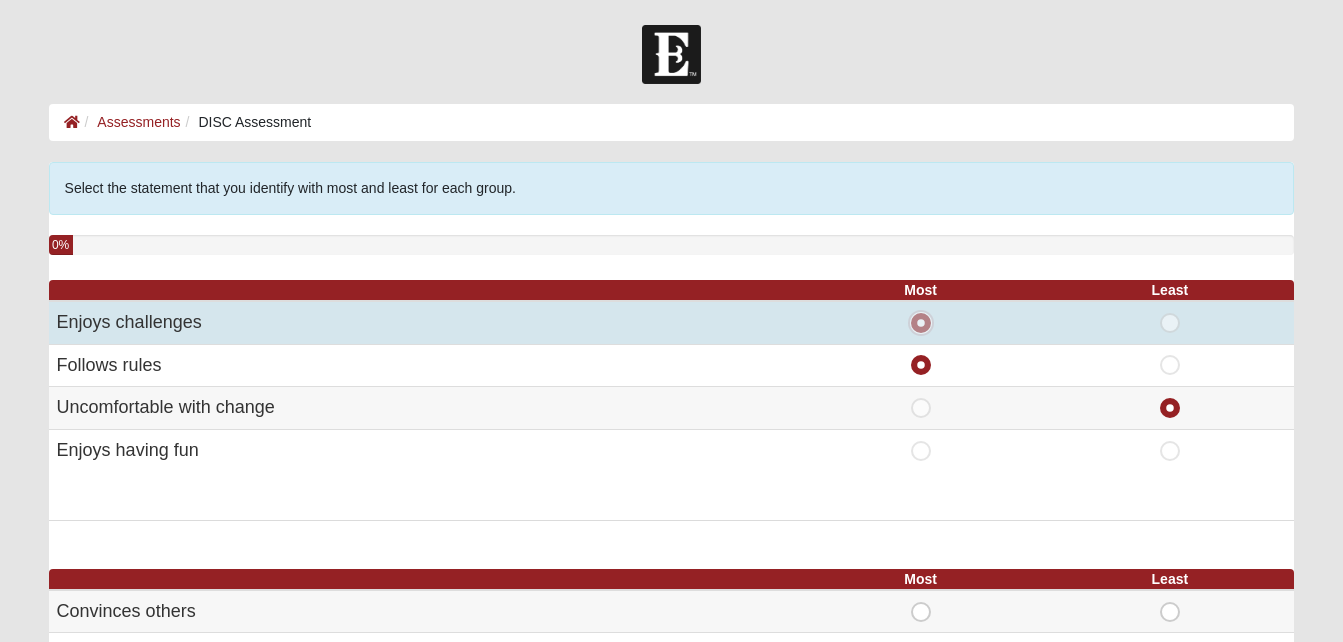 radio on "false" 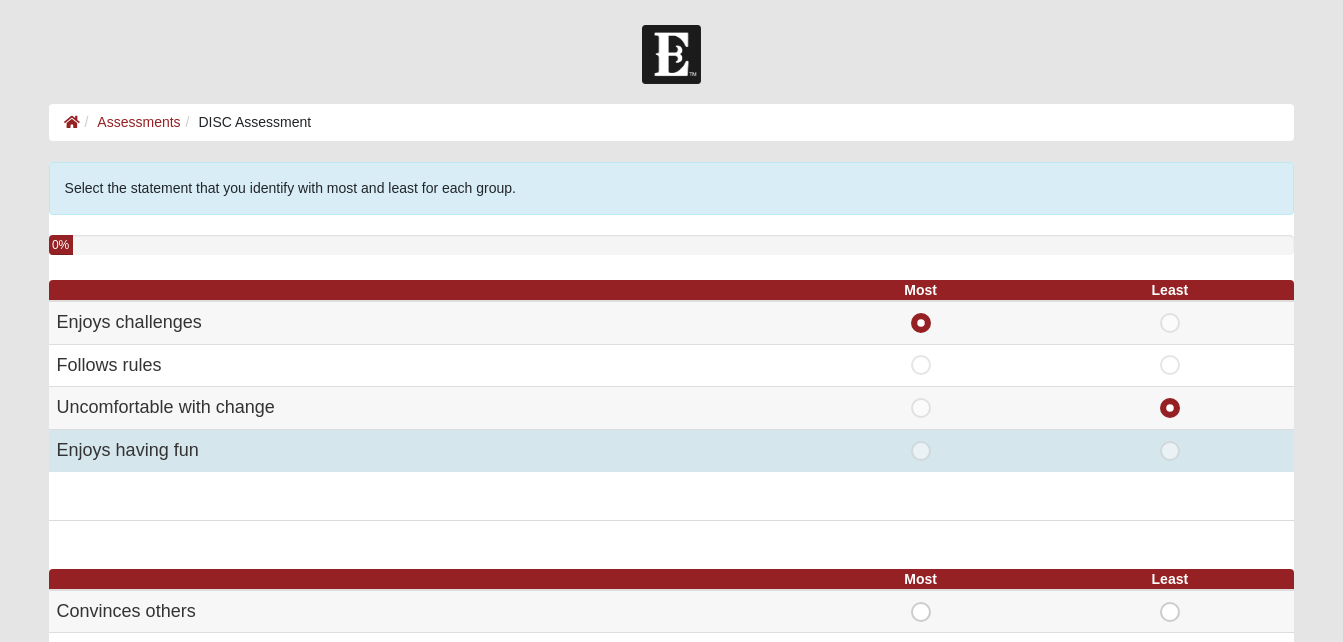 click on "Least" at bounding box center (1170, 441) 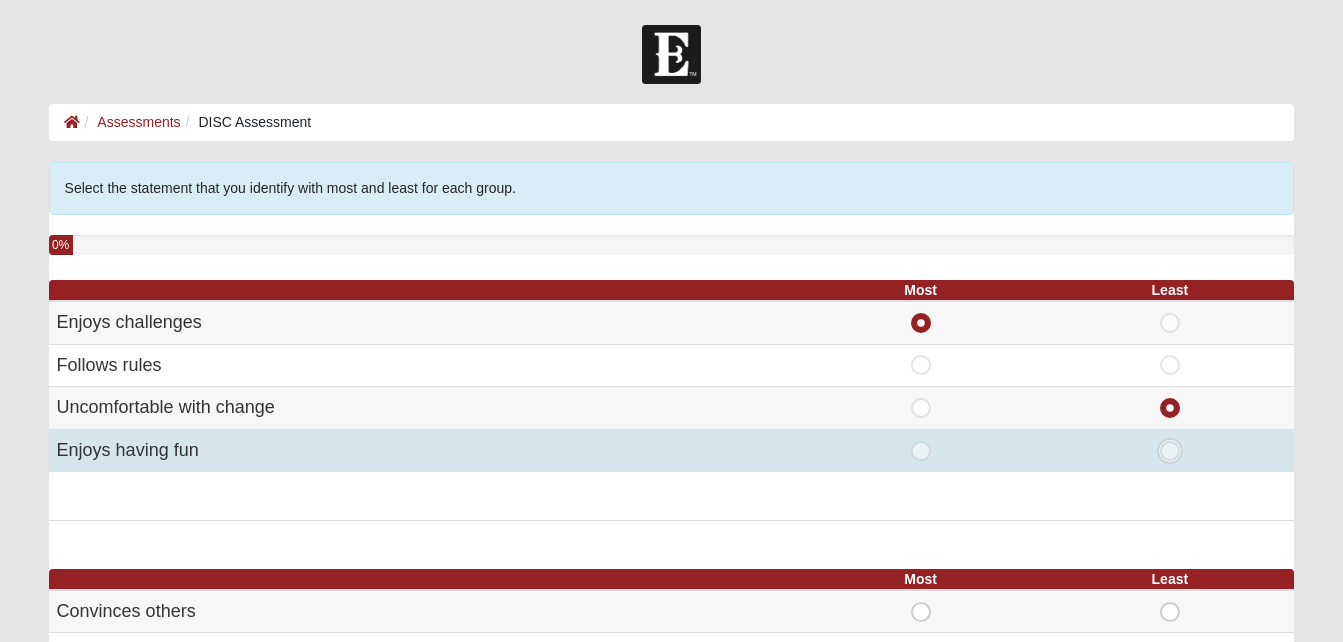 click on "Least" at bounding box center [1176, 451] 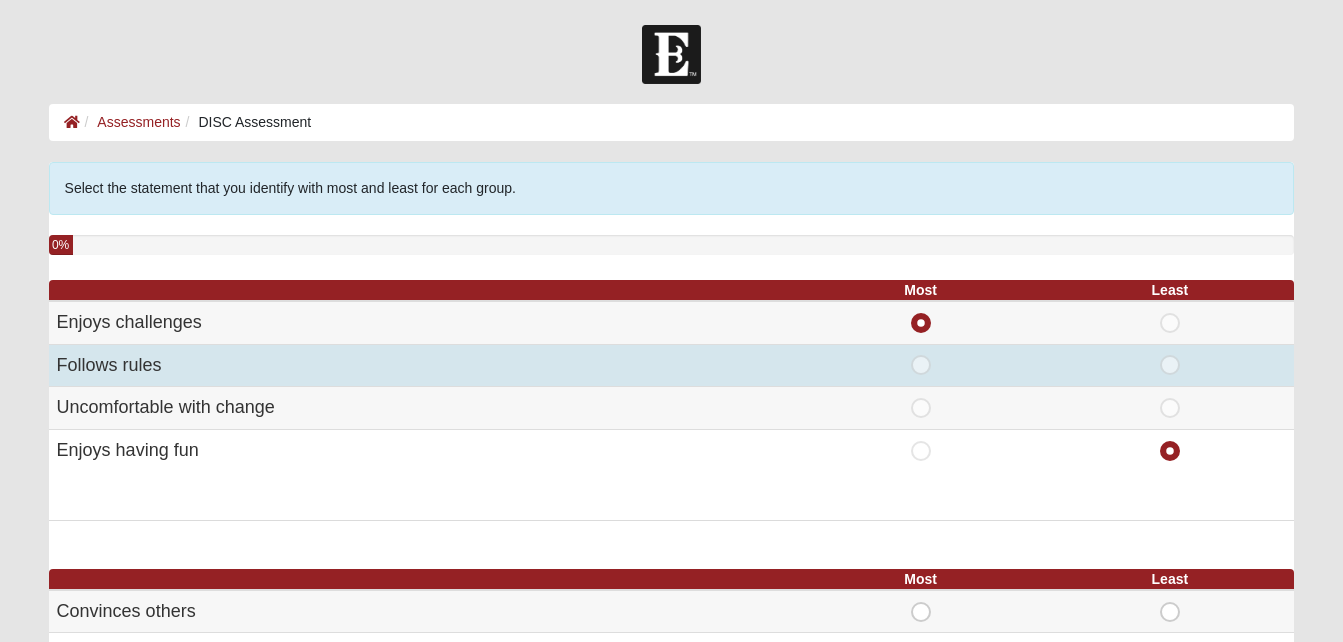 click on "Least" at bounding box center (1169, 365) 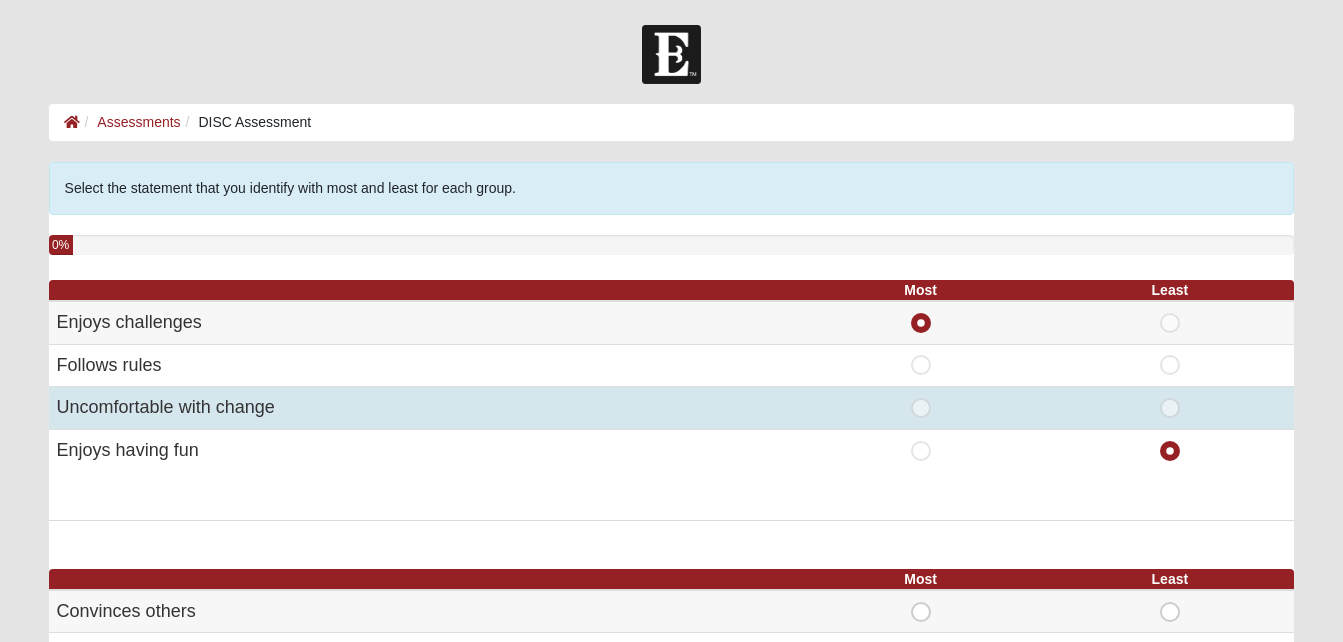 click on "Least" at bounding box center (1170, 398) 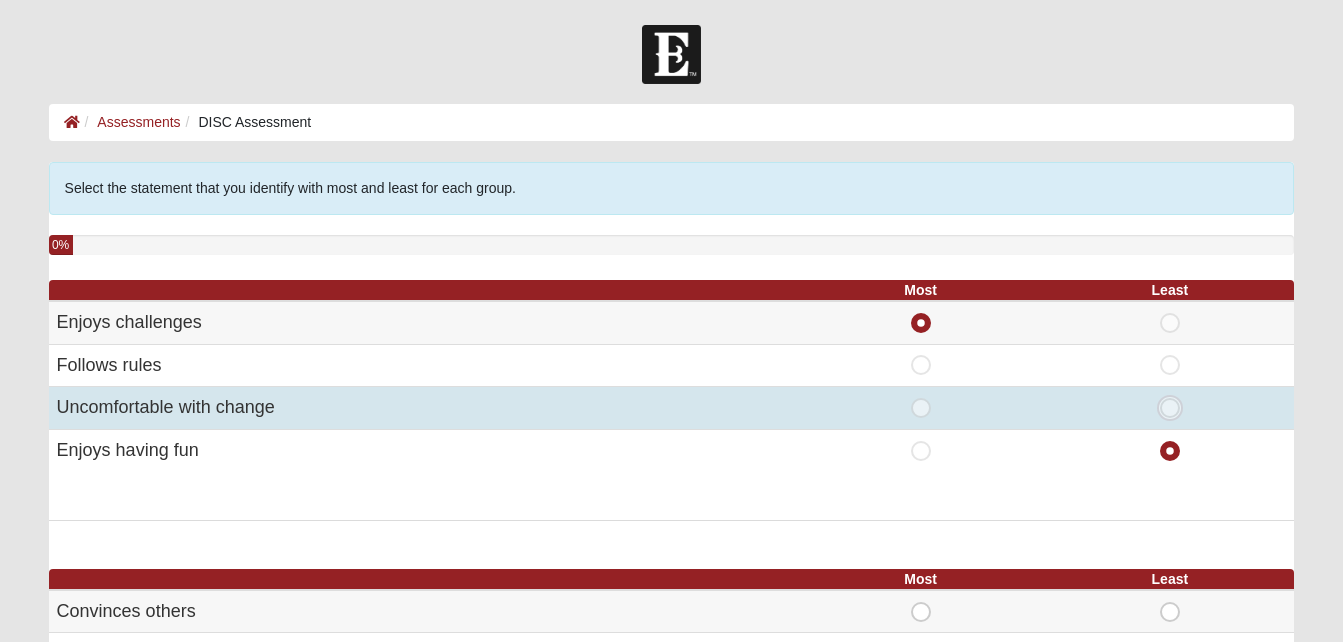 click on "Least" at bounding box center (1176, 408) 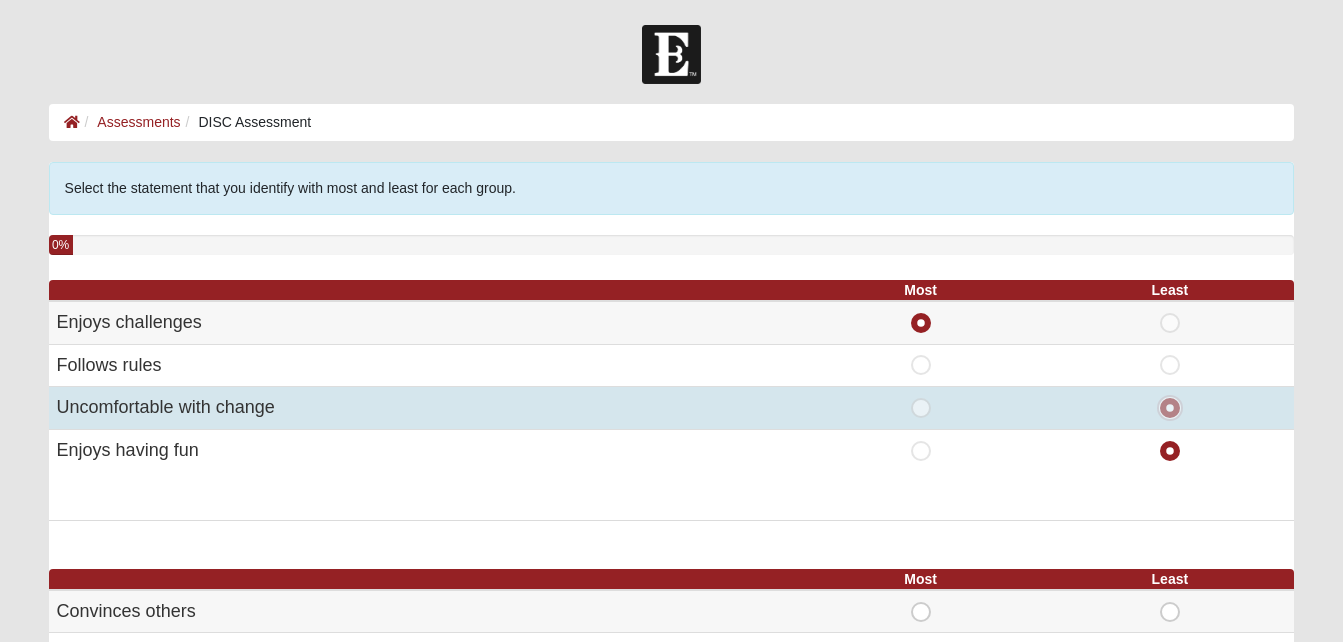 radio on "false" 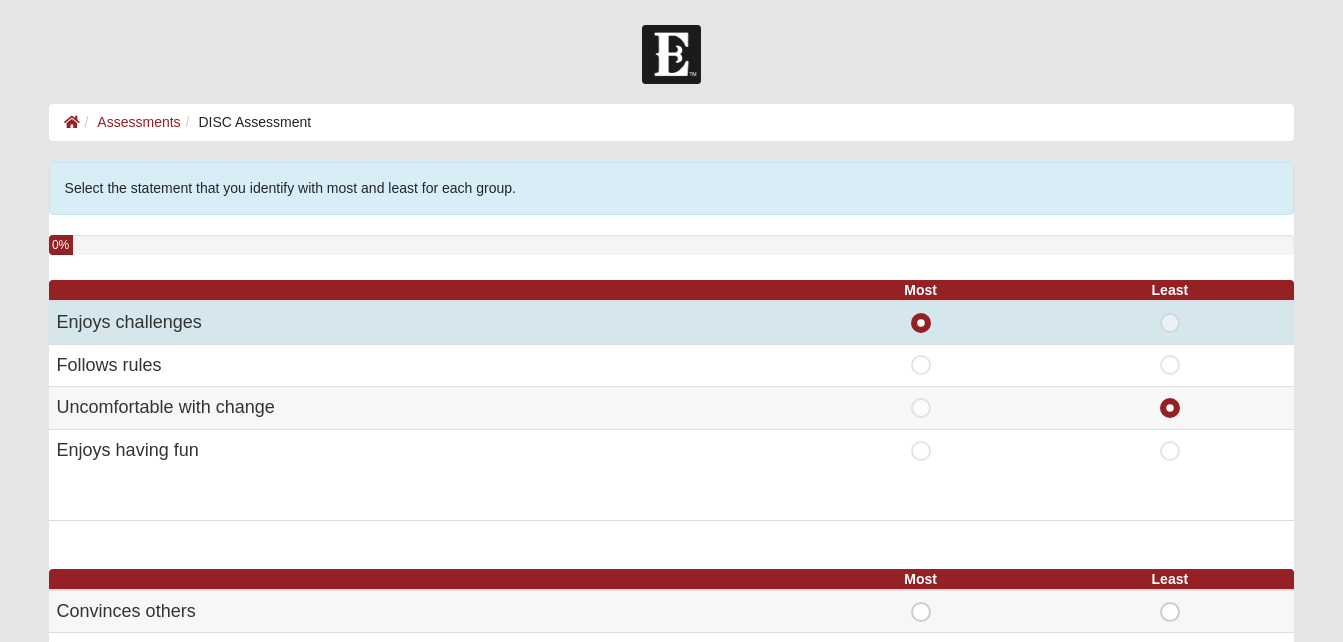 click on "Enjoys challenges" at bounding box center (423, 322) 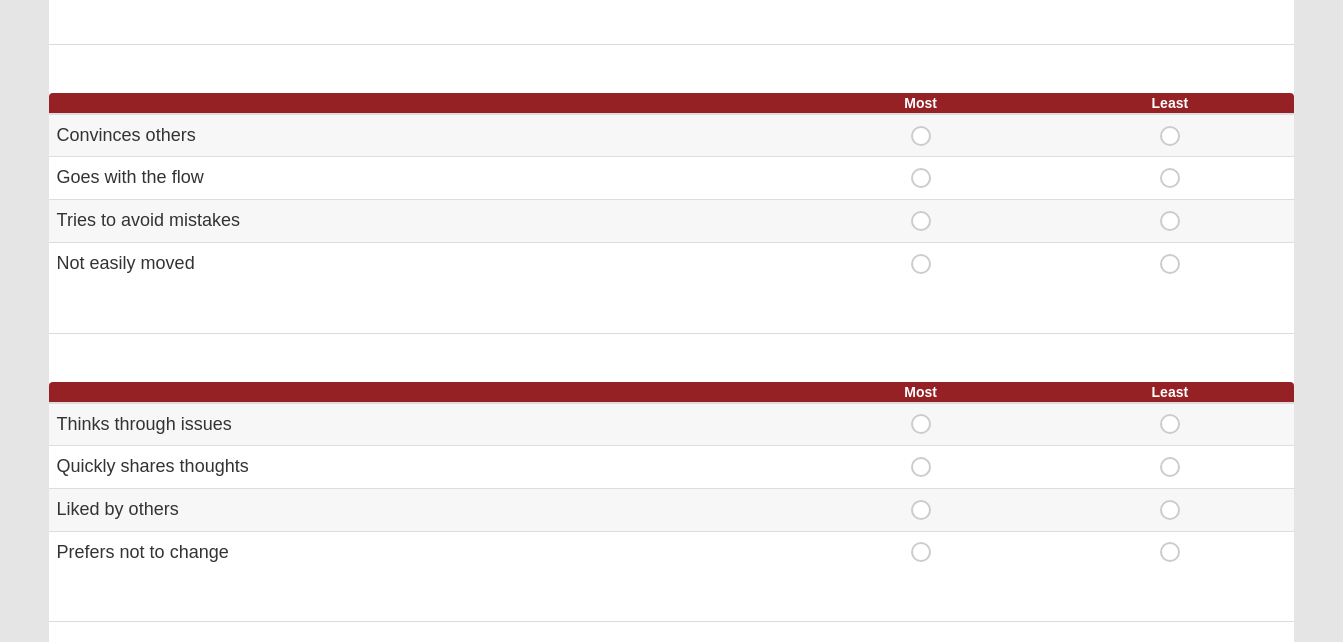 scroll, scrollTop: 480, scrollLeft: 0, axis: vertical 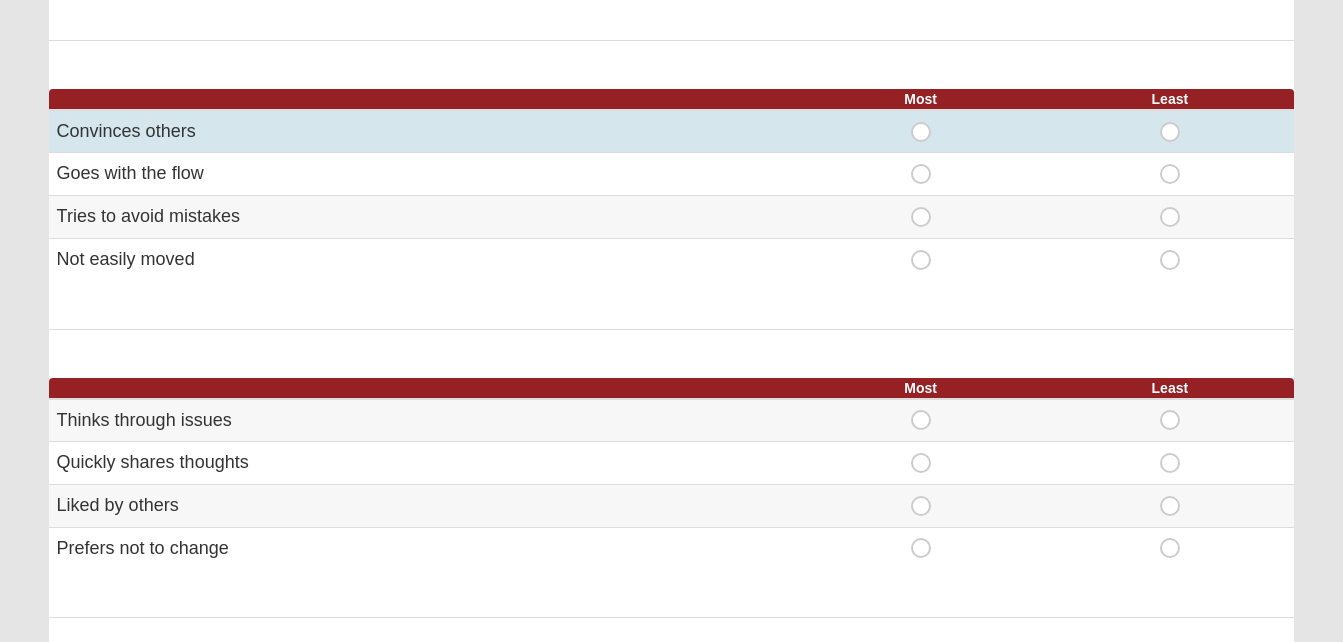 click on "Most" at bounding box center (921, 122) 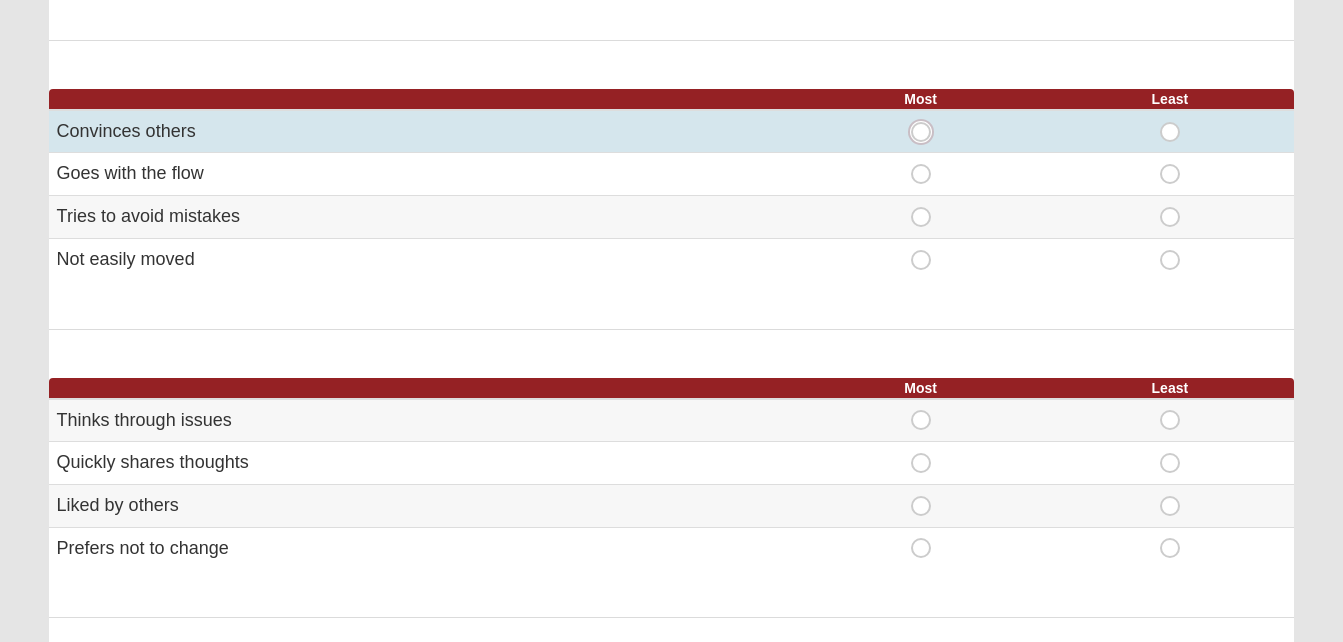 click on "Most" at bounding box center [927, 132] 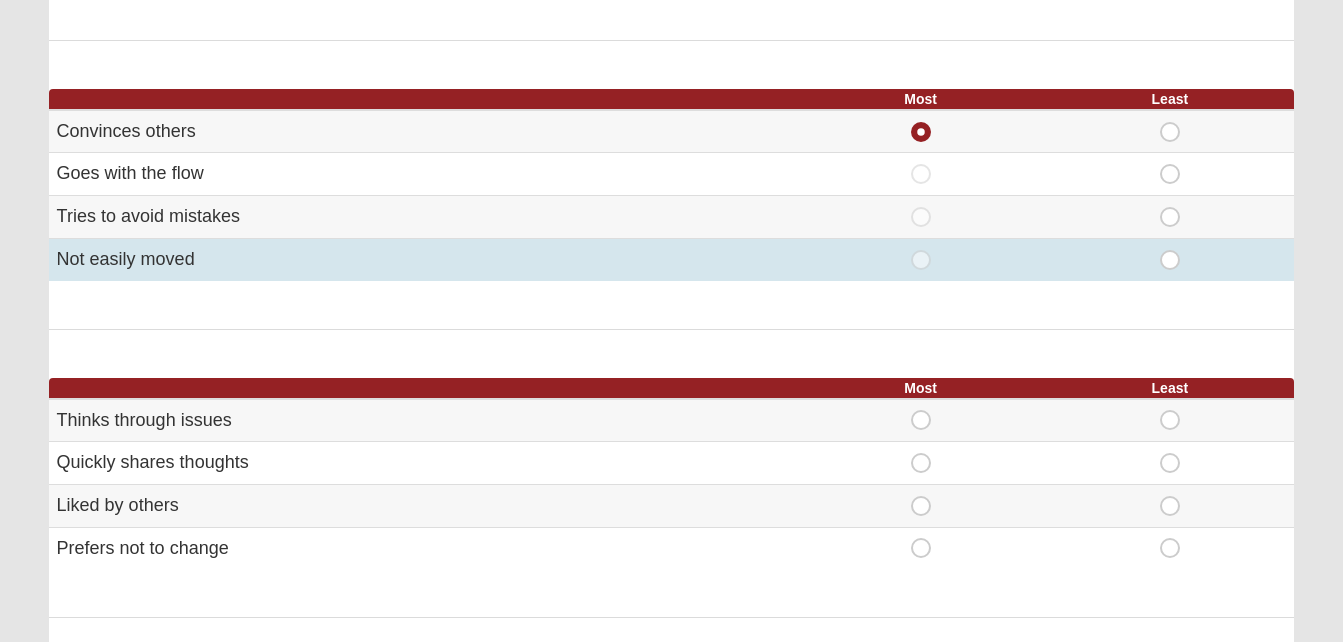 click on "Least" at bounding box center (1170, 250) 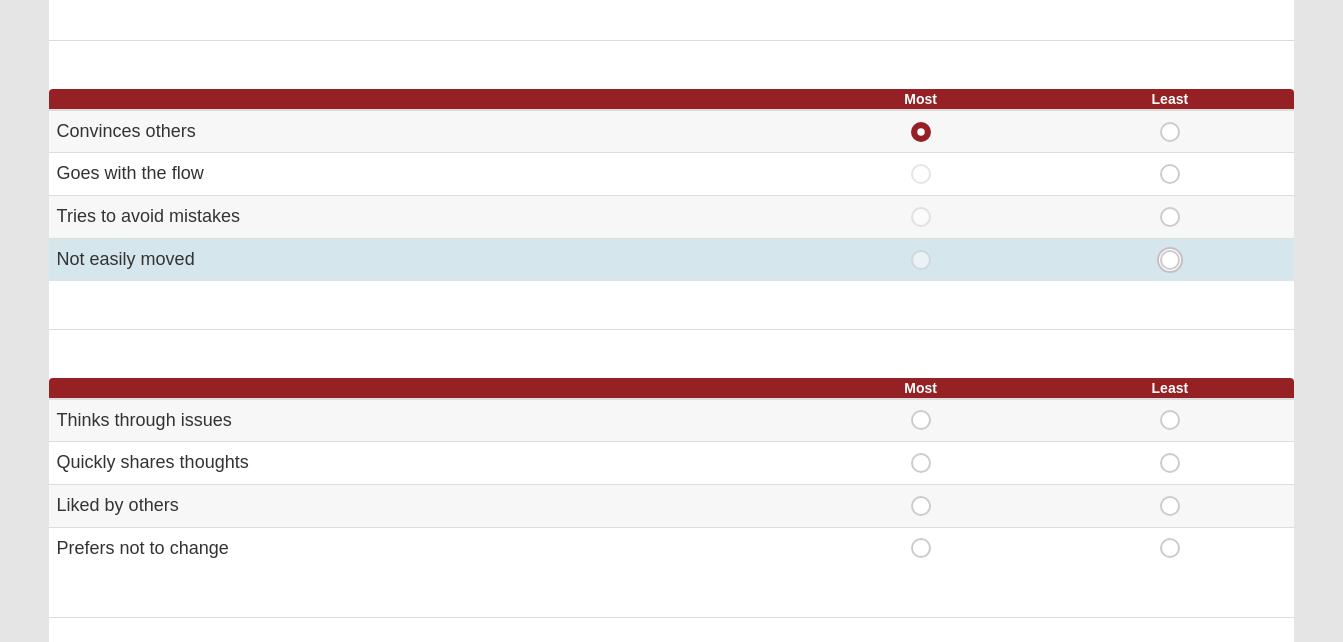 click on "Least" at bounding box center [1176, 260] 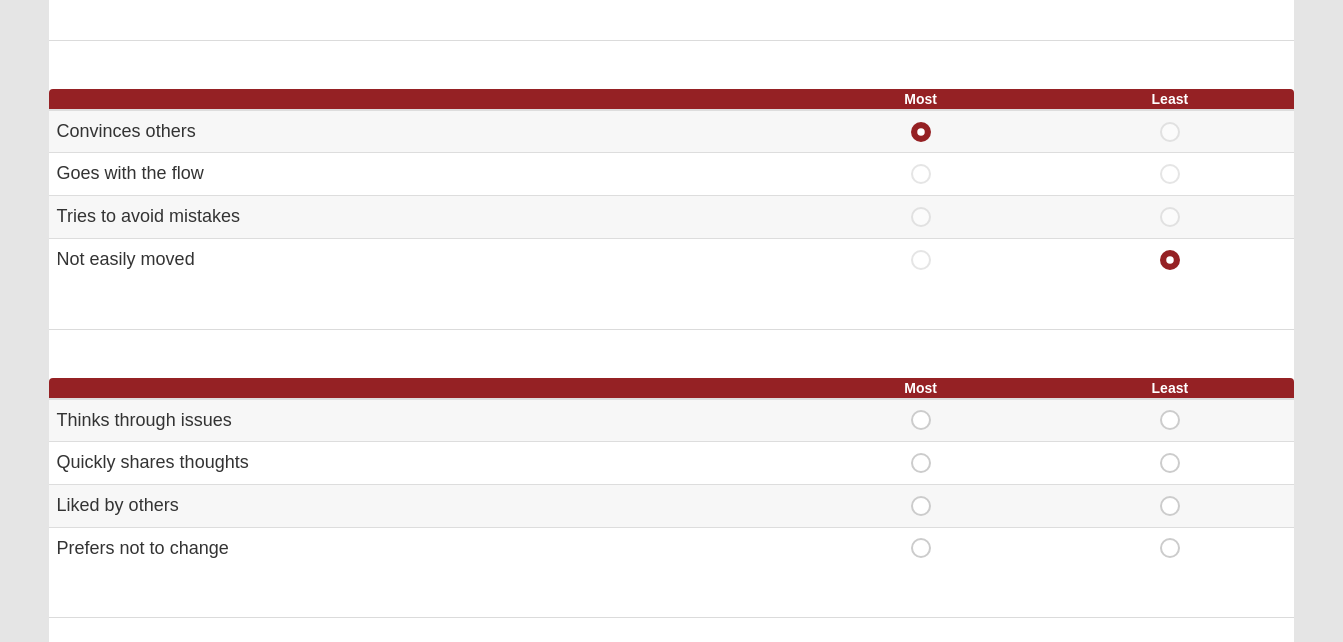 click on "Hello Rodriguez
My Account
Log Out
DISC Assessment
Assessments DISC Assessment
Error" at bounding box center (671, 558) 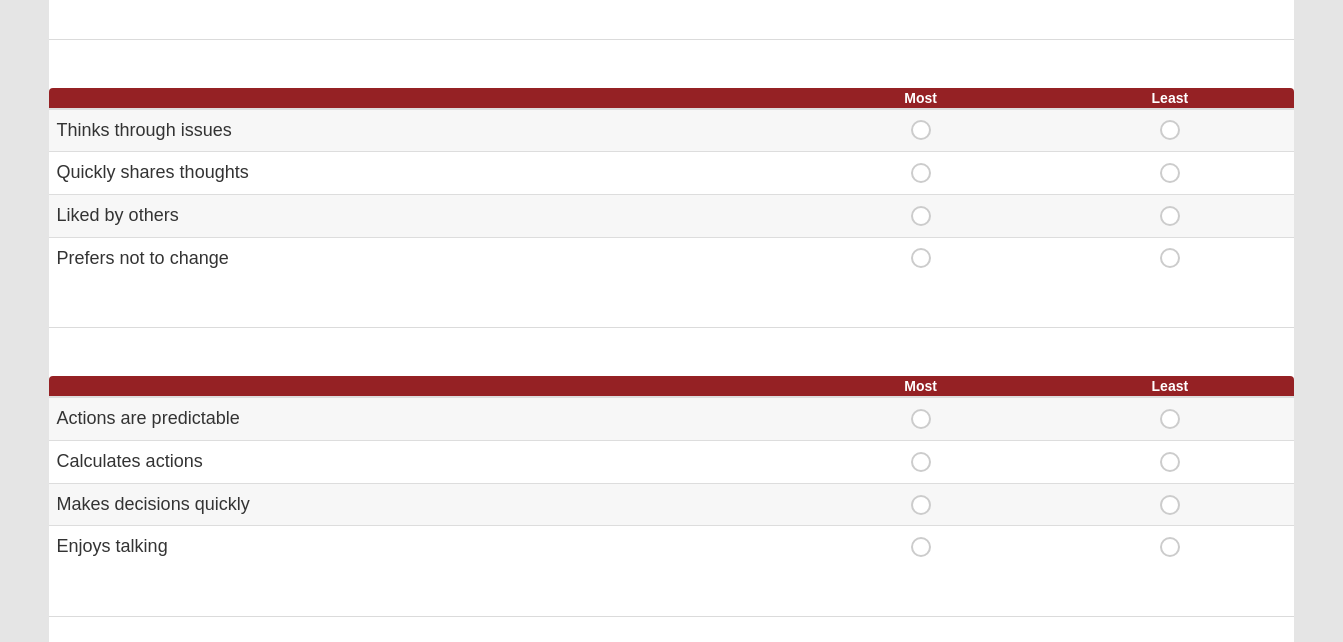 scroll, scrollTop: 800, scrollLeft: 0, axis: vertical 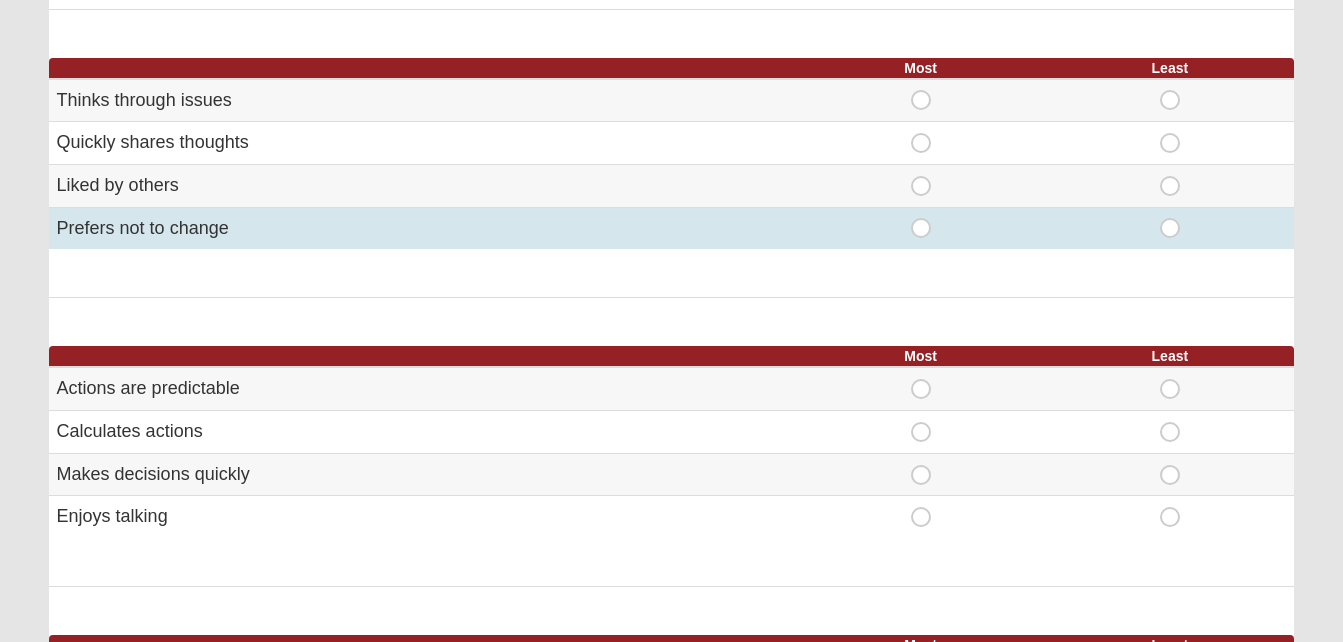click on "Least" at bounding box center (1170, 218) 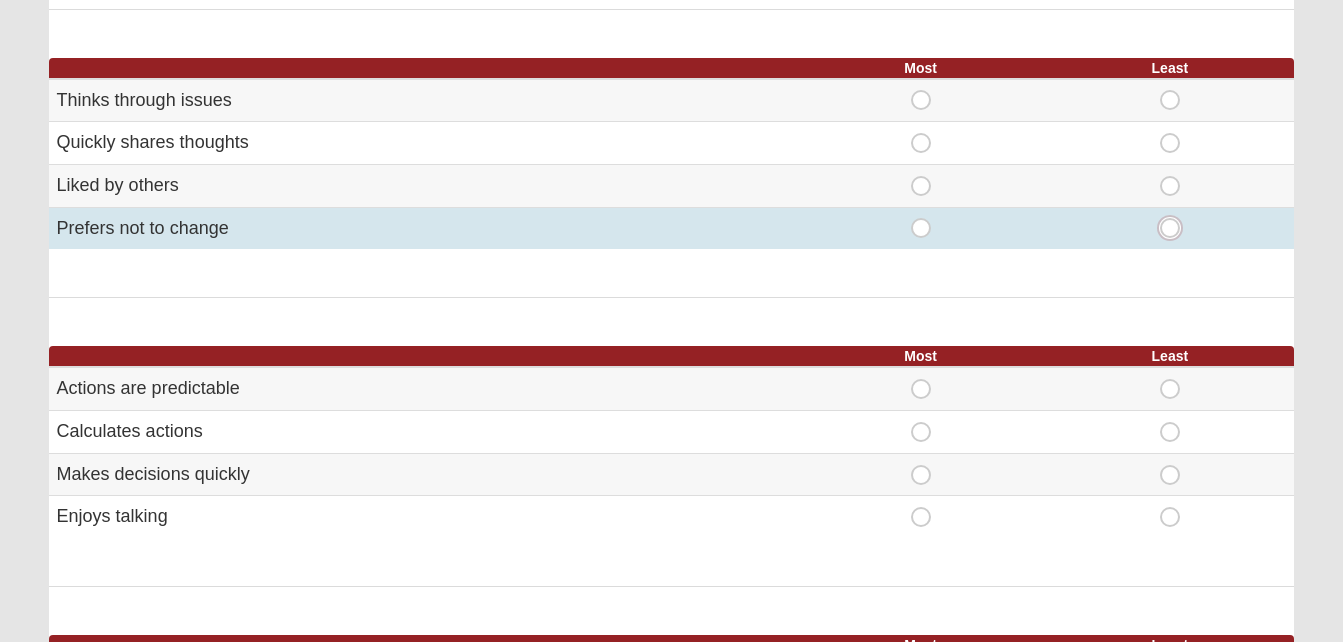 click on "Least" at bounding box center (1176, 228) 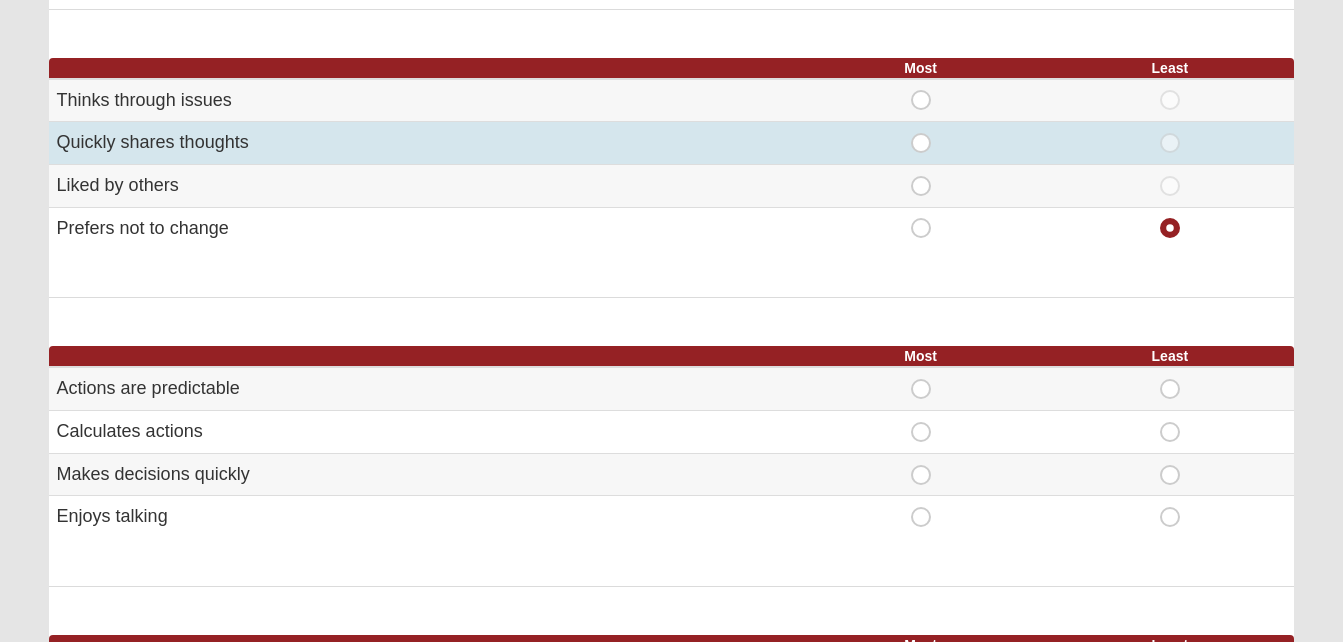 click on "Most" at bounding box center (921, 133) 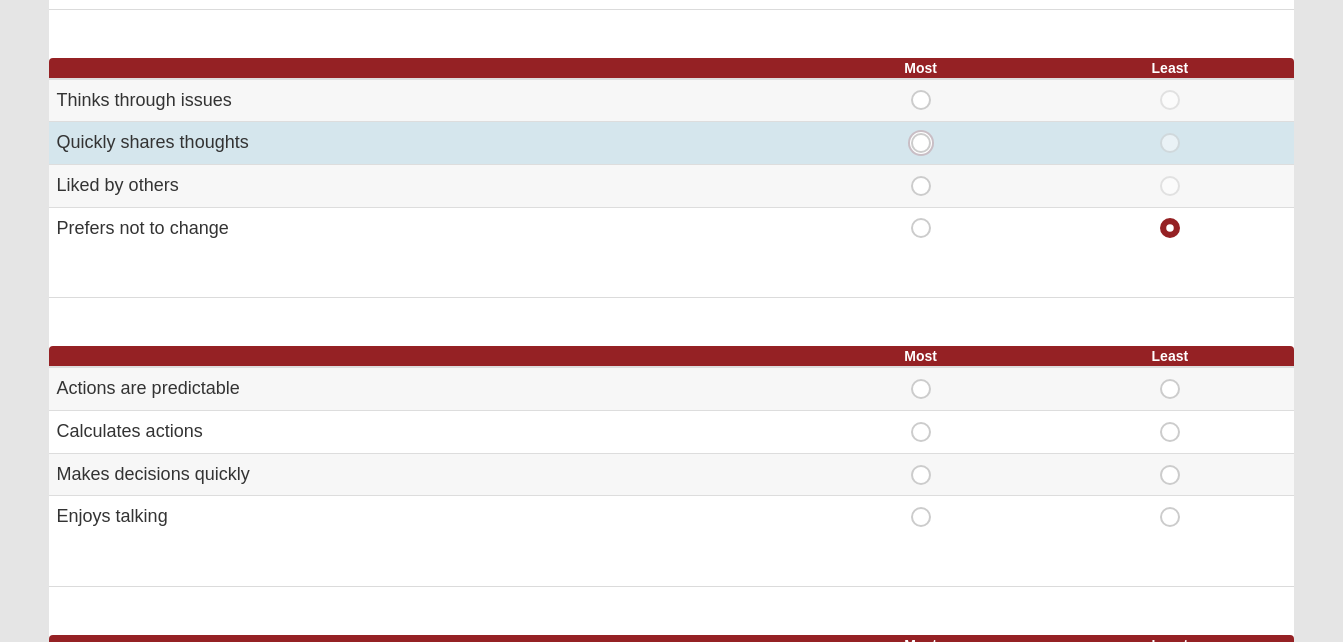 click on "Most" at bounding box center [927, 143] 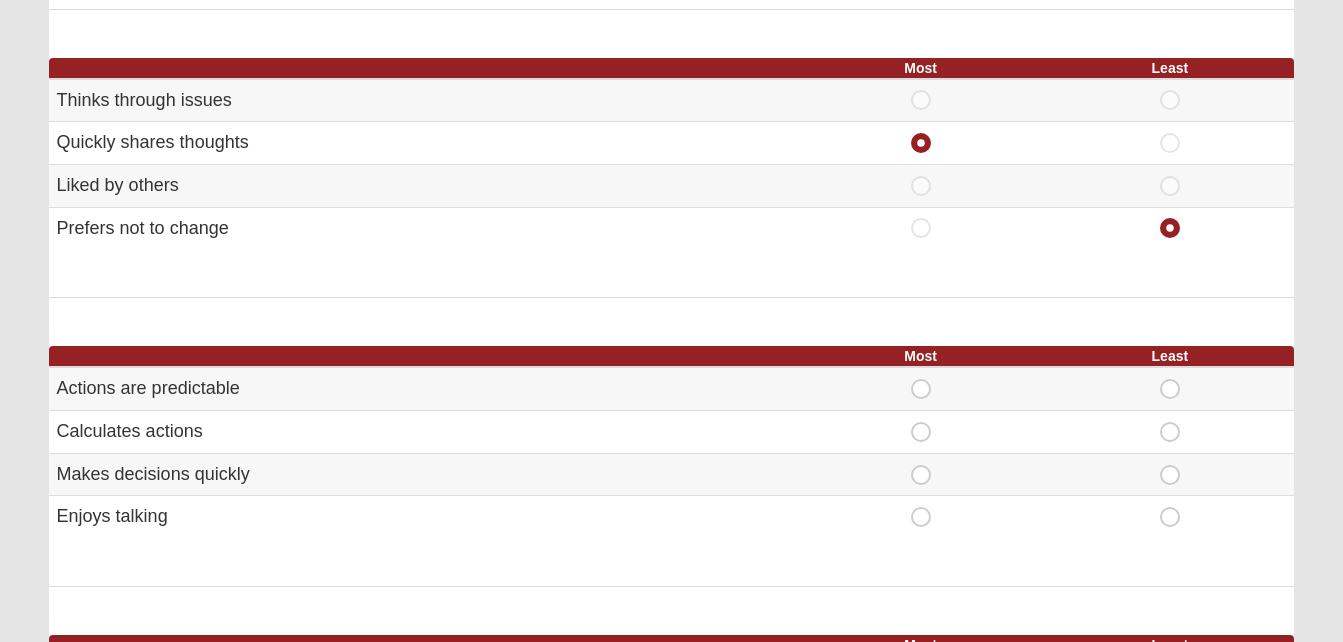 click on "Hello Rodriguez
My Account
Log Out
DISC Assessment
Assessments DISC Assessment
Error" at bounding box center [671, 225] 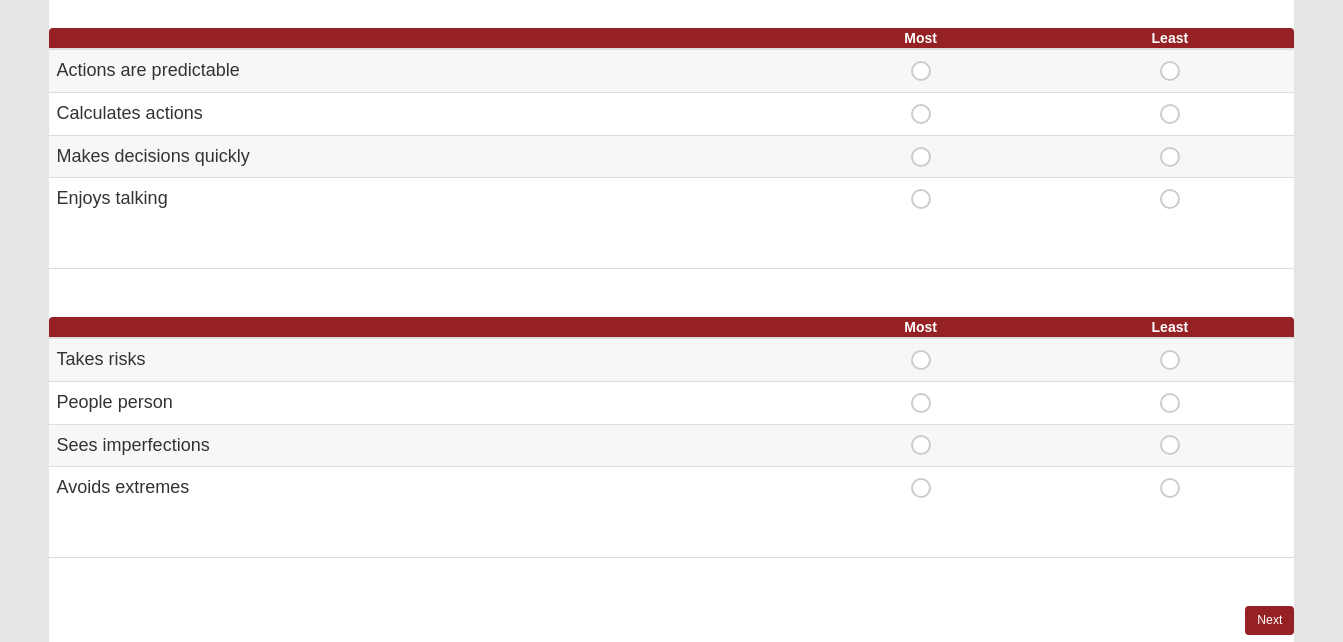 scroll, scrollTop: 1120, scrollLeft: 0, axis: vertical 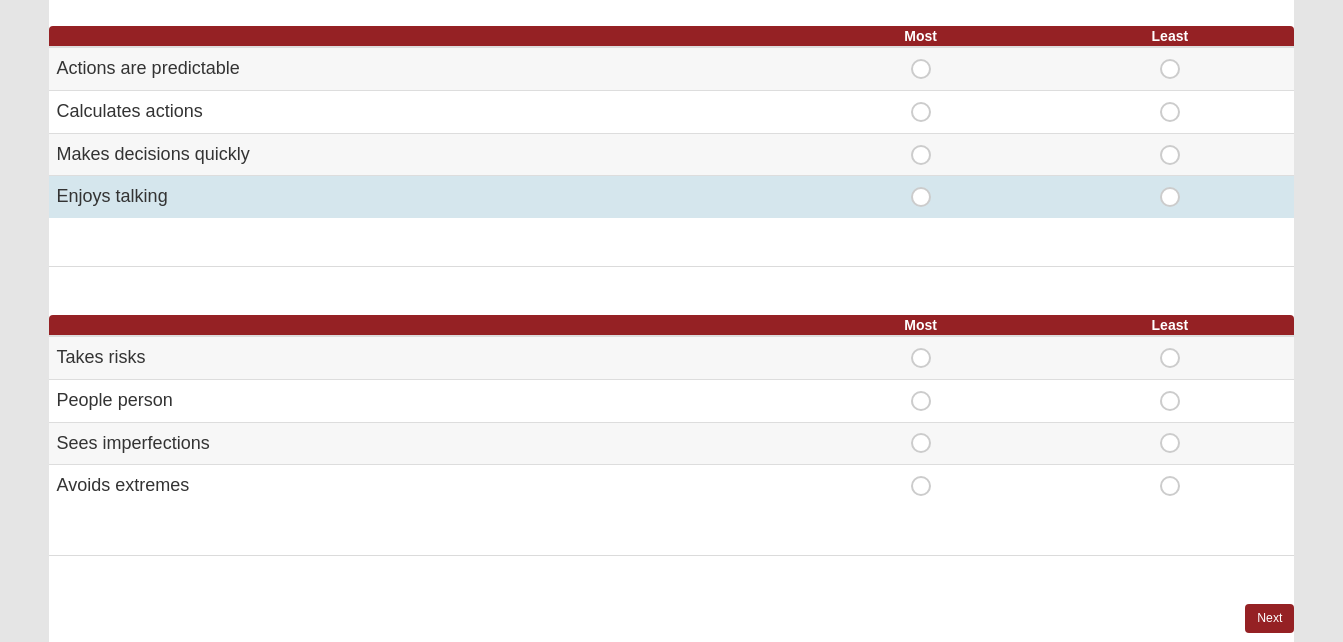 click on "Most" at bounding box center [921, 187] 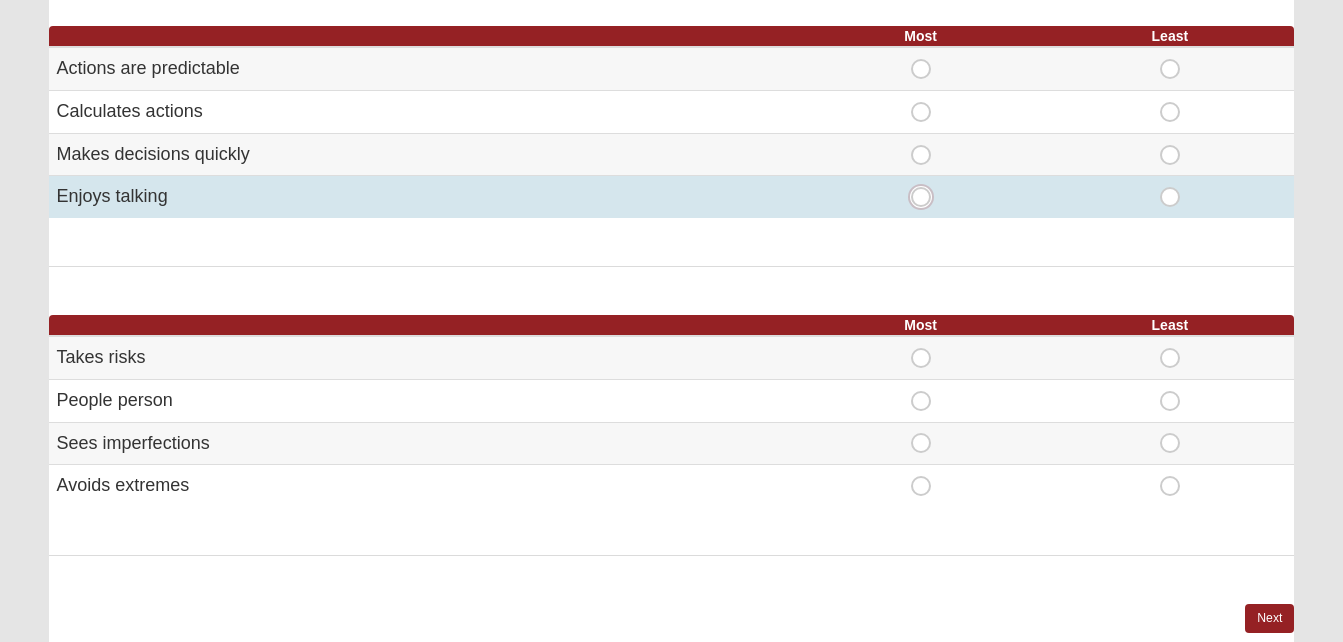 click on "Most" at bounding box center (927, 197) 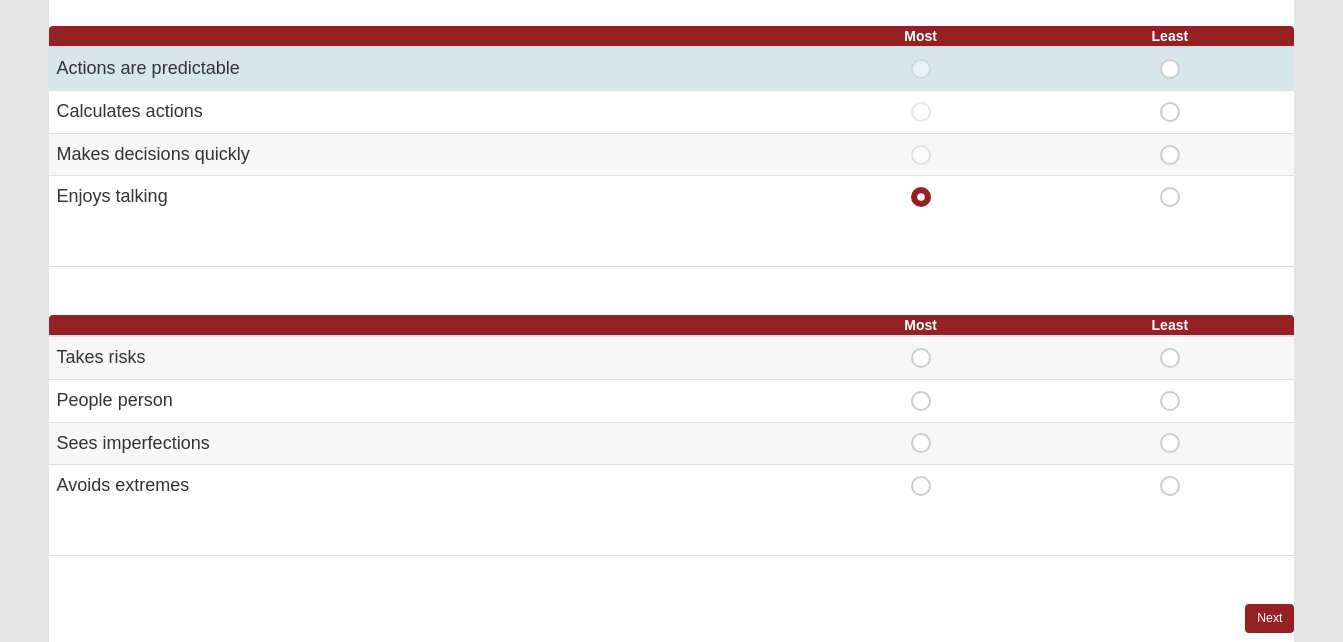 click on "Least" at bounding box center (1170, 59) 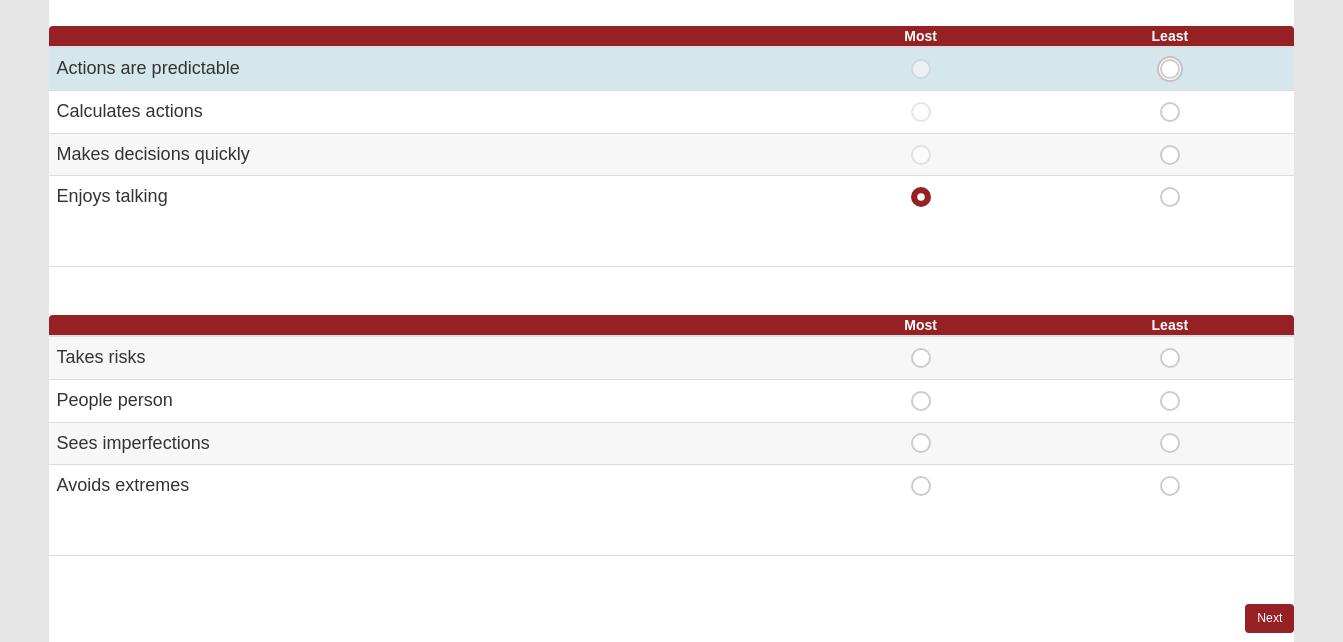 click on "Least" at bounding box center (1176, 69) 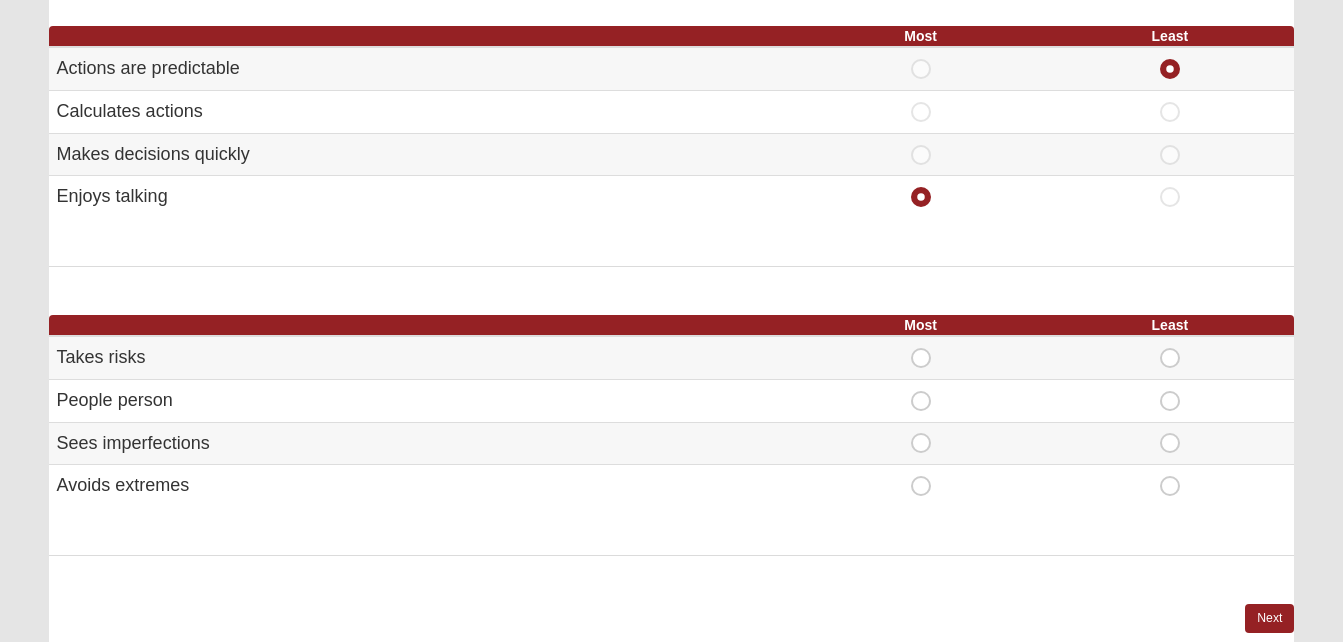 click on "Hello Rodriguez
My Account
Log Out
DISC Assessment
Assessments DISC Assessment
Error" at bounding box center (671, -82) 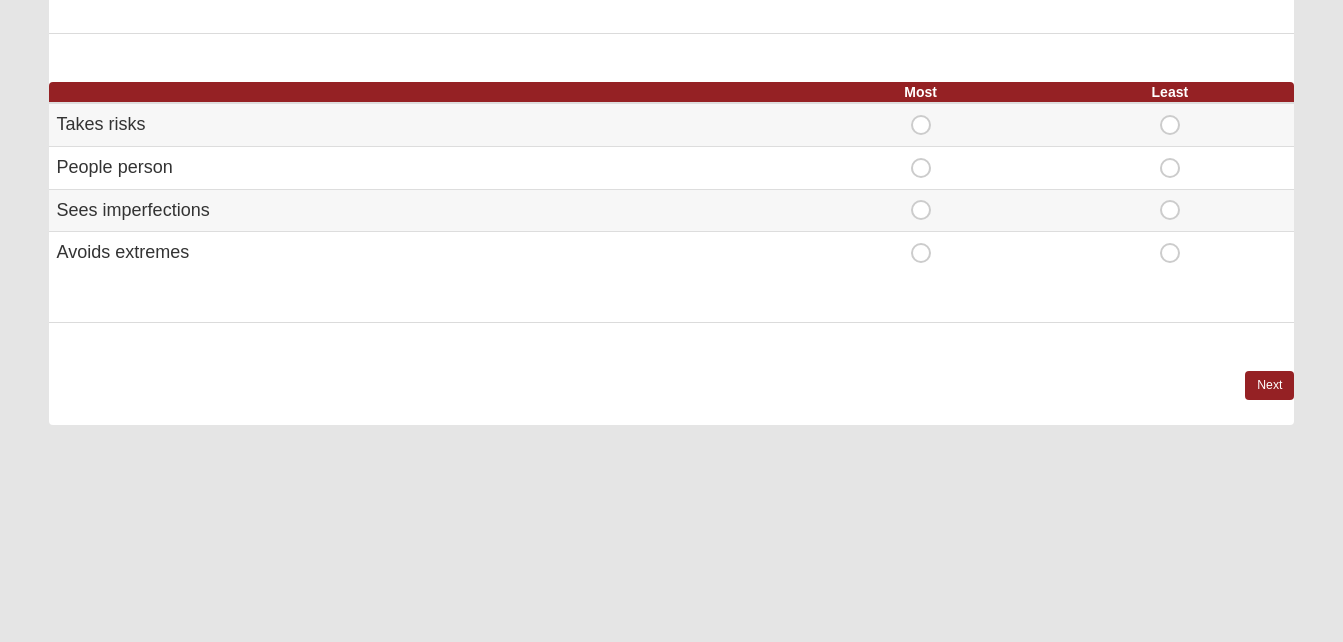 scroll, scrollTop: 1360, scrollLeft: 0, axis: vertical 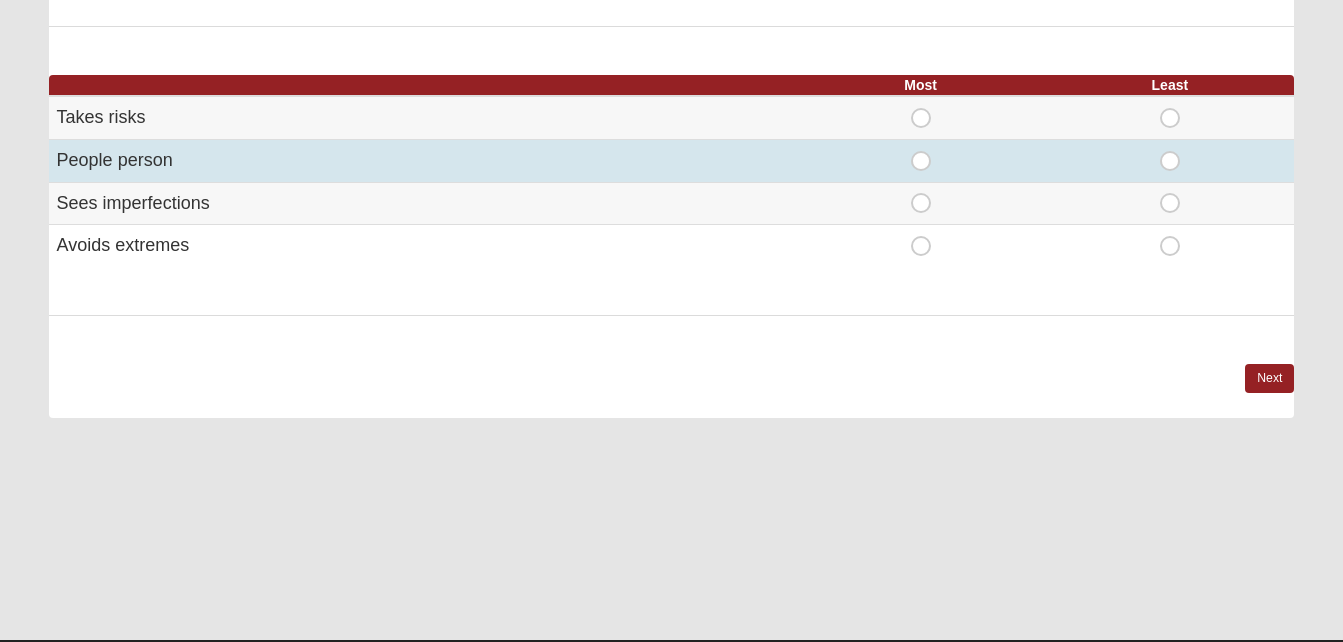 click on "Most" at bounding box center (921, 151) 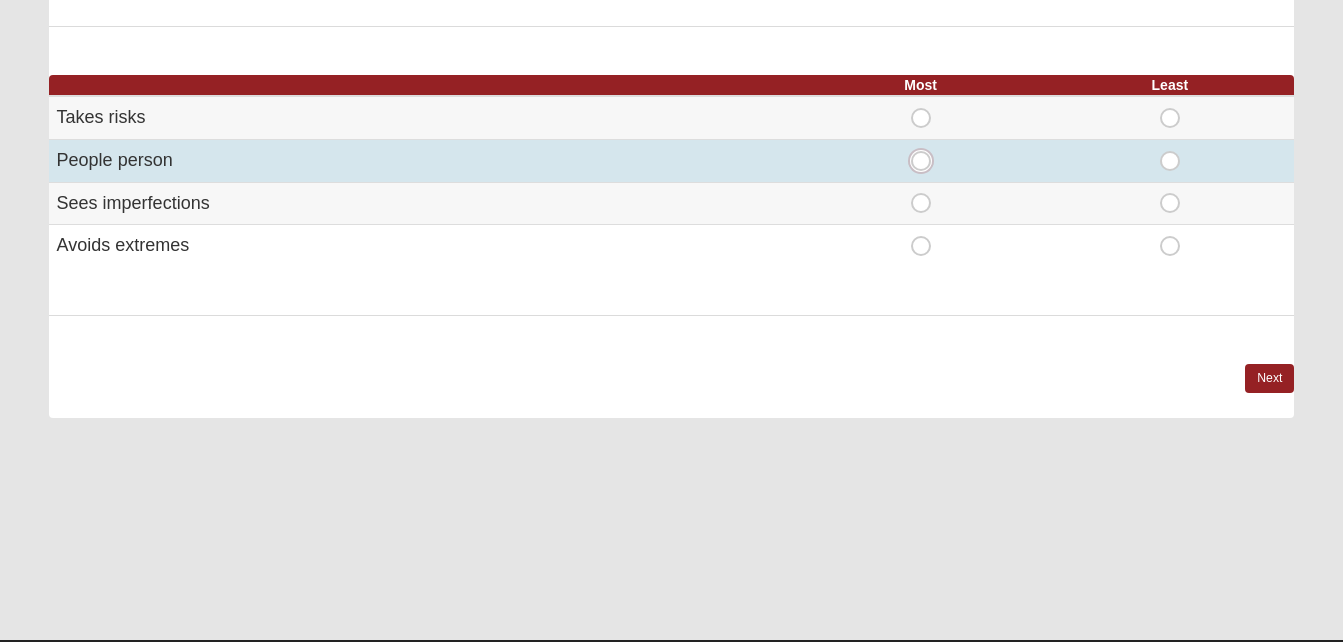 click on "Most" at bounding box center (927, 161) 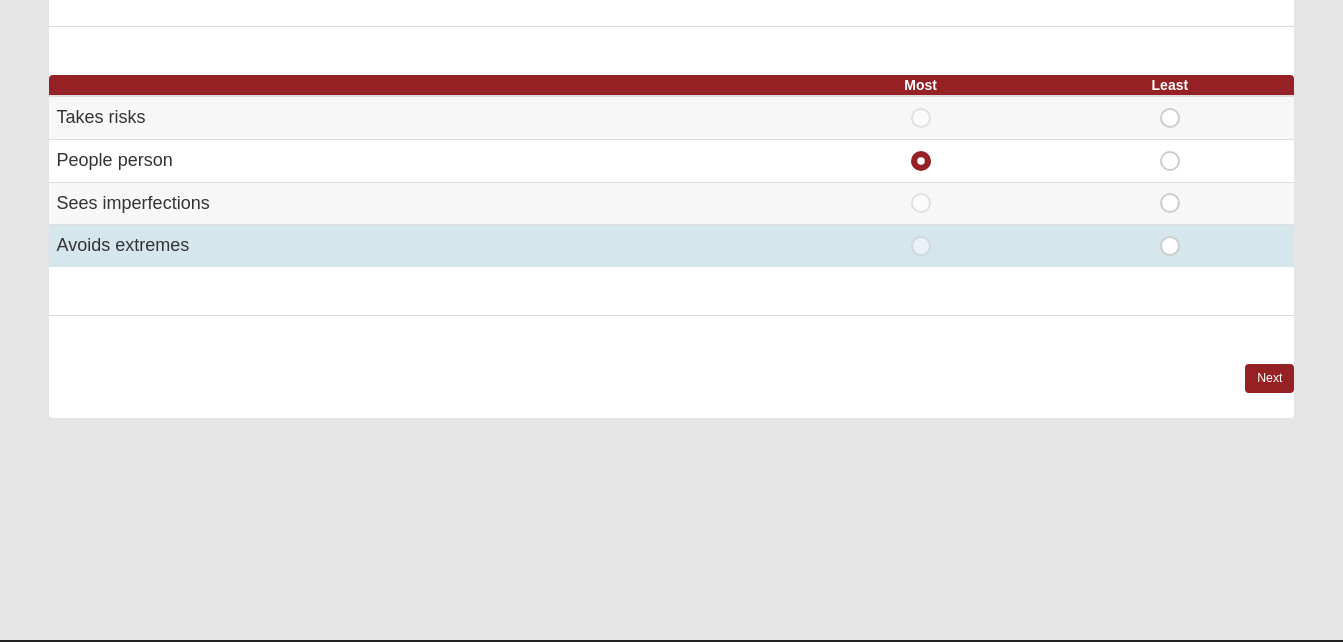 click on "Least" at bounding box center (1169, 246) 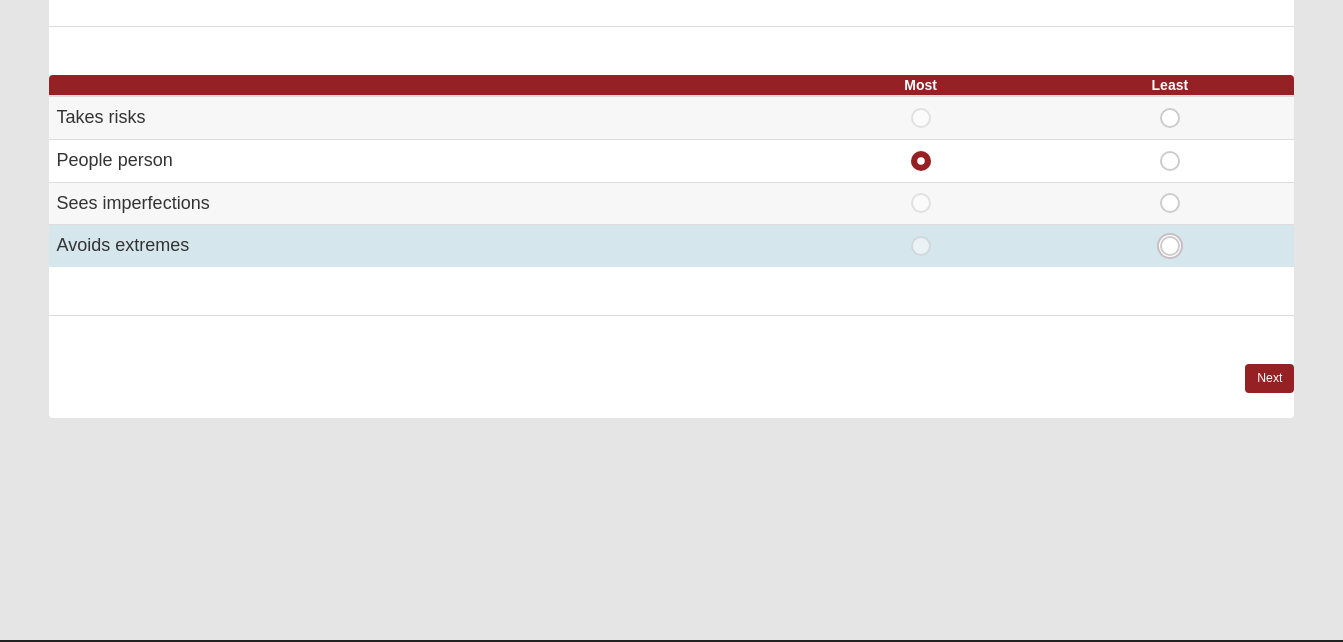 click on "Least" at bounding box center (1176, 246) 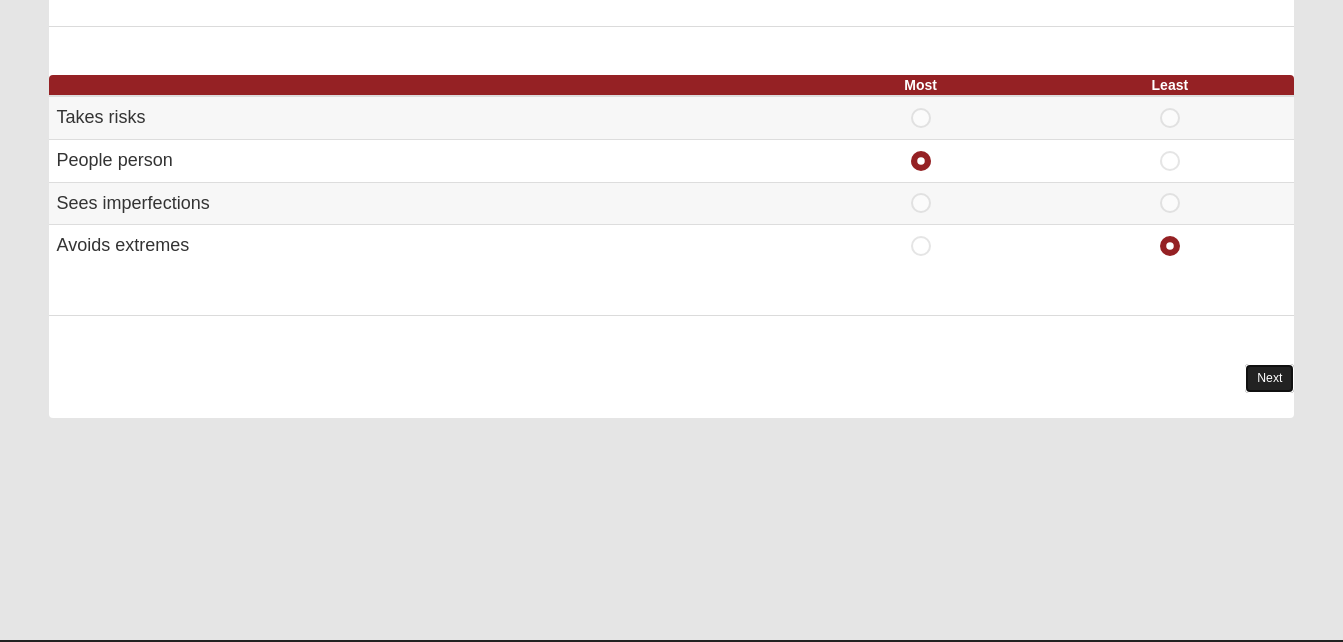 click on "Next" at bounding box center (1269, 378) 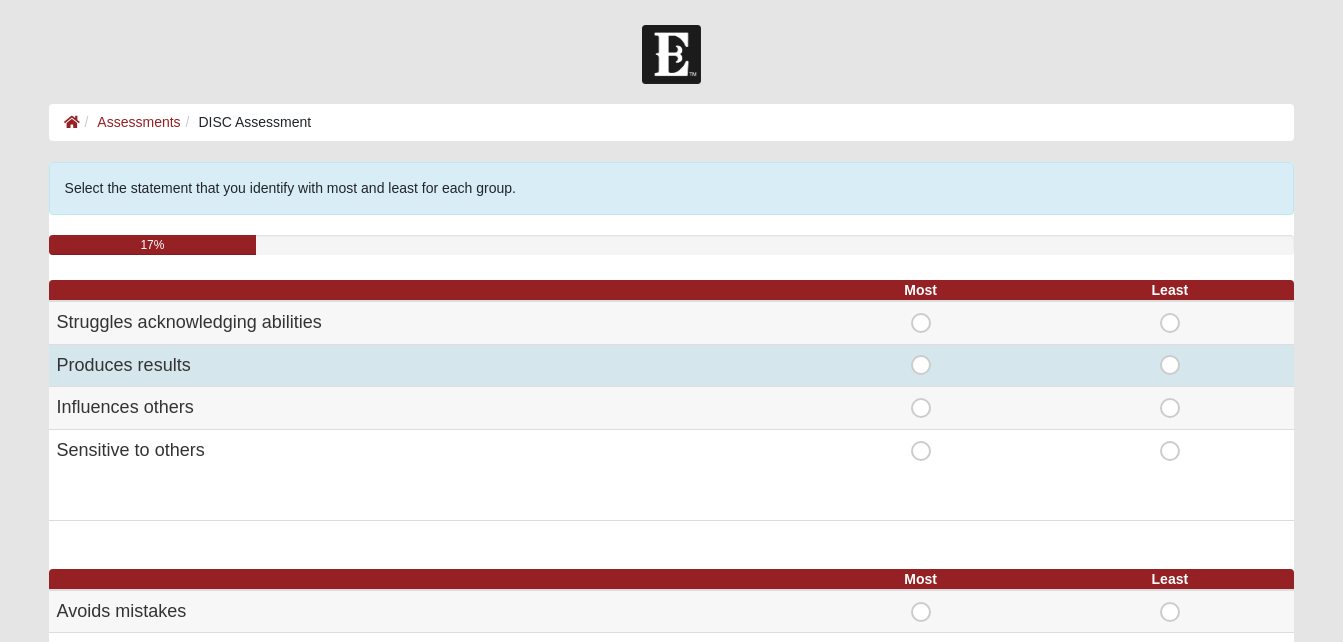 click on "Produces results" at bounding box center [423, 365] 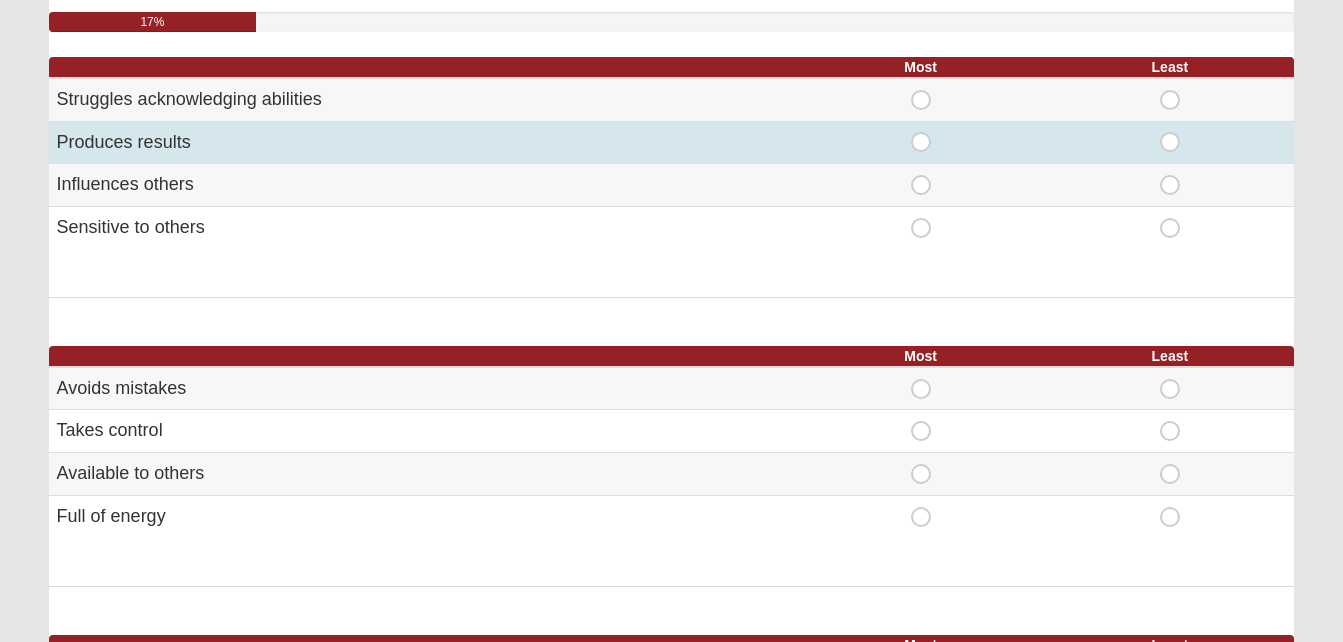 scroll, scrollTop: 240, scrollLeft: 0, axis: vertical 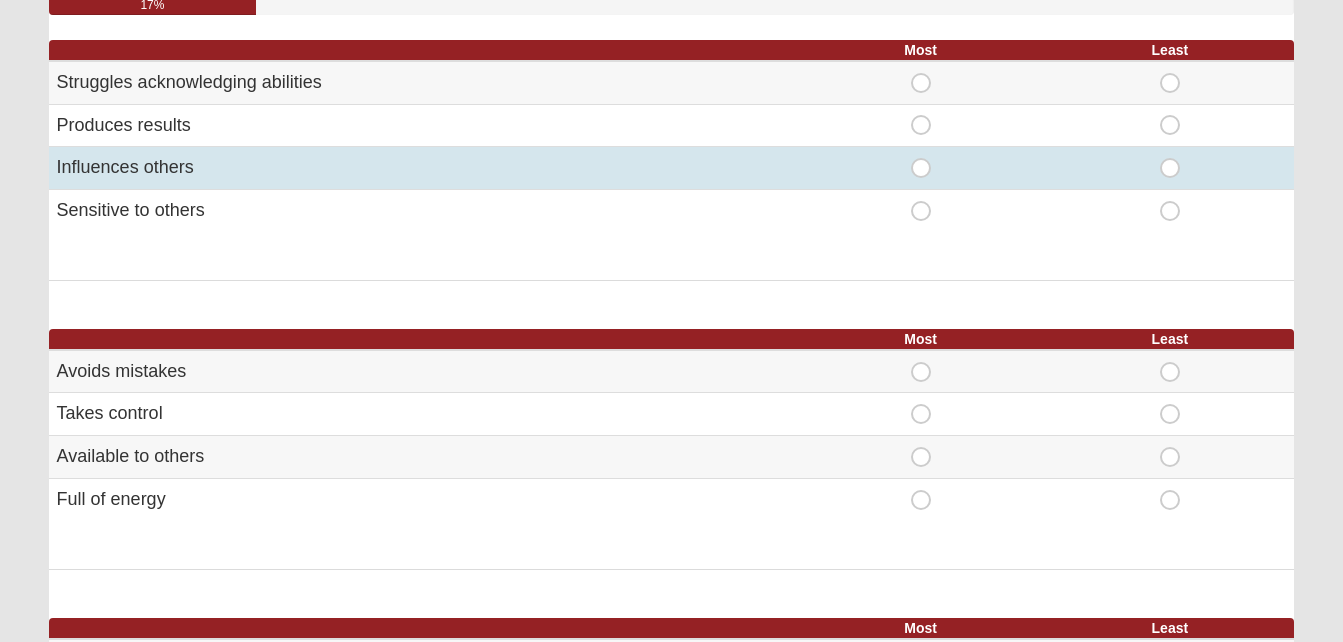 click on "Most" at bounding box center (921, 158) 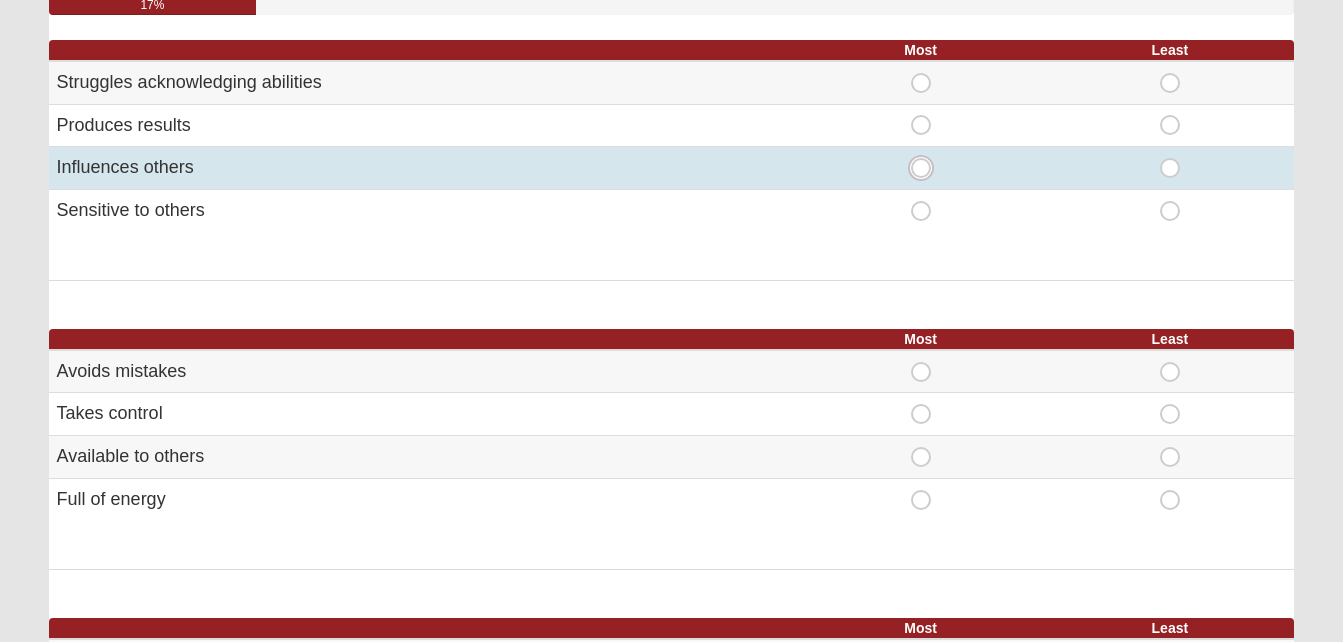 click on "Most" at bounding box center (927, 168) 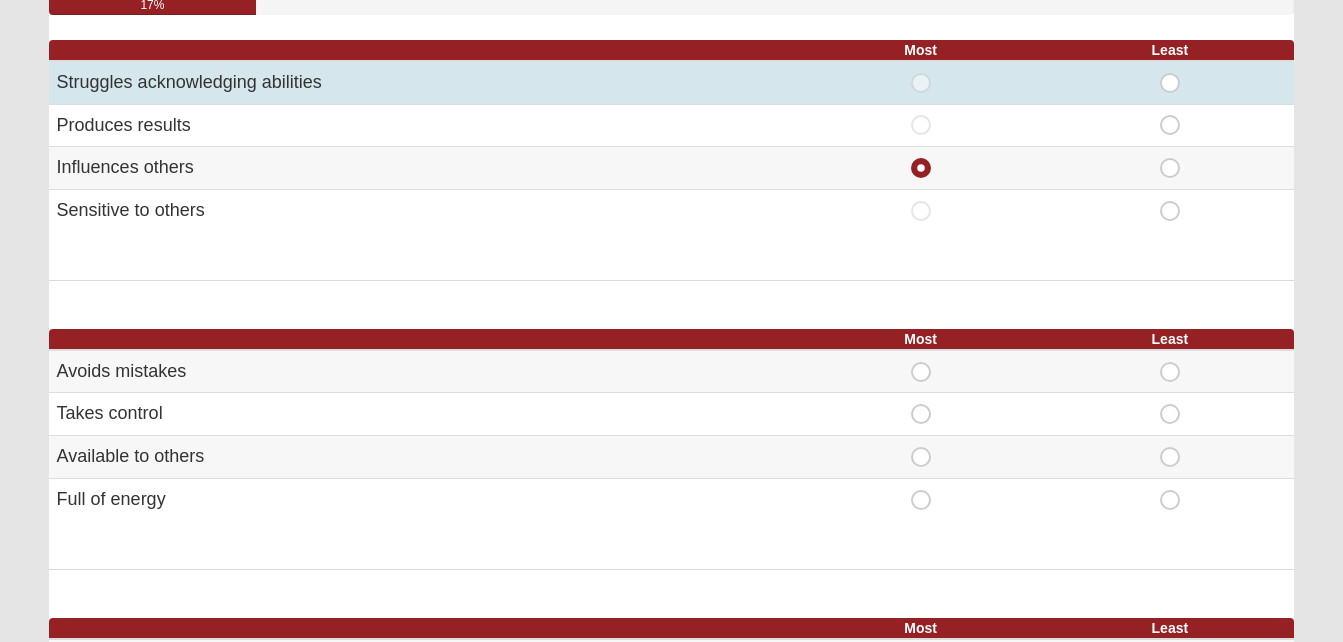 click on "Least" at bounding box center (1170, 73) 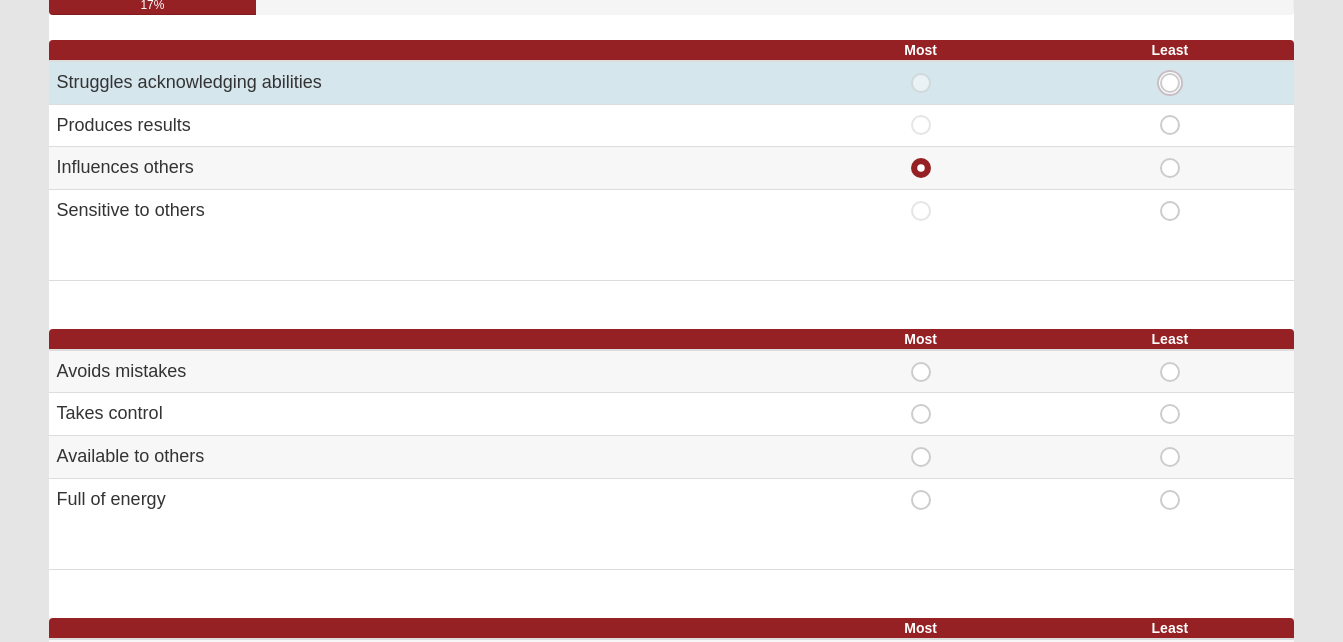 click on "Least" at bounding box center [1176, 83] 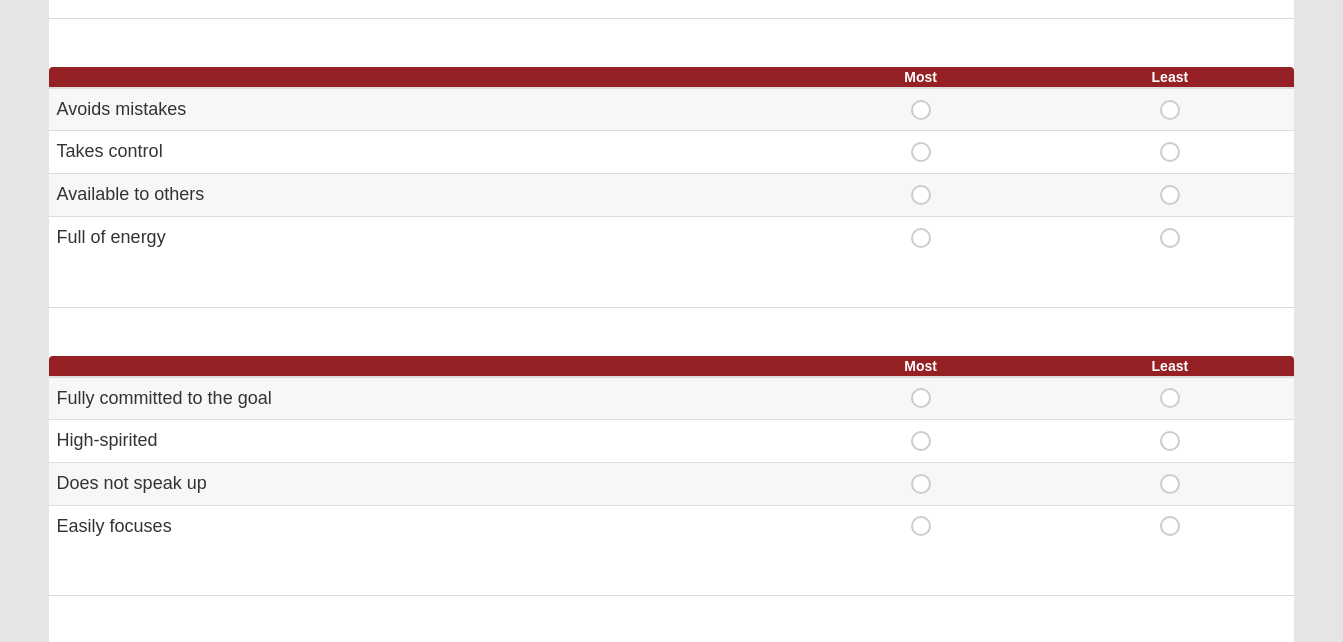 scroll, scrollTop: 546, scrollLeft: 0, axis: vertical 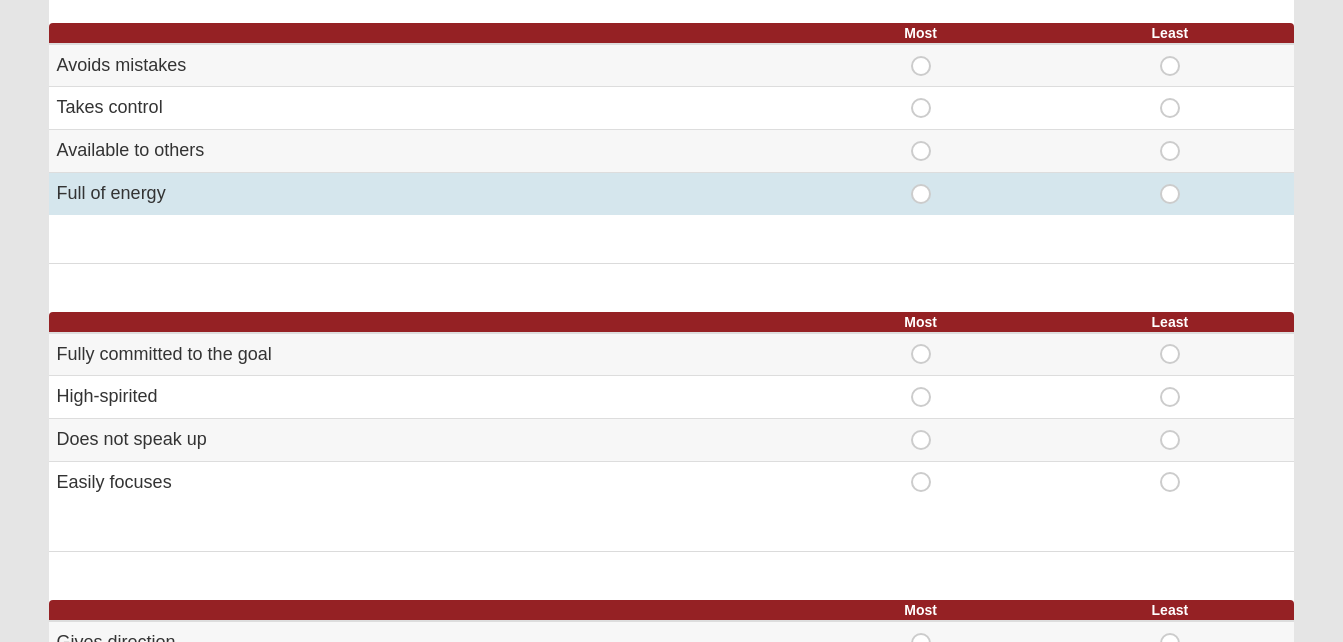 click on "Most" at bounding box center (921, 184) 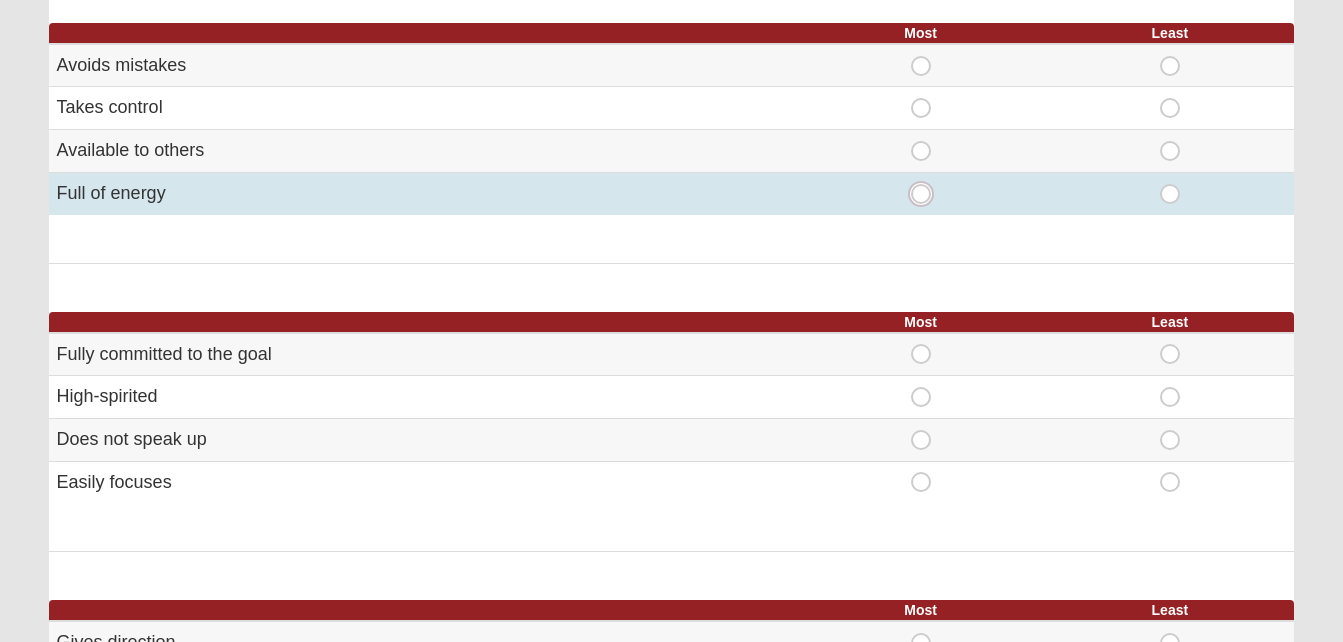 click on "Most" at bounding box center [927, 194] 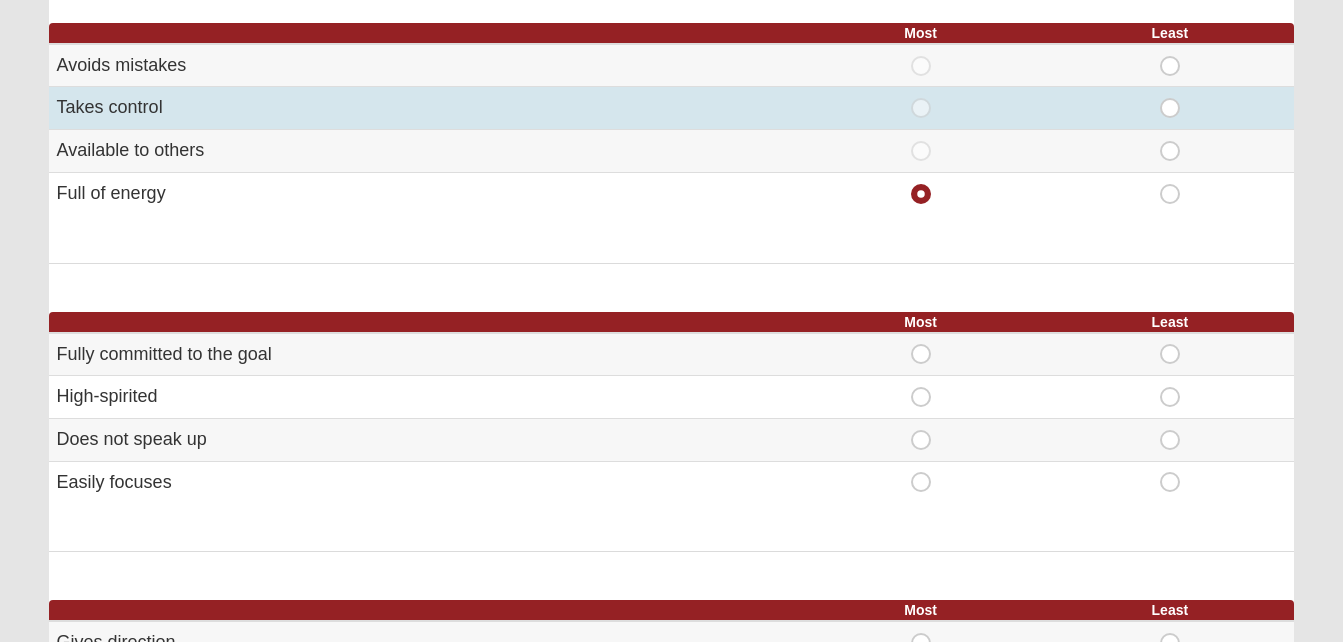 click on "Least" at bounding box center [1170, 98] 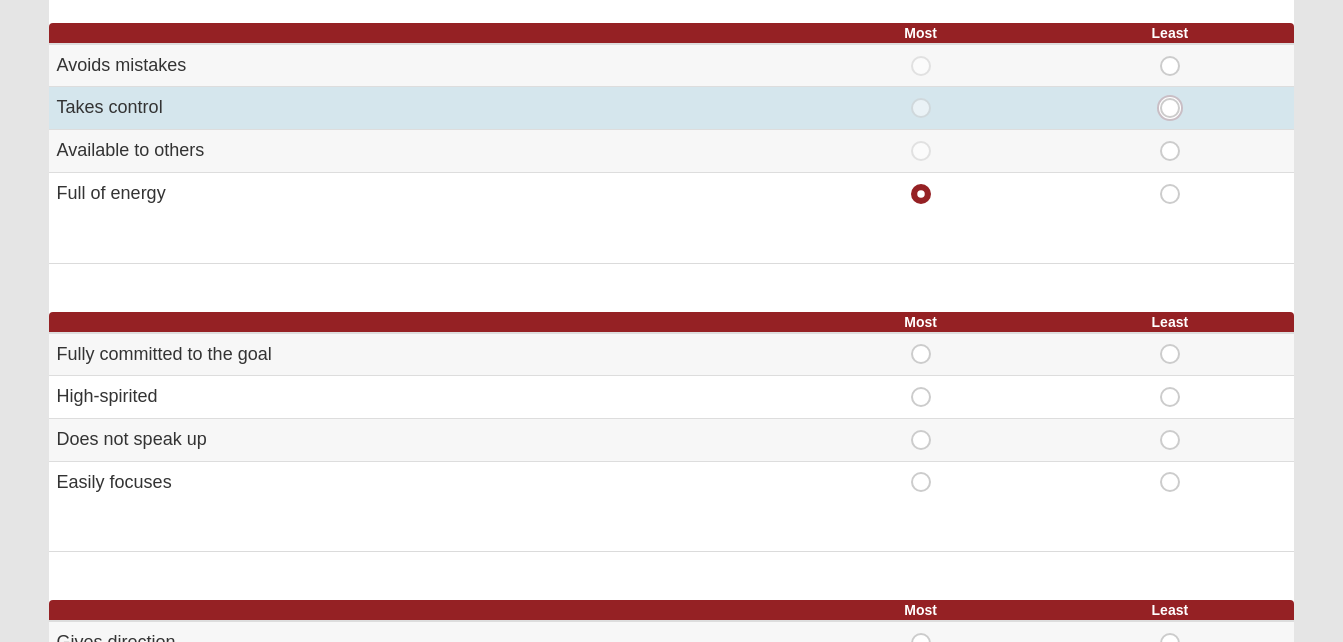 click on "Least" at bounding box center (1176, 108) 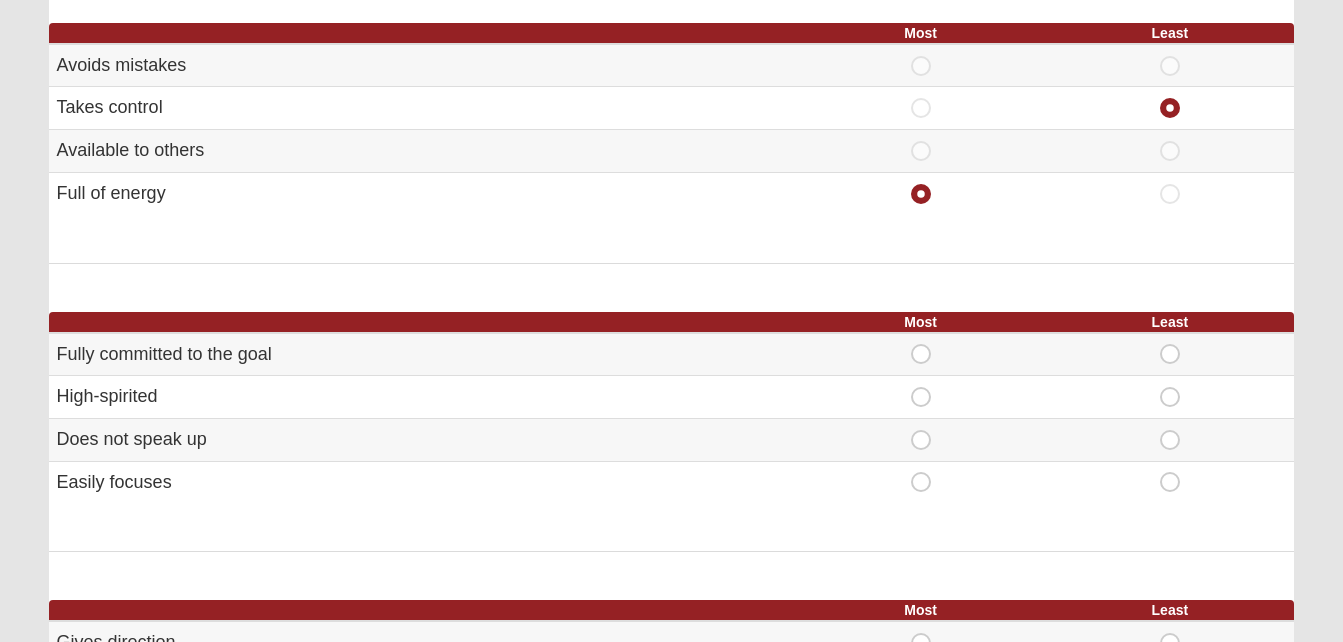 click on "Hello Rodriguez
My Account
Log Out
DISC Assessment
Assessments DISC Assessment
Error" at bounding box center [671, 493] 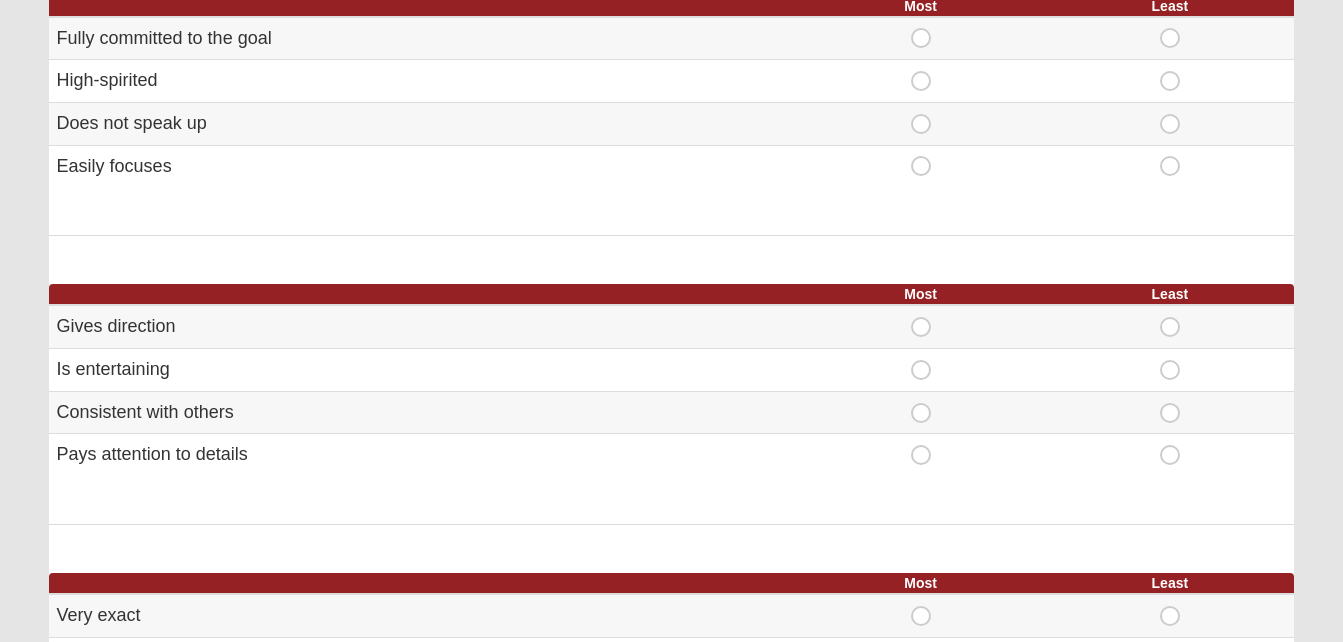 scroll, scrollTop: 866, scrollLeft: 0, axis: vertical 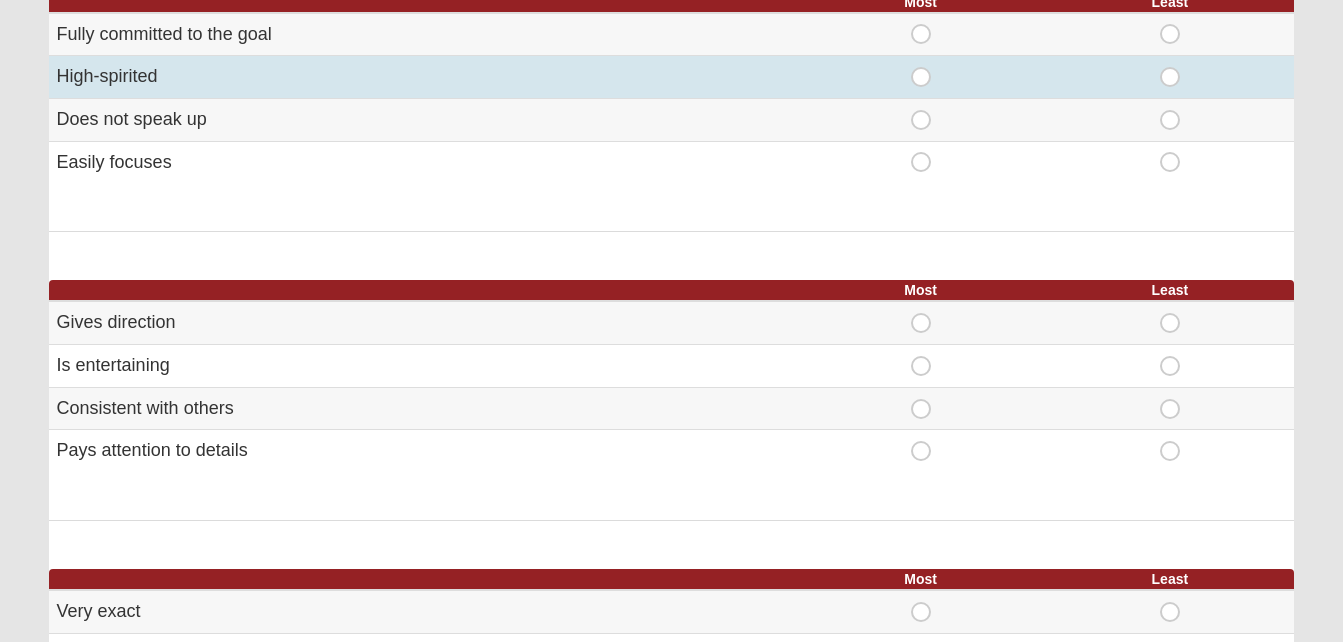 click on "Most" at bounding box center [921, 67] 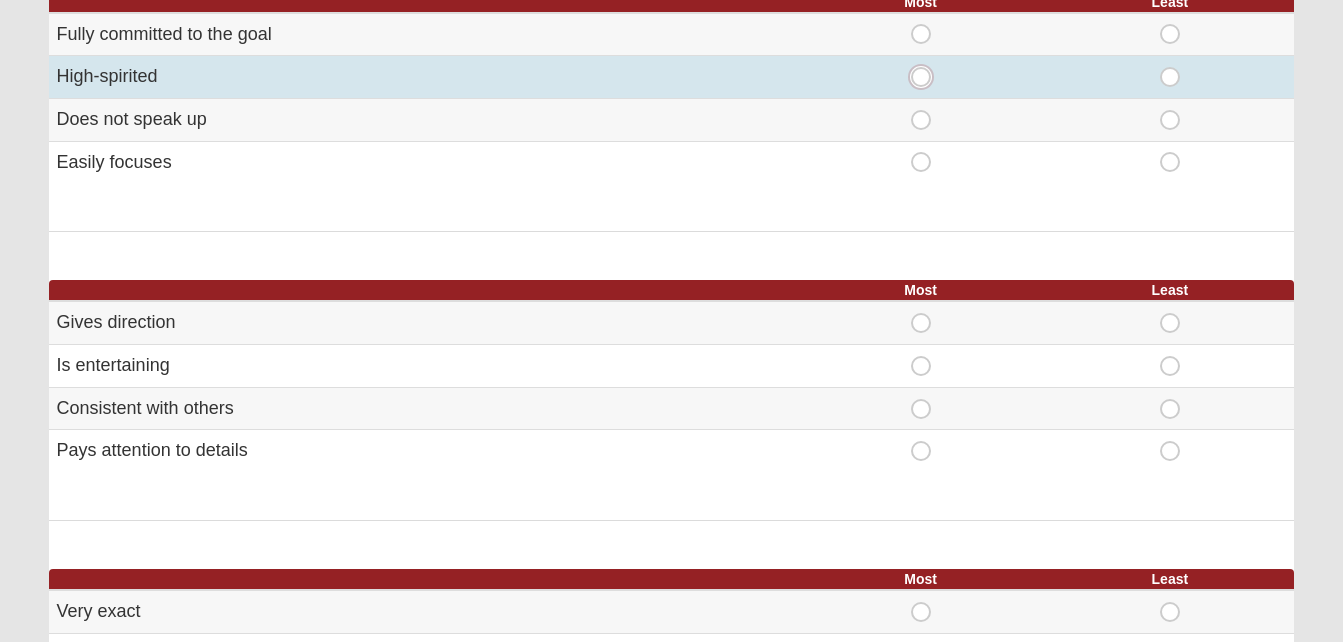 click on "Most" at bounding box center [927, 77] 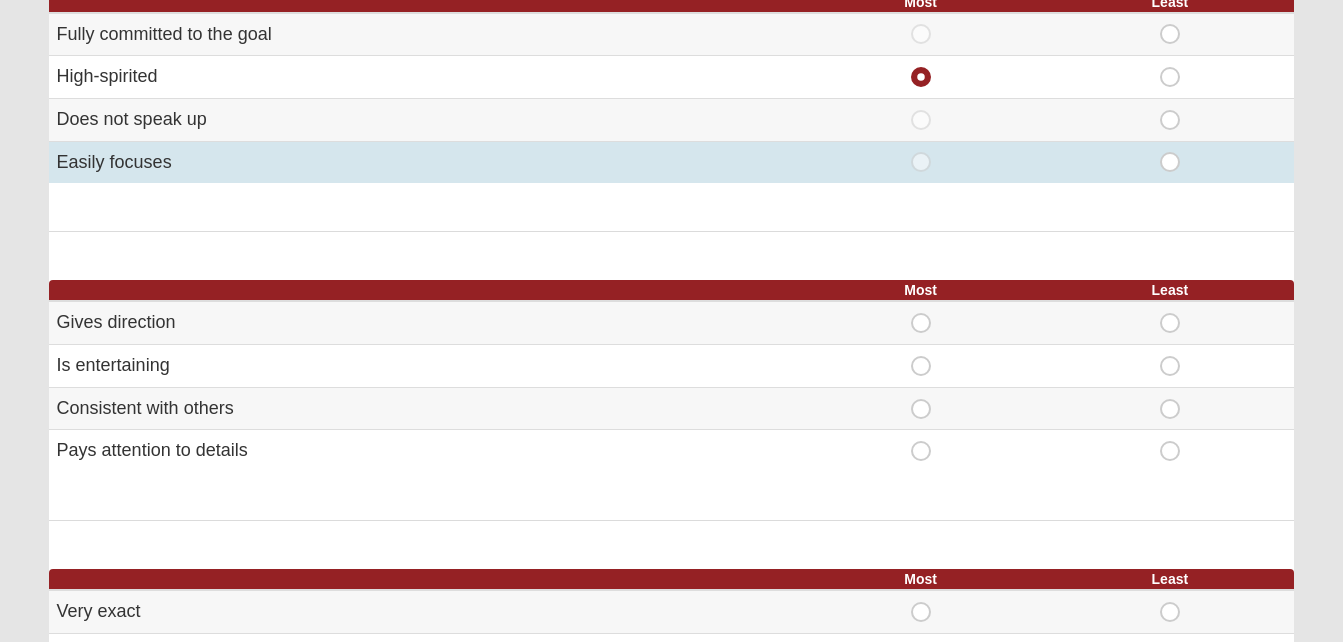 click on "Least" at bounding box center [1170, 152] 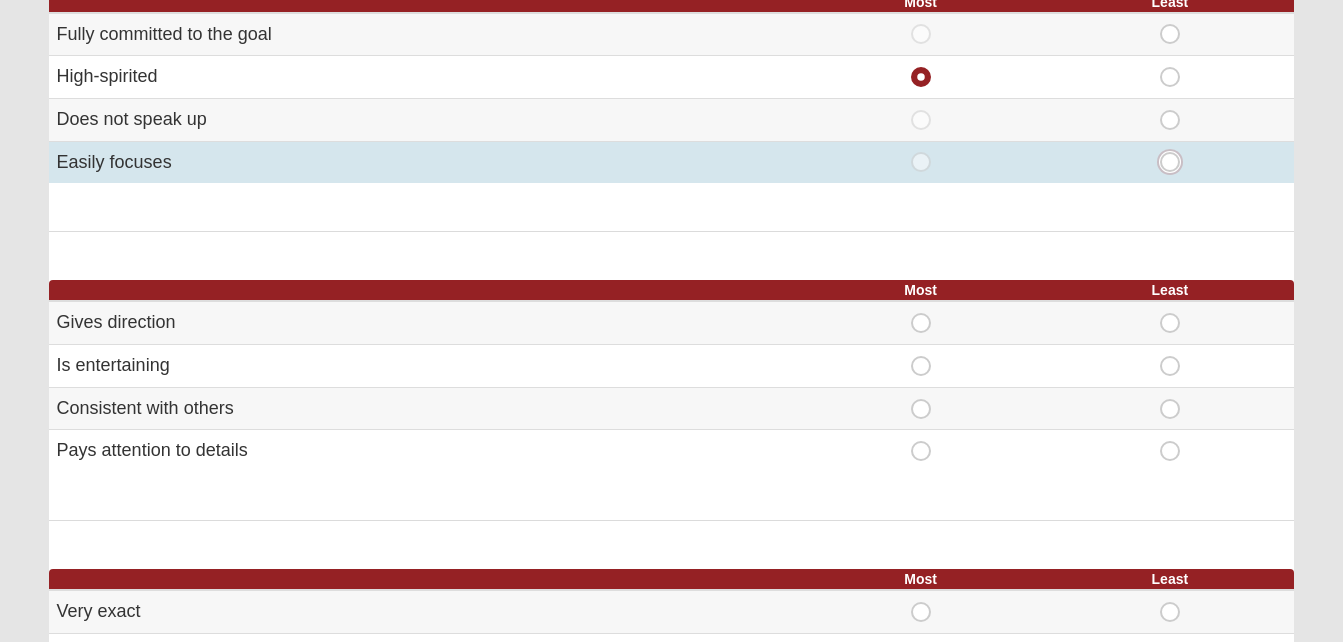 click on "Least" at bounding box center (1176, 162) 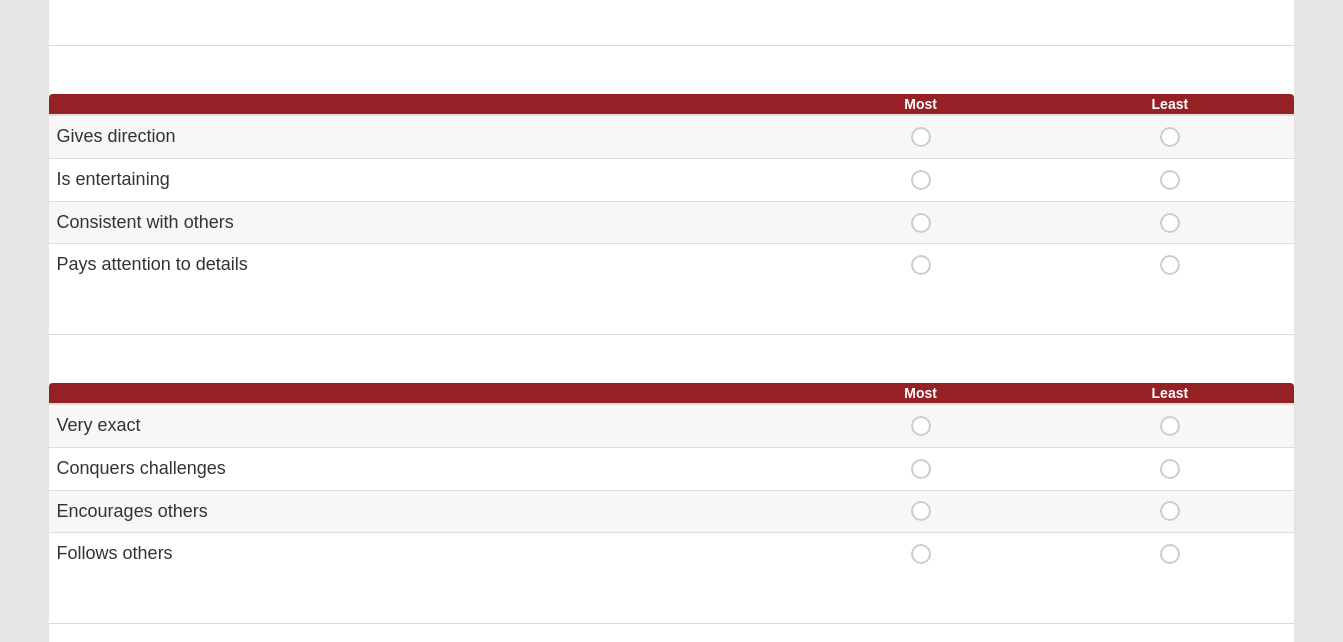 scroll, scrollTop: 1055, scrollLeft: 0, axis: vertical 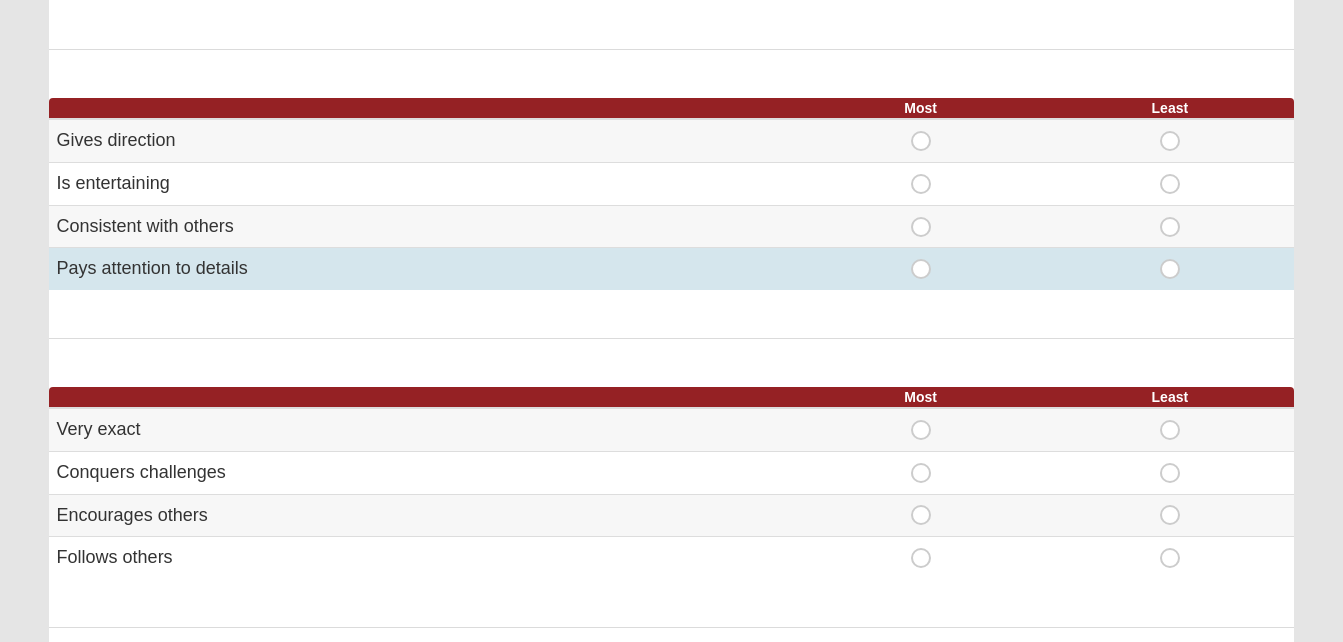 click on "Most" at bounding box center (921, 259) 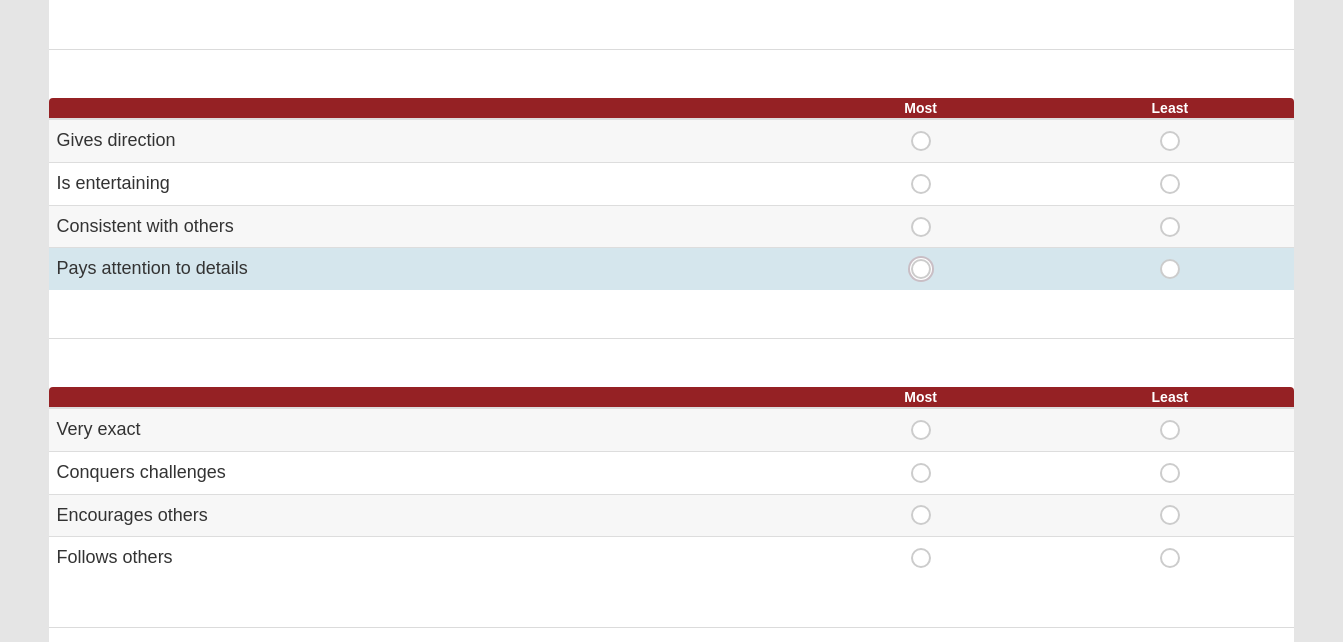click on "Most" at bounding box center [927, 269] 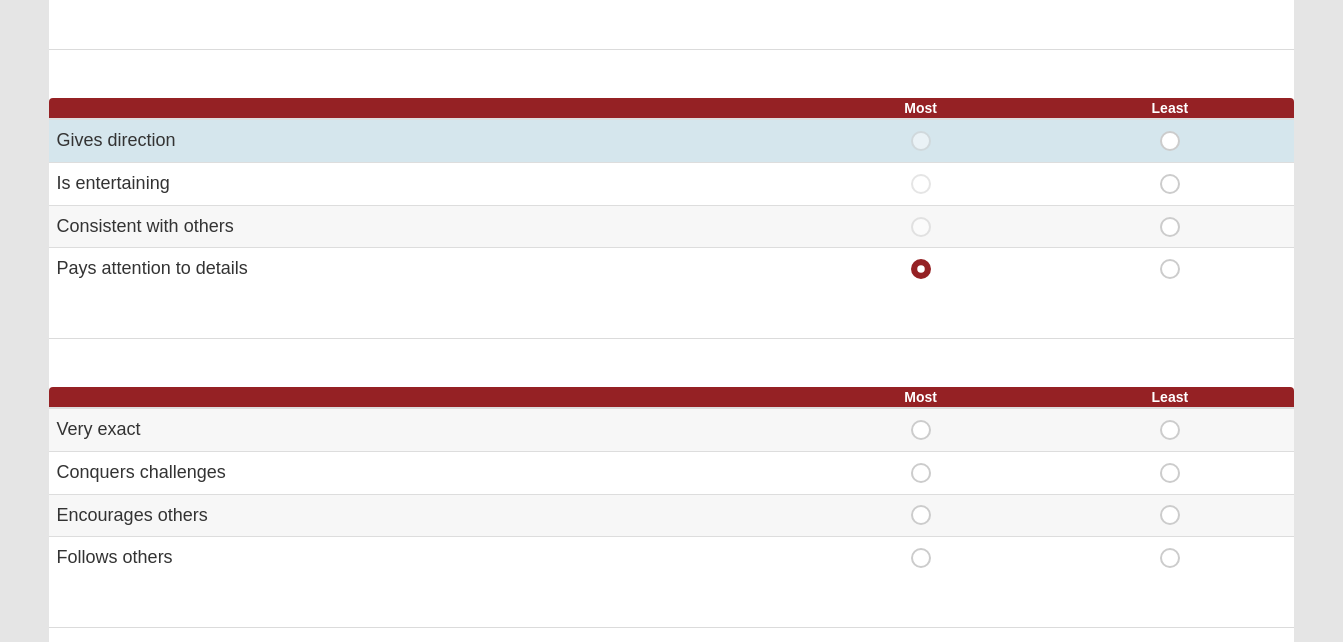 click on "Most" at bounding box center (921, 131) 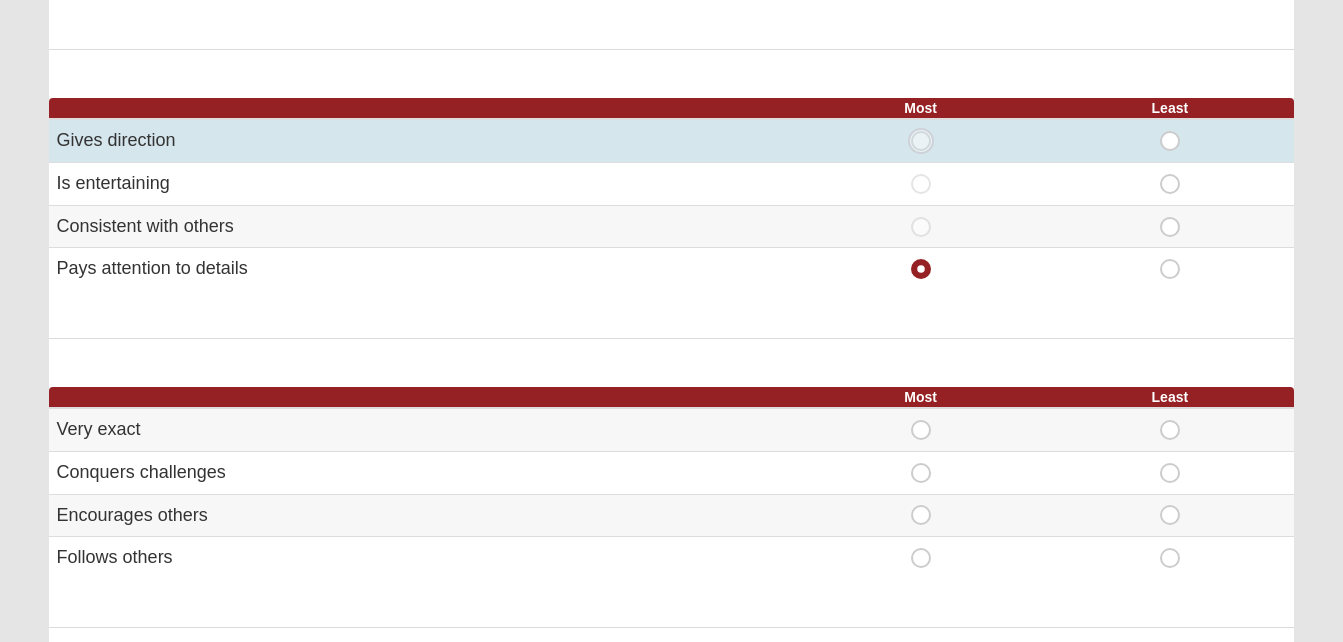 click on "Most" at bounding box center (927, 141) 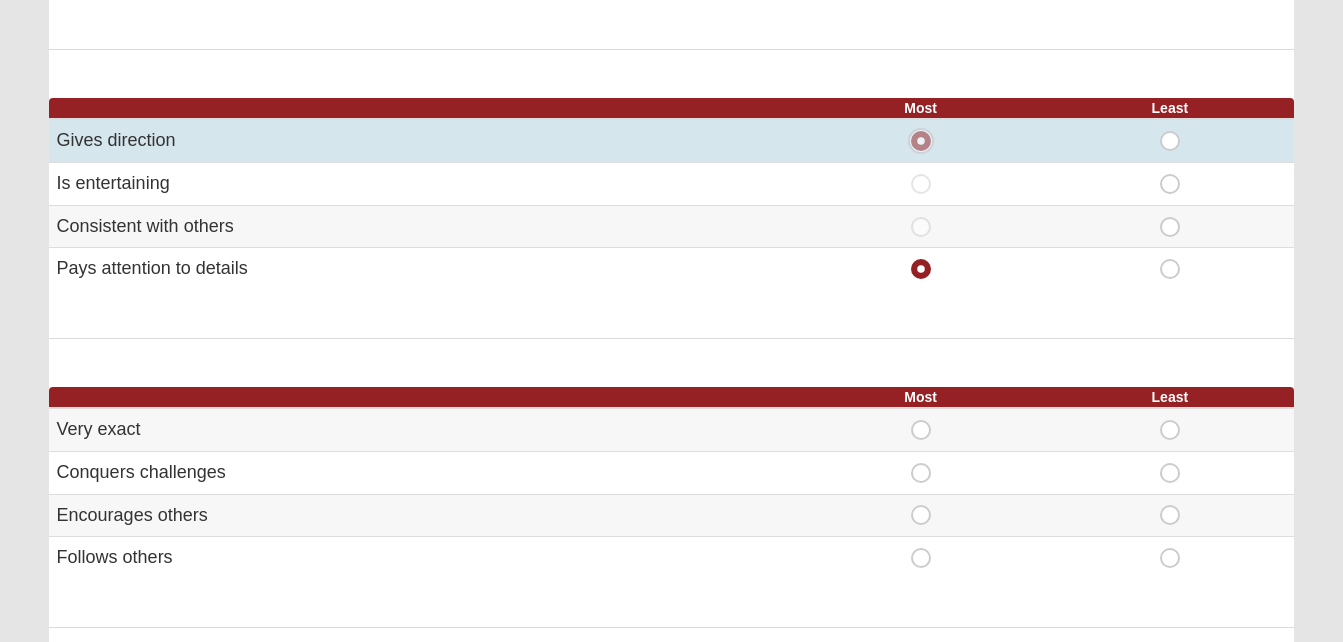 radio on "false" 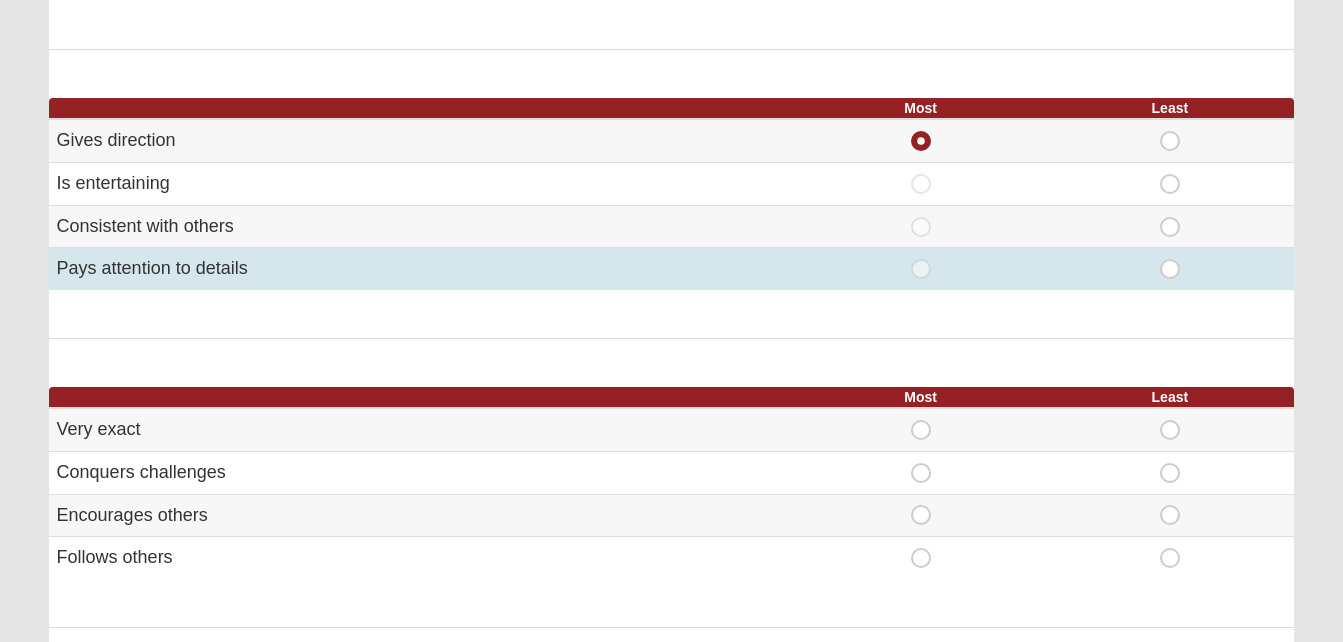 click on "Least" at bounding box center [1170, 259] 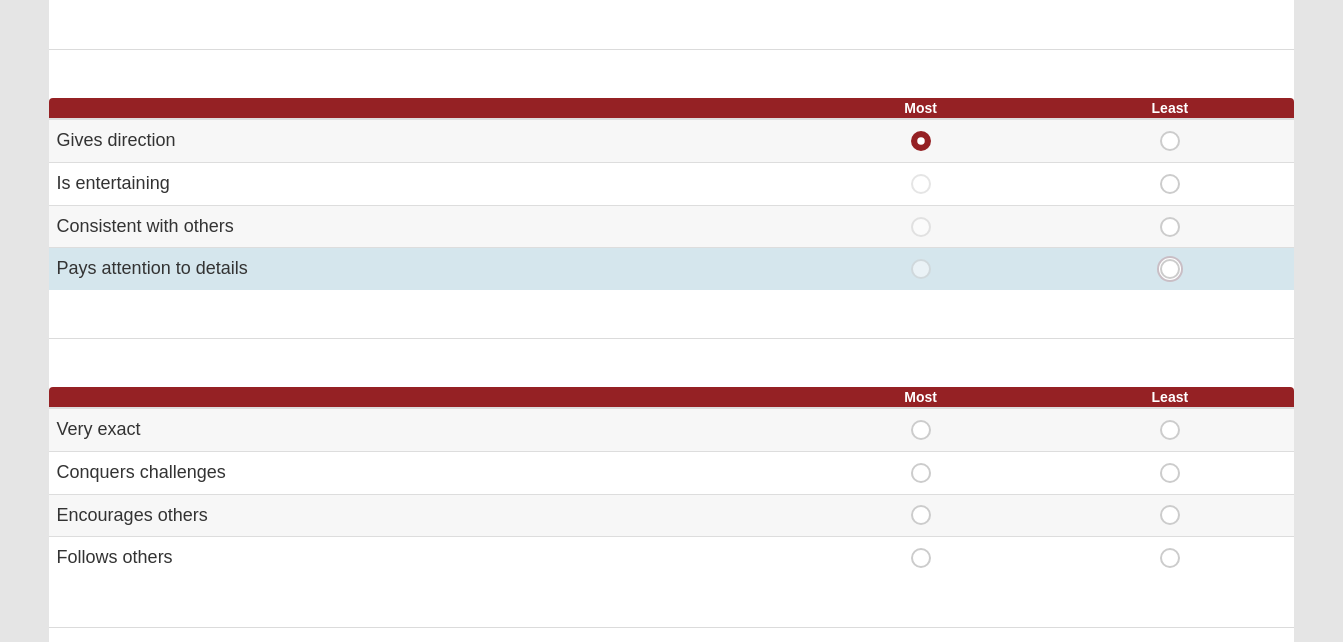 click on "Least" at bounding box center (1176, 269) 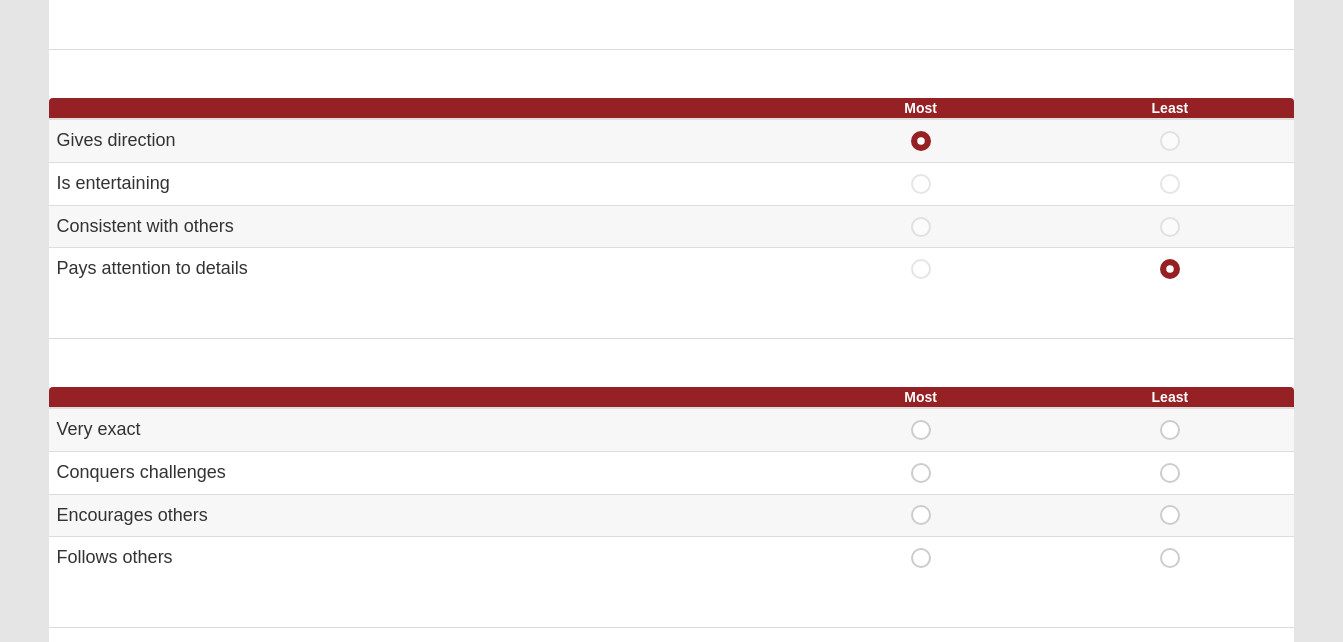 click on "Hello Rodriguez
My Account
Log Out
DISC Assessment
Assessments DISC Assessment
Error" at bounding box center (671, -9) 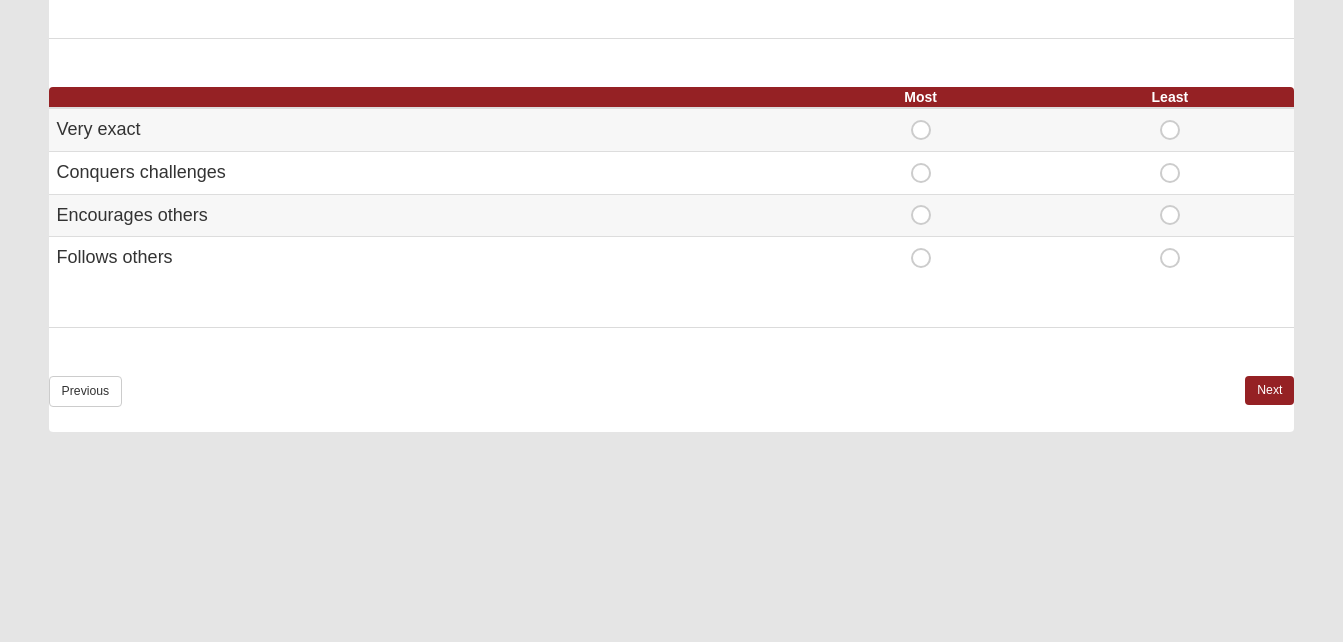 scroll, scrollTop: 1368, scrollLeft: 0, axis: vertical 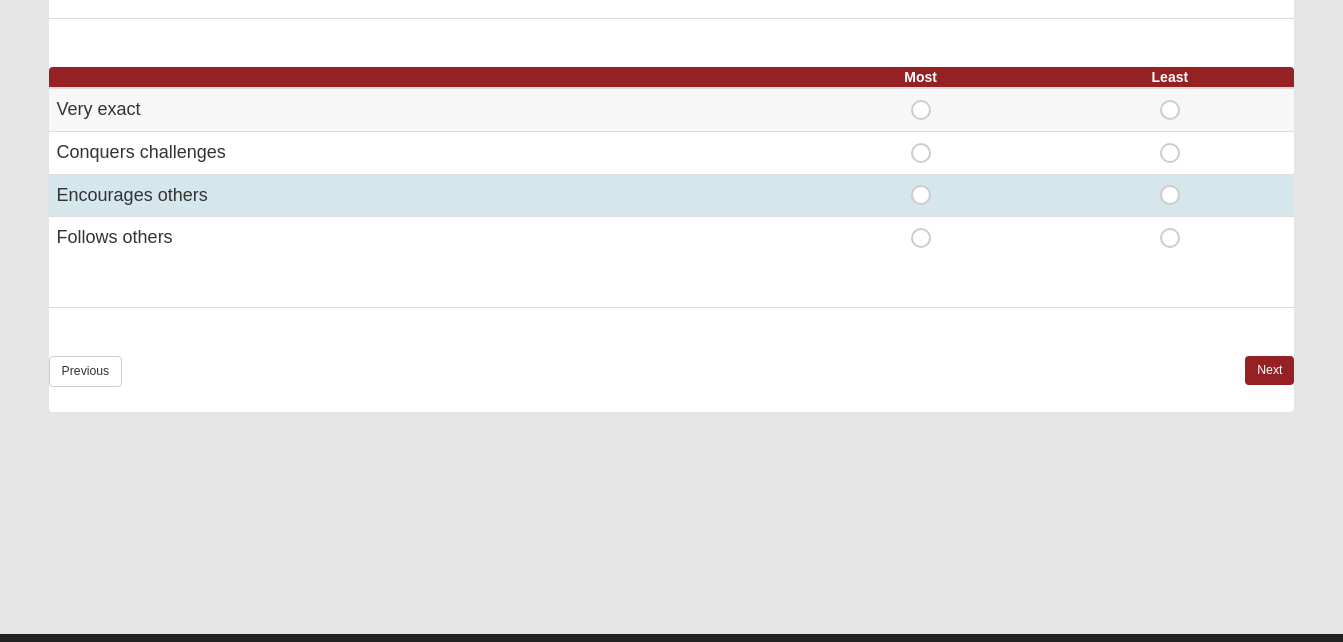 click on "Most" at bounding box center [921, 185] 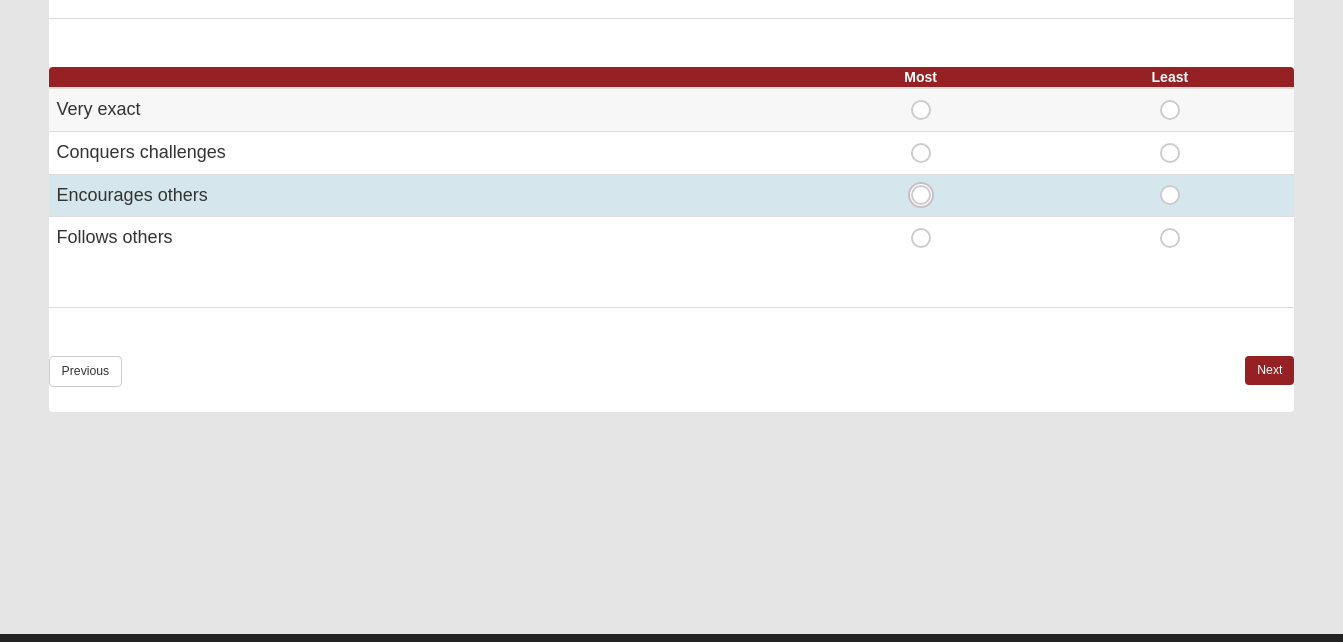 click on "Most" at bounding box center [927, 195] 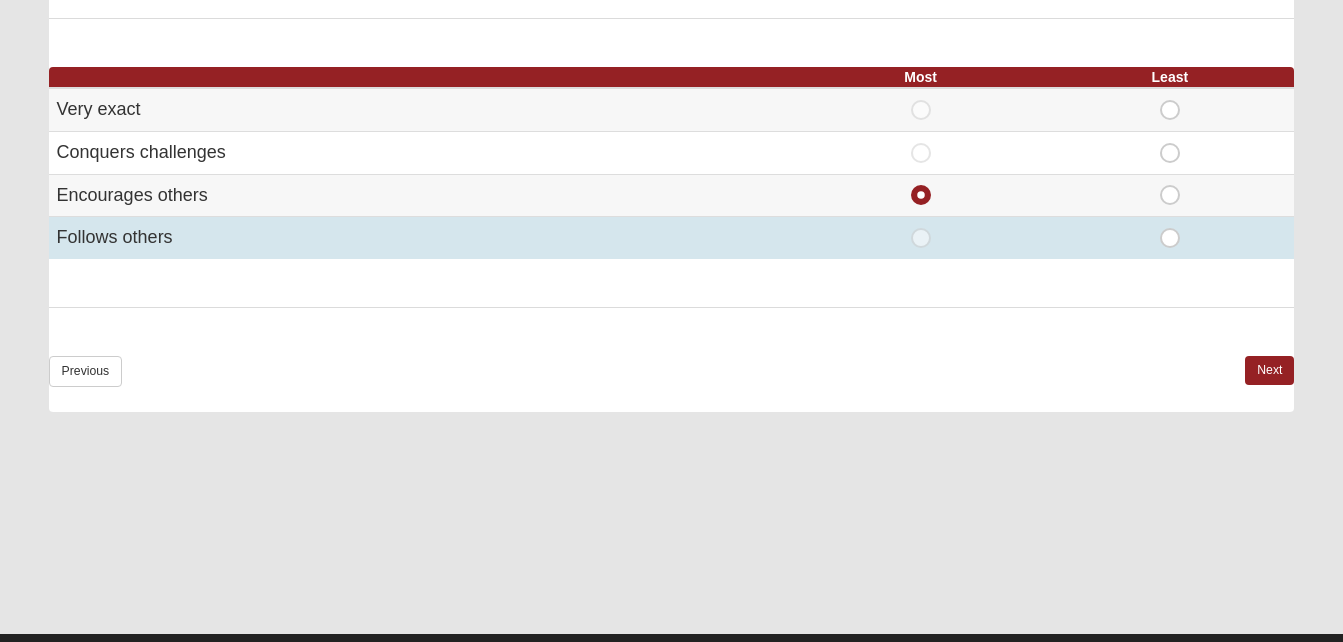 click on "Least" at bounding box center [1170, 228] 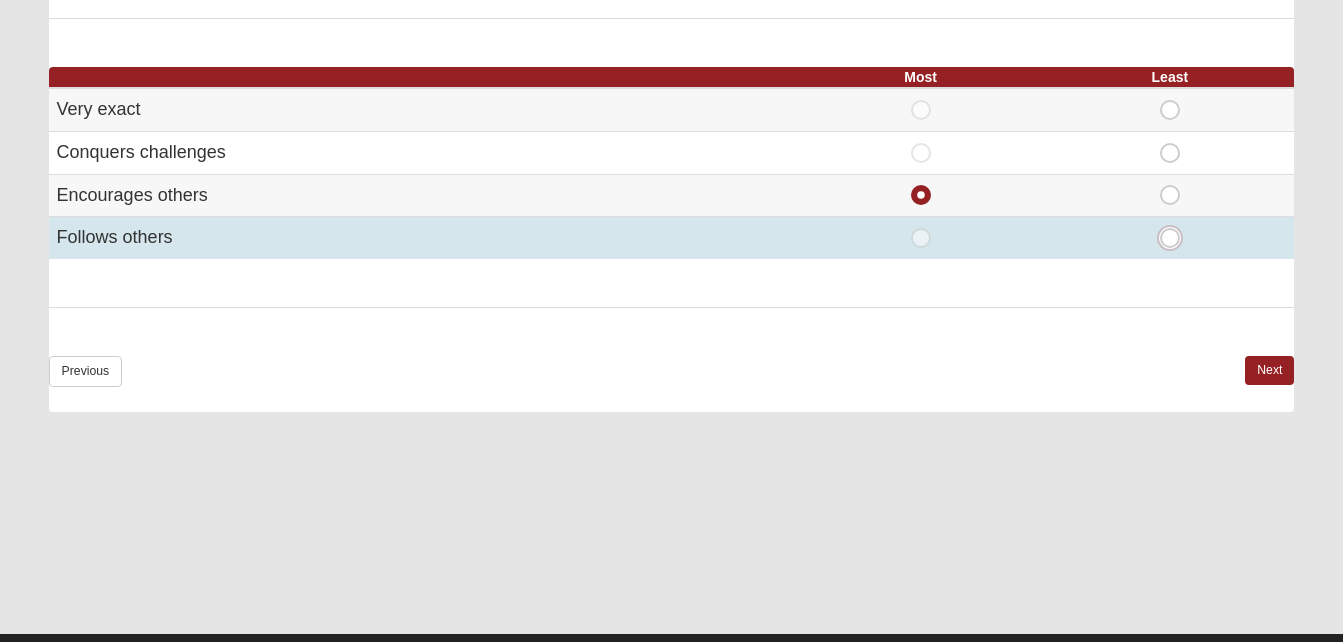 click on "Least" at bounding box center [1176, 238] 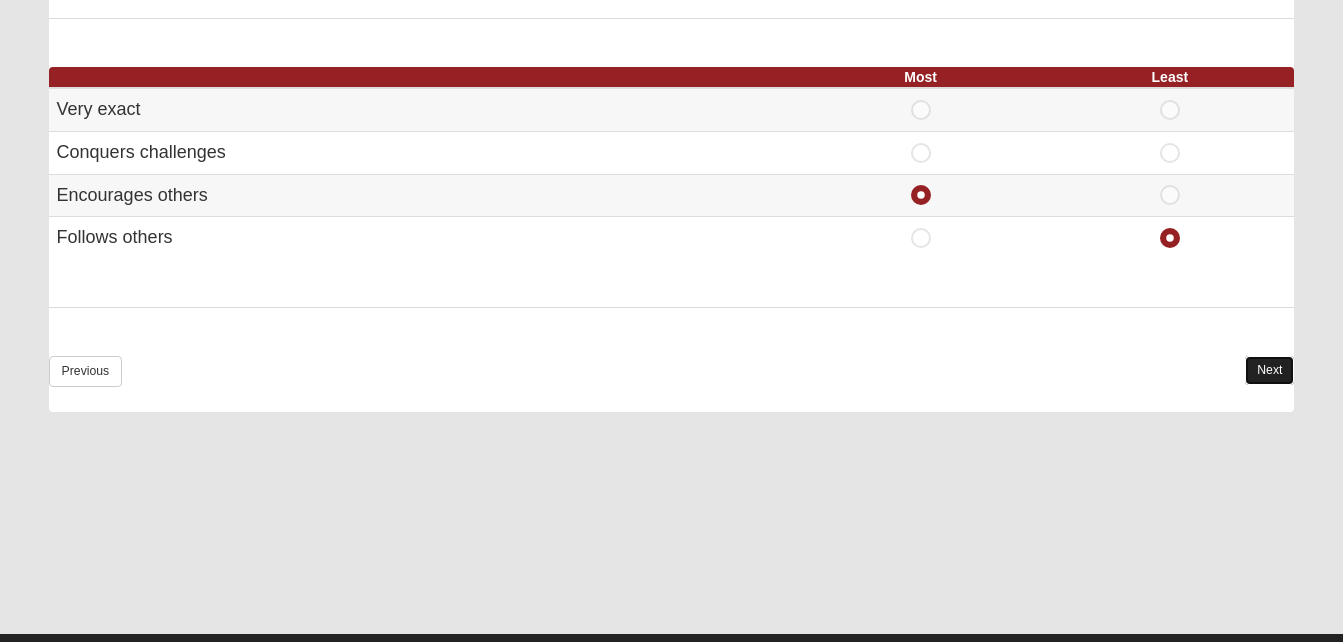 click on "Next" at bounding box center [1269, 370] 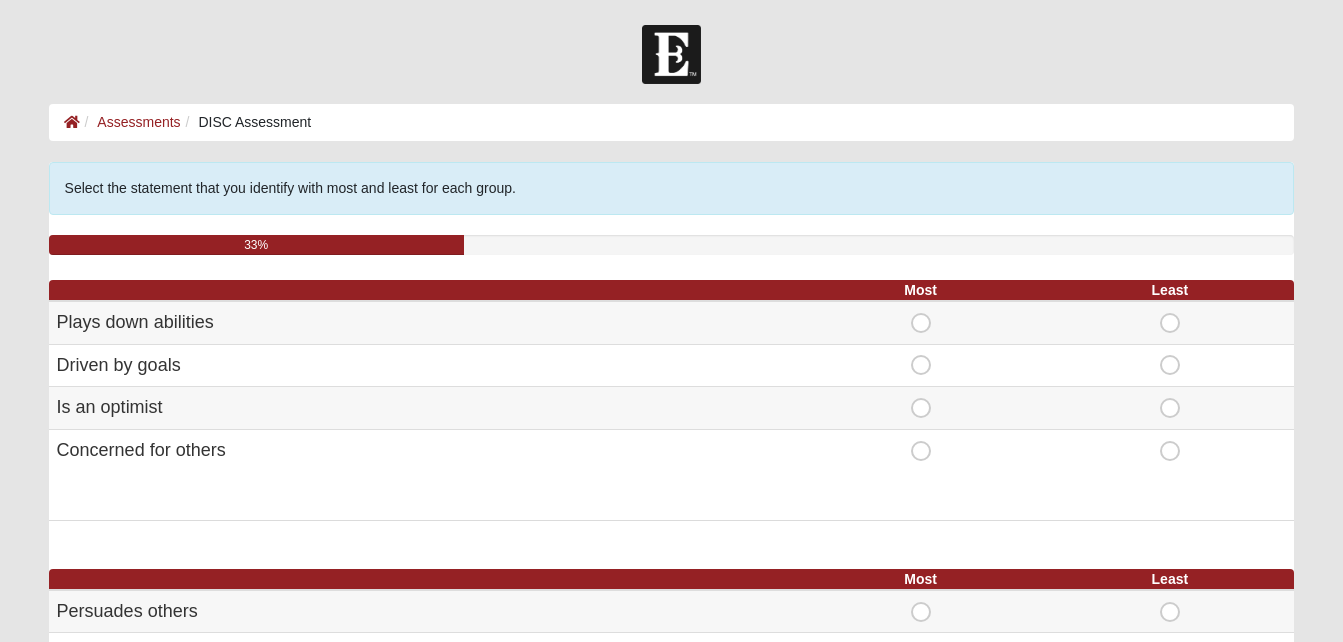 click on "Hello Rodriguez
My Account
Log Out
DISC Assessment
Assessments DISC Assessment
Error" at bounding box center [671, 1026] 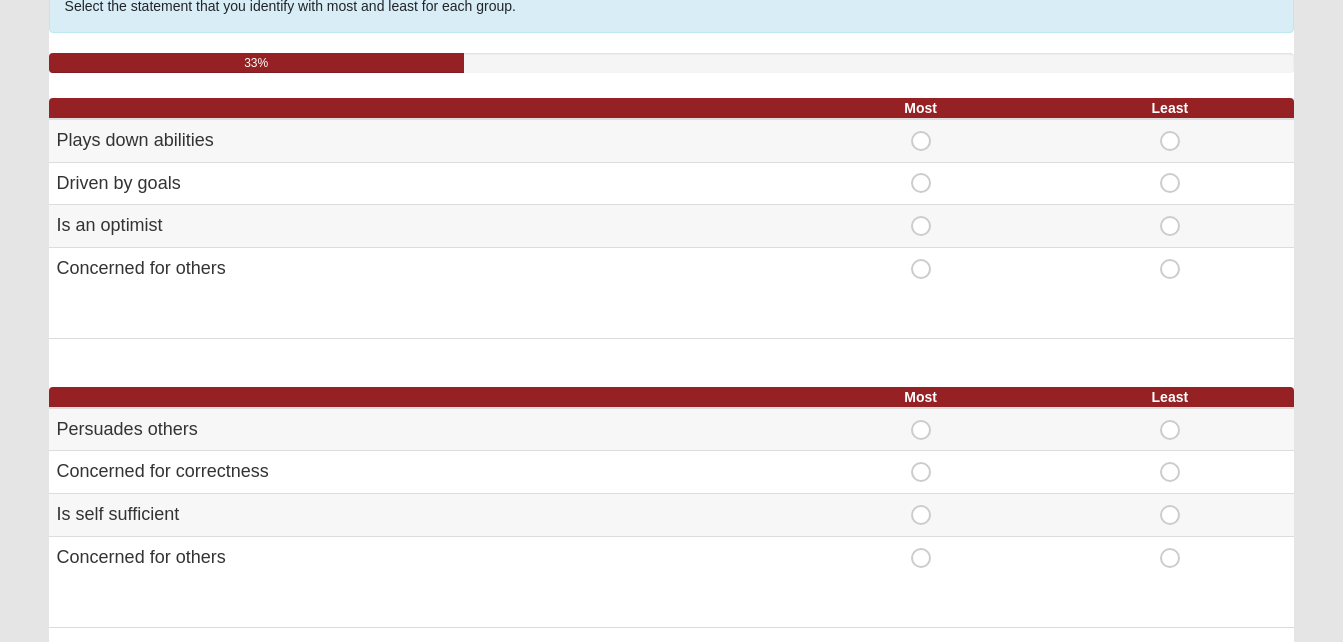 scroll, scrollTop: 200, scrollLeft: 0, axis: vertical 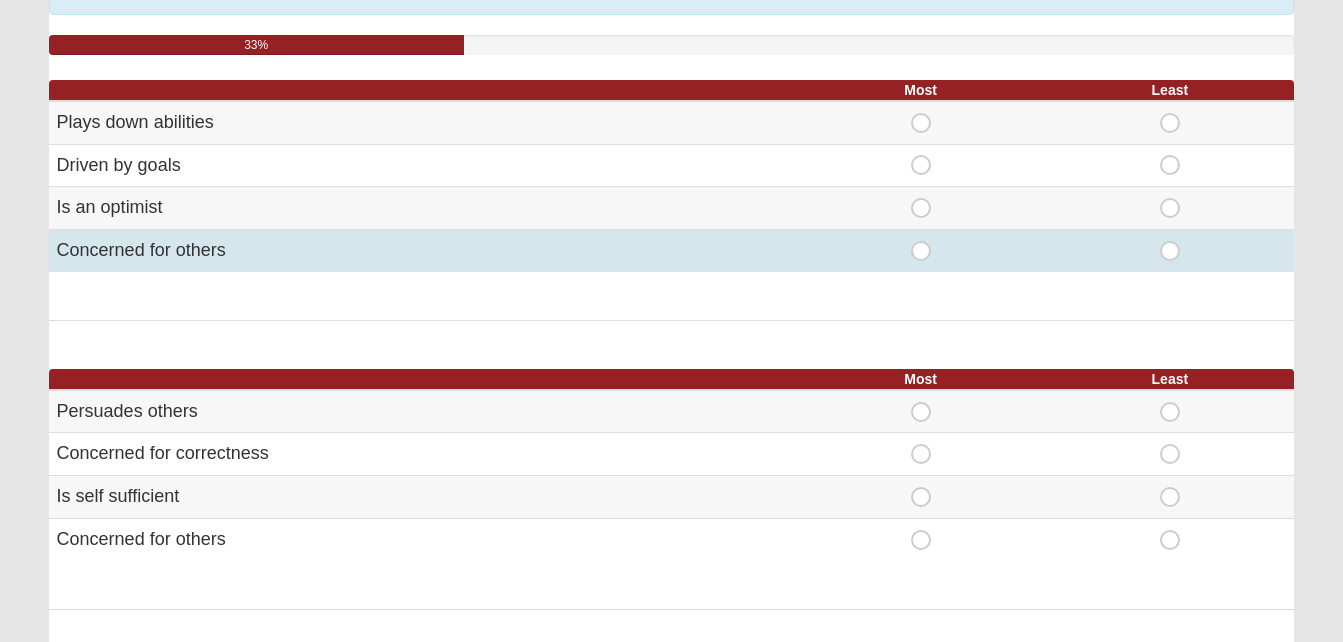 click on "Concerned for others" at bounding box center (423, 251) 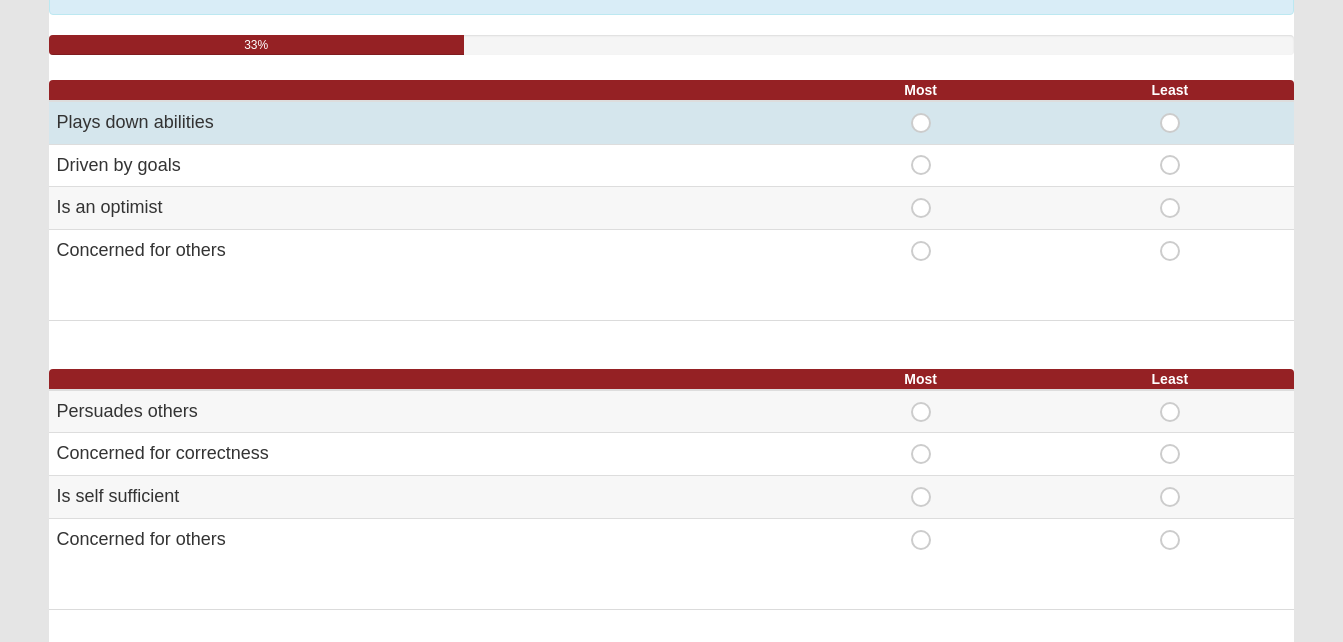 click on "Least" at bounding box center (1170, 113) 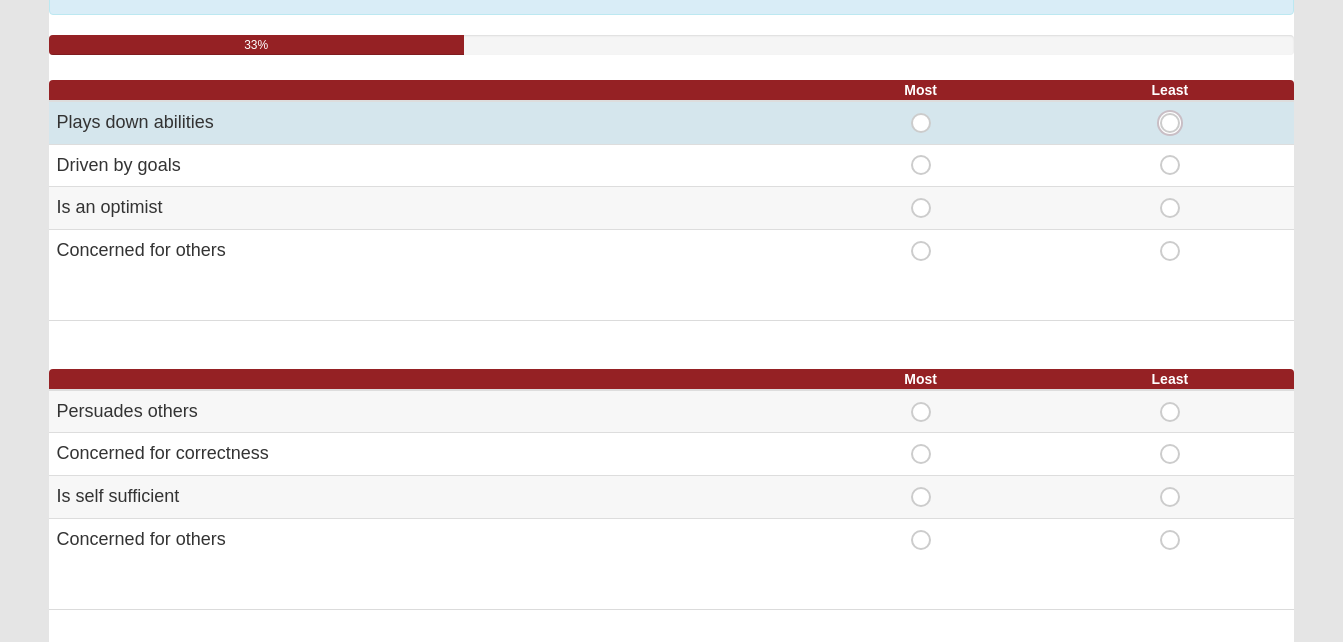 click on "Least" at bounding box center [1176, 123] 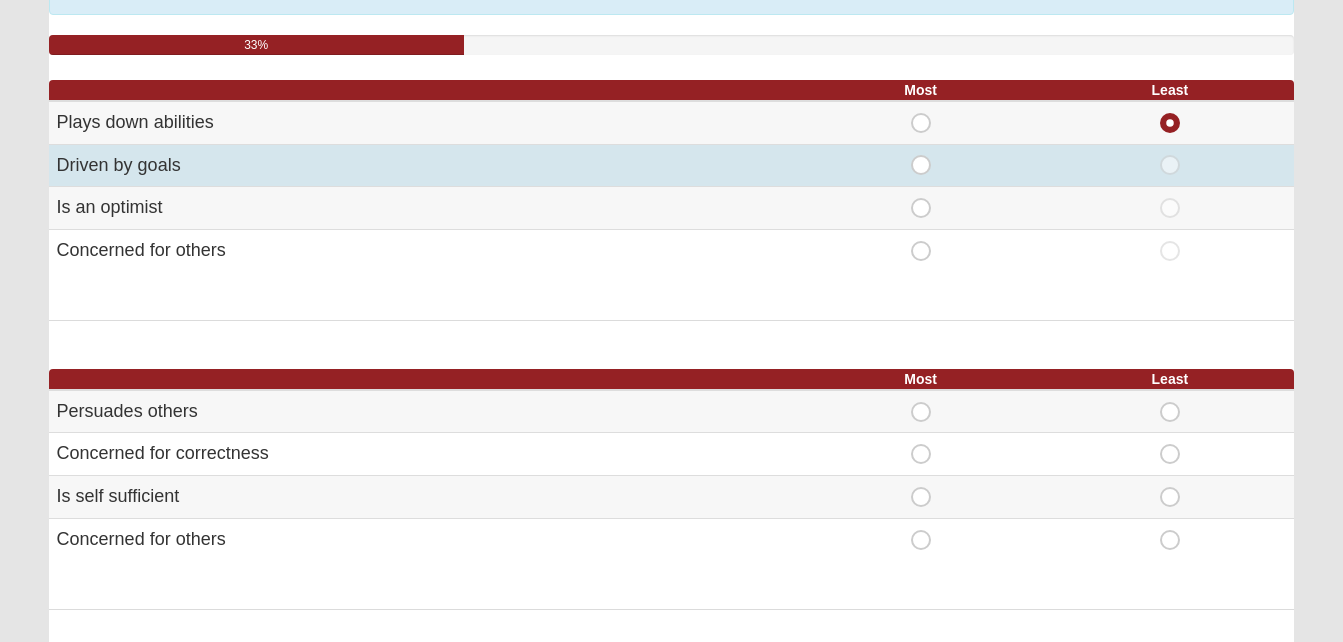 click on "Most" at bounding box center (921, 155) 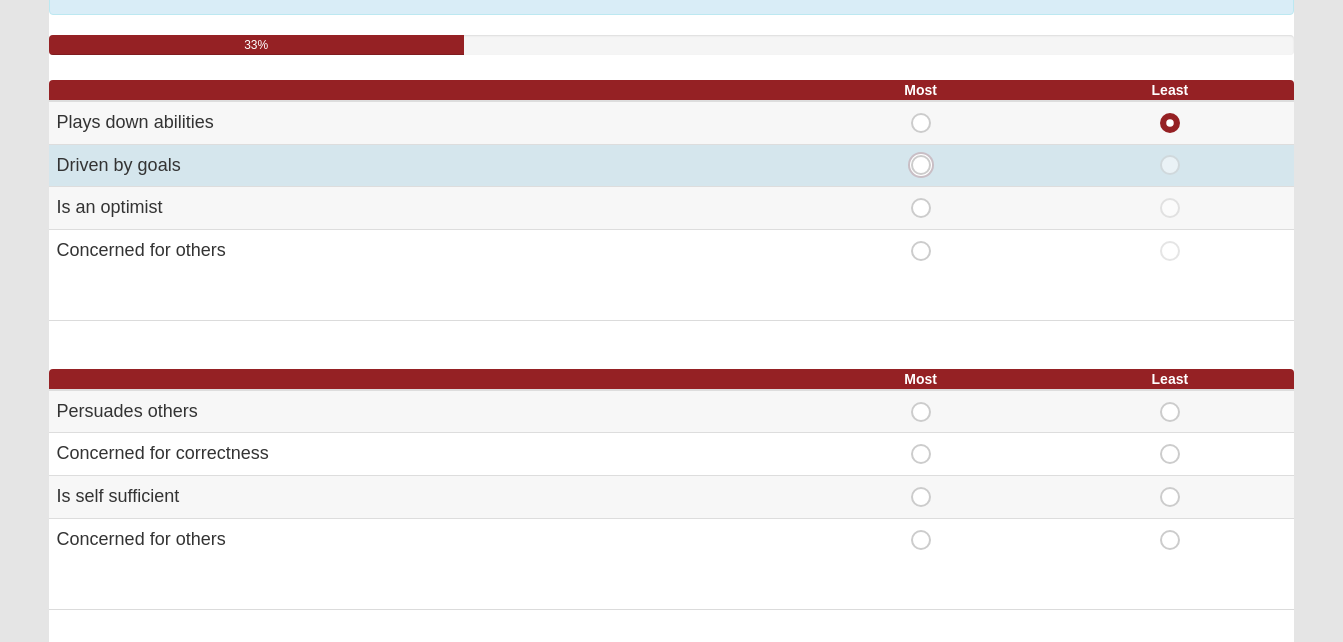 click on "Most" at bounding box center (927, 165) 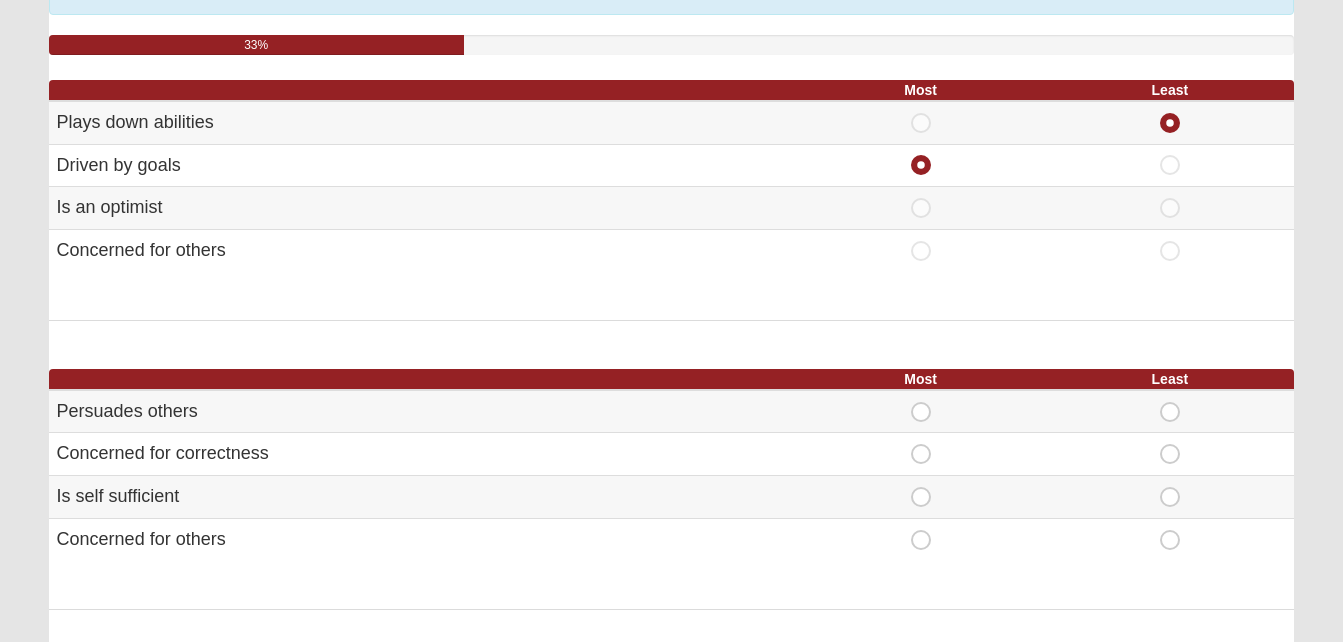 click on "Hello Rodriguez
My Account
Log Out
DISC Assessment
Assessments DISC Assessment
Error" at bounding box center (671, 826) 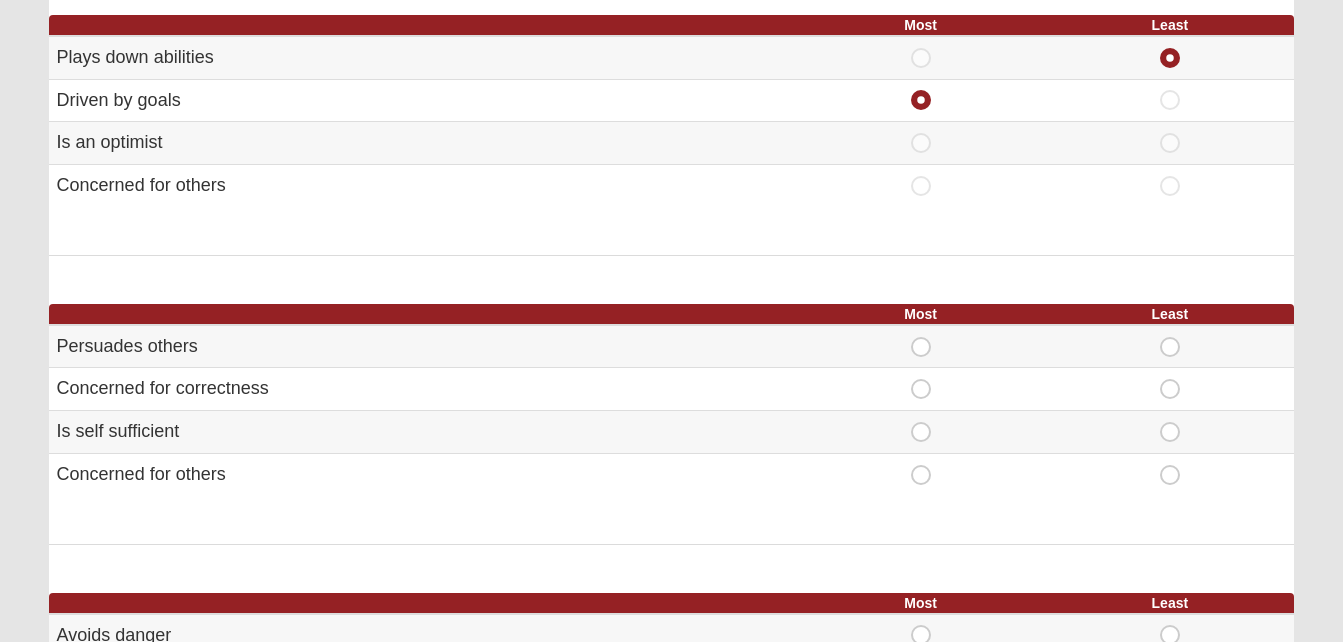 scroll, scrollTop: 240, scrollLeft: 0, axis: vertical 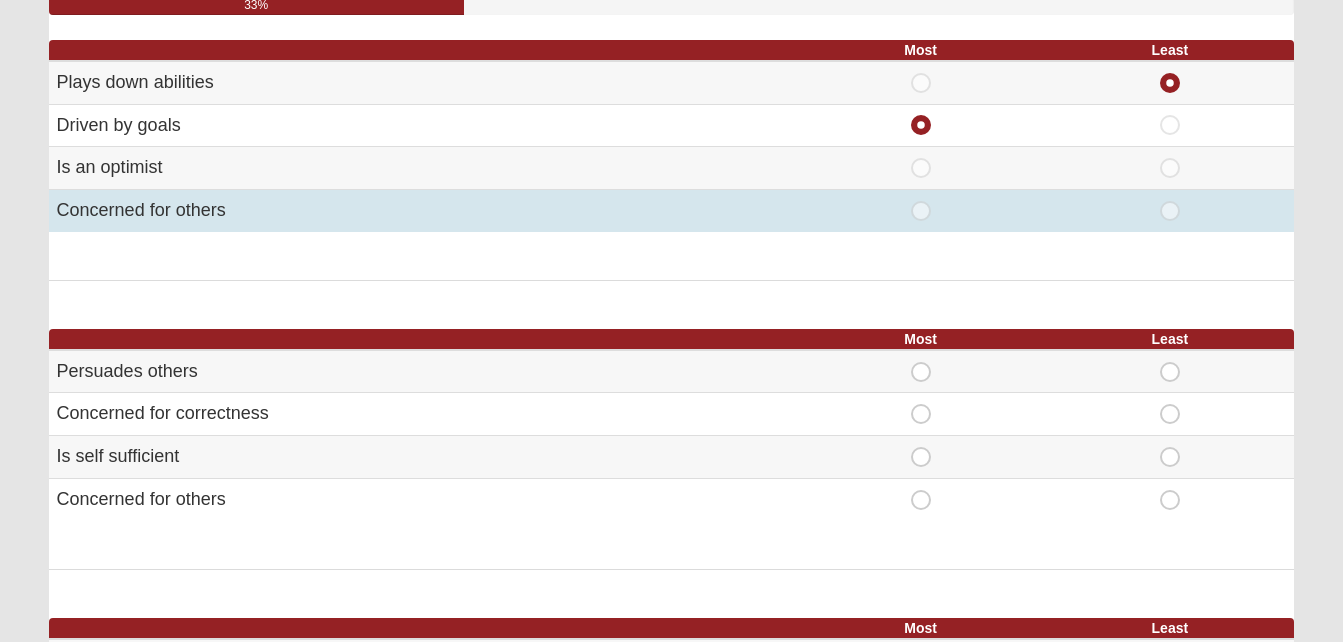 click on "Most" at bounding box center (920, 211) 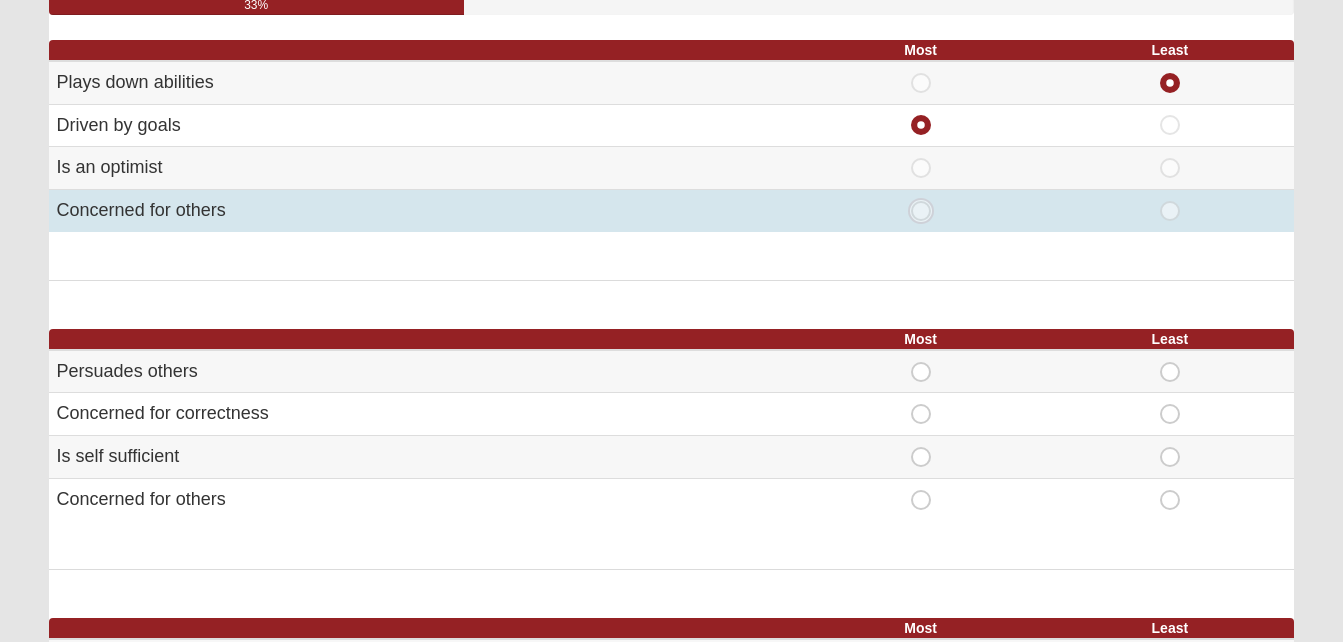 click on "Most" at bounding box center (927, 211) 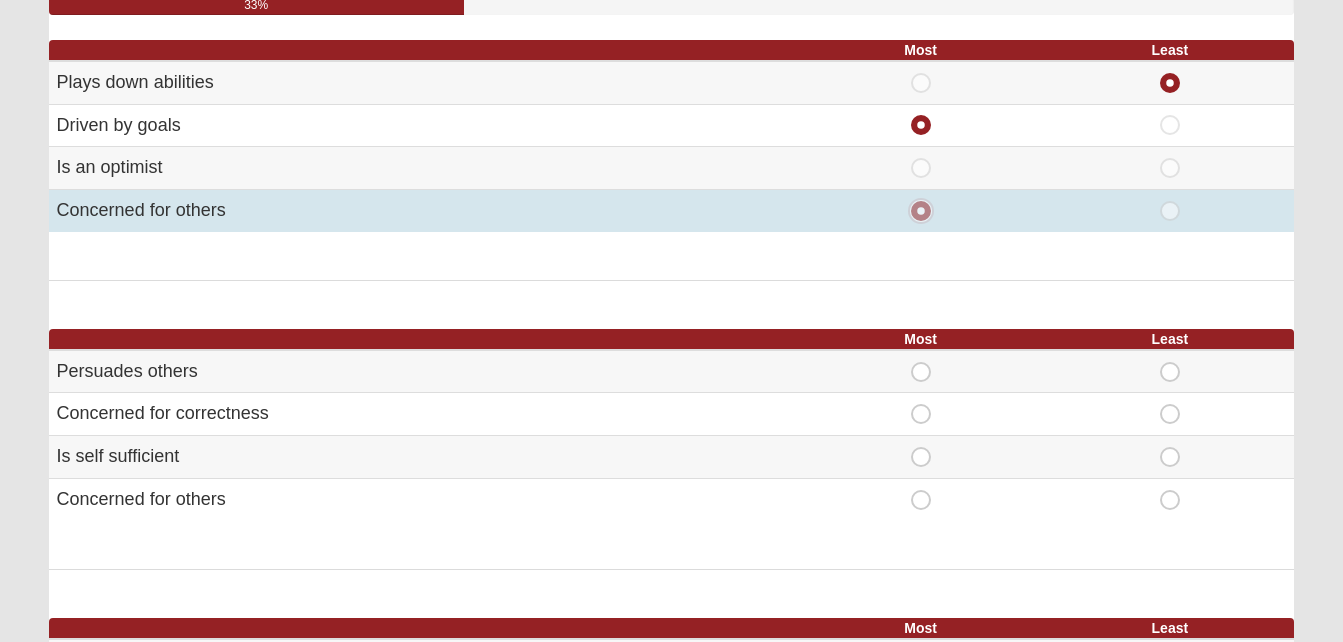 radio on "false" 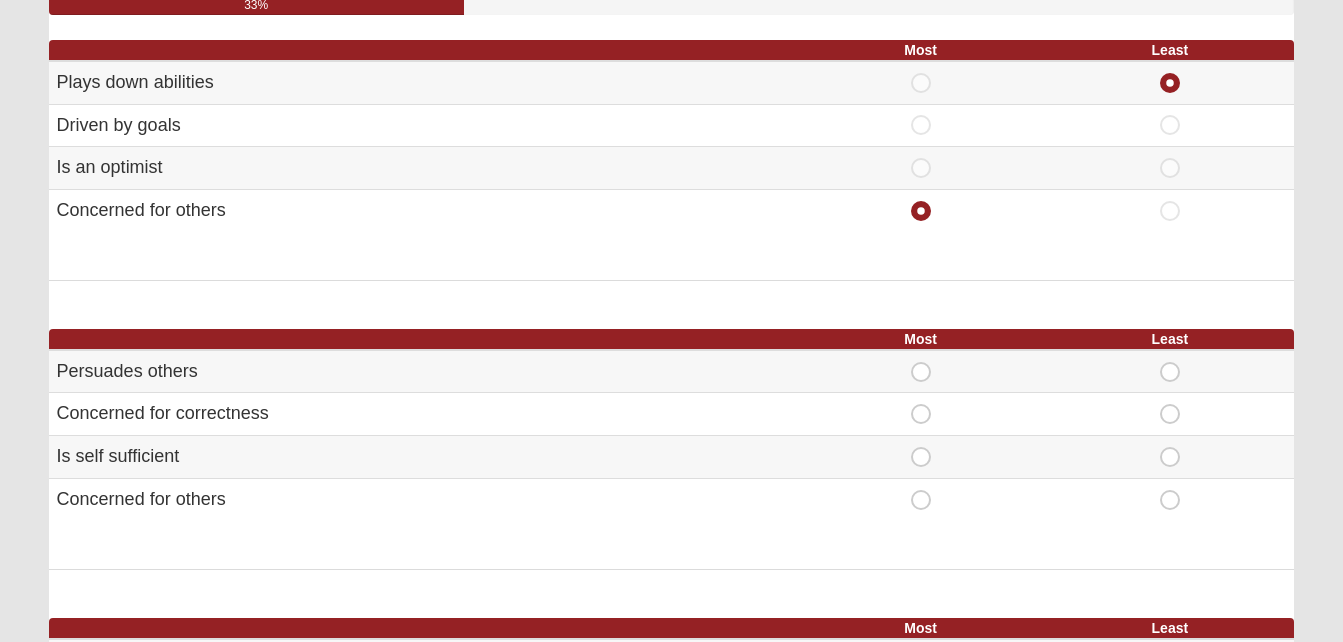 click on "Hello Rodriguez
My Account
Log Out
DISC Assessment
Assessments DISC Assessment
Error" at bounding box center [671, 786] 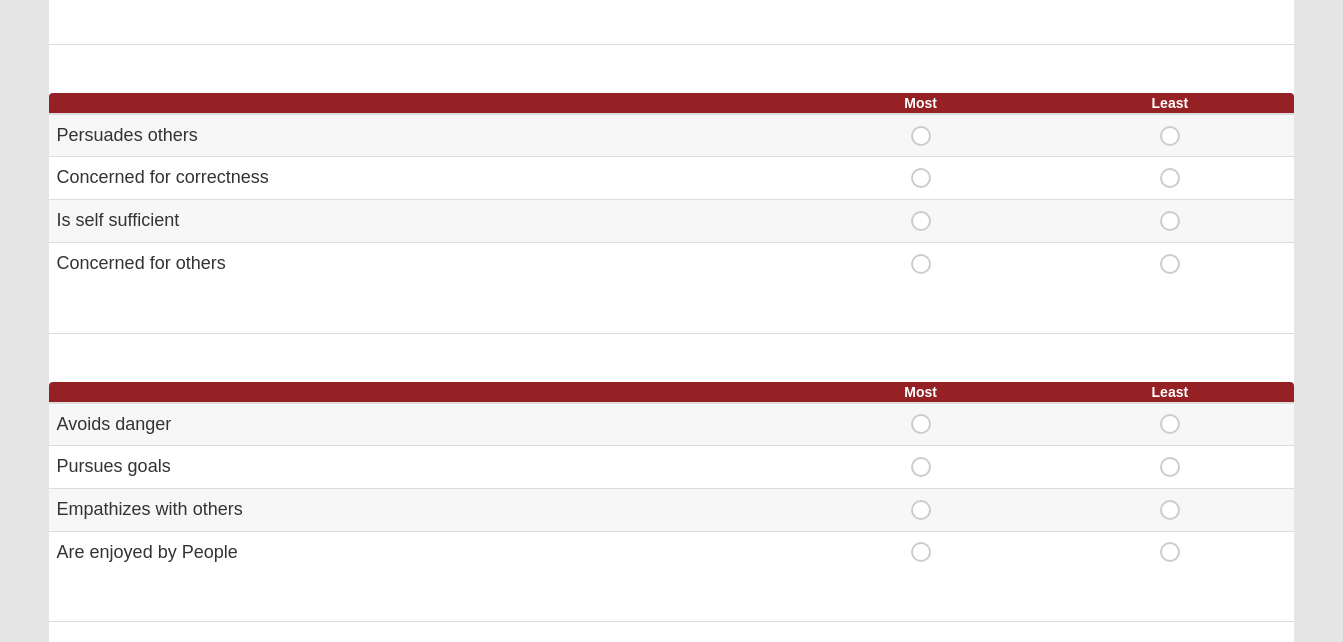 scroll, scrollTop: 520, scrollLeft: 0, axis: vertical 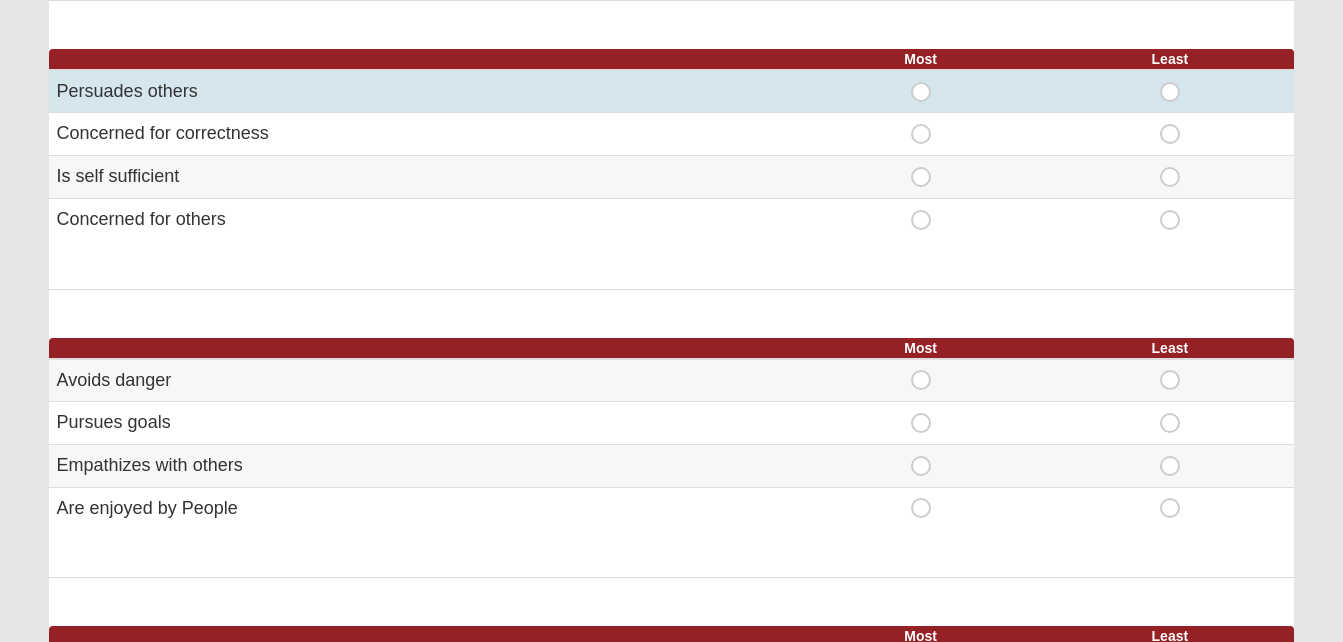 click on "Most" at bounding box center (921, 82) 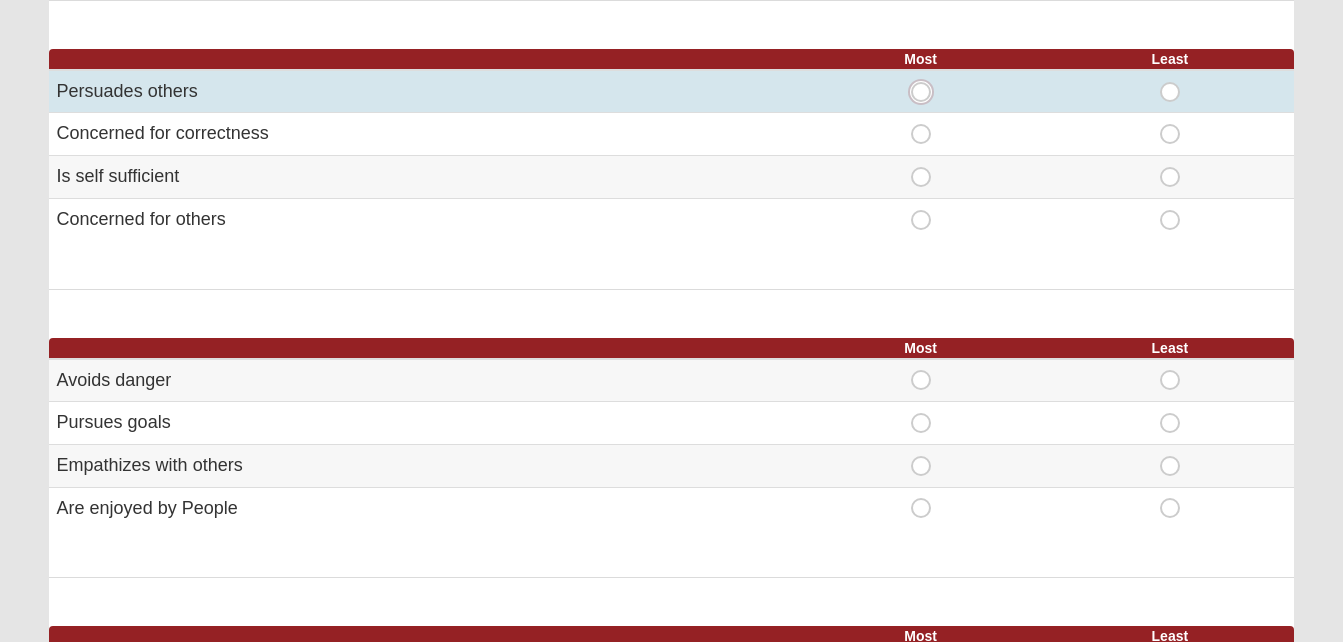 radio on "true" 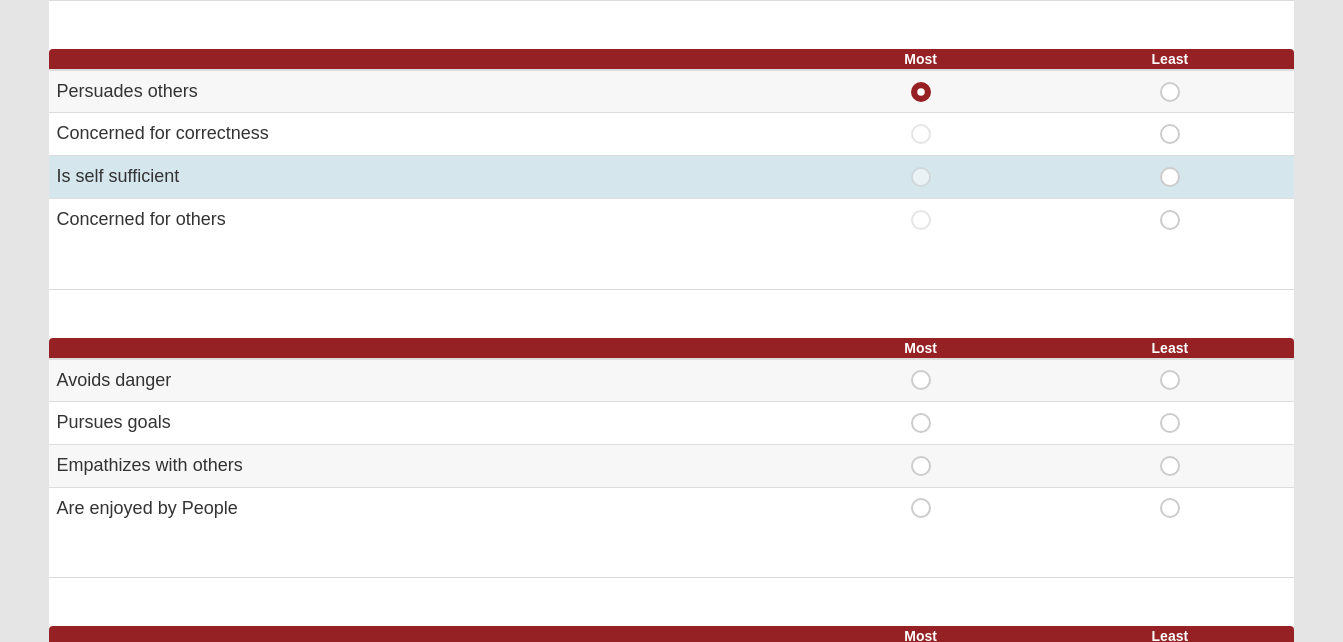 click on "Least" at bounding box center (1170, 167) 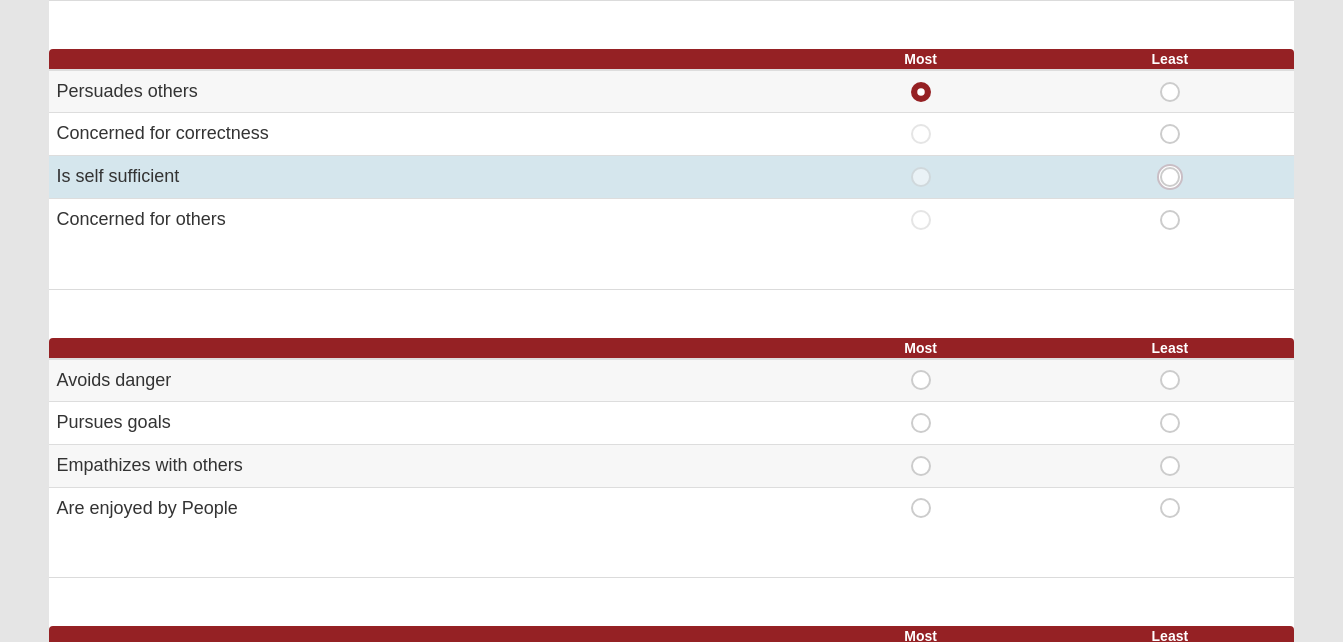 click on "Least" at bounding box center (1176, 177) 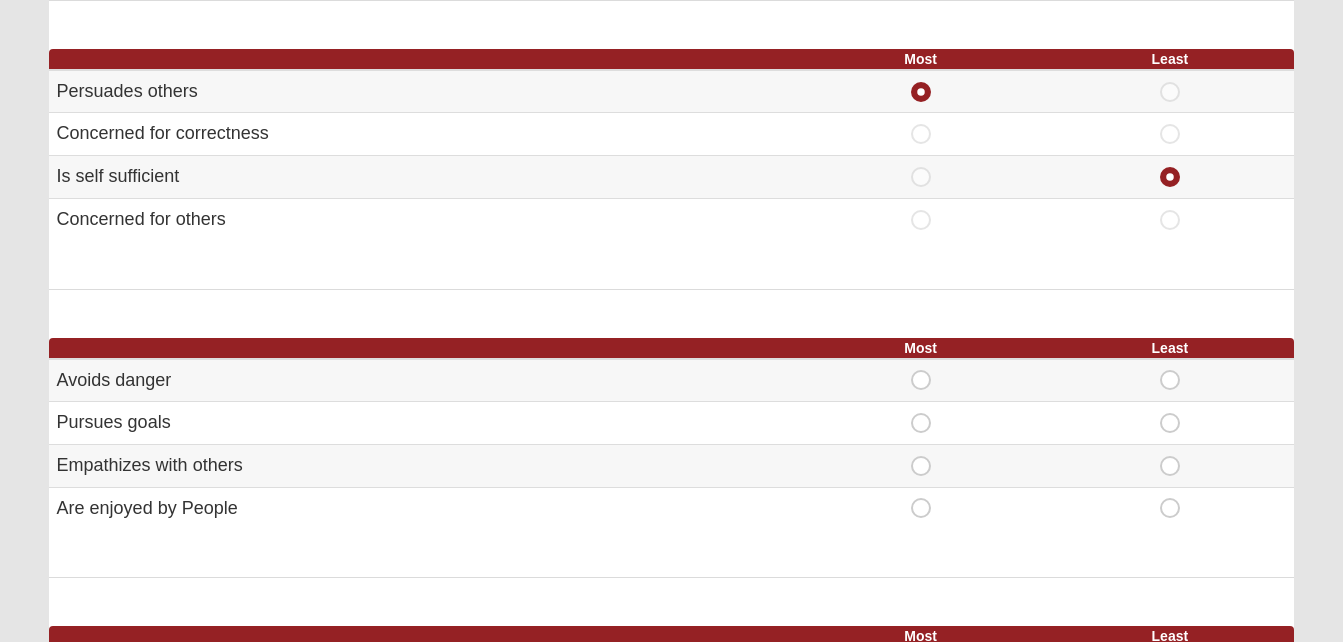 click on "Hello Rodriguez
My Account
Log Out
DISC Assessment
Assessments DISC Assessment
Error" at bounding box center [671, 506] 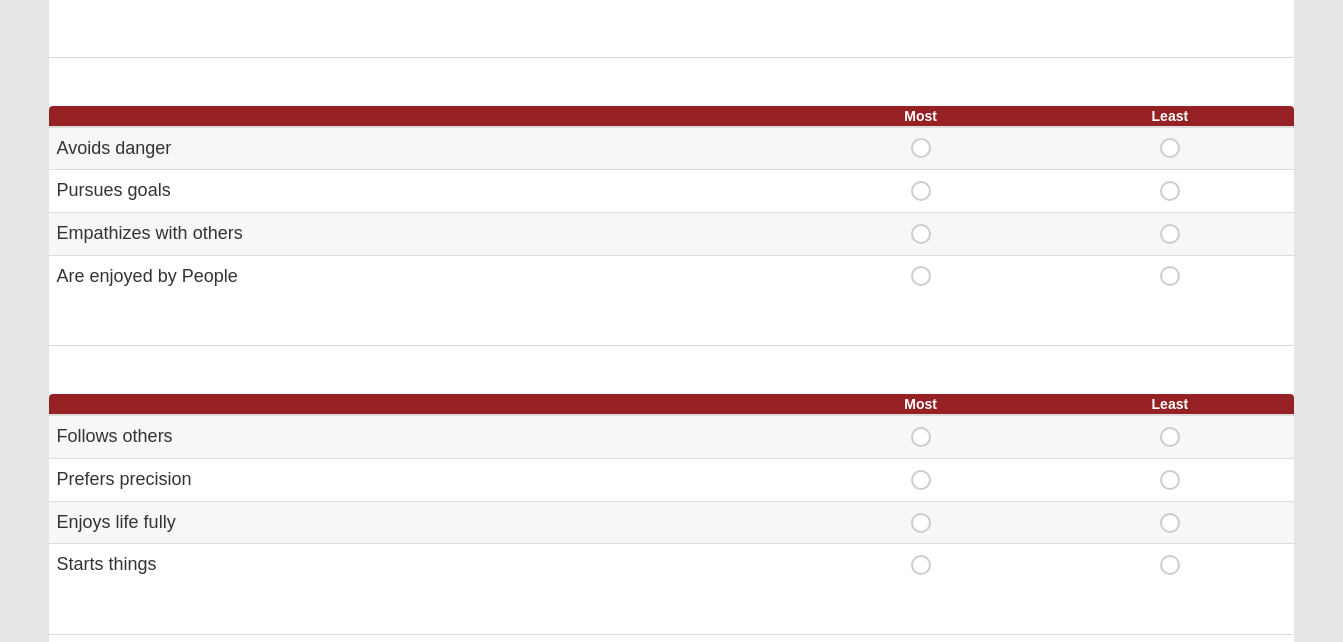 scroll, scrollTop: 760, scrollLeft: 0, axis: vertical 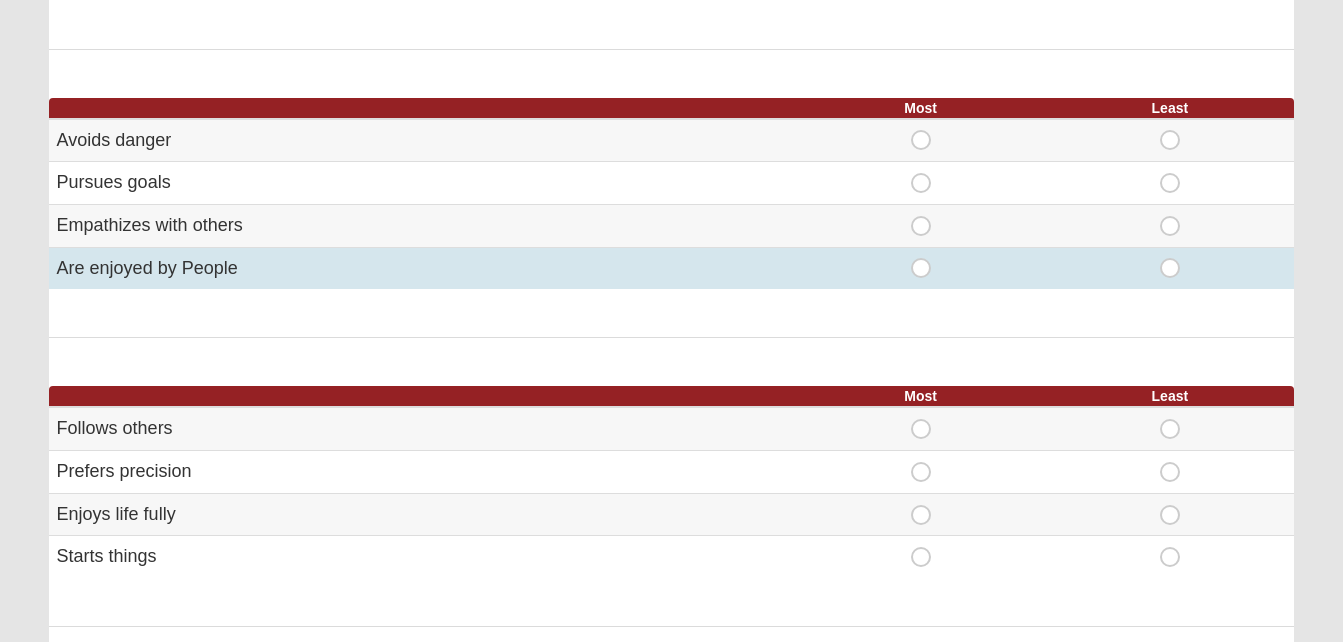 click on "Most" at bounding box center [921, 258] 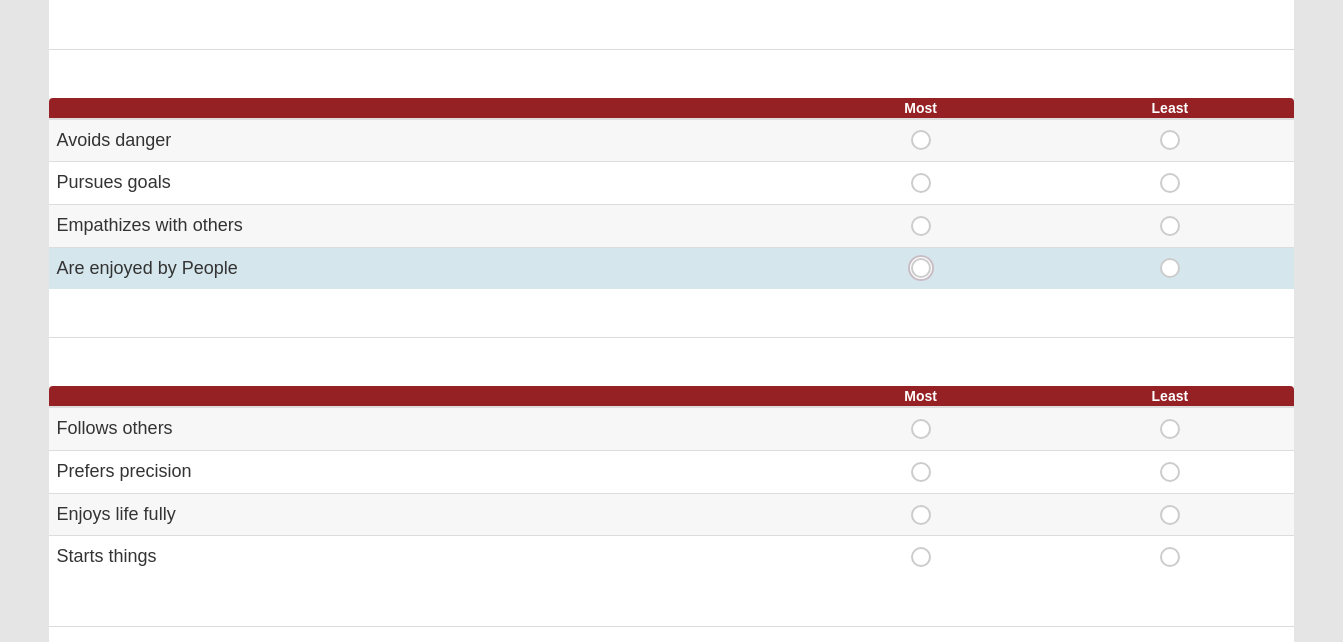 click on "Most" at bounding box center [927, 268] 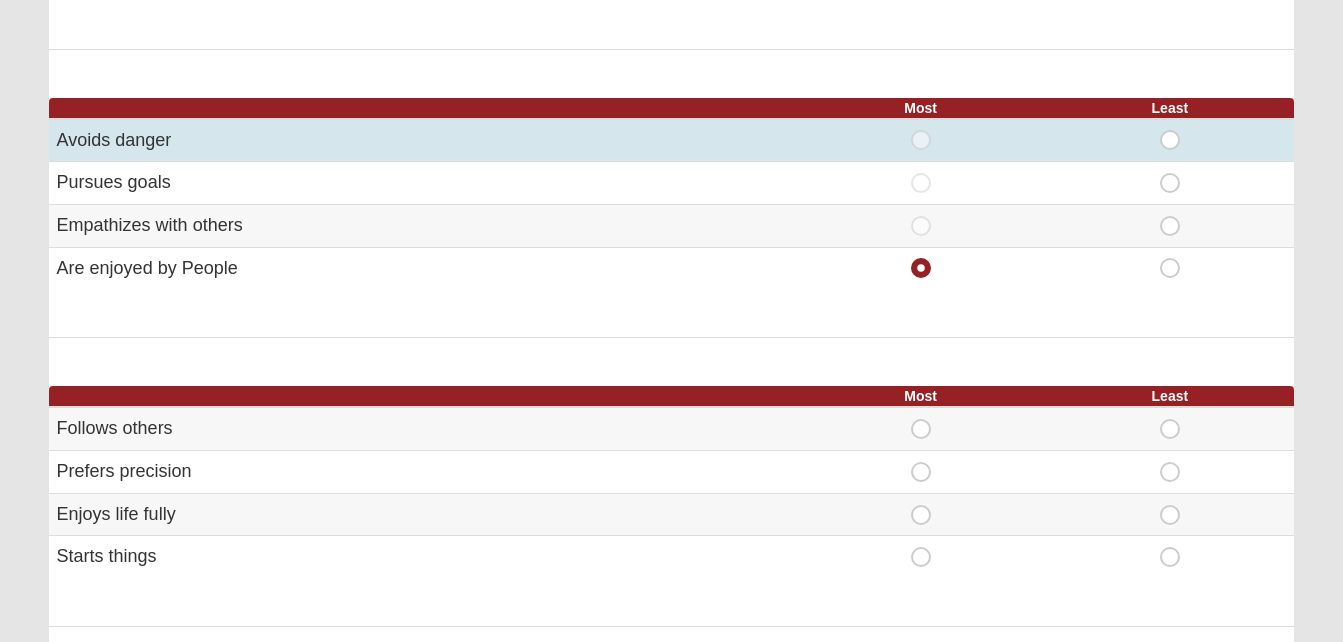 click on "Least" at bounding box center [1170, 130] 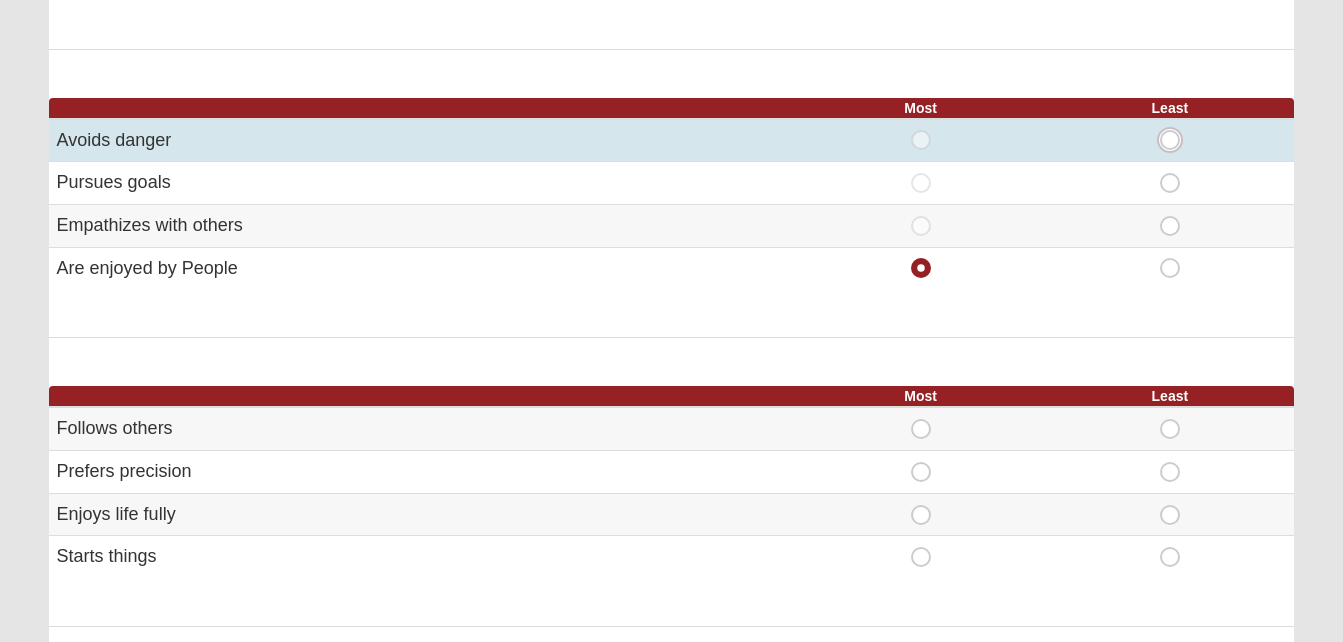 click on "Least" at bounding box center [1176, 140] 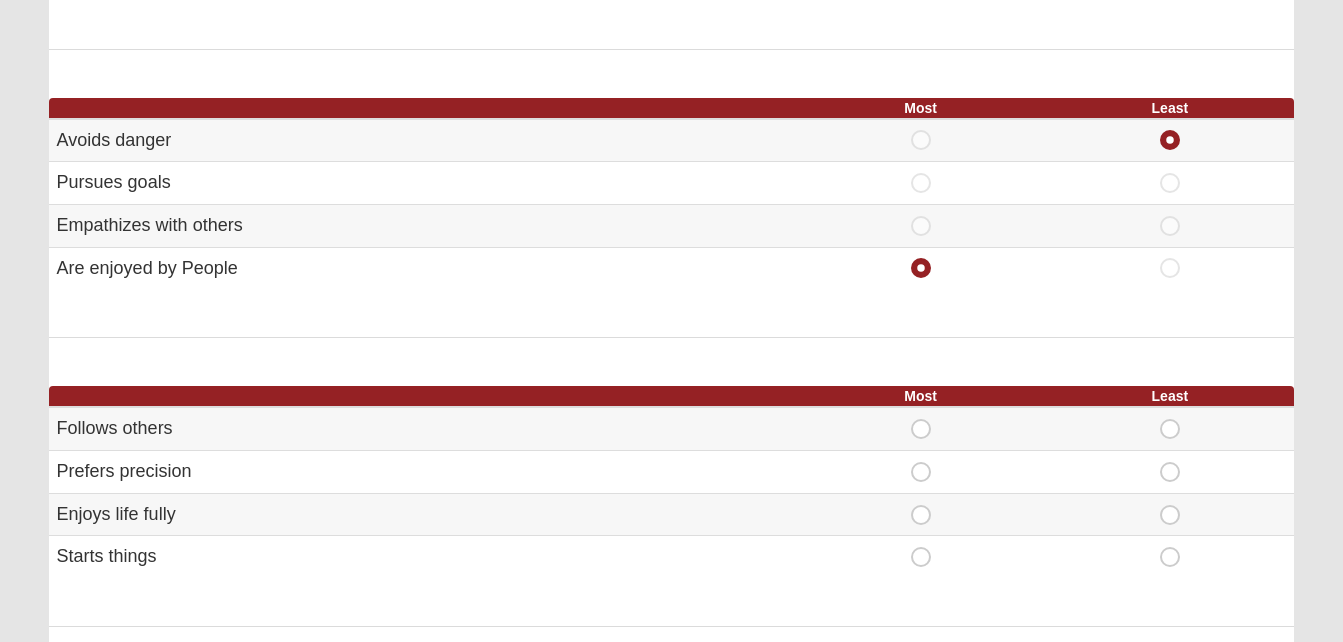 click on "Hello Rodriguez
My Account
Log Out
DISC Assessment
Assessments DISC Assessment
Error" at bounding box center (671, 266) 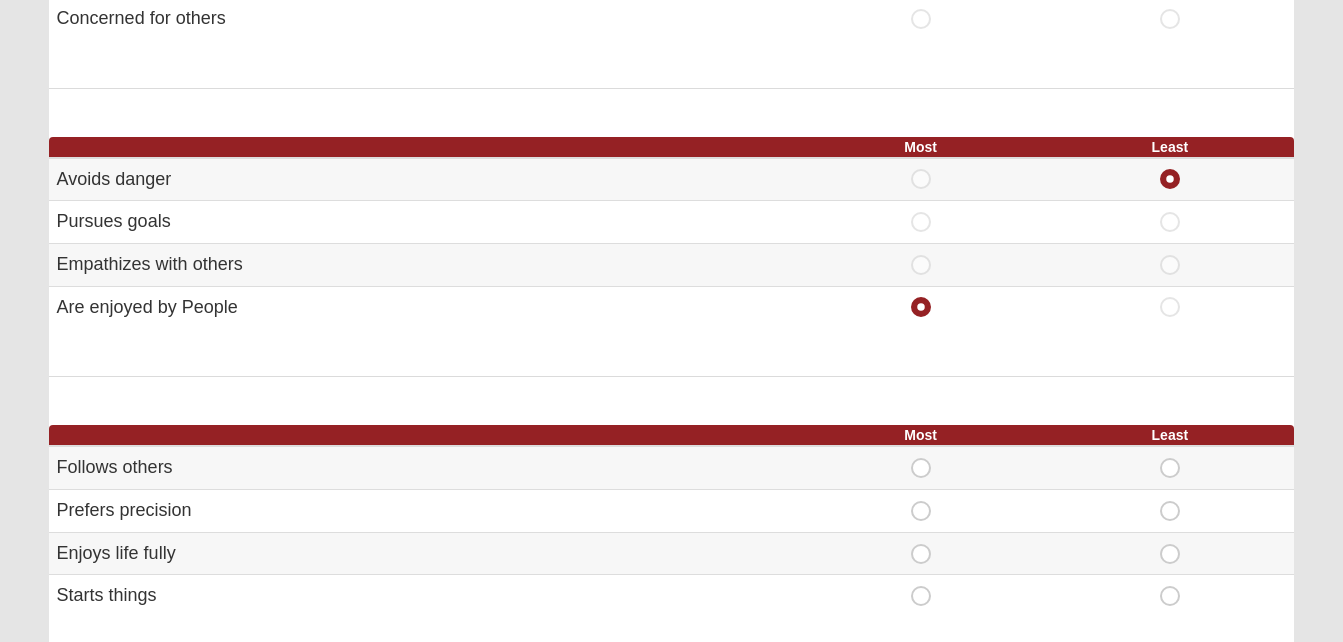 scroll, scrollTop: 720, scrollLeft: 0, axis: vertical 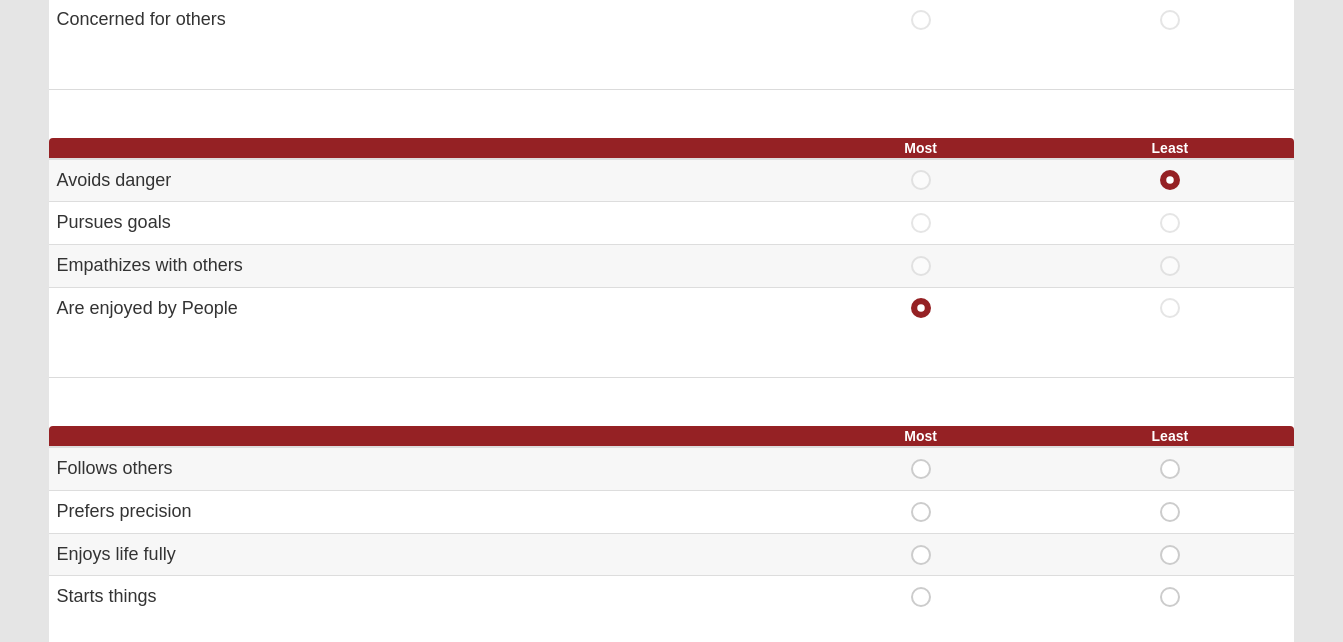 click on "Hello Rodriguez
My Account
Log Out
DISC Assessment
Assessments DISC Assessment
Error" at bounding box center [671, 306] 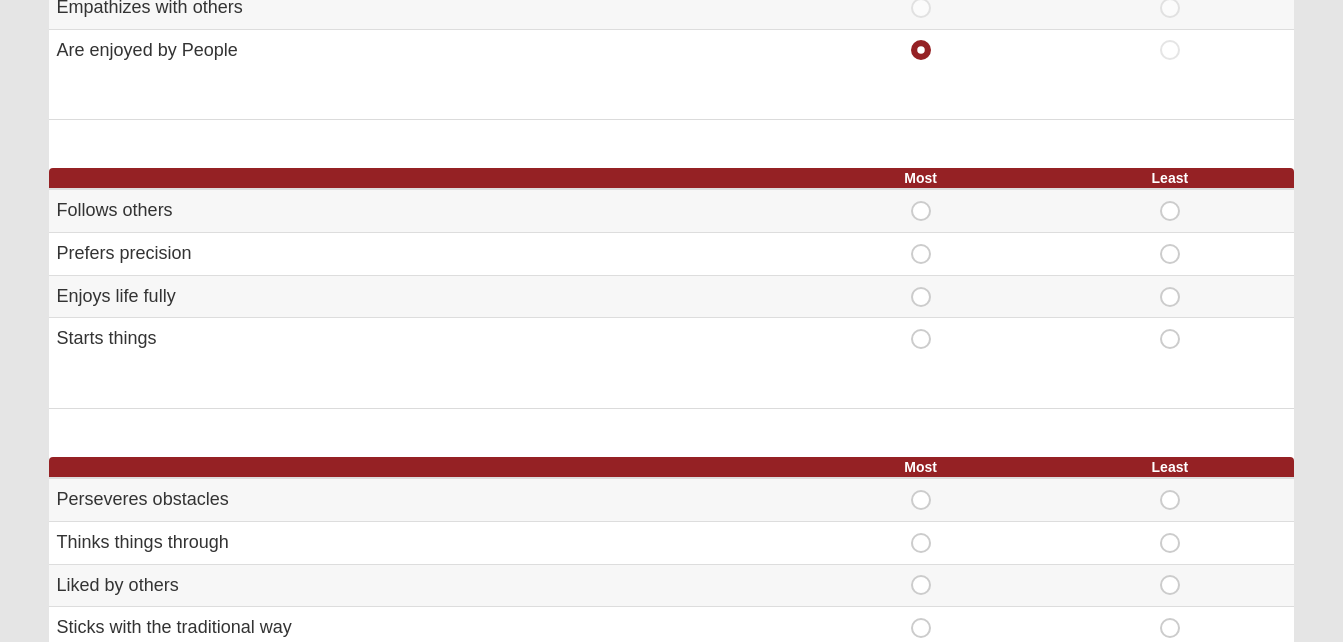 scroll, scrollTop: 1040, scrollLeft: 0, axis: vertical 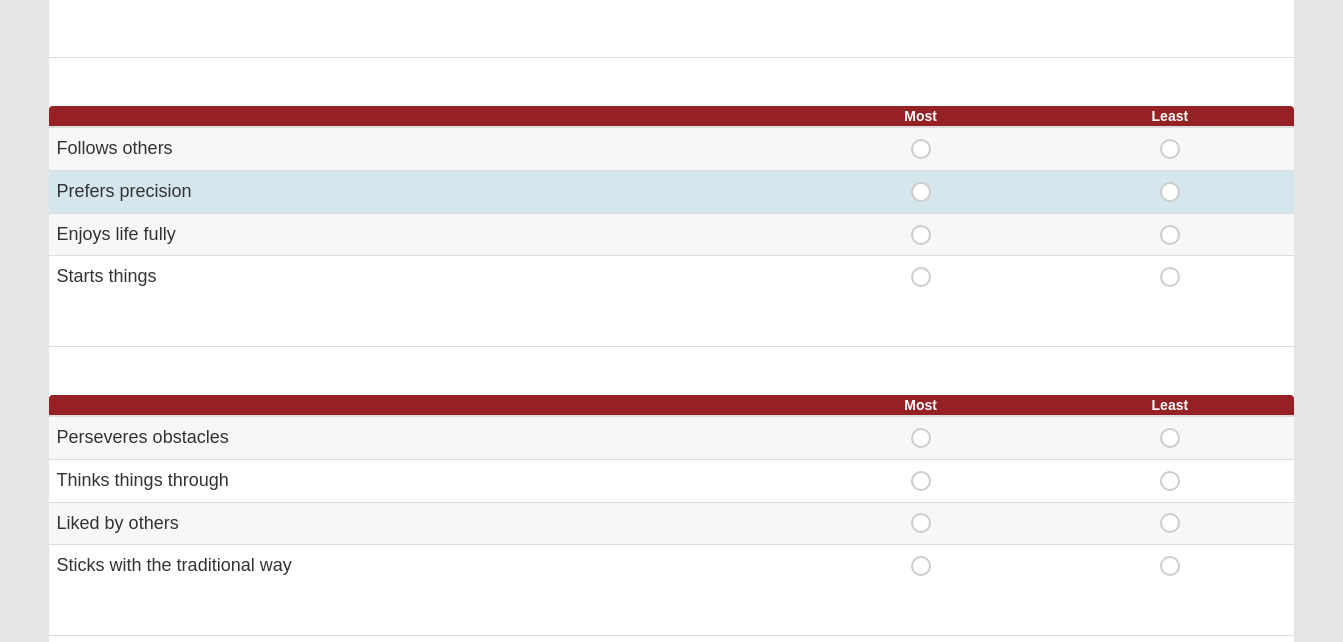 click on "Most" at bounding box center [921, 182] 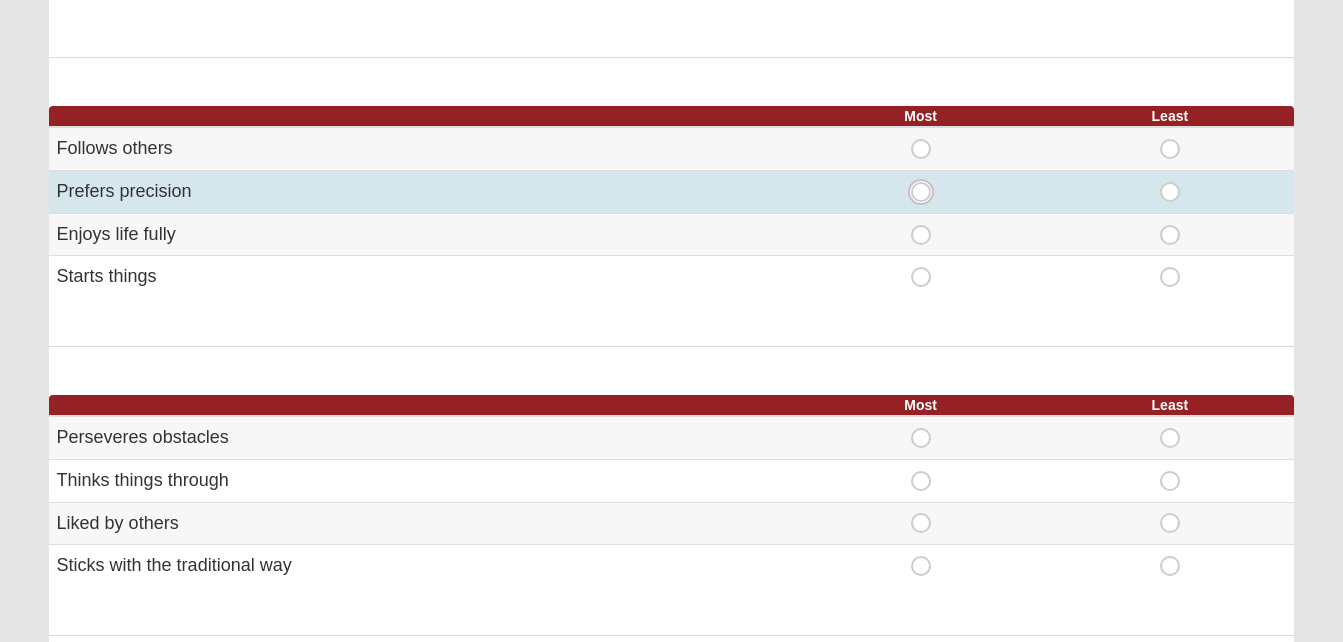 click on "Most" at bounding box center (927, 192) 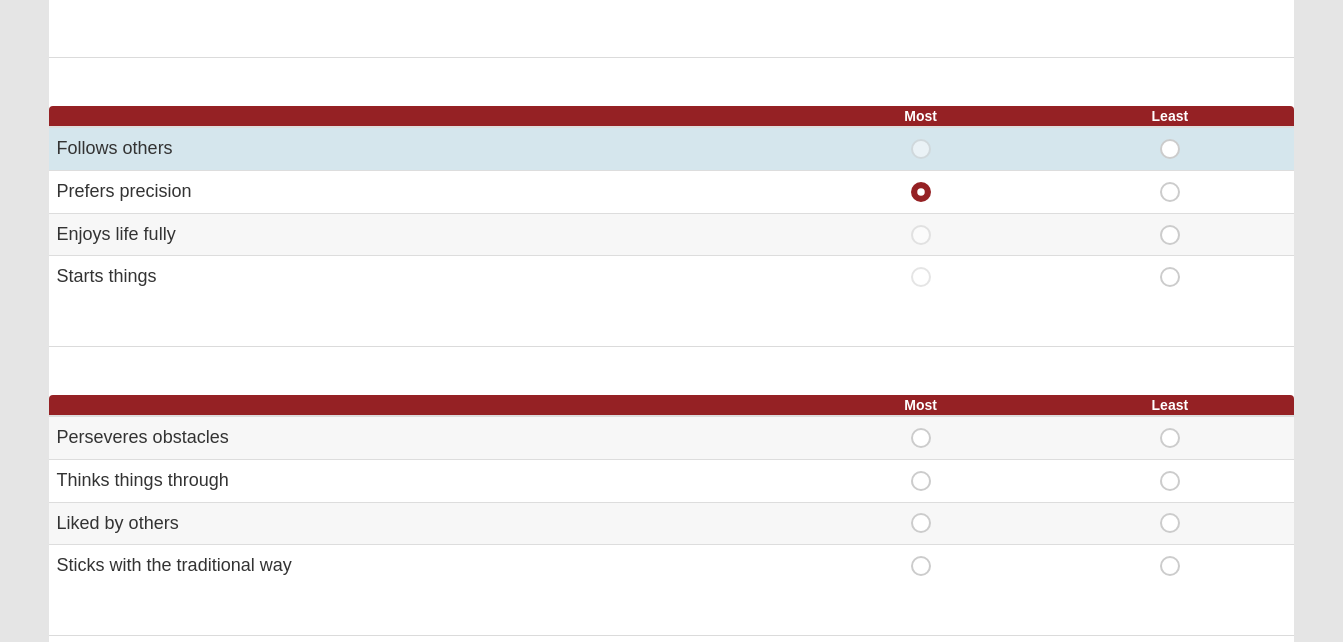 click on "Least" at bounding box center [1170, 139] 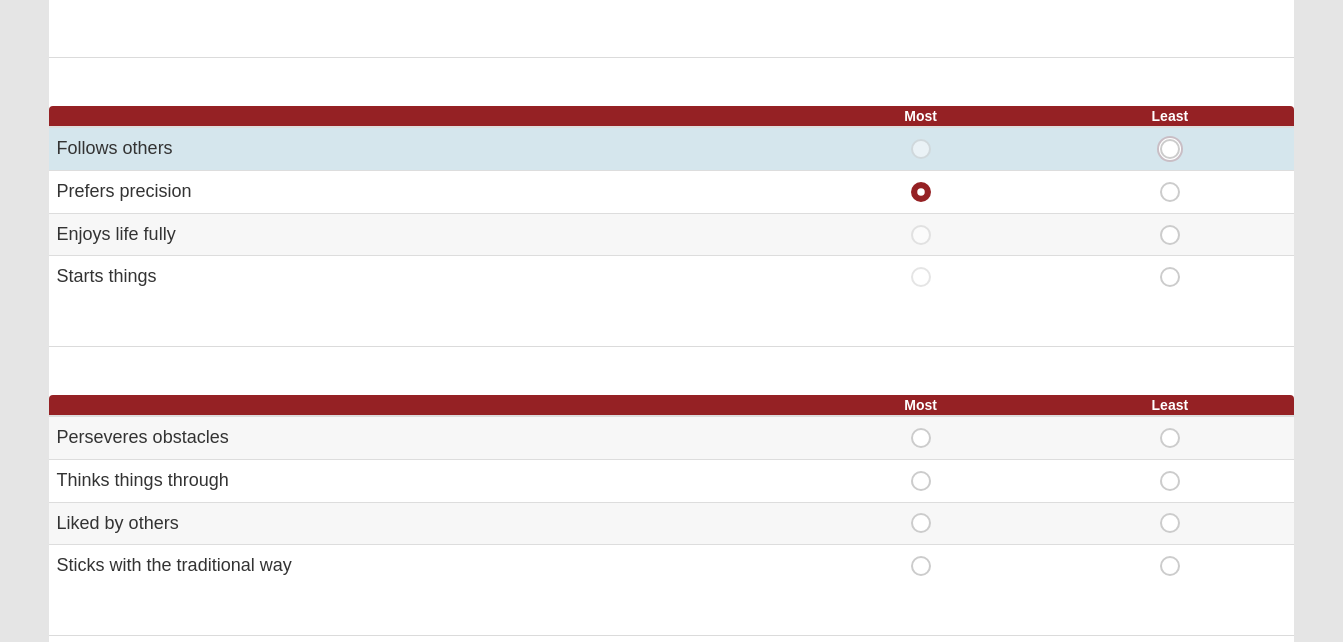 click on "Least" at bounding box center [1176, 149] 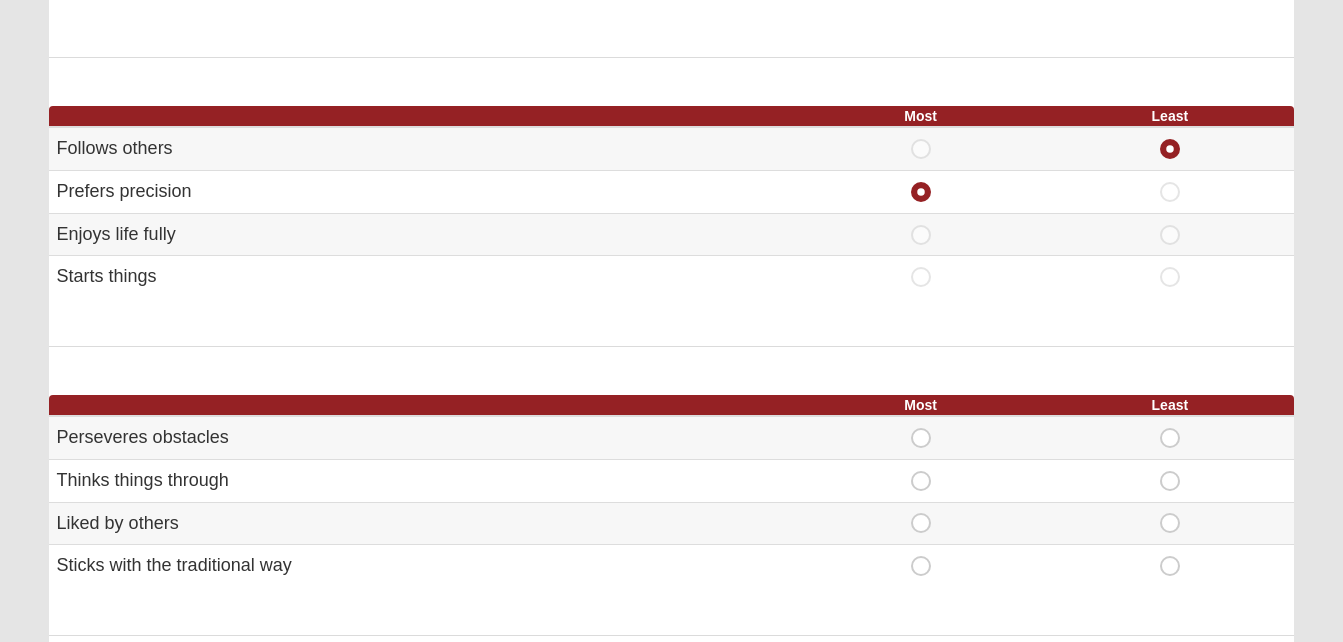 click on "Hello Rodriguez
My Account
Log Out
DISC Assessment
Assessments DISC Assessment
Error" at bounding box center (671, -14) 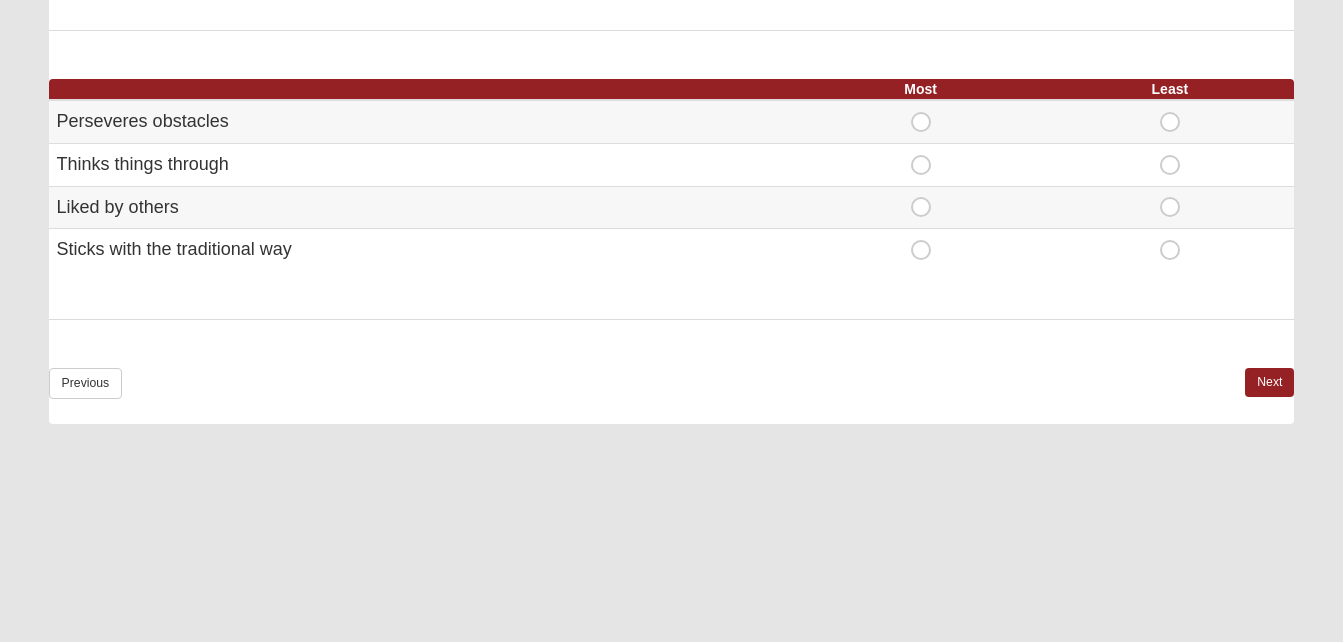 scroll, scrollTop: 1360, scrollLeft: 0, axis: vertical 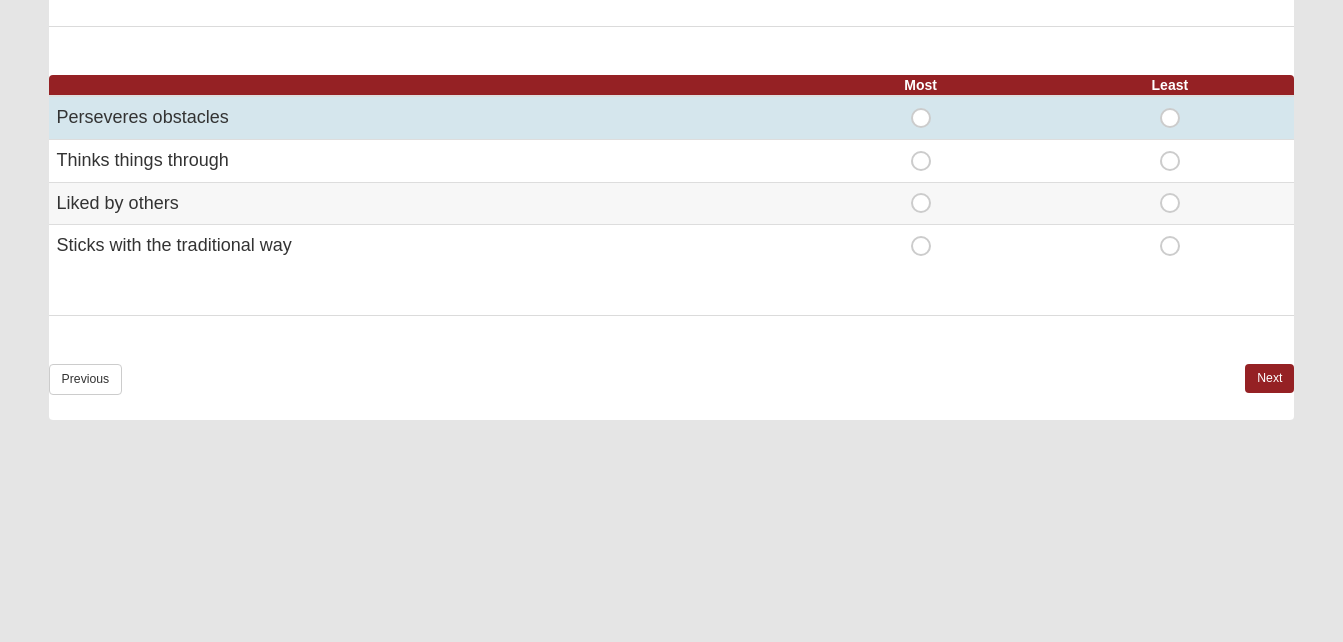 click on "Most" at bounding box center [921, 108] 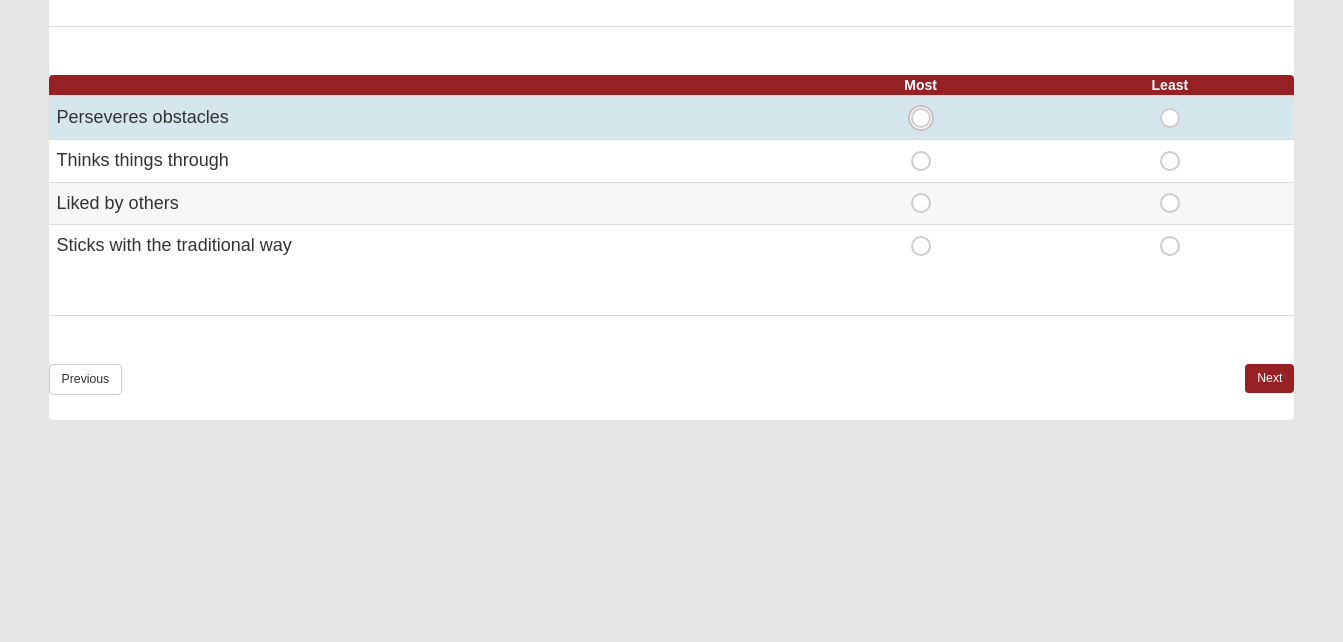 click on "Most" at bounding box center (927, 118) 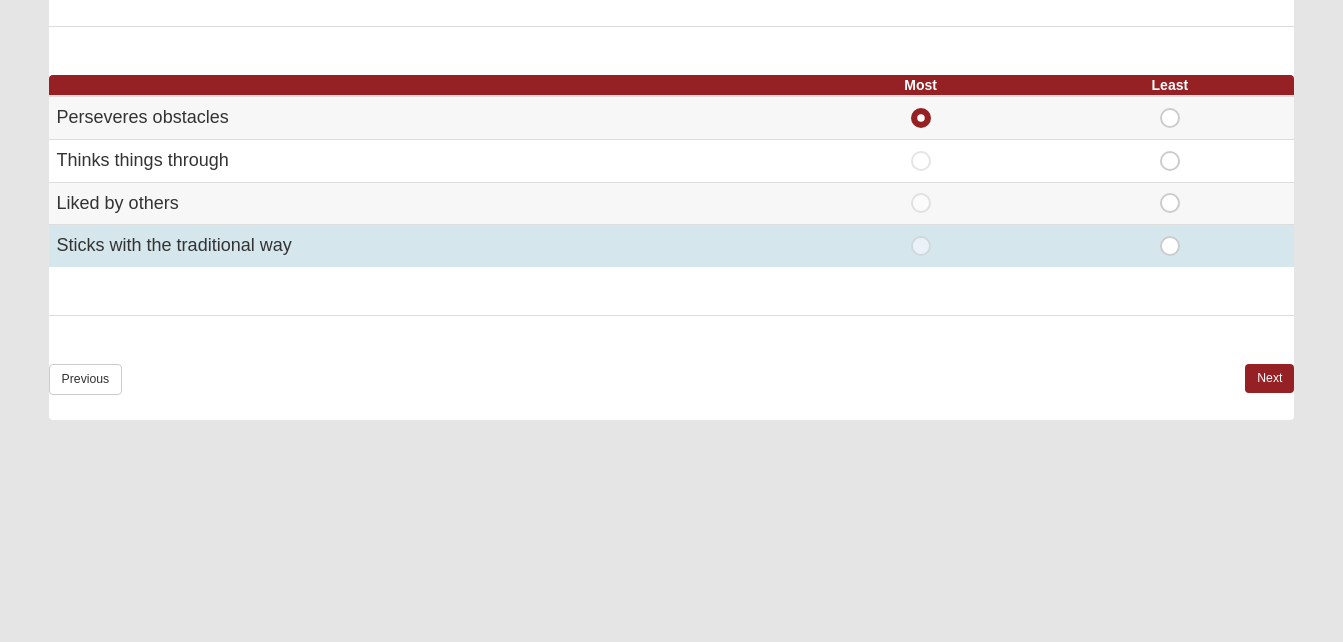 click on "Least" at bounding box center [1170, 236] 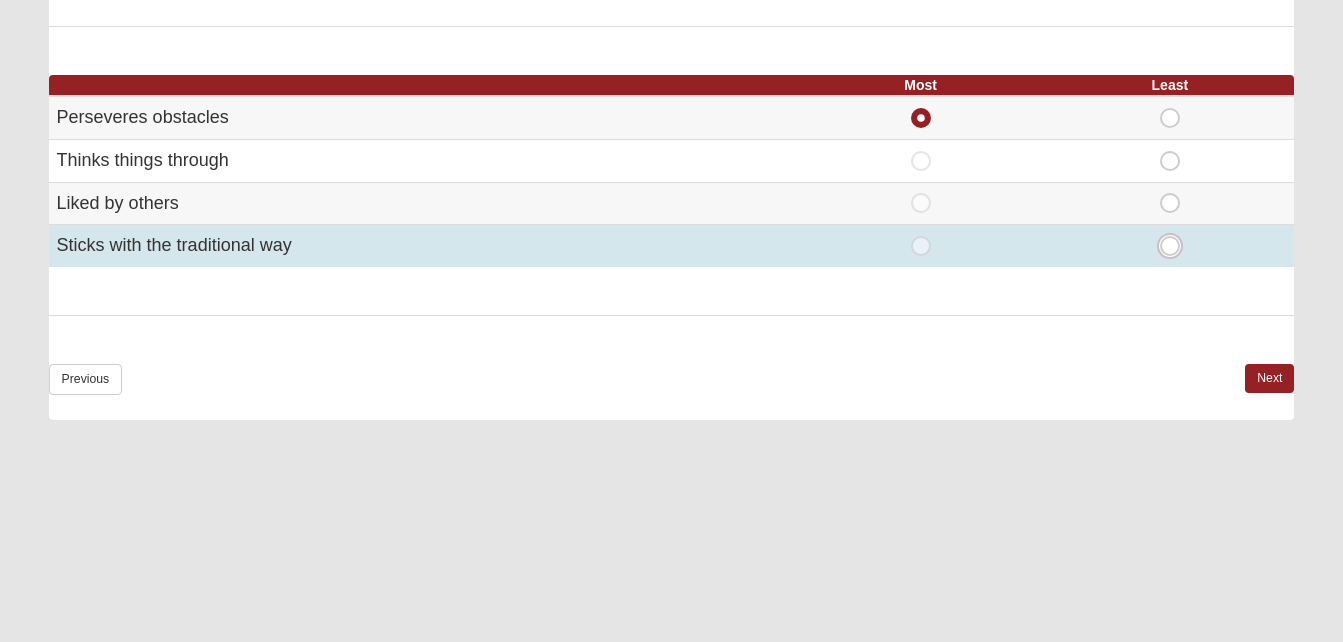 click on "Least" at bounding box center [1176, 246] 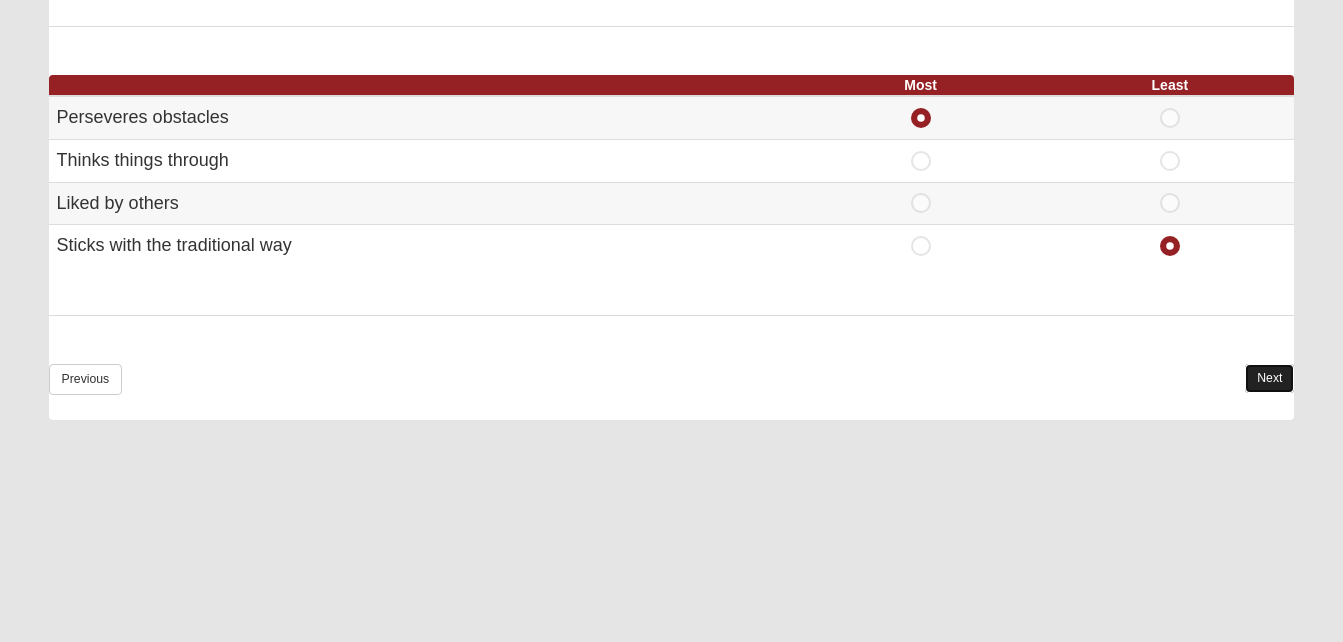 click on "Next" at bounding box center (1269, 378) 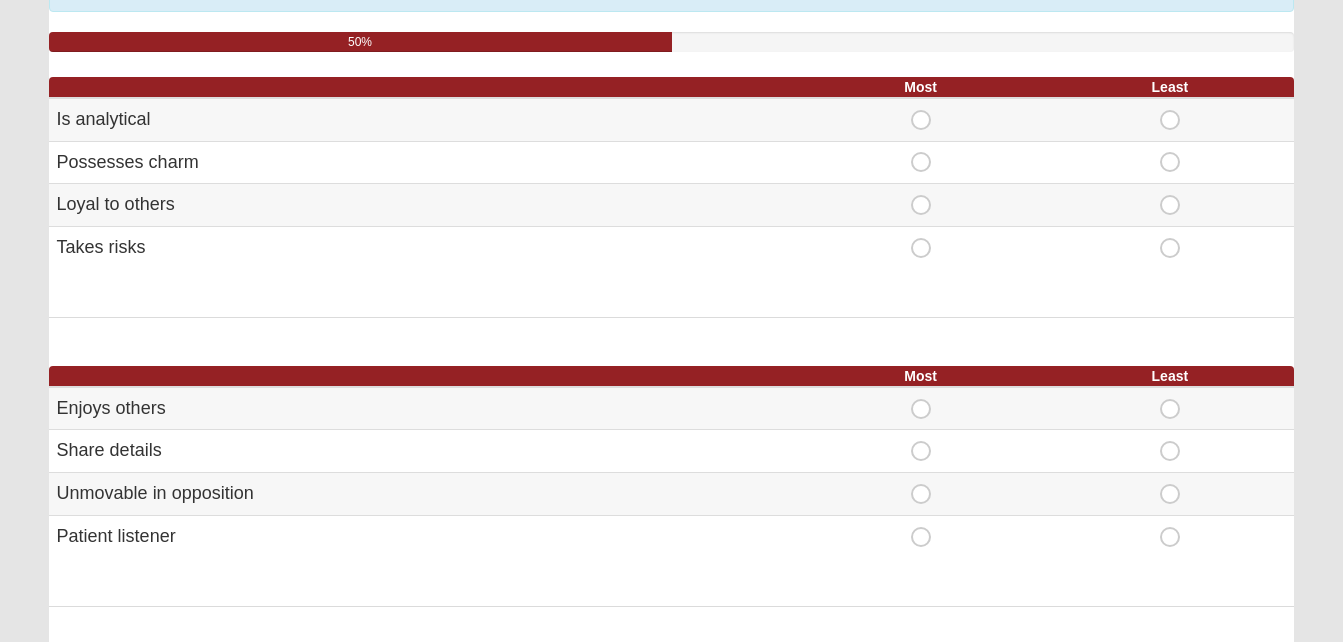 scroll, scrollTop: 213, scrollLeft: 0, axis: vertical 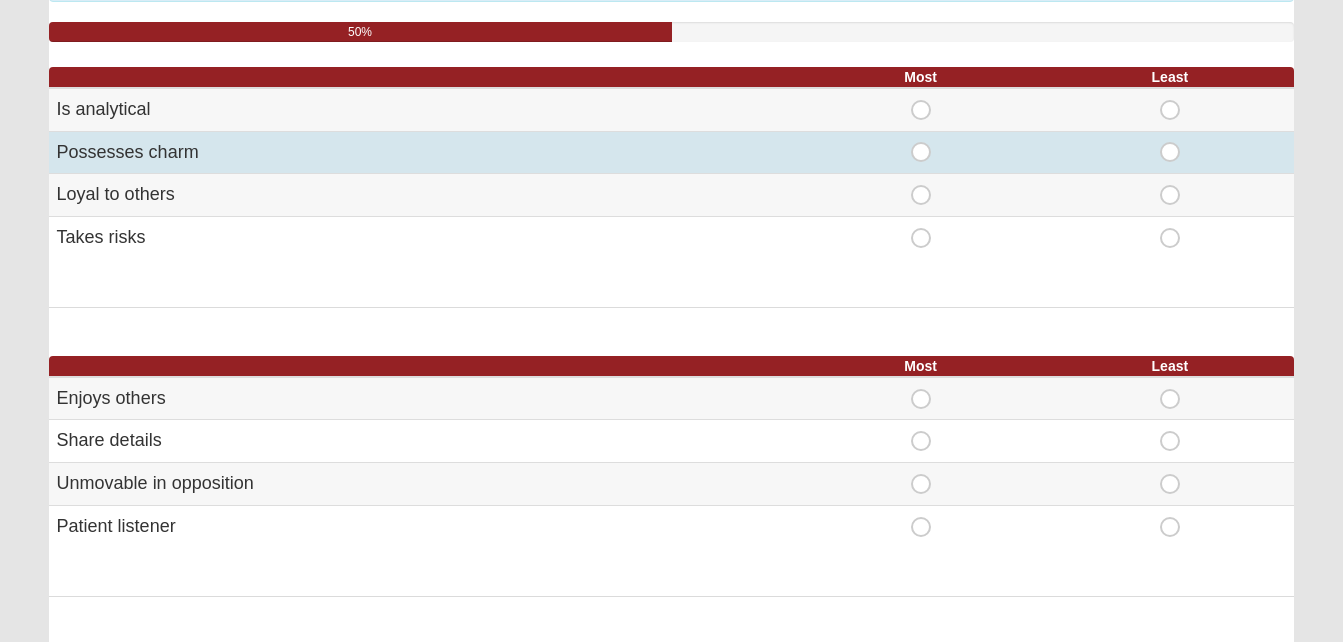 click on "Least" at bounding box center [1170, 142] 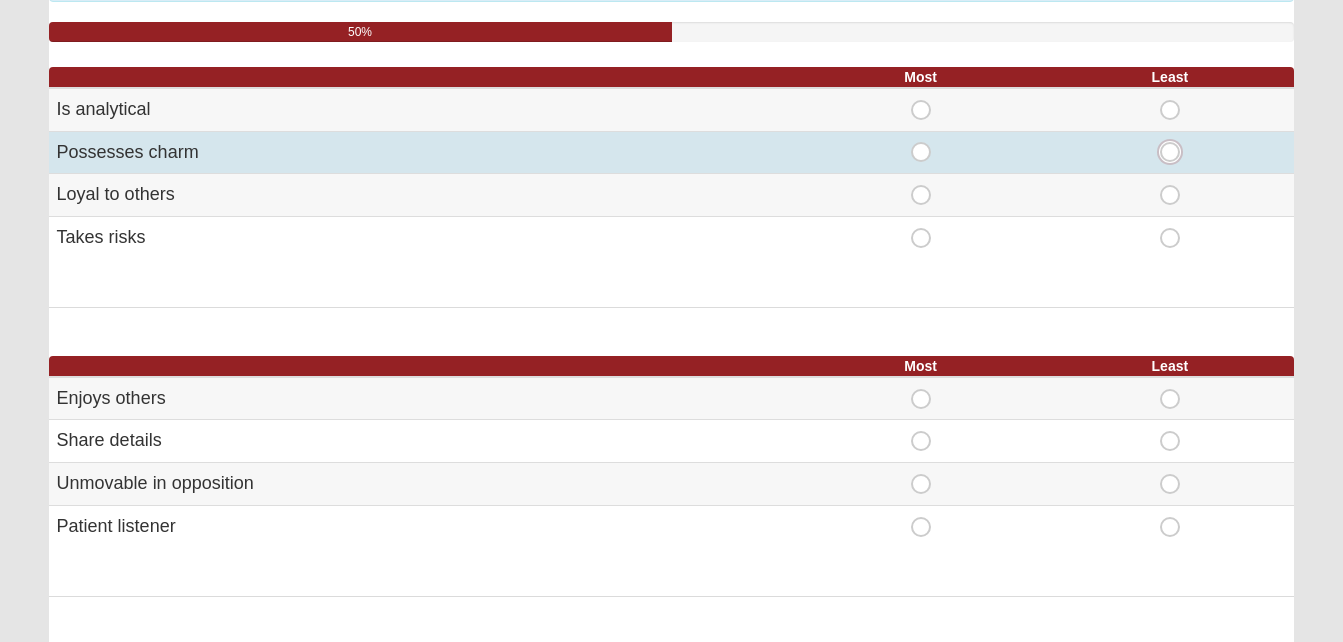click on "Least" at bounding box center [1176, 152] 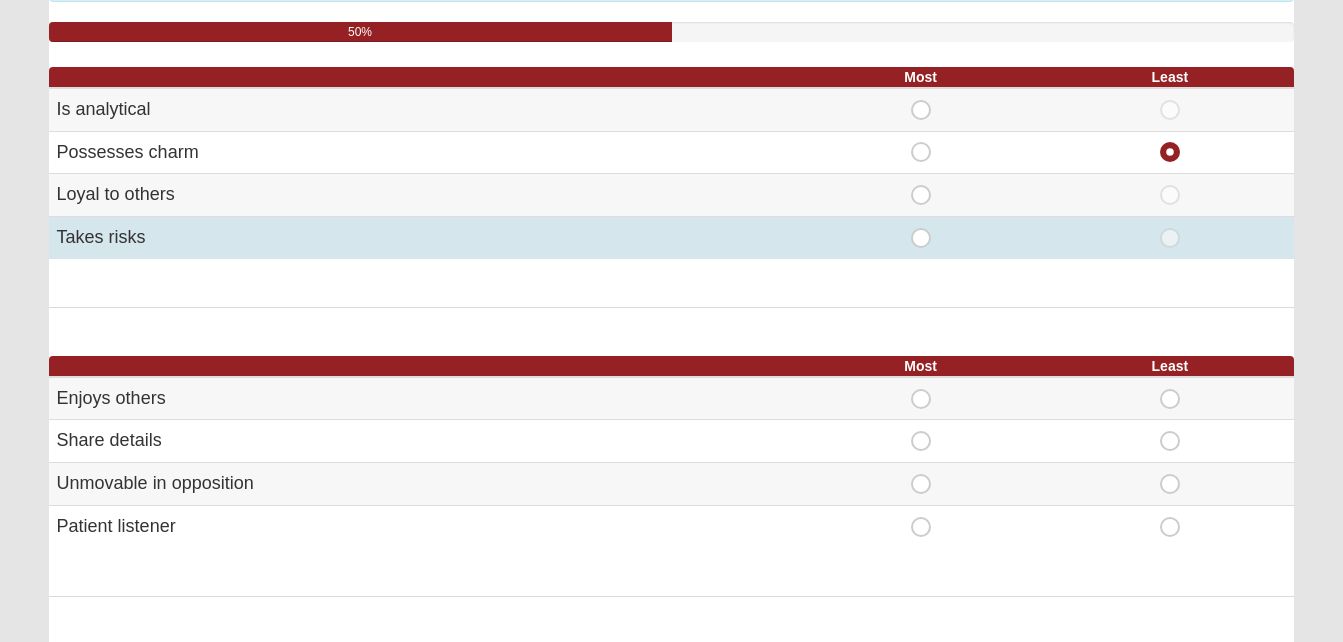 click on "Most" at bounding box center [921, 228] 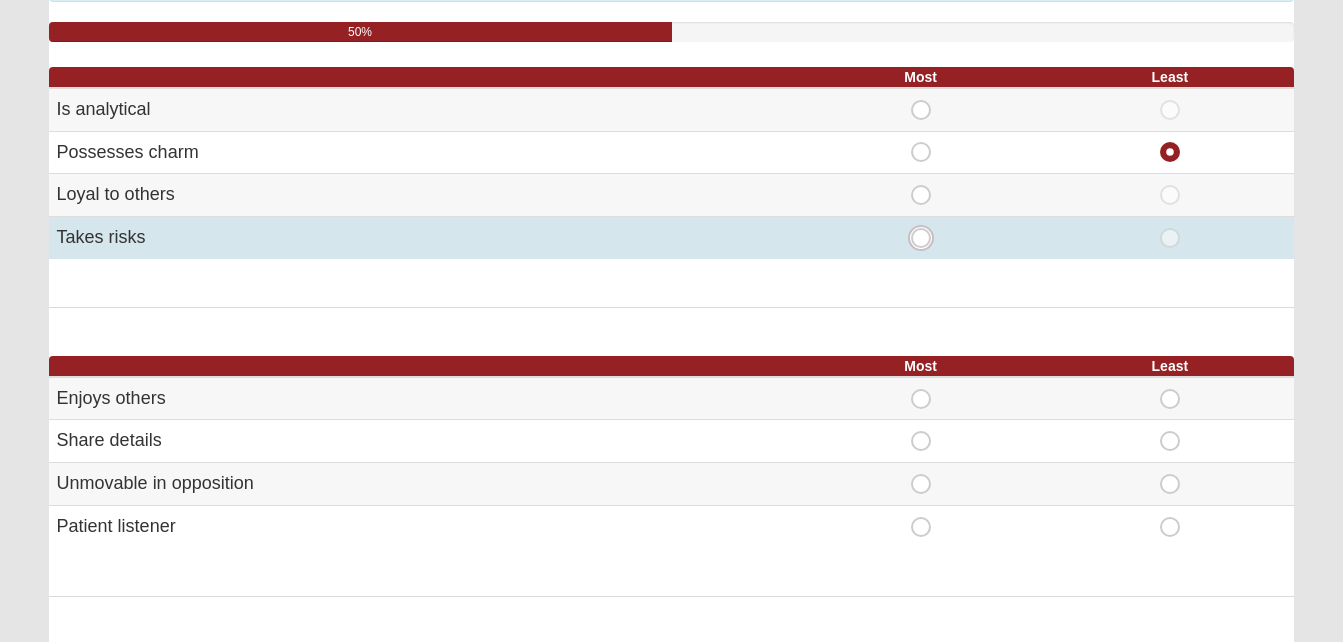 click on "Most" at bounding box center [927, 238] 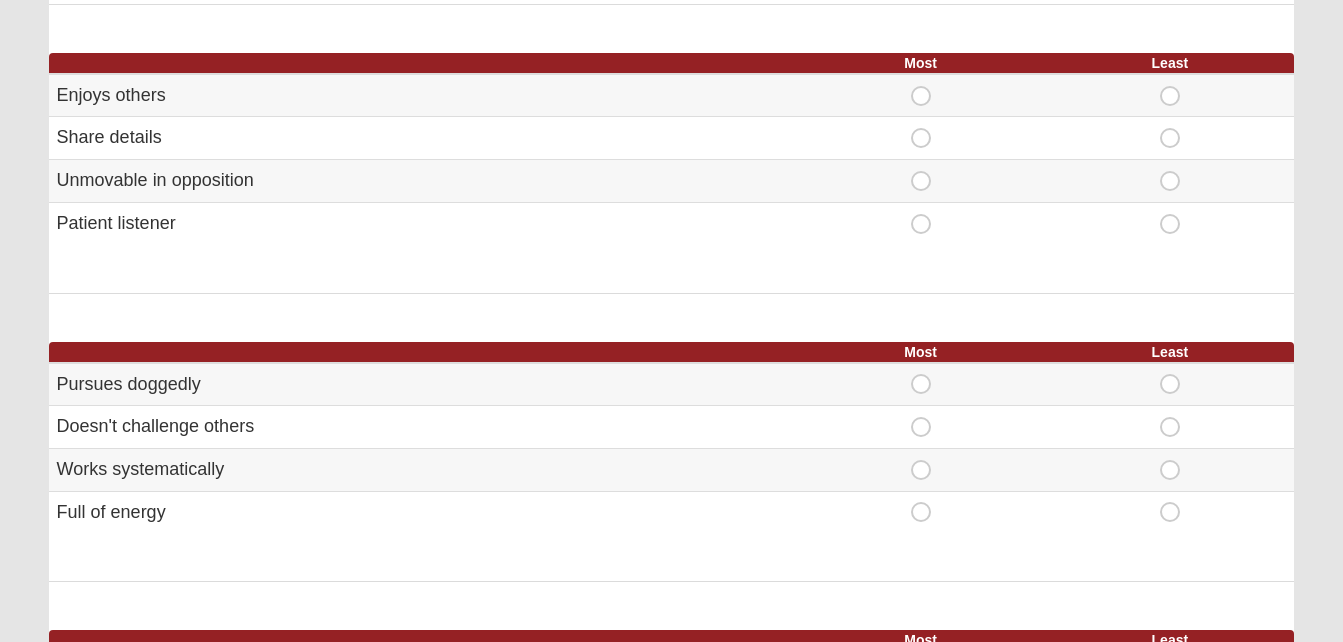 scroll, scrollTop: 520, scrollLeft: 0, axis: vertical 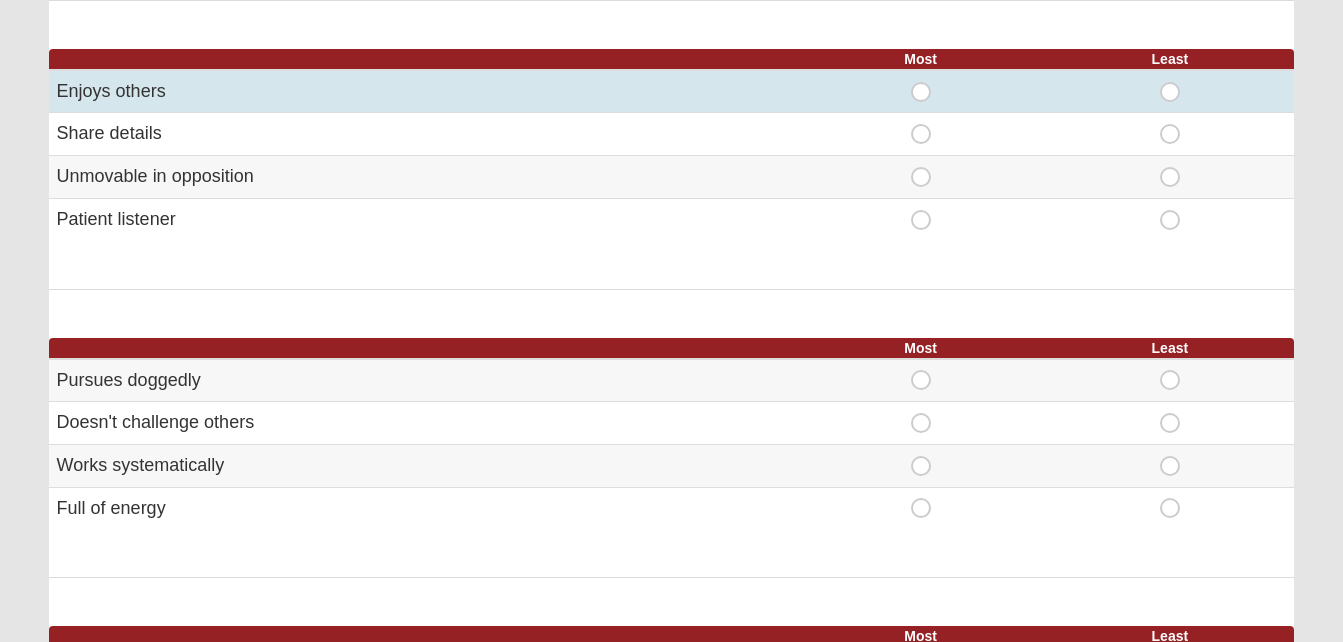 click on "Most" at bounding box center (921, 82) 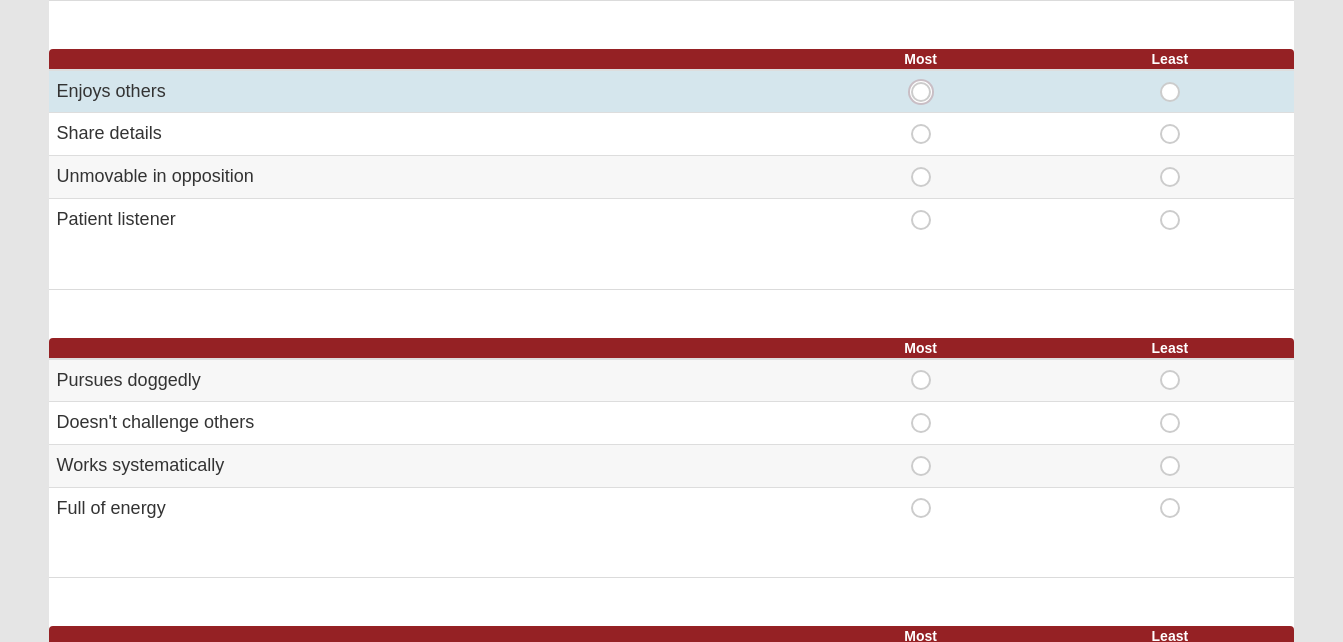 click on "Most" at bounding box center (927, 92) 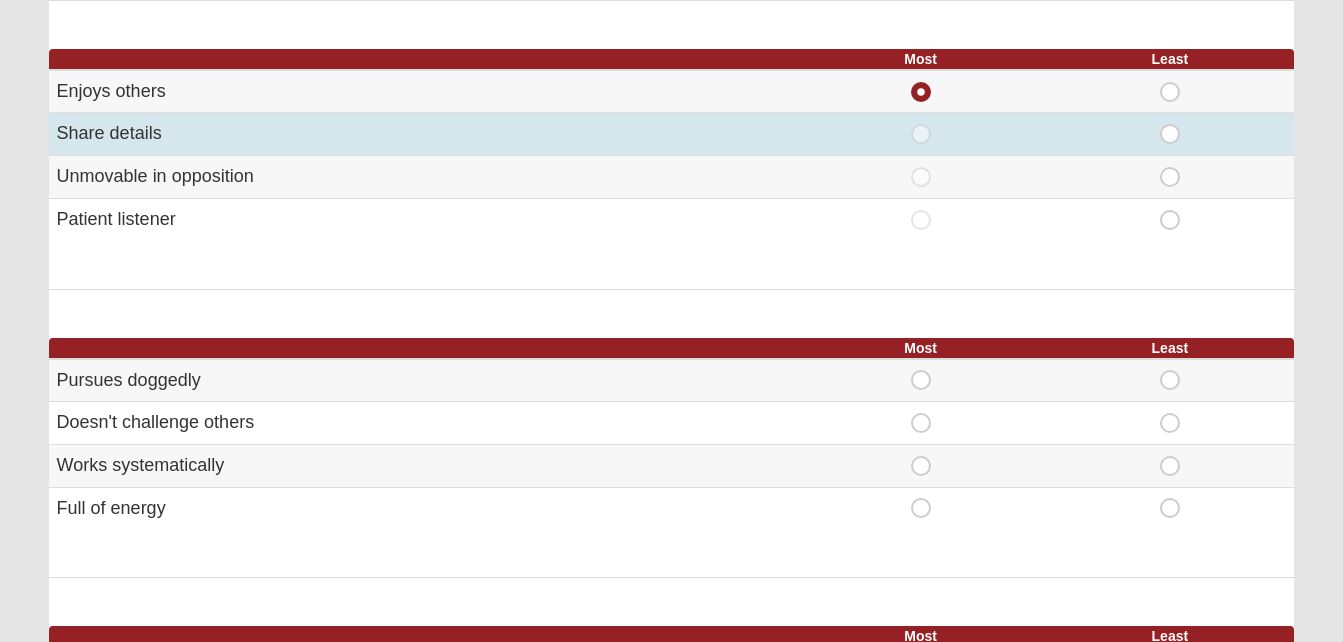 click on "Least" at bounding box center (1170, 124) 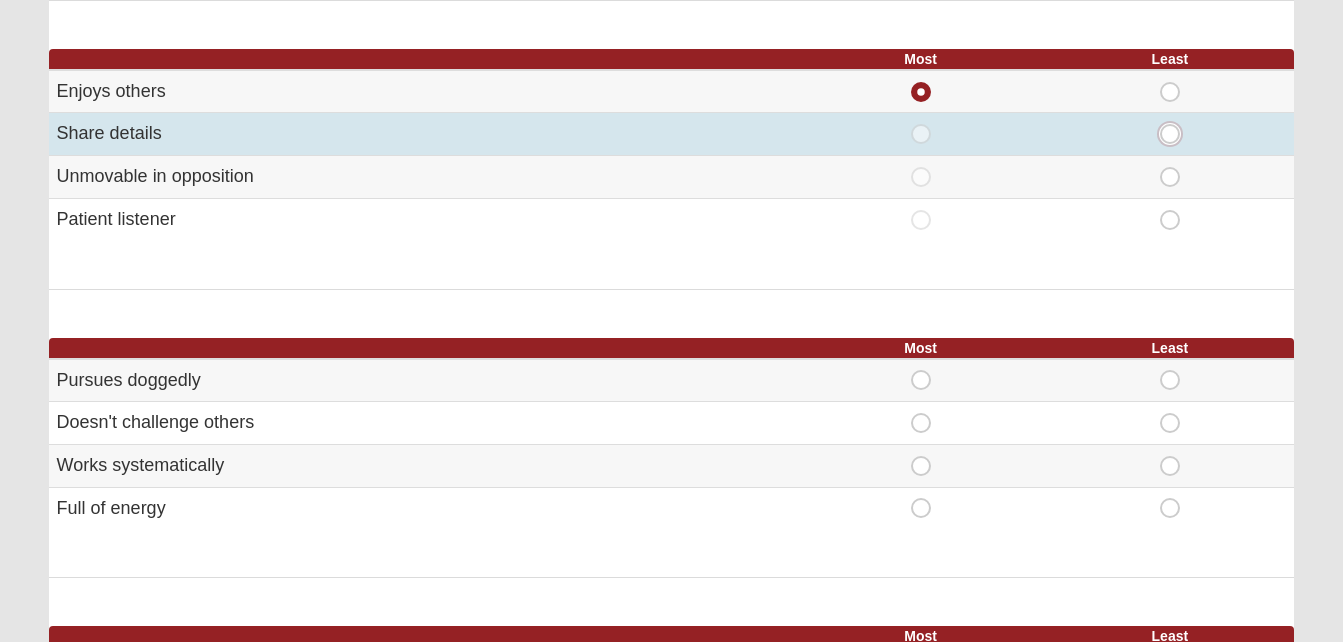click on "Least" at bounding box center [1176, 134] 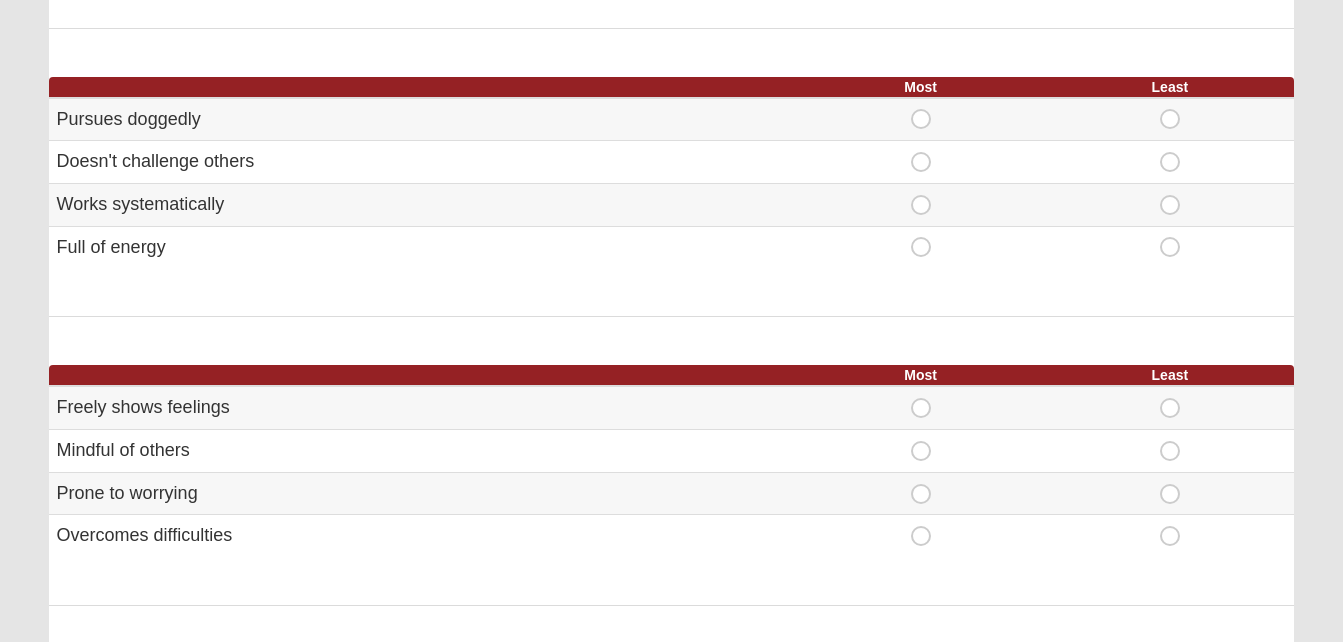 scroll, scrollTop: 795, scrollLeft: 0, axis: vertical 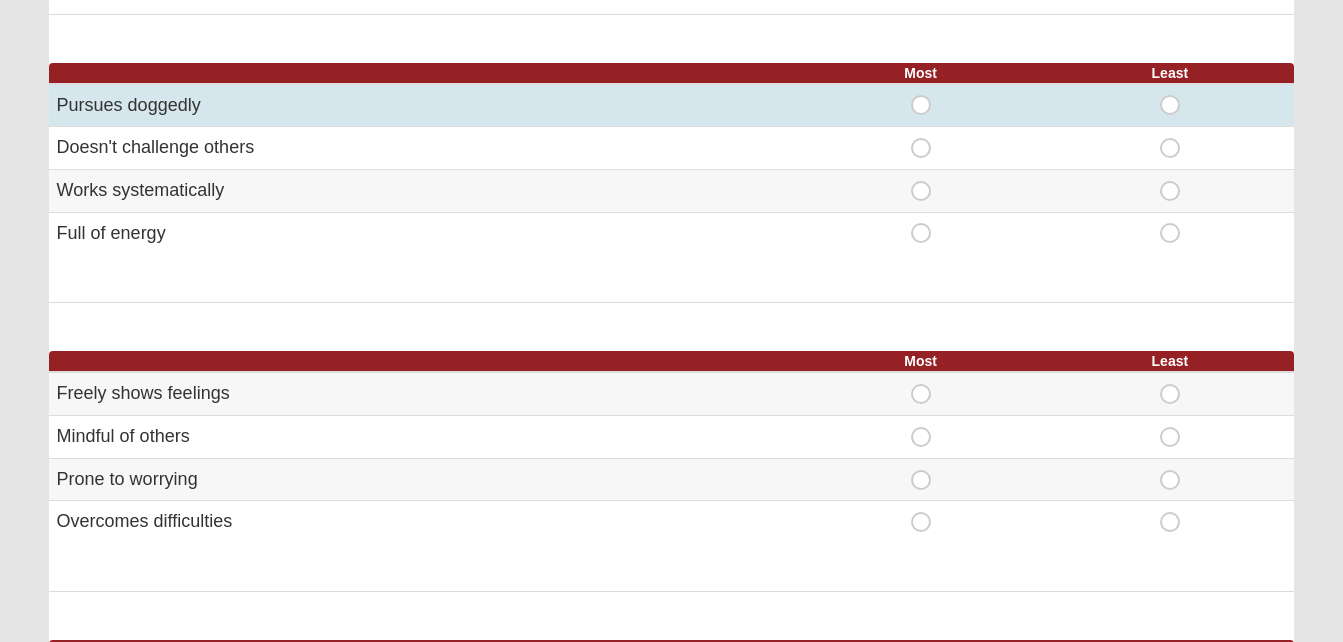 click on "Least" at bounding box center [1170, 95] 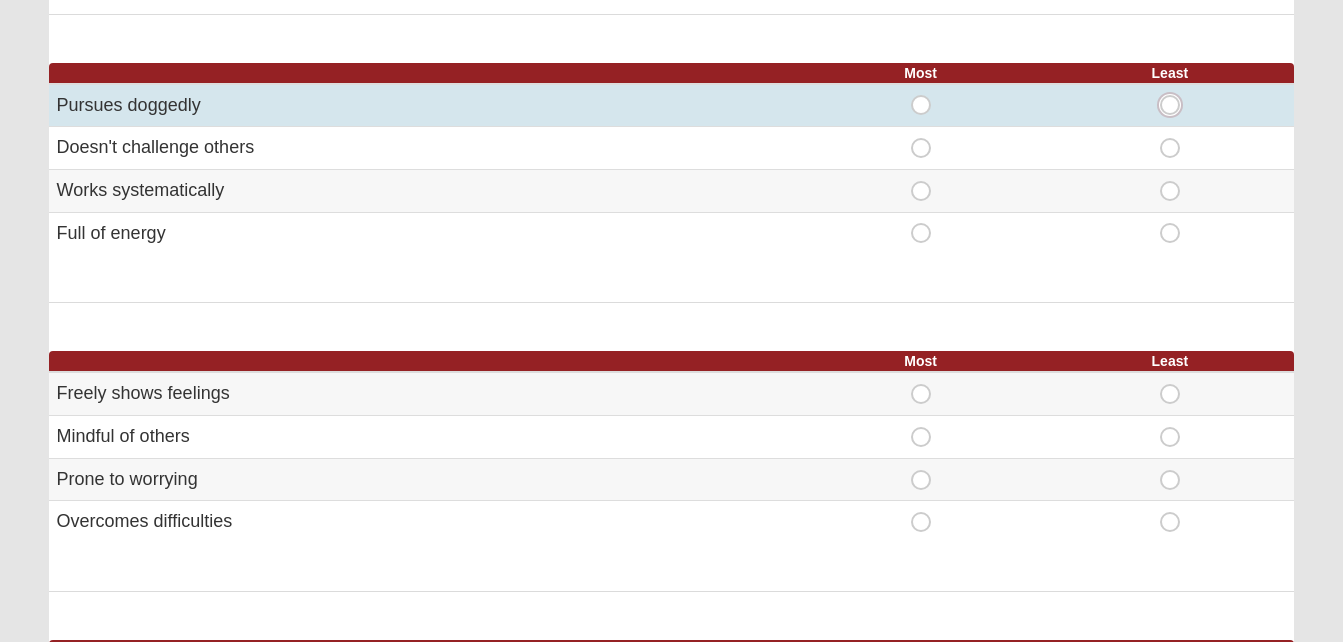 click on "Least" at bounding box center [1176, 105] 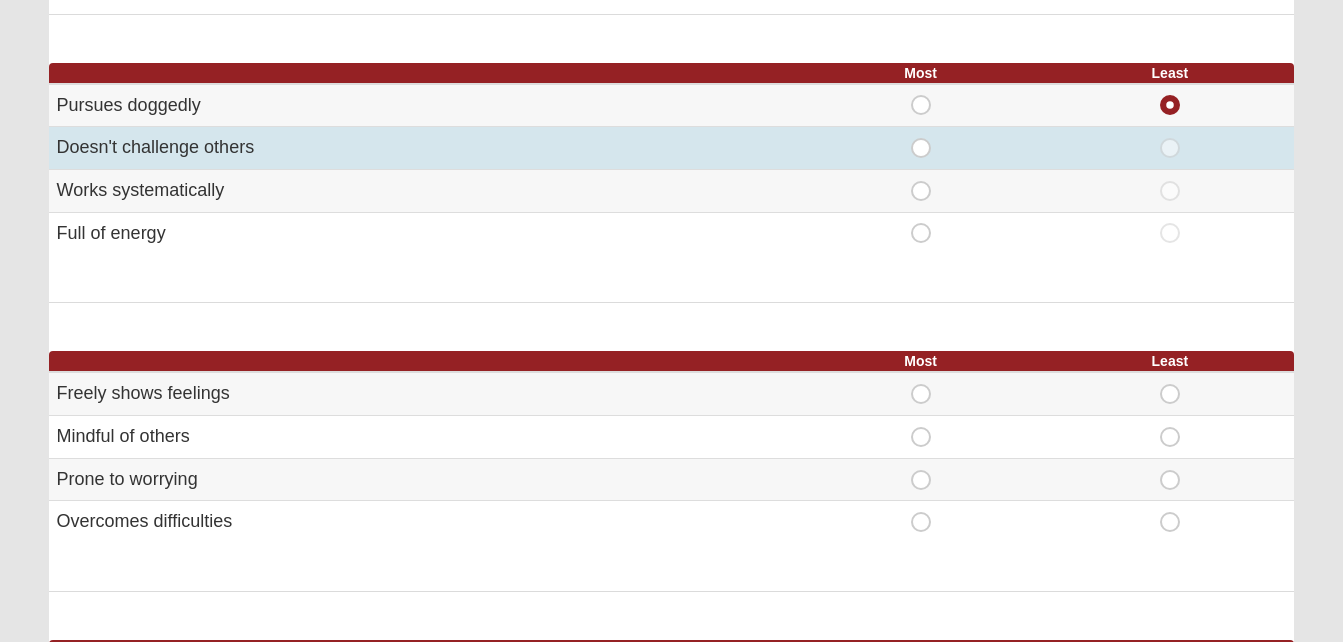click on "Least" at bounding box center (1170, 138) 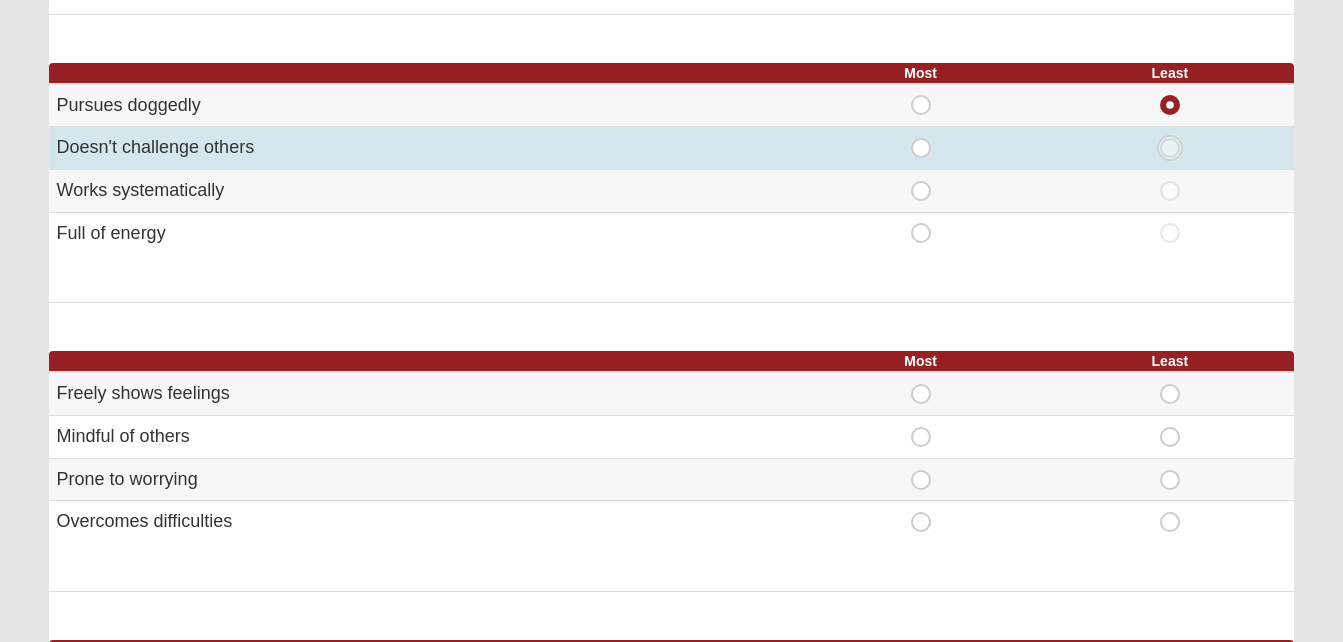 click on "Least" at bounding box center [1176, 148] 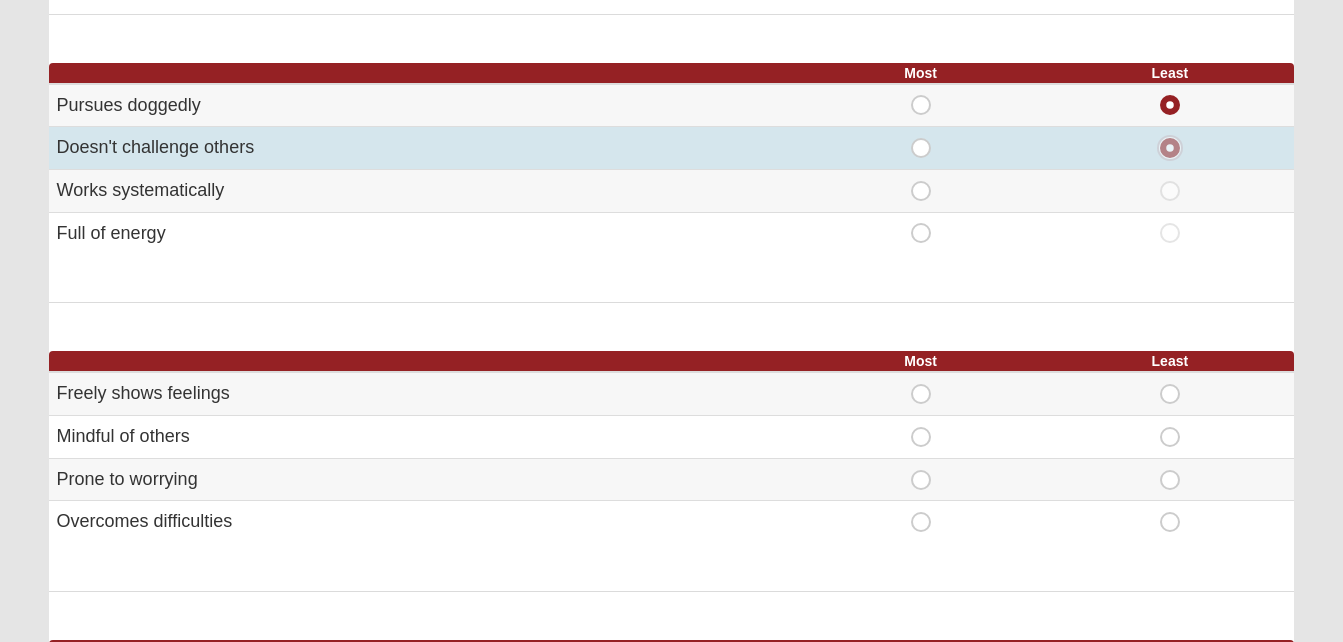 radio on "false" 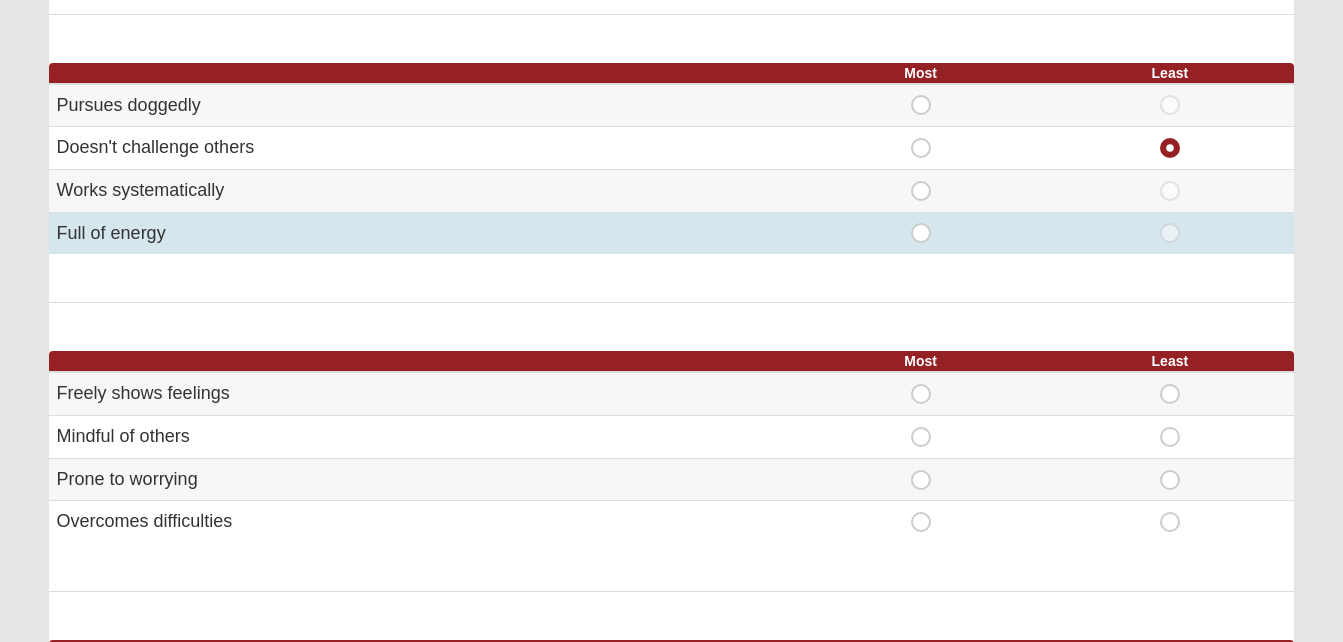 click on "Most" at bounding box center [921, 223] 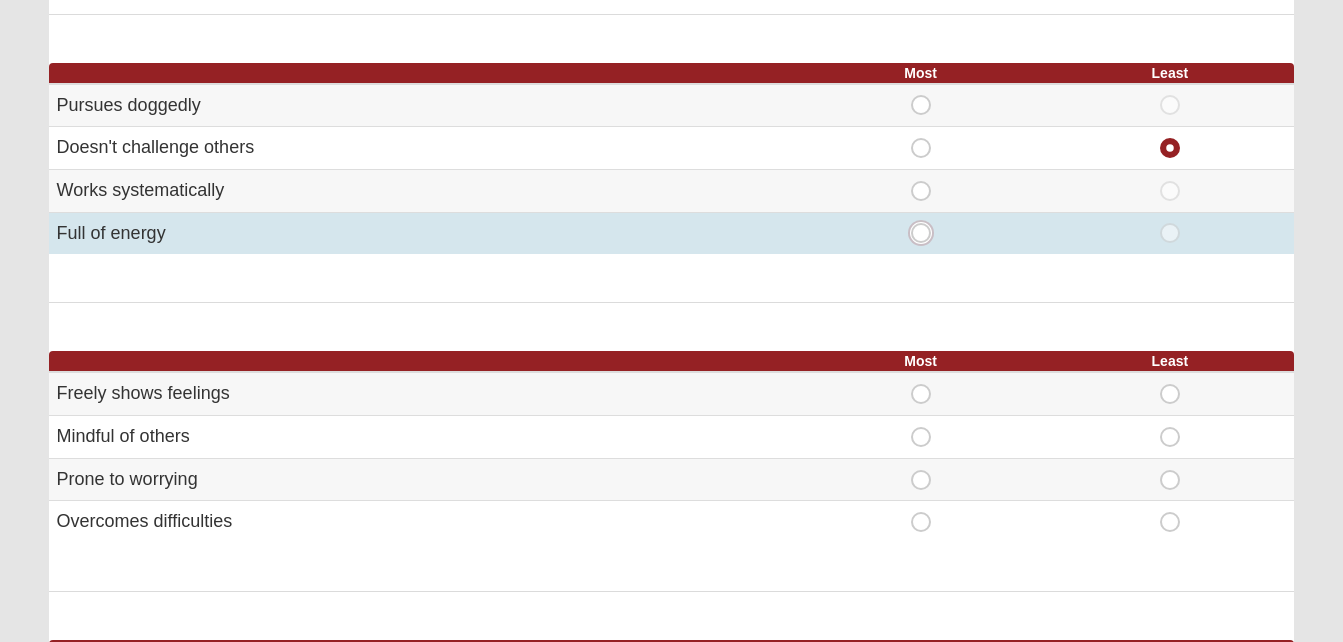 click on "Most" at bounding box center (927, 233) 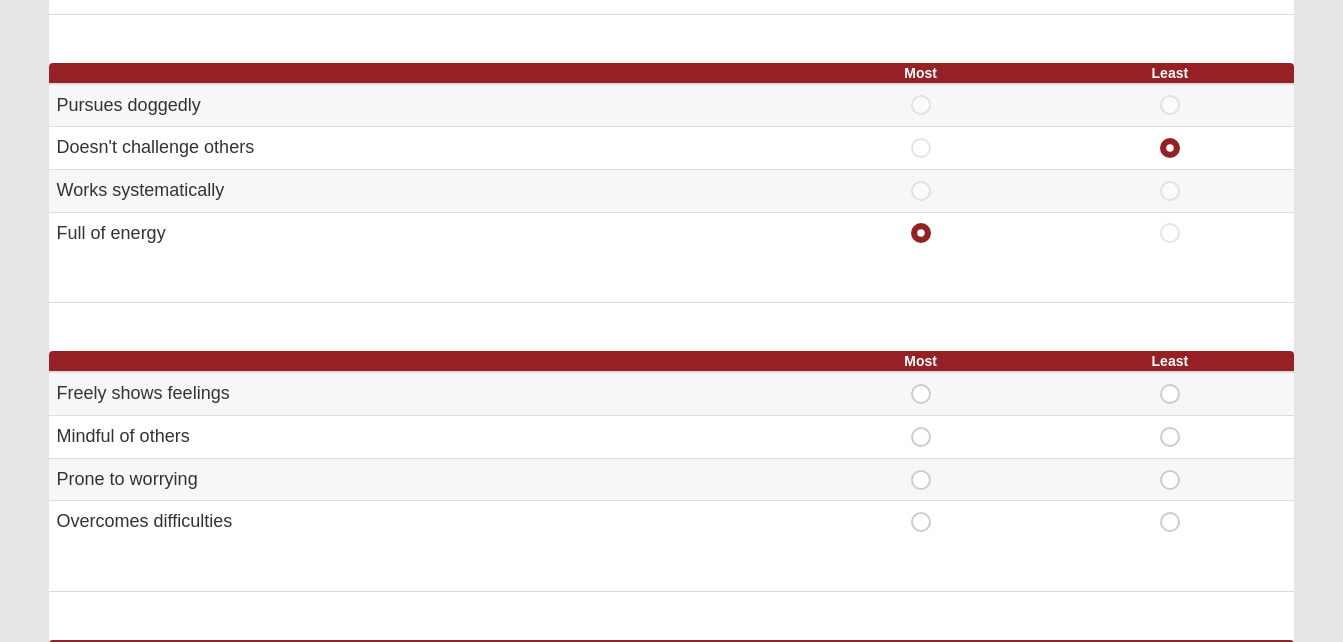 click on "Hello Rodriguez
My Account
Log Out
DISC Assessment
Assessments DISC Assessment
Error" at bounding box center [671, 244] 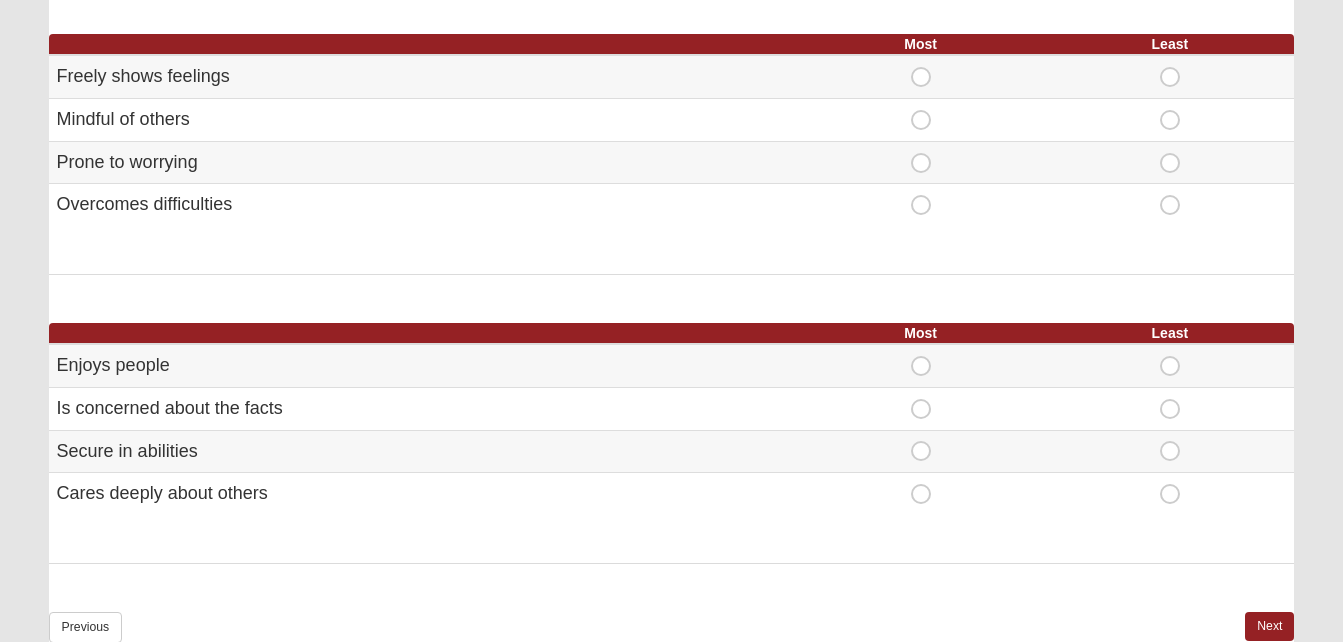 scroll, scrollTop: 1115, scrollLeft: 0, axis: vertical 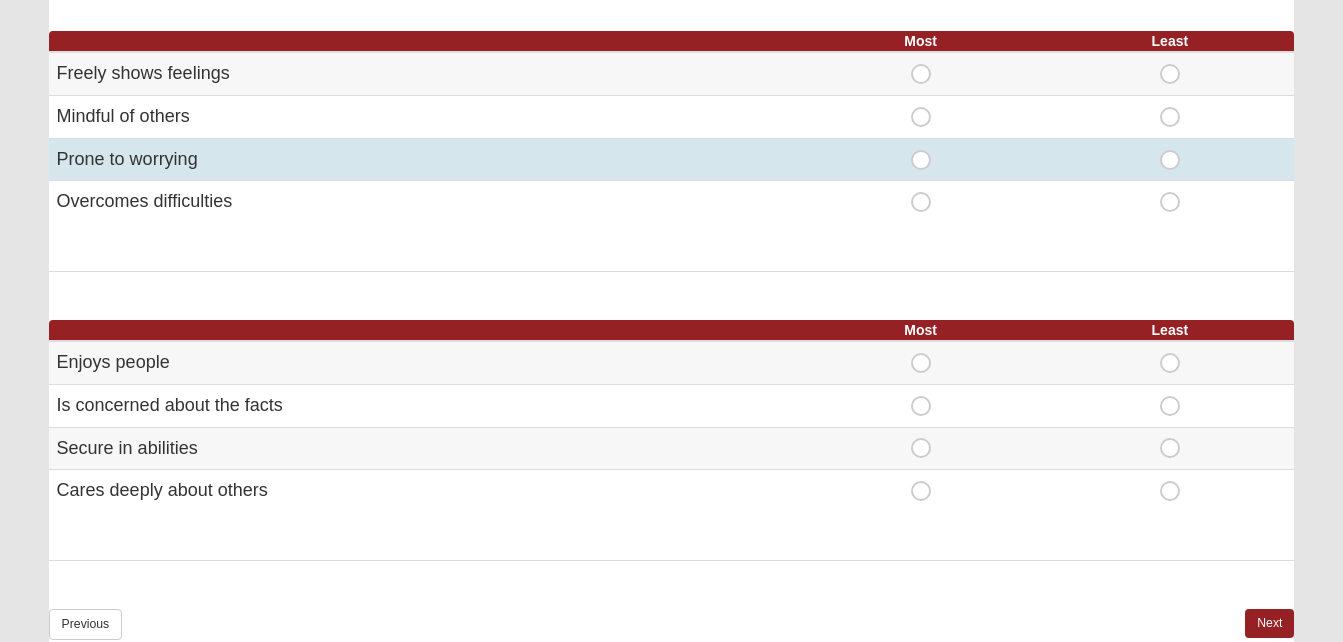 click on "Least" at bounding box center (1169, 159) 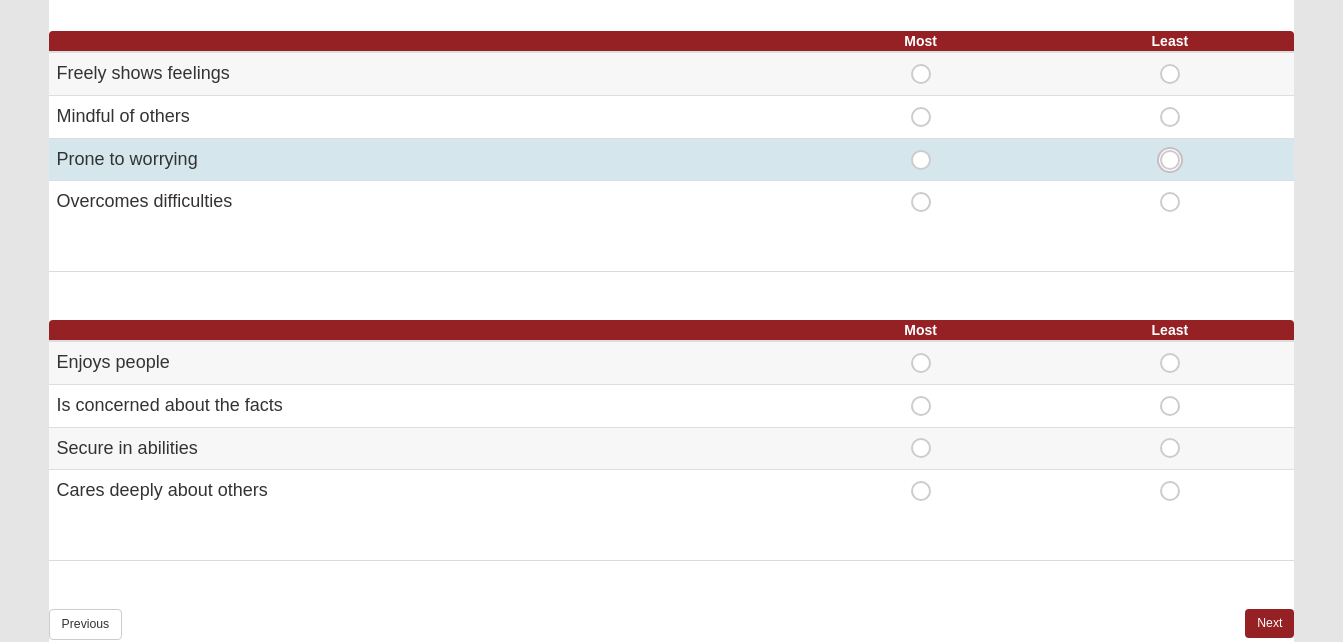 click on "Least" at bounding box center (1176, 160) 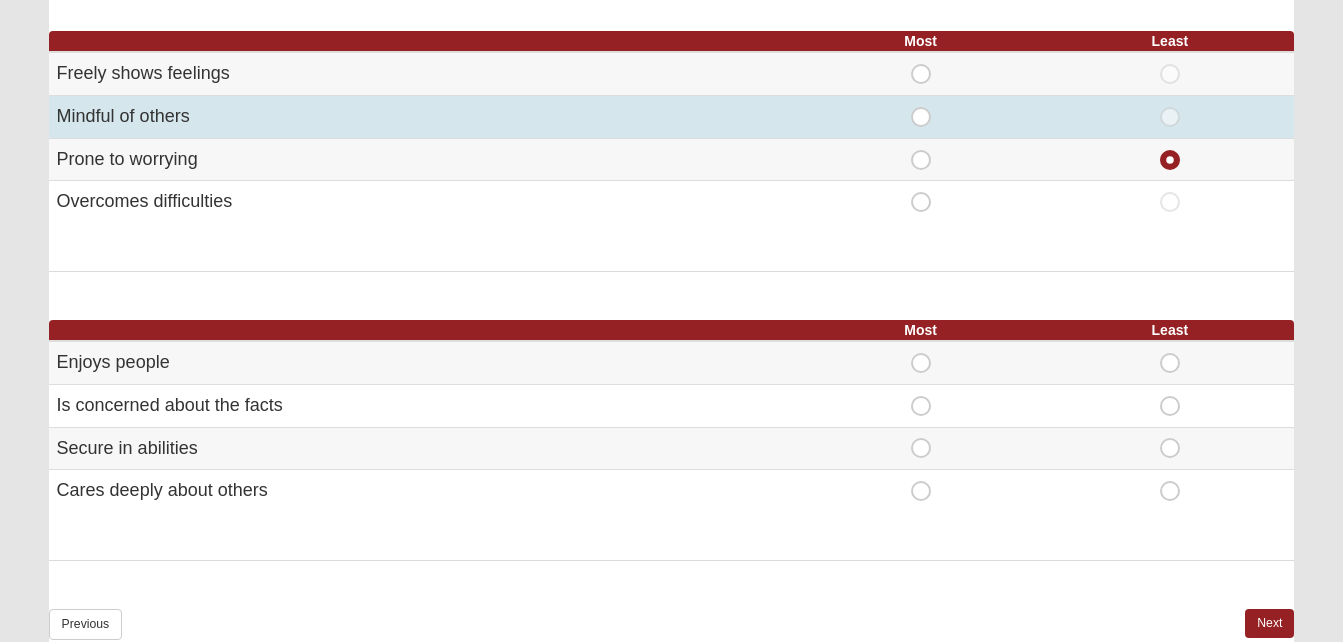 click on "Most" at bounding box center (921, 107) 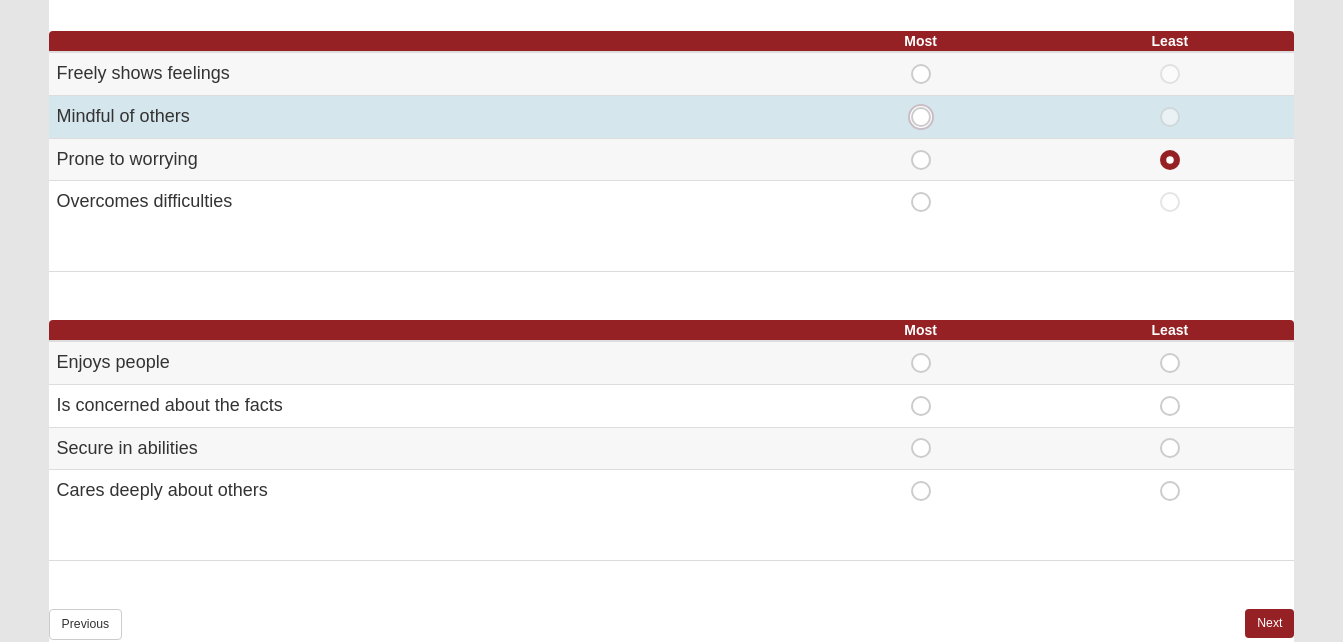 click on "Most" at bounding box center (927, 117) 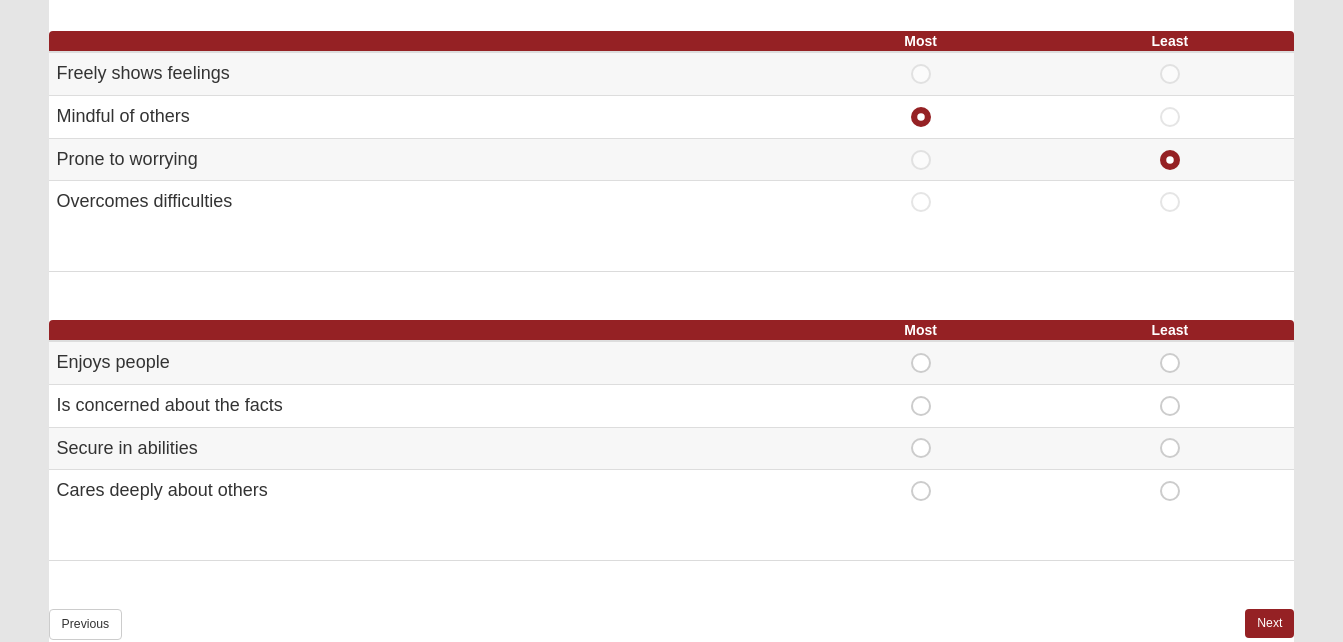 click on "Hello Rodriguez
My Account
Log Out
DISC Assessment
Assessments DISC Assessment
Error" at bounding box center [671, -89] 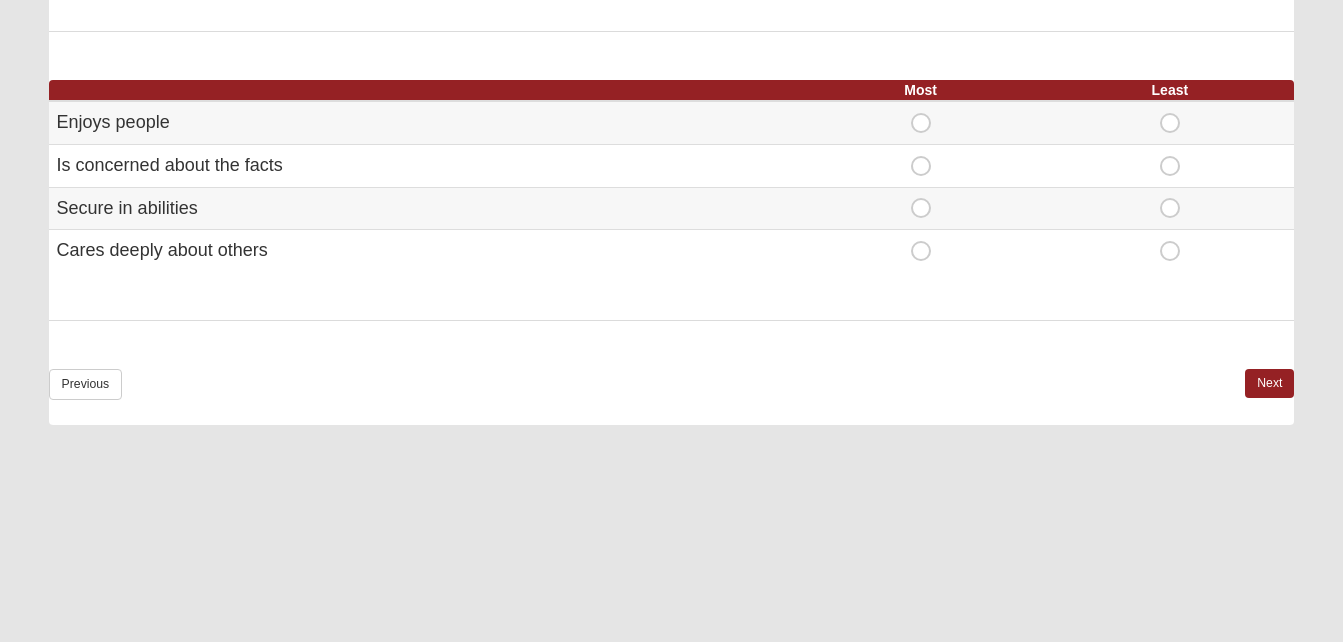 scroll, scrollTop: 1395, scrollLeft: 0, axis: vertical 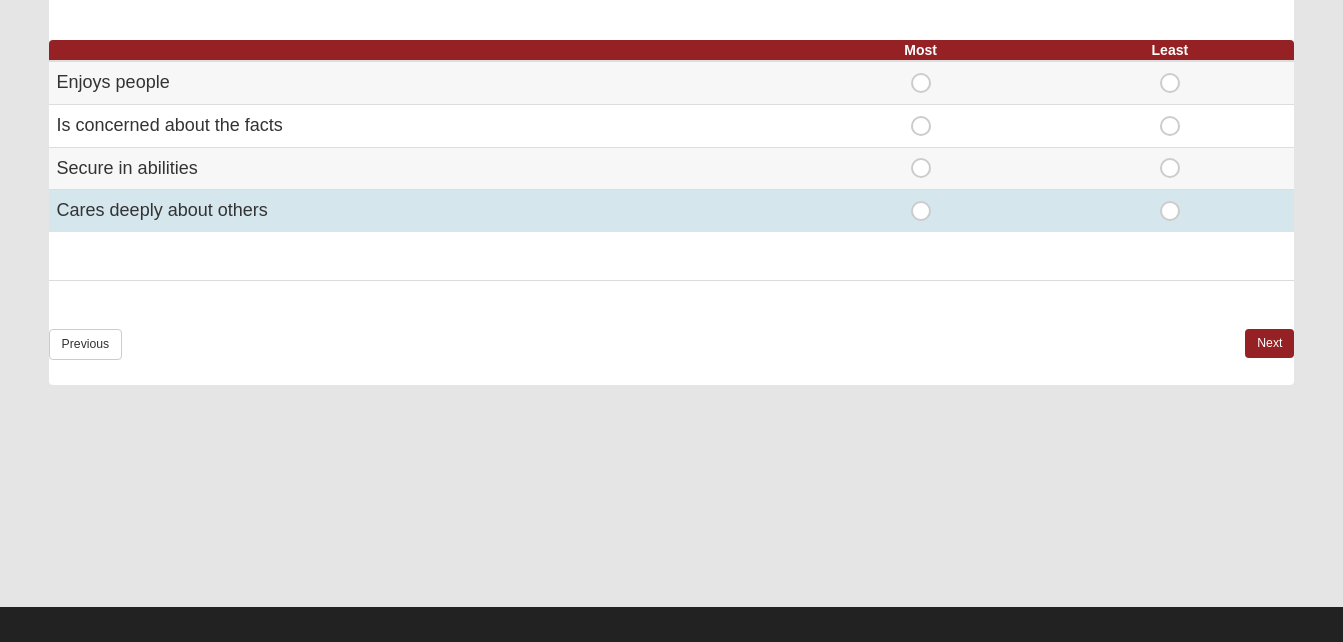 click on "Most" at bounding box center [921, 201] 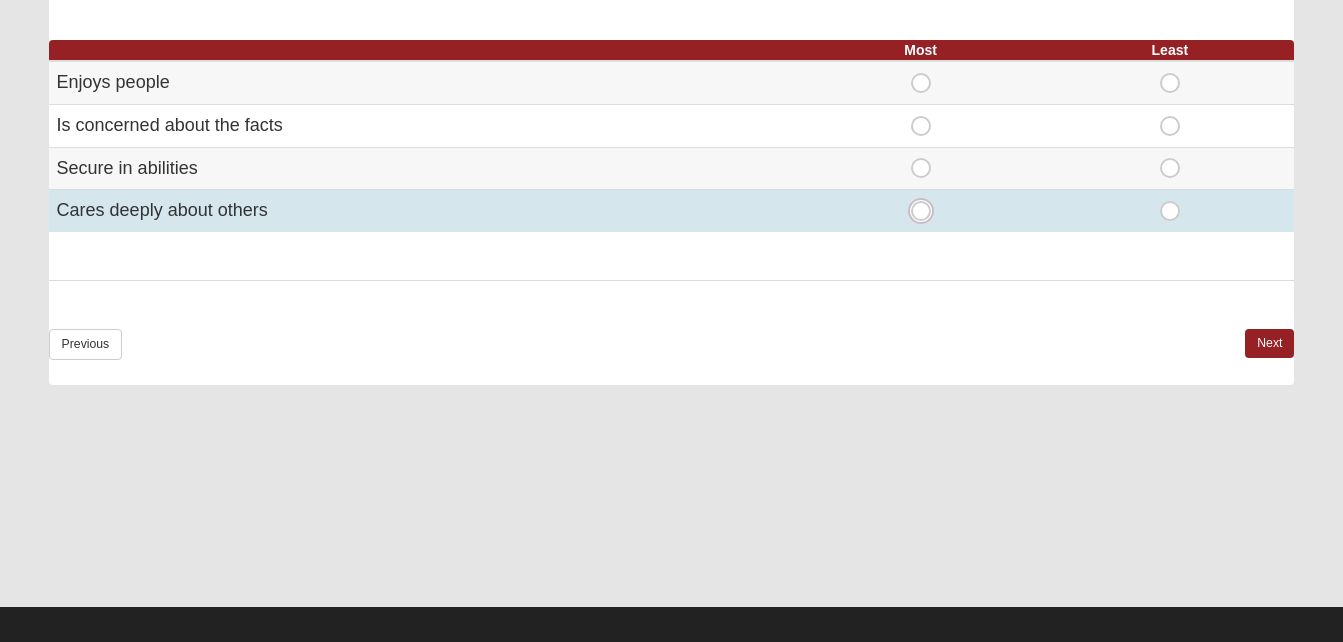 click on "Most" at bounding box center (927, 211) 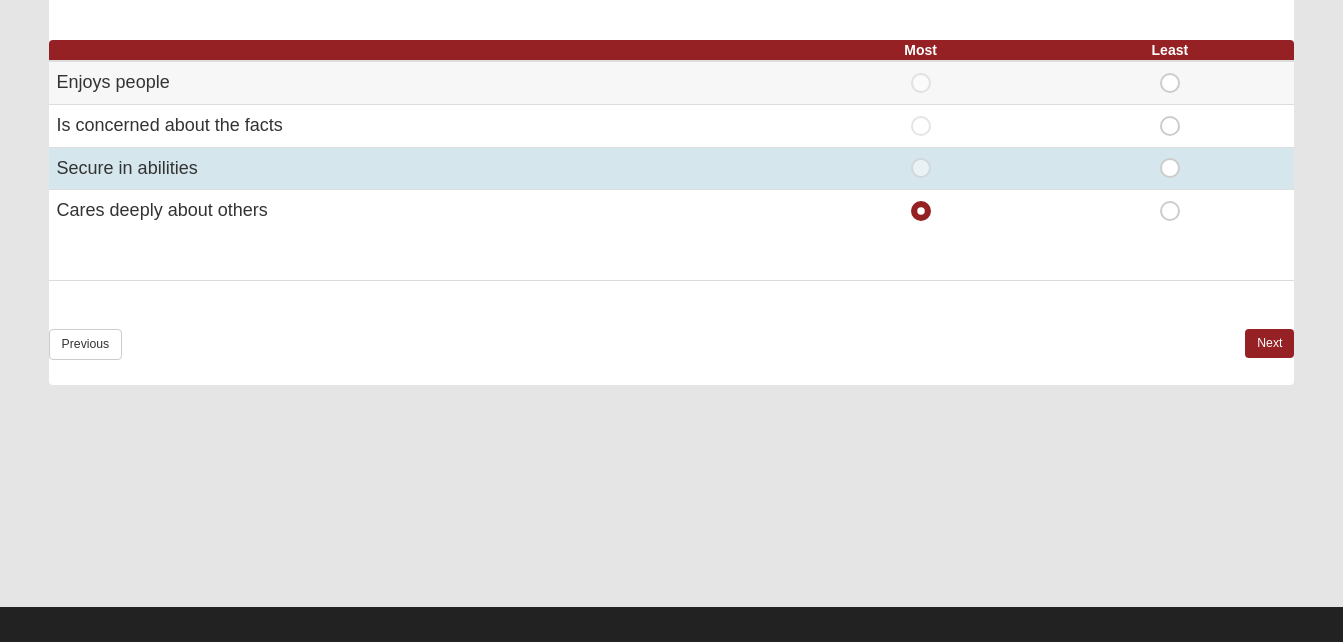 click on "Least" at bounding box center (1170, 158) 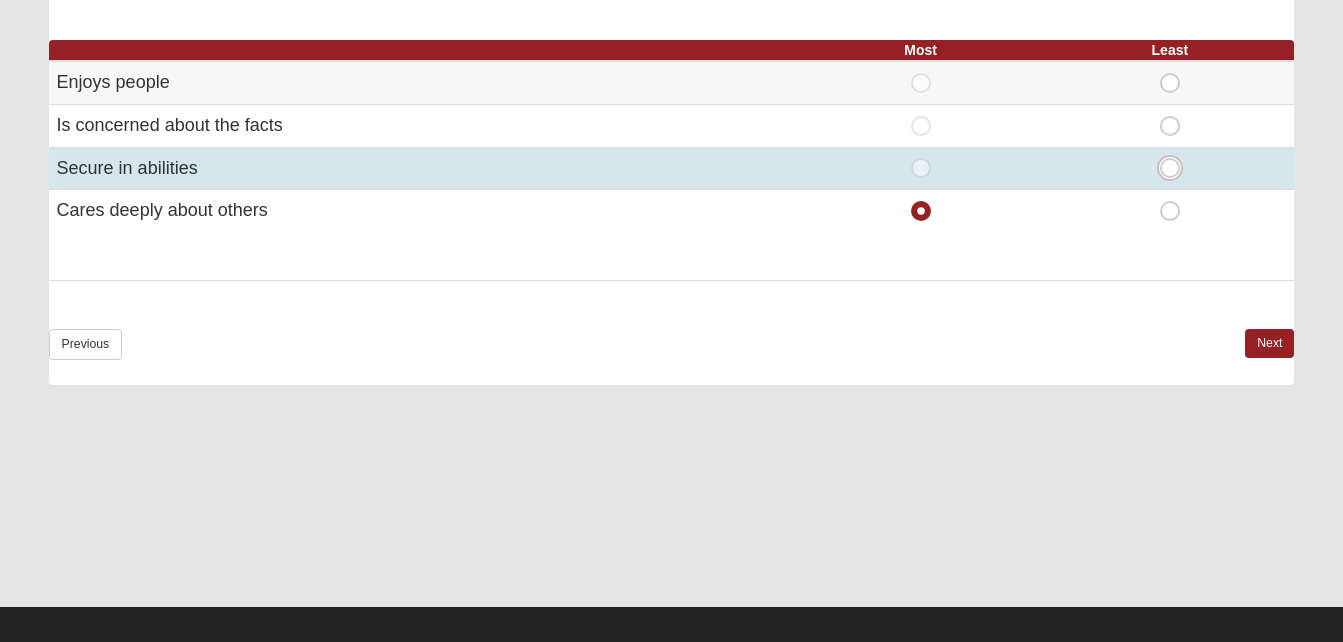 click on "Least" at bounding box center (1176, 168) 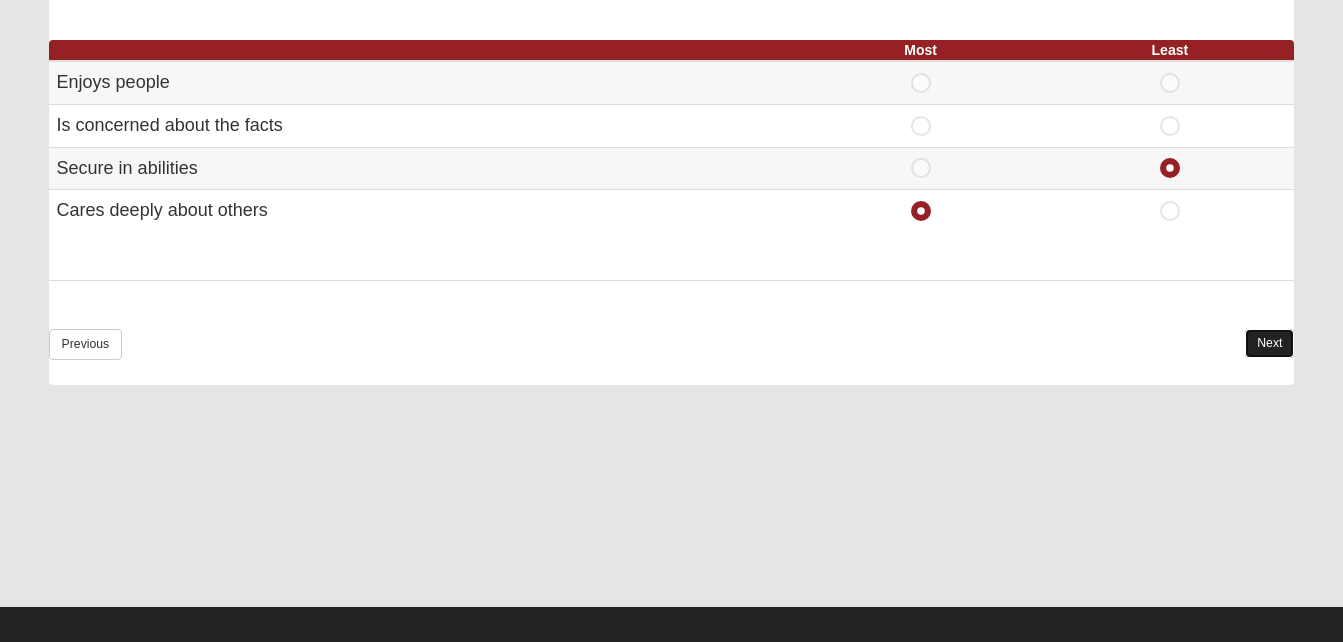 click on "Next" at bounding box center (1269, 343) 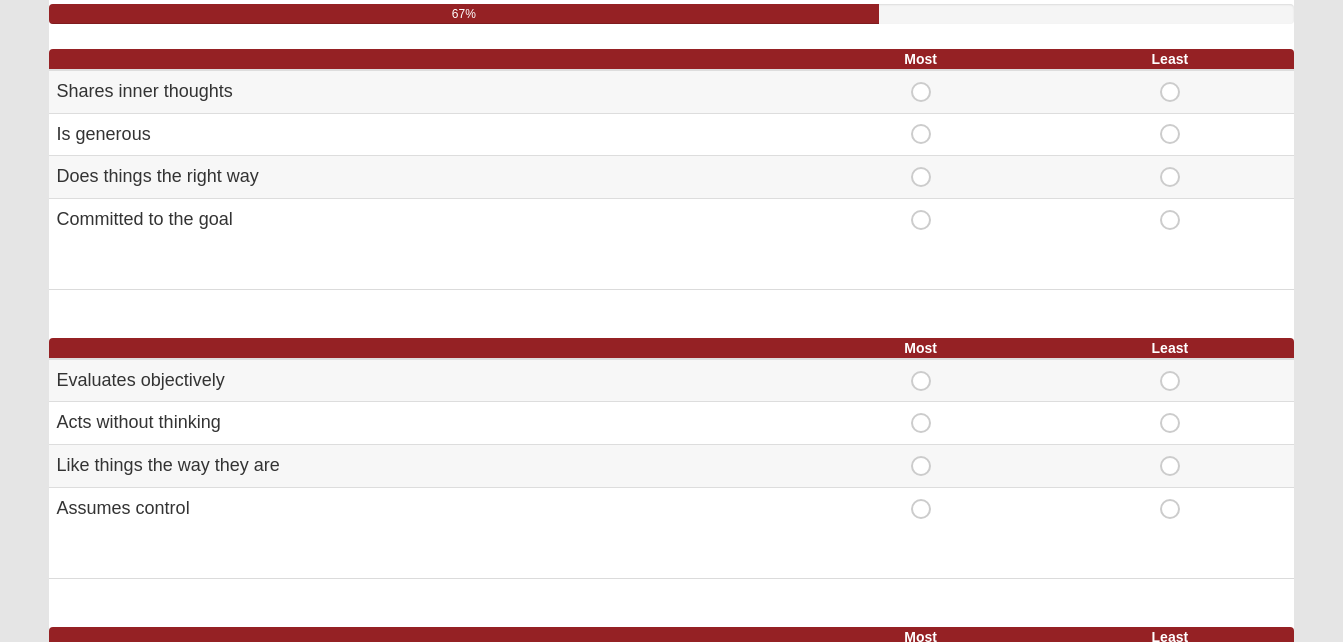 scroll, scrollTop: 213, scrollLeft: 0, axis: vertical 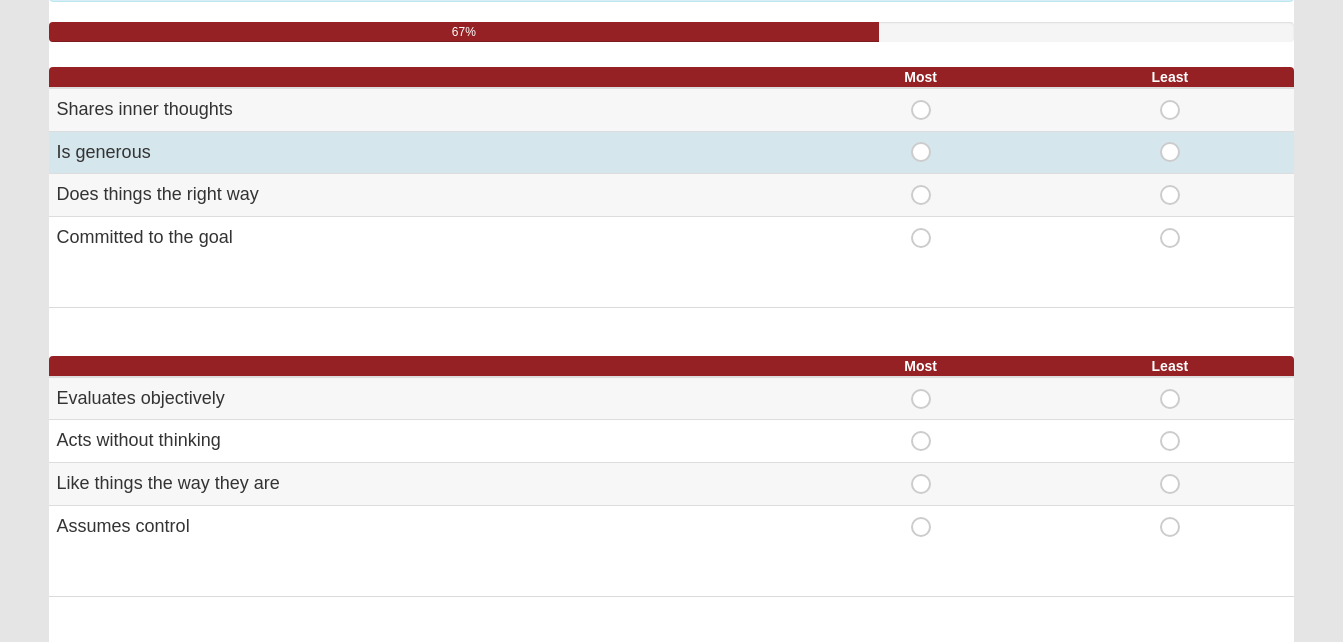 click on "Most" at bounding box center (921, 142) 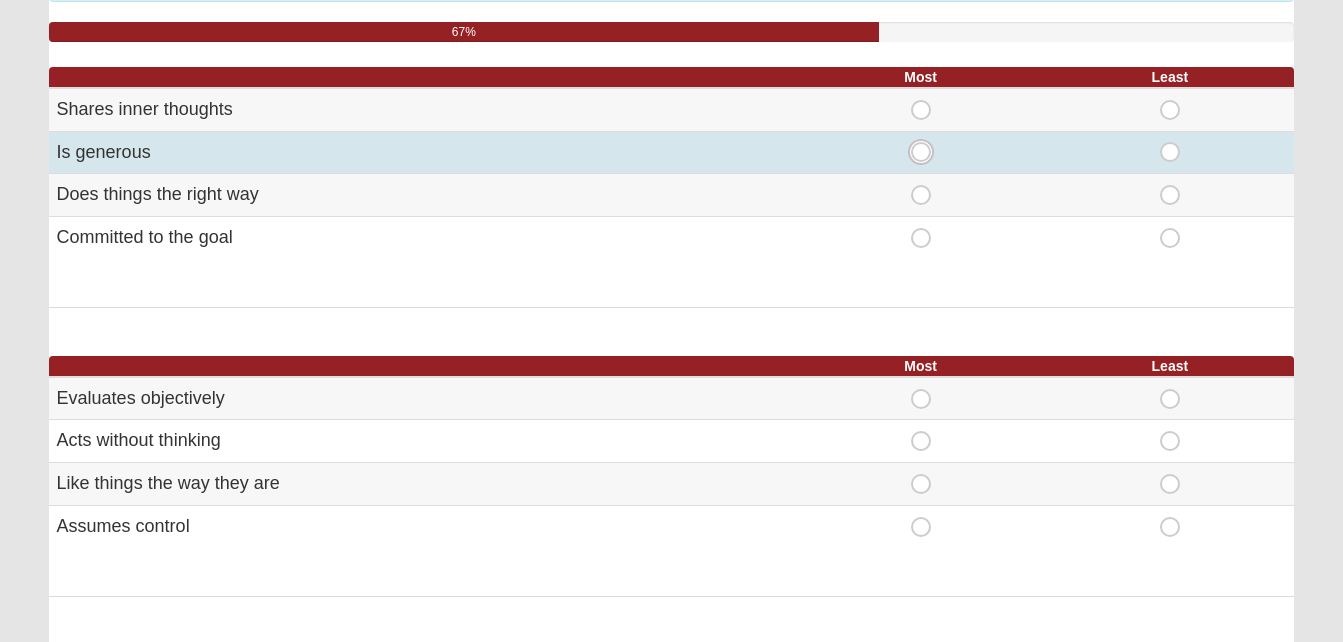 click on "Most" at bounding box center [927, 152] 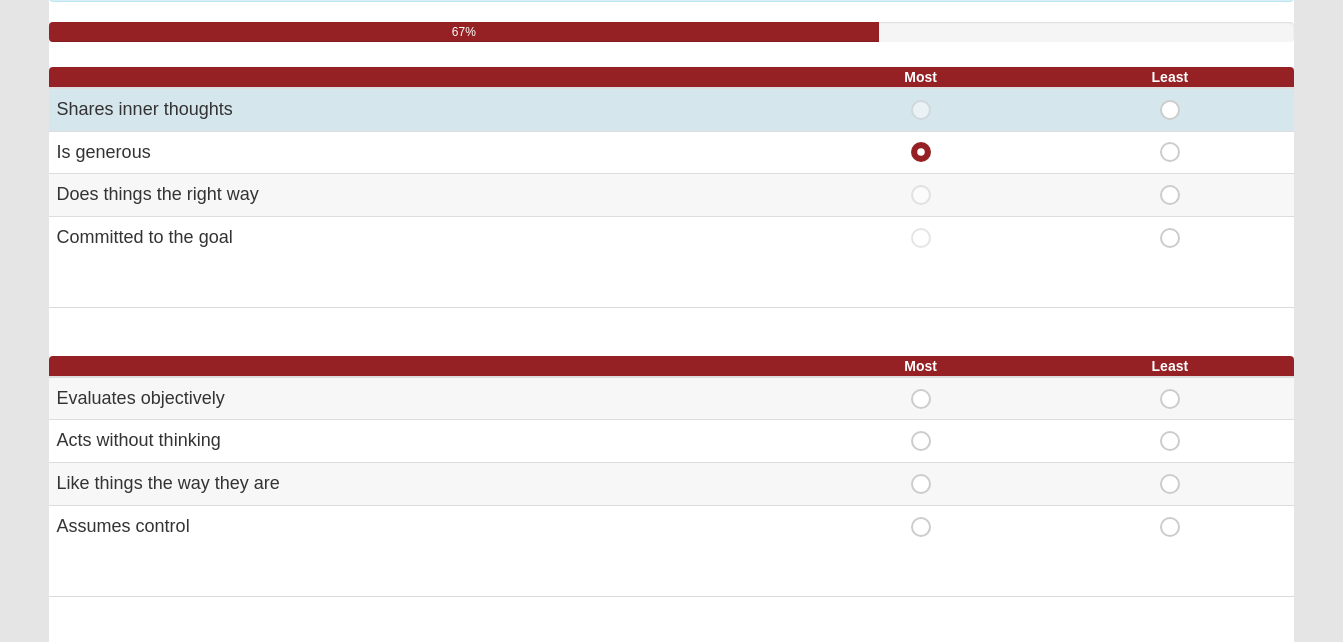 click on "Least" at bounding box center [1170, 100] 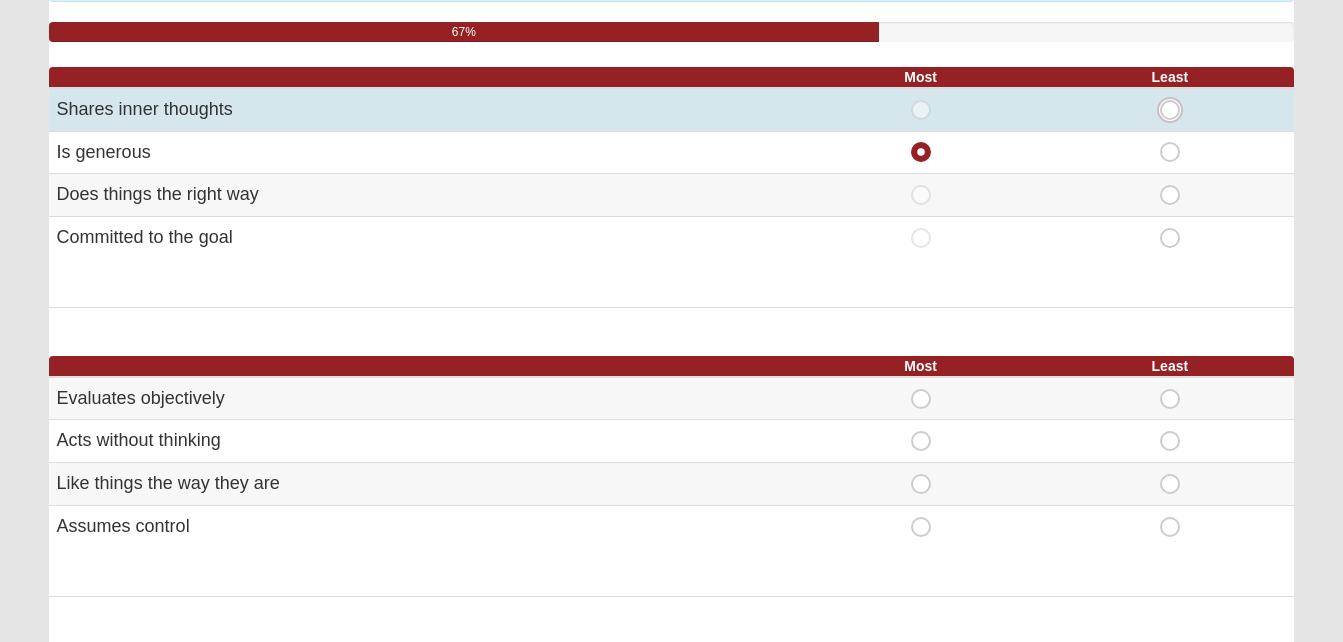 click on "Least" at bounding box center (1176, 110) 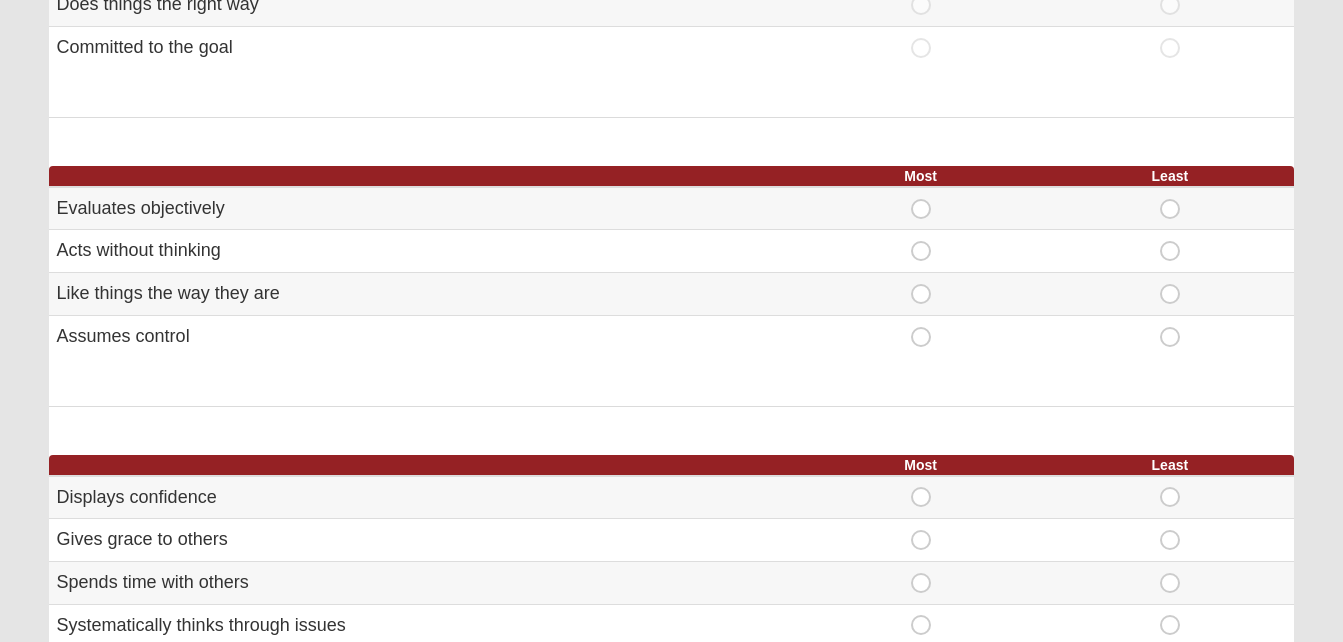 scroll, scrollTop: 392, scrollLeft: 0, axis: vertical 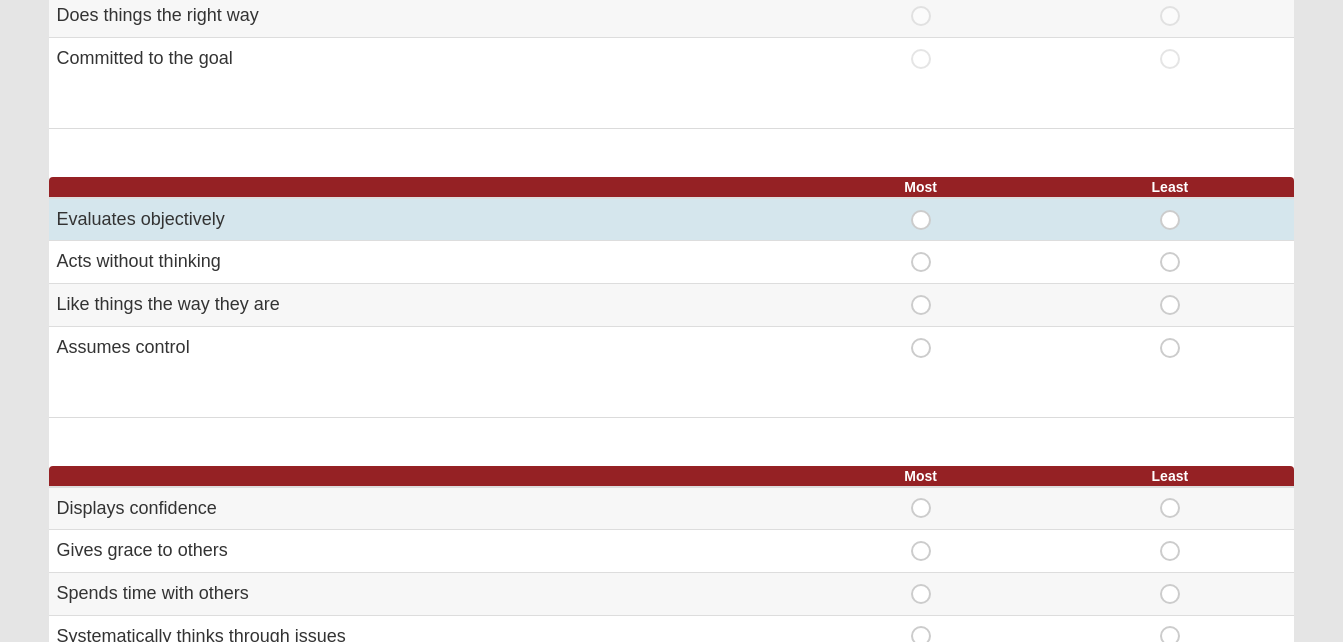 click on "Most" at bounding box center [921, 210] 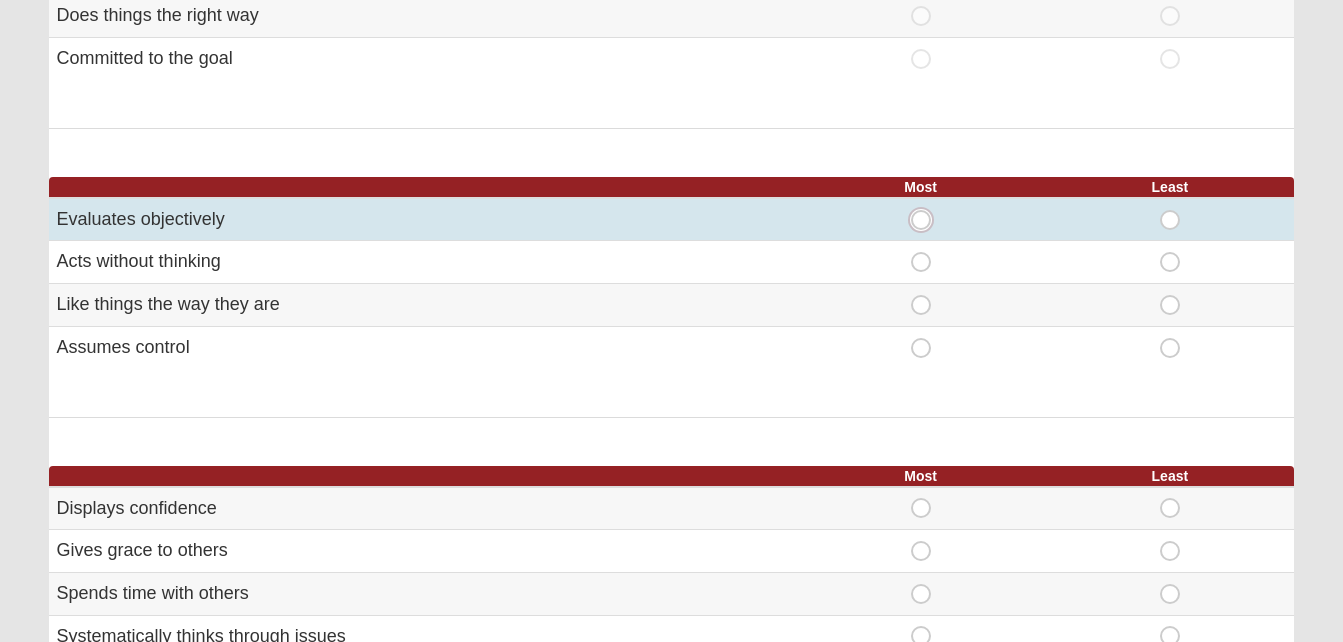 click on "Most" at bounding box center [927, 220] 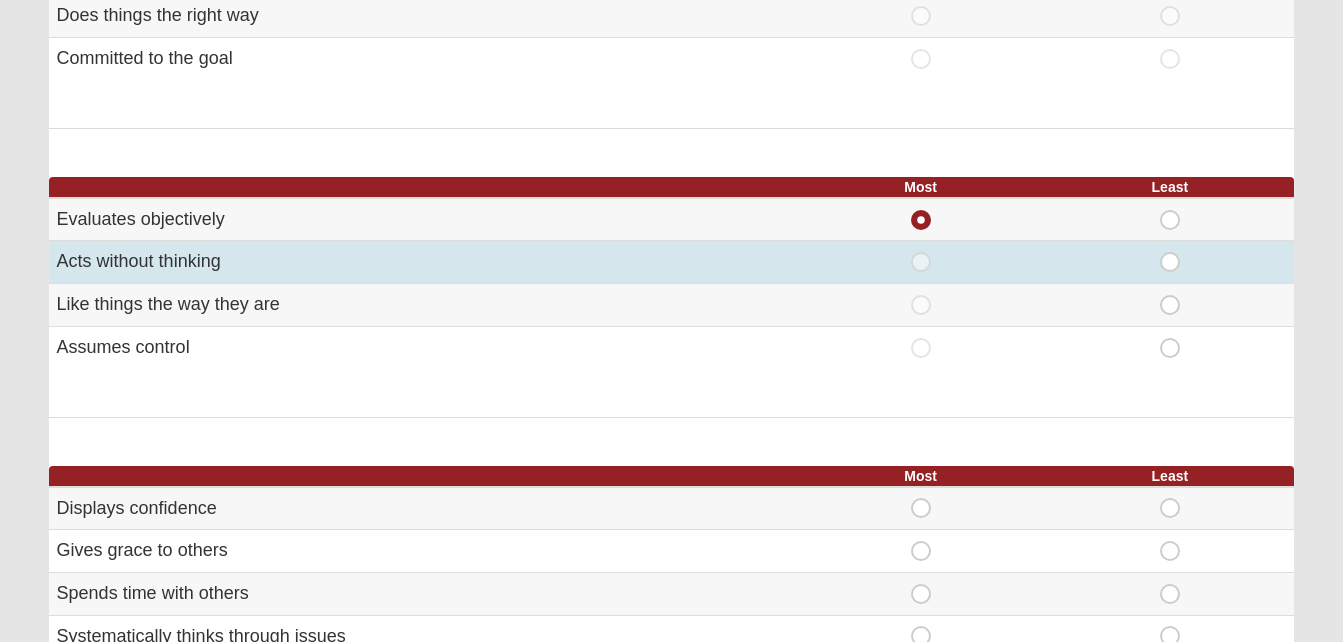 click on "Least" at bounding box center [1170, 252] 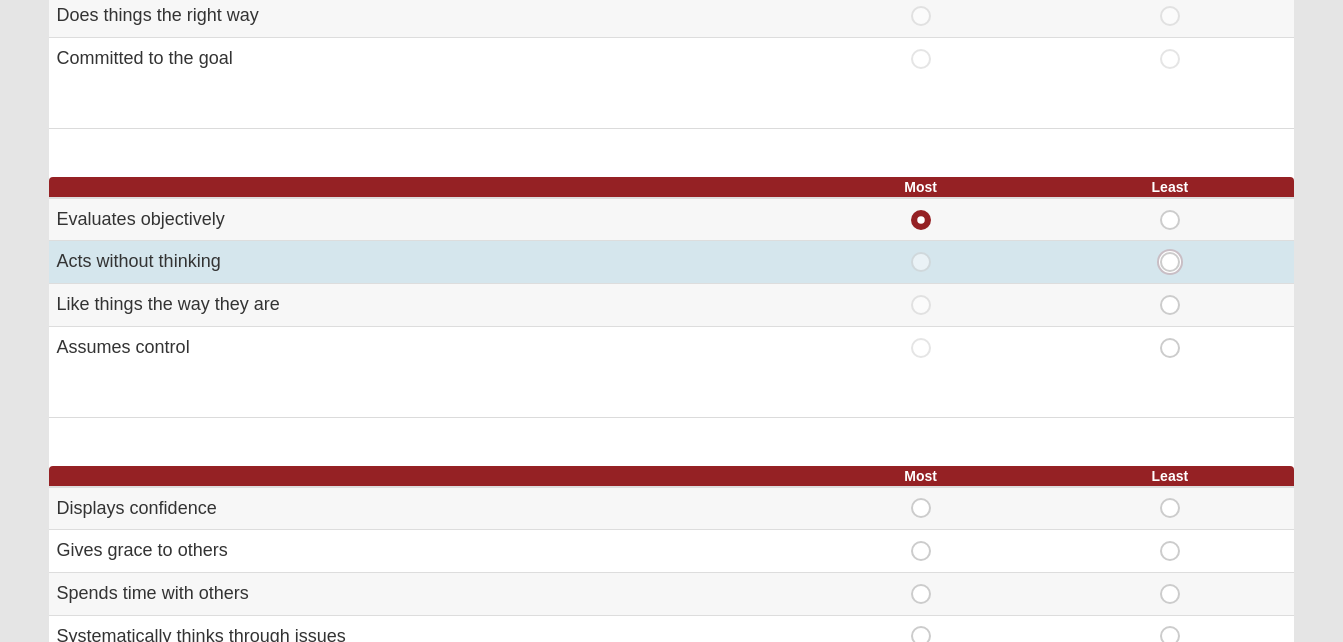 click on "Least" at bounding box center (1176, 262) 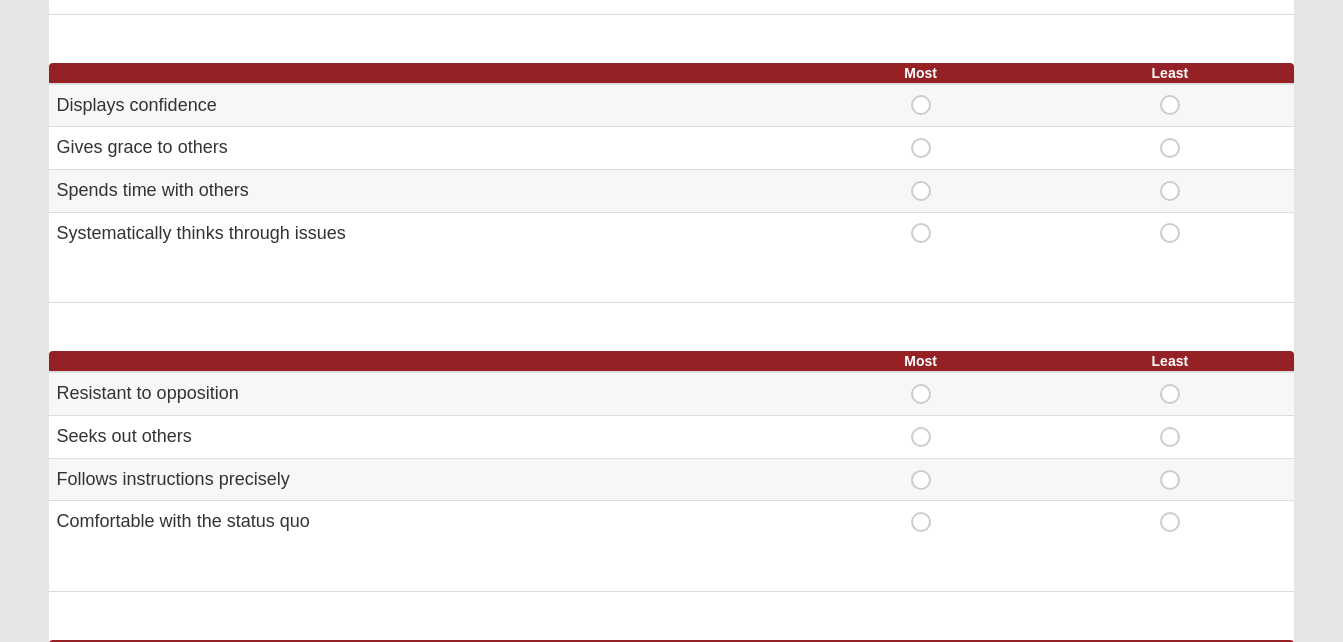 scroll, scrollTop: 823, scrollLeft: 0, axis: vertical 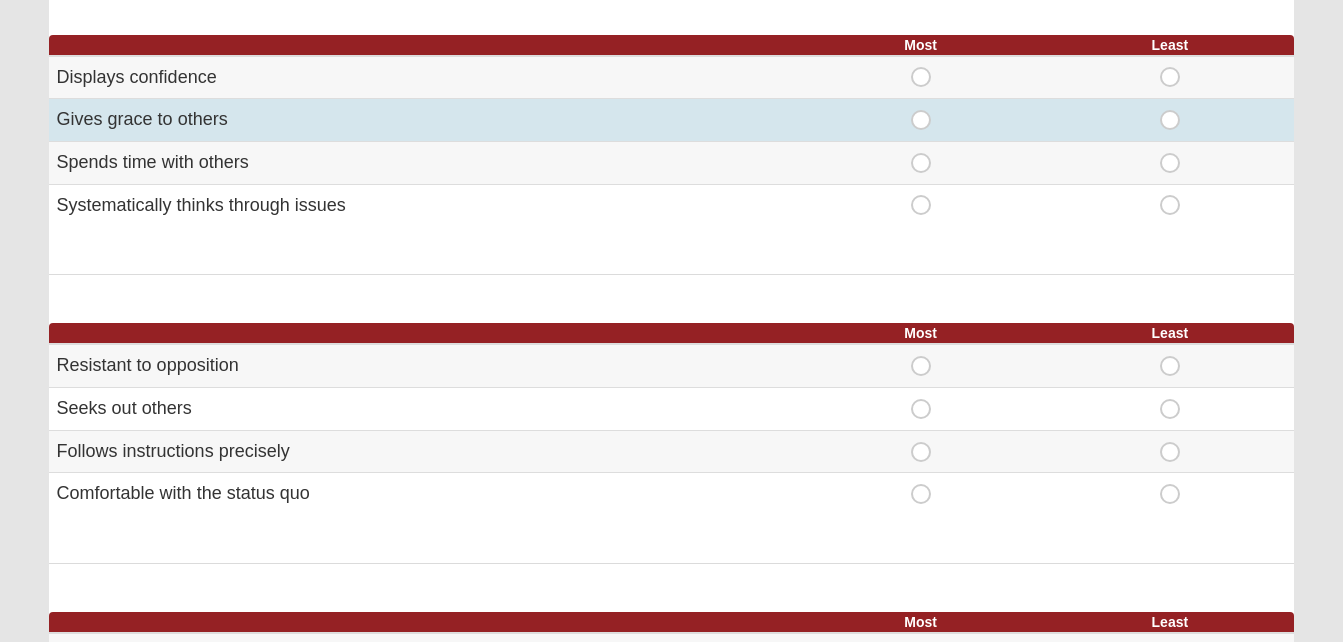 click on "Most" at bounding box center (921, 110) 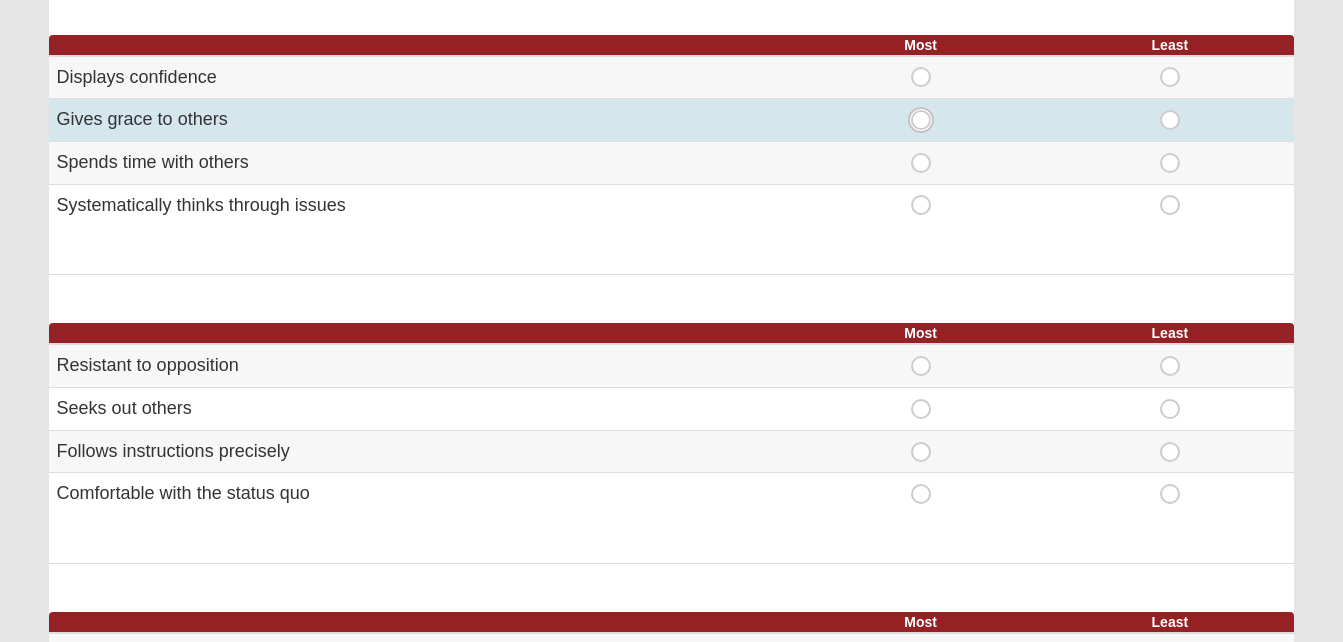 click on "Most" at bounding box center (927, 120) 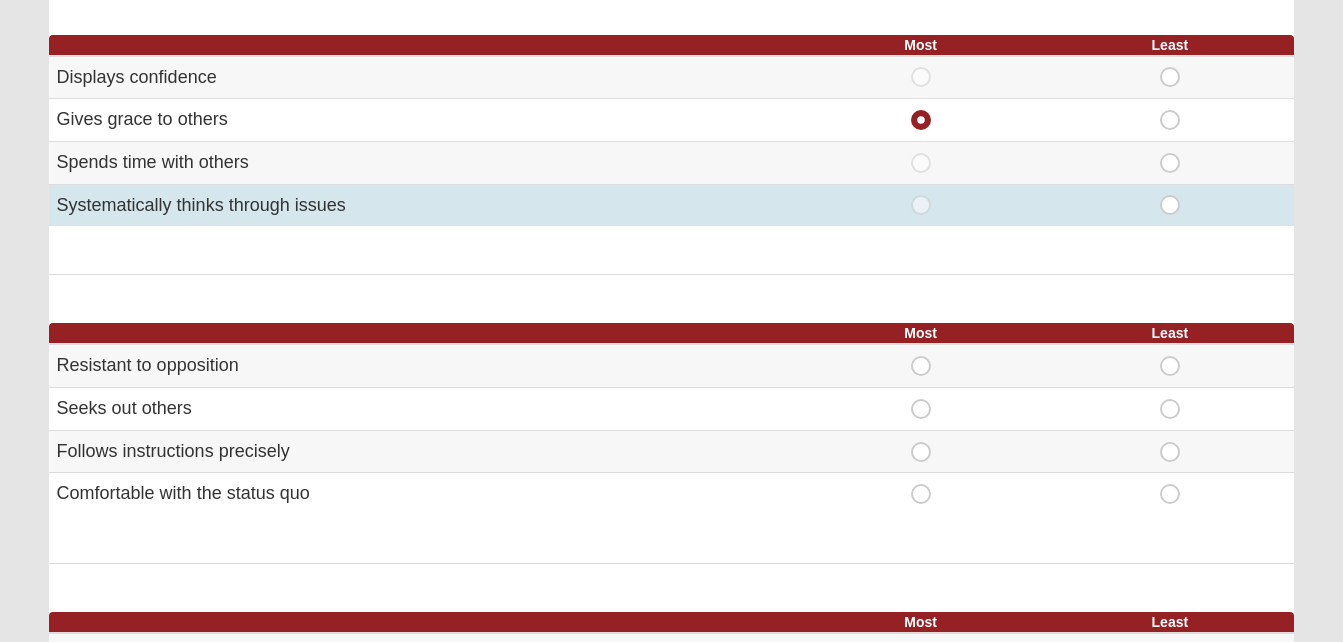 click on "Least" at bounding box center (1170, 195) 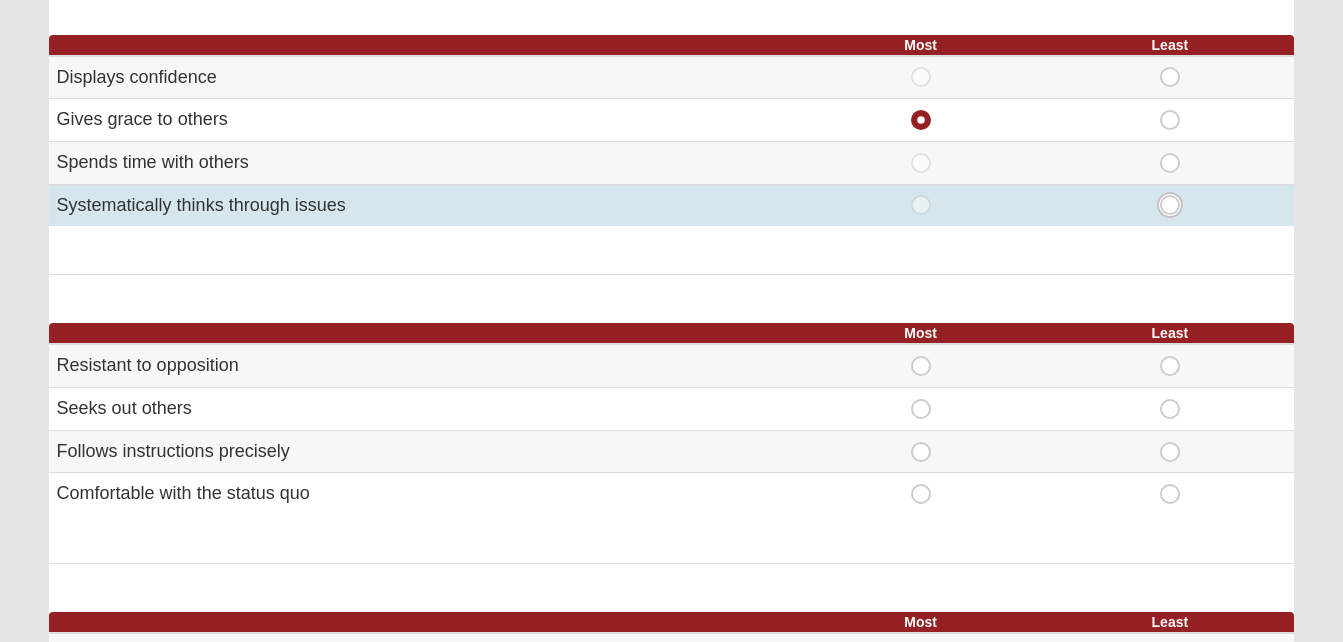 click on "Least" at bounding box center [1176, 205] 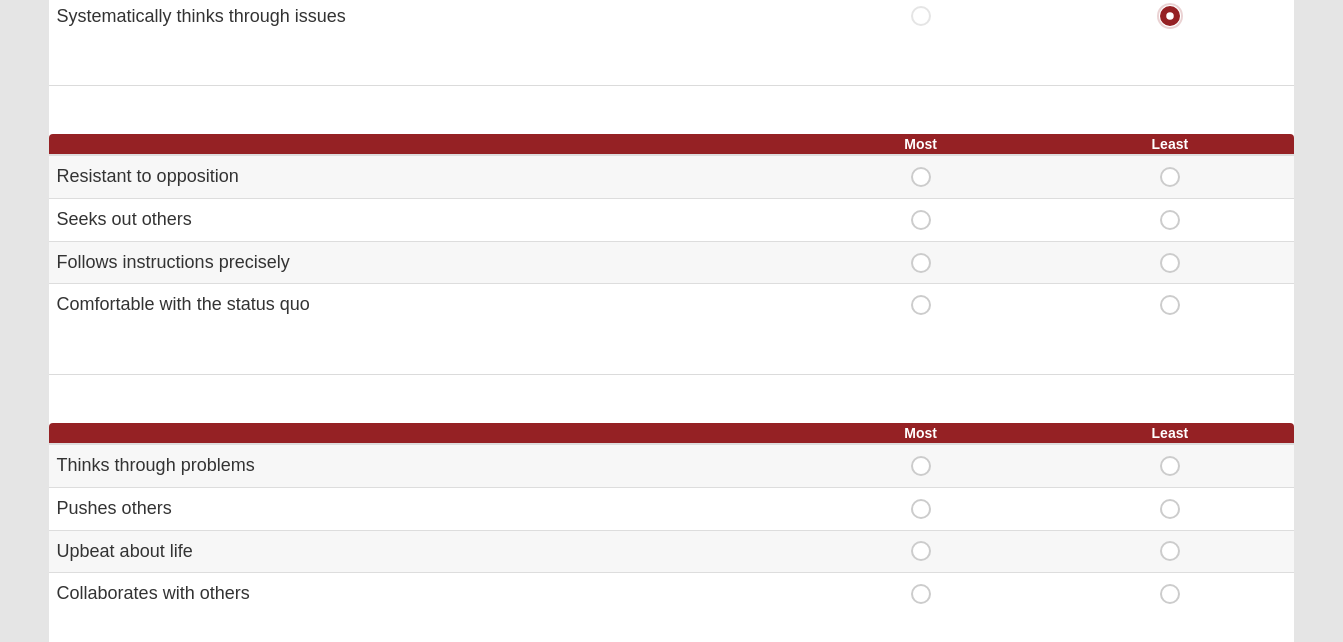 scroll, scrollTop: 1053, scrollLeft: 0, axis: vertical 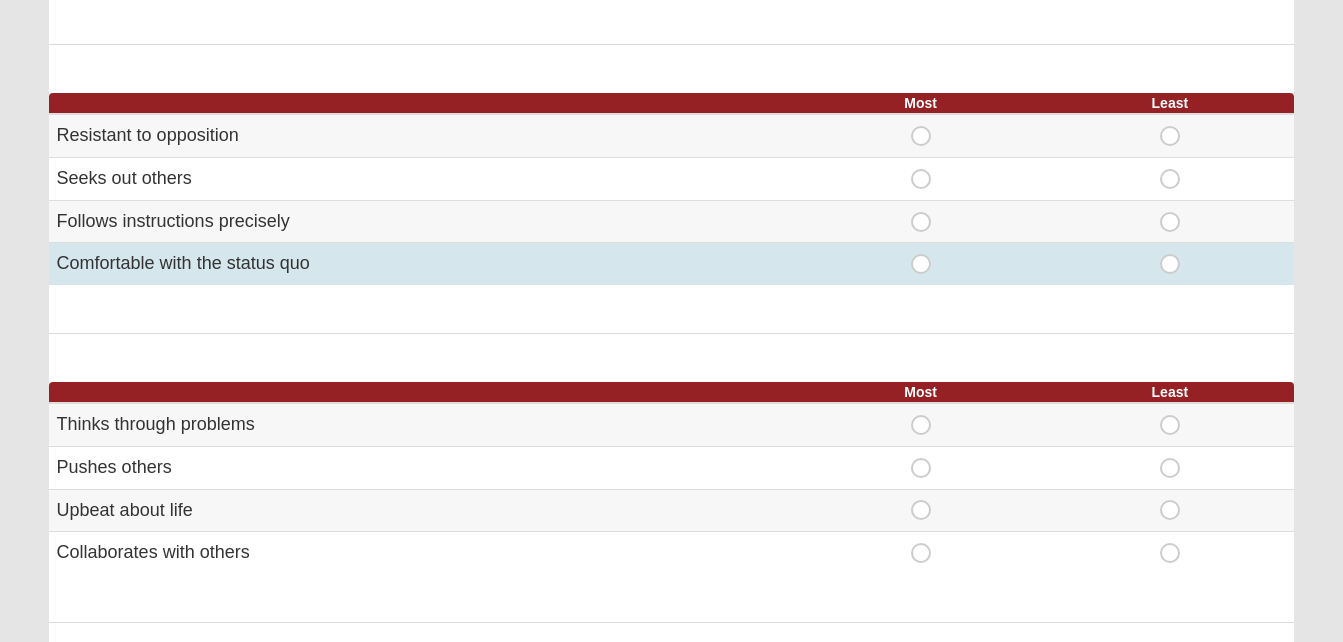 click on "Least" at bounding box center (1170, 254) 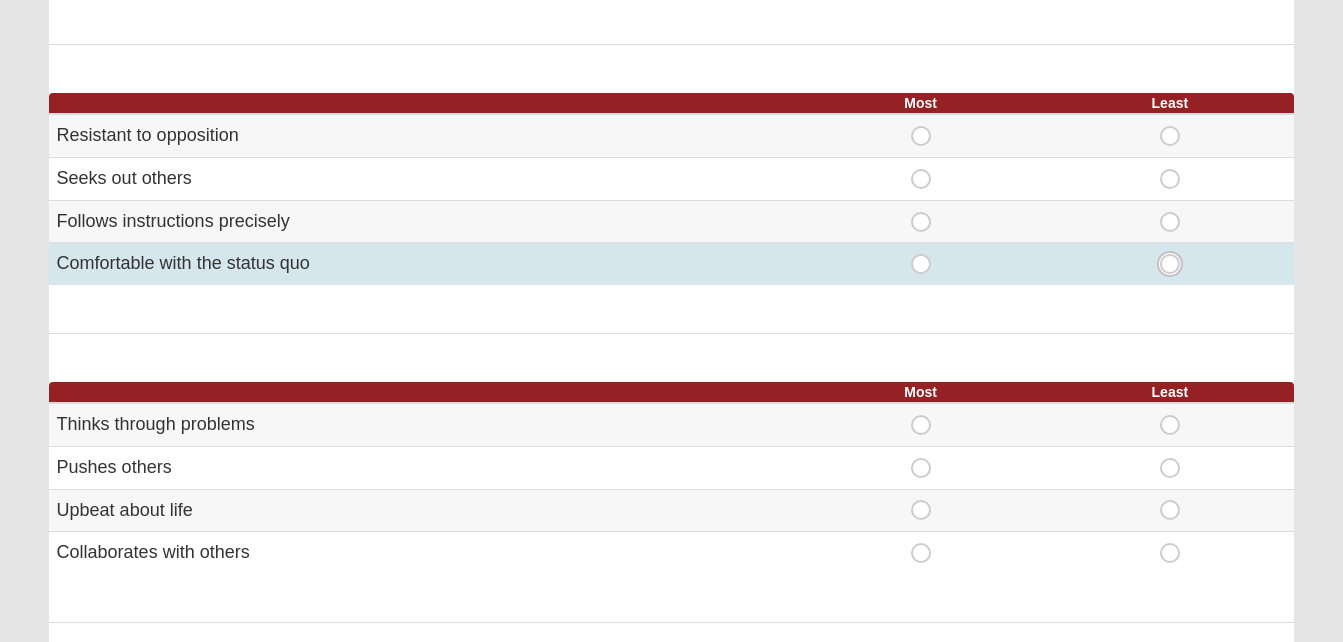 click on "Least" at bounding box center [1176, 264] 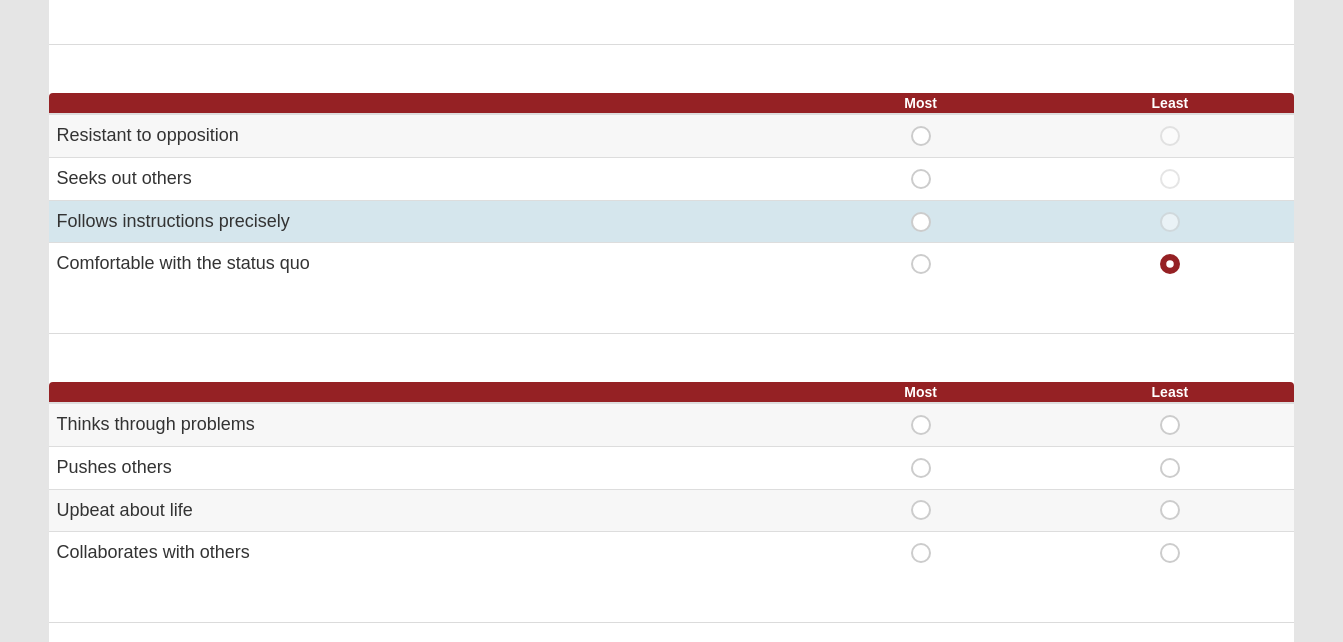 click on "Most" at bounding box center (921, 212) 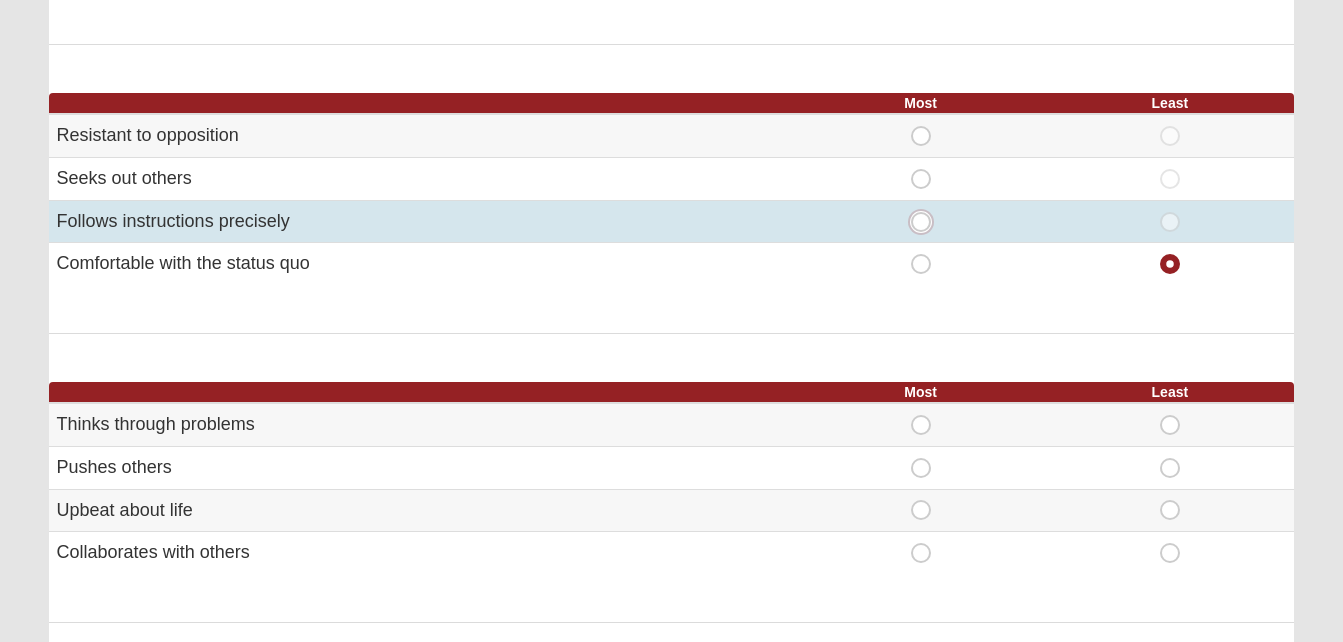 click on "Most" at bounding box center (927, 222) 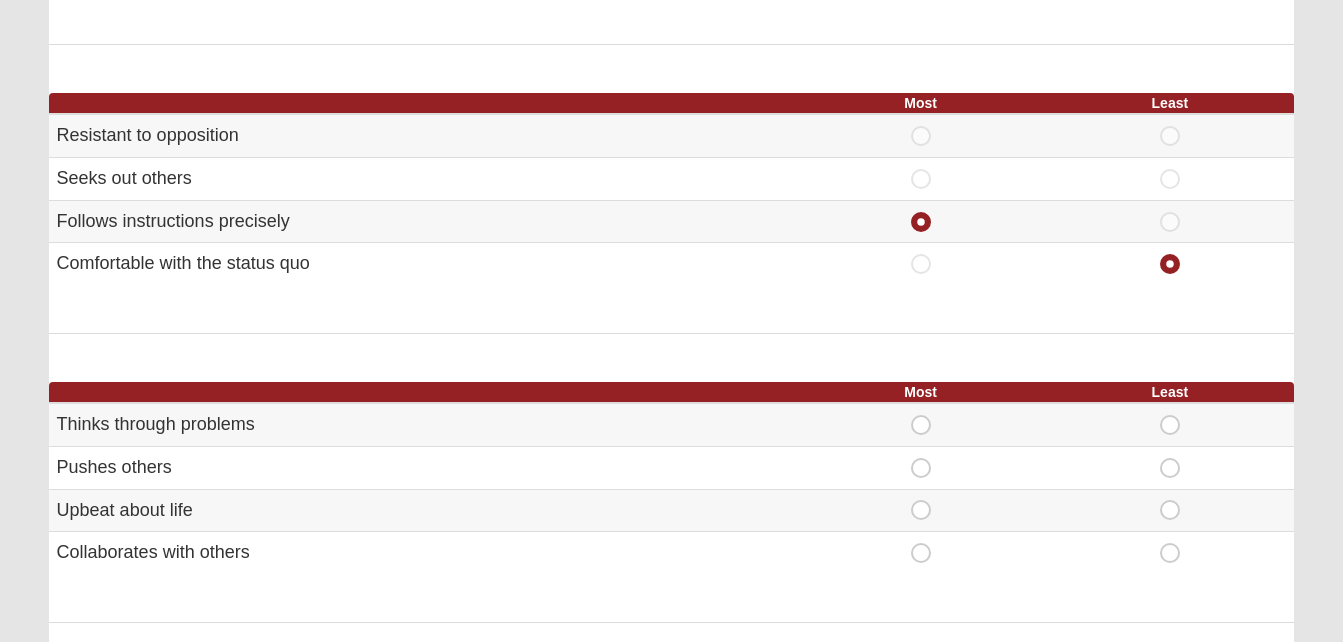 click on "Hello Rodriguez
My Account
Log Out
DISC Assessment
Assessments DISC Assessment
Error" at bounding box center (671, -27) 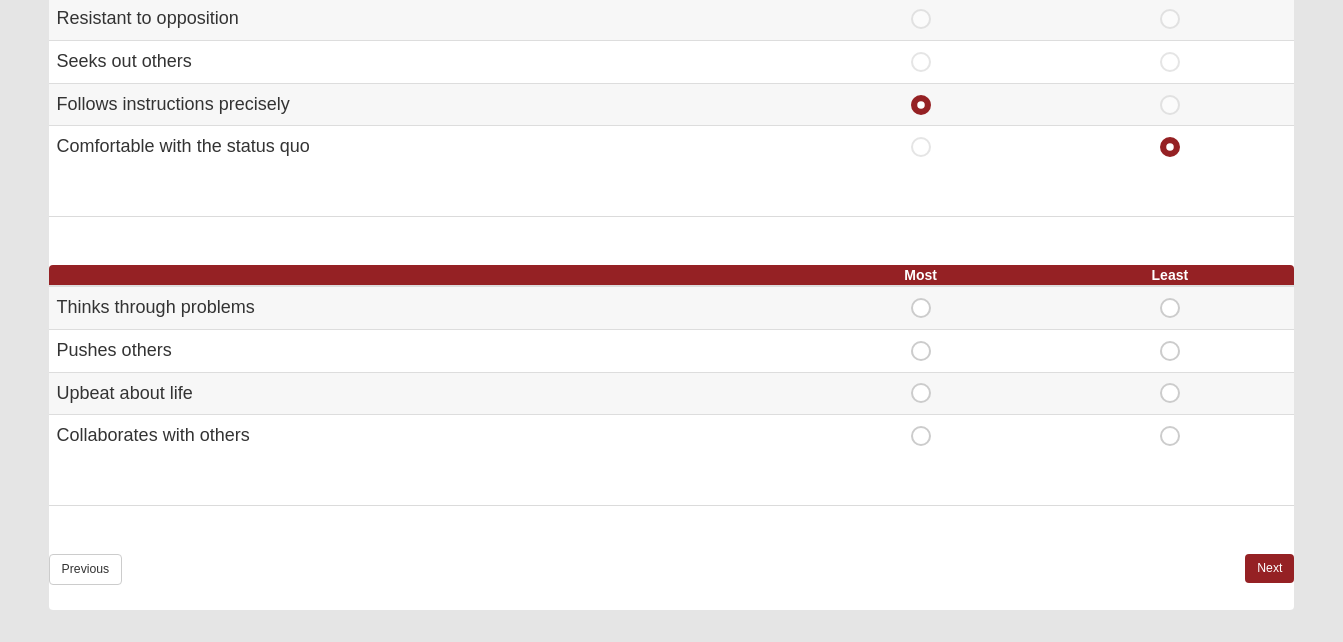 scroll, scrollTop: 1173, scrollLeft: 0, axis: vertical 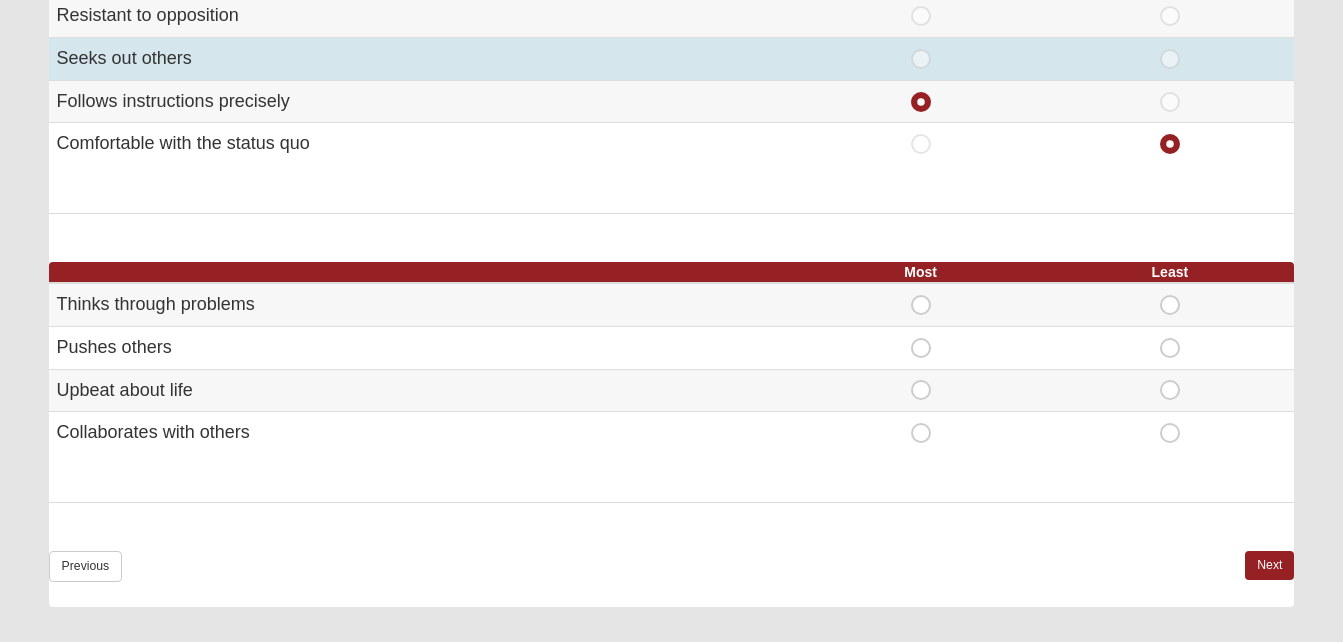 click on "Most" at bounding box center (921, 49) 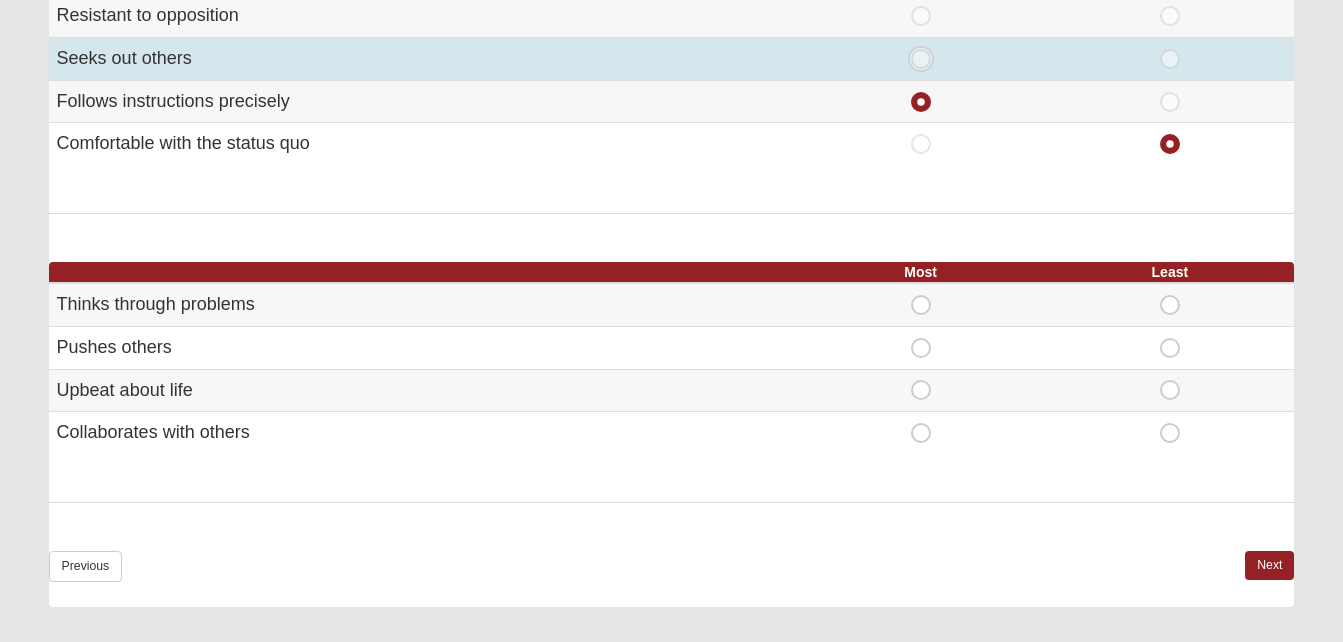 click on "Most" at bounding box center (927, 59) 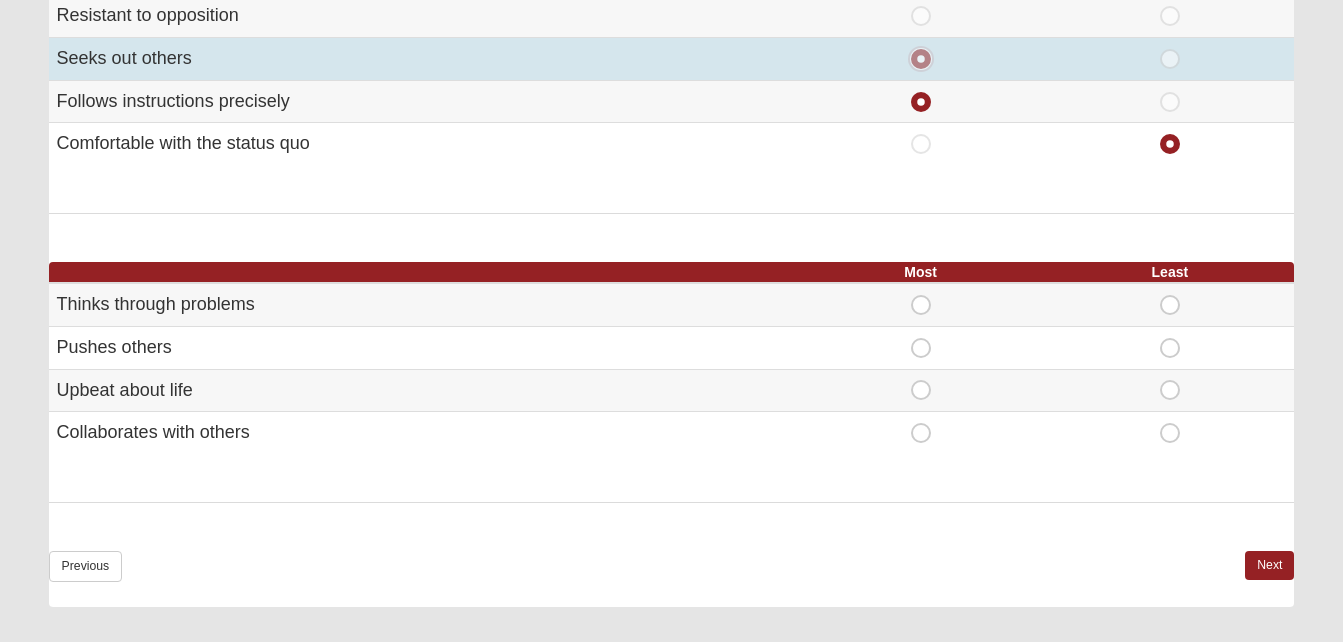 radio on "false" 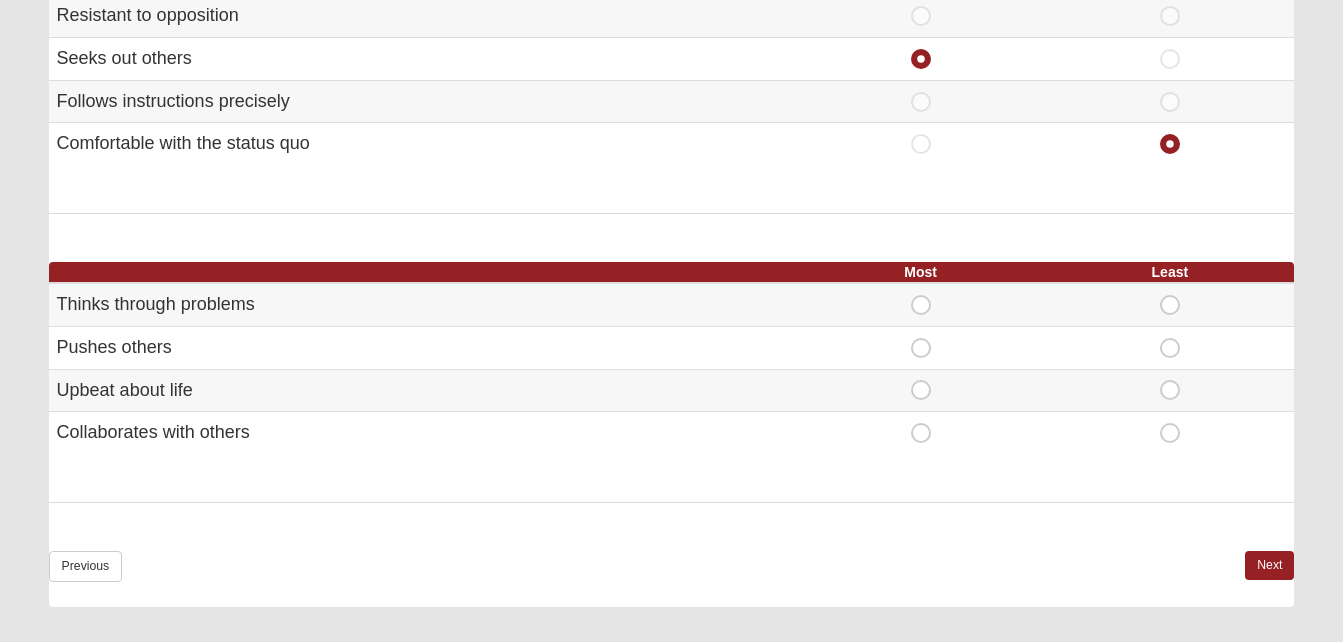 click on "Hello Rodriguez
My Account
Log Out
DISC Assessment
Assessments DISC Assessment
Error" at bounding box center (671, -147) 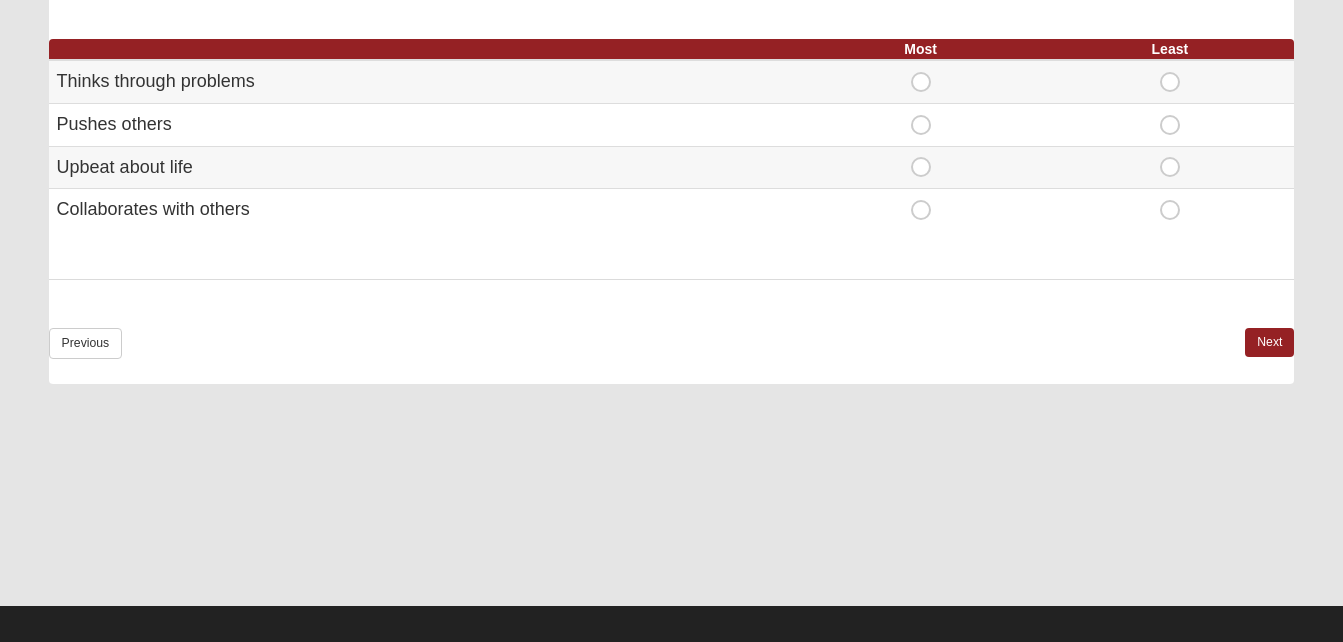 scroll, scrollTop: 1411, scrollLeft: 0, axis: vertical 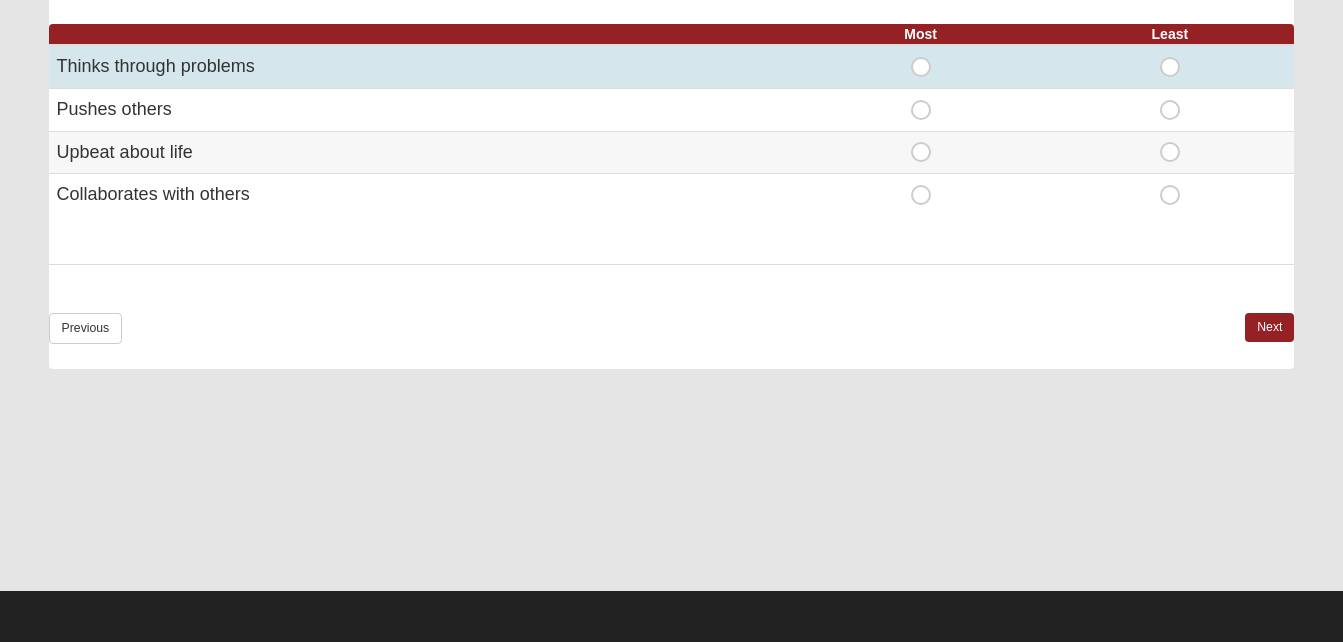 click on "Most" at bounding box center (921, 57) 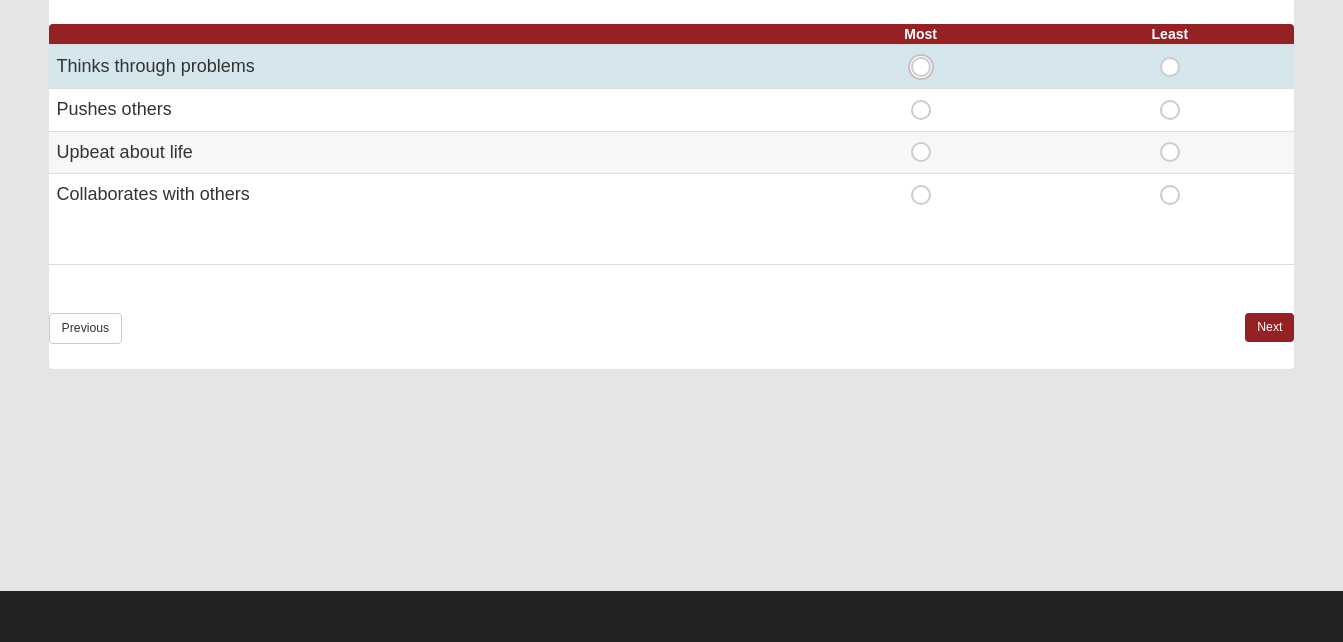 click on "Most" at bounding box center [927, 67] 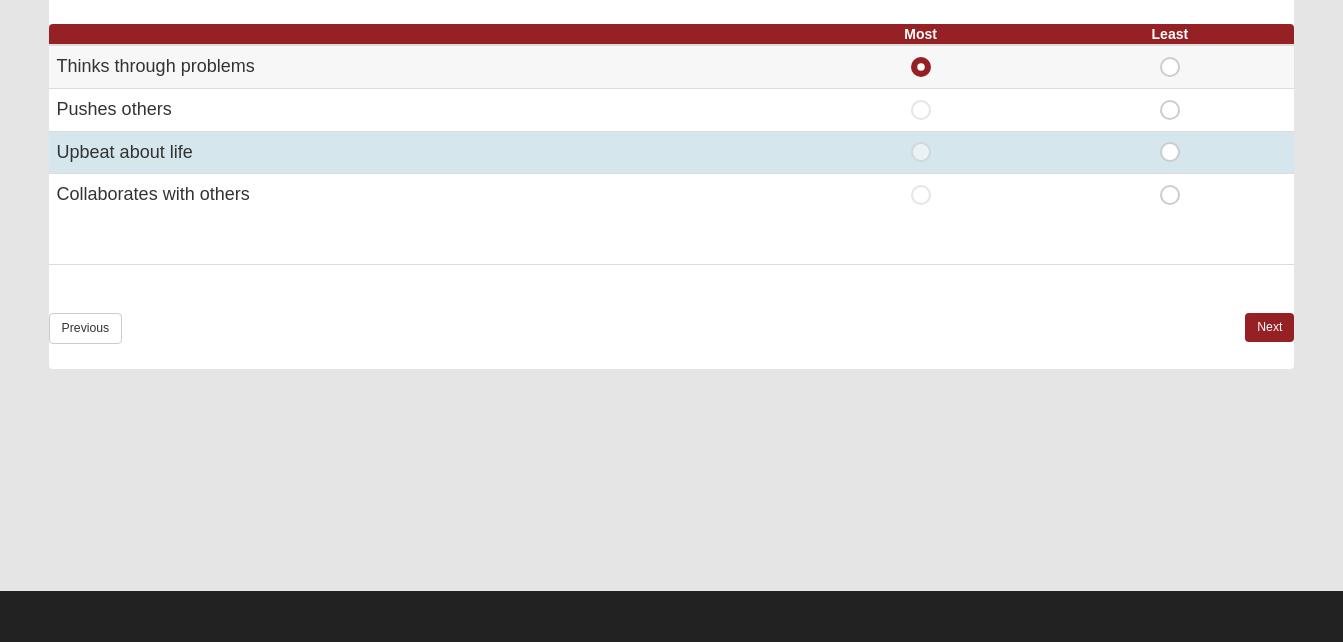 click on "Least" at bounding box center (1170, 142) 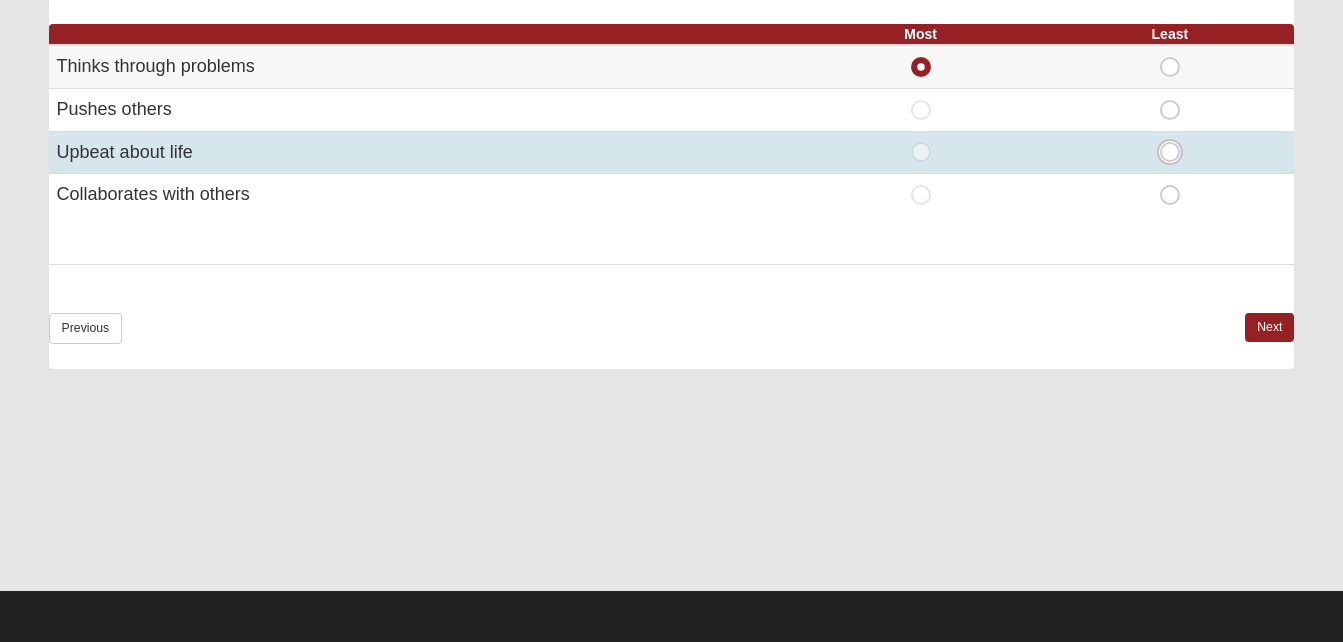 click on "Least" at bounding box center (1176, 152) 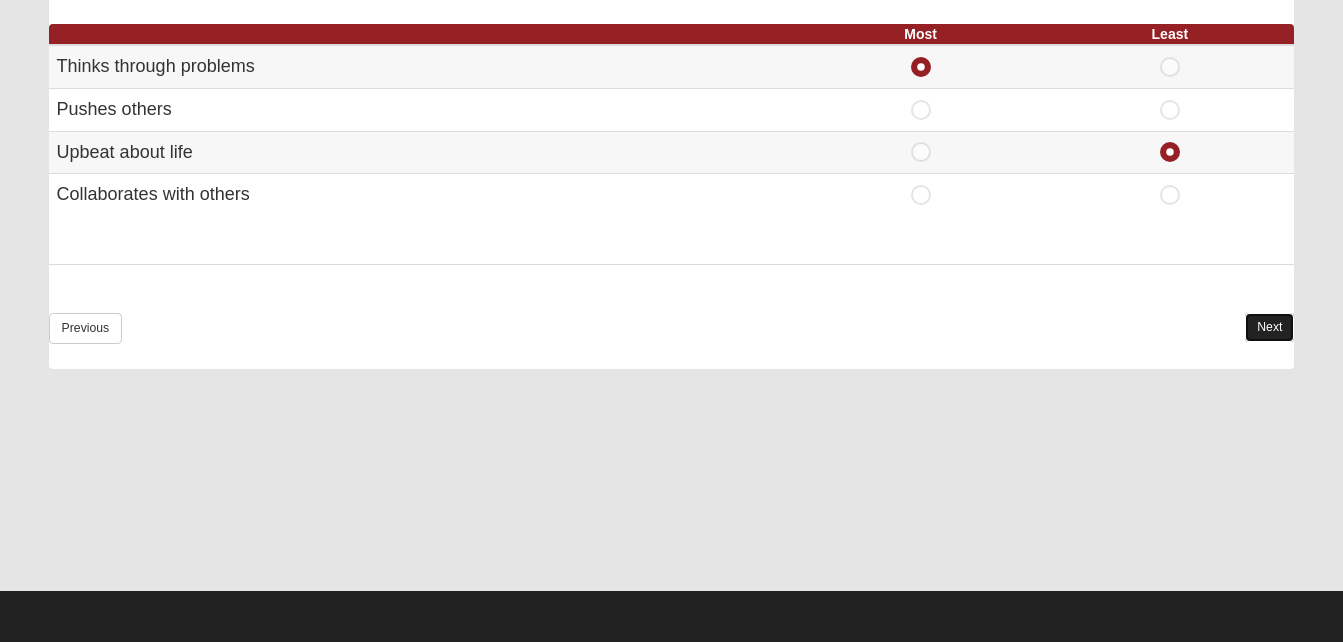 click on "Next" at bounding box center (1269, 327) 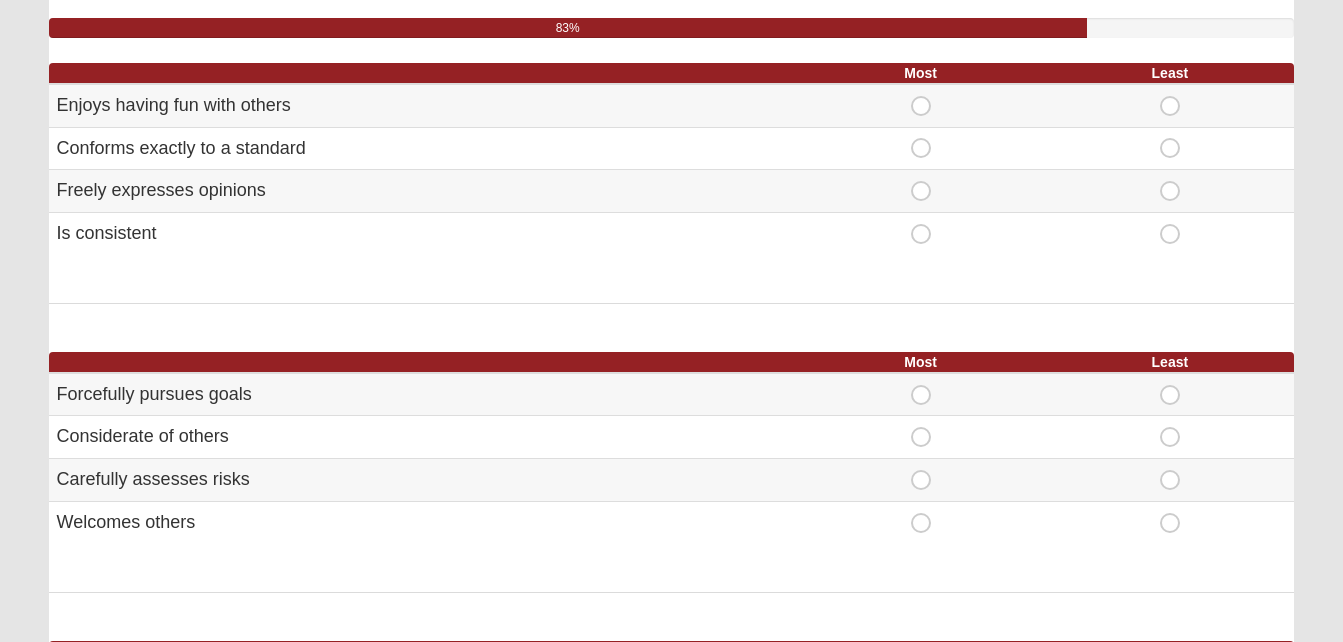 scroll, scrollTop: 206, scrollLeft: 0, axis: vertical 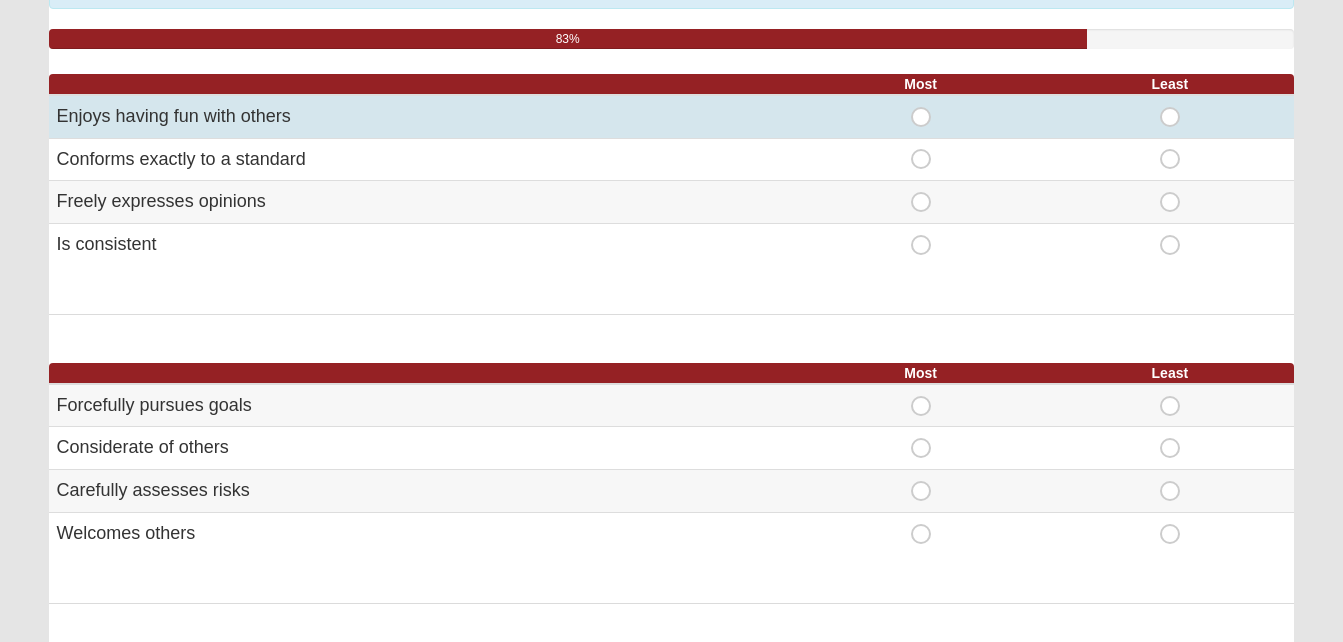 click on "Most" at bounding box center (921, 107) 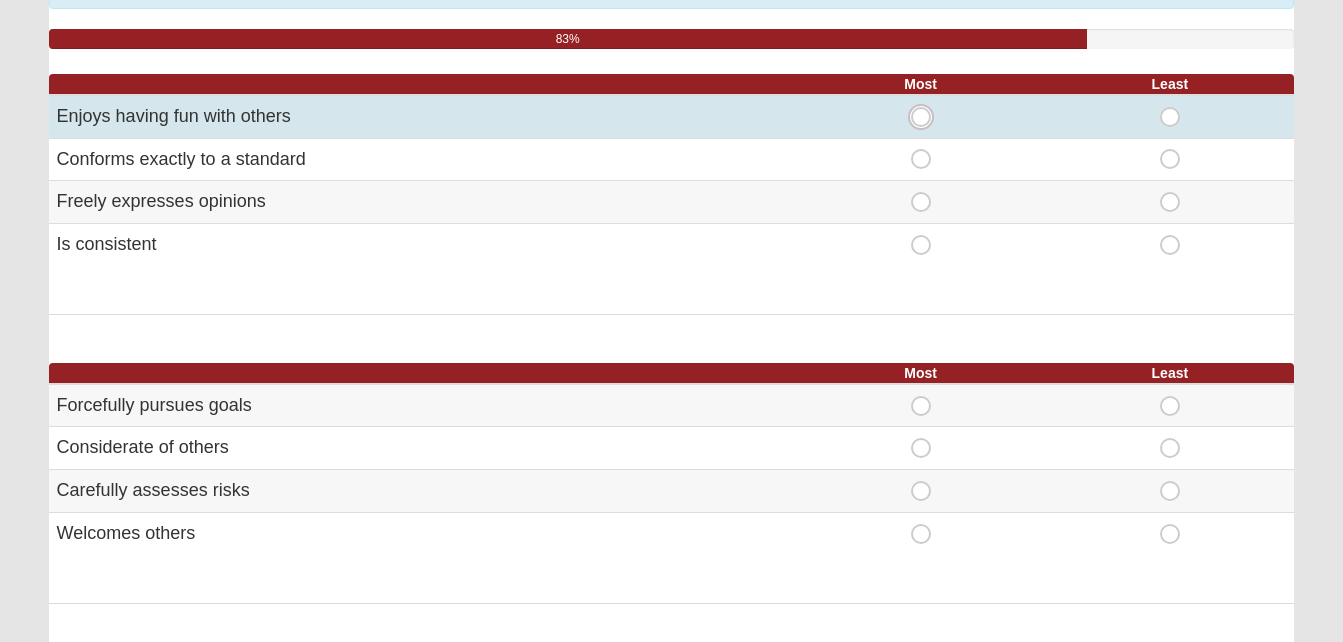 click on "Most" at bounding box center (927, 117) 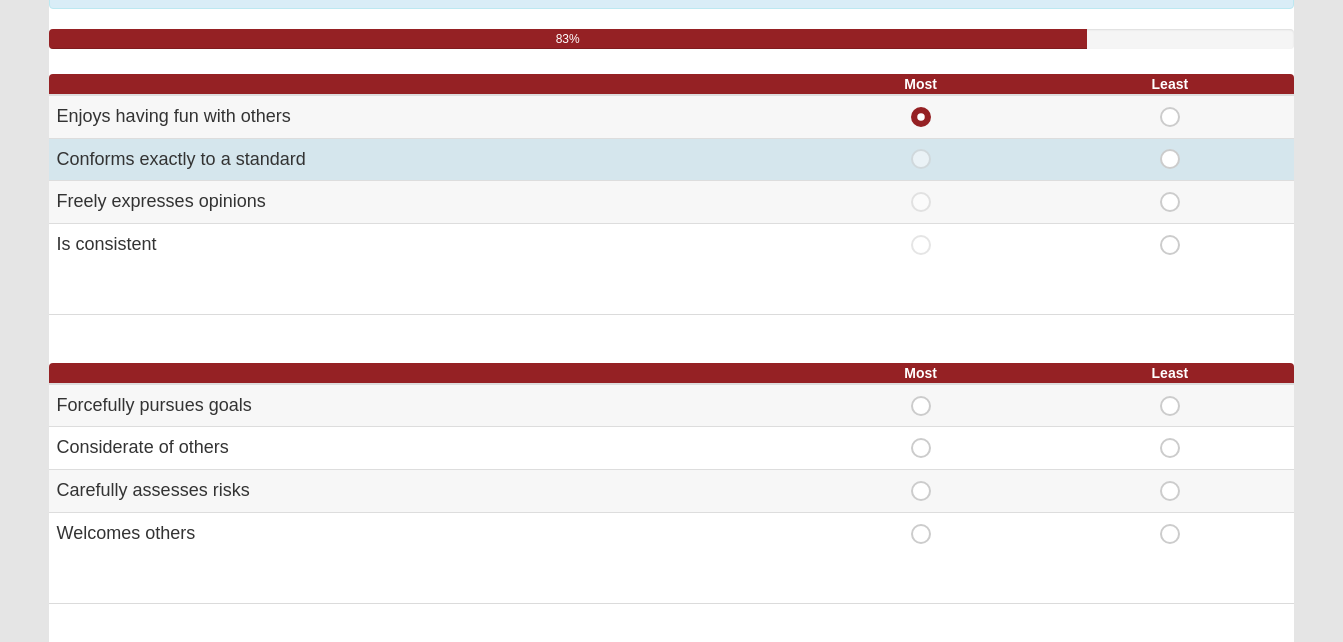 click on "Least" at bounding box center (1170, 149) 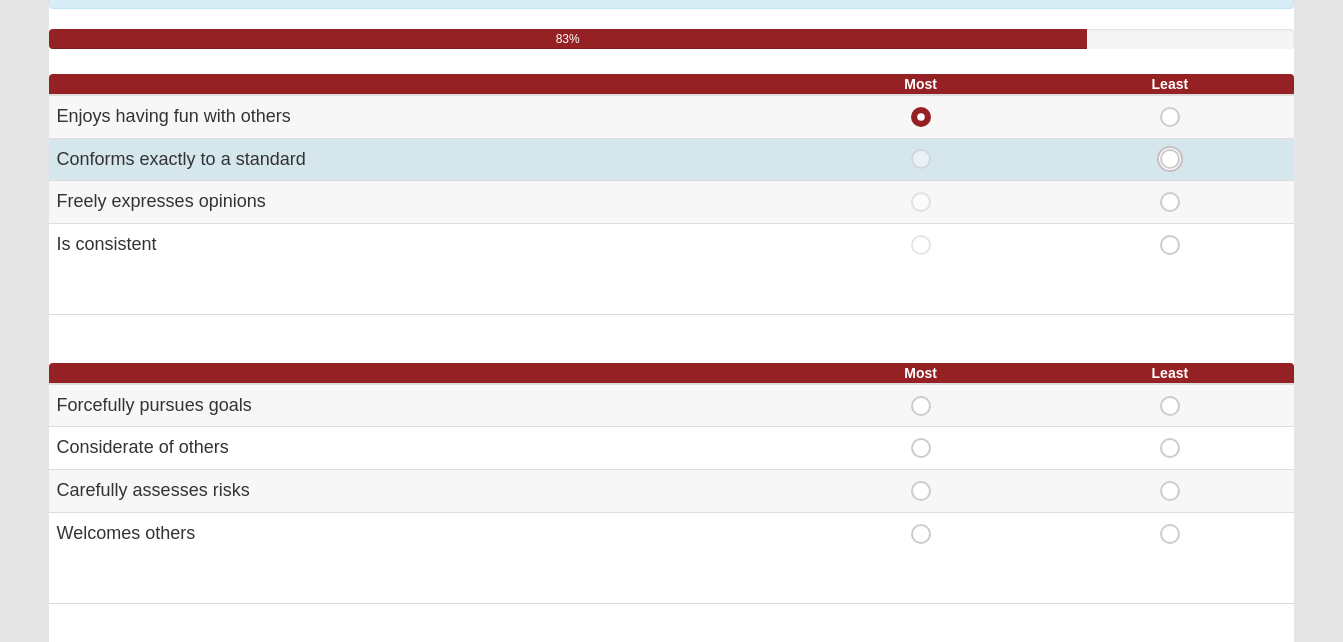 click on "Least" at bounding box center [1176, 159] 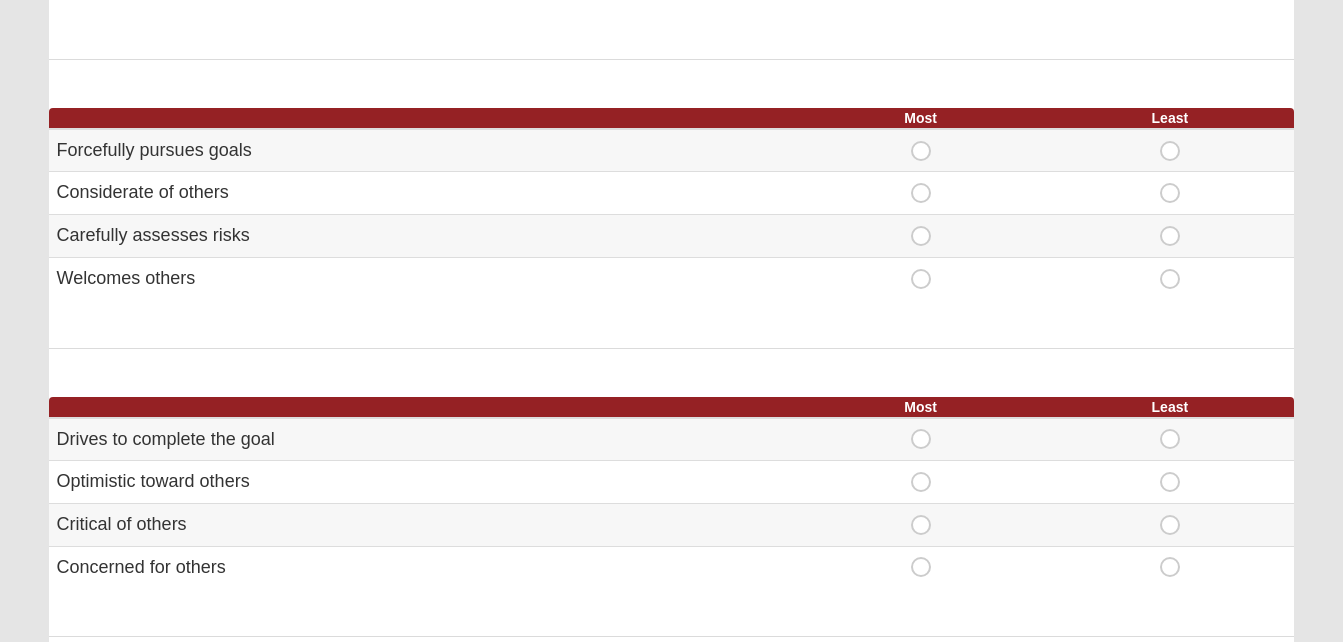 scroll, scrollTop: 468, scrollLeft: 0, axis: vertical 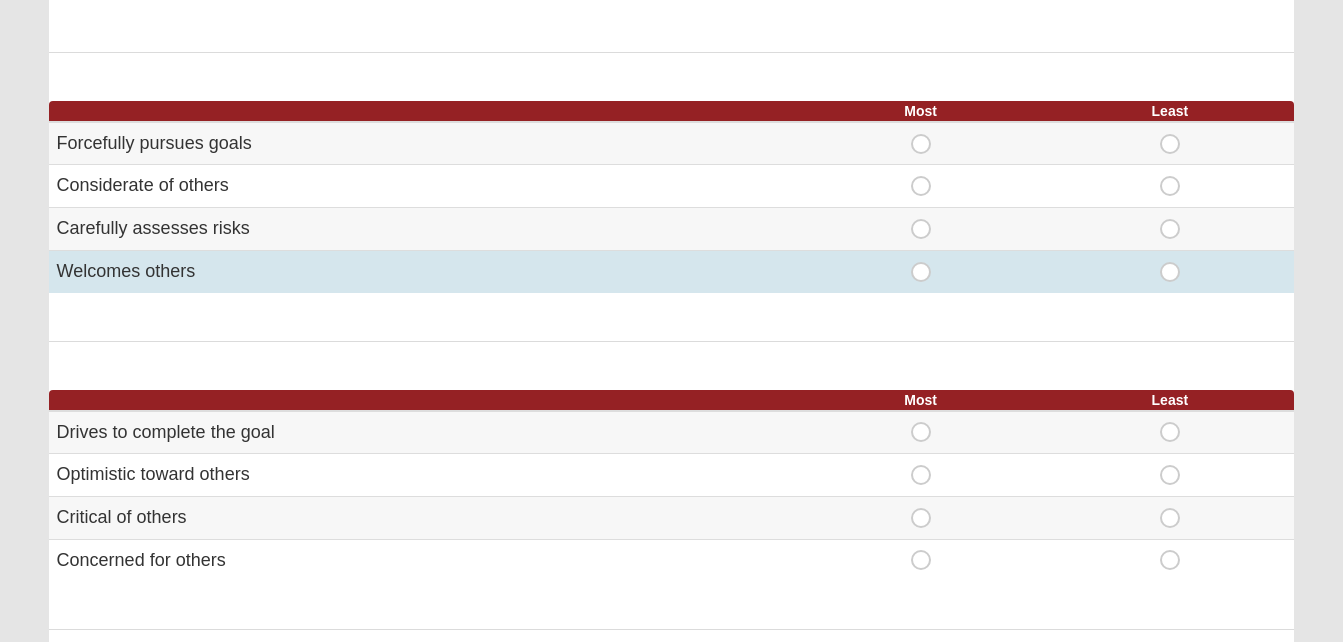 click on "Most" at bounding box center (921, 262) 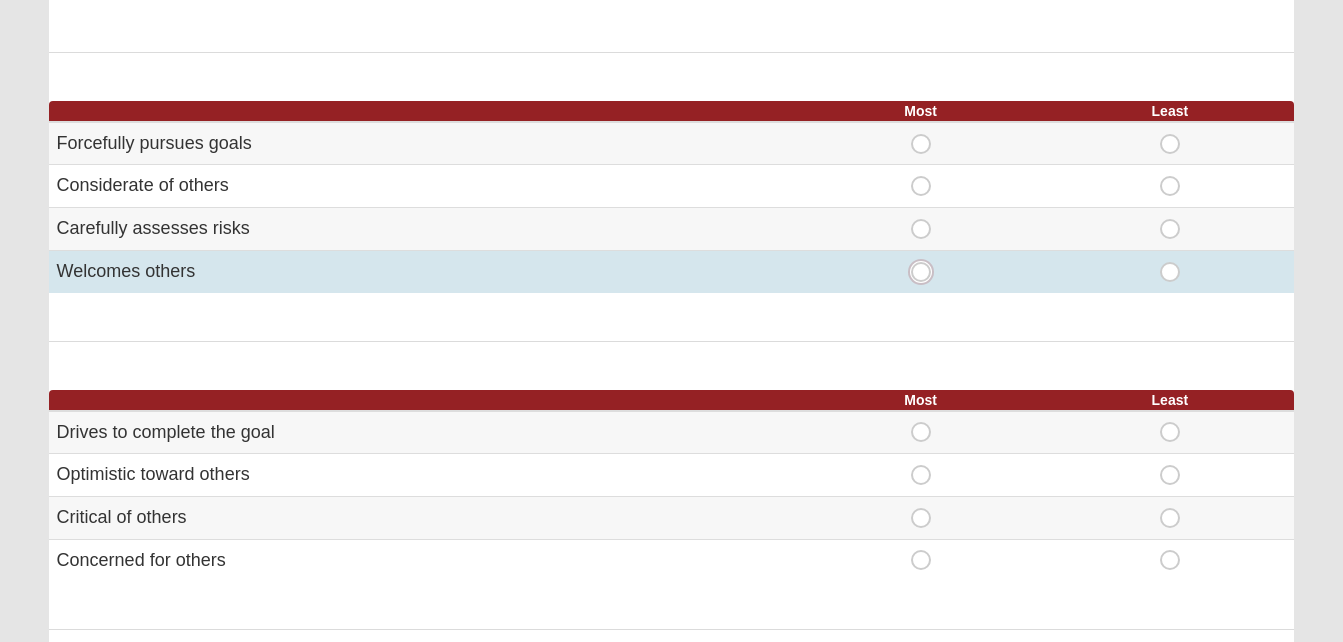 click on "Most" at bounding box center [927, 272] 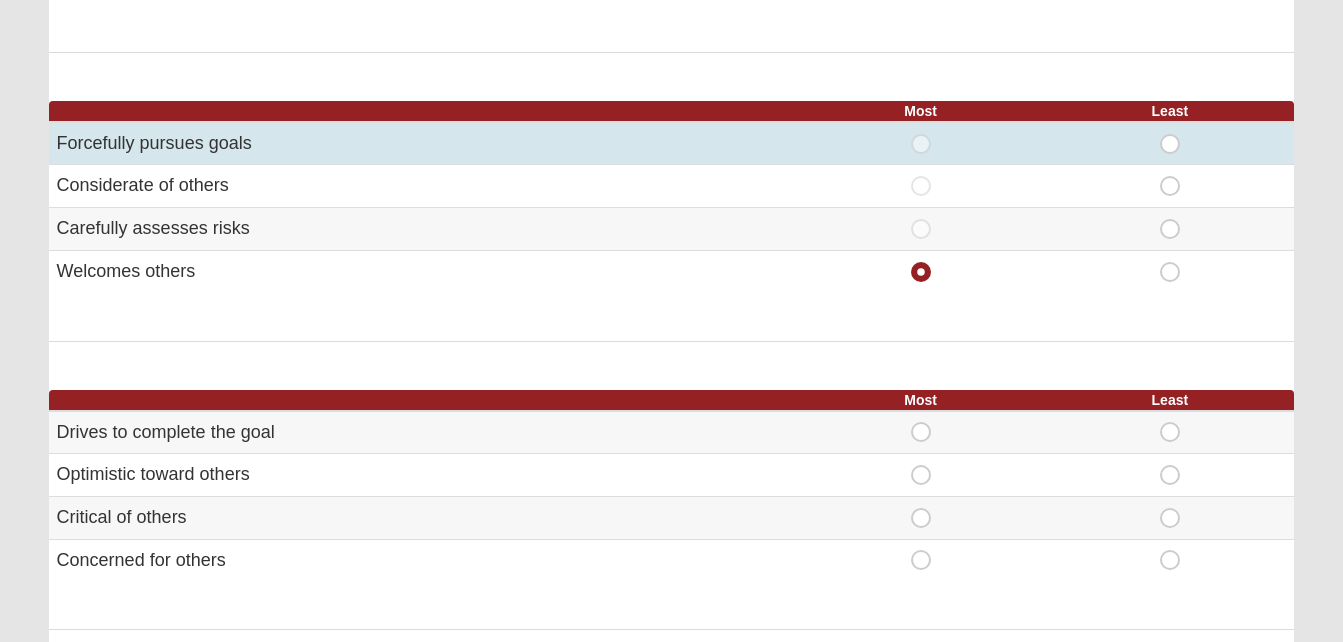 click on "Least" at bounding box center [1170, 134] 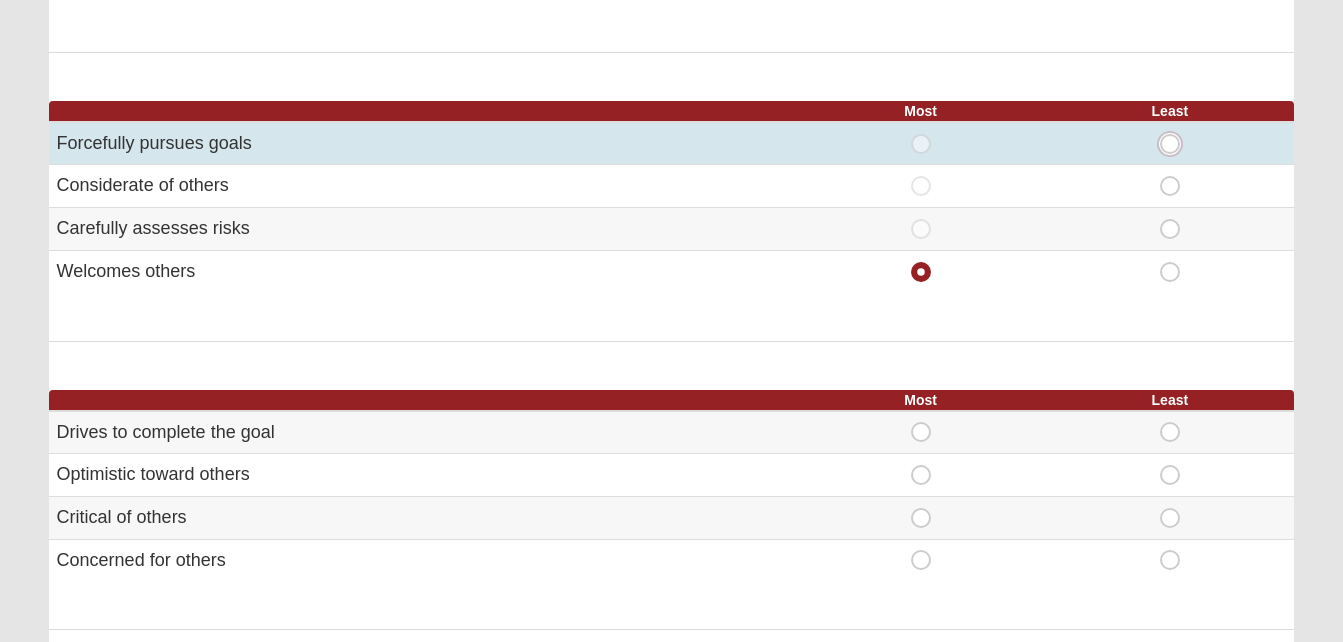 click on "Least" at bounding box center [1176, 144] 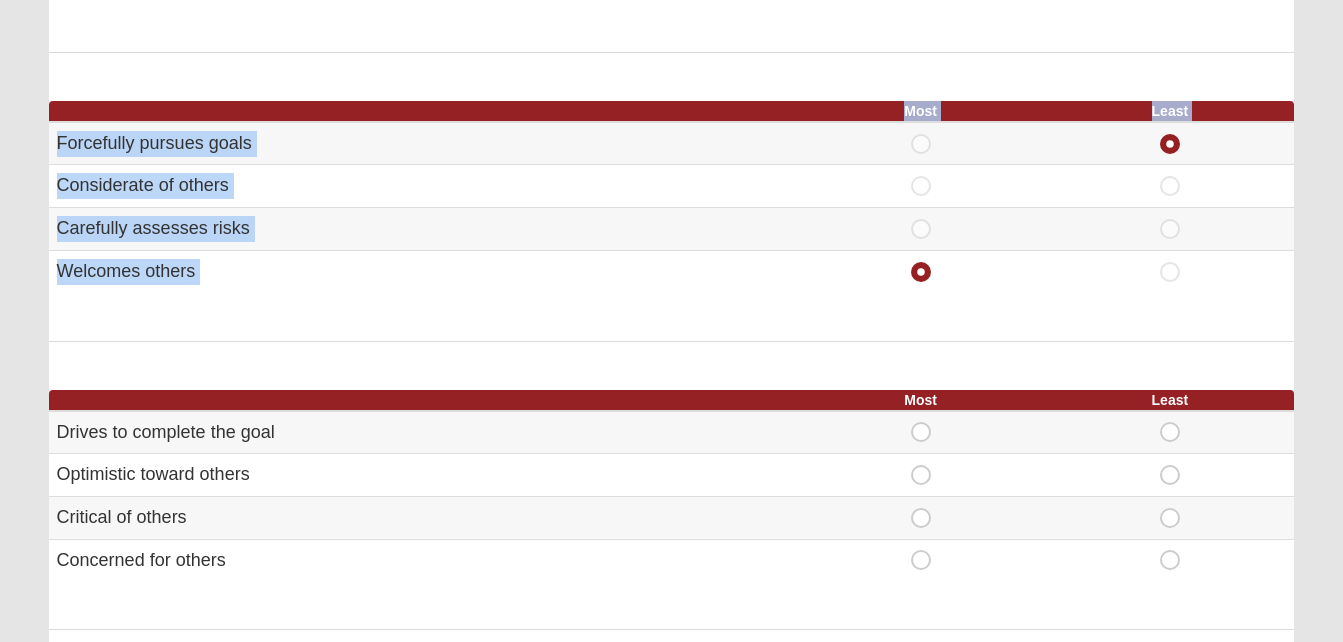 drag, startPoint x: 1332, startPoint y: 277, endPoint x: 1340, endPoint y: 318, distance: 41.773197 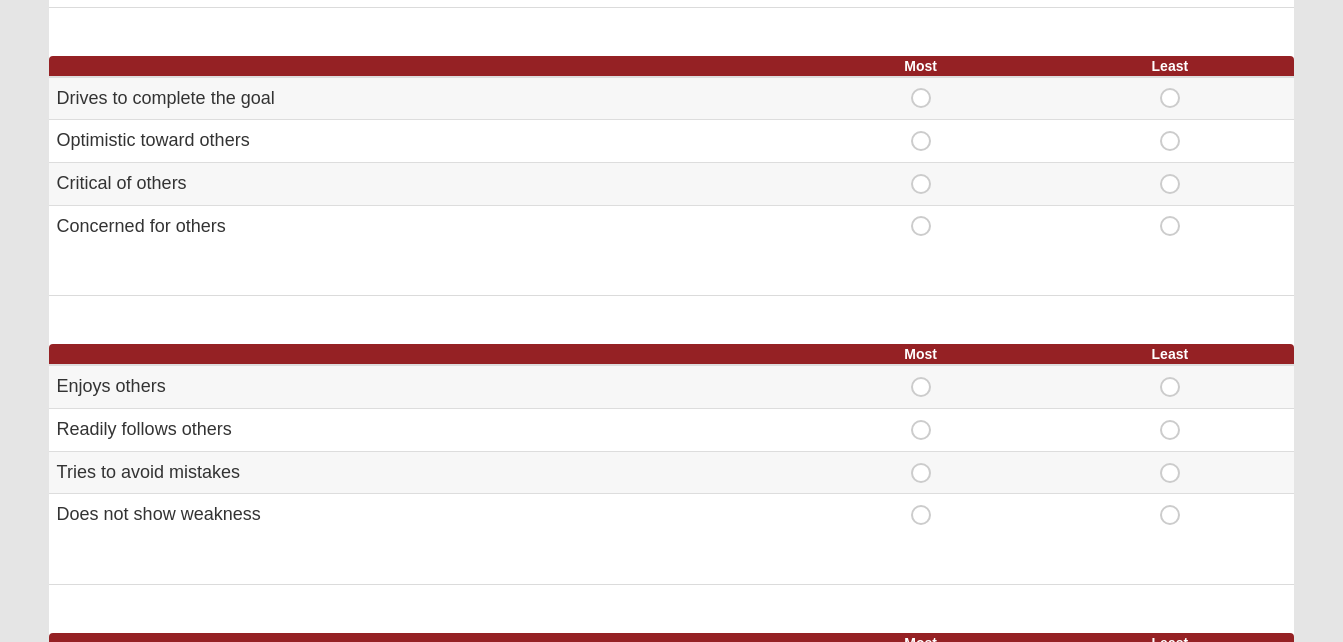 scroll, scrollTop: 836, scrollLeft: 0, axis: vertical 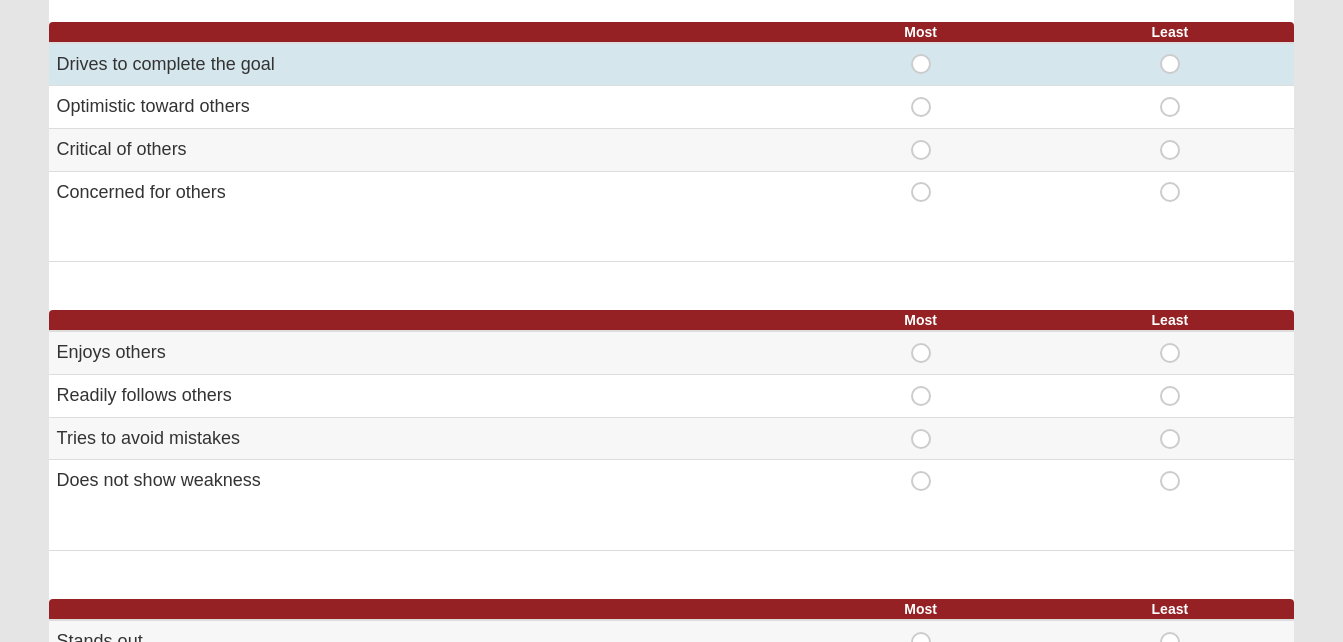 click on "Most" at bounding box center (921, 54) 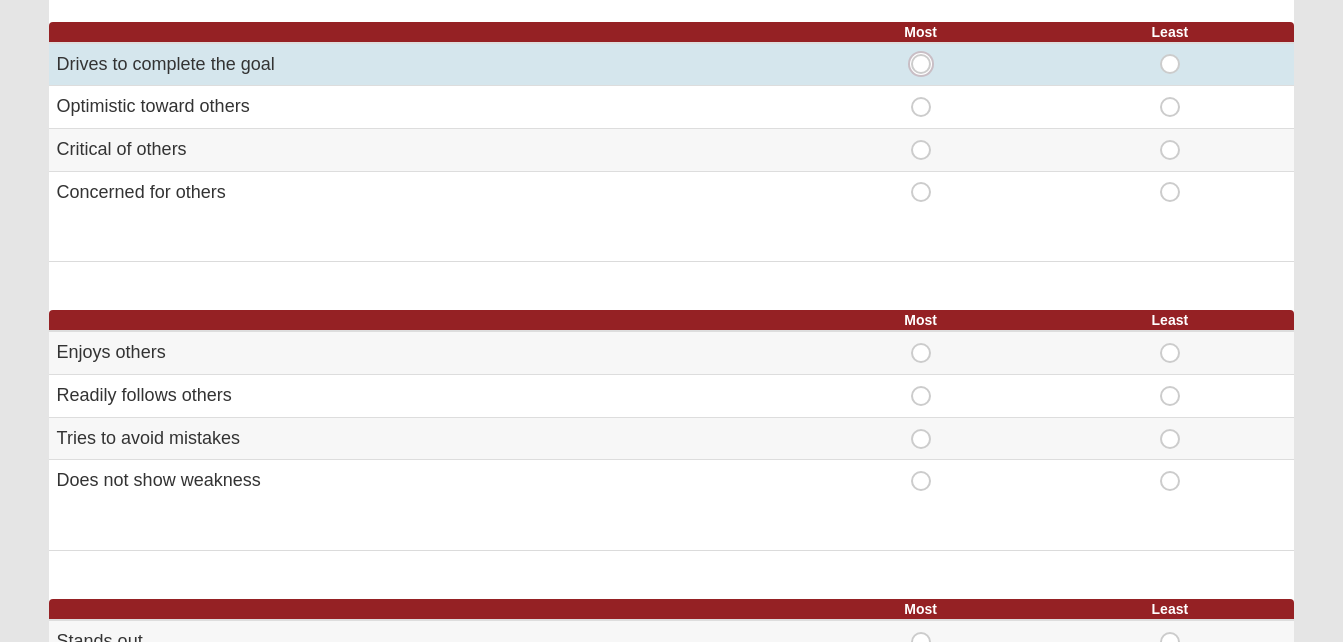 click on "Most" at bounding box center (927, 64) 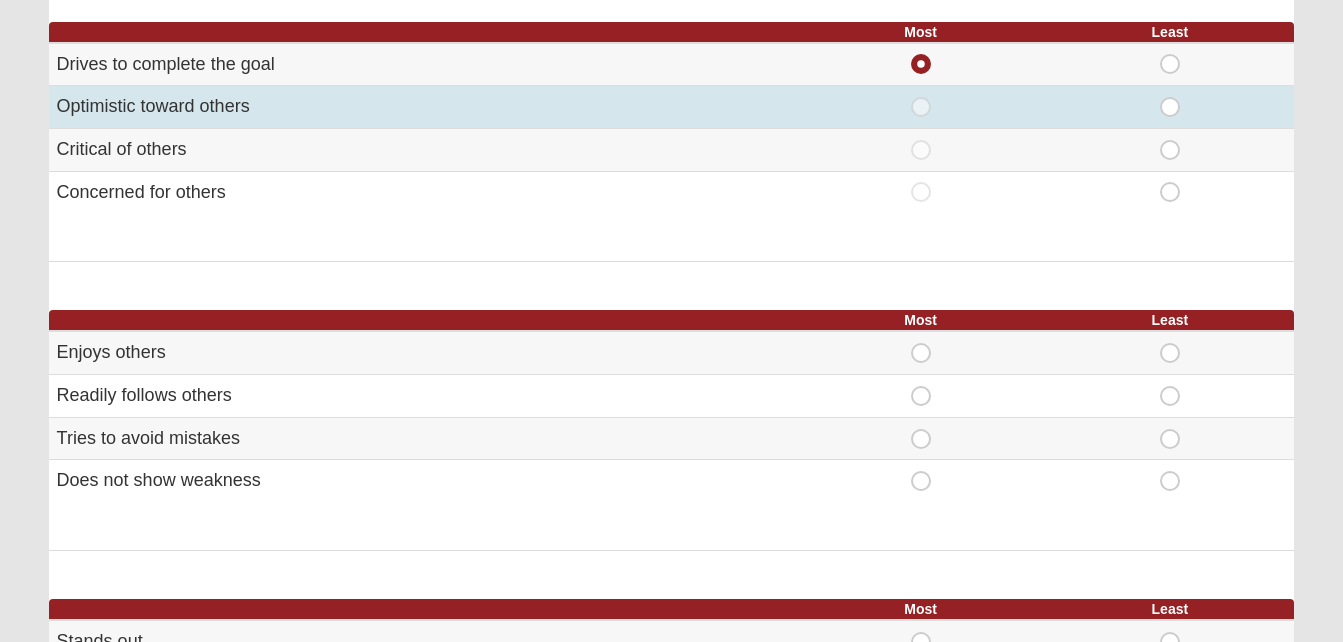 click on "Least" at bounding box center [1169, 107] 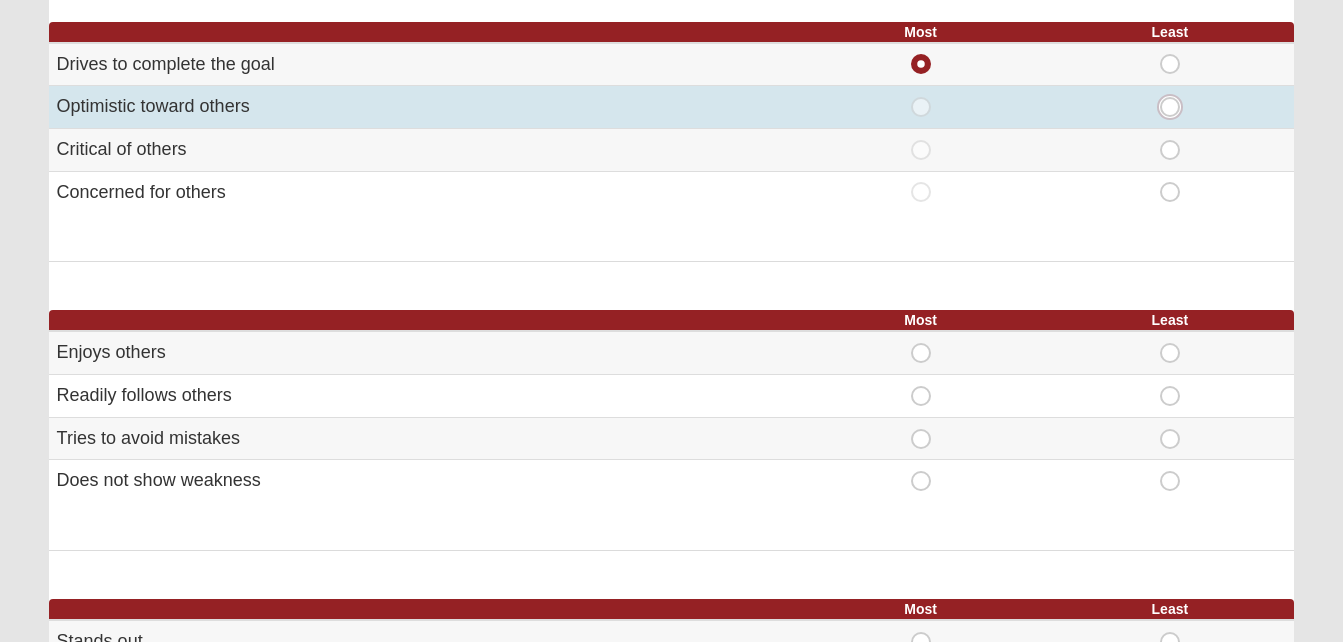 click on "Least" at bounding box center [1176, 107] 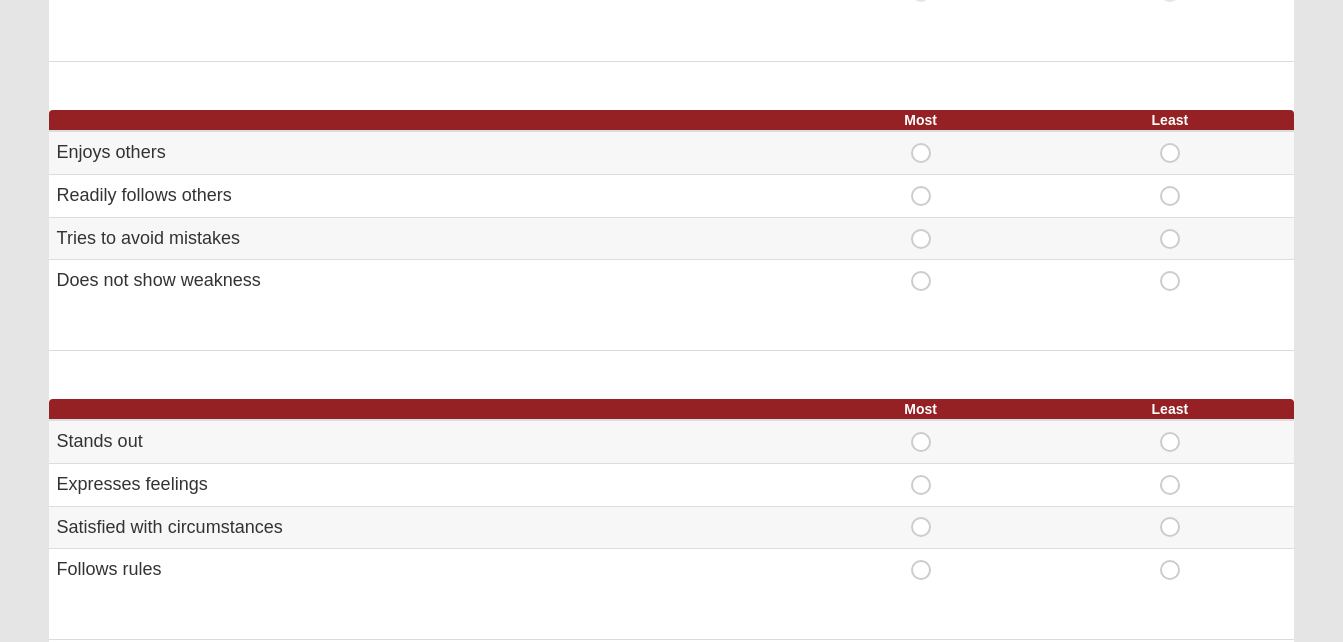 scroll, scrollTop: 1074, scrollLeft: 0, axis: vertical 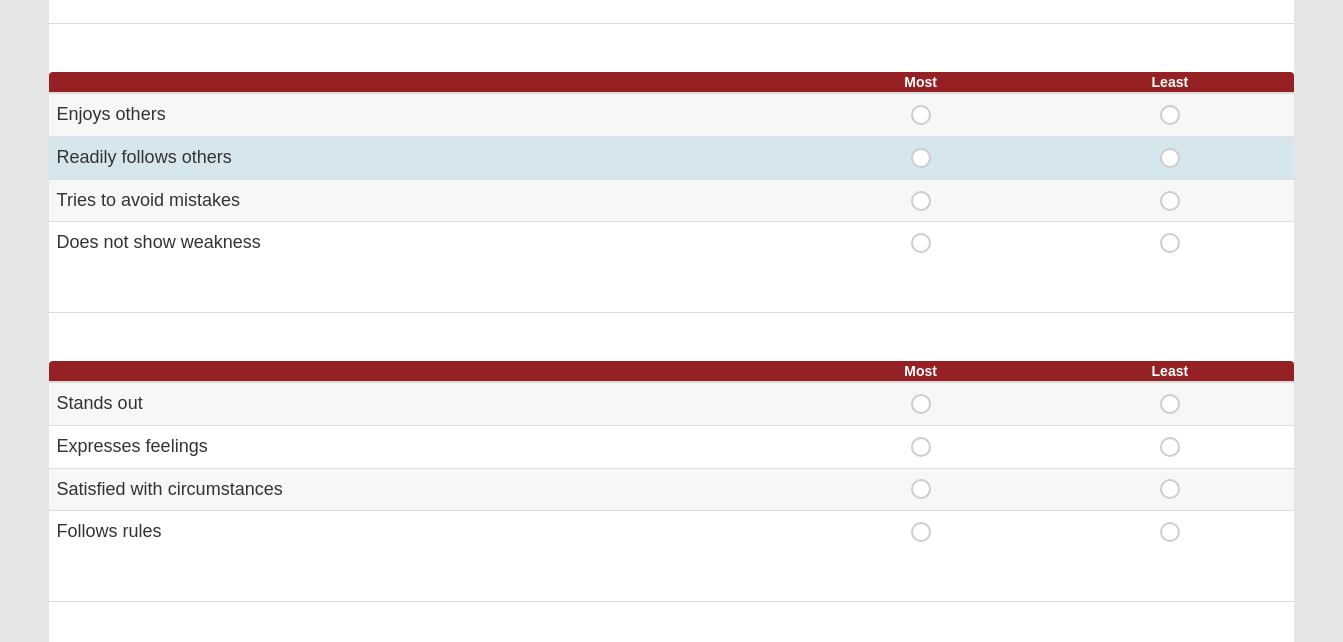 click on "Least" at bounding box center (1170, 148) 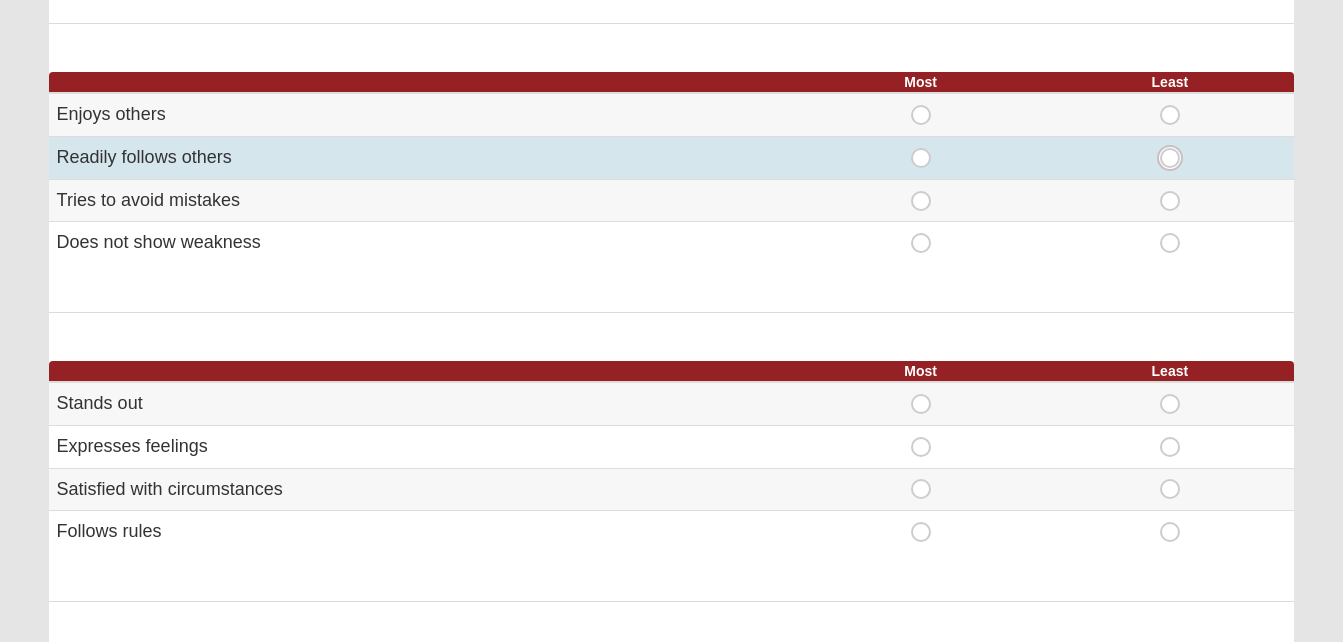 click on "Least" at bounding box center (1176, 158) 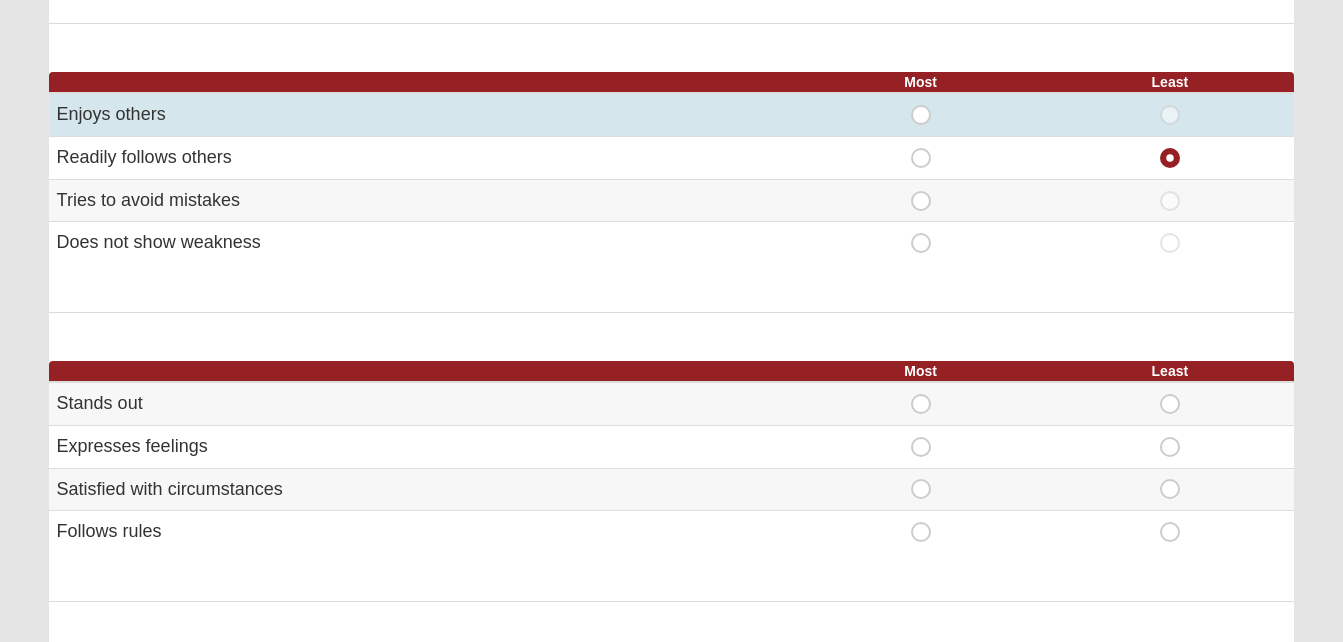 click on "Most" at bounding box center [921, 105] 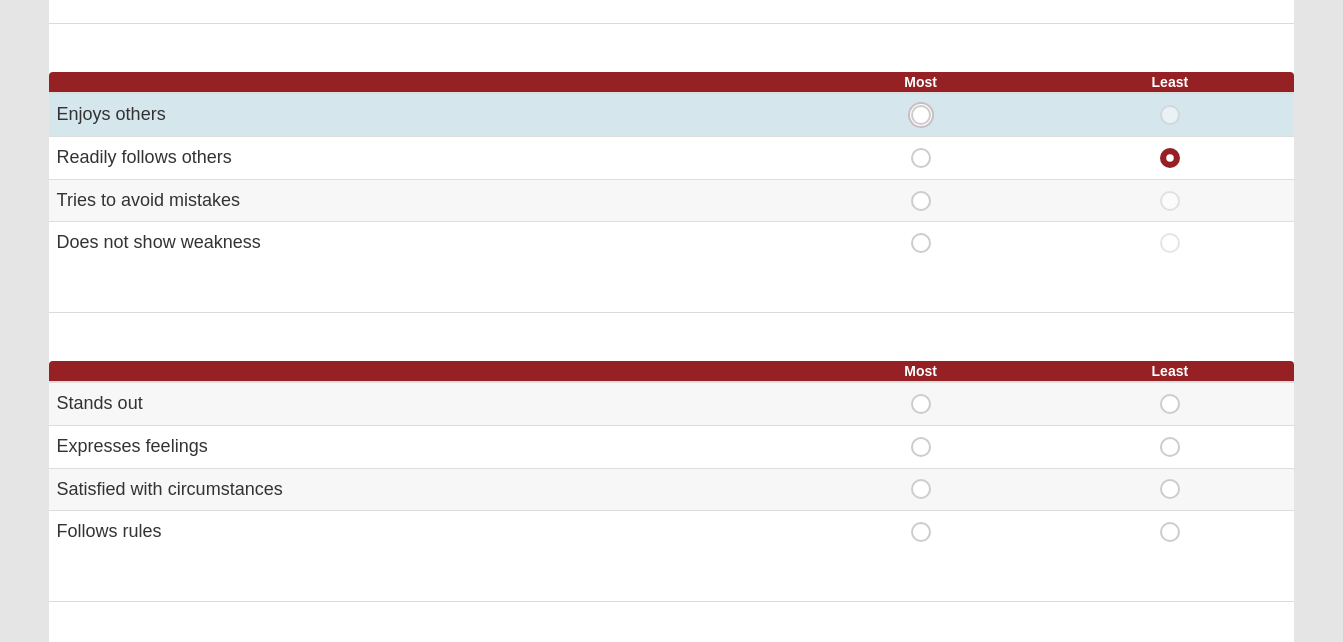 click on "Most" at bounding box center (927, 115) 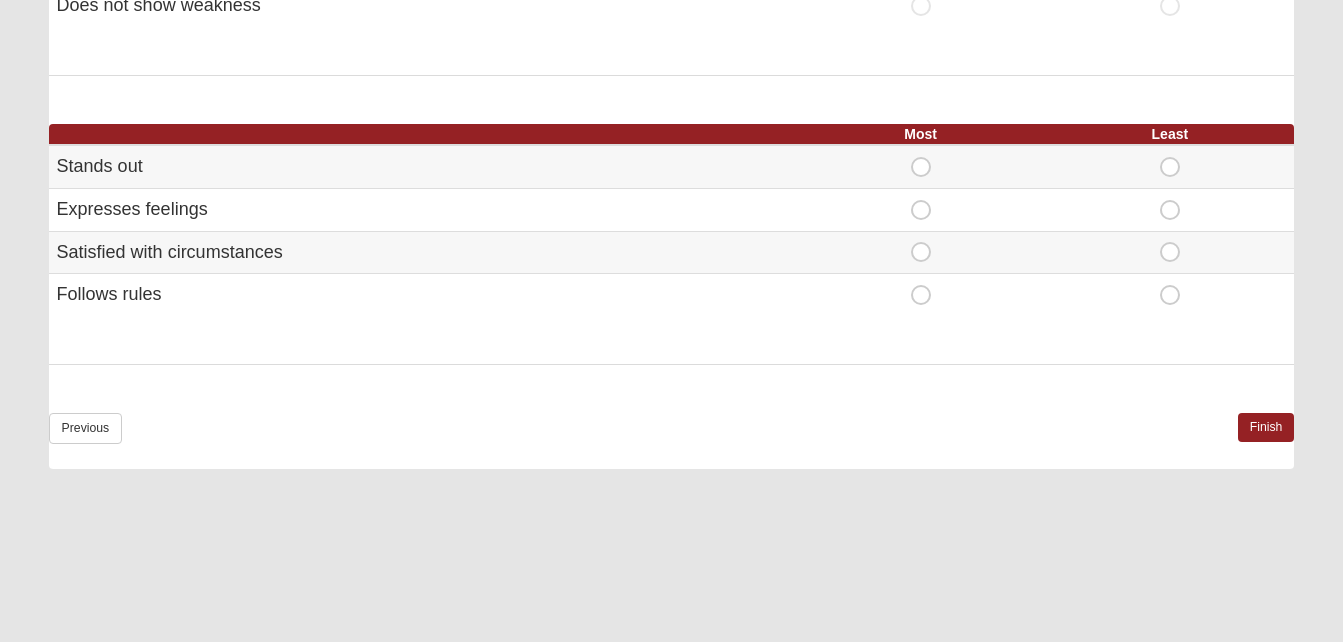 scroll, scrollTop: 1352, scrollLeft: 0, axis: vertical 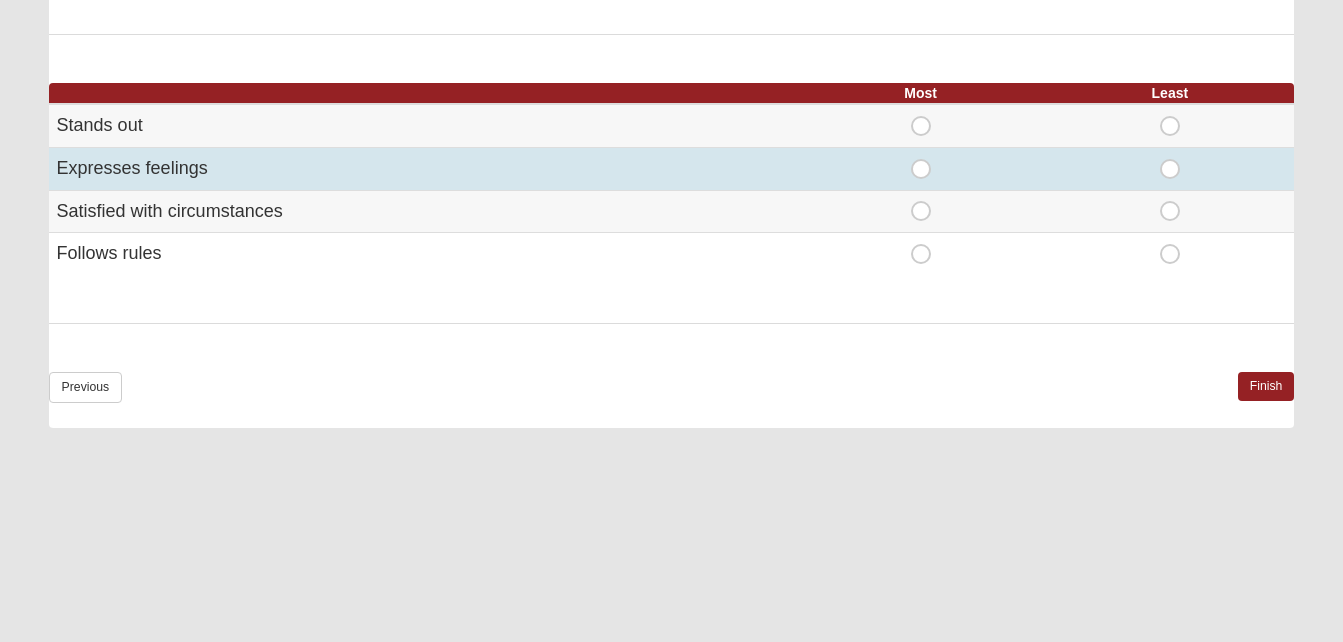 click on "Least" at bounding box center (1170, 159) 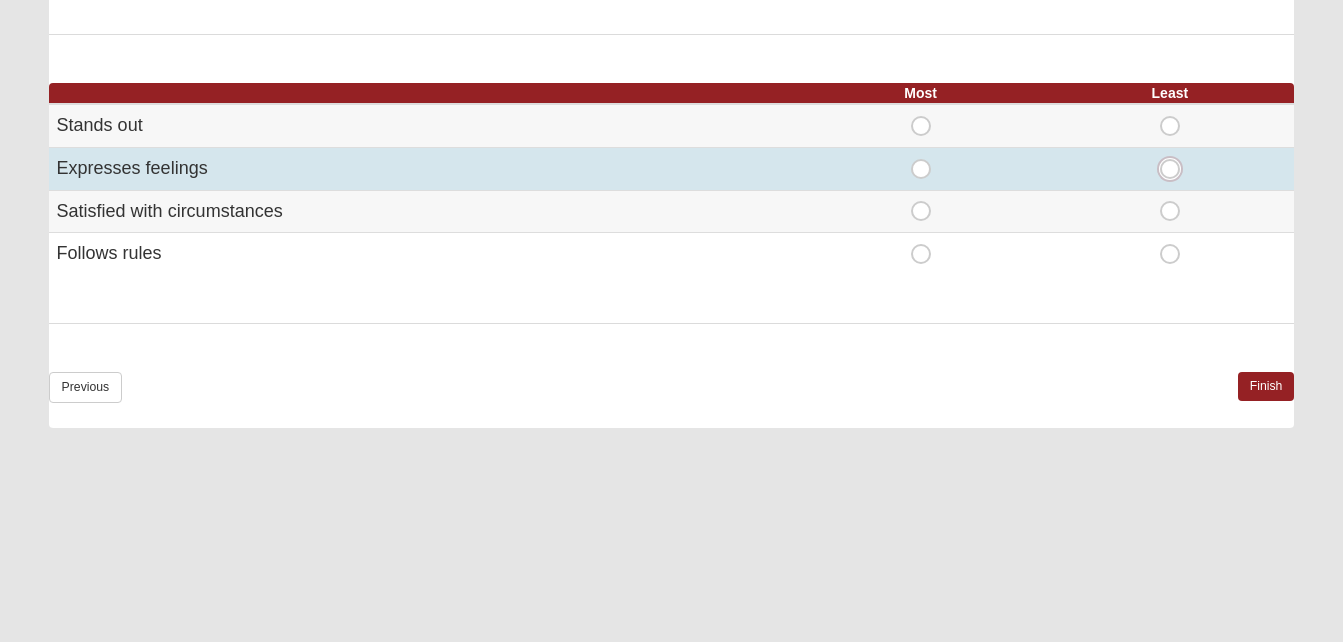 click on "Least" at bounding box center [1176, 169] 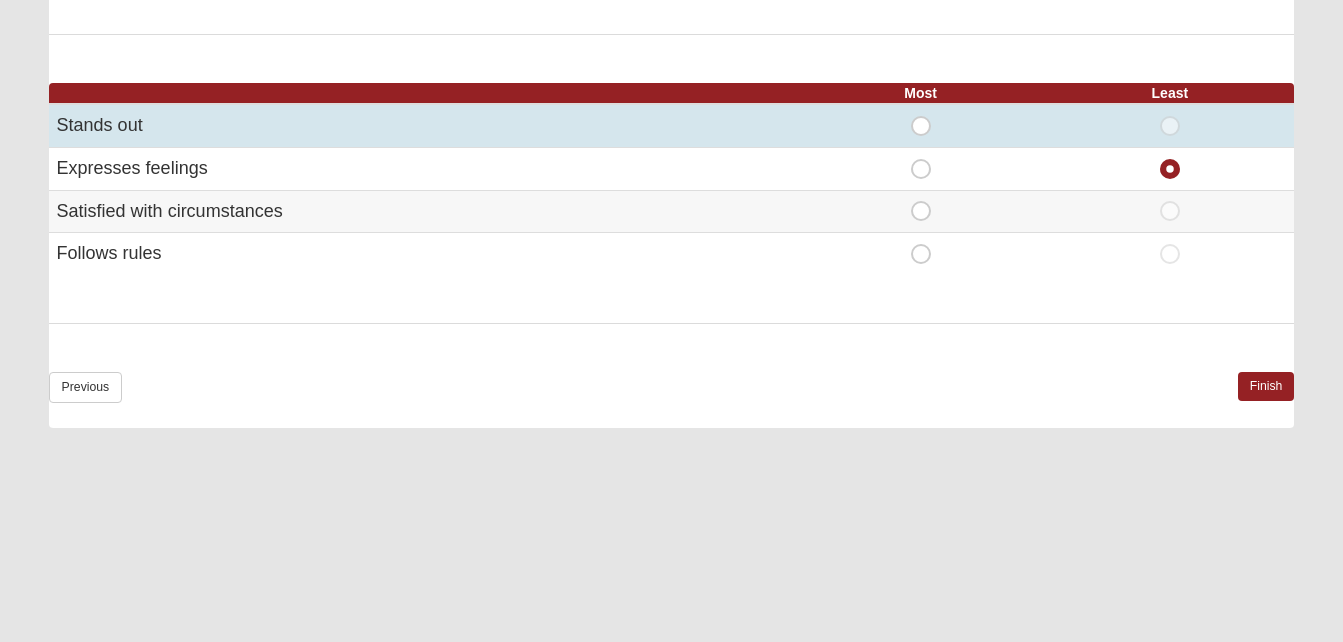 click on "Most" at bounding box center [921, 116] 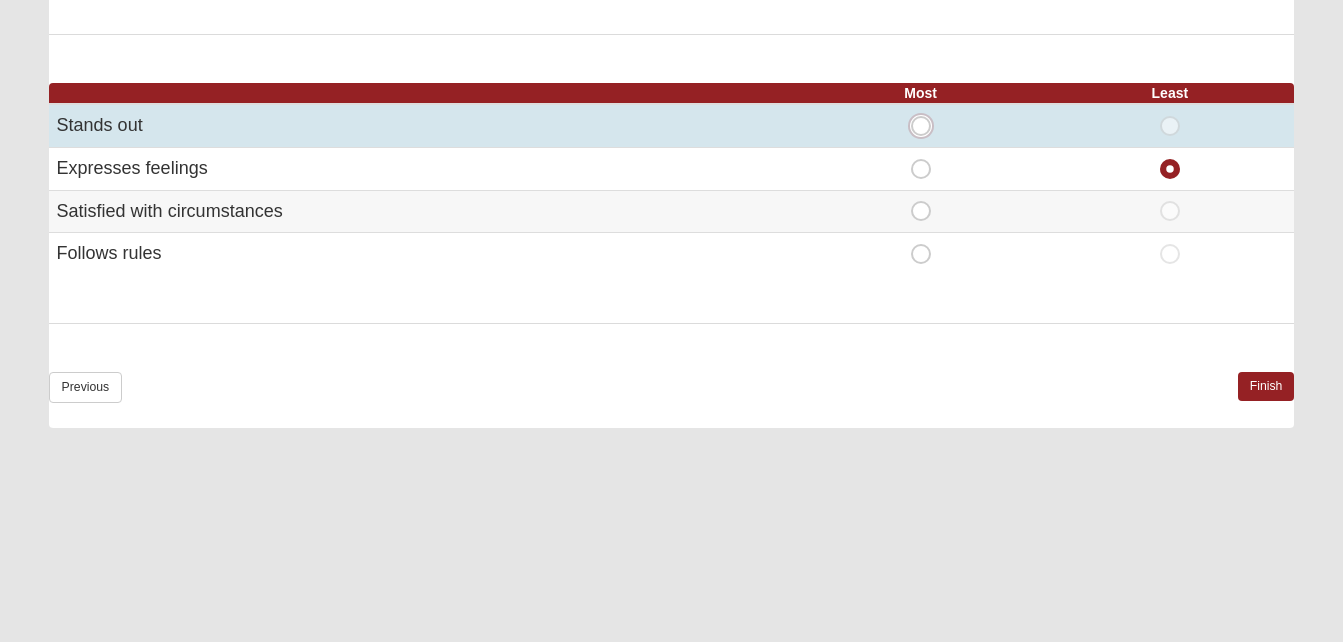 click on "Most" at bounding box center [927, 126] 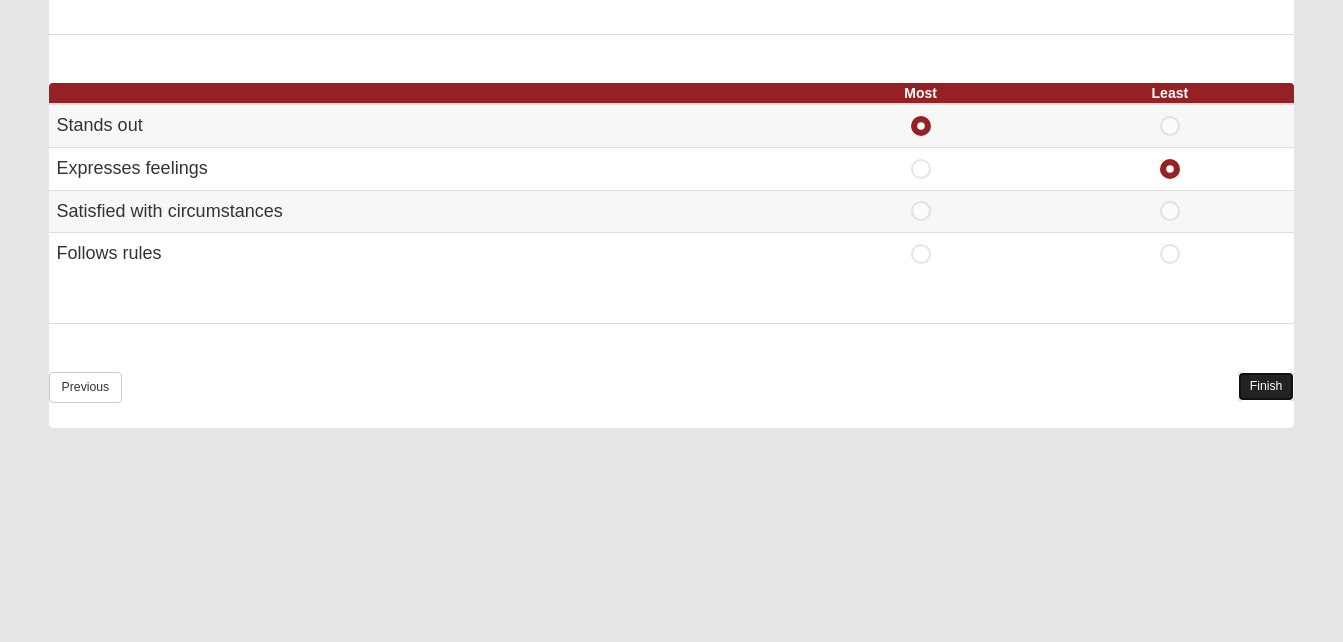 click on "Finish" at bounding box center [1266, 386] 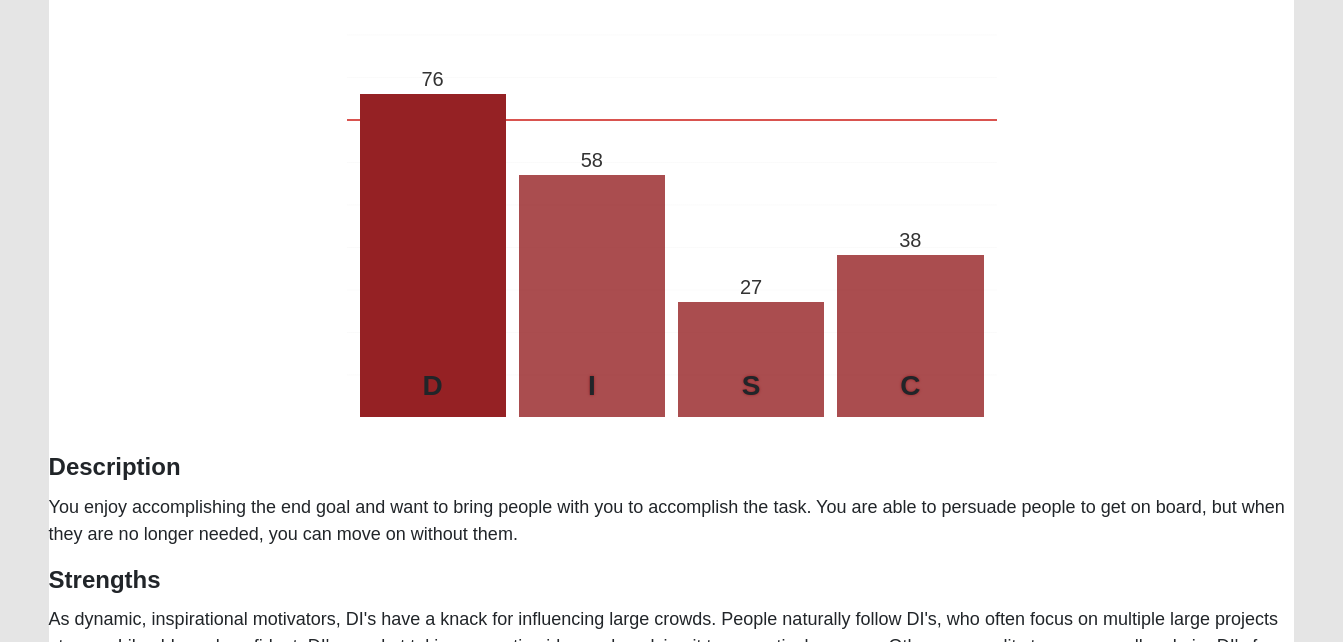 scroll, scrollTop: 361, scrollLeft: 0, axis: vertical 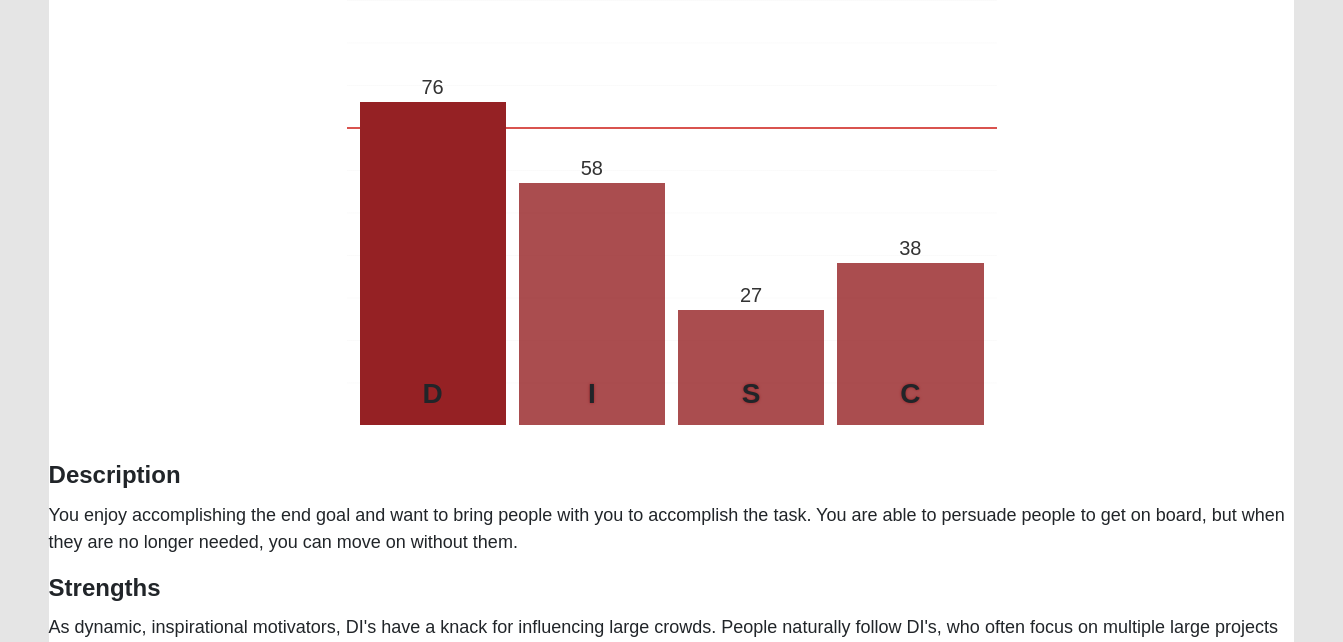click at bounding box center [672, 276] 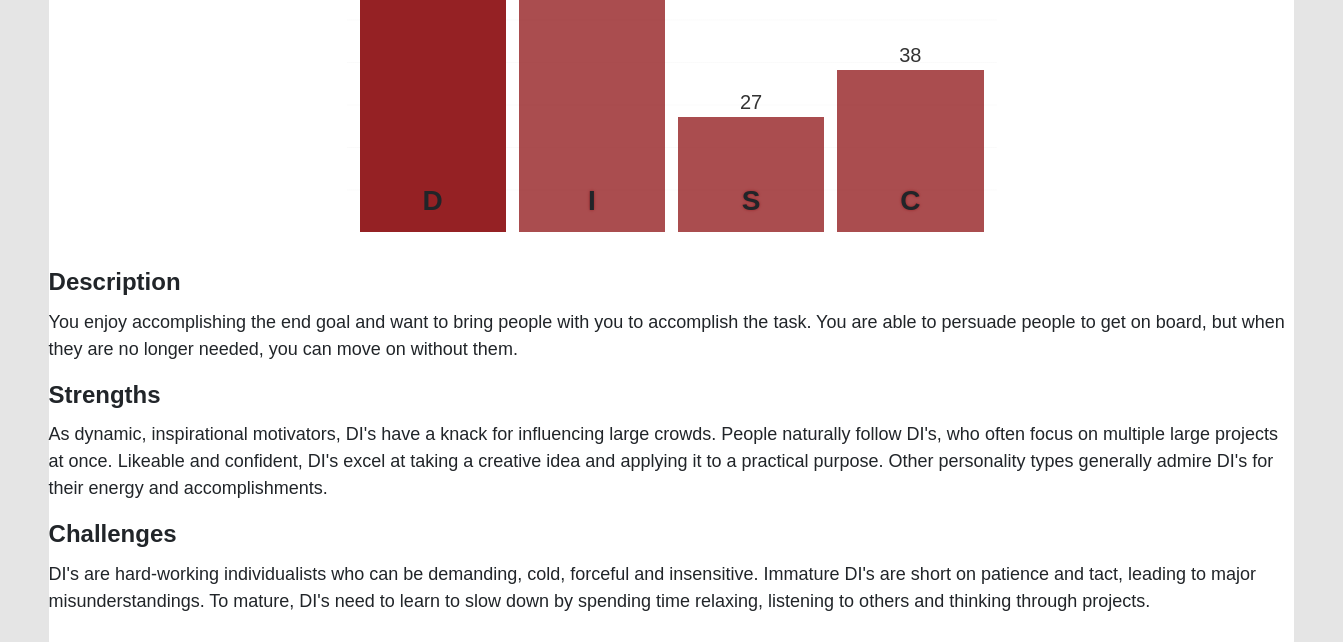scroll, scrollTop: 549, scrollLeft: 0, axis: vertical 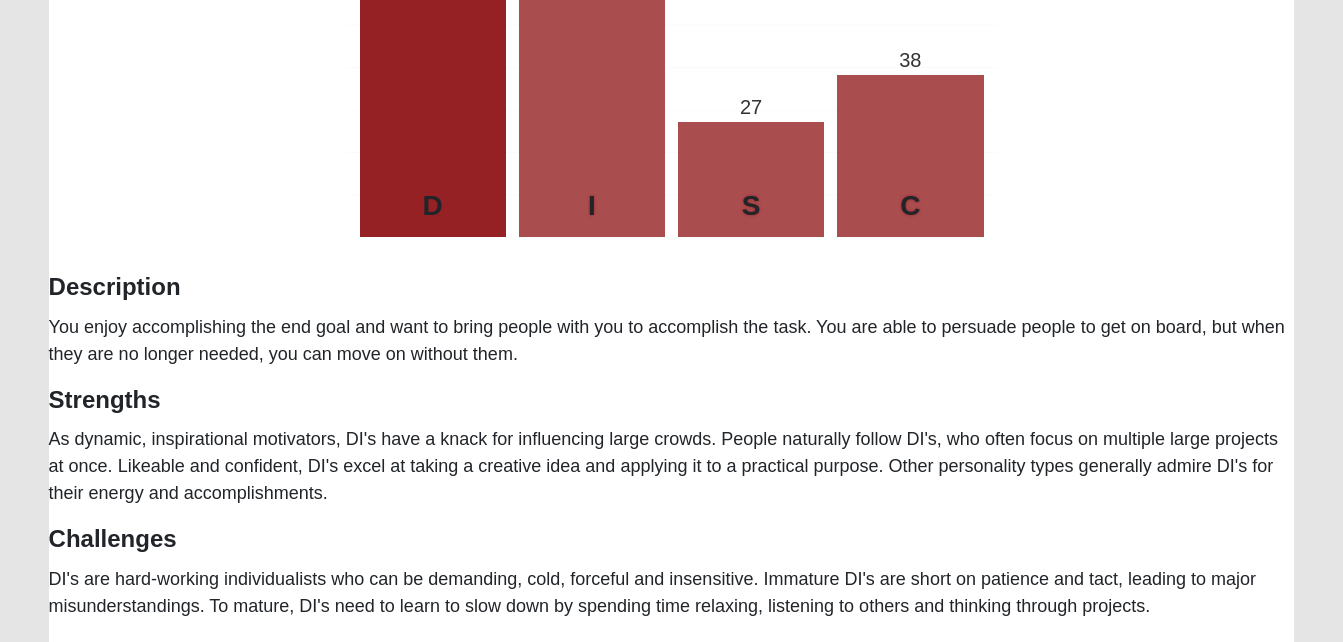 click on "Tip!  Consider printing this page out for future reference.
Rodriguez Lovings Jr. Personality Type: DI
D
I
S
C
Description
You enjoy accomplishing the end goal and want to bring people with you to accomplish the task. You are able to persuade people to get on board, but when they are no longer needed, you can move on without them.
Strengths Challenges" at bounding box center (672, 116) 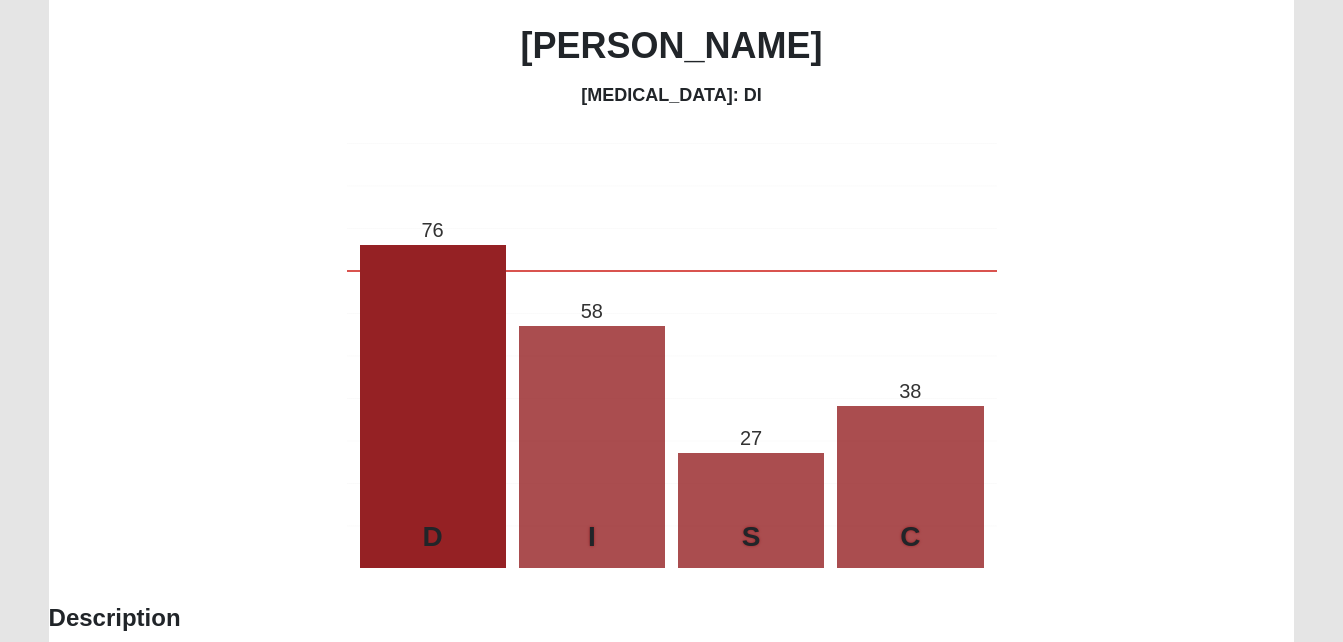 scroll, scrollTop: 230, scrollLeft: 0, axis: vertical 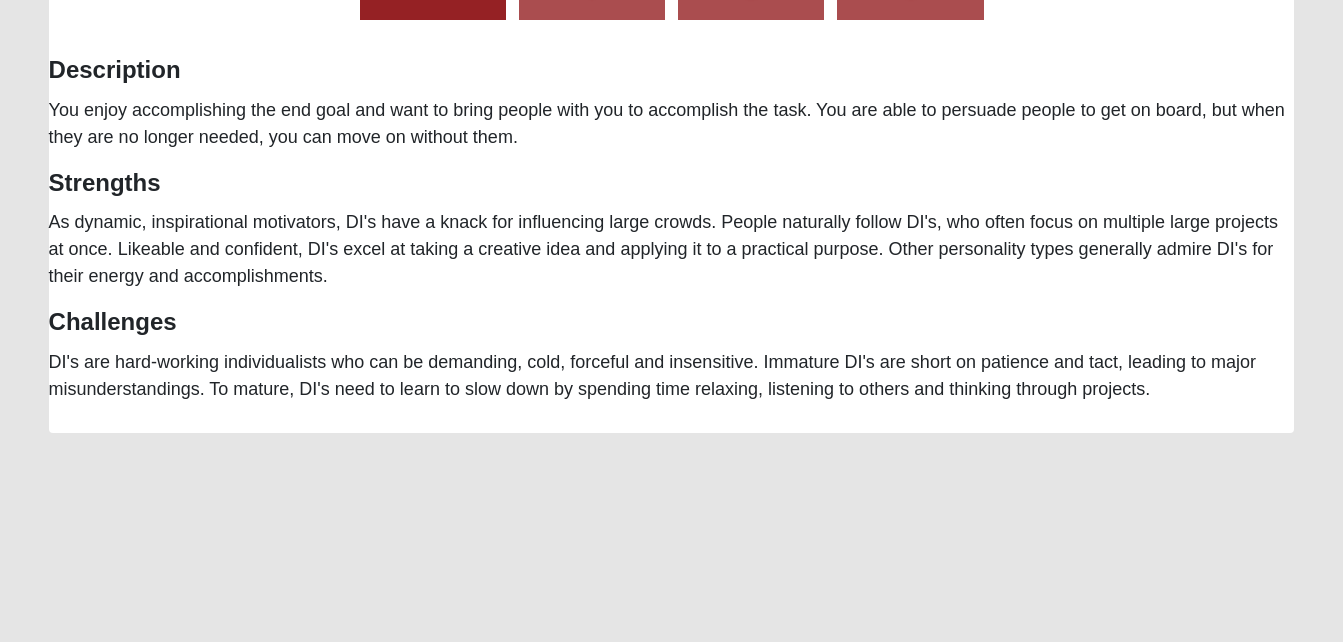 drag, startPoint x: 1343, startPoint y: 351, endPoint x: 387, endPoint y: 117, distance: 984.2215 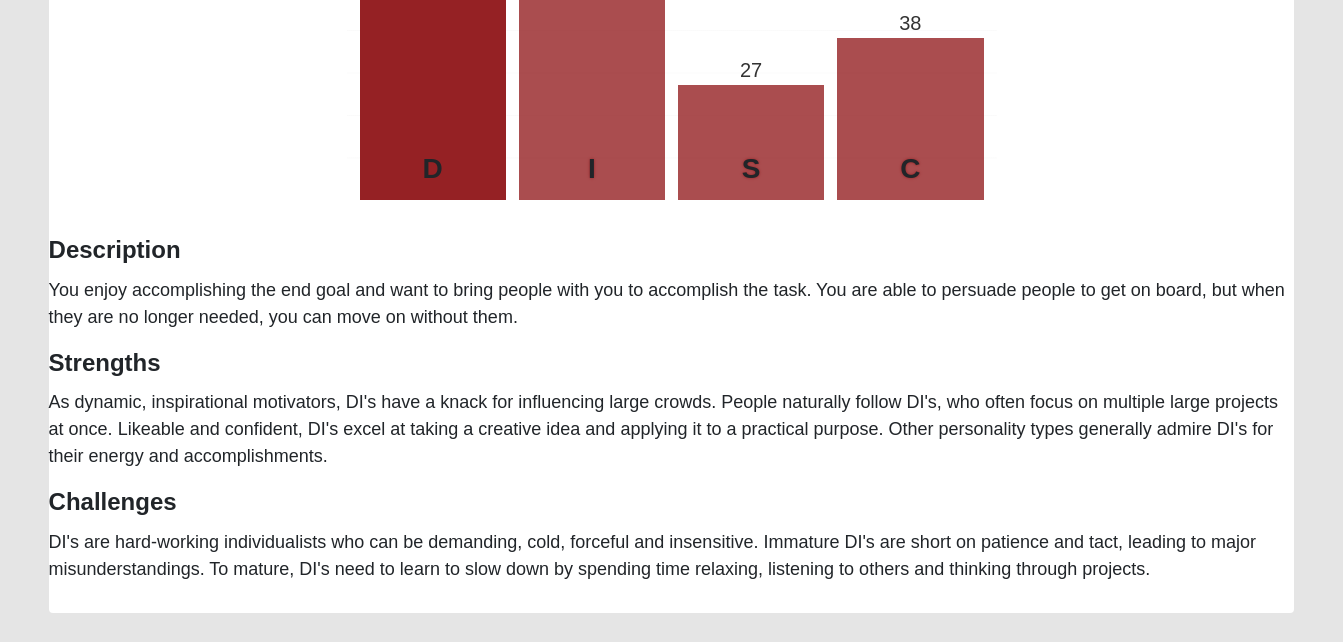scroll, scrollTop: 596, scrollLeft: 0, axis: vertical 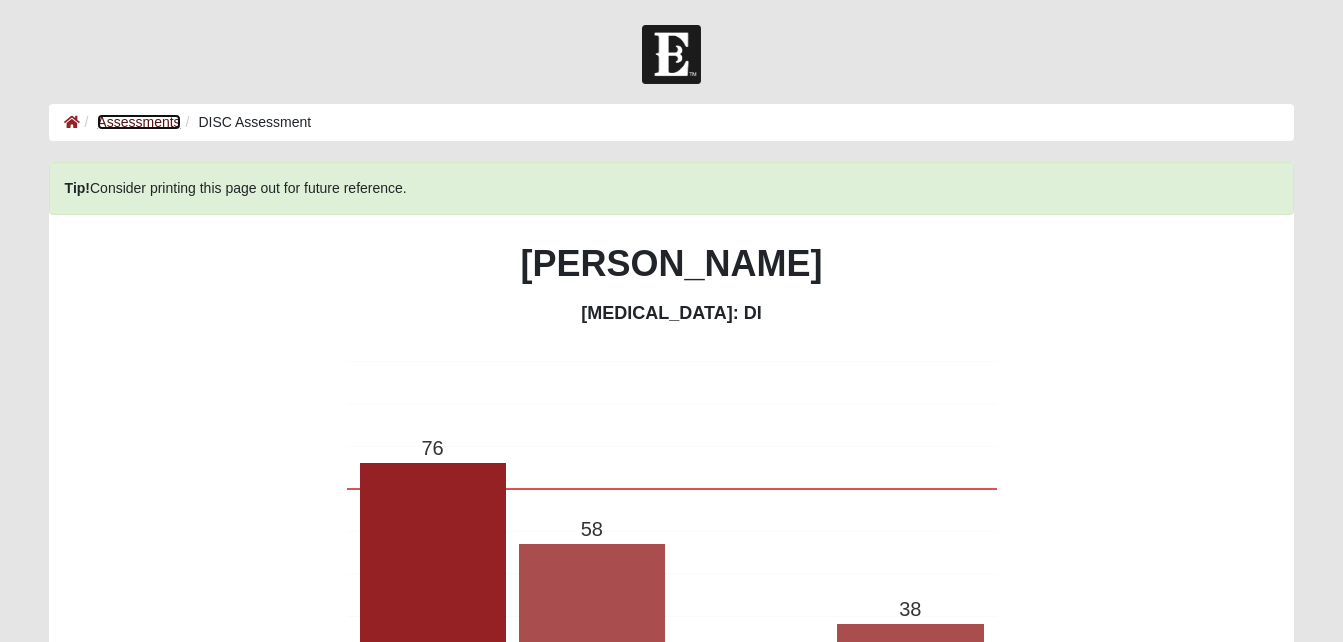 click on "Assessments" at bounding box center [138, 122] 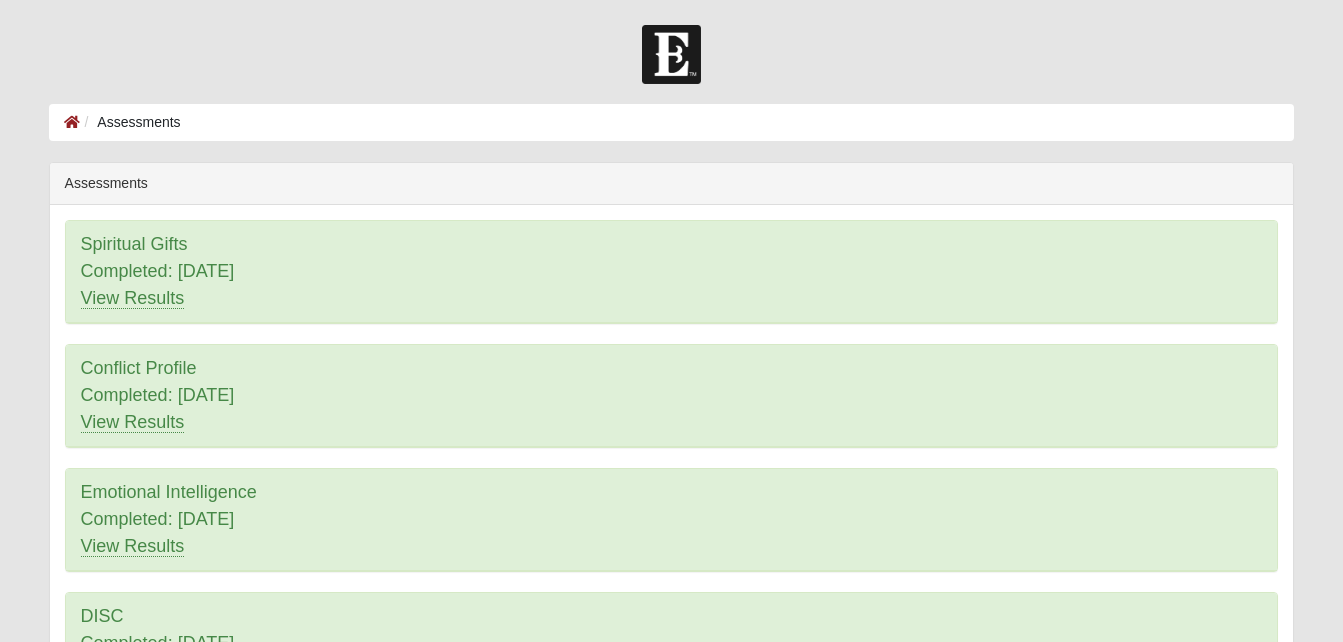 scroll, scrollTop: 0, scrollLeft: 0, axis: both 